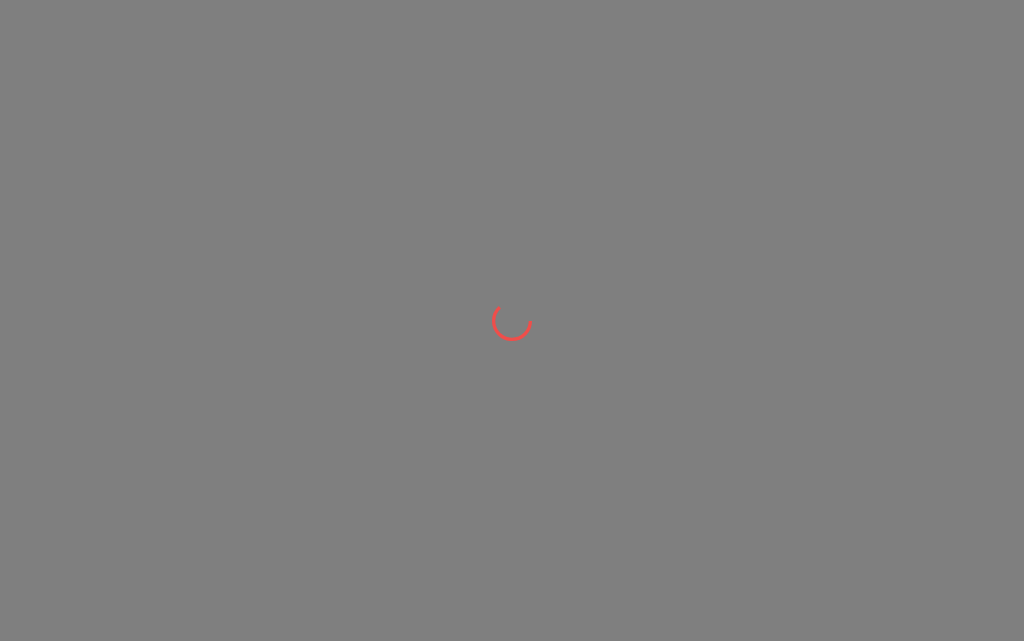 scroll, scrollTop: 0, scrollLeft: 0, axis: both 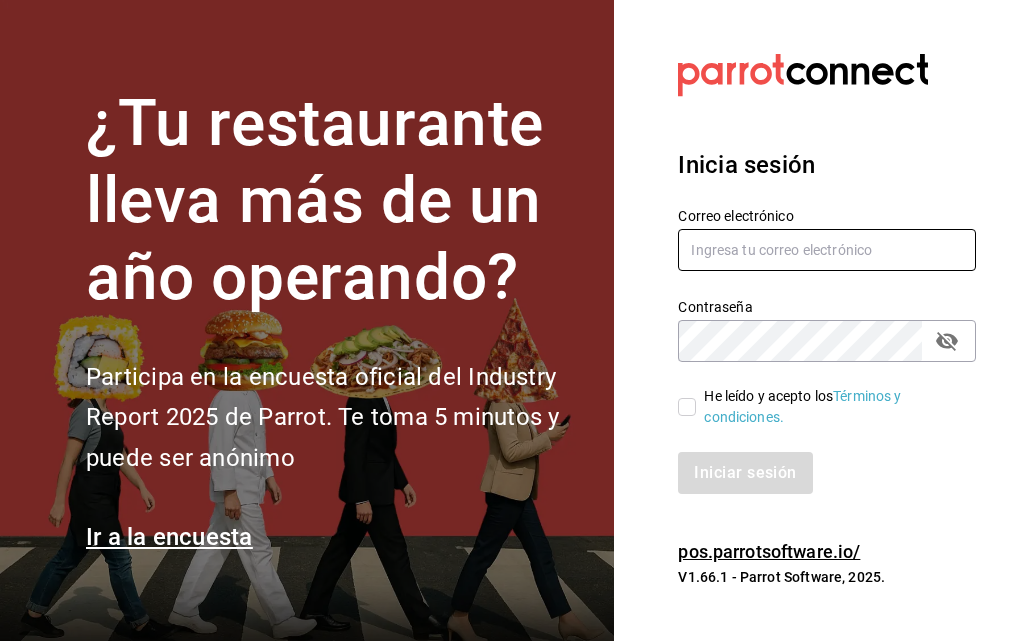 type on "[EMAIL]" 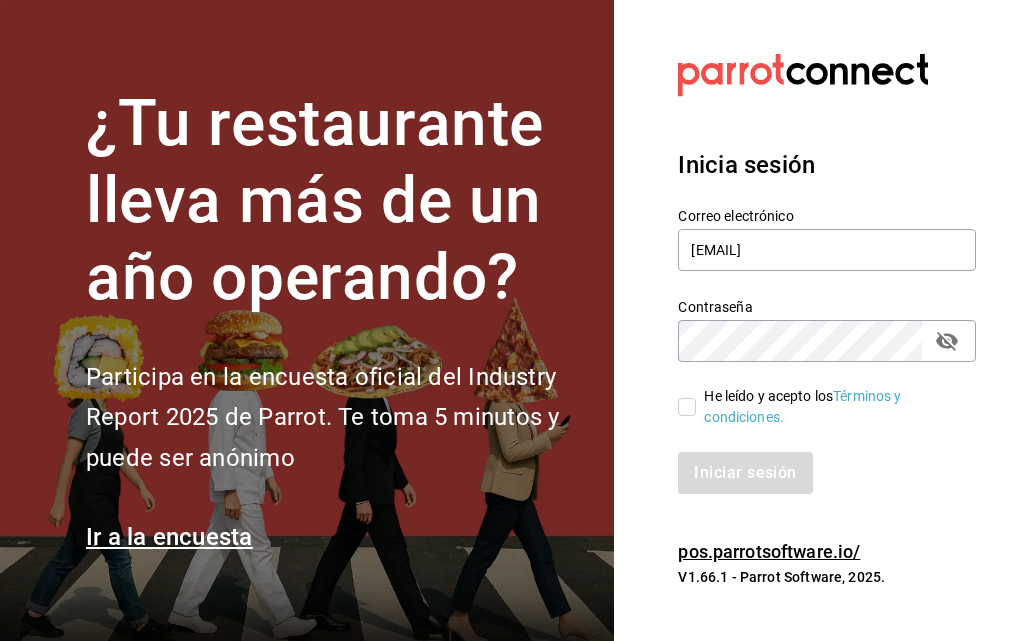 click on "He leído y acepto los  Términos y condiciones." at bounding box center [687, 407] 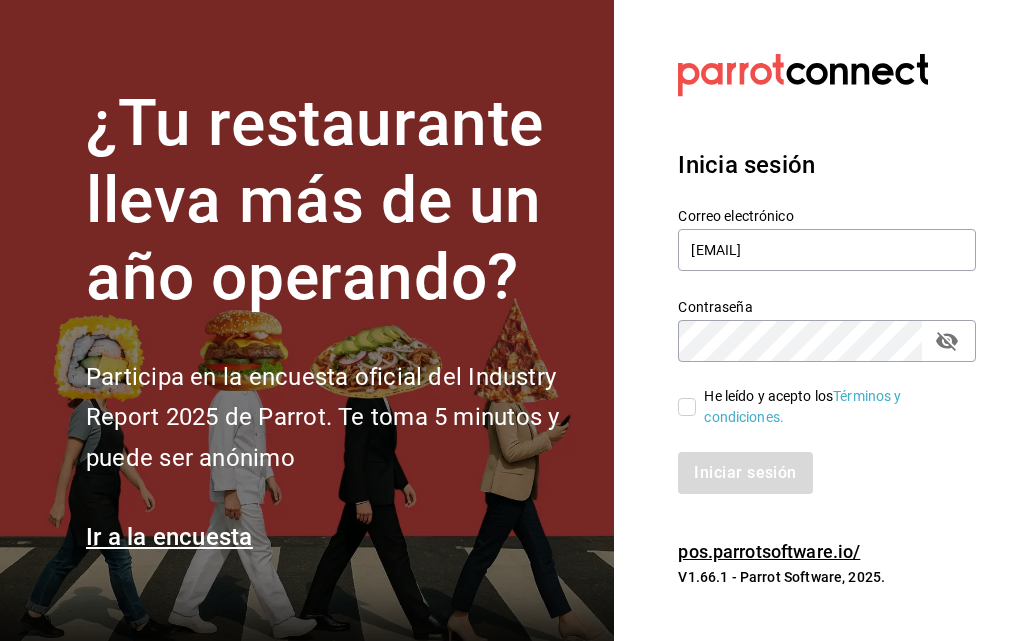 checkbox on "true" 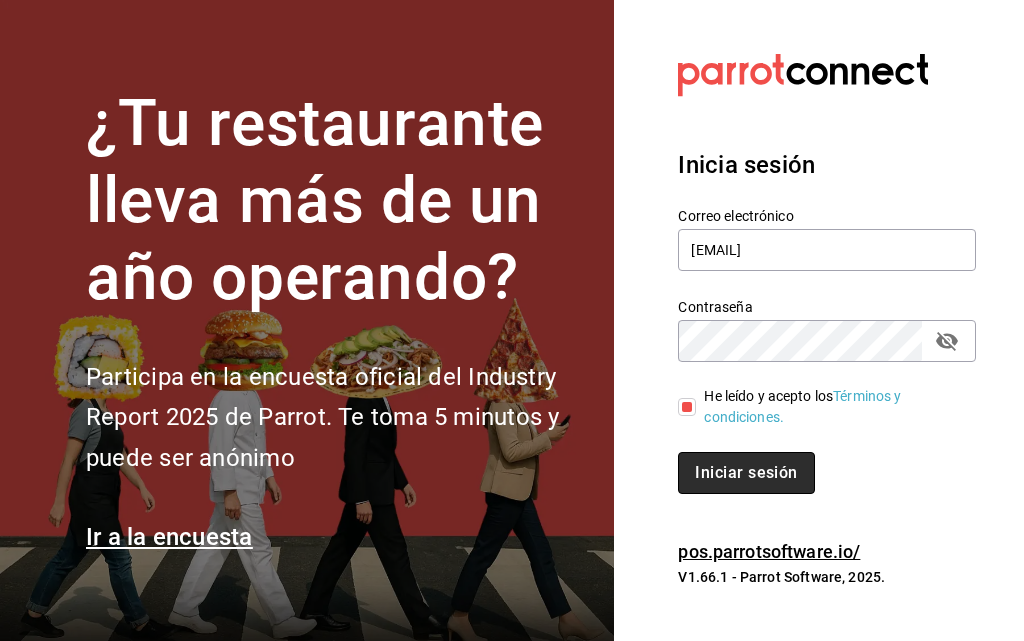 click on "Iniciar sesión" at bounding box center [746, 473] 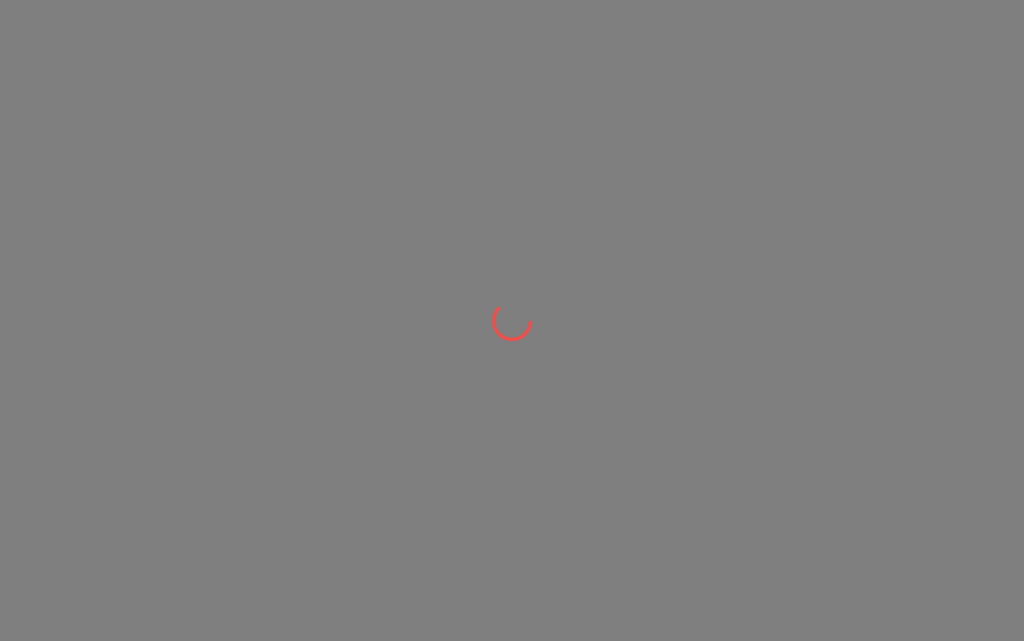 scroll, scrollTop: 0, scrollLeft: 0, axis: both 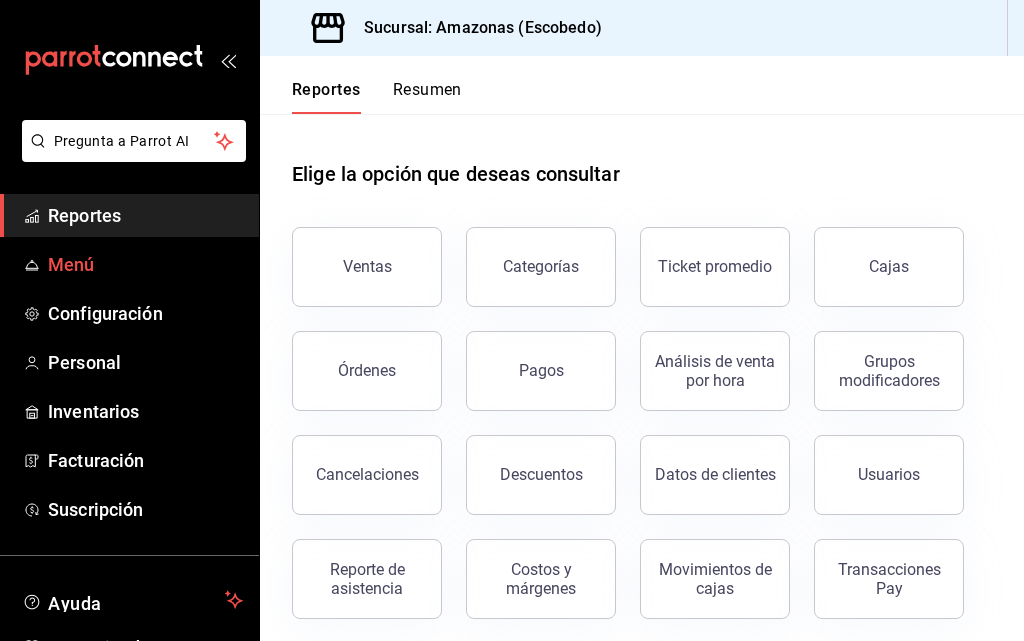 click on "Menú" at bounding box center (145, 264) 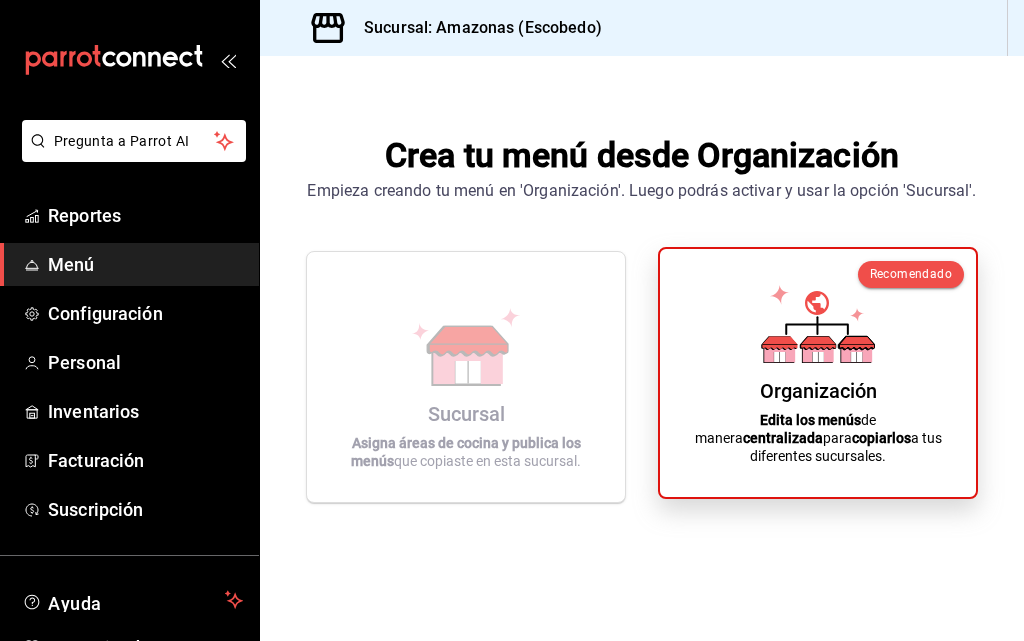 click on "Organización Edita los menús  de manera  centralizada  para  copiarlos  a tus diferentes sucursales." at bounding box center [818, 373] 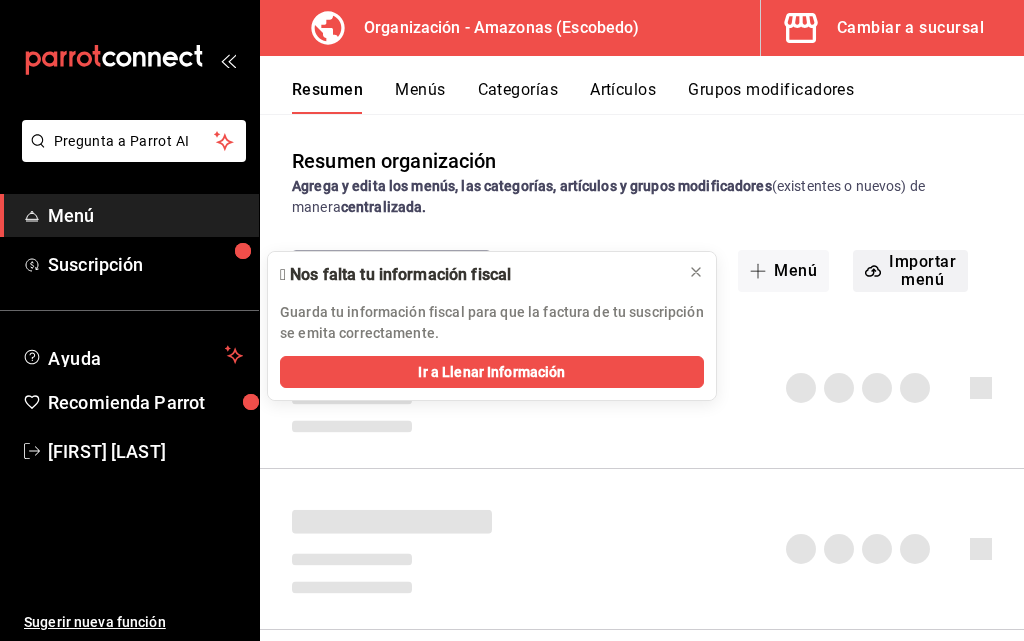 click on "Importar menú" at bounding box center [910, 271] 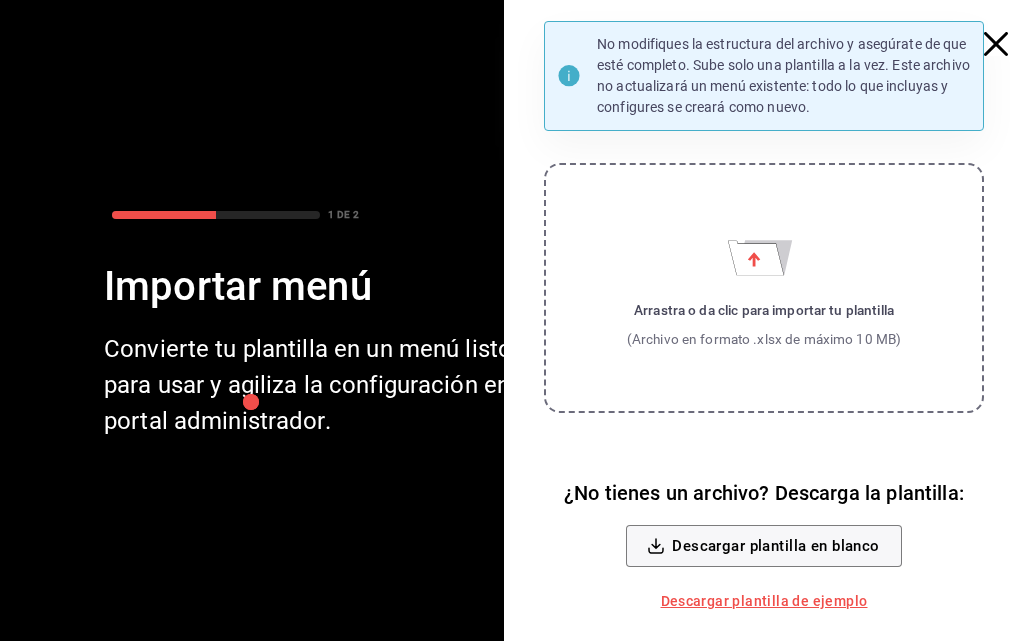 click at bounding box center [1006, 44] 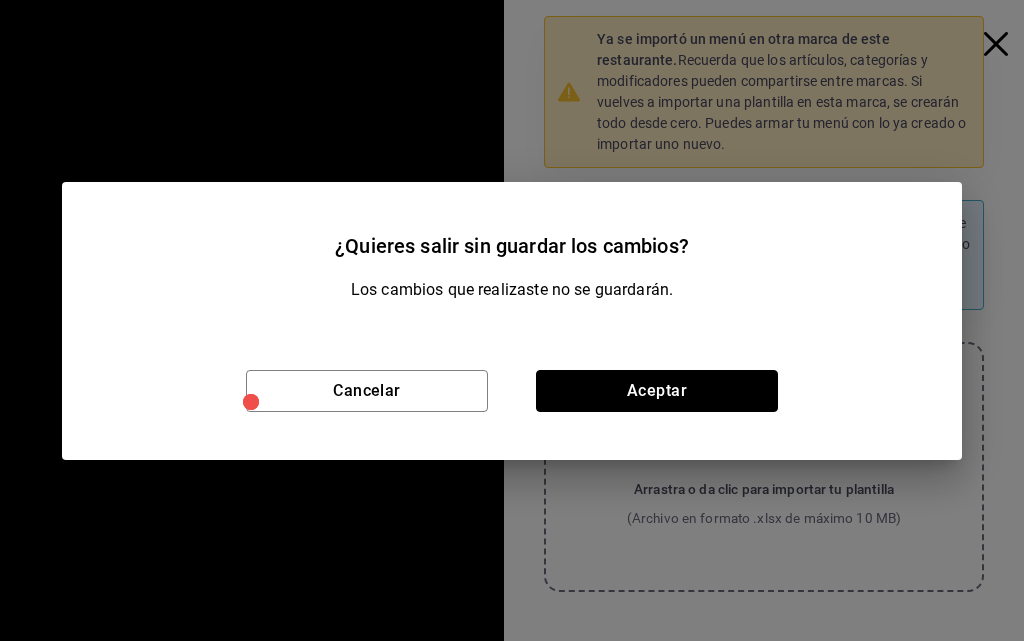 click on "Aceptar" at bounding box center (657, 391) 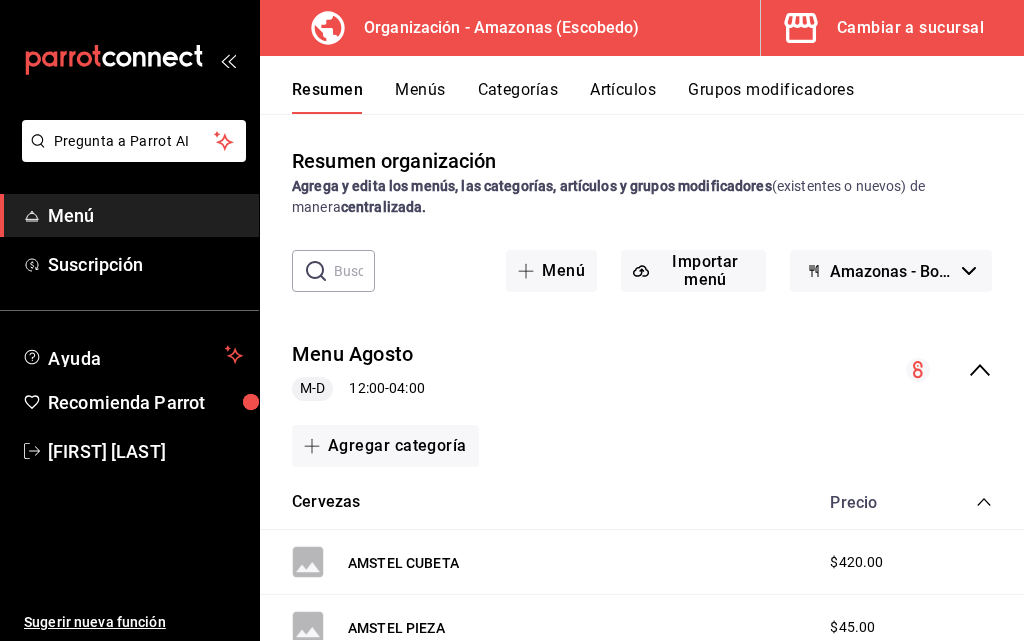 click on "Menús" at bounding box center (420, 97) 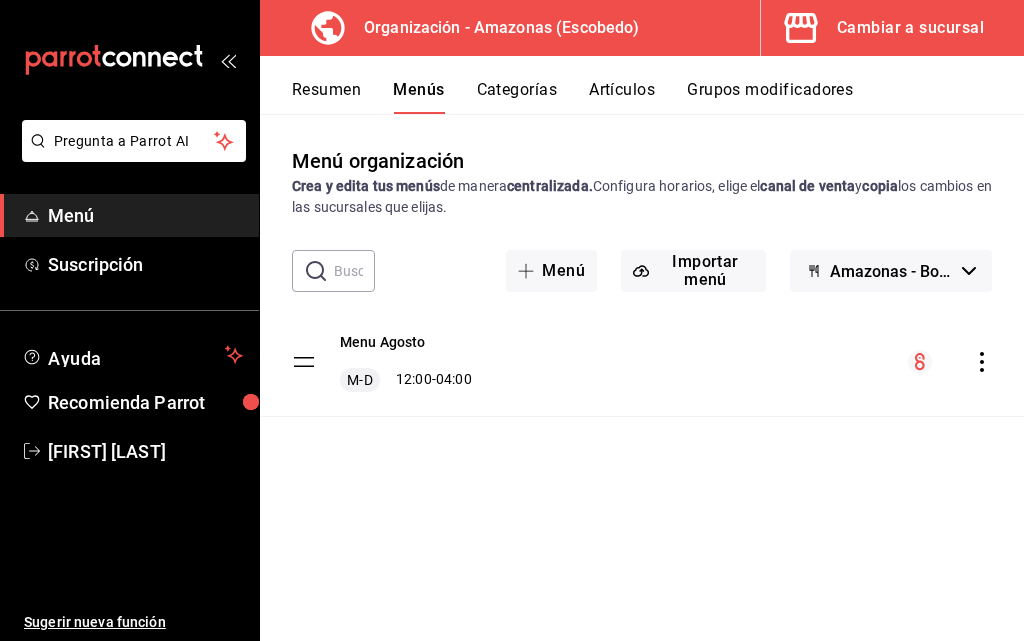 click 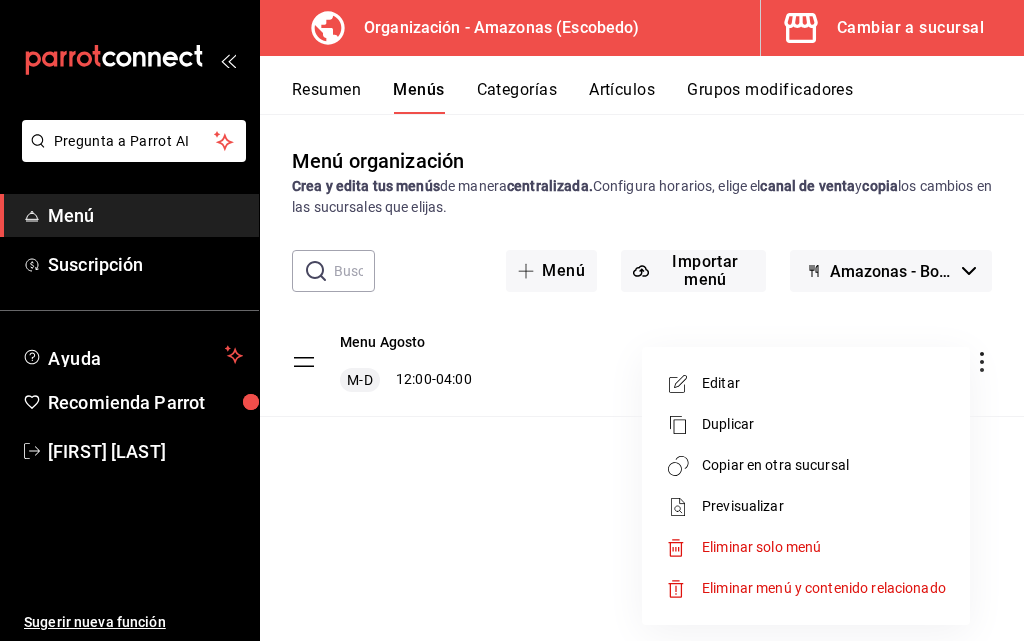 click on "Copiar en otra sucursal" at bounding box center [824, 465] 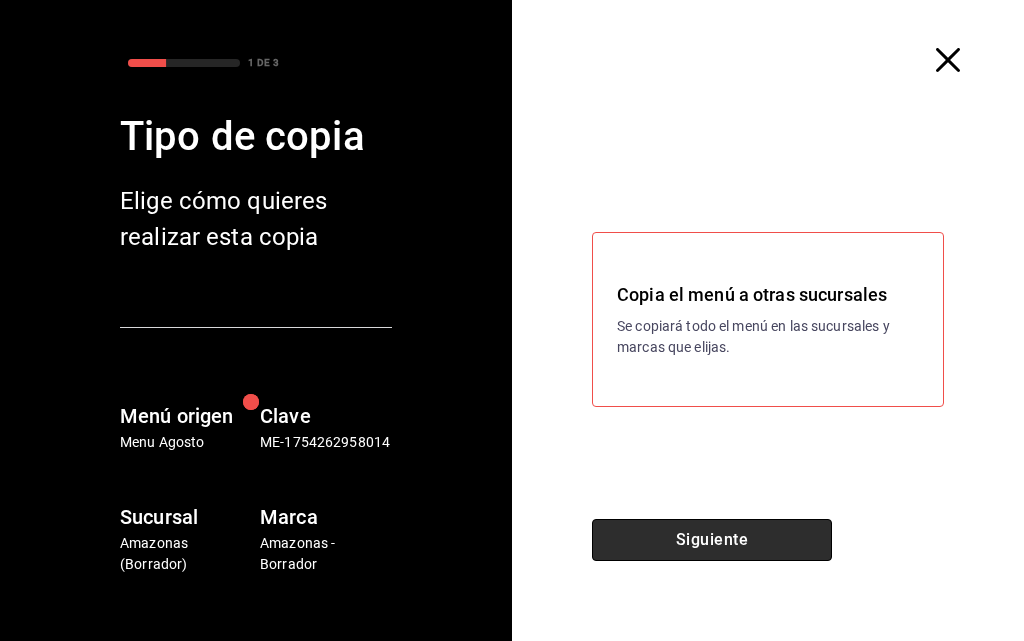 click on "Siguiente" at bounding box center [712, 540] 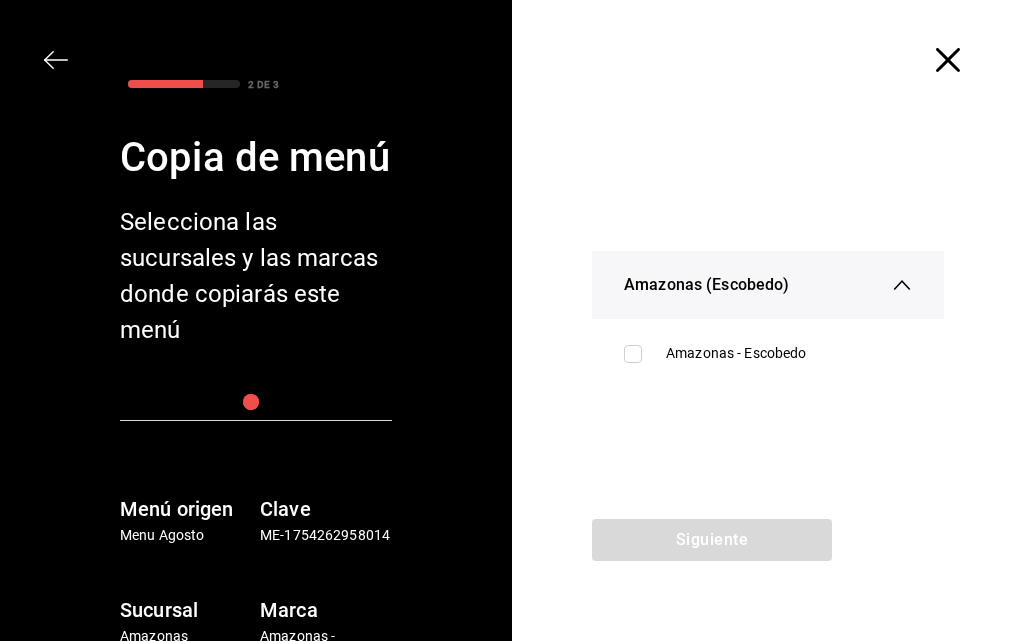 drag, startPoint x: 735, startPoint y: 352, endPoint x: 735, endPoint y: 380, distance: 28 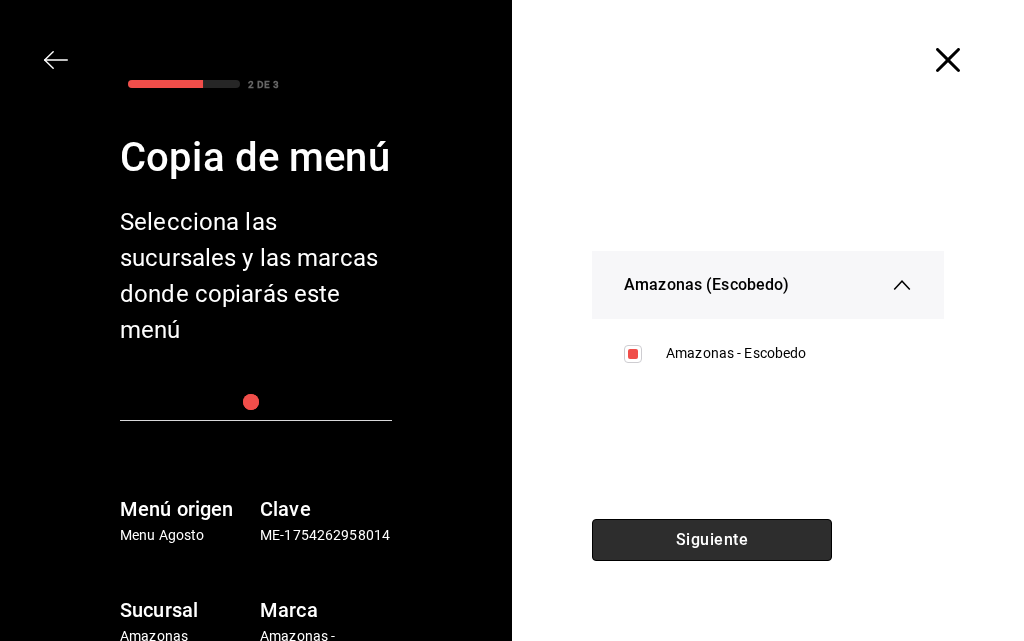 click on "Siguiente" at bounding box center [712, 540] 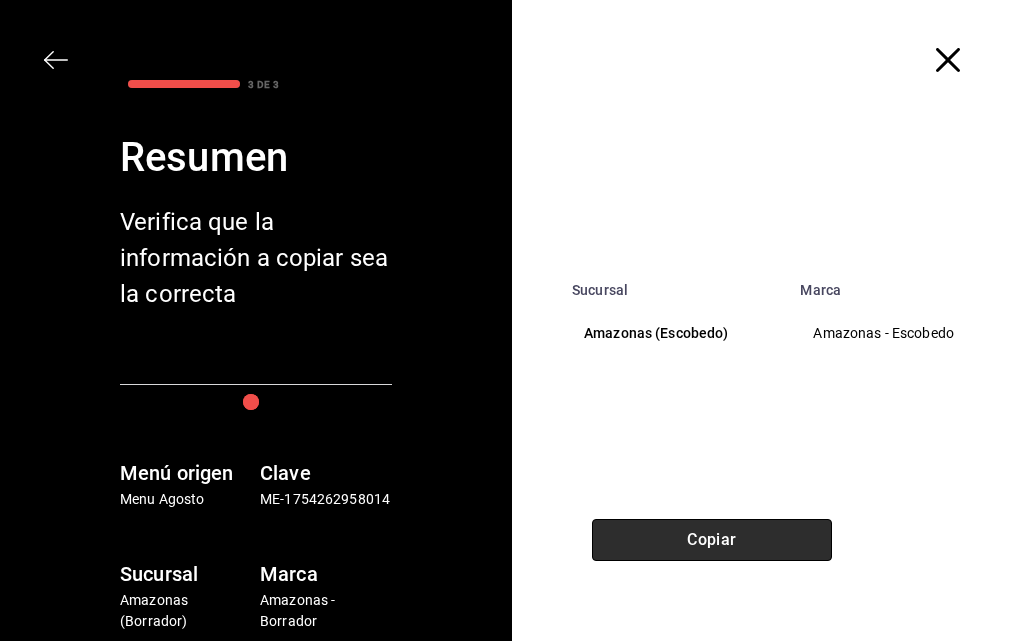 click on "Copiar" at bounding box center (712, 540) 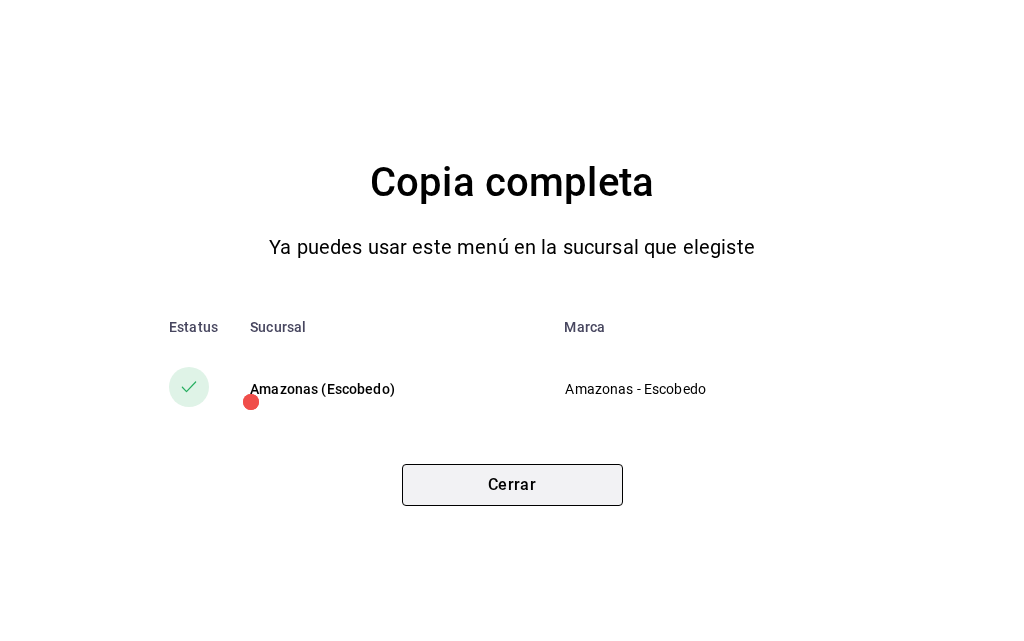 click on "Cerrar" at bounding box center (512, 485) 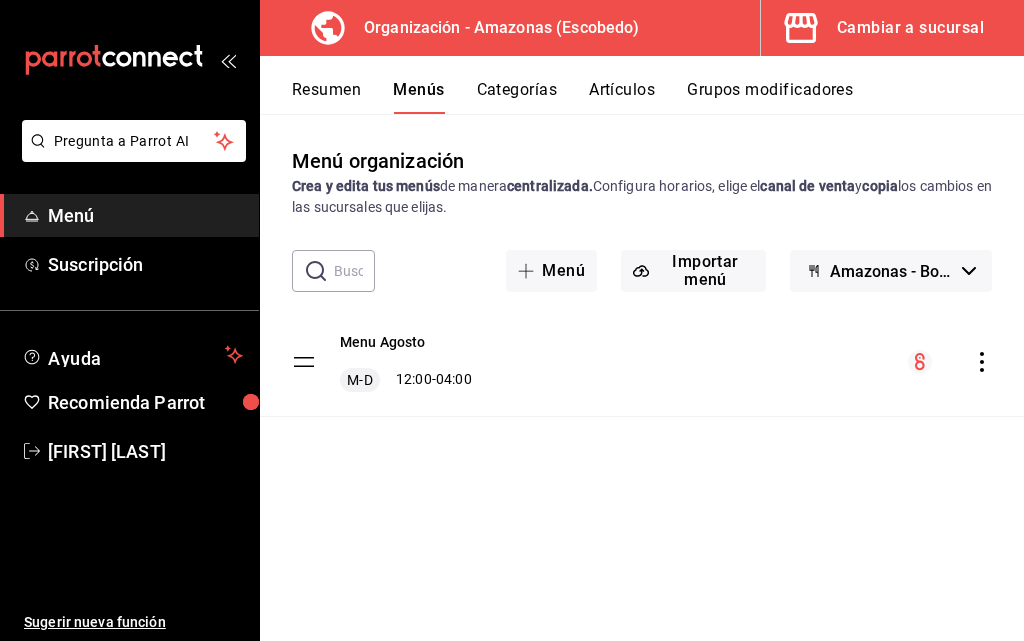 click on "M-D 12:00  -  04:00" at bounding box center [406, 380] 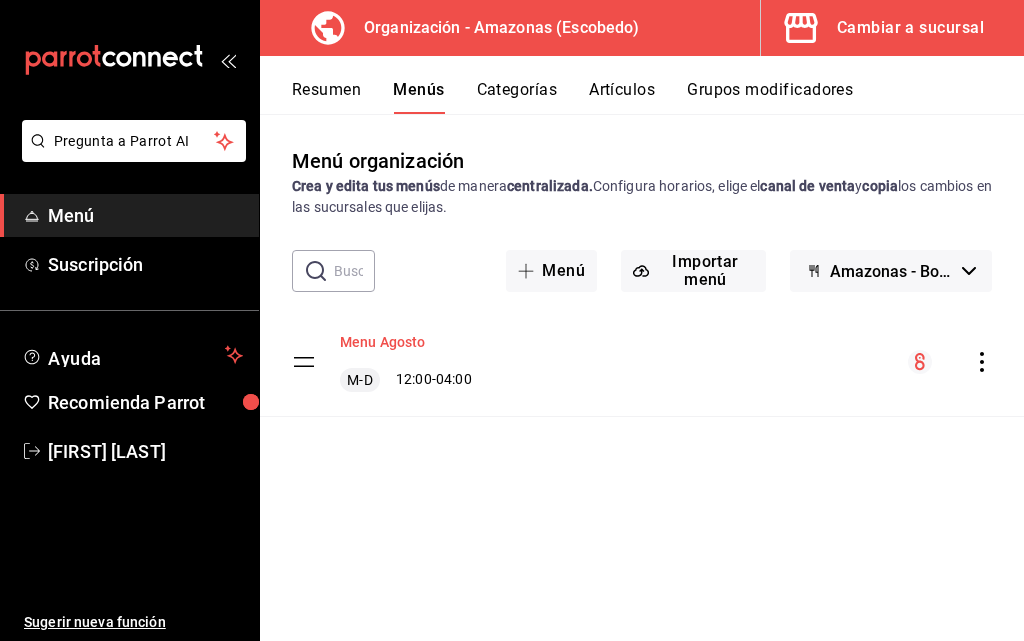 click on "Menu Agosto" at bounding box center [383, 342] 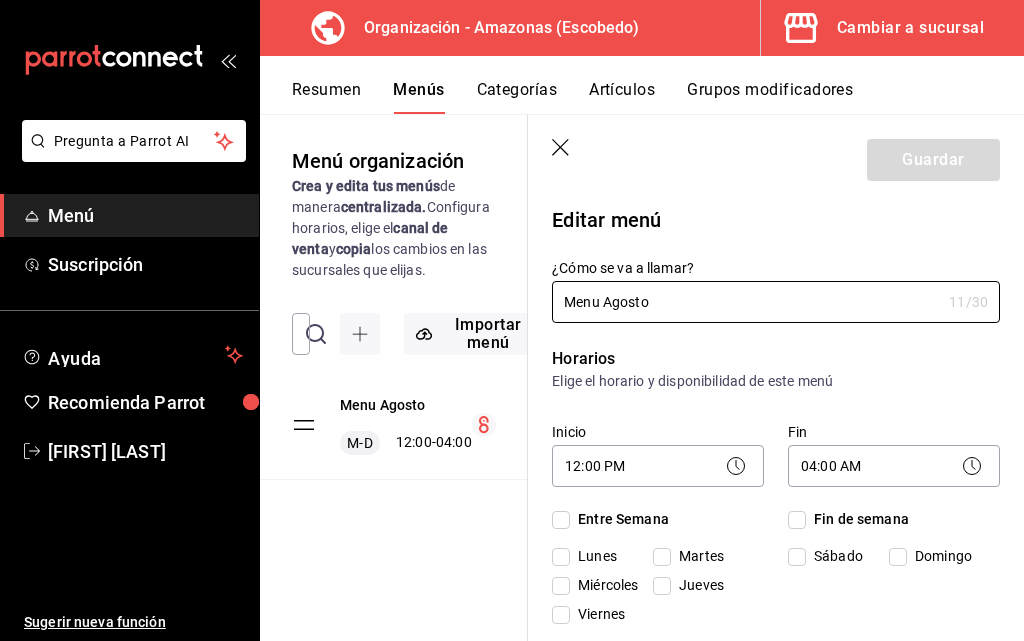 checkbox on "true" 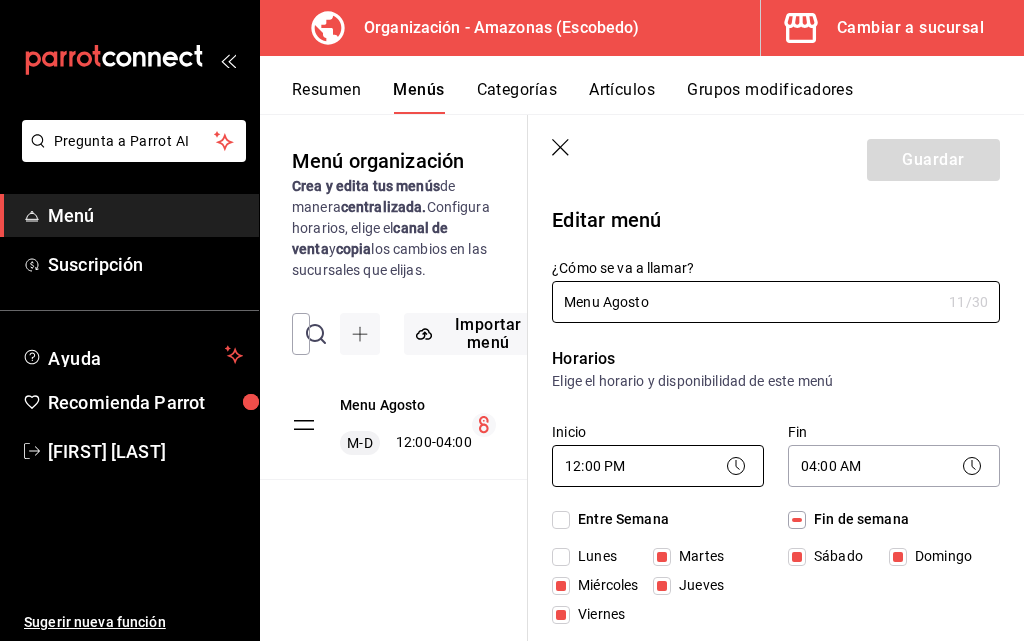 click on "Pregunta a Parrot AI Menú   Suscripción   Ayuda Recomienda Parrot   [FIRST] [LAST]   Sugerir nueva función   Organización - Amazonas ([CITY]) Cambiar a sucursal Resumen Menús Categorías Artículos Grupos modificadores Menú organización Crea y edita tus menús  de manera  centralizada.  Configura horarios, elige el  canal de venta  y  copia  los cambios en las sucursales que elijas. ​ ​ Importar menú Amazonas - Borrador Menu Agosto M-D 12:00  -  04:00 Guardar Editar menú ¿Cómo se va a llamar? Menu Agosto 11 /30 ¿Cómo se va a llamar? Horarios Elige el horario y disponibilidad de este menú Inicio 12:00 PM 12:00 Fin 04:00 AM 04:00 Entre Semana Lunes Martes Miércoles Jueves Viernes Fin de semana Sábado Domingo Agregar horario Categorías Selecciona una categoría existente Cervezas Drinks y Botellas Aguas y Refrescos Entradas Caldos y Aguachiles Tacos y Tostadas Especiales Camarones Cocteles Filetes Burgers y Chicken Cortes Postres ¿Dónde se va a mostrar tu menú? Punto de venta Uber Eats Si /" at bounding box center [512, 320] 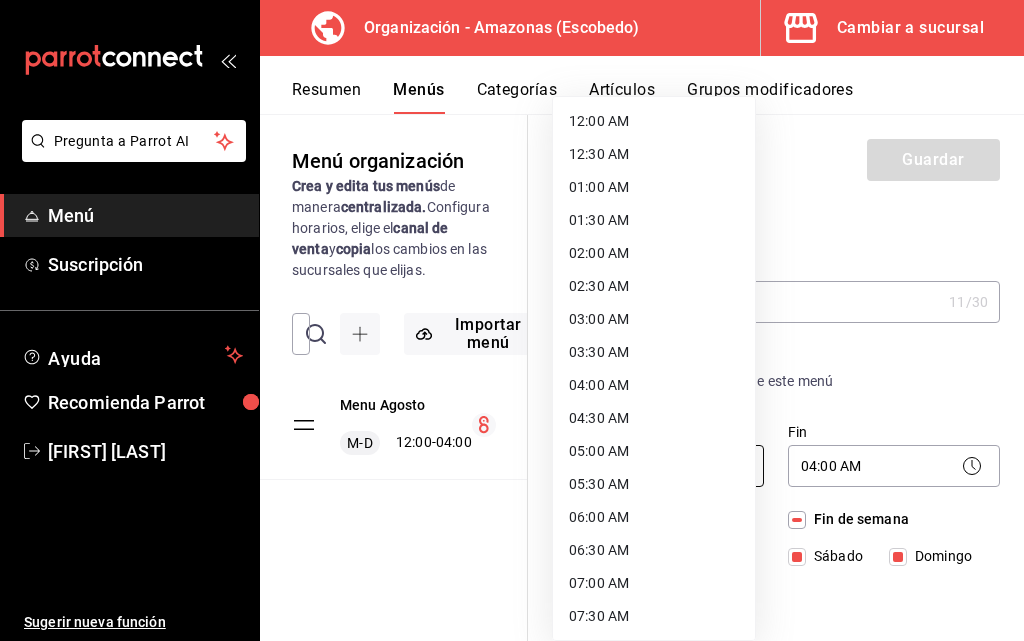 scroll, scrollTop: 545, scrollLeft: 0, axis: vertical 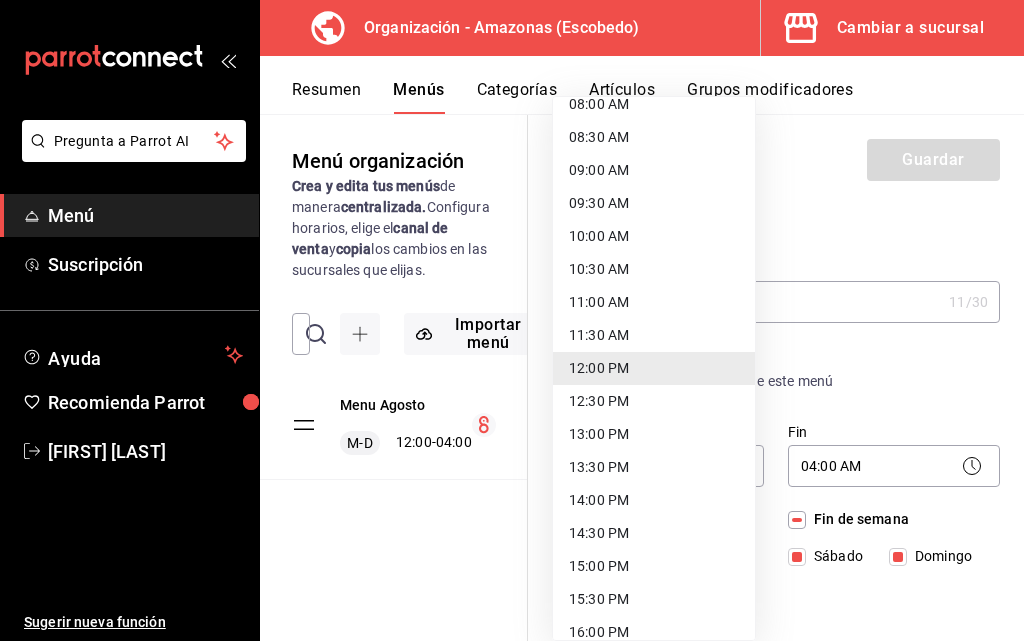 click at bounding box center (512, 320) 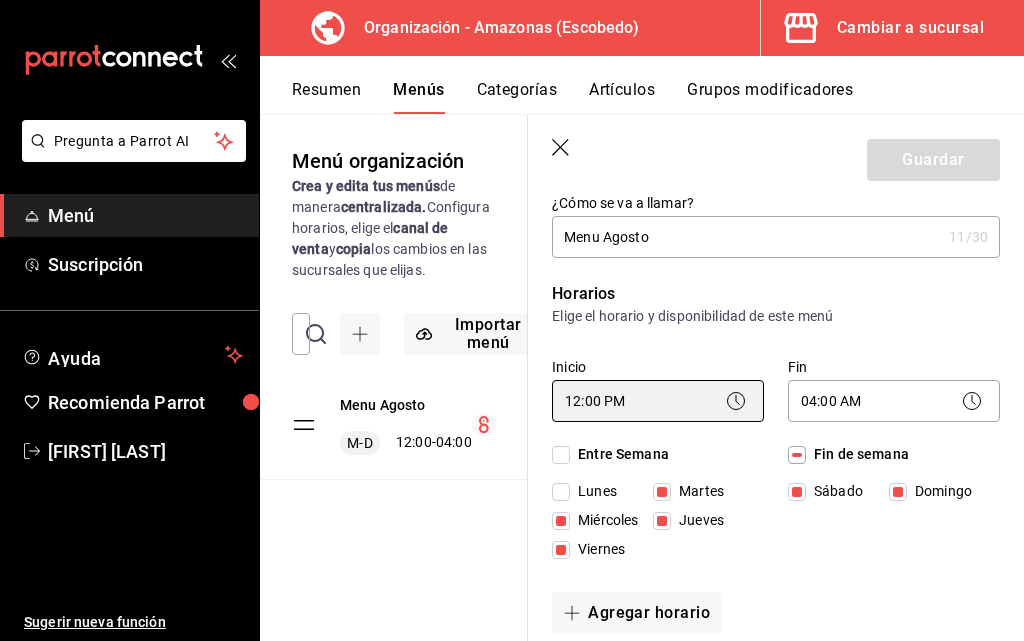 scroll, scrollTop: 100, scrollLeft: 0, axis: vertical 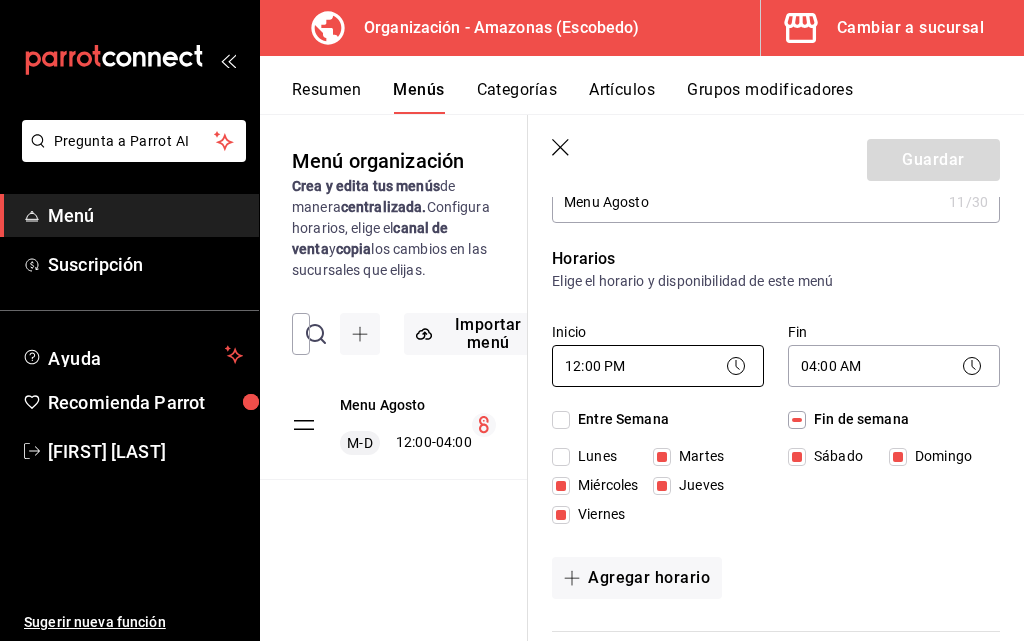 click on "Pregunta a Parrot AI Menú   Suscripción   Ayuda Recomienda Parrot   [FIRST] [LAST]   Sugerir nueva función   Organización - Amazonas ([CITY]) Cambiar a sucursal Resumen Menús Categorías Artículos Grupos modificadores Menú organización Crea y edita tus menús  de manera  centralizada.  Configura horarios, elige el  canal de venta  y  copia  los cambios en las sucursales que elijas. ​ ​ Importar menú Amazonas - Borrador Menu Agosto M-D 12:00  -  04:00 Guardar Editar menú ¿Cómo se va a llamar? Menu Agosto 11 /30 ¿Cómo se va a llamar? Horarios Elige el horario y disponibilidad de este menú Inicio 12:00 PM 12:00 Fin 04:00 AM 04:00 Entre Semana Lunes Martes Miércoles Jueves Viernes Fin de semana Sábado Domingo Agregar horario Categorías Selecciona una categoría existente Cervezas Drinks y Botellas Aguas y Refrescos Entradas Caldos y Aguachiles Tacos y Tostadas Especiales Camarones Cocteles Filetes Burgers y Chicken Cortes Postres ¿Dónde se va a mostrar tu menú? Punto de venta Uber Eats Si /" at bounding box center [512, 320] 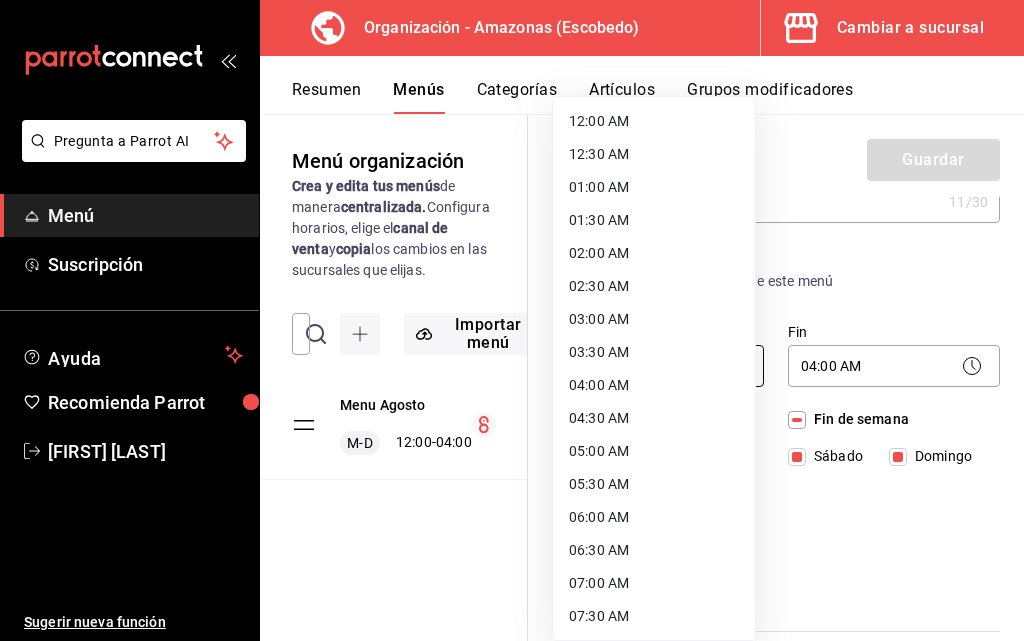 scroll, scrollTop: 545, scrollLeft: 0, axis: vertical 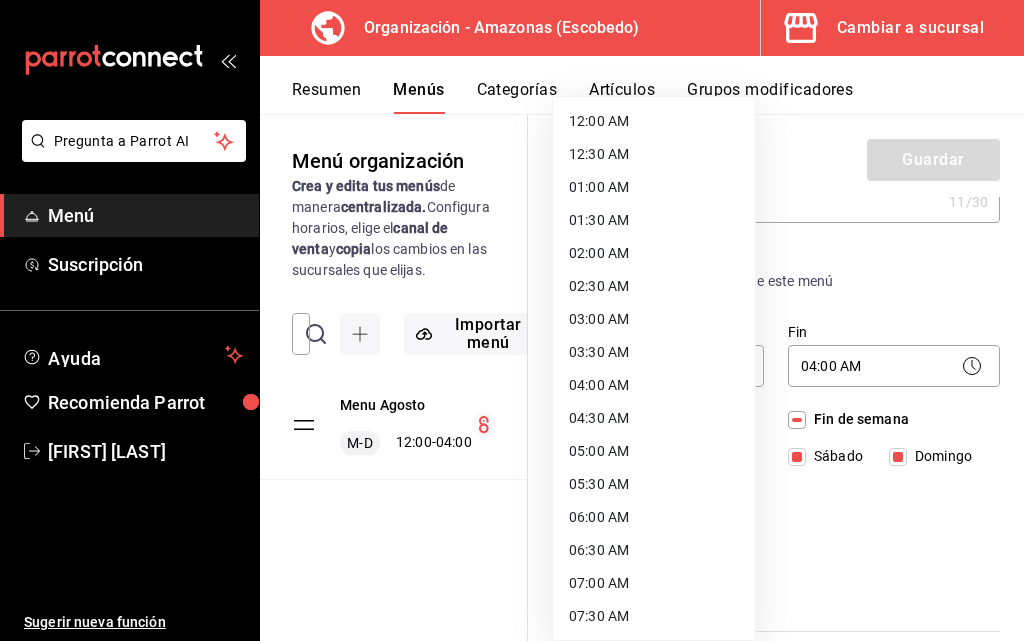 click on "12:00 AM" at bounding box center (654, 121) 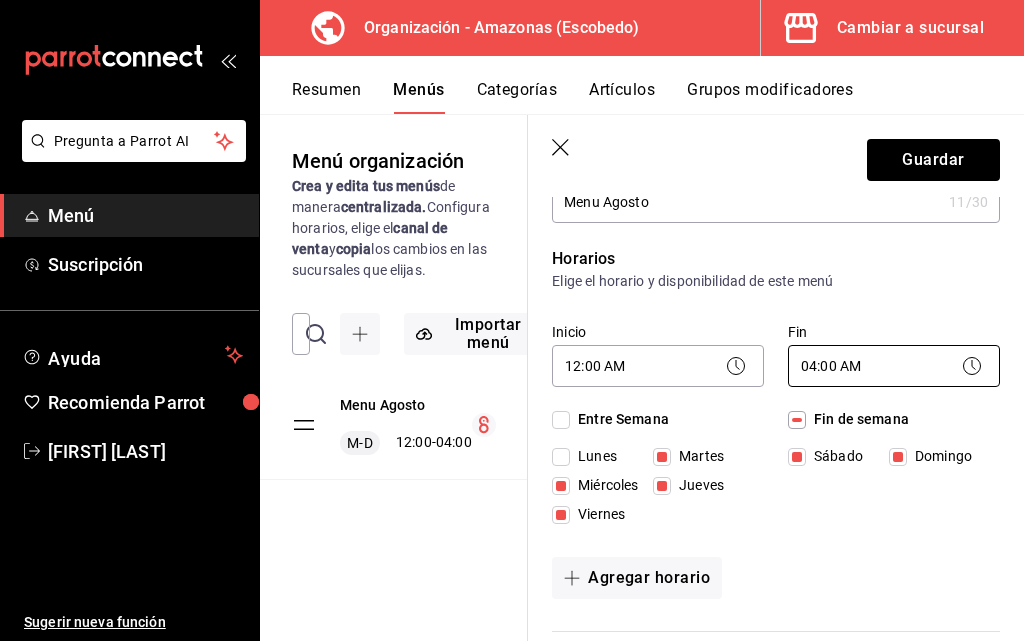 click on "Pregunta a Parrot AI Menú   Suscripción   Ayuda Recomienda Parrot   [FIRST] [LAST]   Sugerir nueva función   Organización - Amazonas ([CITY]) Cambiar a sucursal Resumen Menús Categorías Artículos Grupos modificadores Menú organización Crea y edita tus menús  de manera  centralizada.  Configura horarios, elige el  canal de venta  y  copia  los cambios en las sucursales que elijas. ​ ​ Importar menú Amazonas - Borrador Menu Agosto M-D 12:00  -  04:00 Guardar Editar menú ¿Cómo se va a llamar? Menu Agosto 11 /30 ¿Cómo se va a llamar? Horarios Elige el horario y disponibilidad de este menú Inicio 12:00 AM 00:00 Fin 04:00 AM 04:00 Entre Semana Lunes Martes Miércoles Jueves Viernes Fin de semana Sábado Domingo Agregar horario Categorías Selecciona una categoría existente Cervezas Drinks y Botellas Aguas y Refrescos Entradas Caldos y Aguachiles Tacos y Tostadas Especiales Camarones Cocteles Filetes Burgers y Chicken Cortes Postres ¿Dónde se va a mostrar tu menú? Punto de venta Uber Eats Si /" at bounding box center (512, 320) 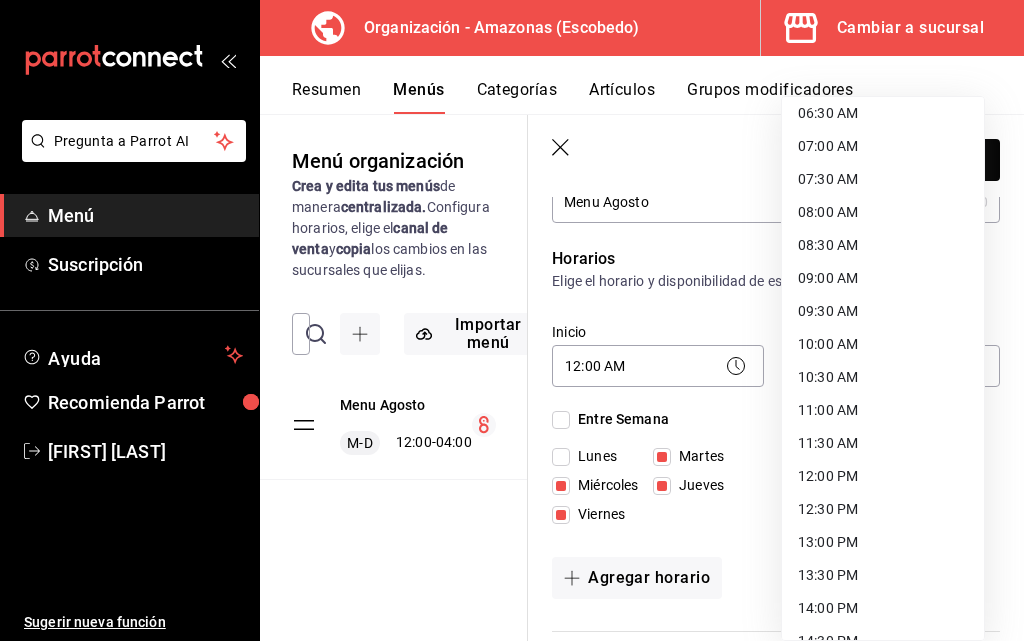 scroll, scrollTop: 190, scrollLeft: 0, axis: vertical 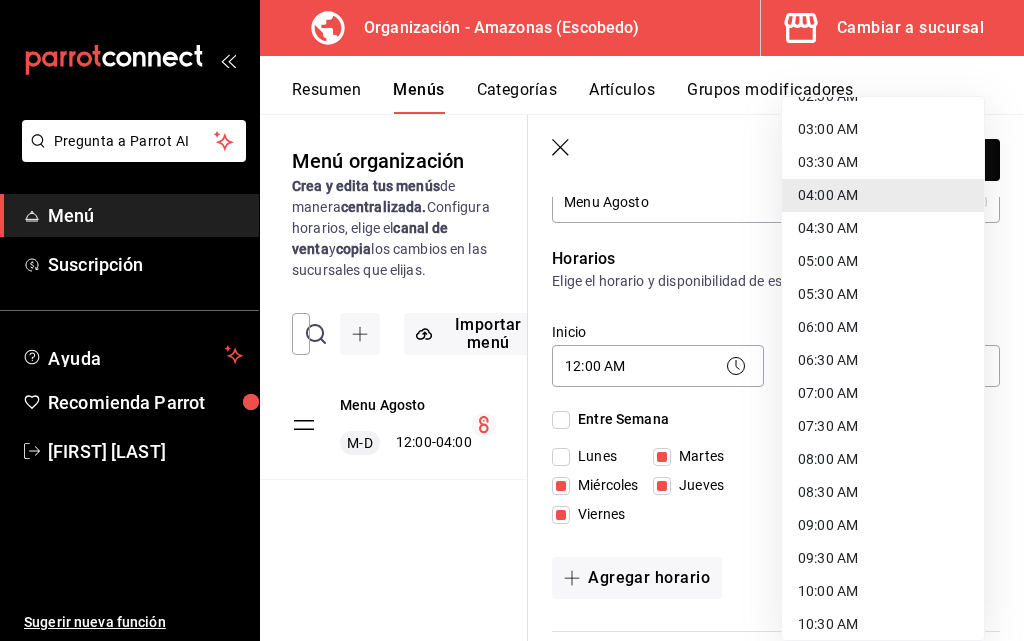 click at bounding box center [512, 320] 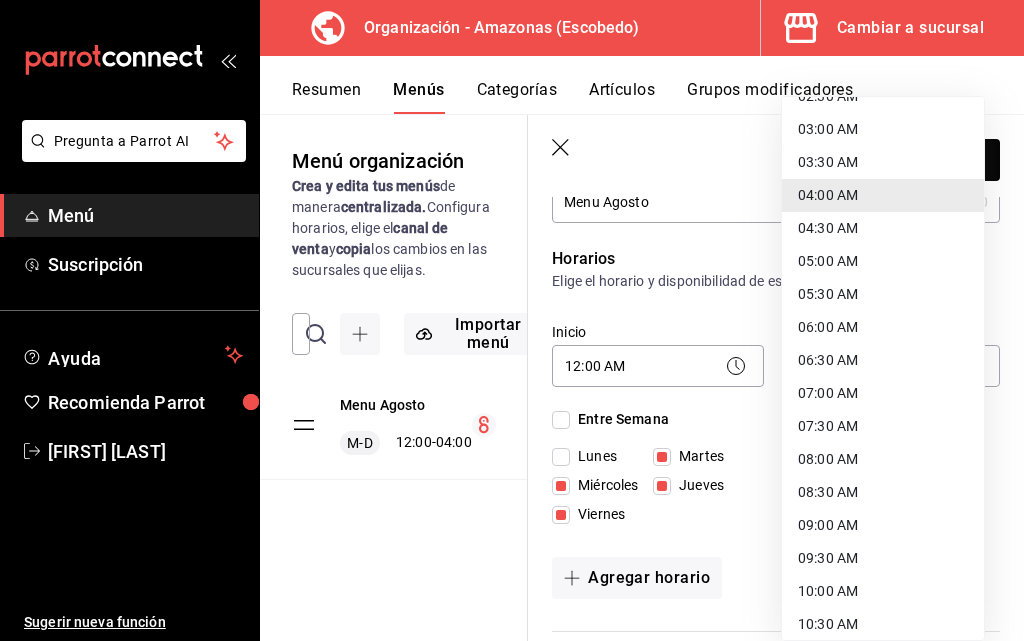 click at bounding box center [512, 320] 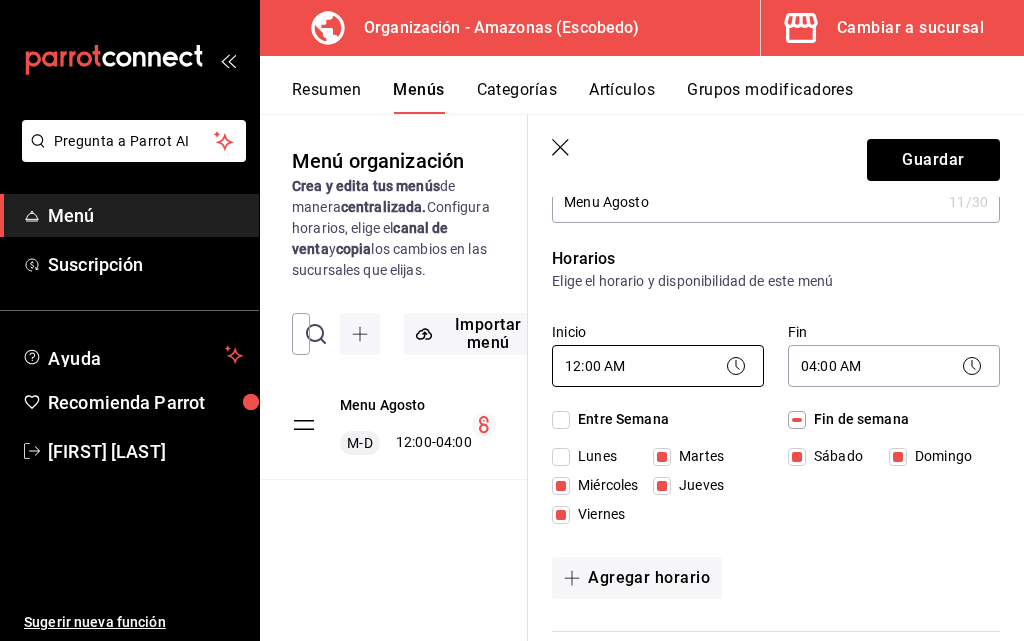 click on "Pregunta a Parrot AI Menú   Suscripción   Ayuda Recomienda Parrot   [FIRST] [LAST]   Sugerir nueva función   Organización - Amazonas ([CITY]) Cambiar a sucursal Resumen Menús Categorías Artículos Grupos modificadores Menú organización Crea y edita tus menús  de manera  centralizada.  Configura horarios, elige el  canal de venta  y  copia  los cambios en las sucursales que elijas. ​ ​ Importar menú Amazonas - Borrador Menu Agosto M-D 12:00  -  04:00 Guardar Editar menú ¿Cómo se va a llamar? Menu Agosto 11 /30 ¿Cómo se va a llamar? Horarios Elige el horario y disponibilidad de este menú Inicio 12:00 AM 00:00 Fin 04:00 AM 04:00 Entre Semana Lunes Martes Miércoles Jueves Viernes Fin de semana Sábado Domingo Agregar horario Categorías Selecciona una categoría existente Cervezas Drinks y Botellas Aguas y Refrescos Entradas Caldos y Aguachiles Tacos y Tostadas Especiales Camarones Cocteles Filetes Burgers y Chicken Cortes Postres ¿Dónde se va a mostrar tu menú? Punto de venta Uber Eats Si /" at bounding box center [512, 320] 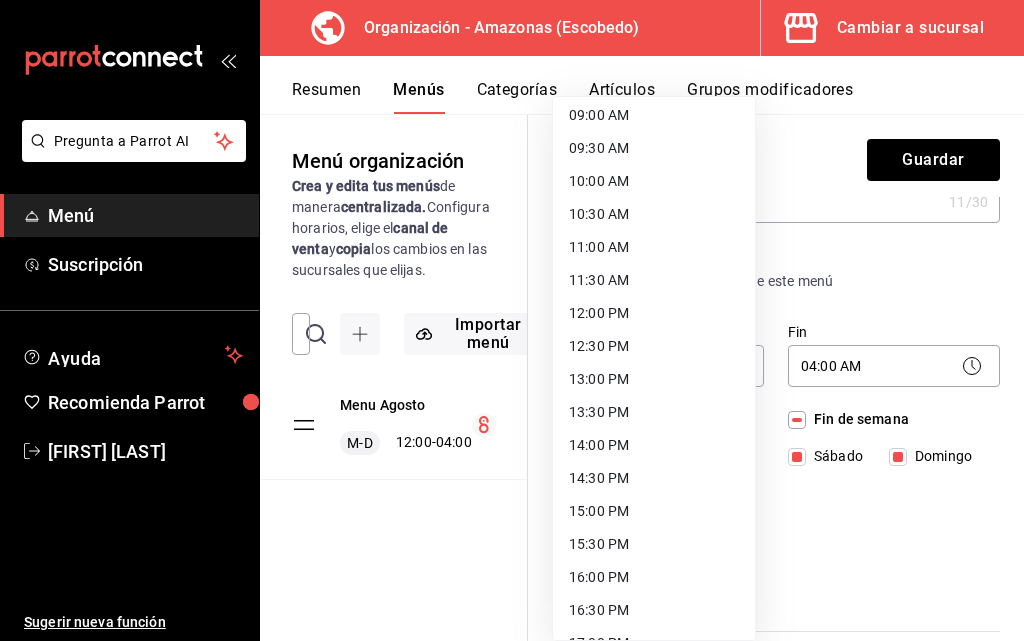 scroll, scrollTop: 500, scrollLeft: 0, axis: vertical 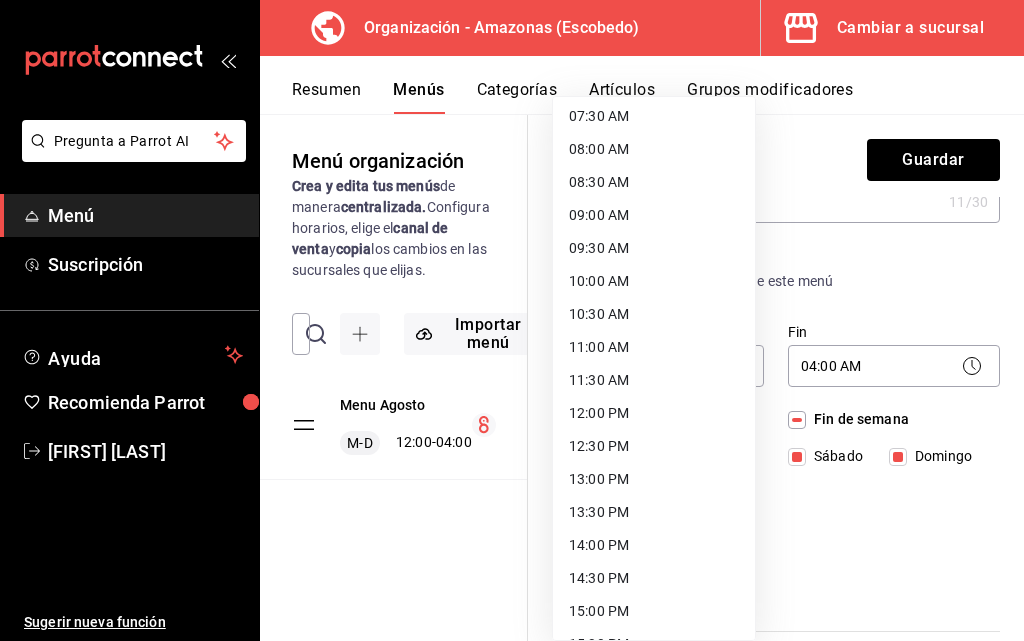 click on "12:30 PM" at bounding box center (654, 446) 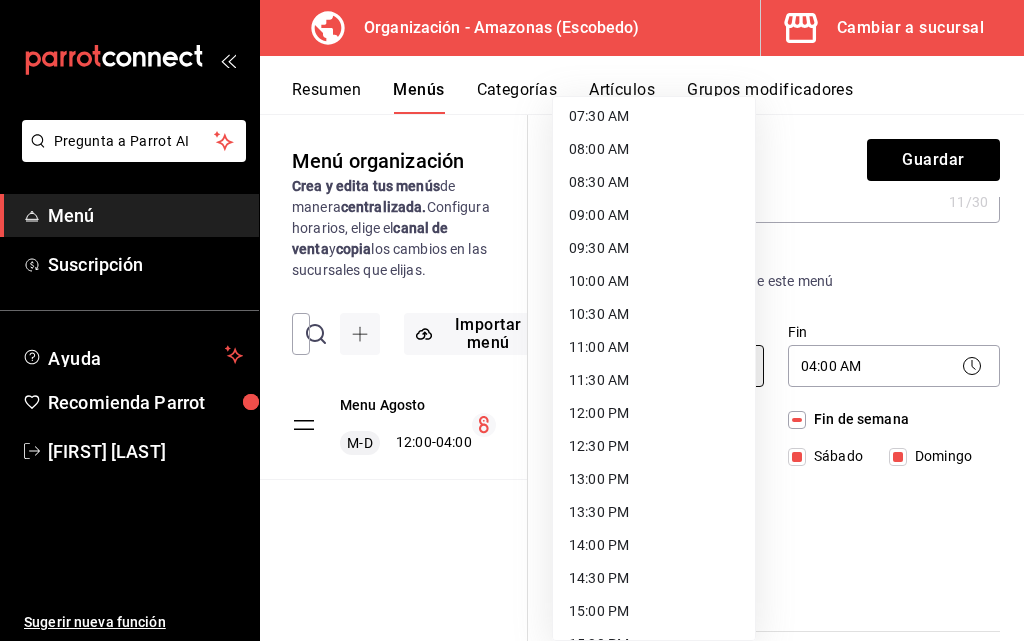 type on "12:30" 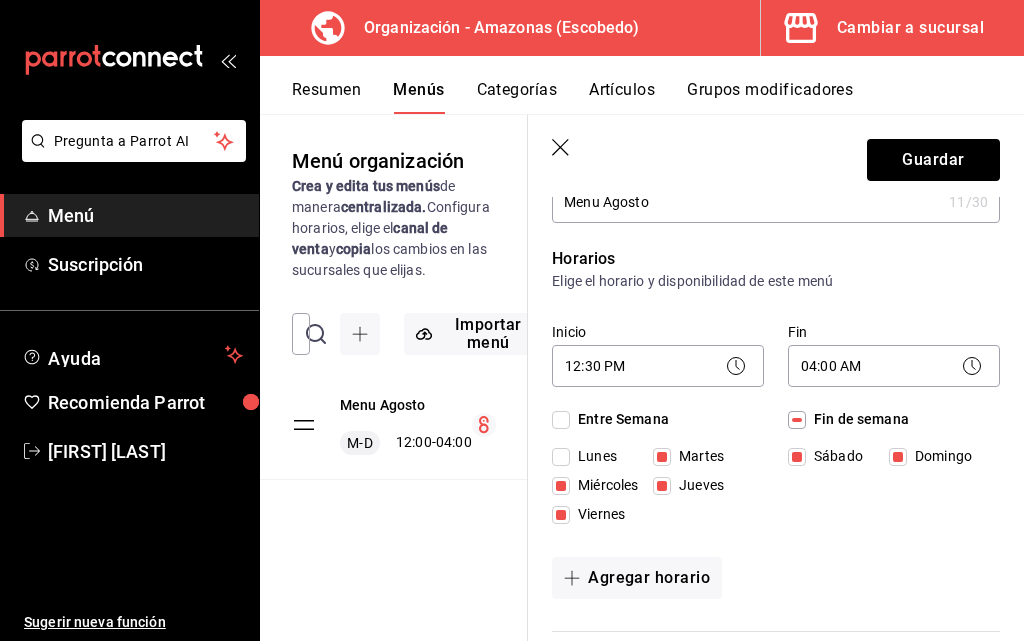 click on "Fin de semana Sábado Domingo" at bounding box center [894, 471] 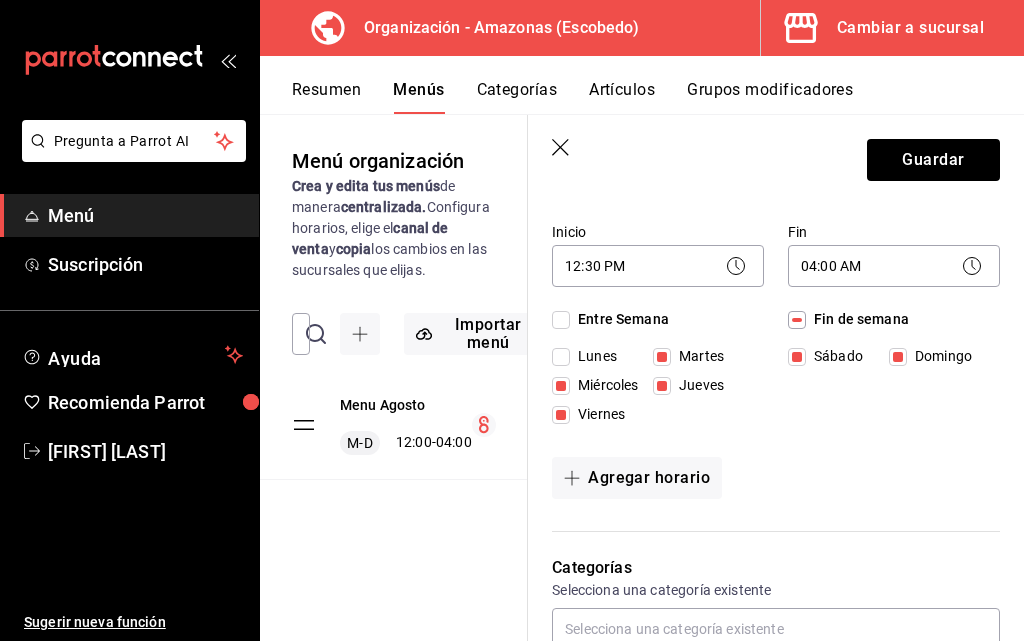 scroll, scrollTop: 0, scrollLeft: 0, axis: both 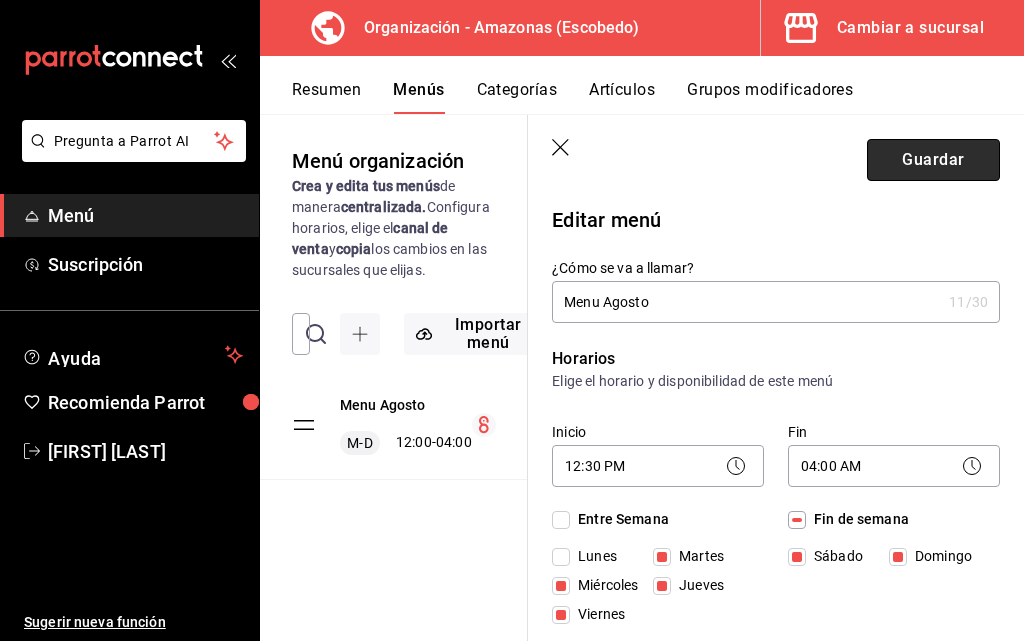 click on "Guardar" at bounding box center (933, 160) 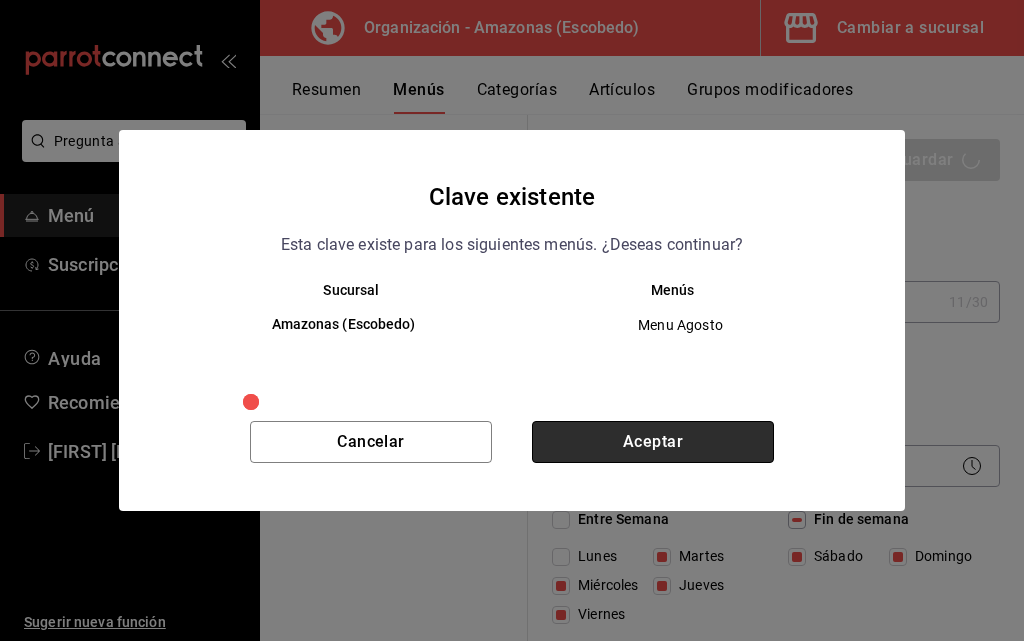 click on "Aceptar" at bounding box center [653, 442] 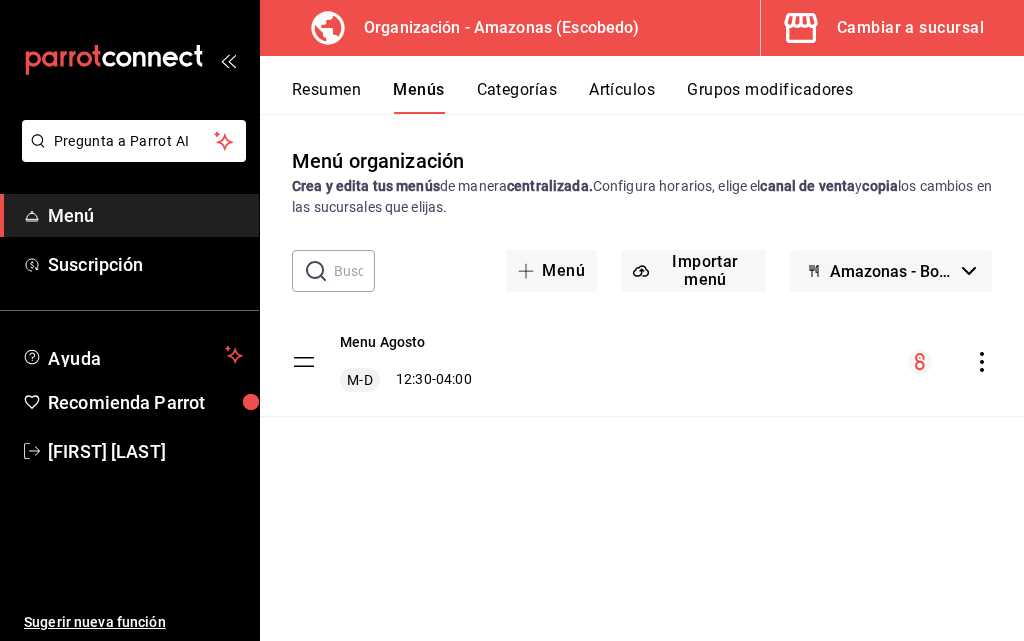 click at bounding box center (950, 362) 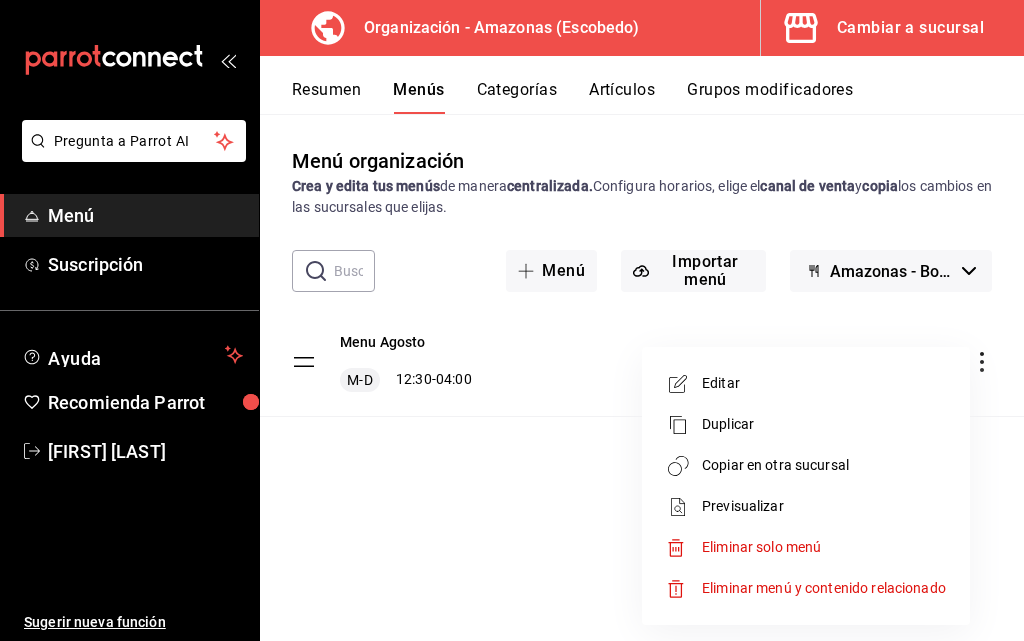 click at bounding box center [512, 320] 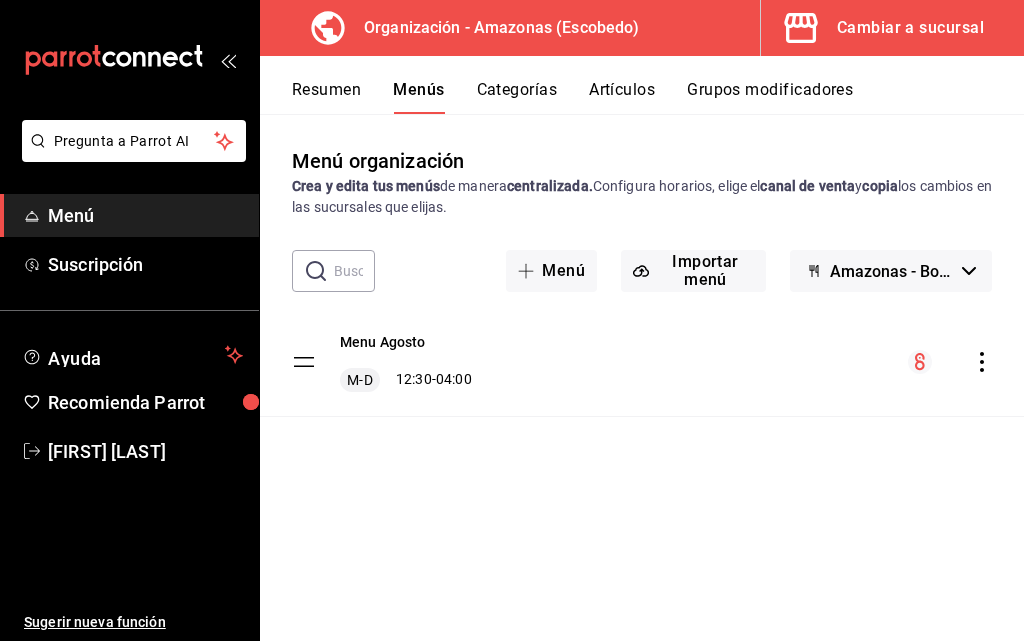 click on "Menu Agosto M-D 12:30  -  04:00" at bounding box center (406, 362) 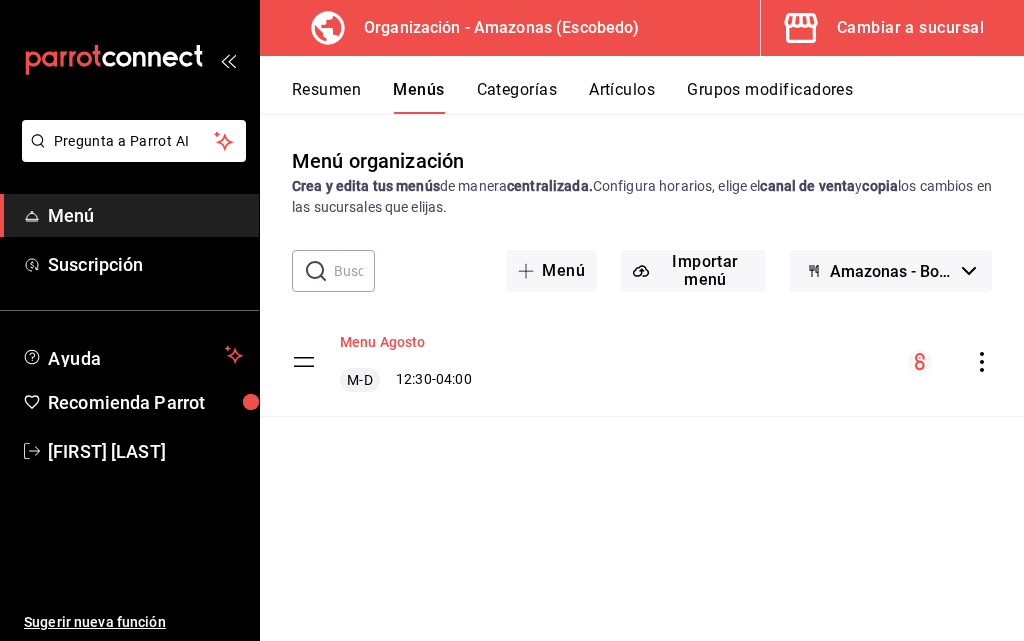 click on "Menu Agosto" at bounding box center (383, 342) 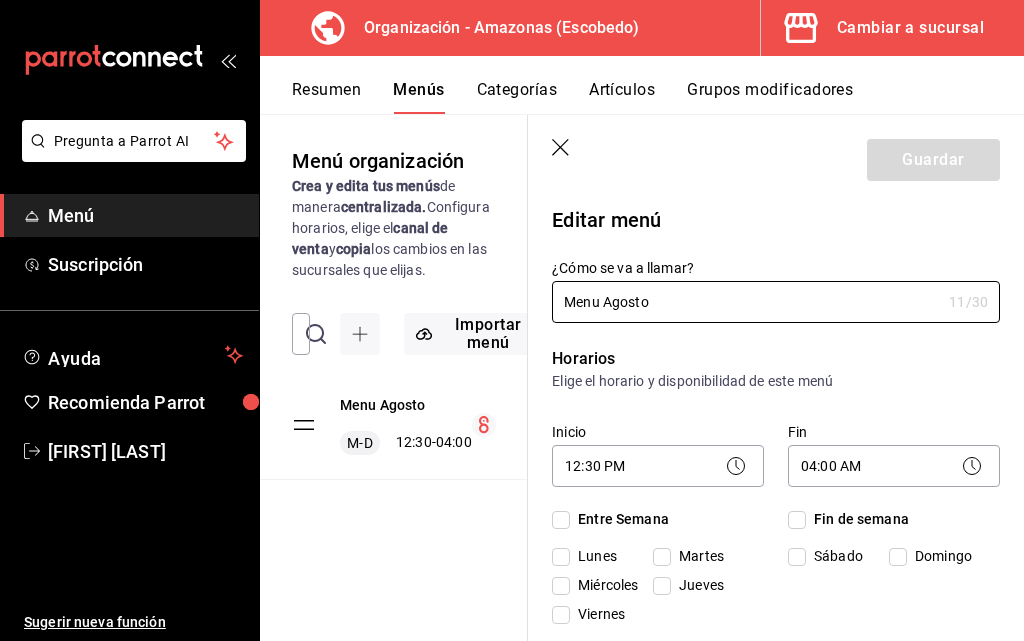 checkbox on "true" 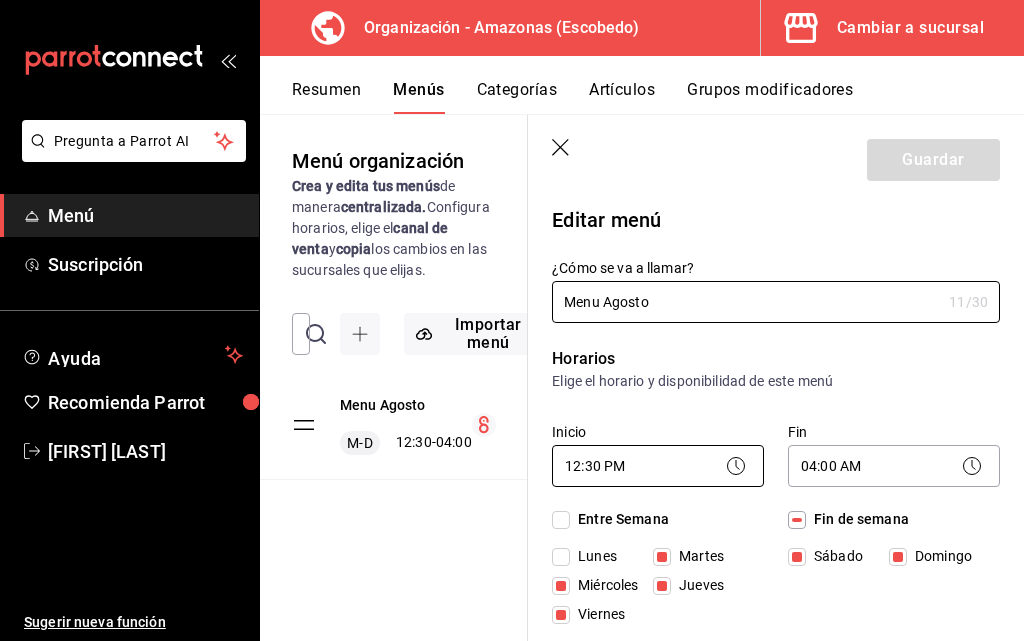 click on "Pregunta a Parrot AI Menú   Suscripción   Ayuda Recomienda Parrot   [FIRST] [LAST]   Sugerir nueva función   Organización - Amazonas ([CITY]) Cambiar a sucursal Resumen Menús Categorías Artículos Grupos modificadores Menú organización Crea y edita tus menús  de manera  centralizada.  Configura horarios, elige el  canal de venta  y  copia  los cambios en las sucursales que elijas. ​ ​ Importar menú Amazonas - Borrador Menu Agosto M-D 12:30  -  04:00 Guardar Editar menú ¿Cómo se va a llamar? Menu Agosto 11 /30 ¿Cómo se va a llamar? Horarios Elige el horario y disponibilidad de este menú Inicio 12:30 PM 12:30 Fin 04:00 AM 04:00 Entre Semana Lunes Martes Miércoles Jueves Viernes Fin de semana Sábado Domingo Agregar horario Categorías Selecciona una categoría existente Cervezas Drinks y Botellas Aguas y Refrescos Entradas Caldos y Aguachiles Tacos y Tostadas Especiales Camarones Cocteles Filetes Burgers y Chicken Cortes Postres ¿Dónde se va a mostrar tu menú? Punto de venta Uber Eats Si /" at bounding box center [512, 320] 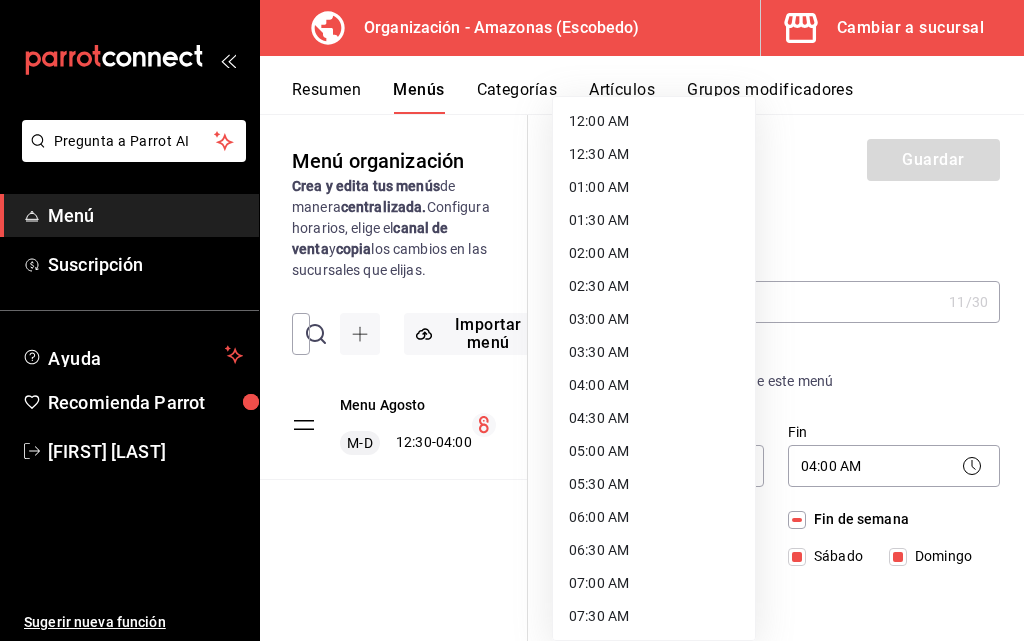 scroll, scrollTop: 578, scrollLeft: 0, axis: vertical 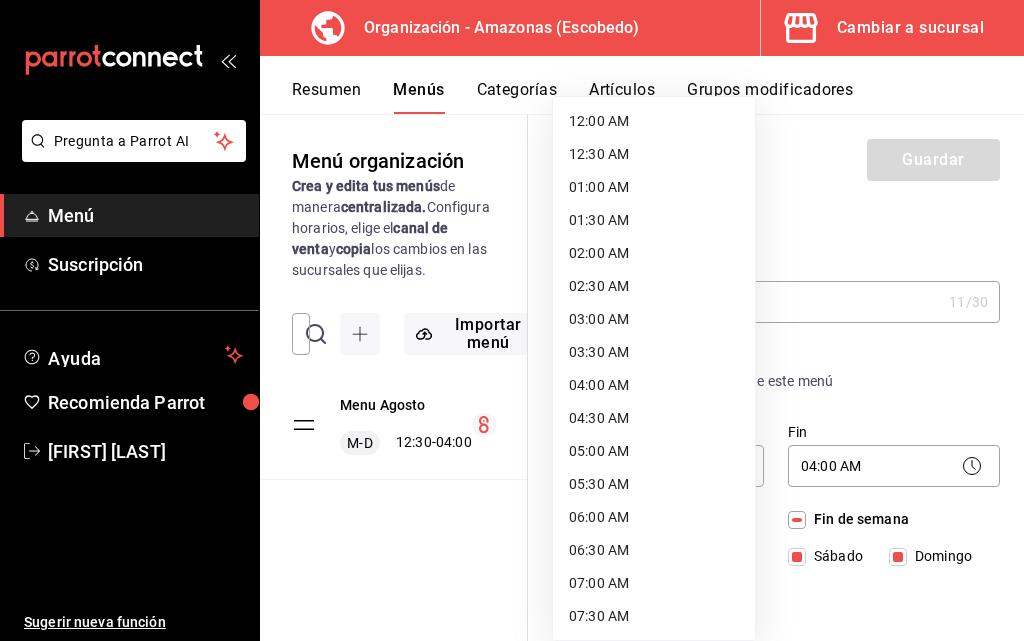click on "12:00 AM" at bounding box center (654, 121) 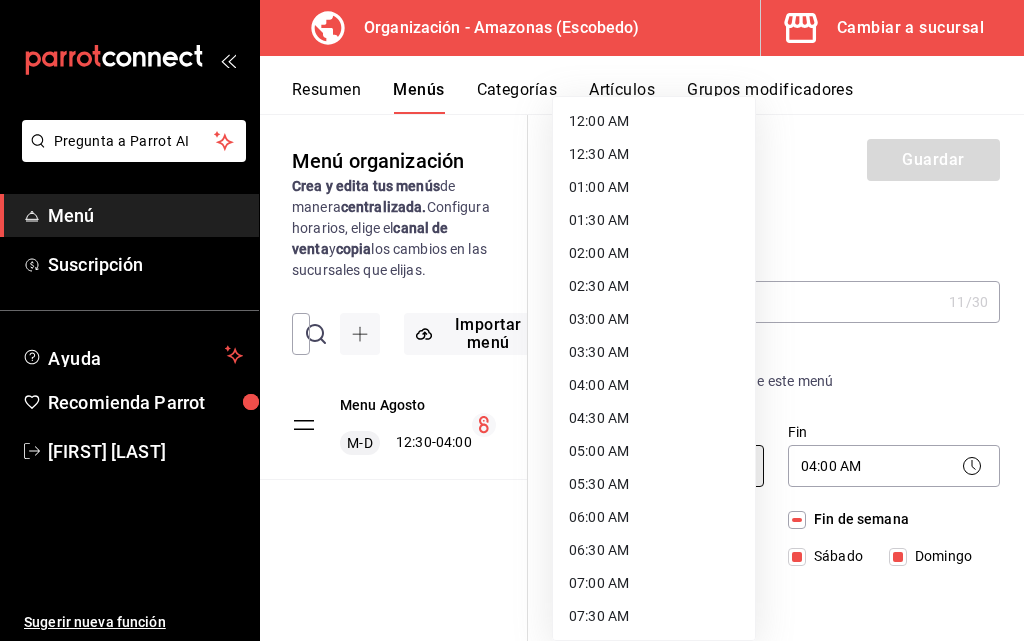 type on "00:00" 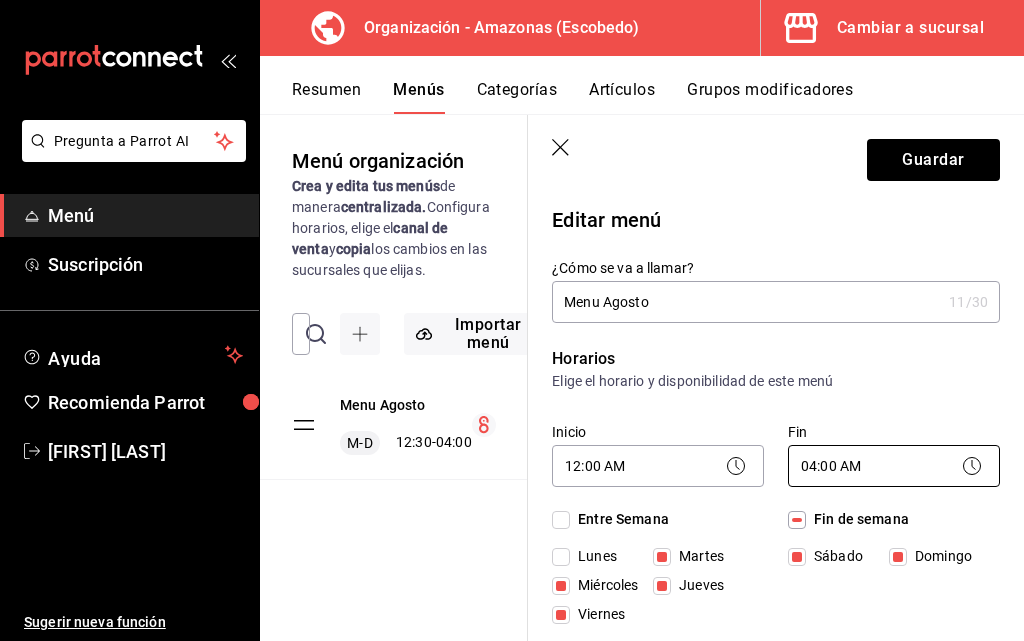 click on "Clave existente Esta clave existe para las siguientes categorías. ¿Deseas continuar? Sucursal Categorías Amazonas ([CITY]) Cortes Cancelar Aceptar" at bounding box center (512, 320) 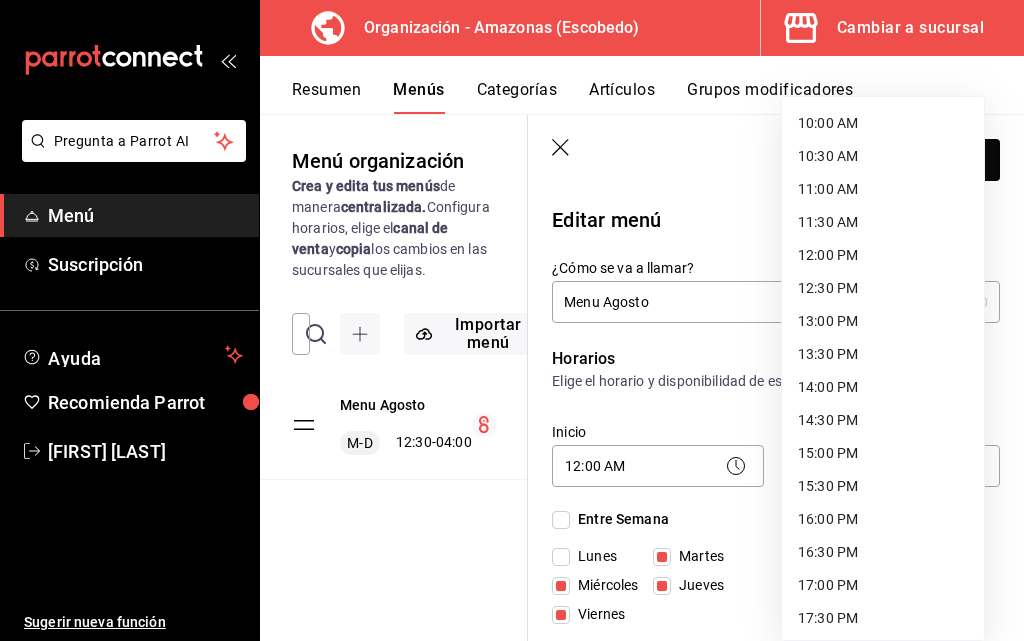 scroll, scrollTop: 1090, scrollLeft: 0, axis: vertical 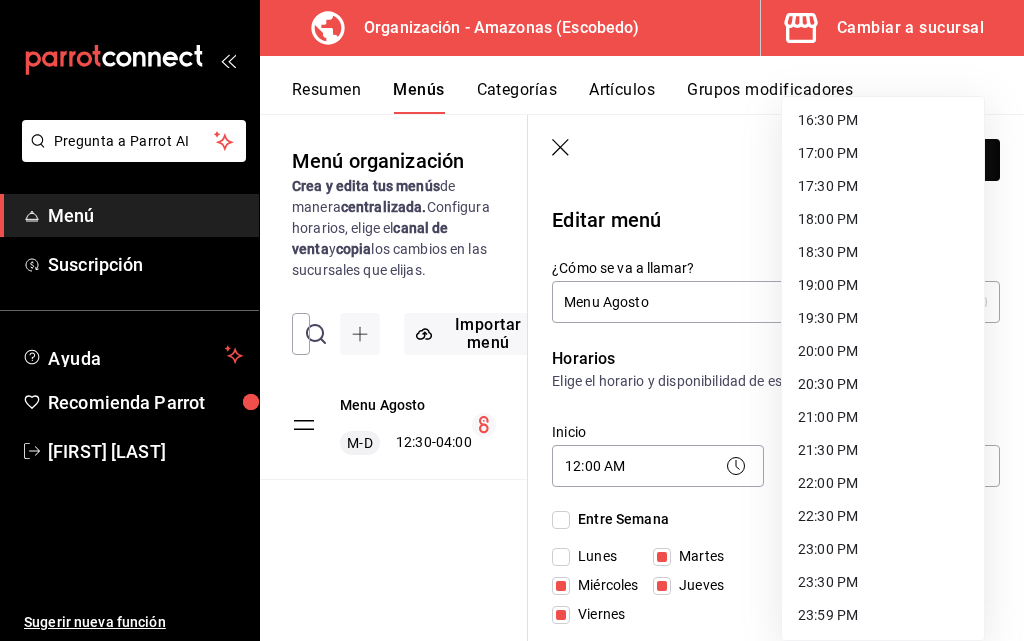 click on "23:59 PM" at bounding box center (883, 615) 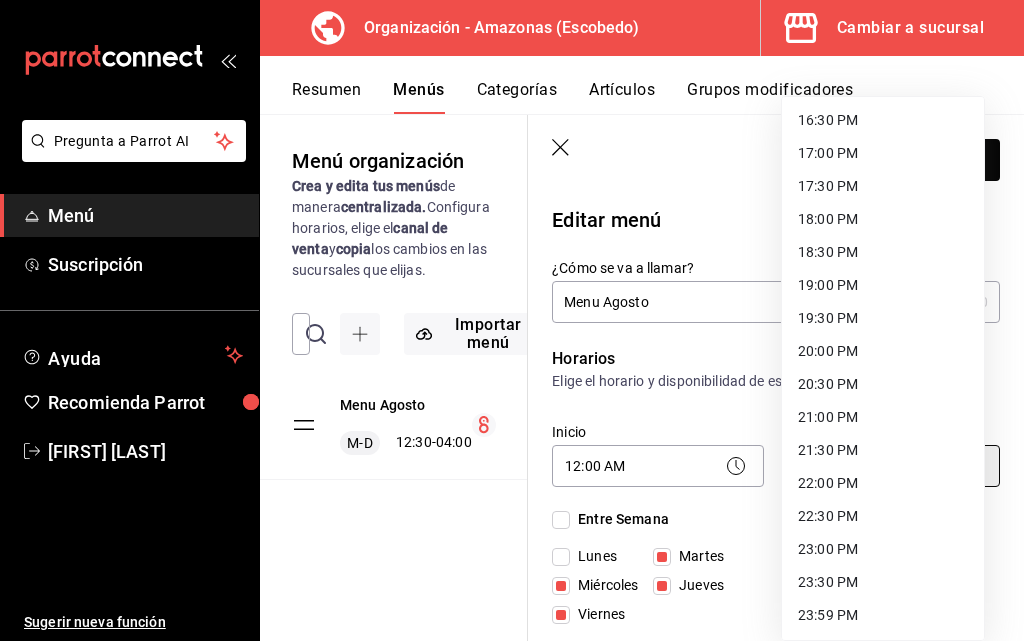 type on "23:59" 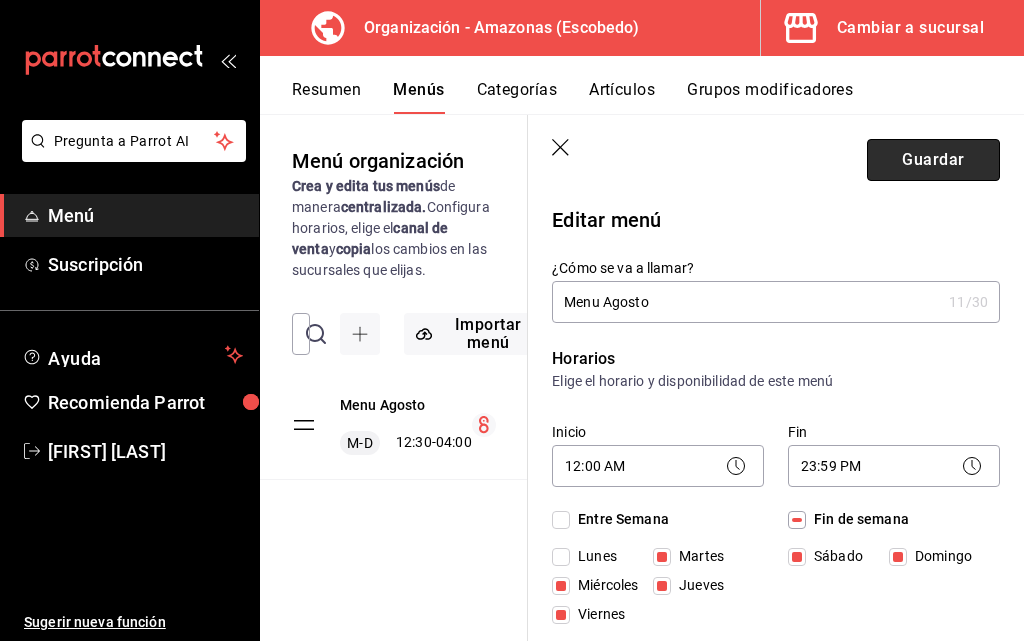 click on "Guardar" at bounding box center [933, 160] 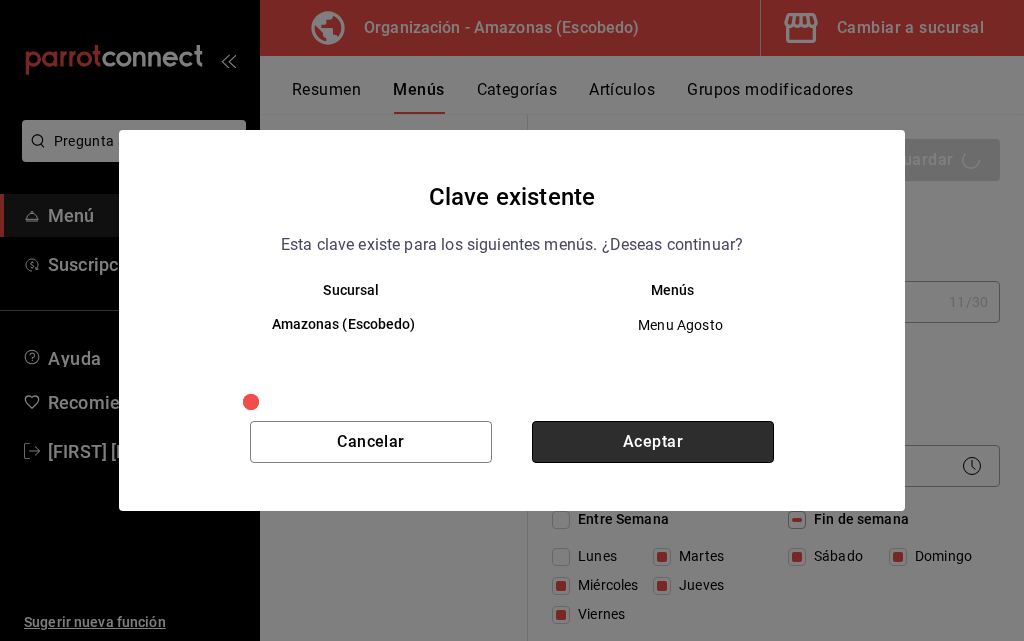 click on "Aceptar" at bounding box center [653, 442] 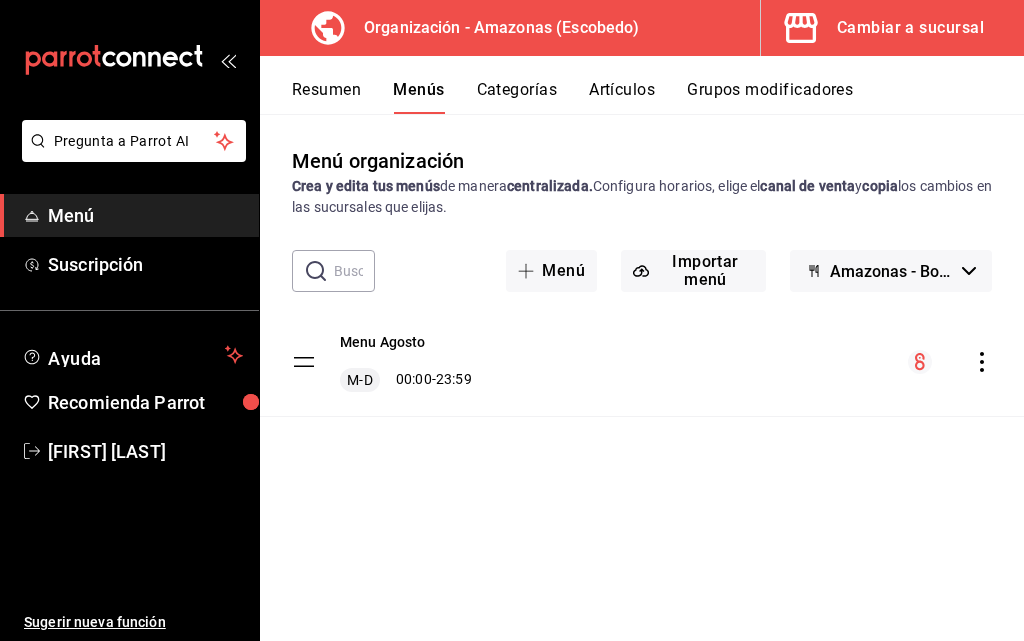 click on "Amazonas - Borrador" at bounding box center [892, 271] 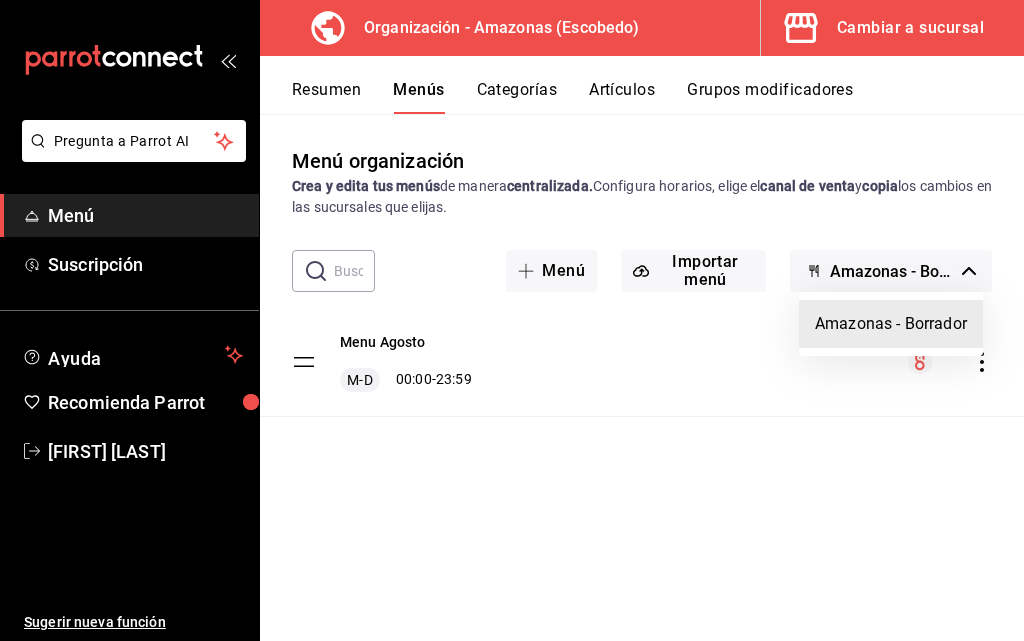 click at bounding box center (512, 320) 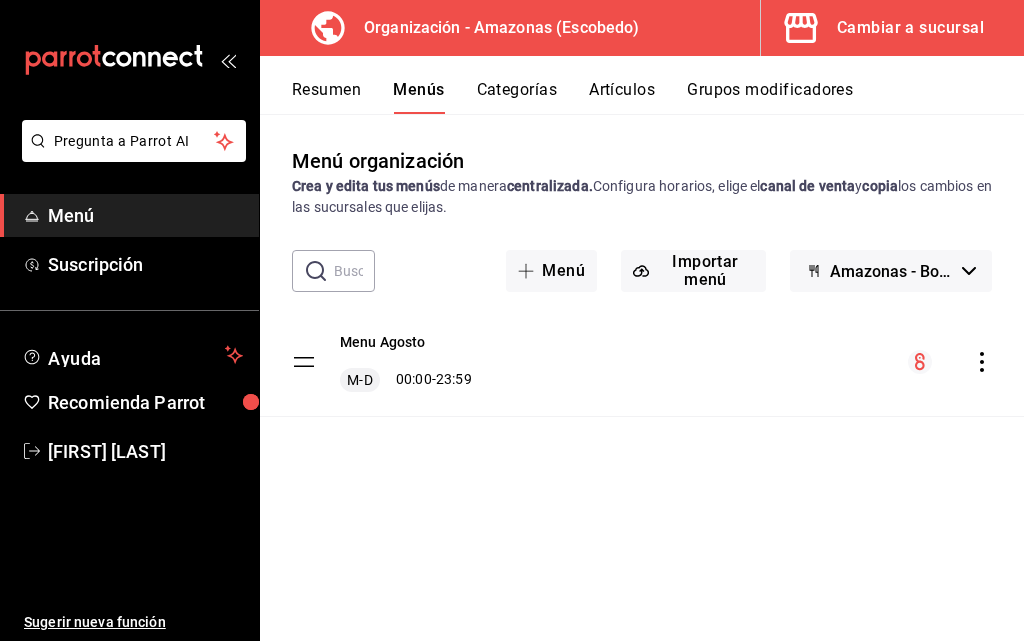 click on "Amazonas - Borrador" at bounding box center [892, 271] 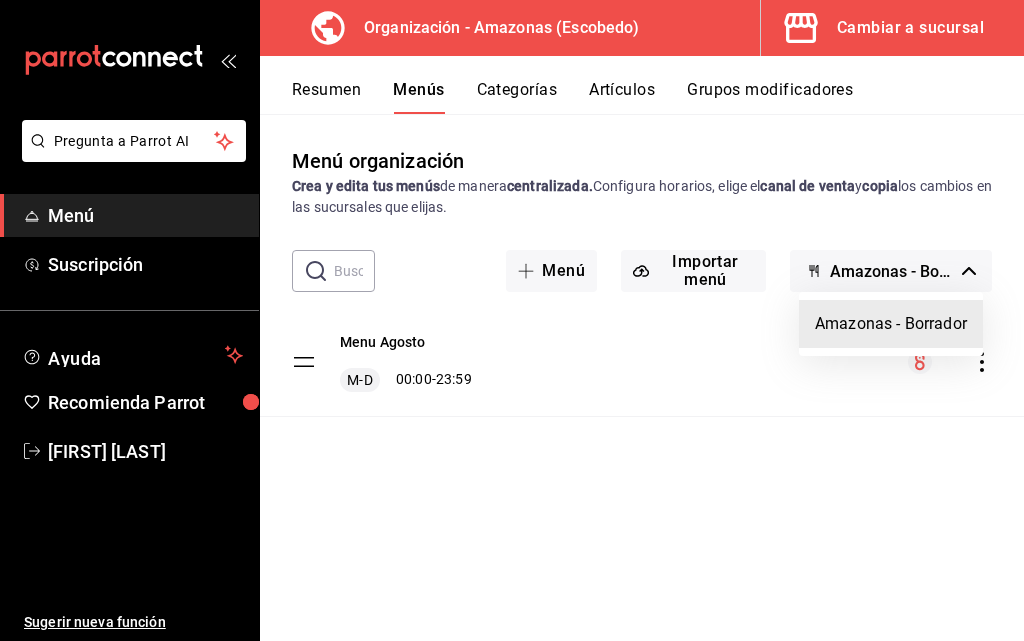 click on "Amazonas - Borrador" at bounding box center (891, 324) 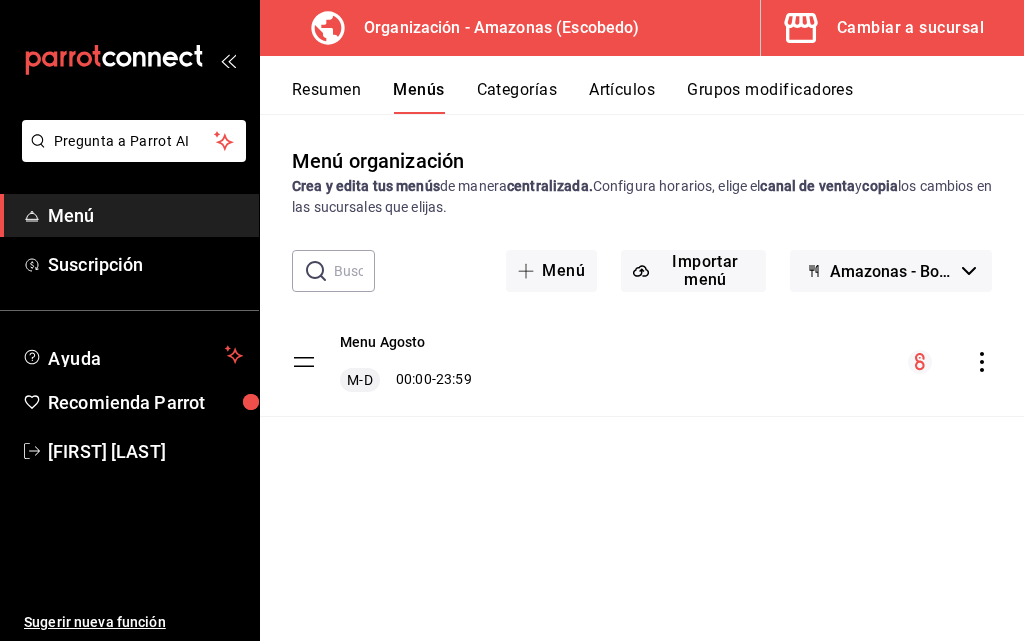 click on "Resumen" at bounding box center (326, 97) 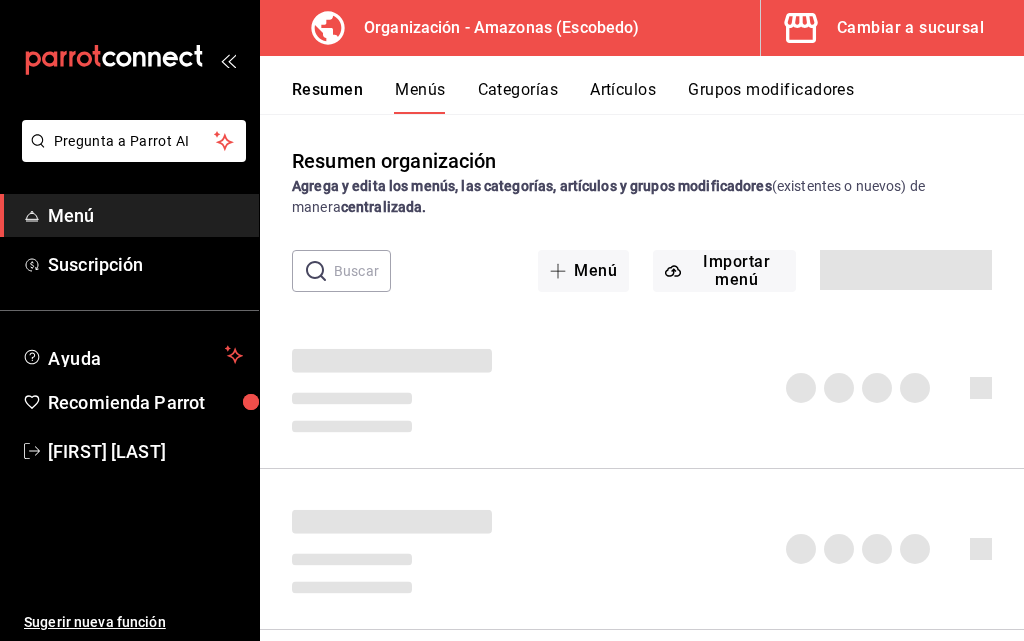 click 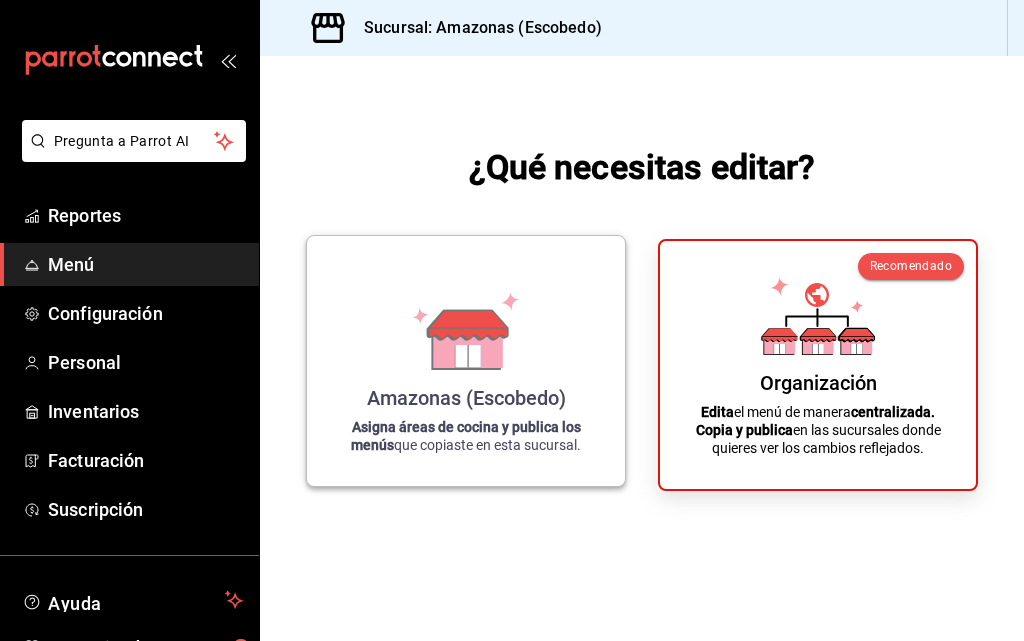 click 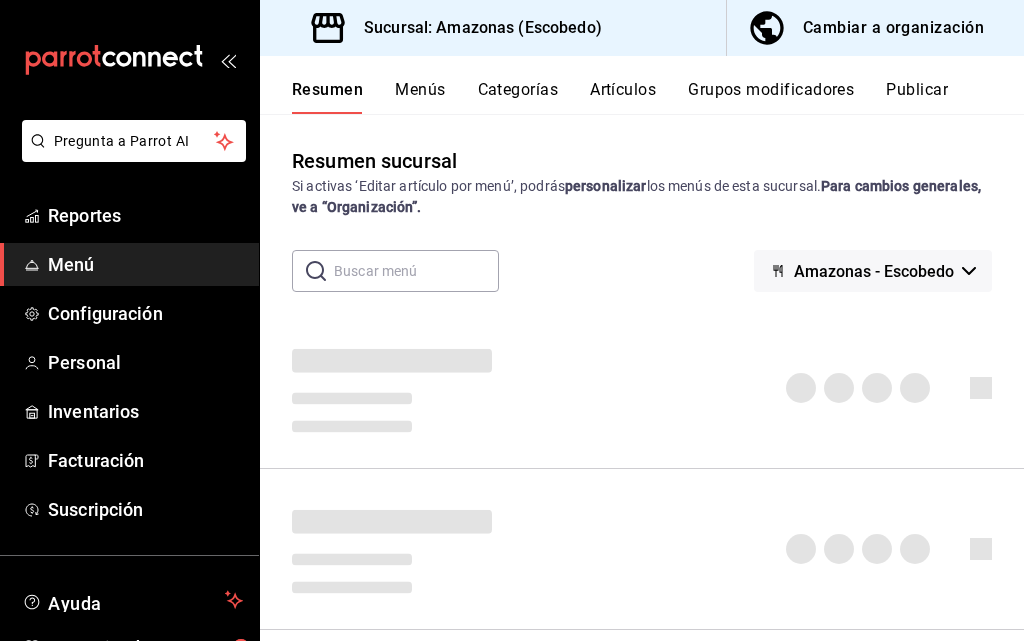 scroll, scrollTop: 0, scrollLeft: 0, axis: both 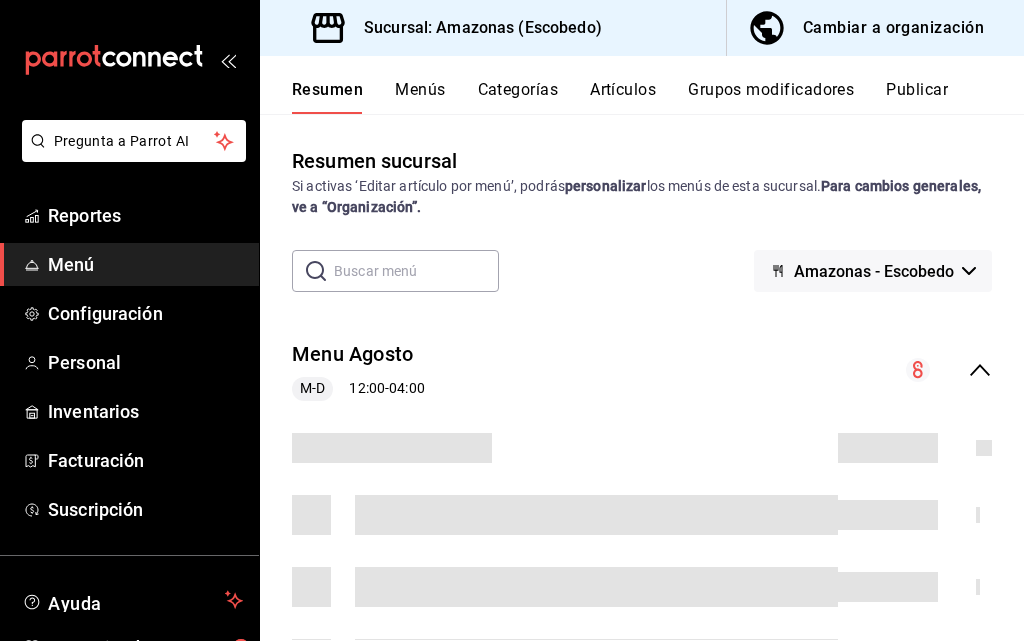 click on "M-D 12:00  -  04:00" at bounding box center (358, 389) 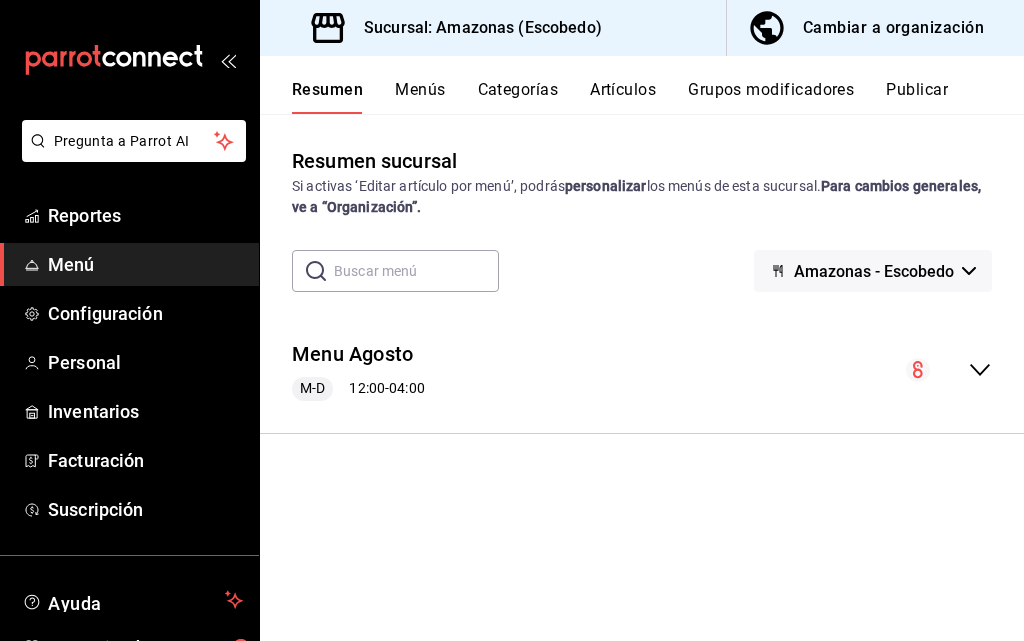 click on "M-D 12:00  -  04:00" at bounding box center [358, 389] 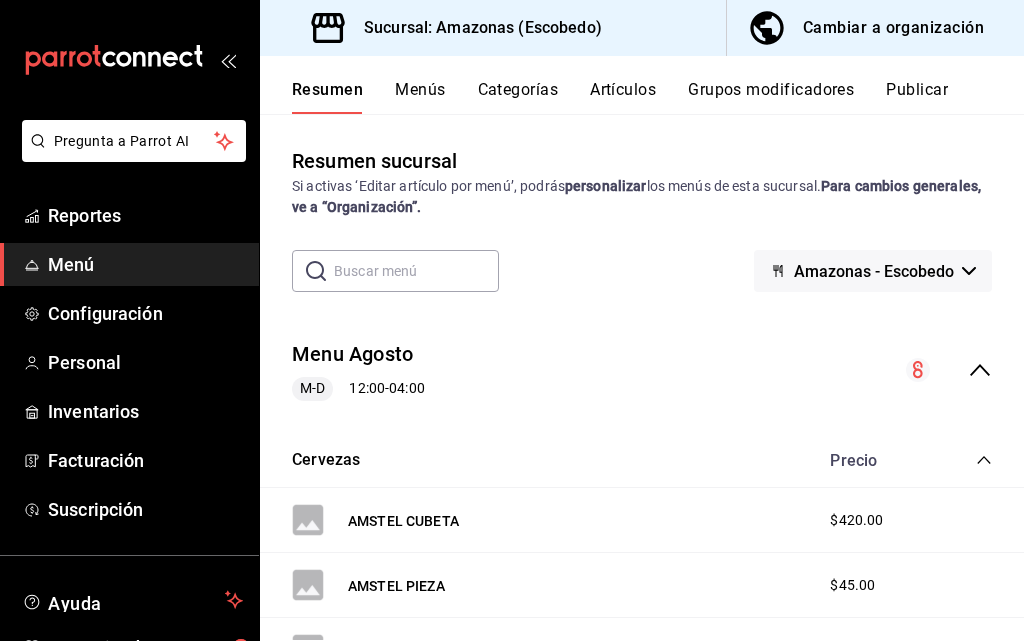 click on "M-D 12:00  -  04:00" at bounding box center [358, 389] 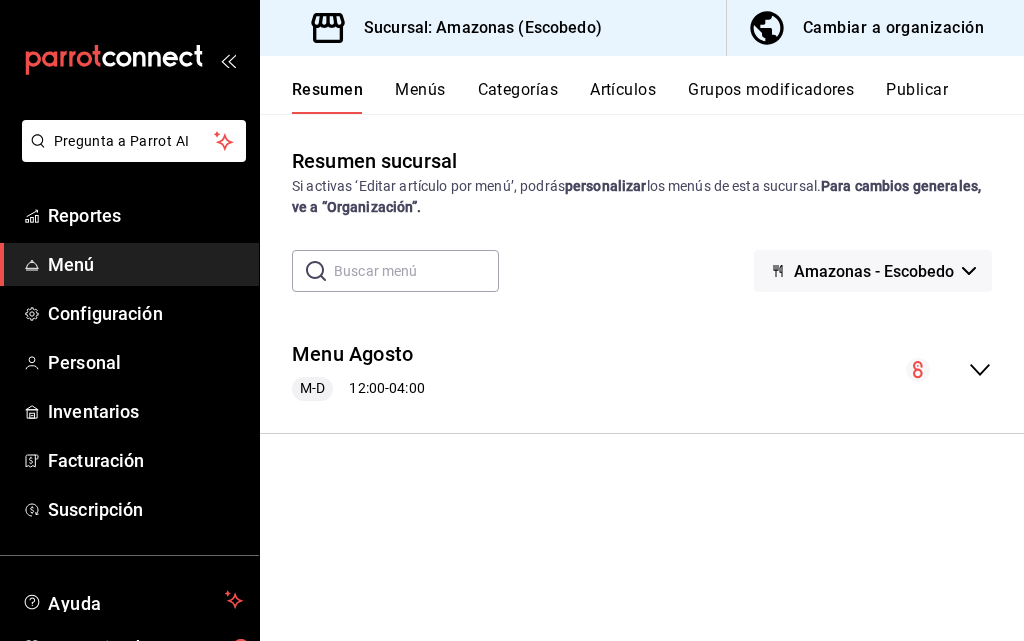 click on "Menu Agosto M-D 12:00  -  04:00" at bounding box center [642, 370] 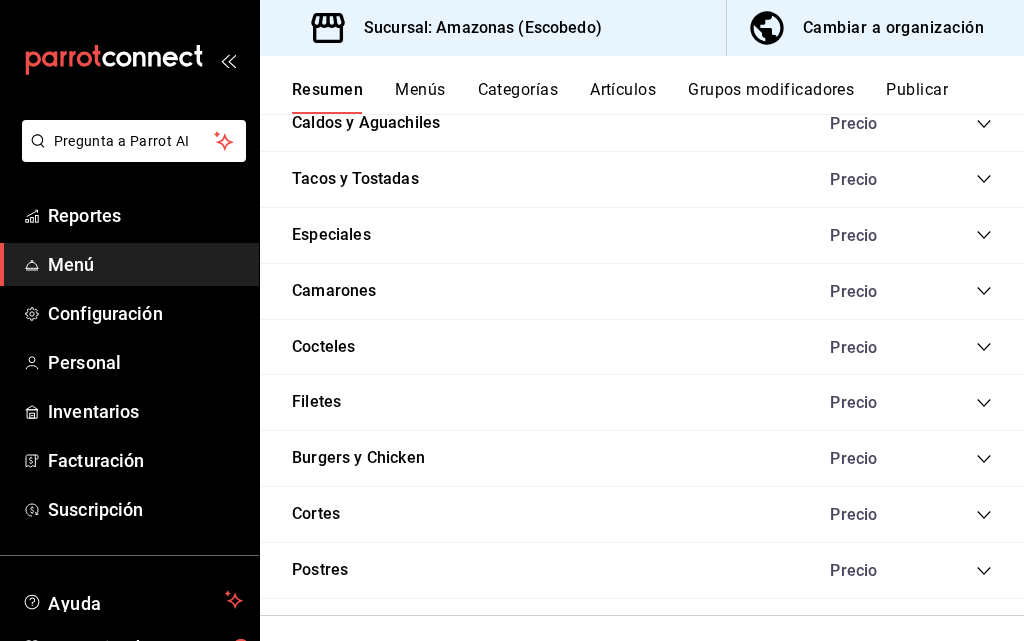 scroll, scrollTop: 2622, scrollLeft: 0, axis: vertical 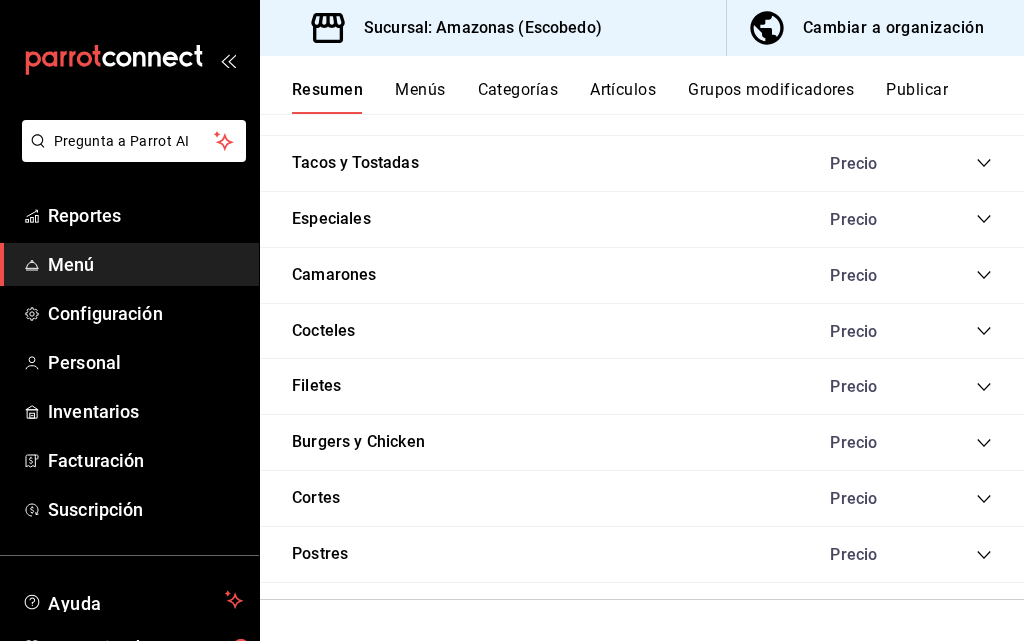 click 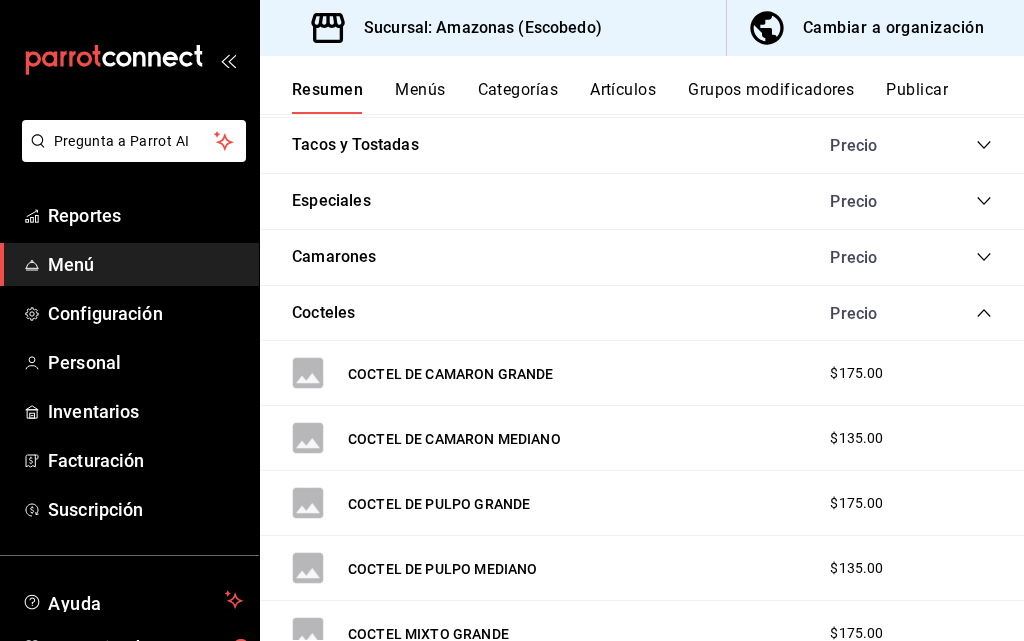 scroll, scrollTop: 2722, scrollLeft: 0, axis: vertical 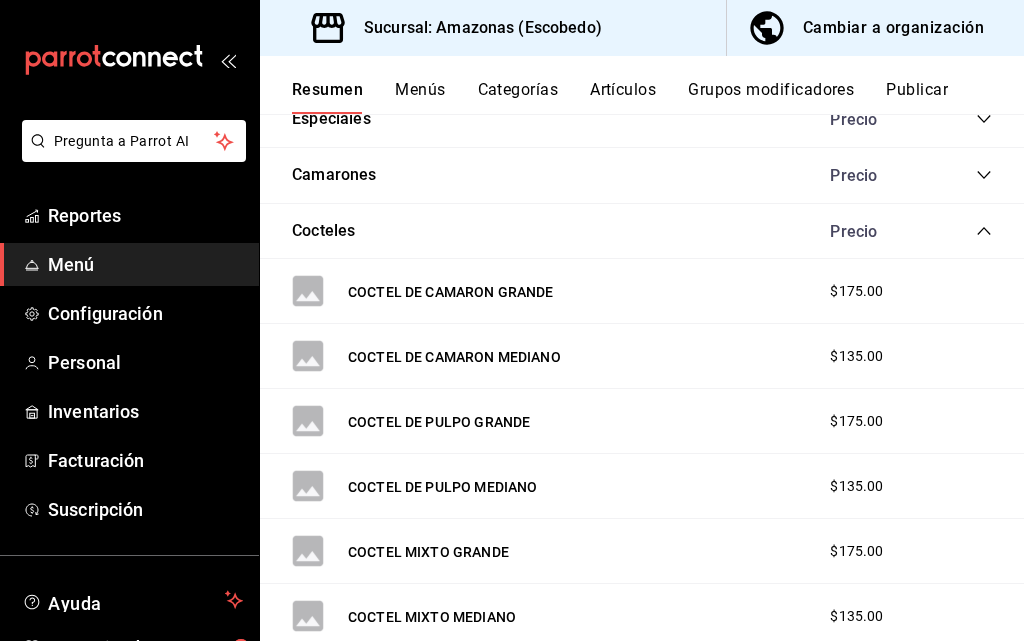 click 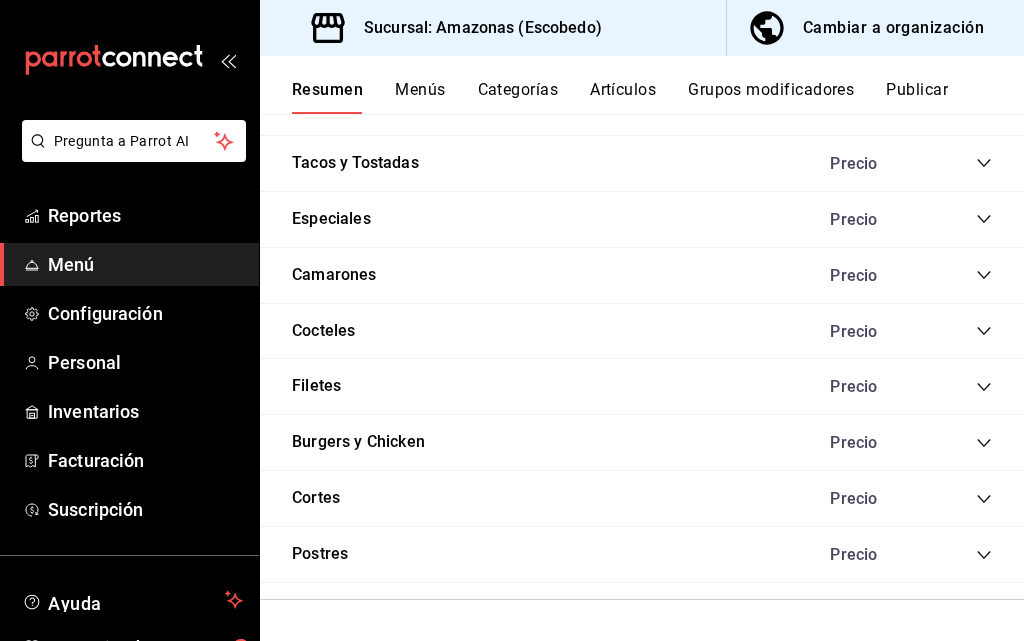 scroll, scrollTop: 2622, scrollLeft: 0, axis: vertical 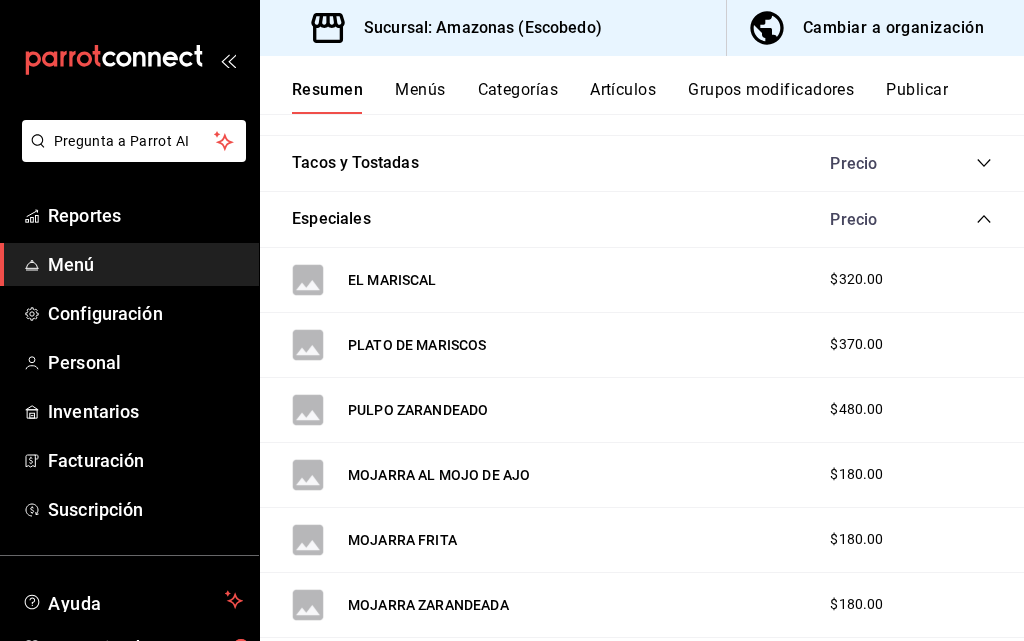 click 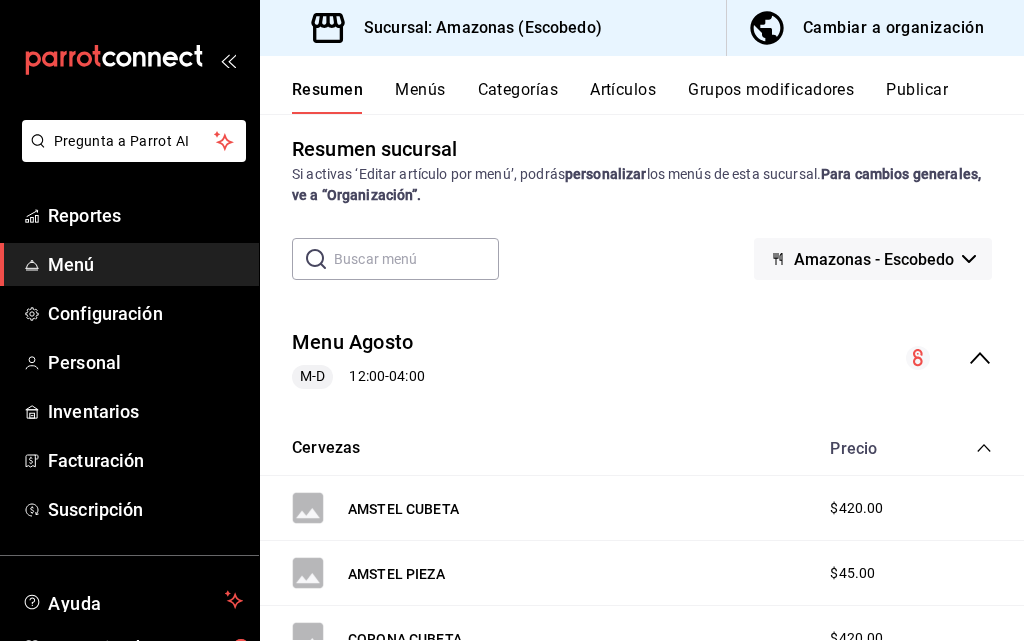 scroll, scrollTop: 0, scrollLeft: 0, axis: both 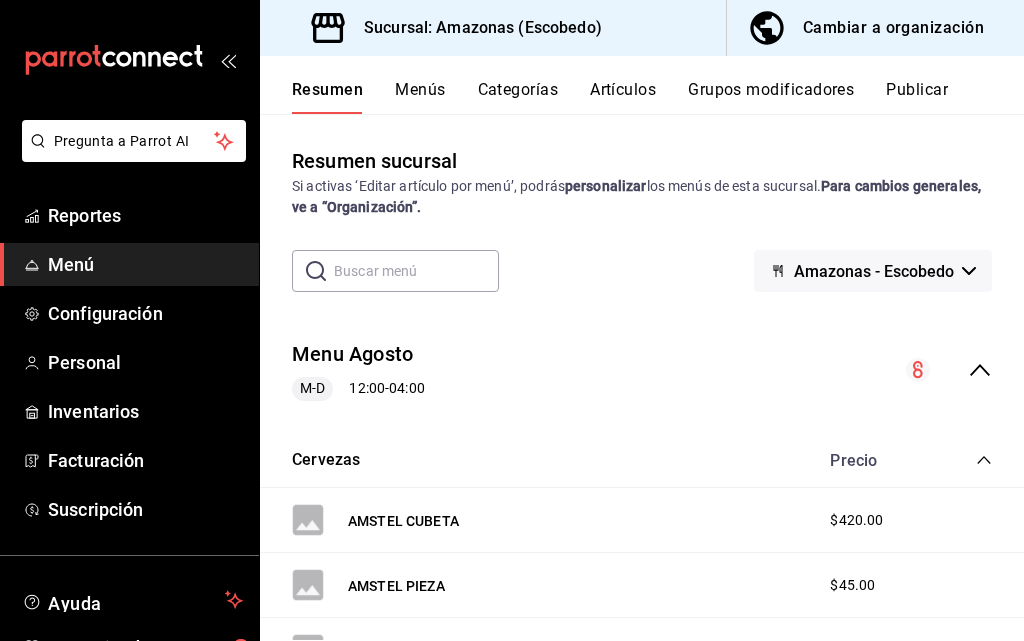 click 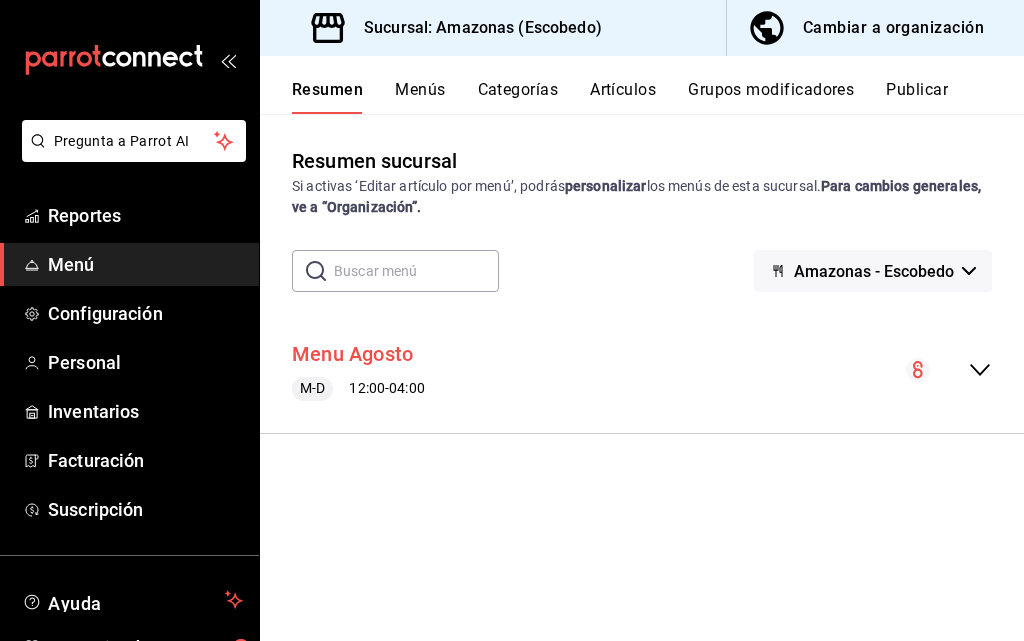 click on "Menu Agosto" at bounding box center [352, 354] 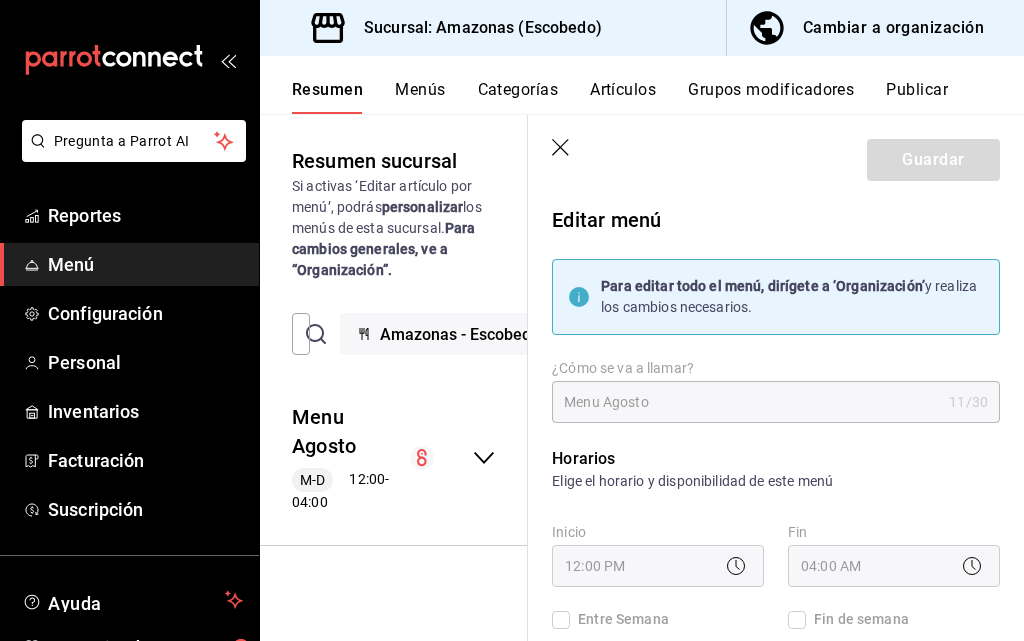 checkbox on "true" 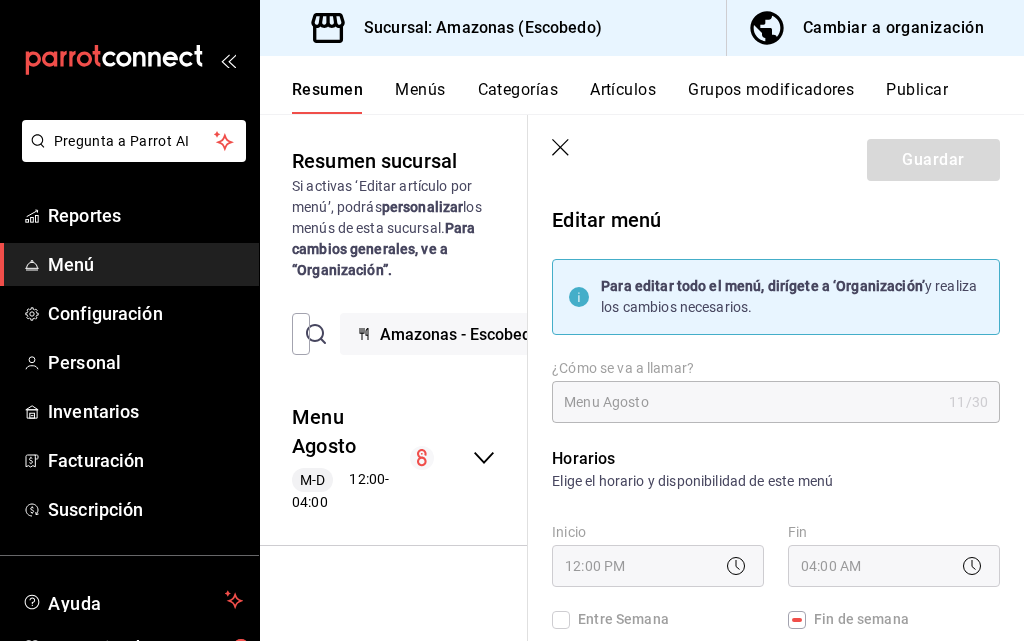 scroll, scrollTop: 200, scrollLeft: 0, axis: vertical 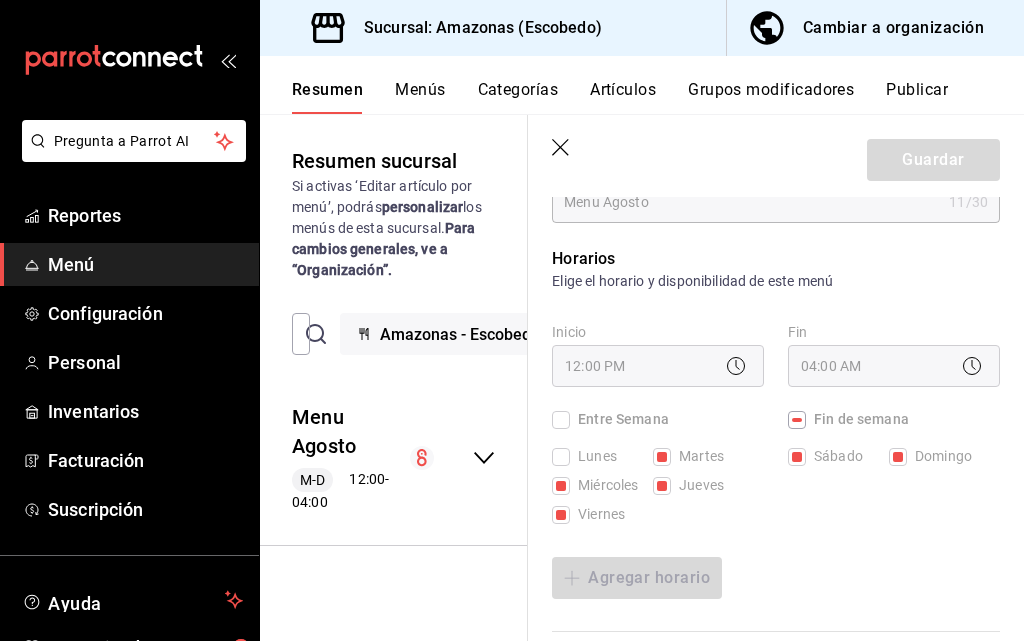 click on "Entre Semana" at bounding box center (610, 419) 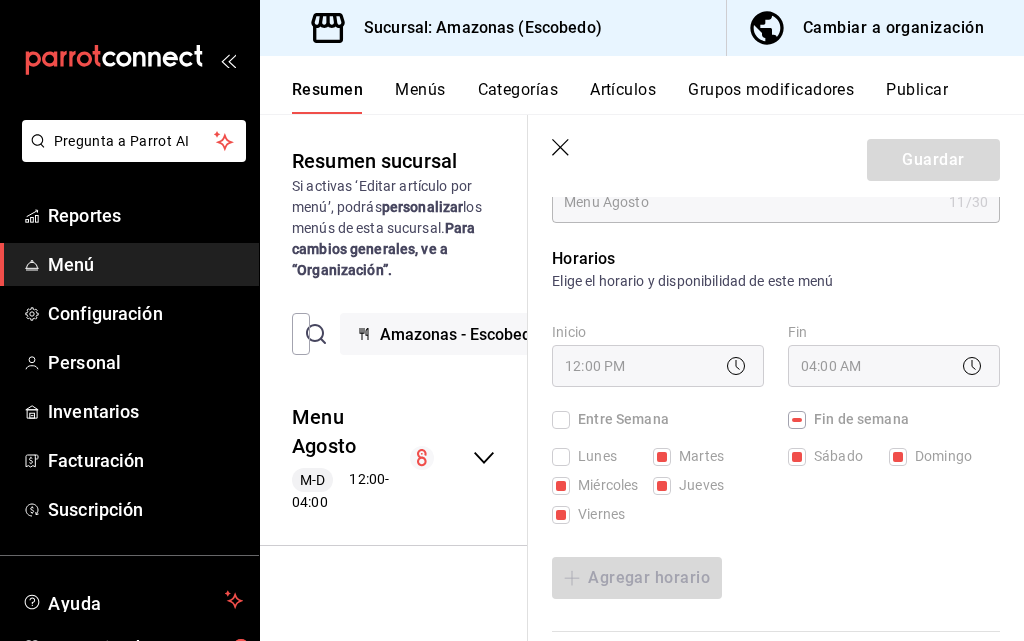 click on "Elige el horario y disponibilidad de este menú" at bounding box center (776, 281) 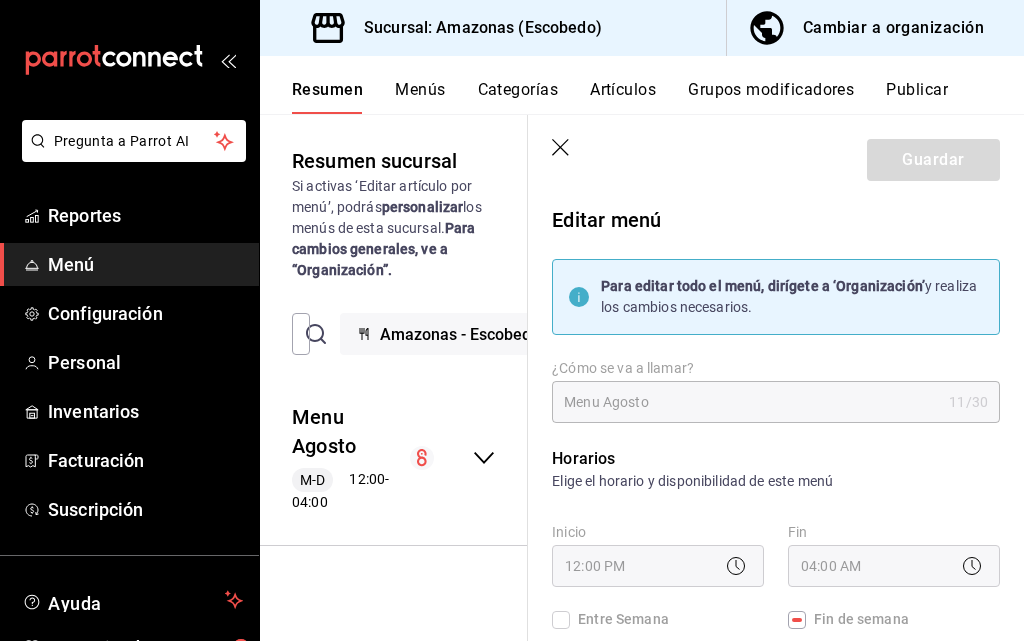 click on "Sucursal: Amazonas (Escobedo)" at bounding box center [443, 28] 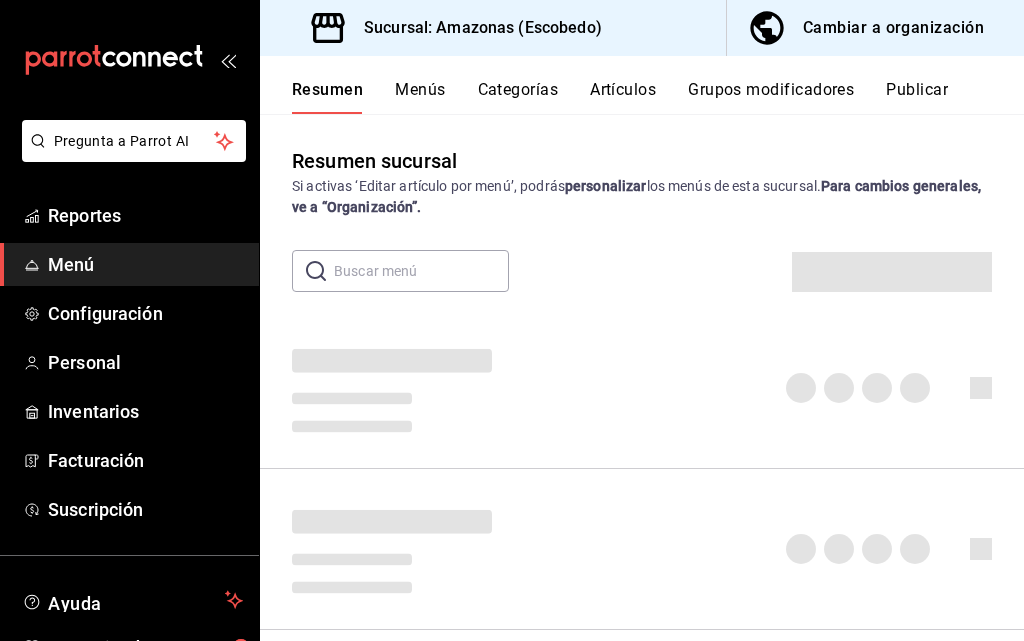 click on "Sucursal: Amazonas (Escobedo)" at bounding box center (475, 28) 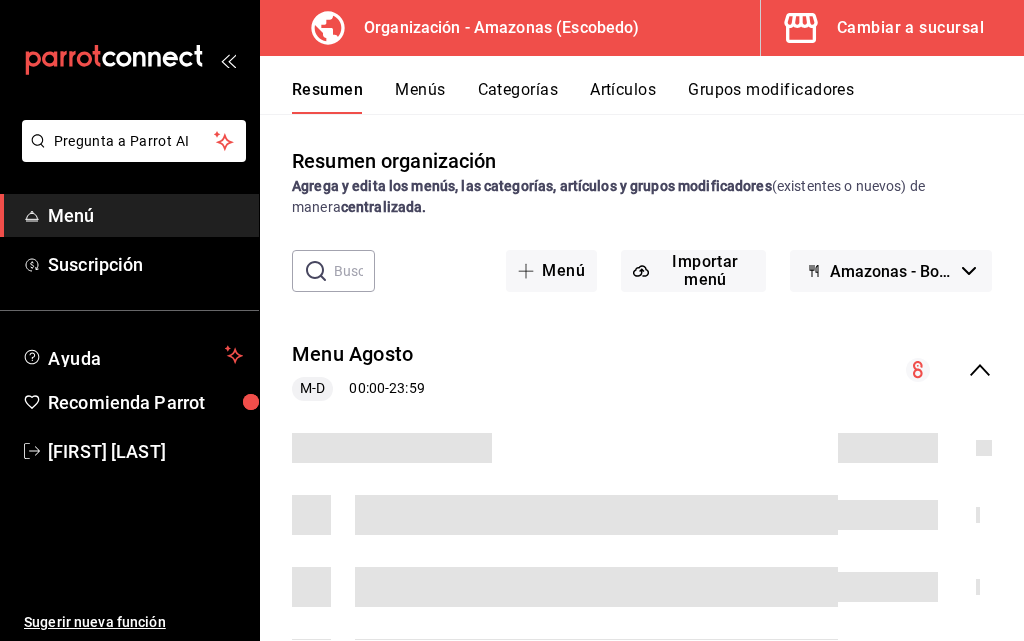 click on "M-D 00:00  -  23:59" at bounding box center [358, 389] 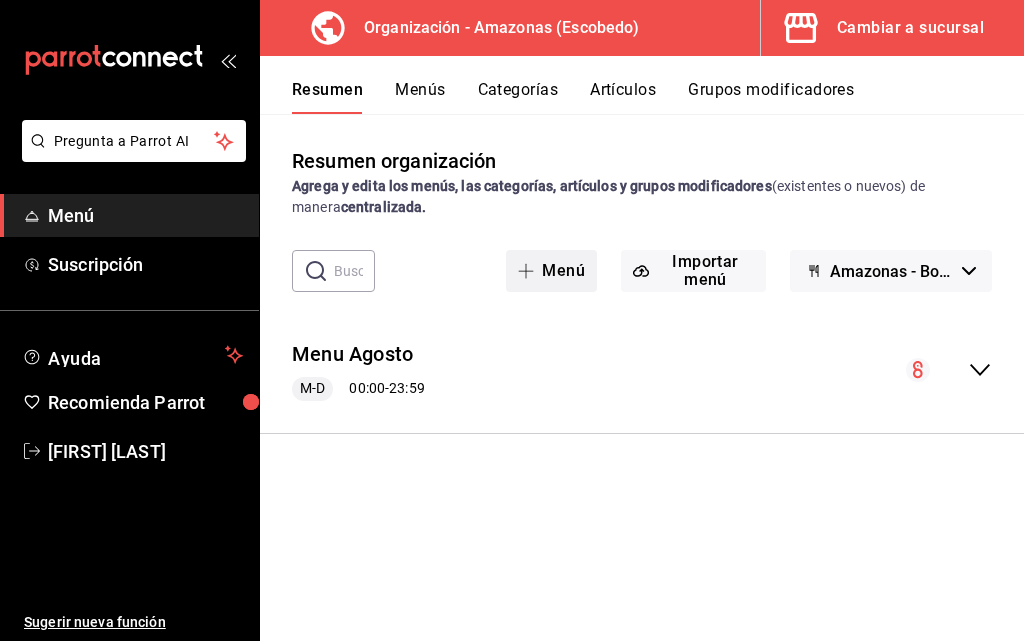 click on "Menu Agosto" at bounding box center [352, 354] 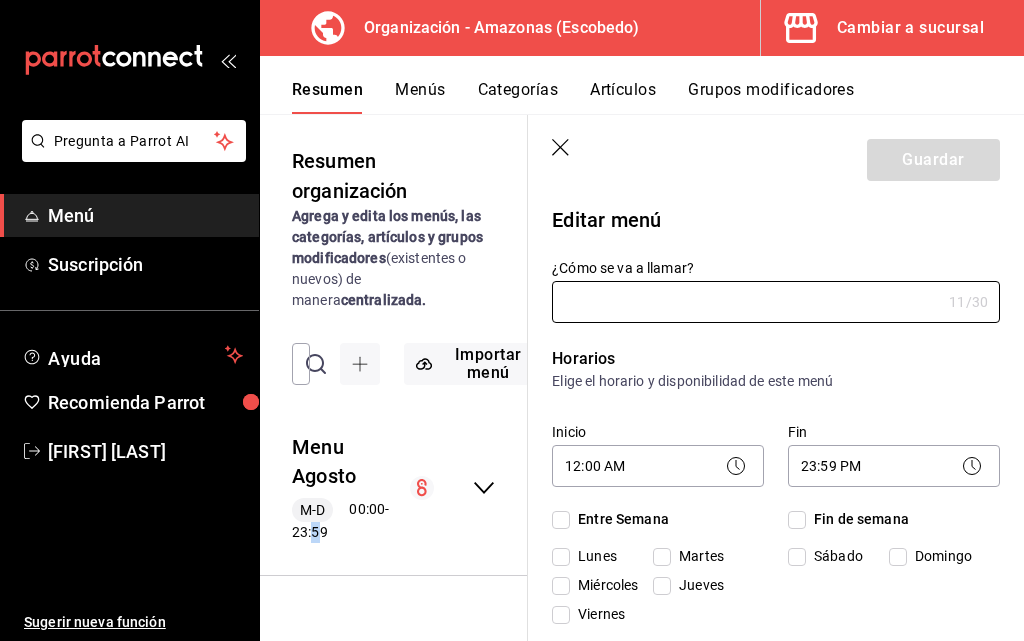 type on "Menu Agosto" 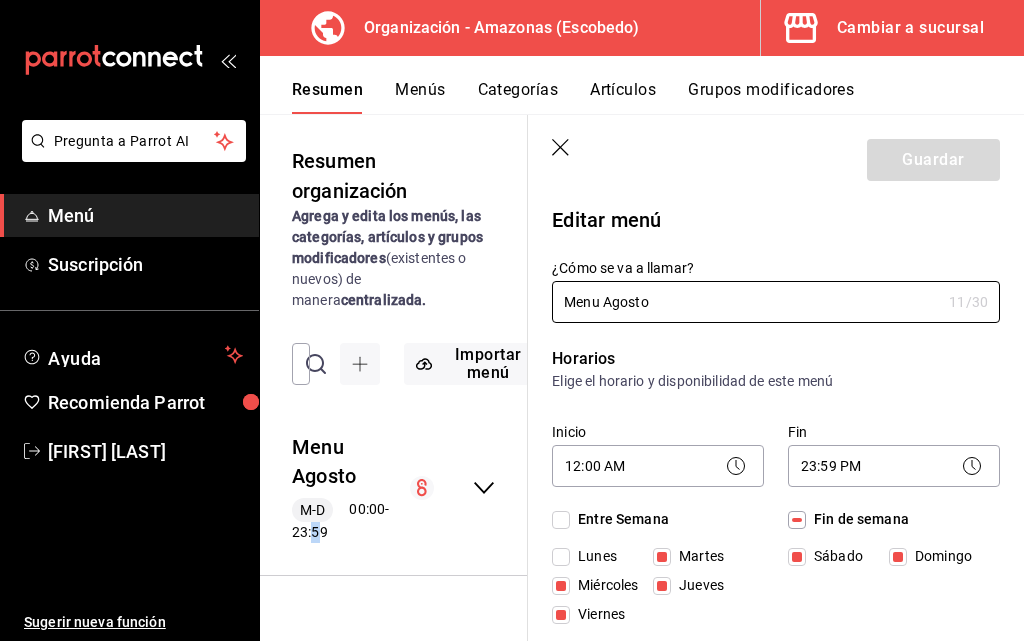 checkbox on "true" 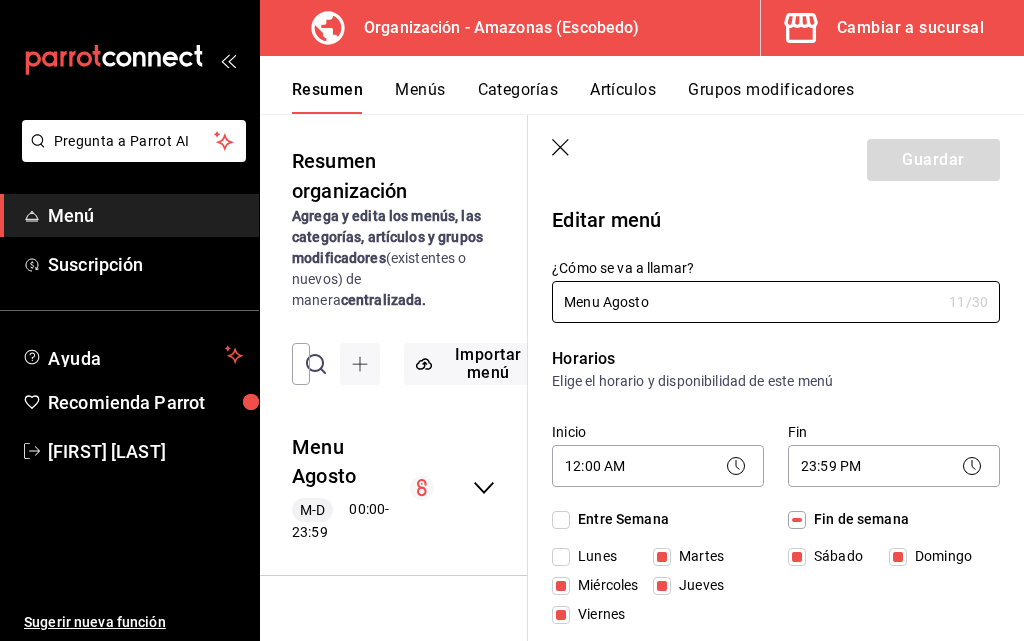 scroll, scrollTop: 200, scrollLeft: 0, axis: vertical 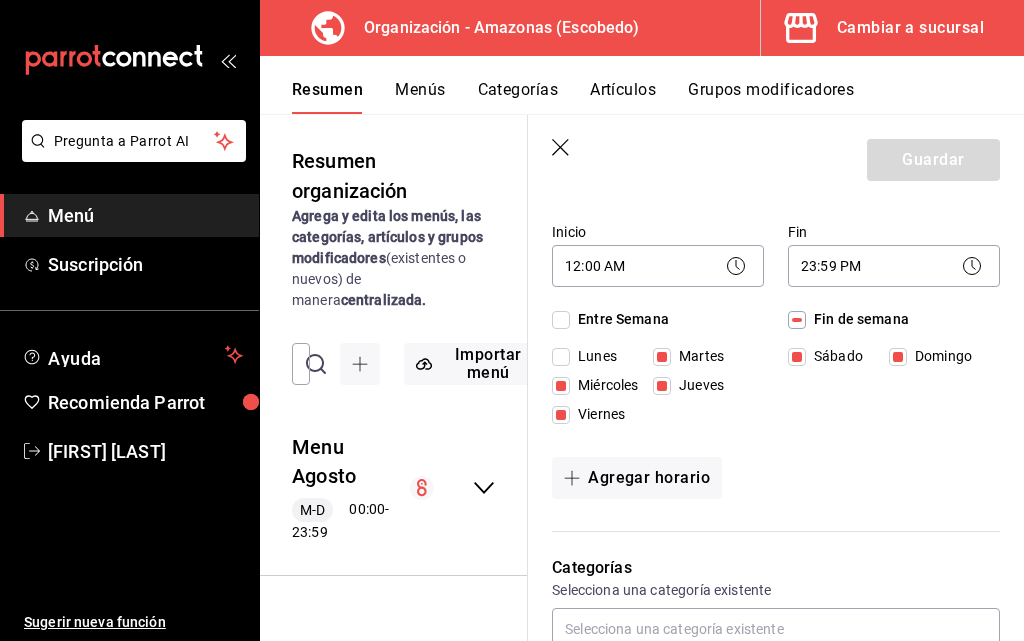 click on "Entre Semana" at bounding box center (561, 320) 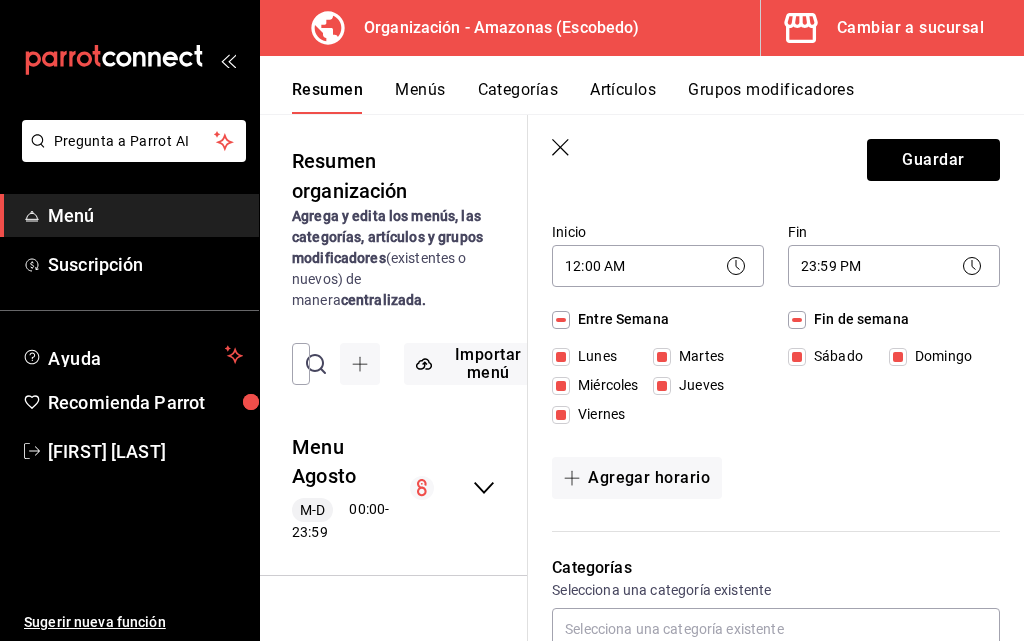 click 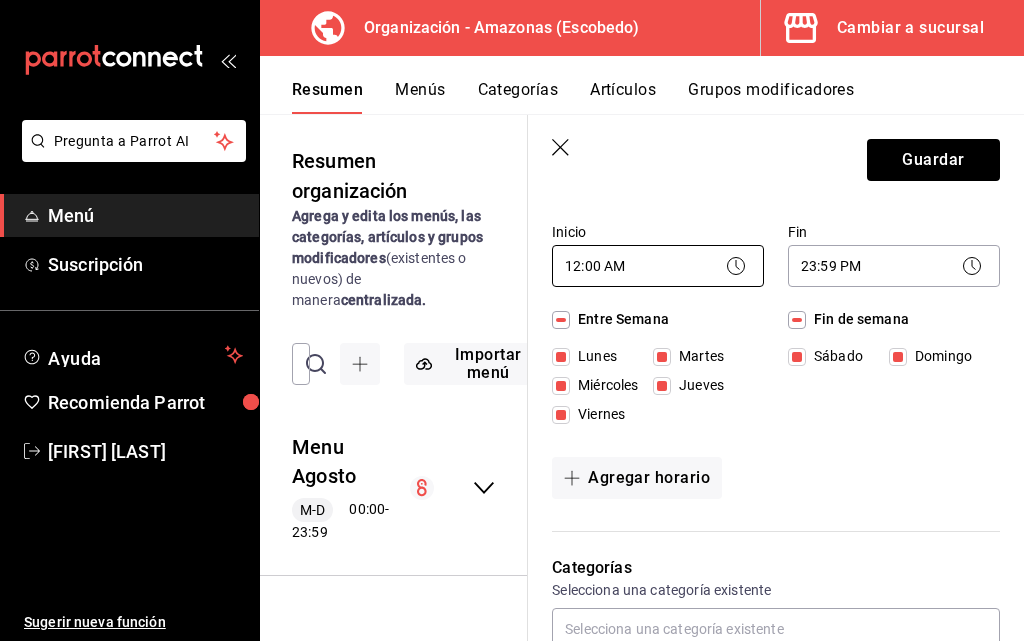 click on "Pregunta a Parrot AI Menú   Suscripción   Ayuda Recomienda Parrot   [FIRST] [LAST]   Sugerir nueva función   Organización - Amazonas ([CITY]) Cambiar a sucursal Resumen Menús Categorías Artículos Grupos modificadores Menú organización Crea y edita tus menús  de manera  centralizada.  Configura horarios, elige el  canal de venta  y  copia  los cambios en las sucursales que elijas. ​ ​ Importar menú Amazonas - Borrador Menu Agosto M-D 12:30  -  04:00 Guardar Editar menú ¿Cómo se va a llamar? Menu Agosto 11 /30 ¿Cómo se va a llamar? Horarios Elige el horario y disponibilidad de este menú Inicio 12:00 AM 00:00 Fin 04:00 AM 04:00 Entre Semana Lunes Martes Miércoles Jueves Viernes Fin de semana Sábado Domingo Agregar horario Categorías Selecciona una categoría existente Cervezas Drinks y Botellas Aguas y Refrescos Entradas Caldos y Aguachiles Tacos y Tostadas Especiales Camarones Cocteles Filetes Burgers y Chicken Cortes Postres ¿Dónde se va a mostrar tu menú? Punto de venta Uber Eats Si /" at bounding box center (512, 320) 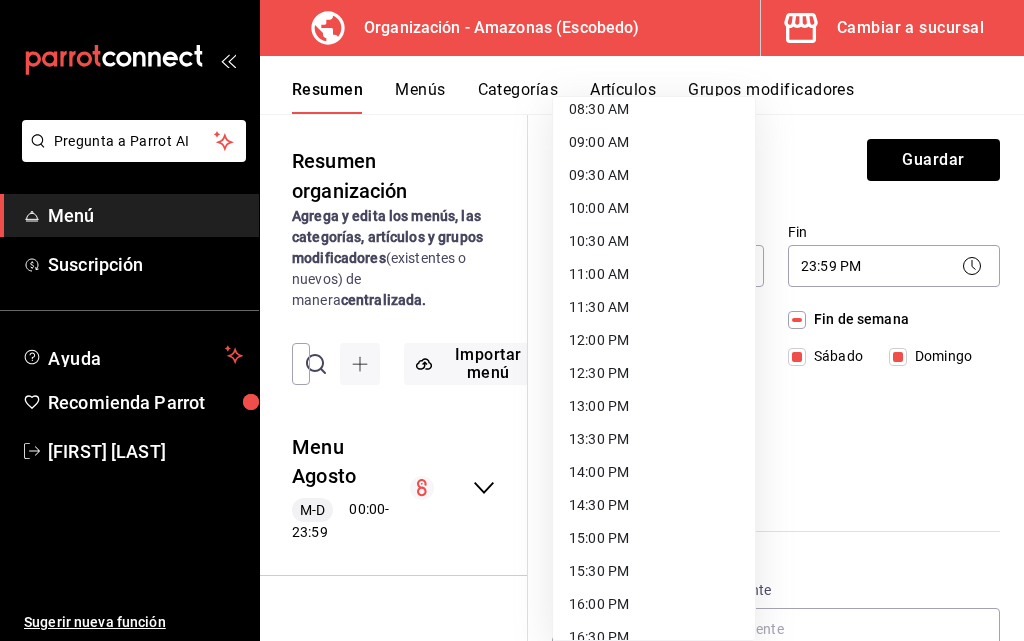 scroll, scrollTop: 600, scrollLeft: 0, axis: vertical 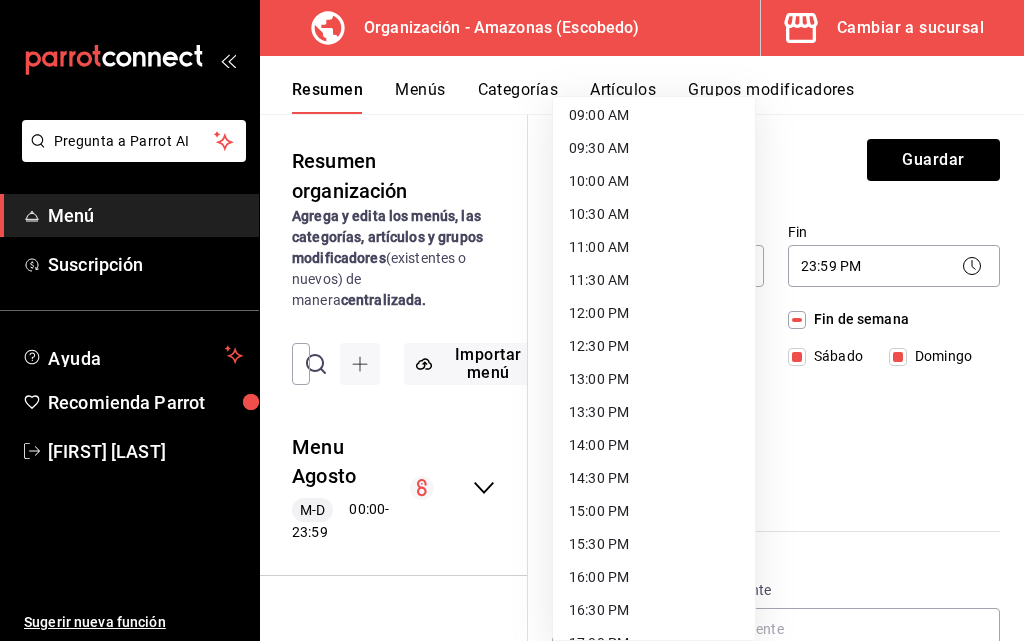 click on "12:30 PM" at bounding box center [654, 346] 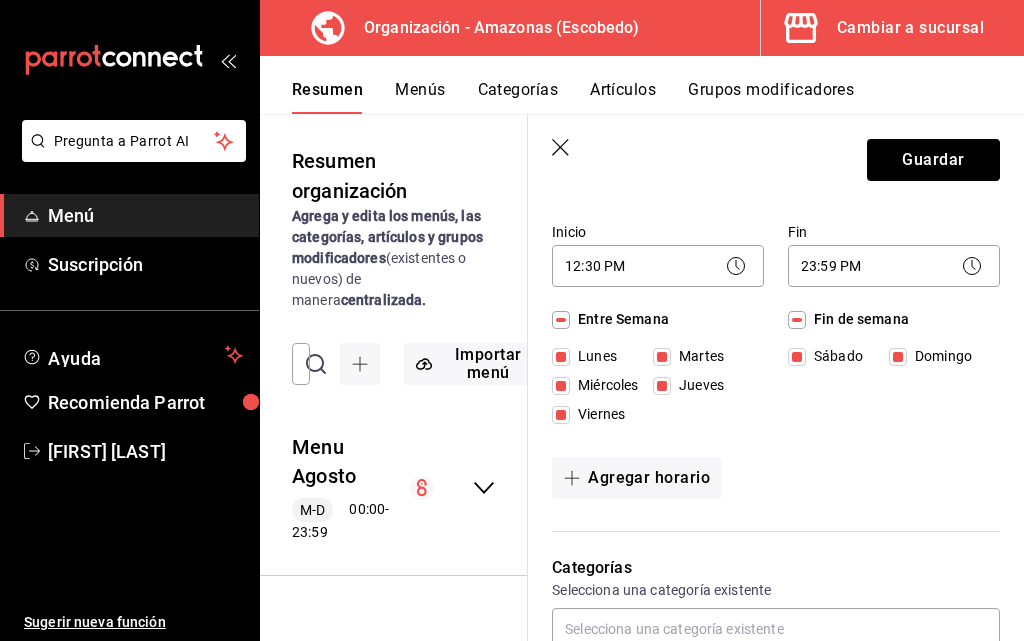 click 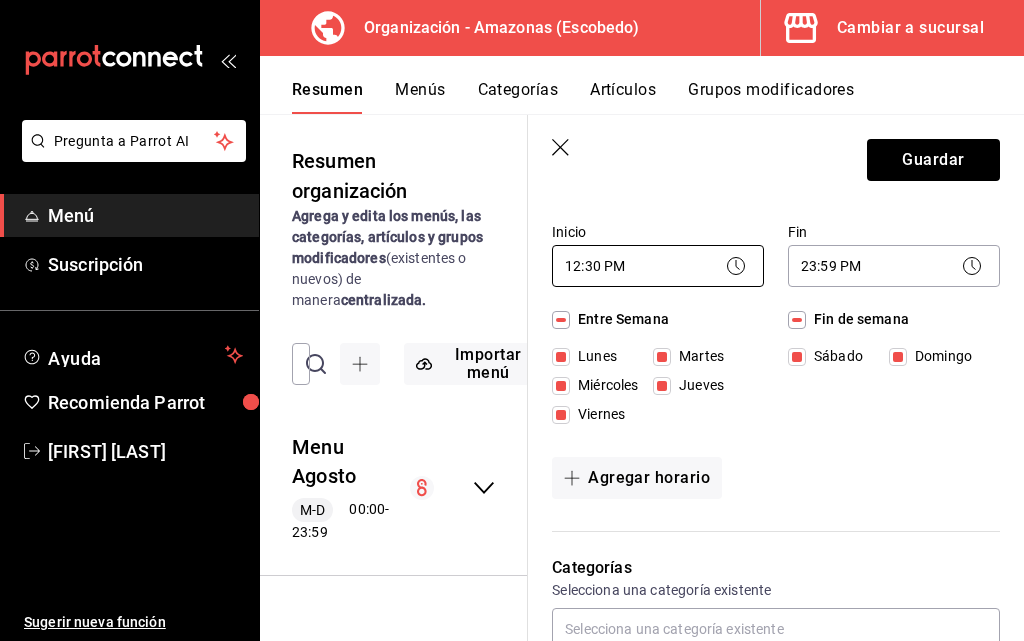 click on "Pregunta a Parrot AI Menú   Suscripción   Ayuda Recomienda Parrot   [FIRST] [LAST]   Sugerir nueva función   Organización - Amazonas ([CITY]) Cambiar a sucursal Resumen Menús Categorías Artículos Grupos modificadores Menú organización Crea y edita tus menús  de manera  centralizada.  Configura horarios, elige el  canal de venta  y  copia  los cambios en las sucursales que elijas. ​ ​ Importar menú Amazonas - Borrador Menu Agosto M-D 12:30  -  04:00 Guardar Editar menú ¿Cómo se va a llamar? Menu Agosto 11 /30 ¿Cómo se va a llamar? Horarios Elige el horario y disponibilidad de este menú Inicio 12:00 AM 00:00 Fin 04:00 AM 04:00 Entre Semana Lunes Martes Miércoles Jueves Viernes Fin de semana Sábado Domingo Agregar horario Categorías Selecciona una categoría existente Cervezas Drinks y Botellas Aguas y Refrescos Entradas Caldos y Aguachiles Tacos y Tostadas Especiales Camarones Cocteles Filetes Burgers y Chicken Cortes Postres ¿Dónde se va a mostrar tu menú? Punto de venta Uber Eats Si /" at bounding box center (512, 320) 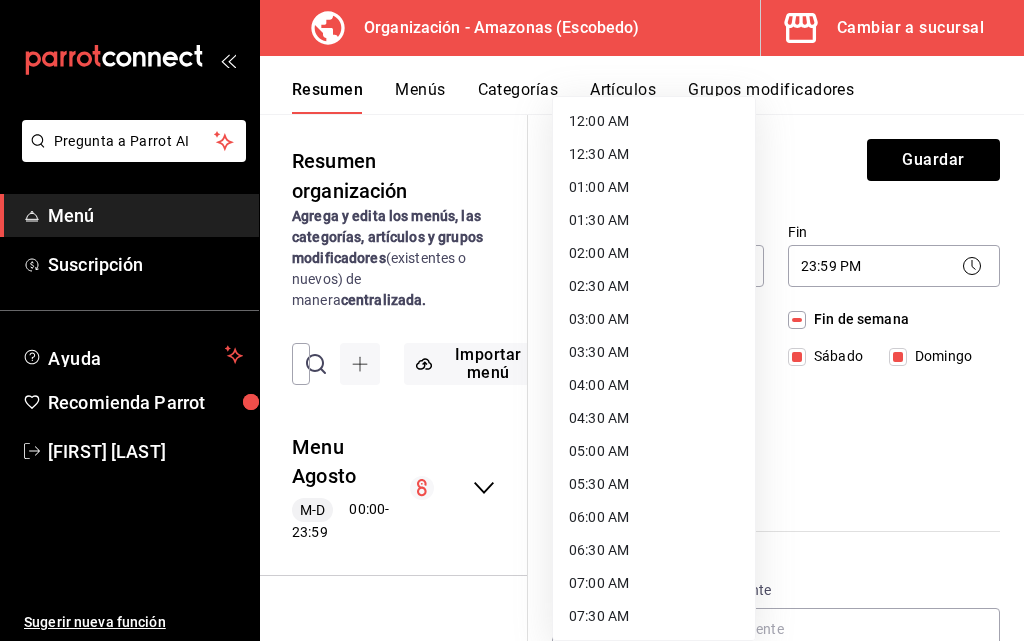 scroll, scrollTop: 578, scrollLeft: 0, axis: vertical 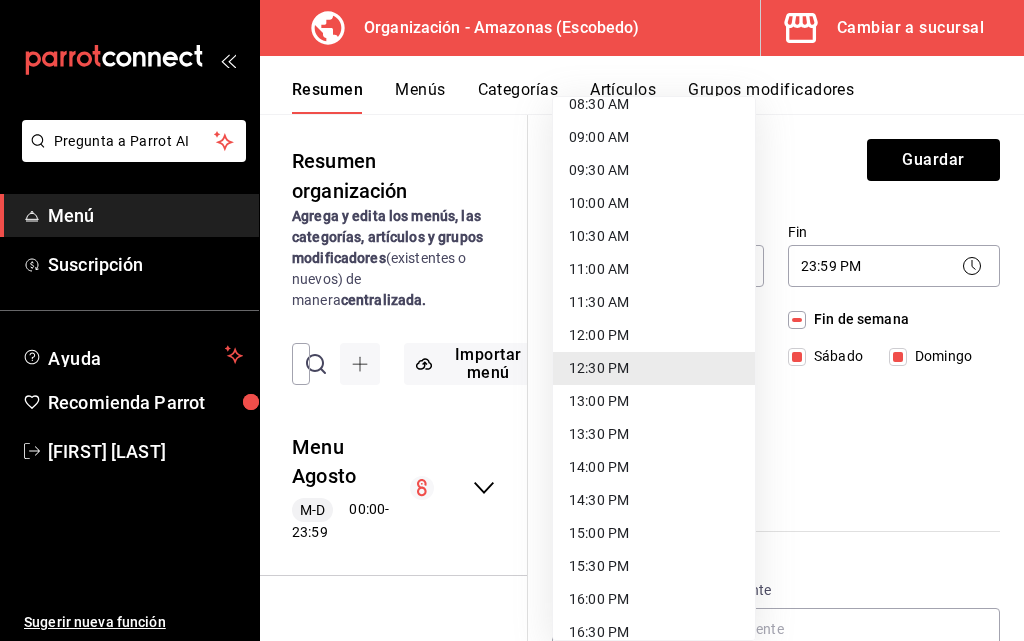 click on "12:00 PM" at bounding box center (654, 335) 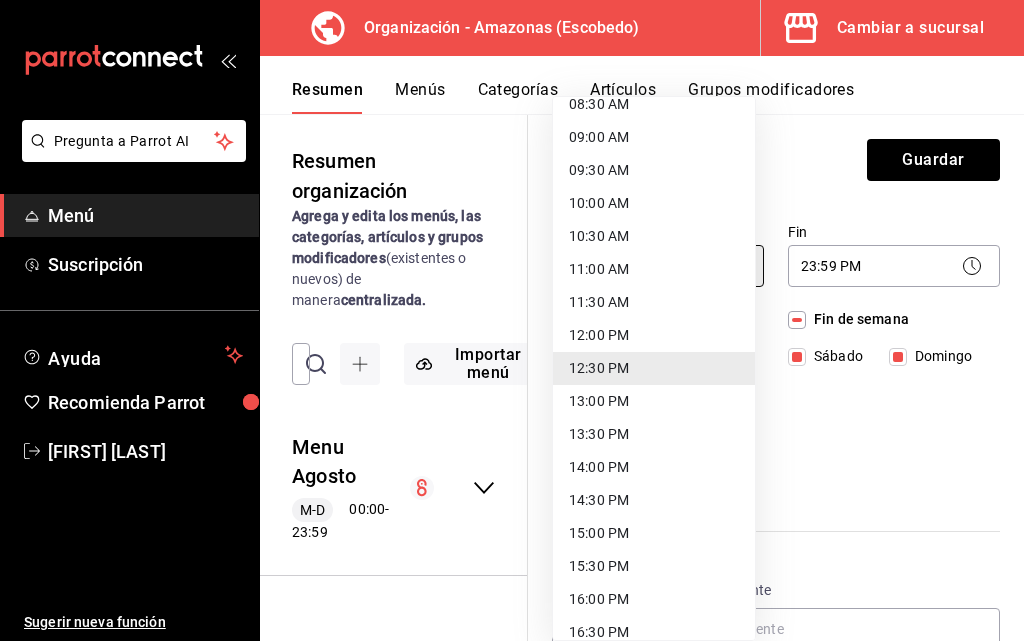 type on "12:00" 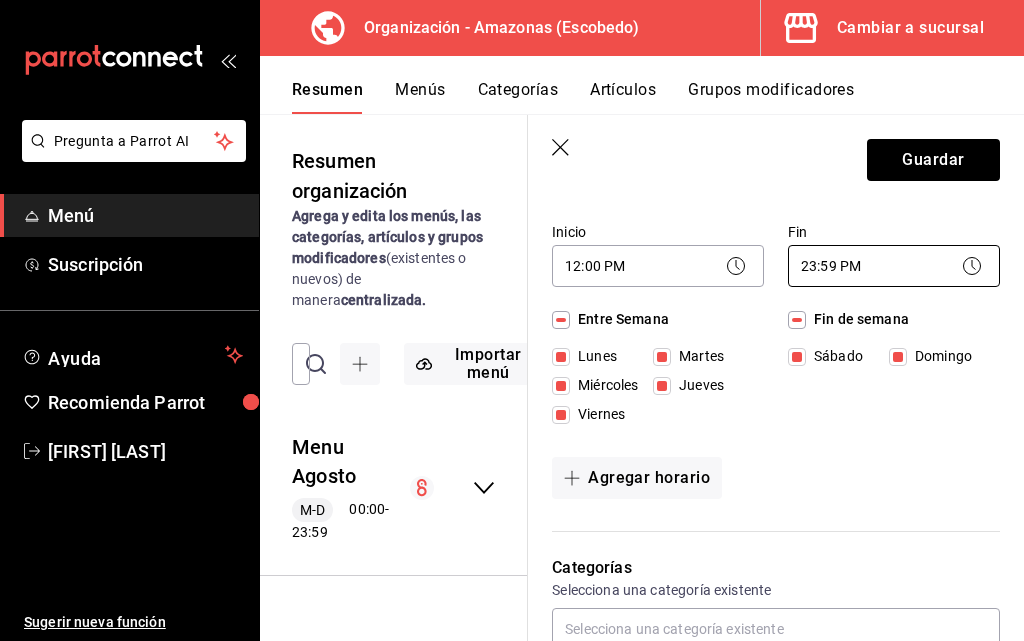 click on "Pregunta a Parrot AI Menú   Suscripción   Ayuda Recomienda Parrot   [FIRST] [LAST]   Sugerir nueva función   Organización - Amazonas ([CITY]) Cambiar a sucursal Resumen Menús Categorías Artículos Grupos modificadores Menú organización Crea y edita tus menús  de manera  centralizada.  Configura horarios, elige el  canal de venta  y  copia  los cambios en las sucursales que elijas. ​ ​ Importar menú Amazonas - Borrador Menu Agosto M-D 12:30  -  04:00 Guardar Editar menú ¿Cómo se va a llamar? Menu Agosto 11 /30 ¿Cómo se va a llamar? Horarios Elige el horario y disponibilidad de este menú Inicio 12:00 AM 00:00 Fin 04:00 AM 04:00 Entre Semana Lunes Martes Miércoles Jueves Viernes Fin de semana Sábado Domingo Agregar horario Categorías Selecciona una categoría existente Cervezas Drinks y Botellas Aguas y Refrescos Entradas Caldos y Aguachiles Tacos y Tostadas Especiales Camarones Cocteles Filetes Burgers y Chicken Cortes Postres ¿Dónde se va a mostrar tu menú? Punto de venta Uber Eats Si /" at bounding box center [512, 320] 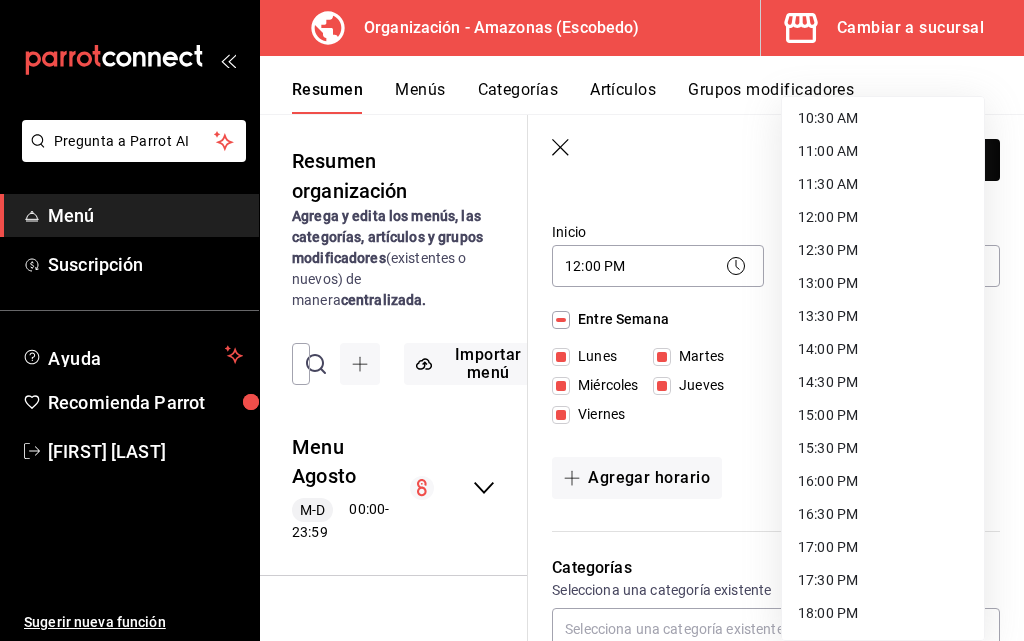 scroll, scrollTop: 690, scrollLeft: 0, axis: vertical 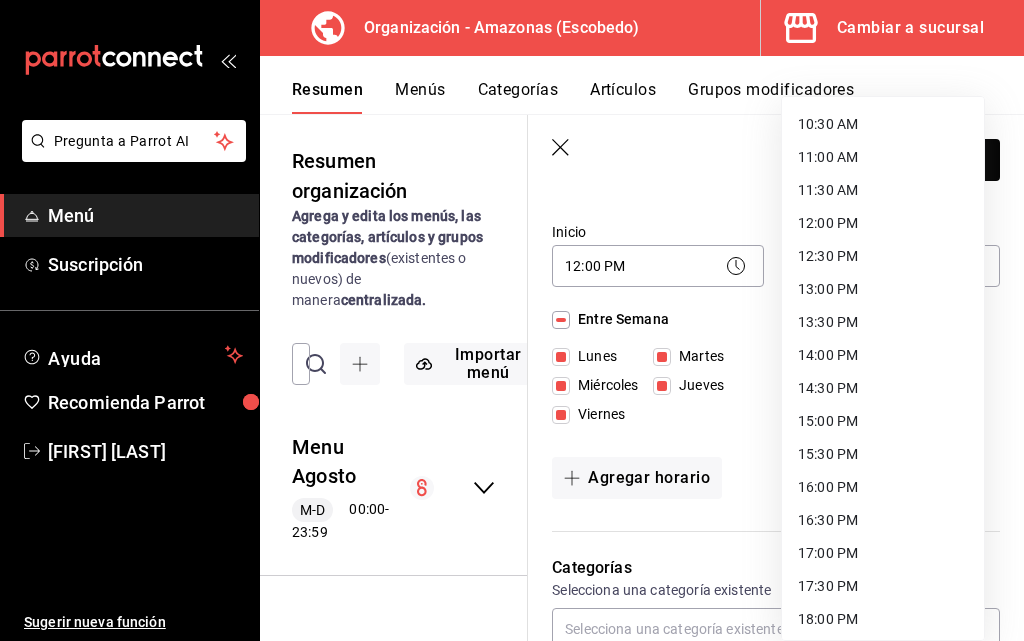 click on "11:30 AM" at bounding box center [883, 190] 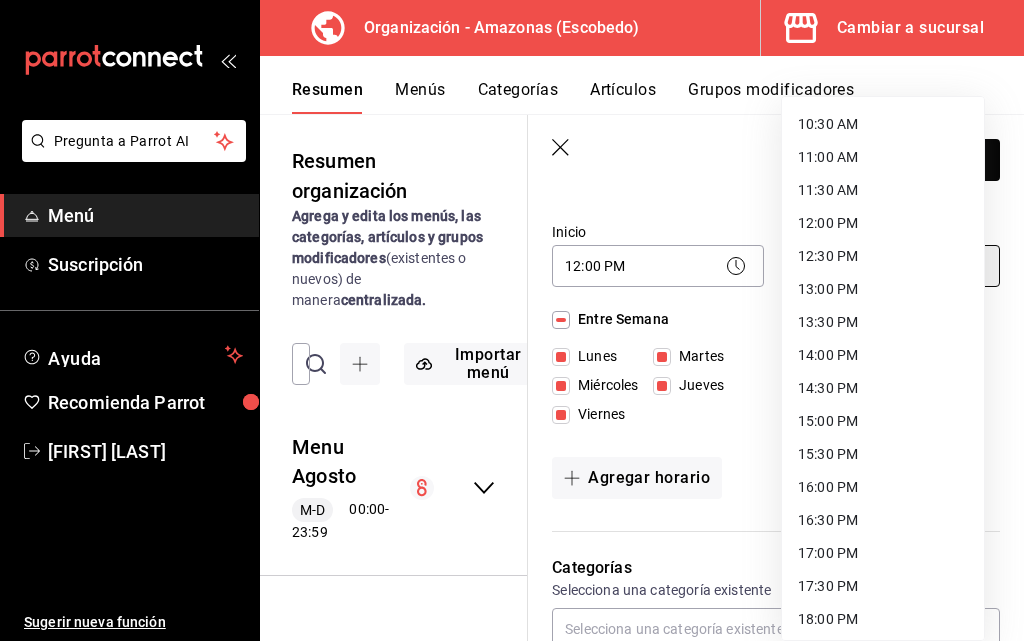 type on "11:30" 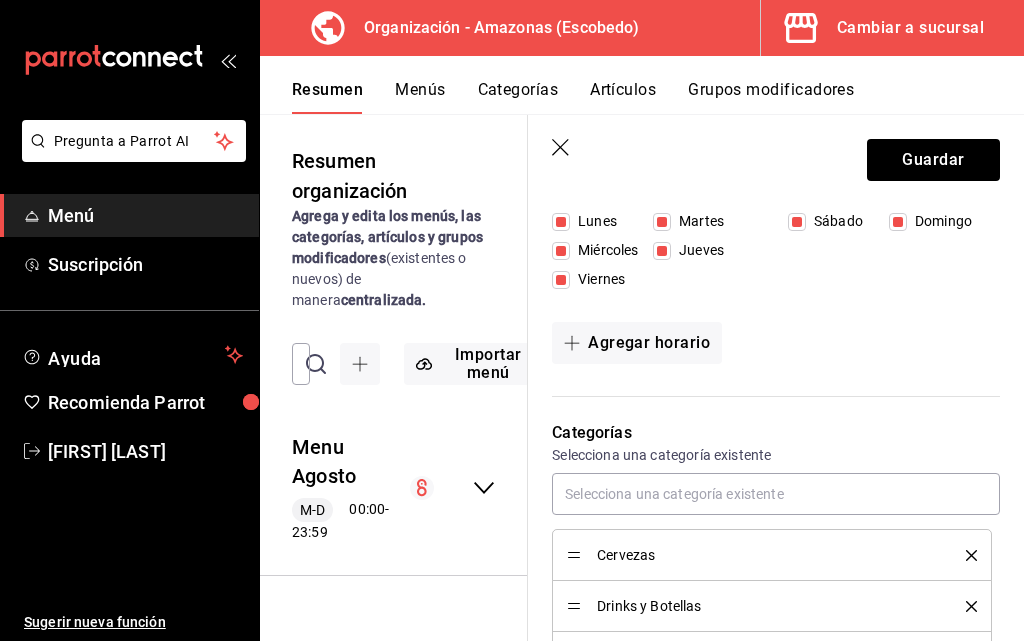 scroll, scrollTop: 300, scrollLeft: 0, axis: vertical 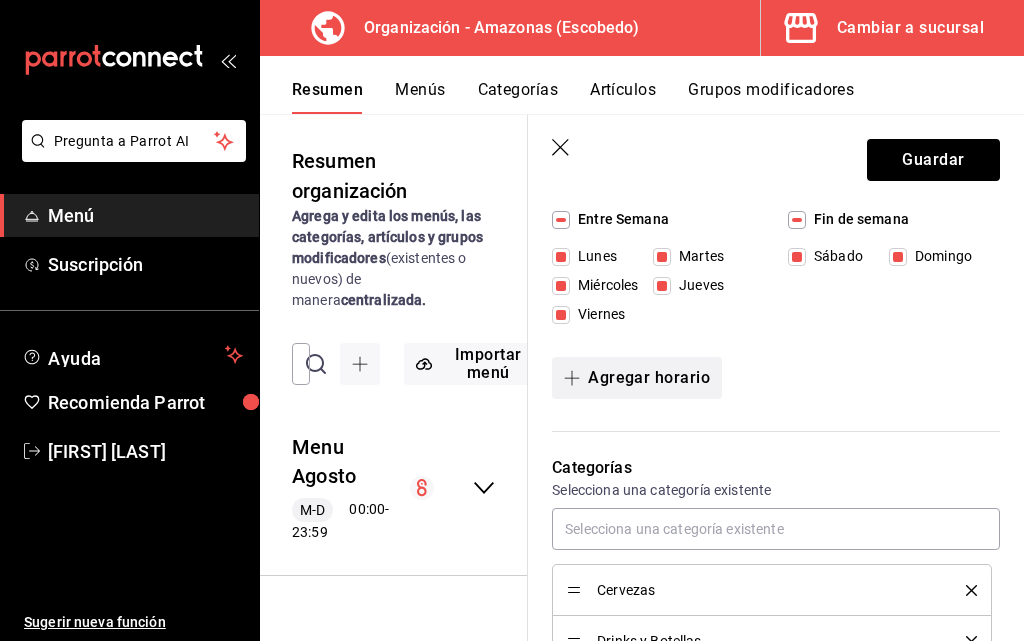 click on "Agregar horario" at bounding box center (637, 378) 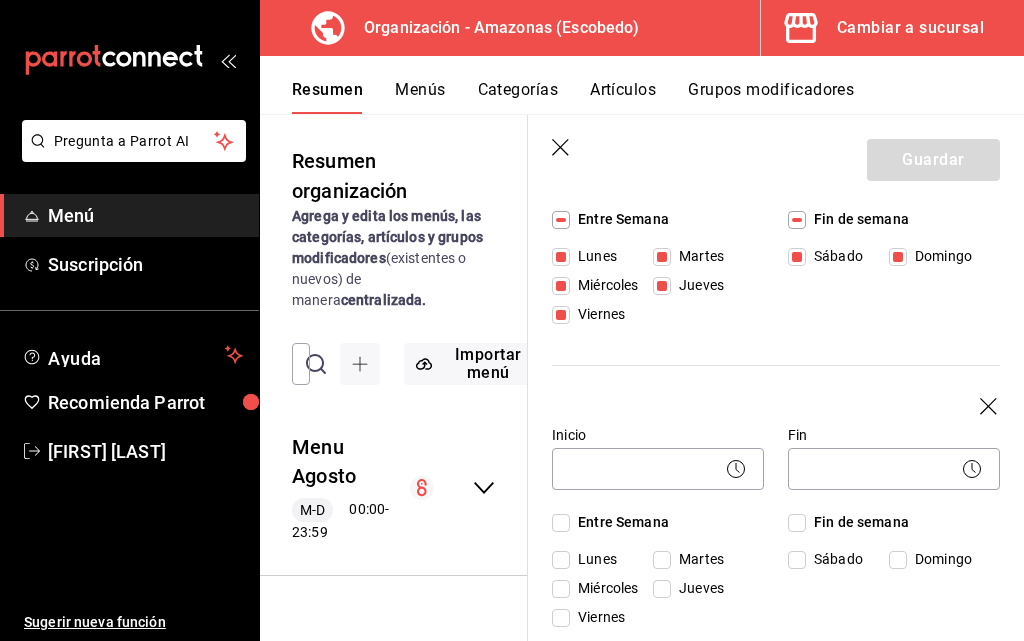 click on "Fin ​" at bounding box center (882, 449) 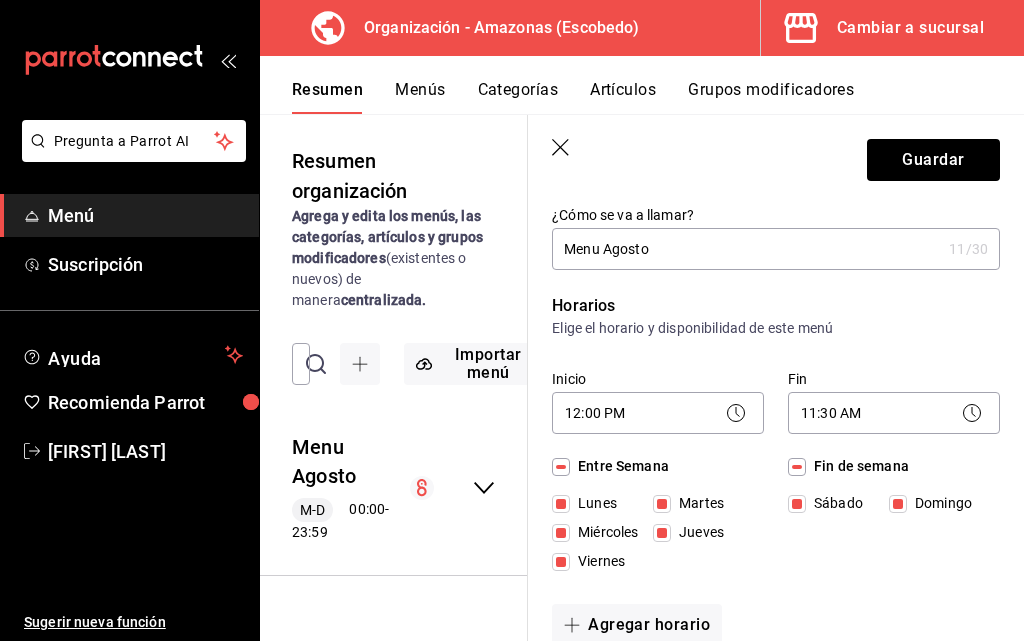 scroll, scrollTop: 0, scrollLeft: 0, axis: both 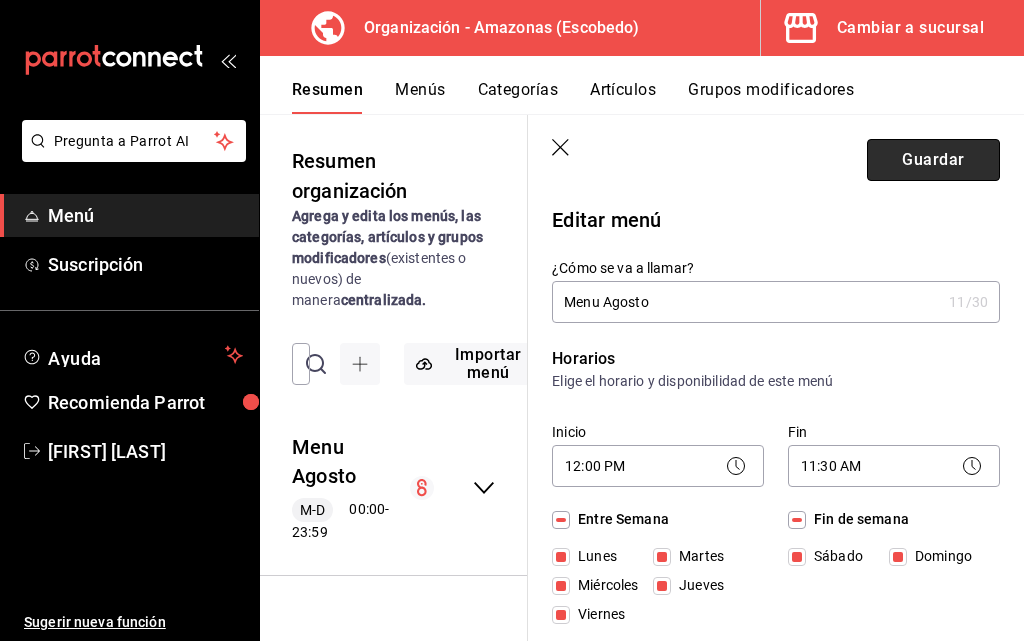click on "Guardar" at bounding box center (933, 160) 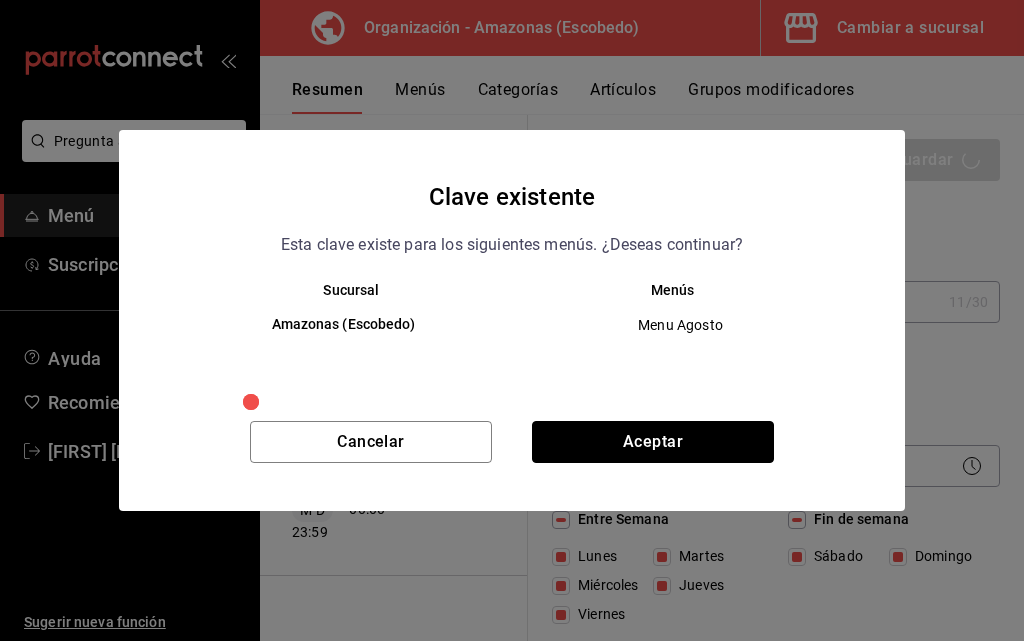 click on "Aceptar" at bounding box center [653, 442] 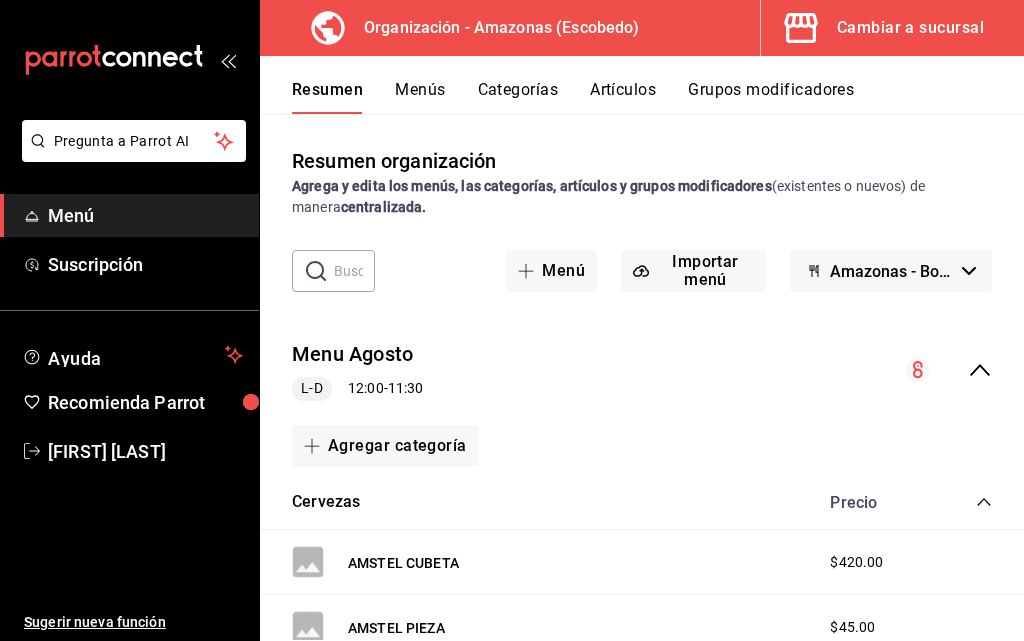 click 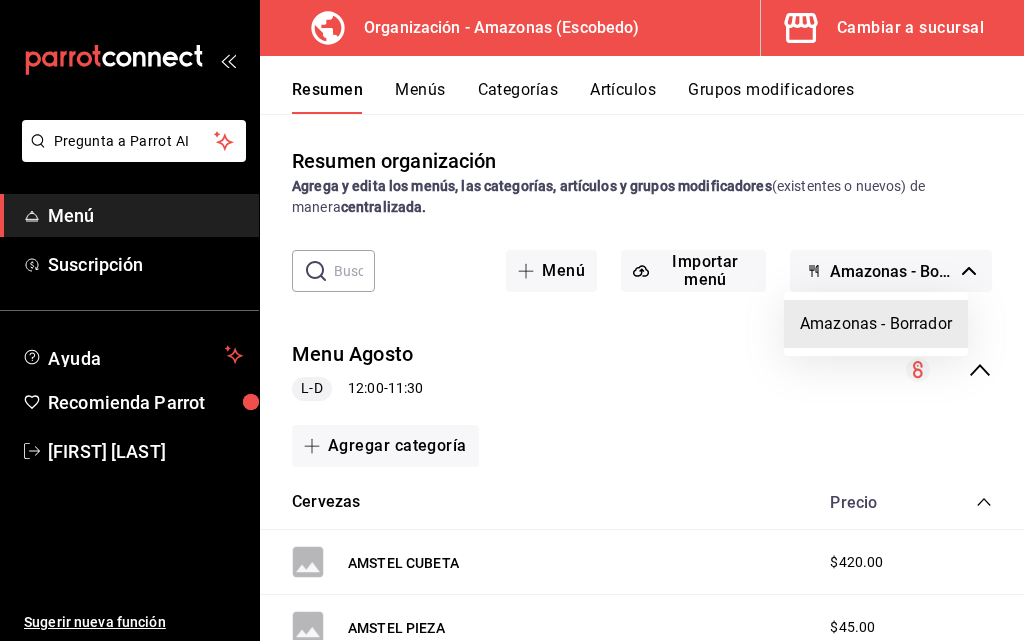 click on "Amazonas - Borrador" at bounding box center [876, 324] 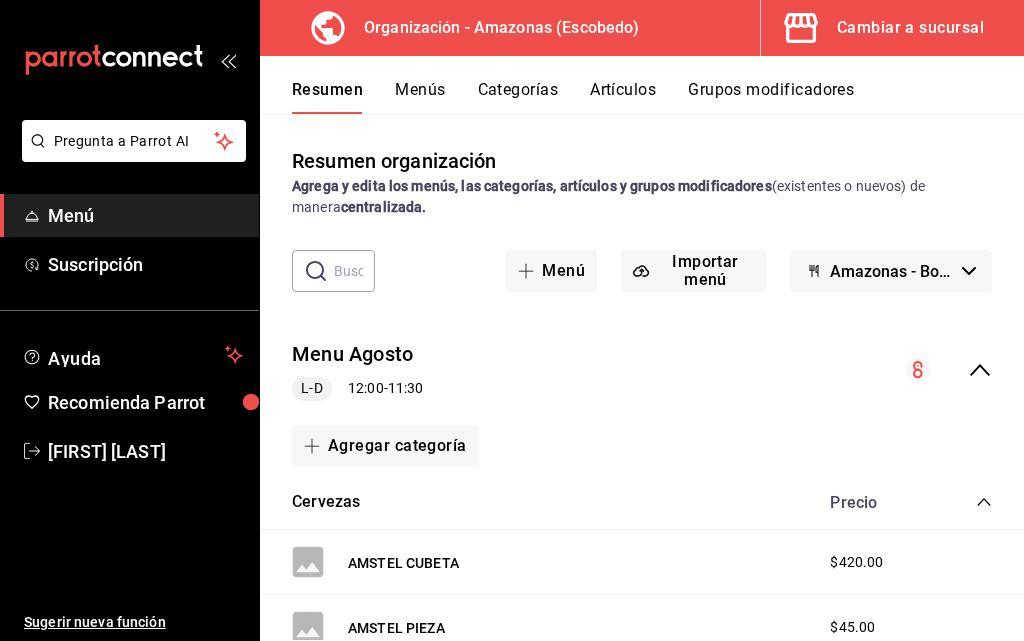 click on "Amazonas - Borrador" at bounding box center [892, 271] 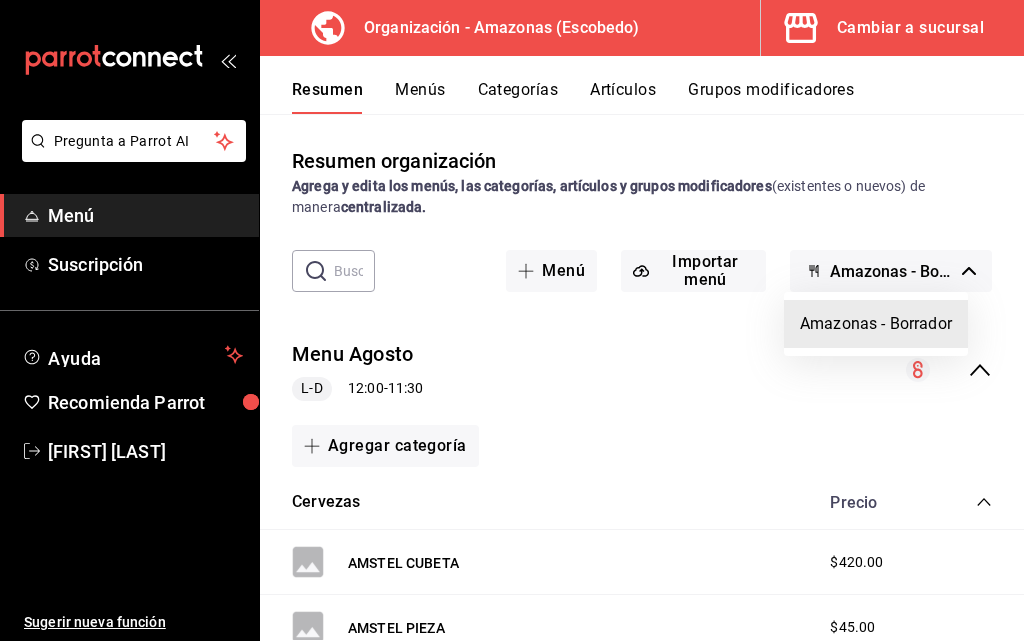 click on "Amazonas - Borrador" at bounding box center (876, 324) 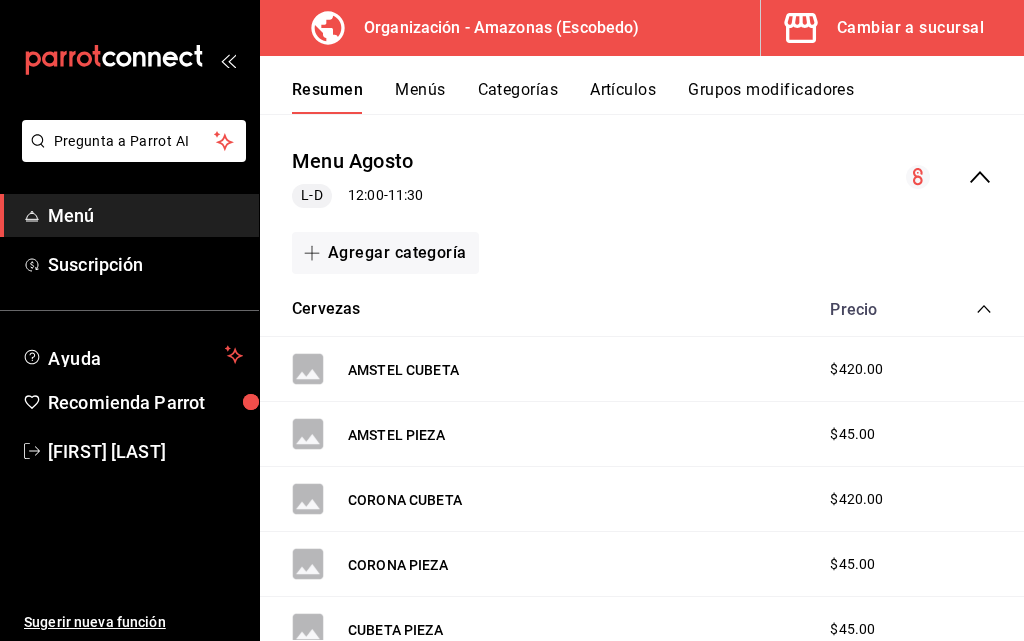 scroll, scrollTop: 0, scrollLeft: 0, axis: both 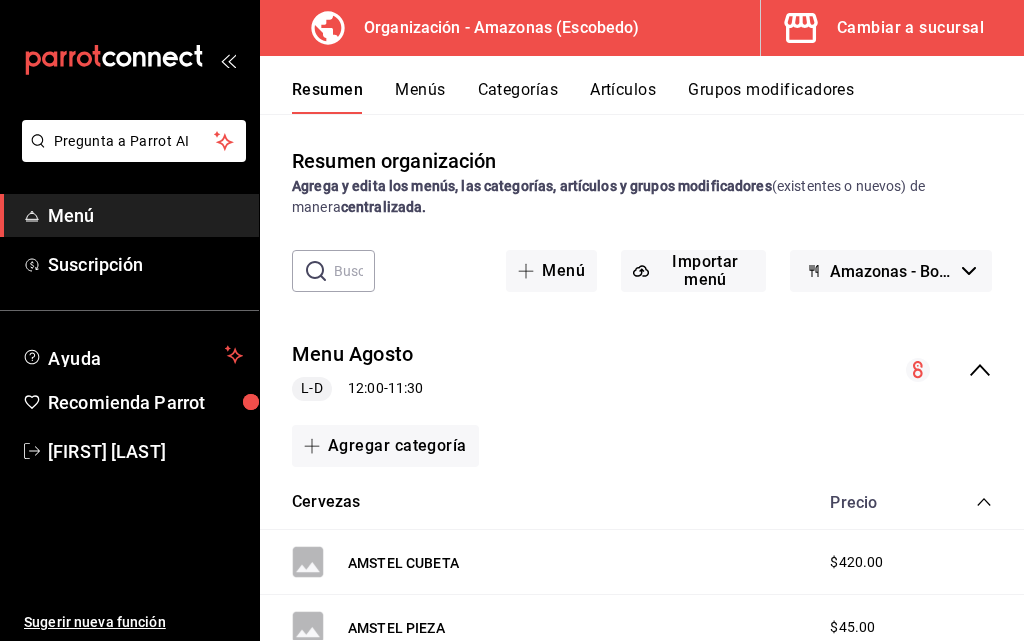 click on "Cambiar a sucursal" at bounding box center [910, 28] 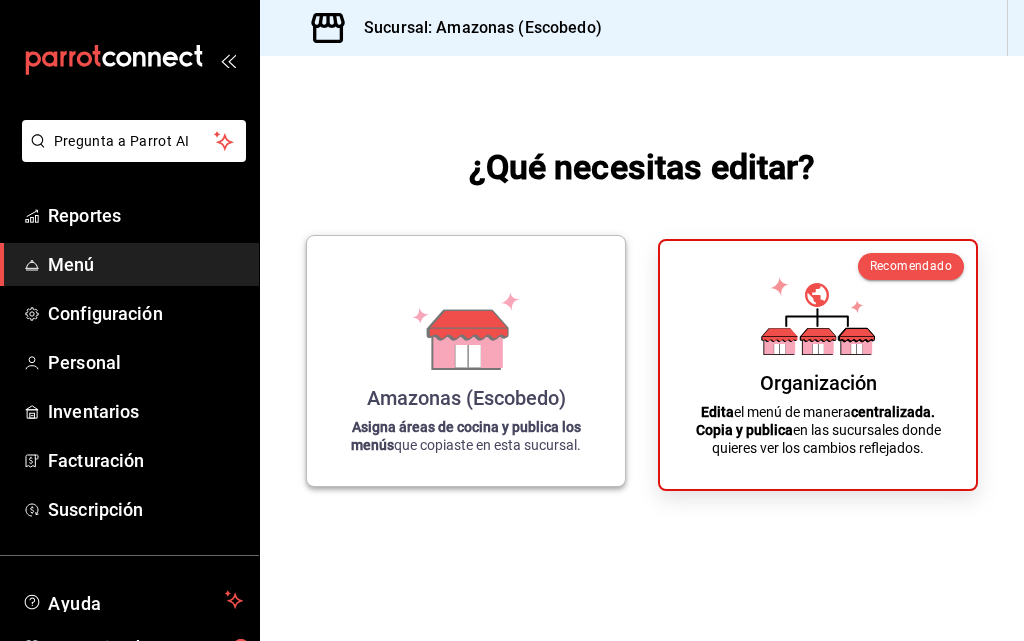 click 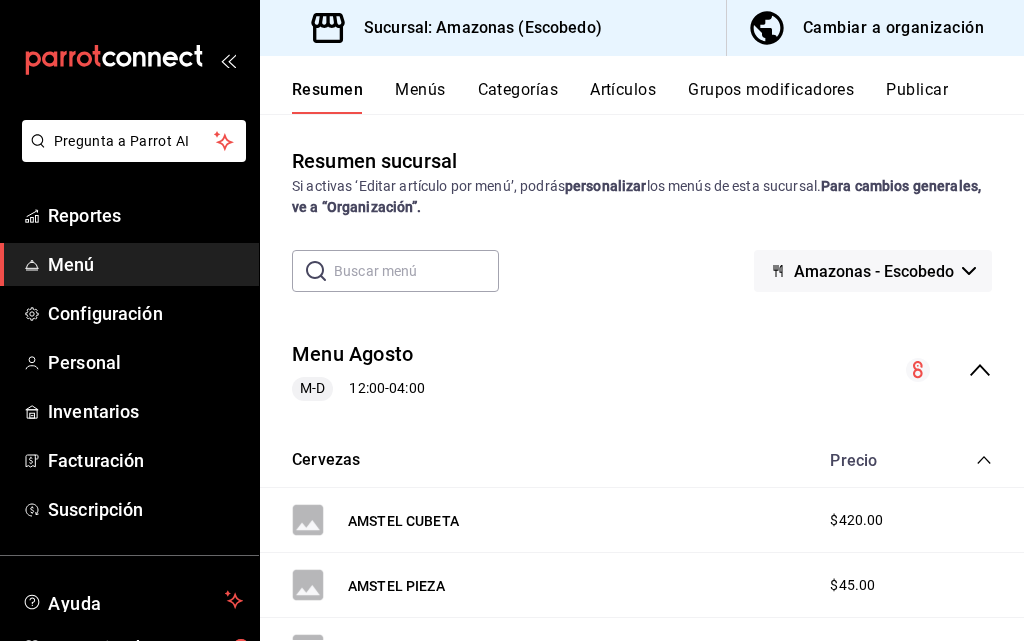 click on "Menu Agosto" at bounding box center [352, 354] 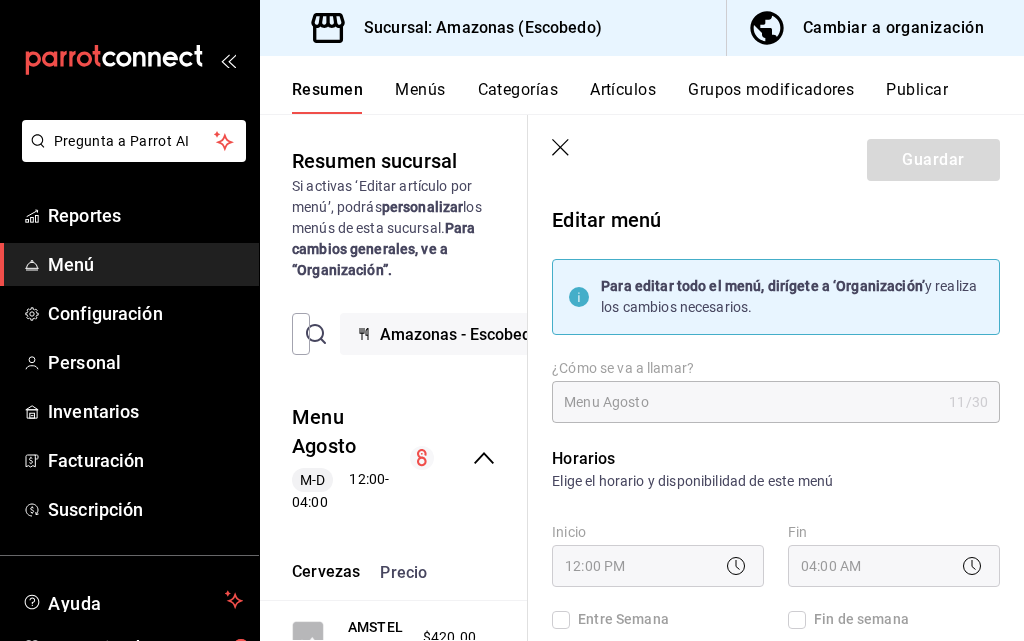 click on "Horarios" at bounding box center [776, 459] 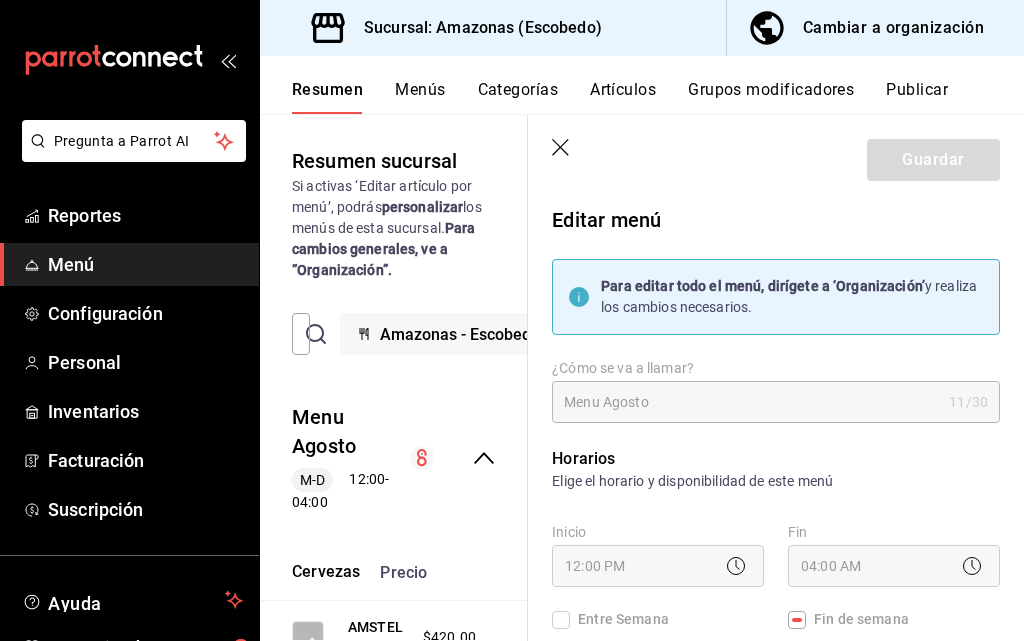 checkbox on "true" 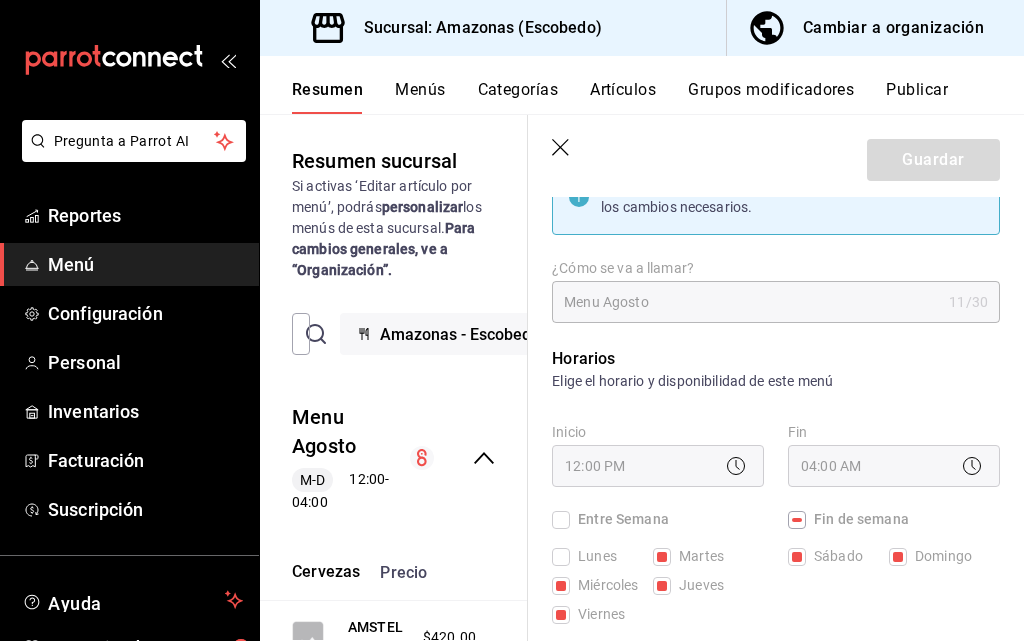 click on "Amazonas - Escobedo" at bounding box center (460, 334) 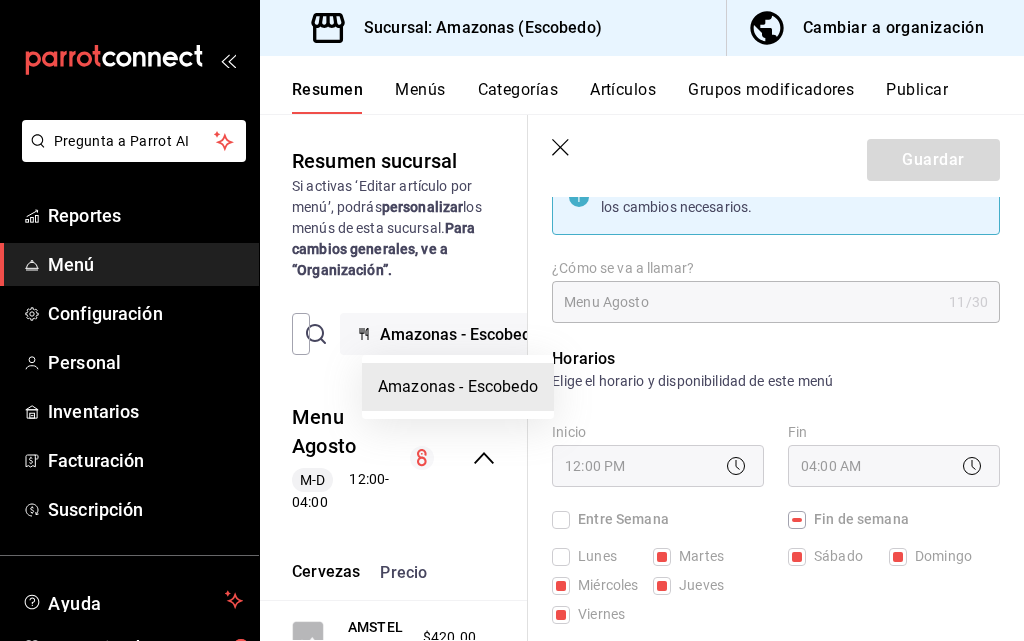 drag, startPoint x: 425, startPoint y: 383, endPoint x: 469, endPoint y: 387, distance: 44.181442 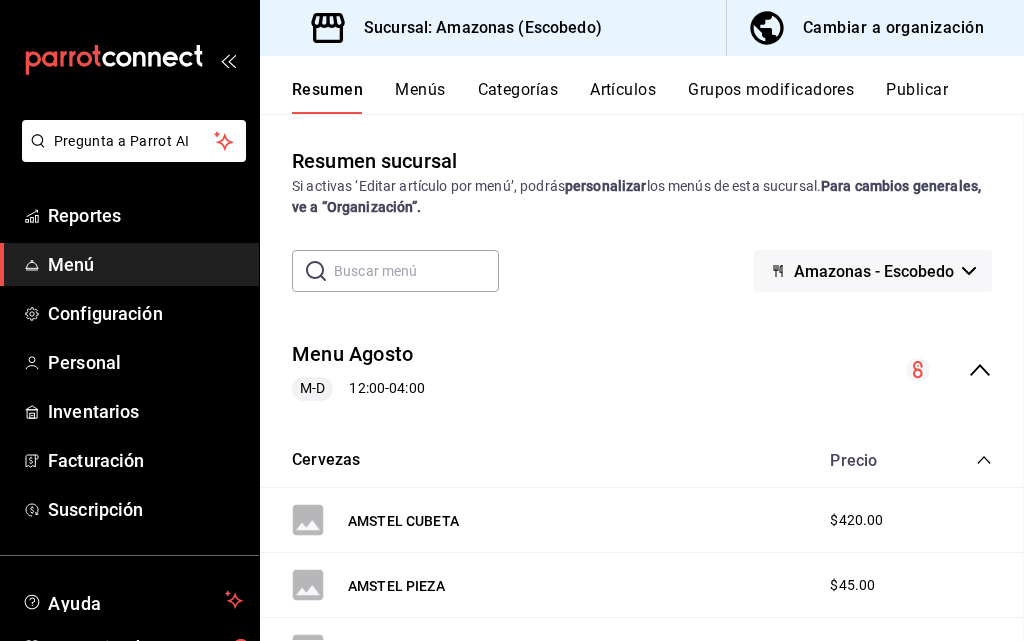 checkbox on "false" 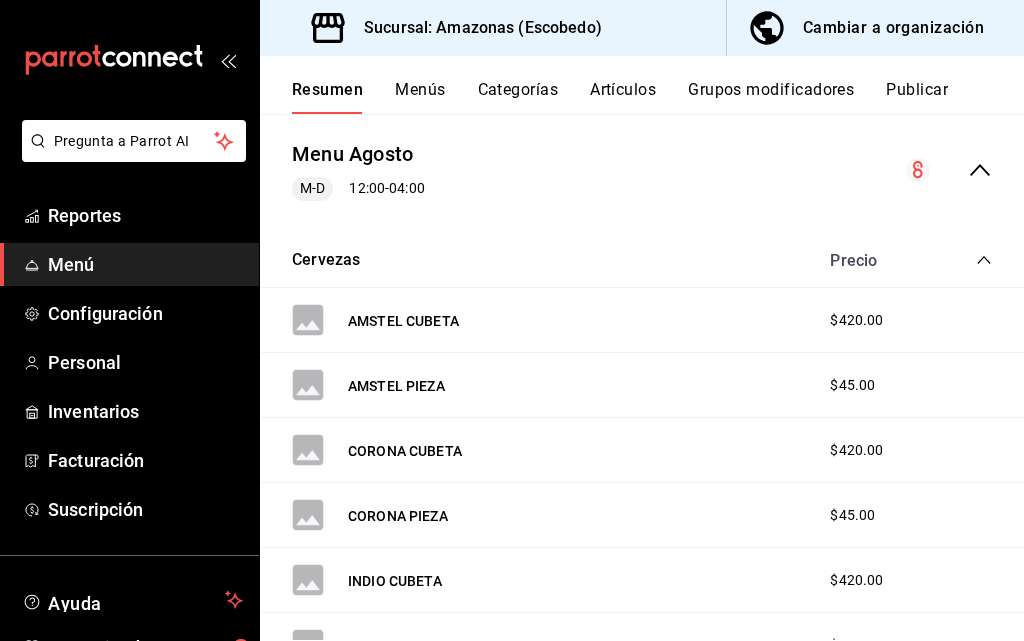 scroll, scrollTop: 0, scrollLeft: 0, axis: both 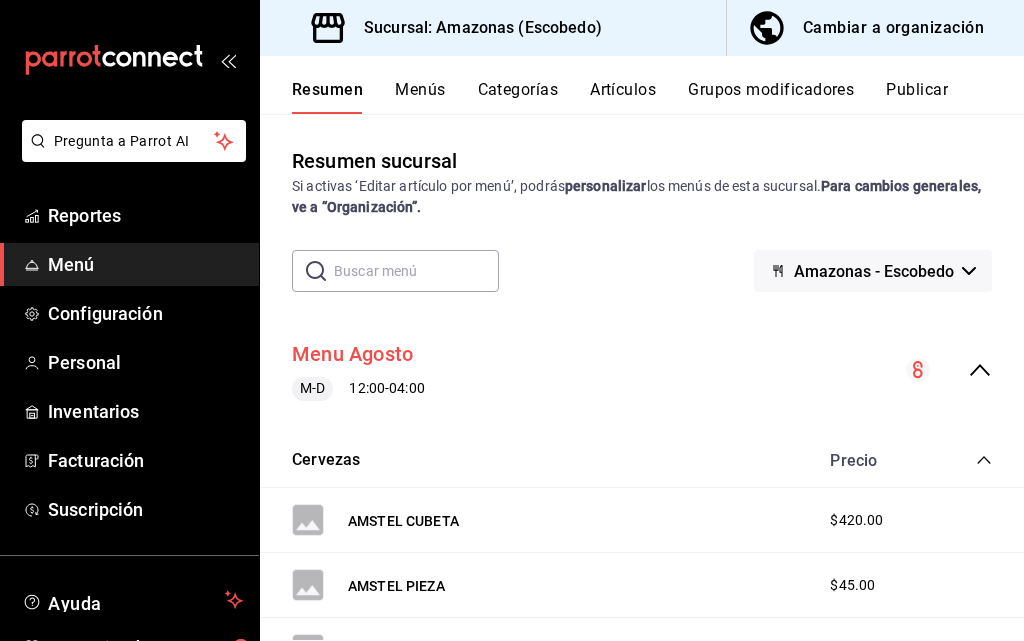 click on "Menu Agosto" at bounding box center (352, 354) 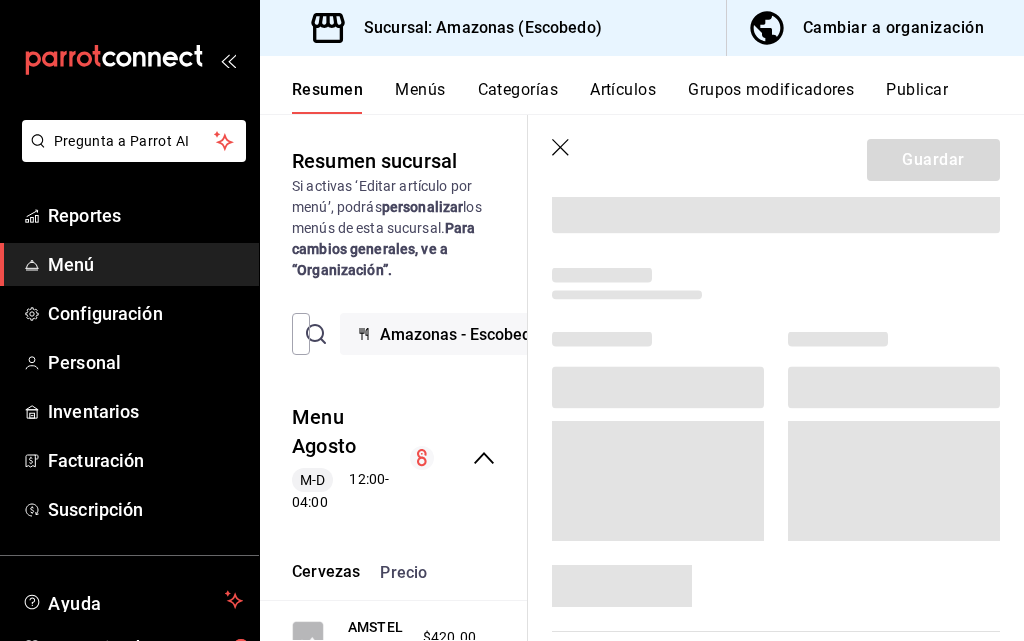scroll, scrollTop: 0, scrollLeft: 0, axis: both 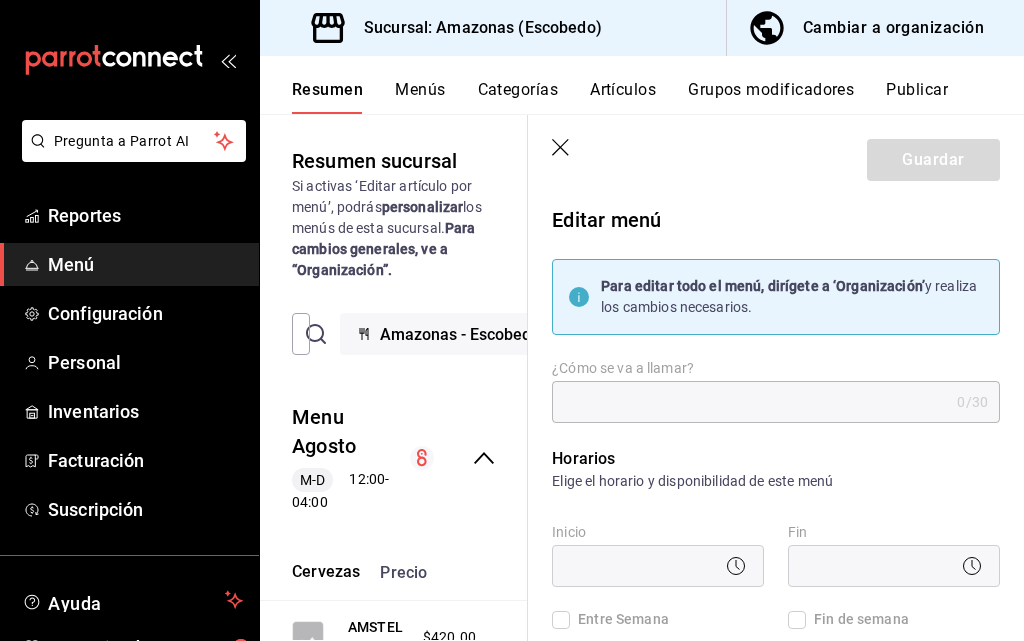 type on "Menu Agosto" 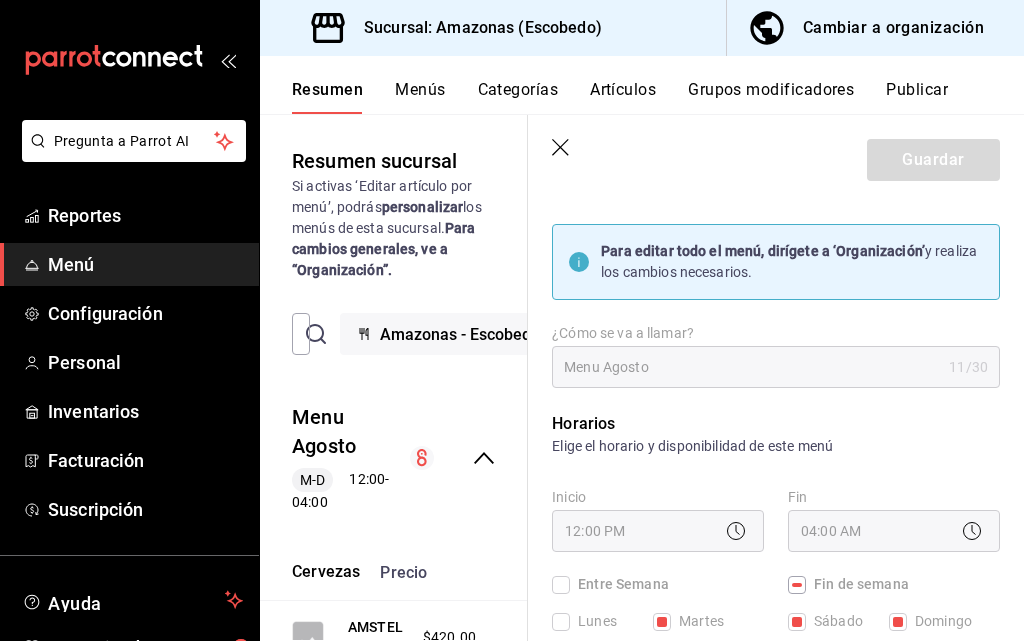 scroll, scrollTop: 0, scrollLeft: 0, axis: both 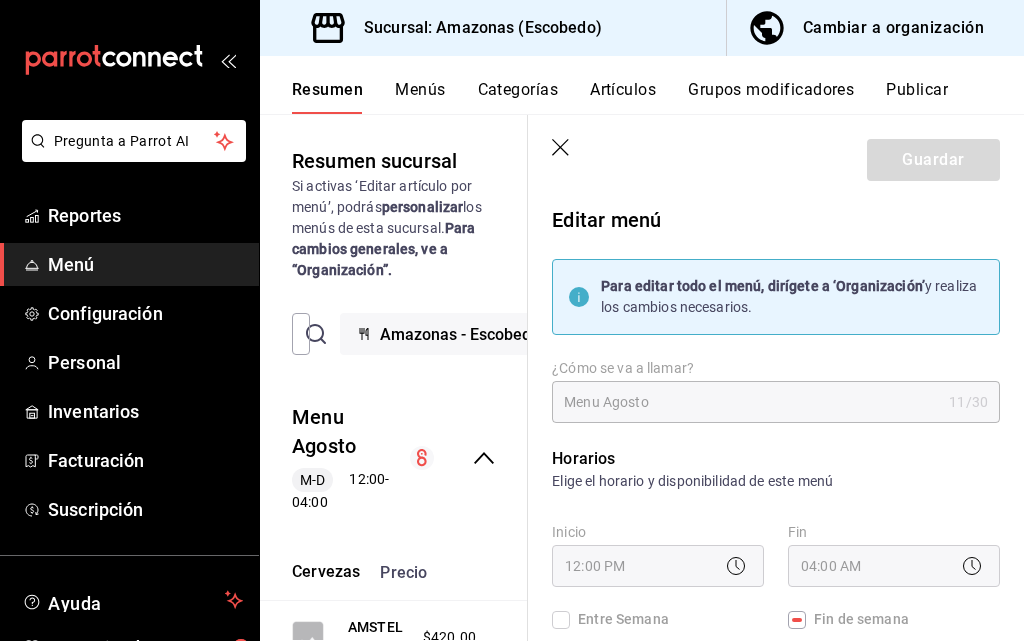 click on "Categorías" at bounding box center [518, 97] 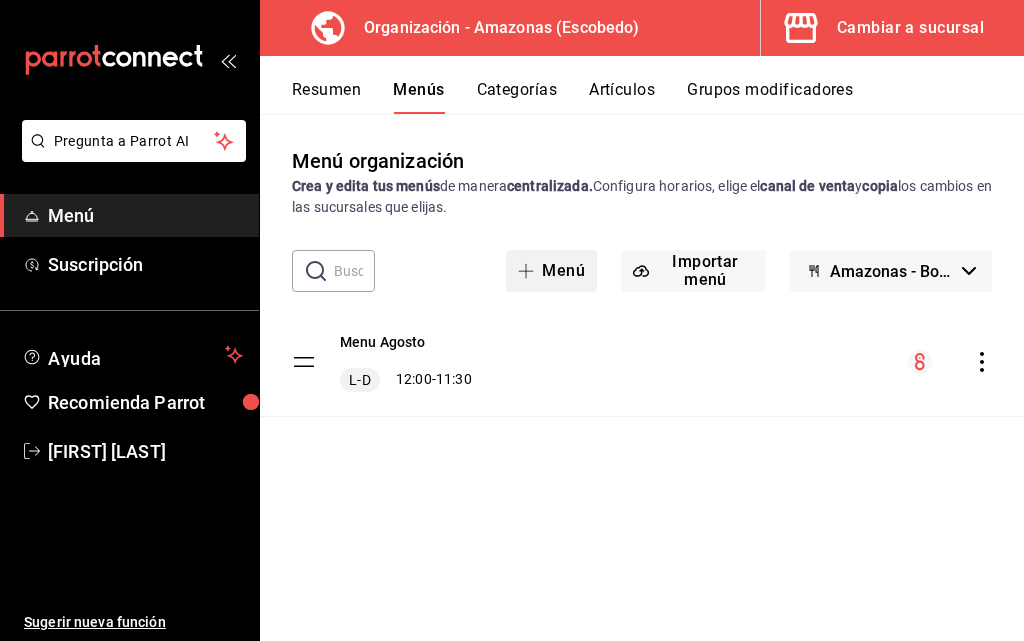 scroll, scrollTop: 0, scrollLeft: 0, axis: both 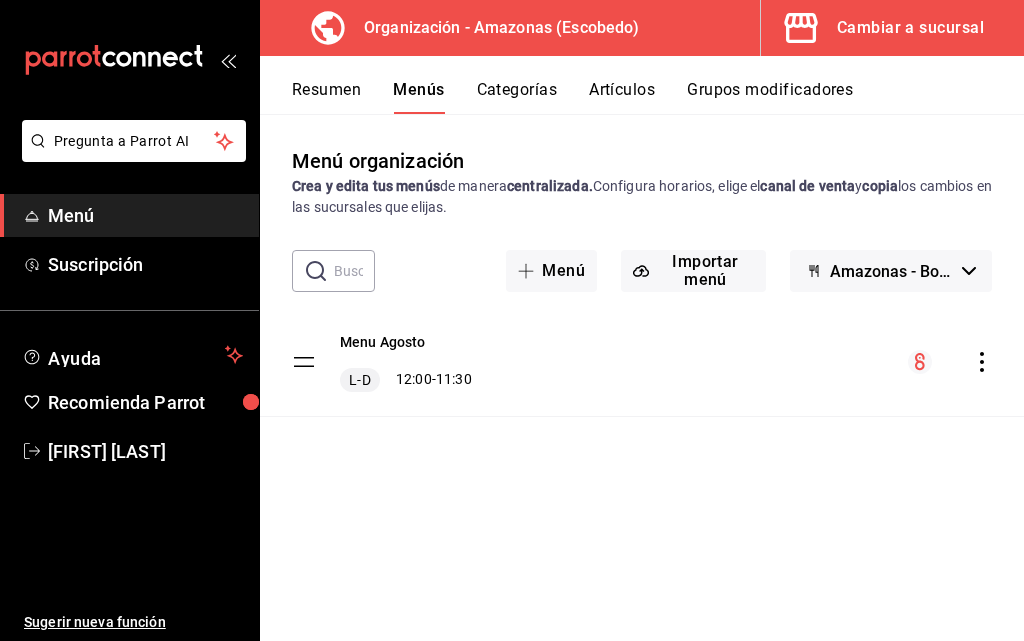 click 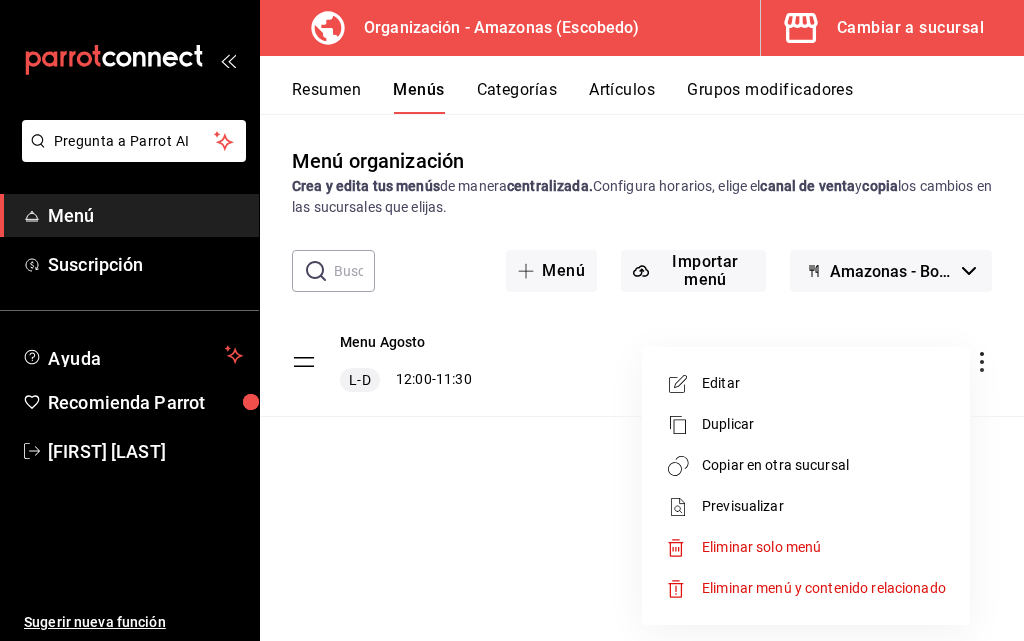 click on "Copiar en otra sucursal" at bounding box center (824, 465) 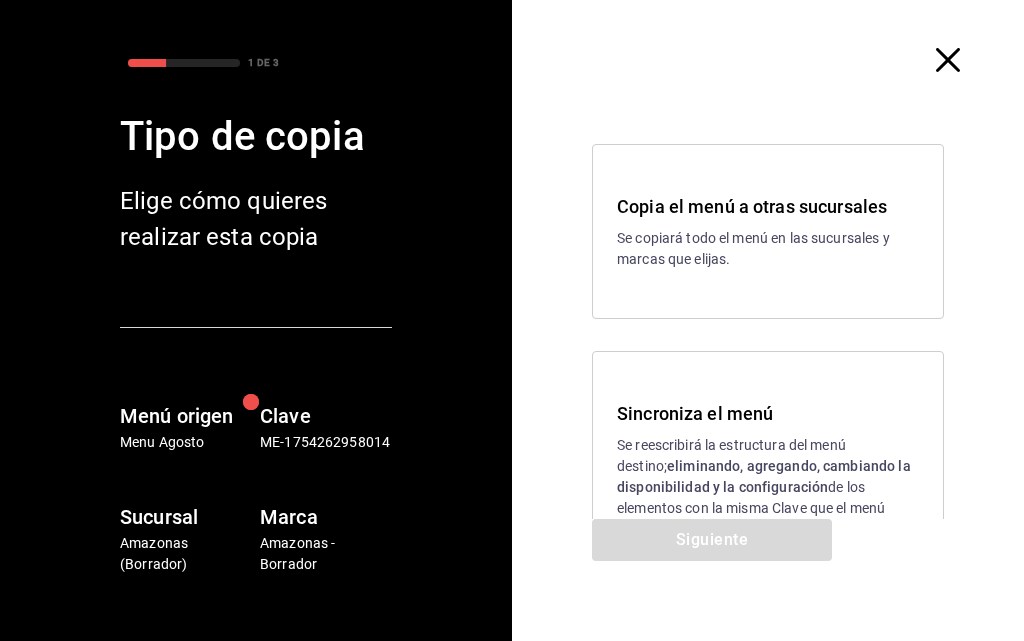 click on "Se reescribirá la estructura del menú destino;  eliminando, agregando, cambiando la disponibilidad y la configuración  de los elementos con la misma Clave que el menú origen." at bounding box center (768, 487) 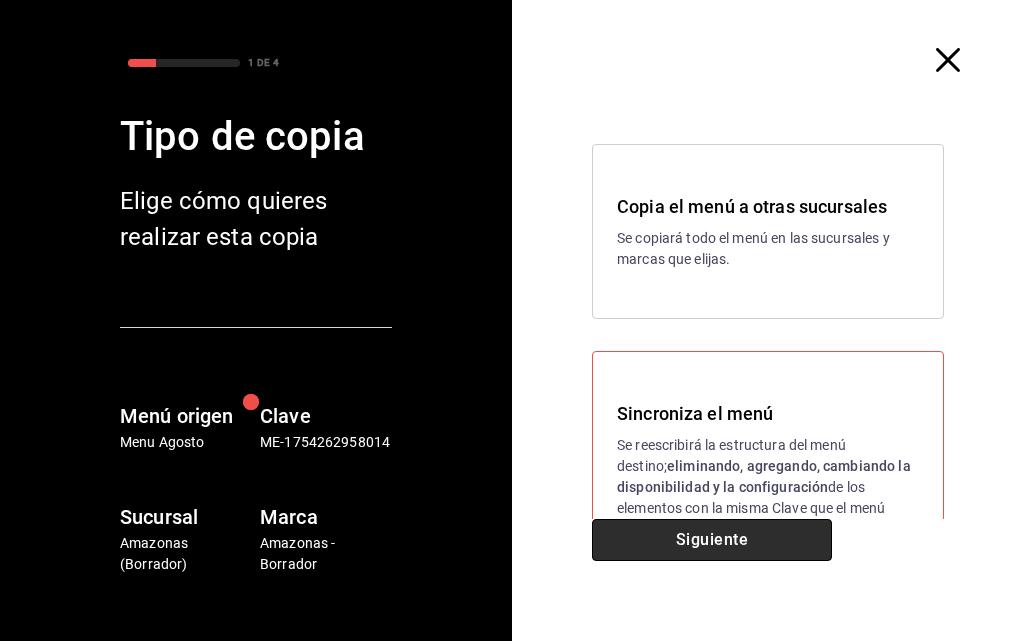 click on "Siguiente" at bounding box center (712, 540) 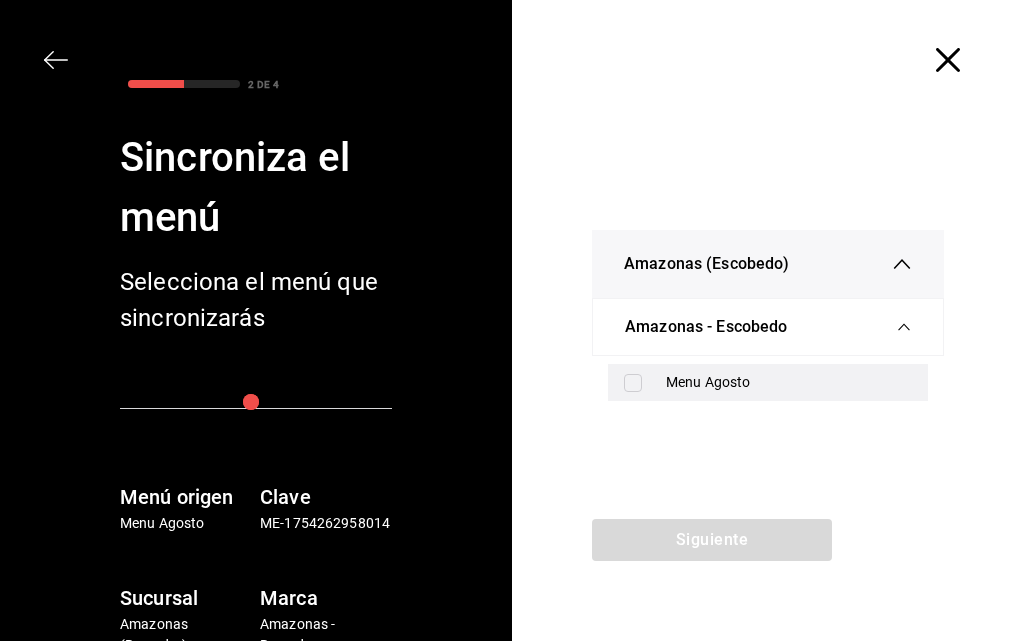 click at bounding box center (633, 383) 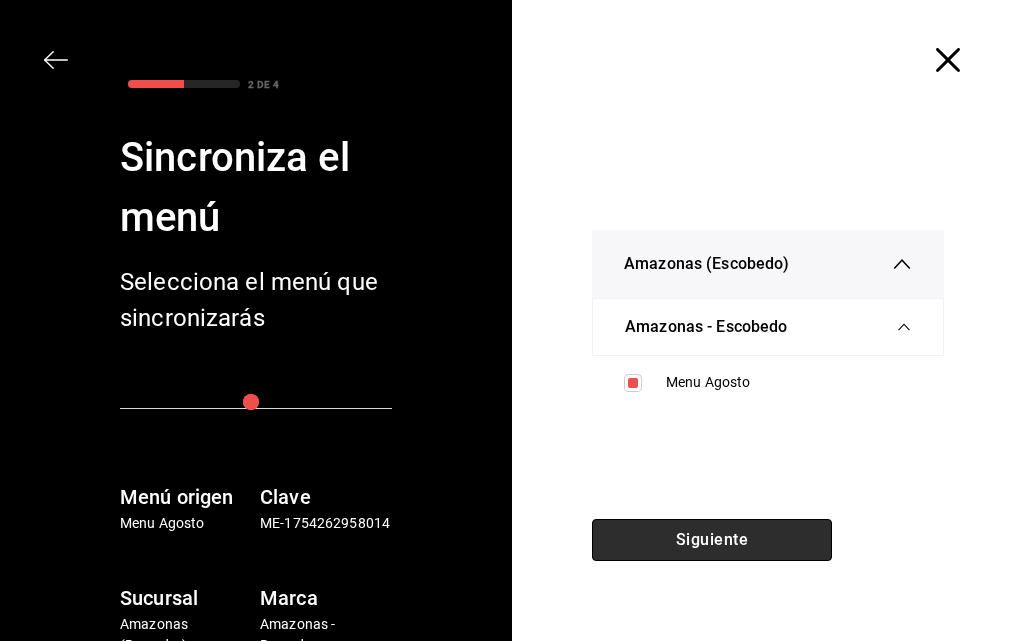 click on "Siguiente" at bounding box center [712, 540] 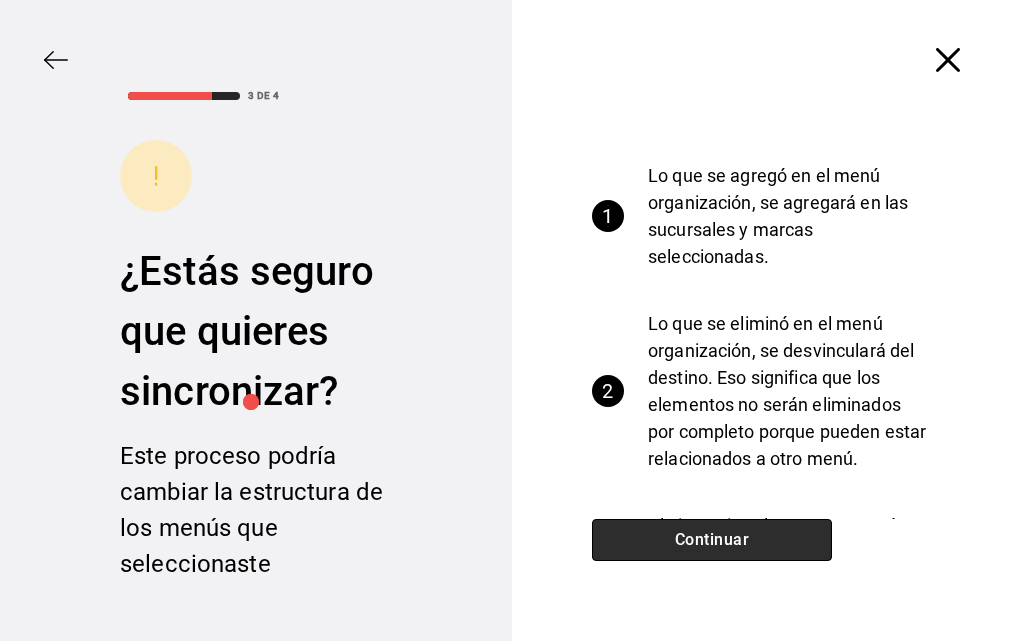 click on "Continuar" at bounding box center [712, 540] 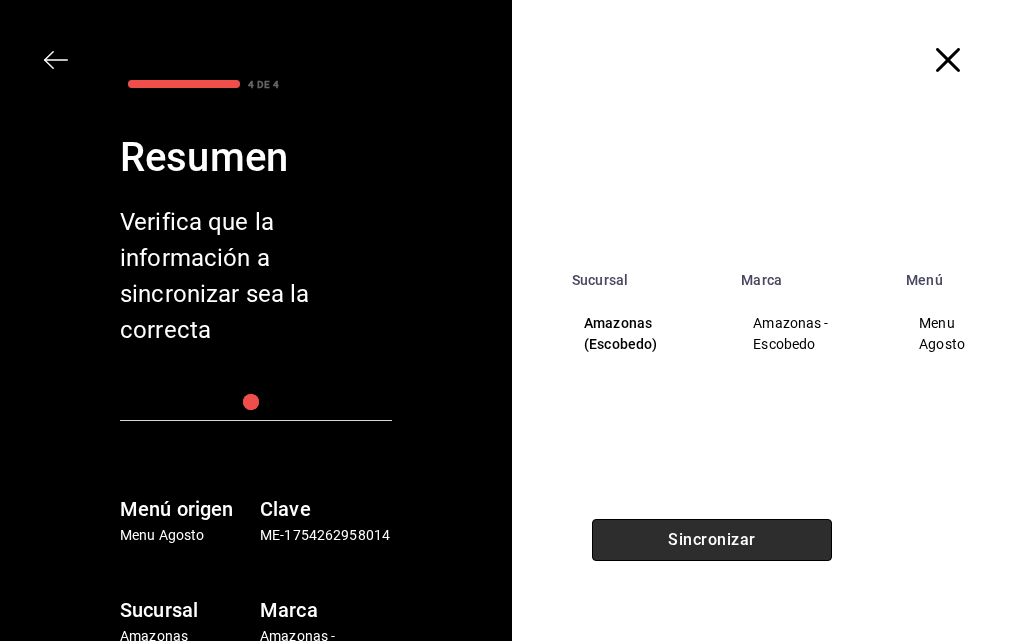 click on "Sincronizar" at bounding box center [712, 540] 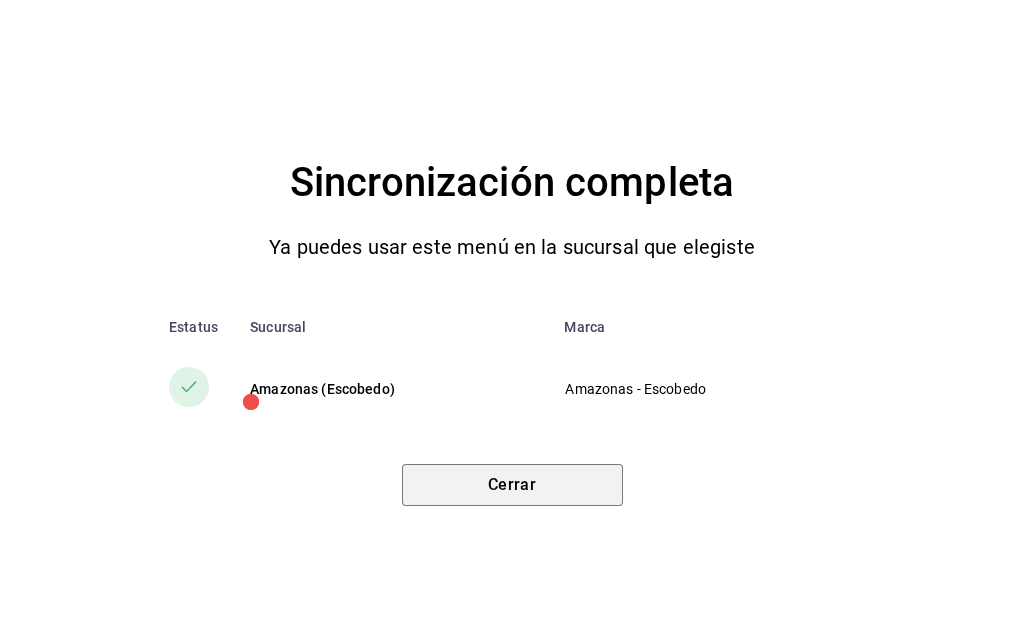 click on "Cerrar" at bounding box center [512, 485] 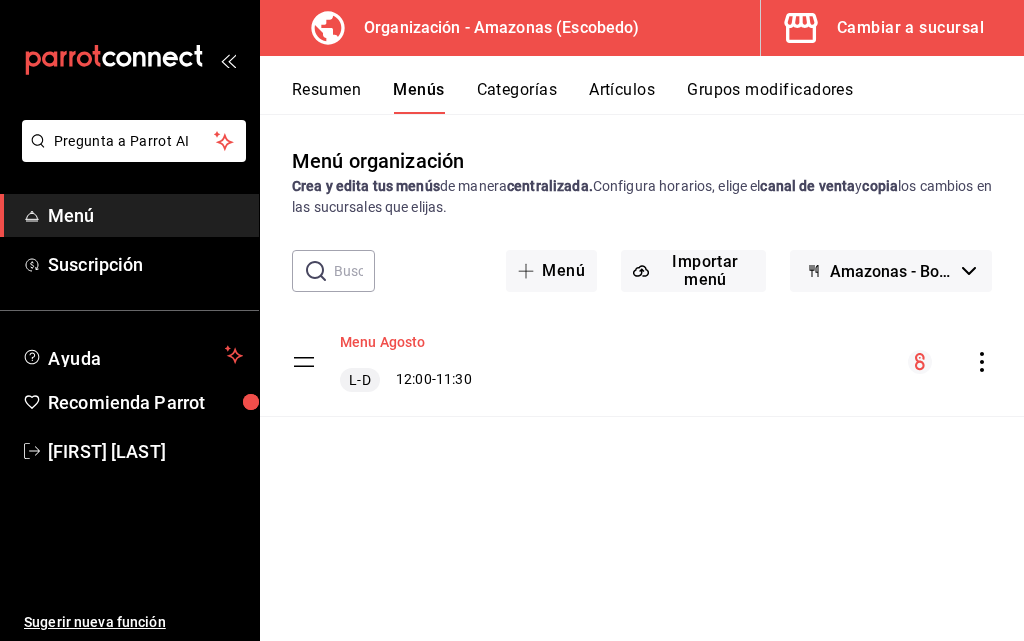click on "Menu Agosto" at bounding box center [383, 342] 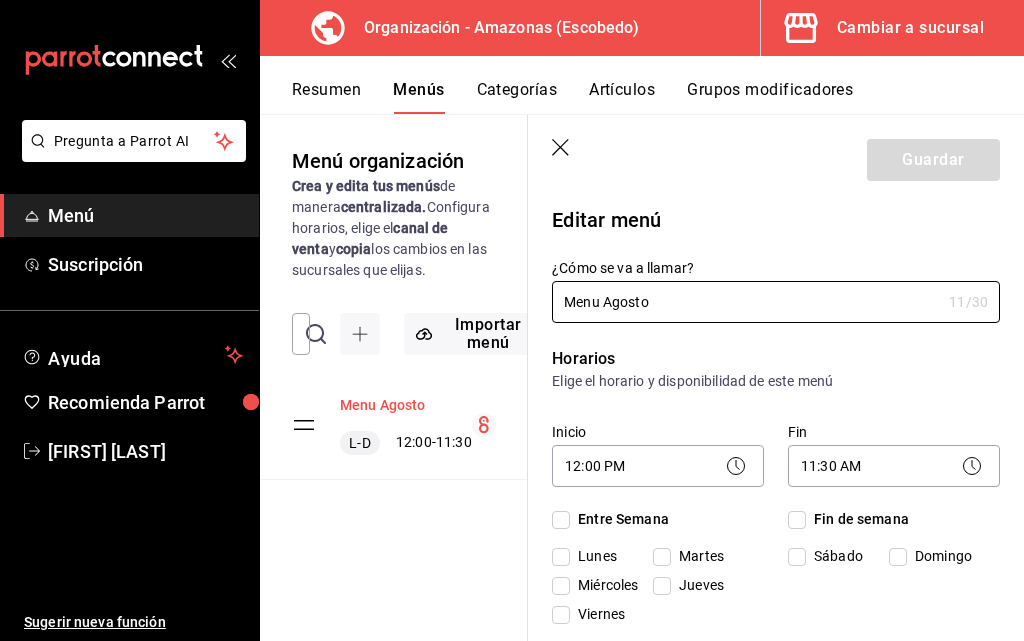 checkbox on "true" 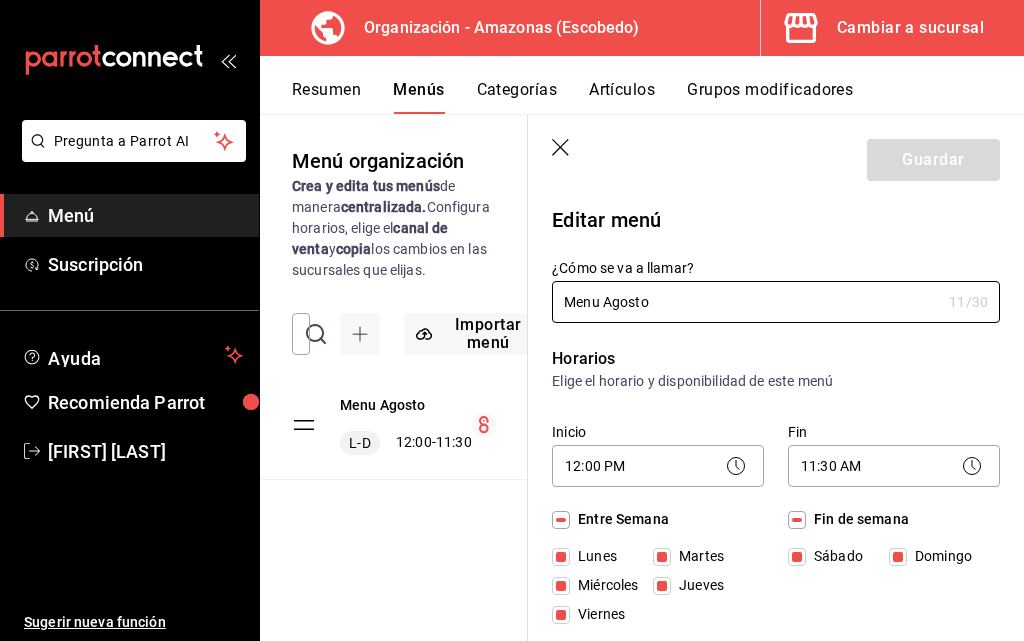 drag, startPoint x: 362, startPoint y: 341, endPoint x: 732, endPoint y: 257, distance: 379.41534 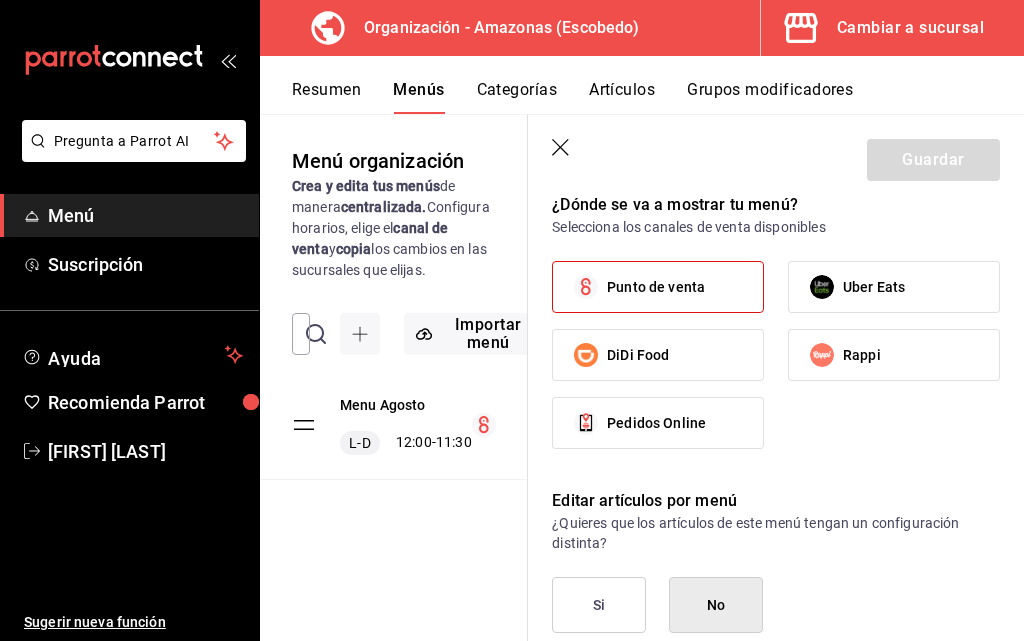 scroll, scrollTop: 1300, scrollLeft: 0, axis: vertical 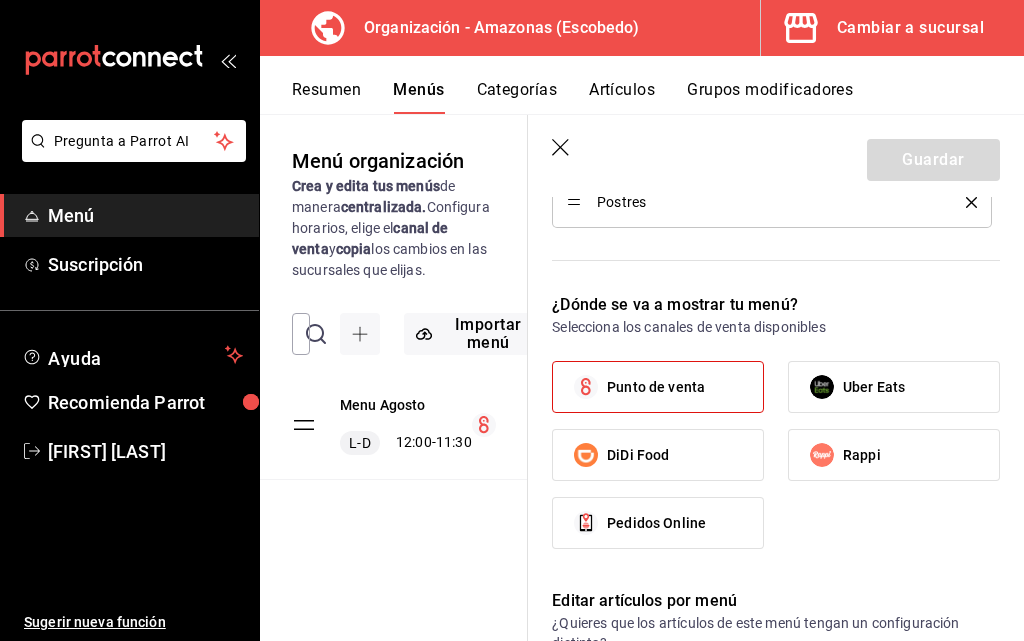 click on "Punto de venta" at bounding box center (656, 387) 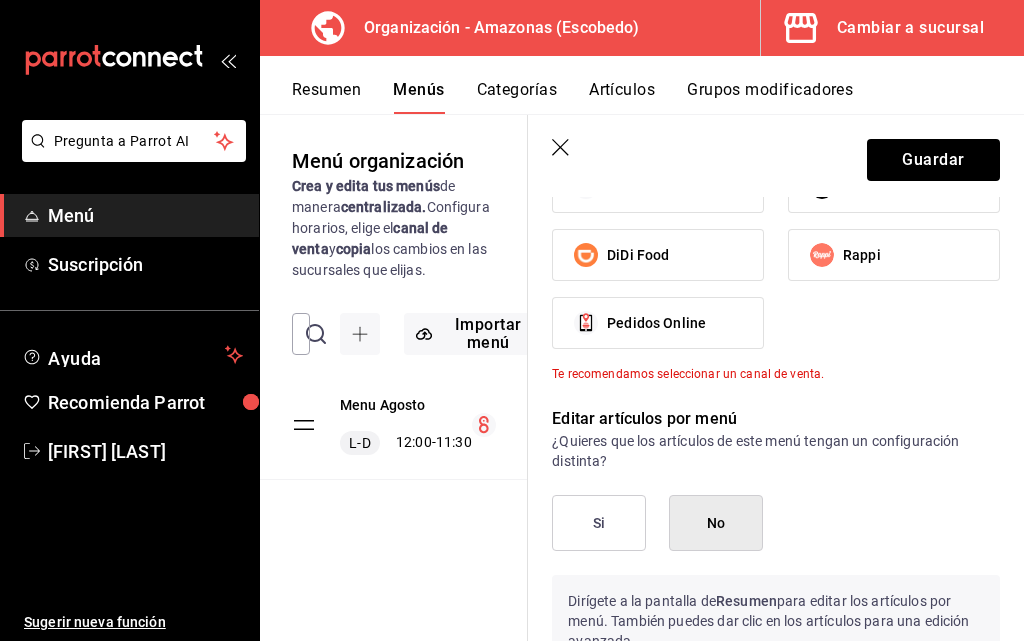 scroll, scrollTop: 1600, scrollLeft: 0, axis: vertical 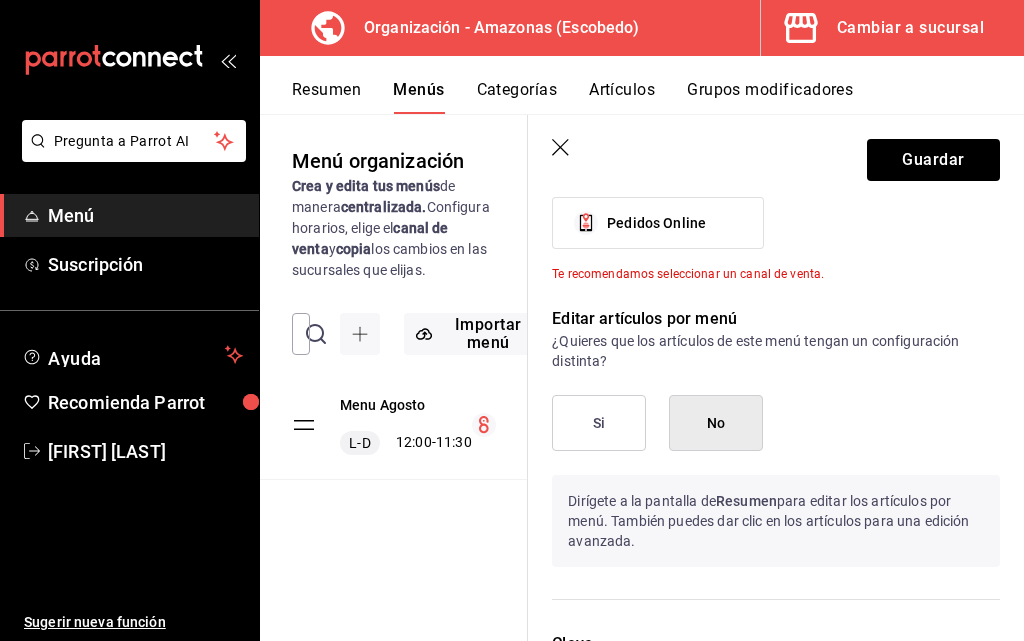 click on "No" at bounding box center (716, 423) 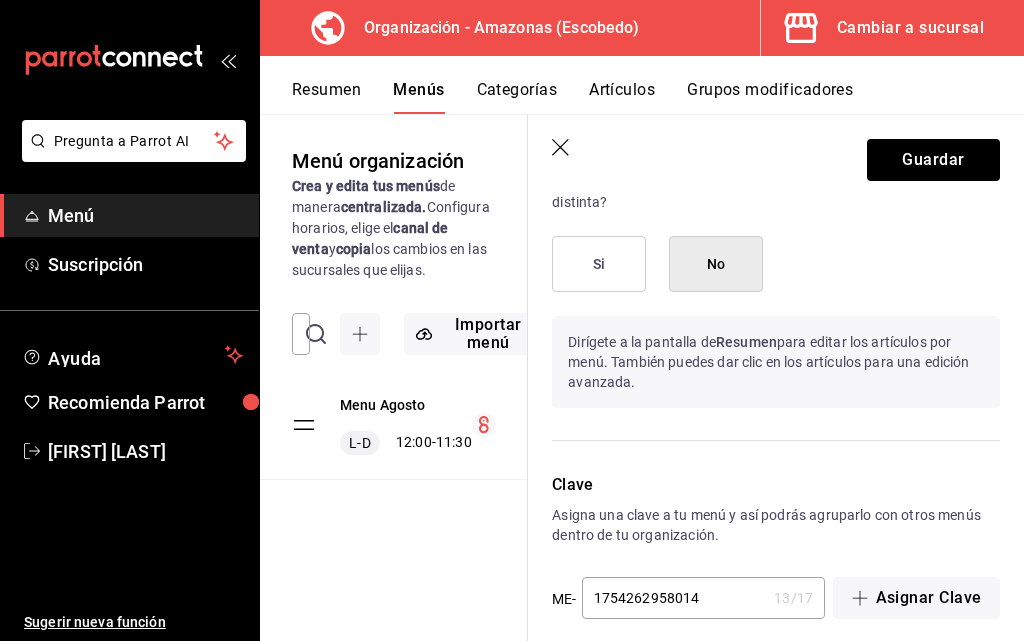 scroll, scrollTop: 1779, scrollLeft: 0, axis: vertical 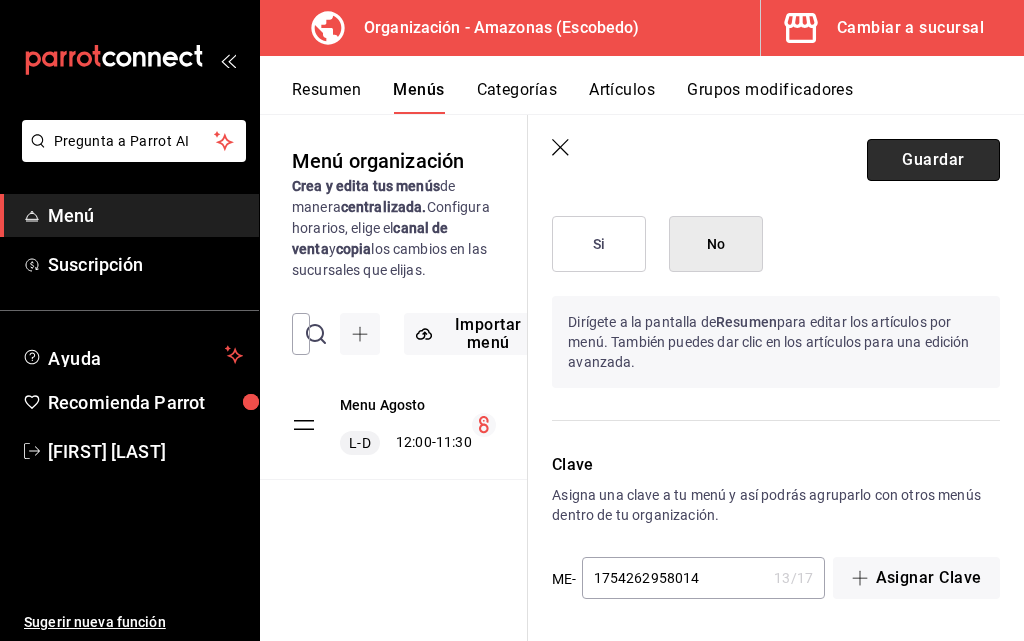 click on "Guardar" at bounding box center (933, 160) 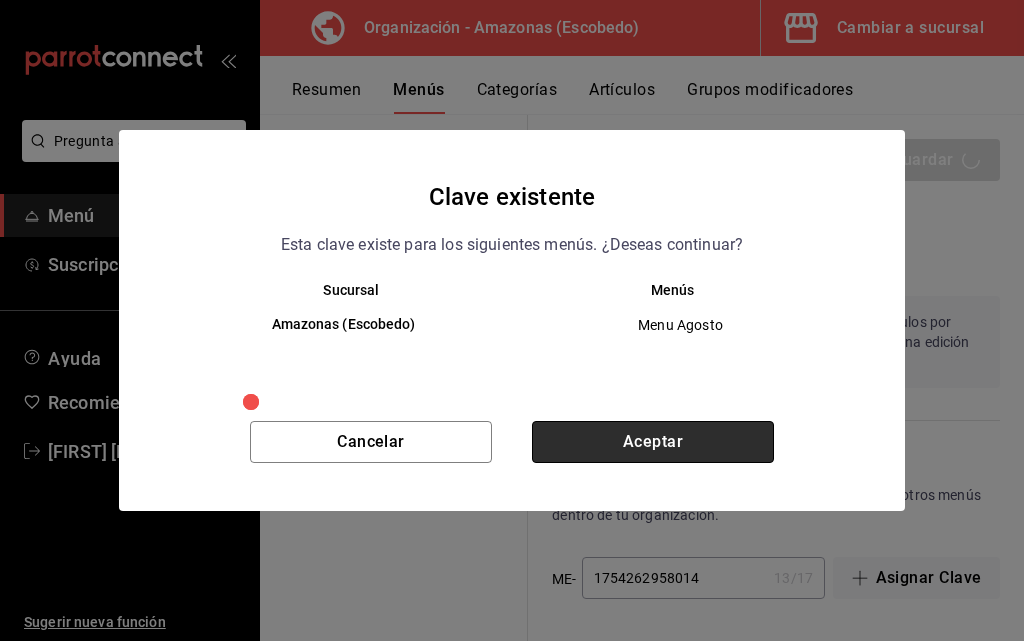 click on "Aceptar" at bounding box center (653, 442) 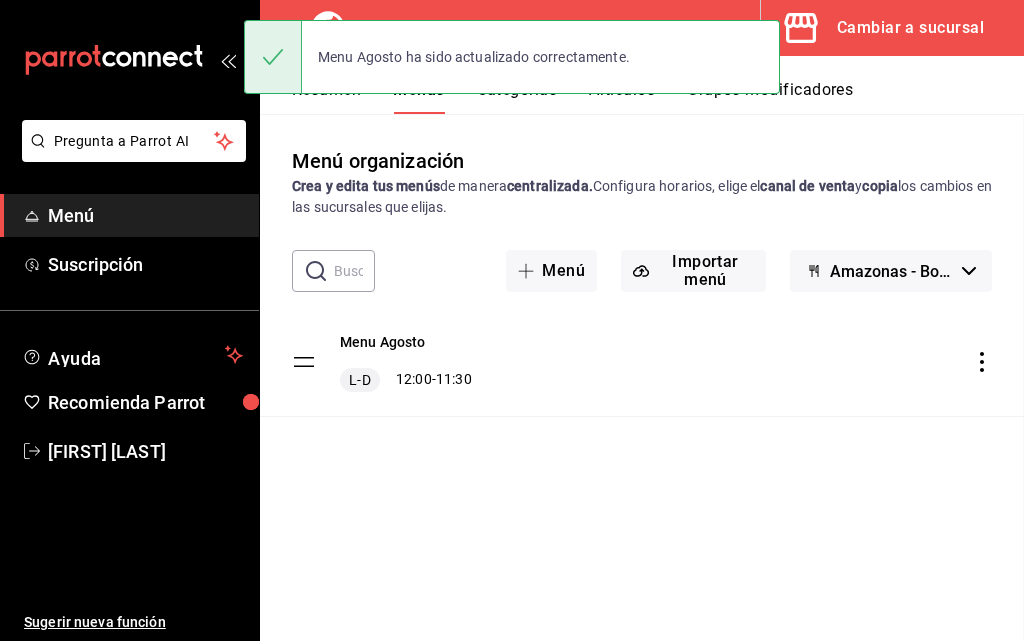 scroll, scrollTop: 0, scrollLeft: 0, axis: both 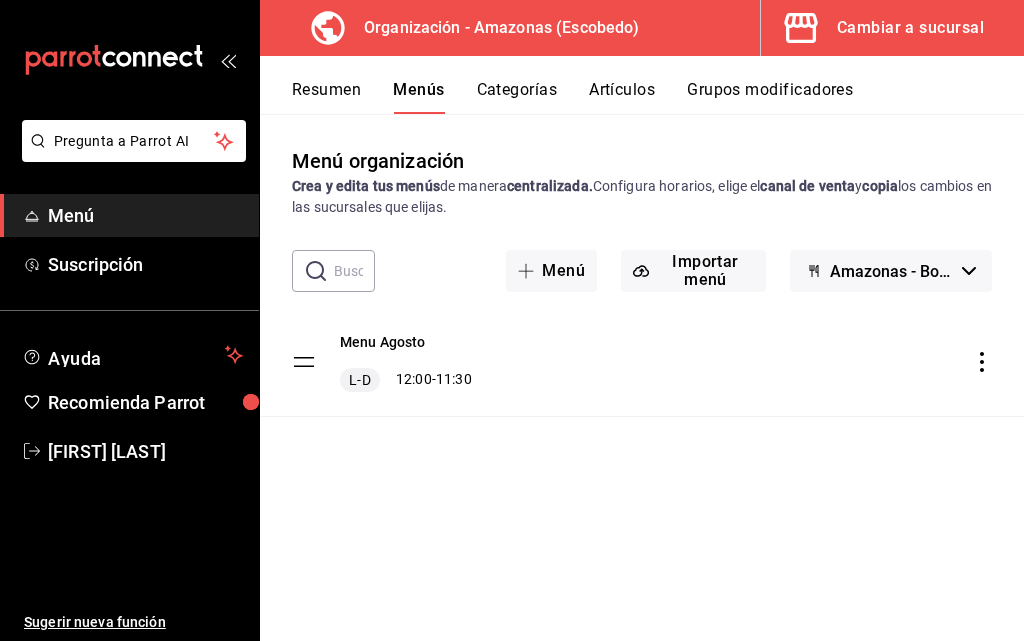 click on "Categorías" at bounding box center (517, 97) 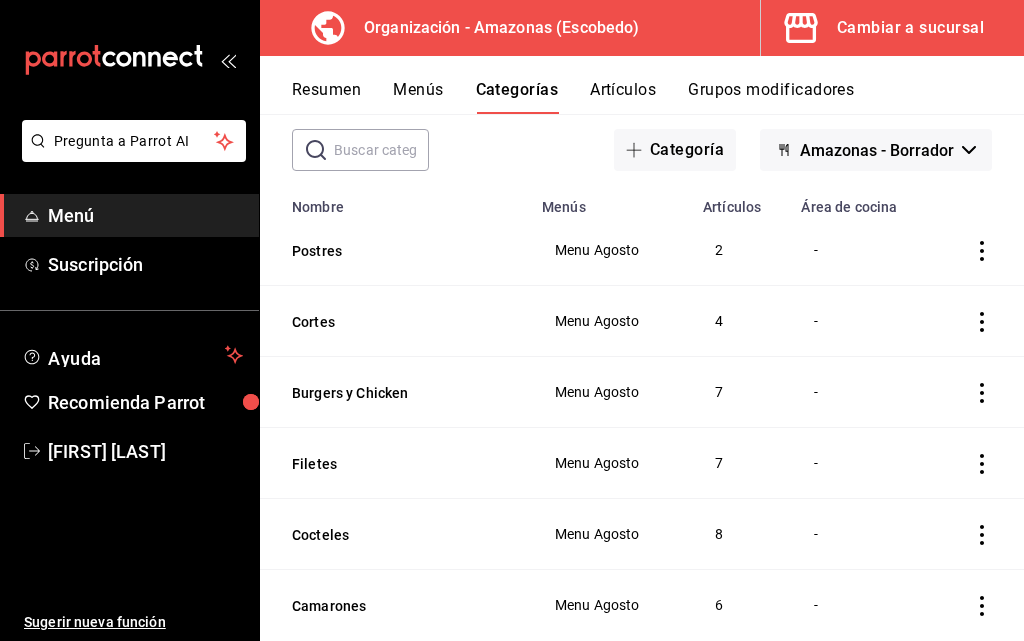 scroll, scrollTop: 0, scrollLeft: 0, axis: both 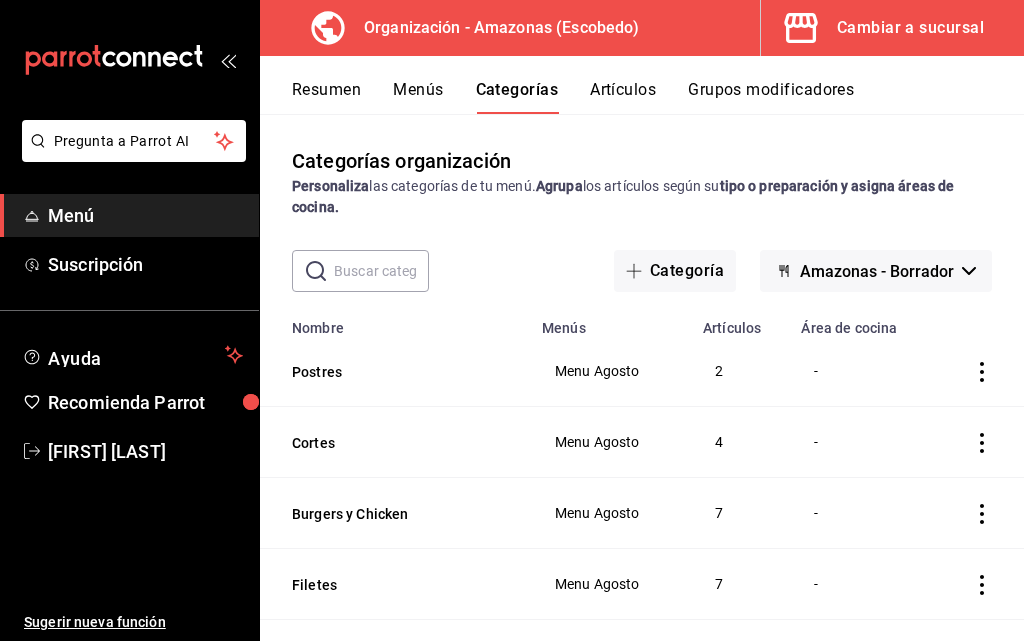 click 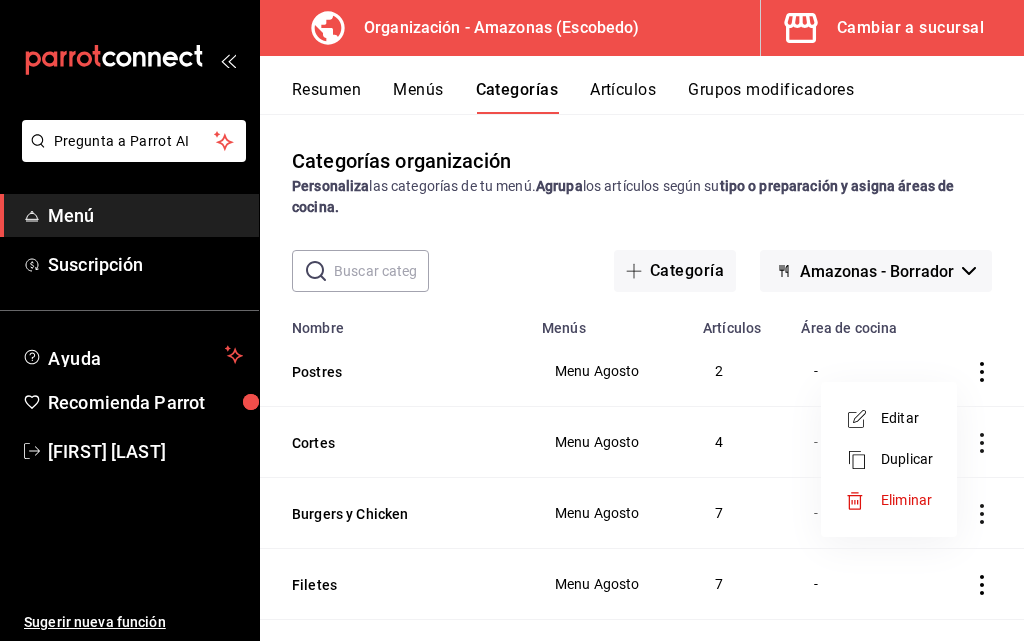click on "Editar" at bounding box center (907, 418) 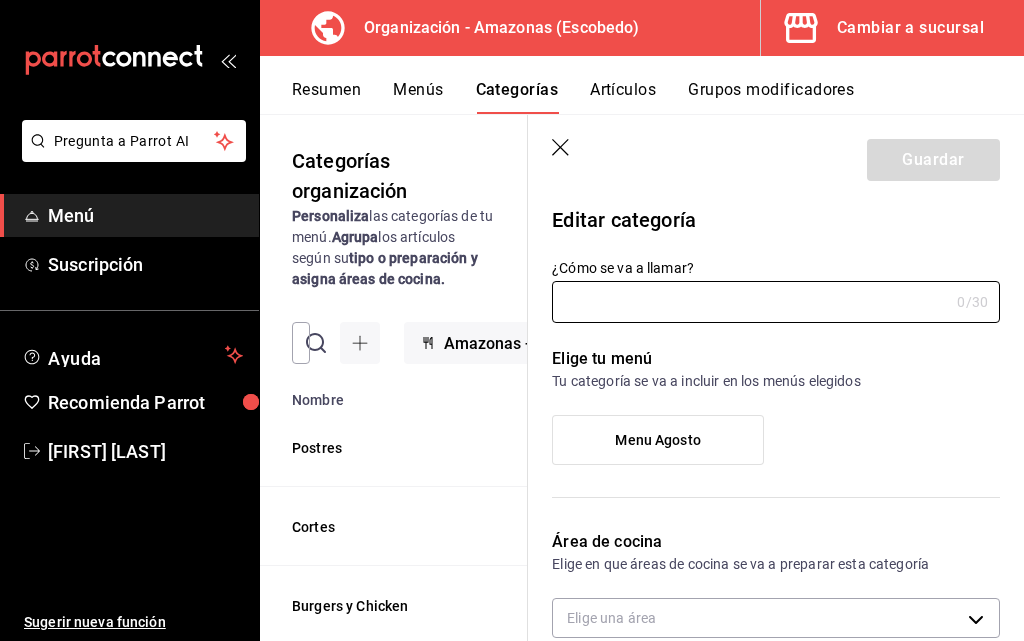 type on "Postres" 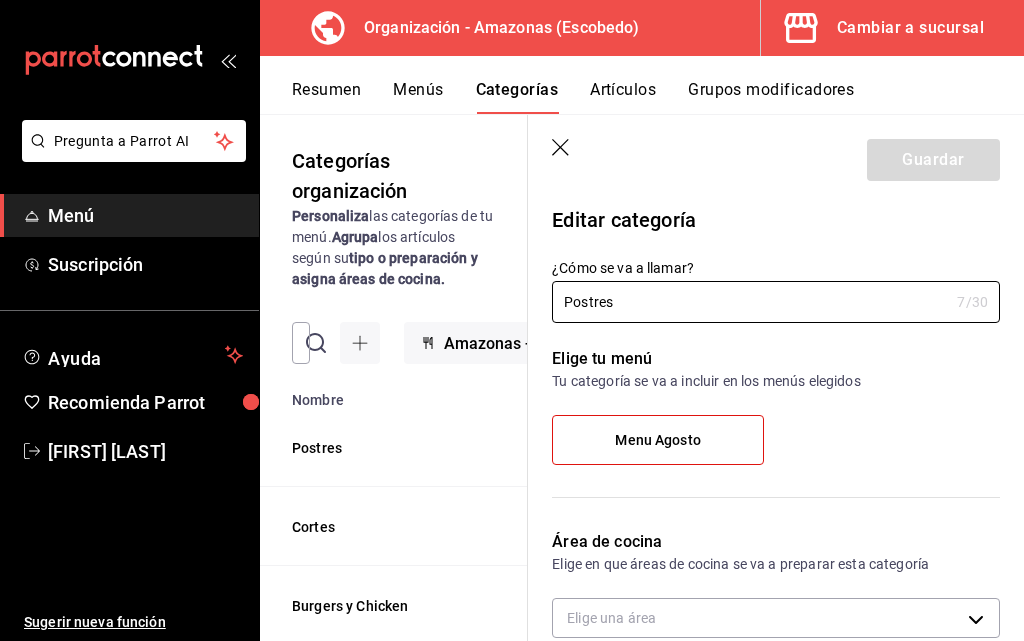 click on "Menu Agosto" at bounding box center (776, 448) 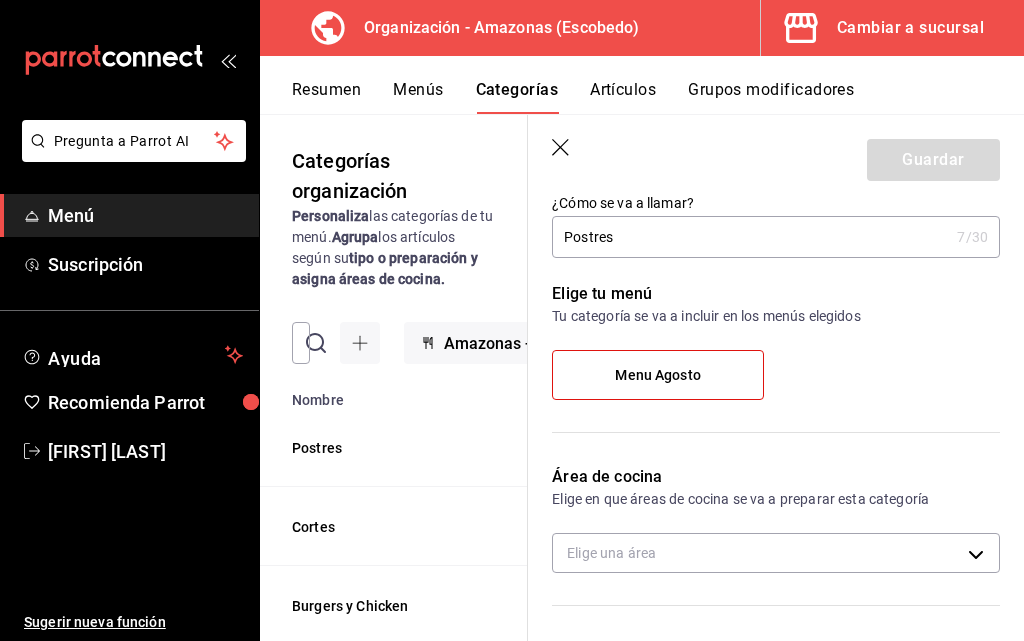 scroll, scrollTop: 100, scrollLeft: 0, axis: vertical 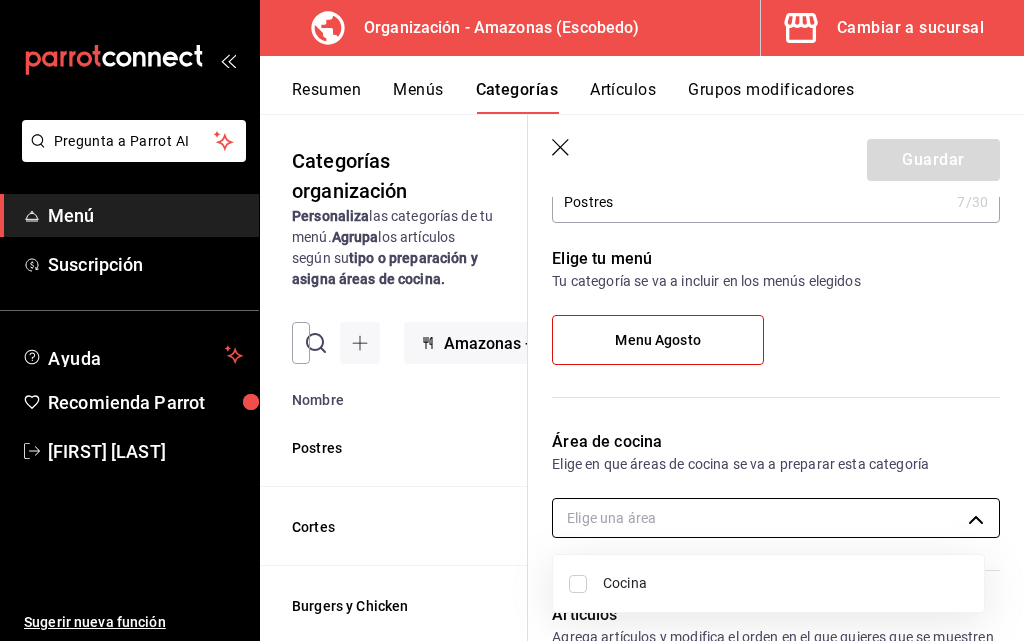 click on "Pregunta a Parrot AI Menú   Suscripción   Ayuda Recomienda Parrot   [FIRST] [LAST]   Sugerir nueva función   Organización - Amazonas ([CITY]) Cambiar a sucursal Resumen Menús Categorías Artículos Grupos modificadores Categorías organización Personaliza  las categorías de tu menú.  Agrupa  los artículos según su  tipo o preparación y asigna áreas de cocina. ​ ​ Amazonas - Borrador Nombre Menús Artículos Postres Menu Agosto 2 Cortes Menu Agosto 4 Burgers y Chicken Menu Agosto 7 Filetes Menu Agosto 7 Cocteles Menu Agosto 8 Camarones Menu Agosto 6 Especiales Menu Agosto 9 Tacos y Tostadas Menu Agosto 6 Caldos y Aguachiles Menu Agosto 6 Entradas Menu Agosto 11 Aguas y Refrescos Menu Agosto 6 Drinks y Botellas Menu Agosto 18 Cervezas Menu Agosto 12 Guardar Editar categoría ¿Cómo se va a llamar? Postres 7 /30 ¿Cómo se va a llamar? Elige tu menú Tu categoría se va a incluir en los menús elegidos Menu Agosto Área de cocina Elige en que áreas de cocina se va a preparar esta categoría Color" at bounding box center [512, 320] 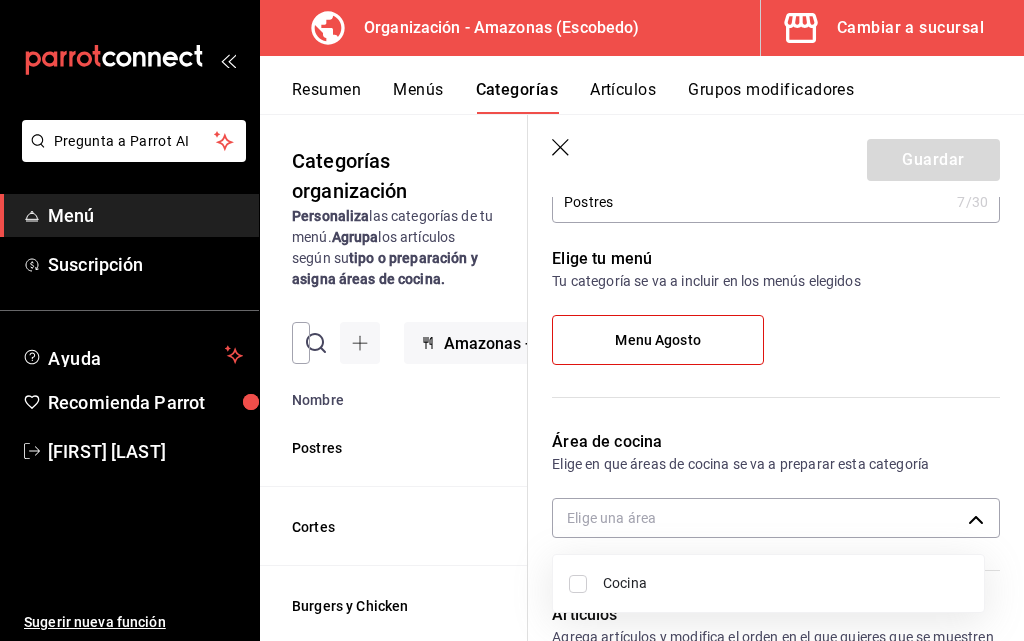 click at bounding box center [512, 320] 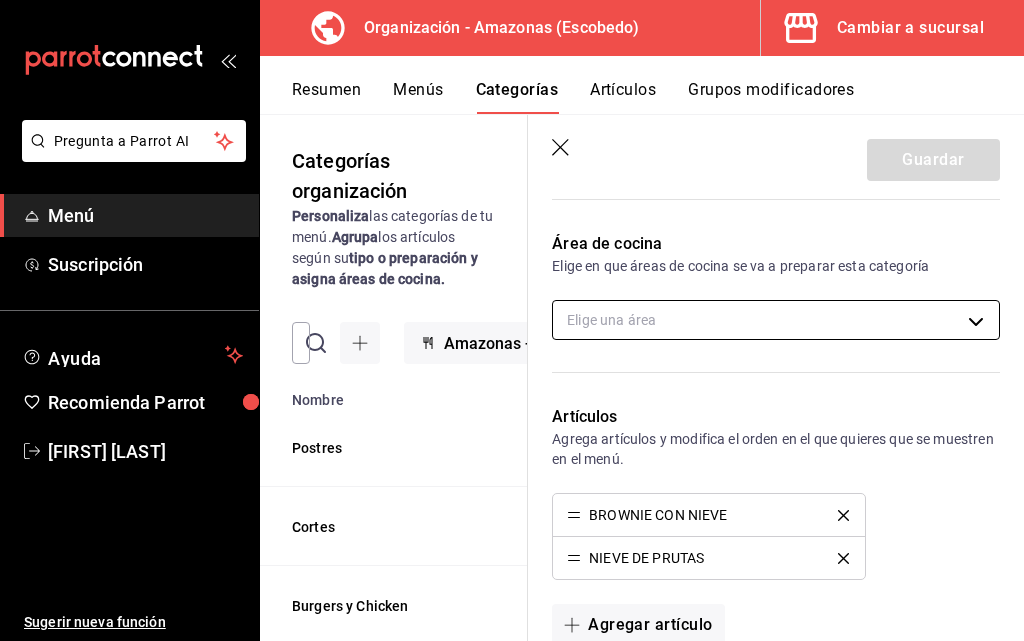 scroll, scrollTop: 300, scrollLeft: 0, axis: vertical 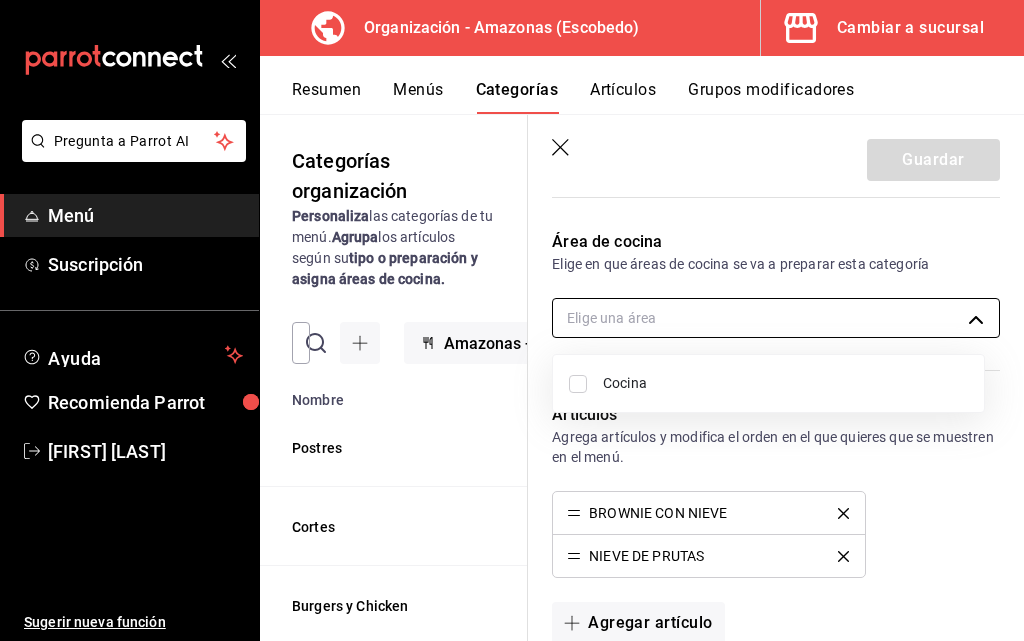 click on "Pregunta a Parrot AI Menú   Suscripción   Ayuda Recomienda Parrot   [FIRST] [LAST]   Sugerir nueva función   Organización - Amazonas ([CITY]) Cambiar a sucursal Resumen Menús Categorías Artículos Grupos modificadores Categorías organización Personaliza  las categorías de tu menú.  Agrupa  los artículos según su  tipo o preparación y asigna áreas de cocina. ​ ​ Amazonas - Borrador Nombre Menús Artículos Postres Menu Agosto 2 Cortes Menu Agosto 4 Burgers y Chicken Menu Agosto 7 Filetes Menu Agosto 7 Cocteles Menu Agosto 8 Camarones Menu Agosto 6 Especiales Menu Agosto 9 Tacos y Tostadas Menu Agosto 6 Caldos y Aguachiles Menu Agosto 6 Entradas Menu Agosto 11 Aguas y Refrescos Menu Agosto 6 Drinks y Botellas Menu Agosto 18 Cervezas Menu Agosto 12 Guardar Editar categoría ¿Cómo se va a llamar? Postres 7 /30 ¿Cómo se va a llamar? Elige tu menú Tu categoría se va a incluir en los menús elegidos Menu Agosto Área de cocina Elige en que áreas de cocina se va a preparar esta categoría Color" at bounding box center [512, 320] 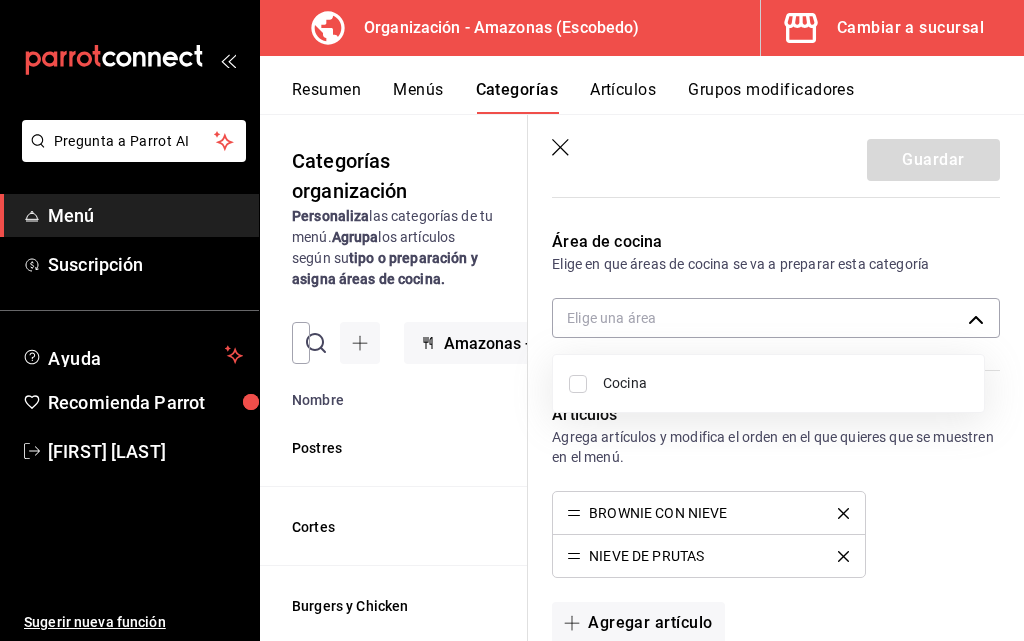 click at bounding box center [578, 384] 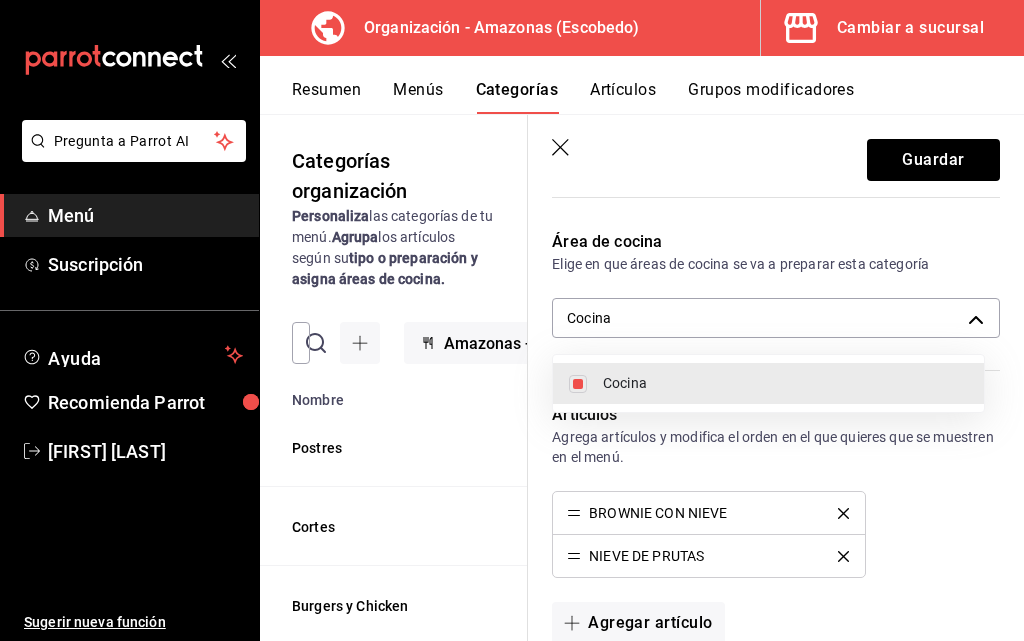 click at bounding box center (512, 320) 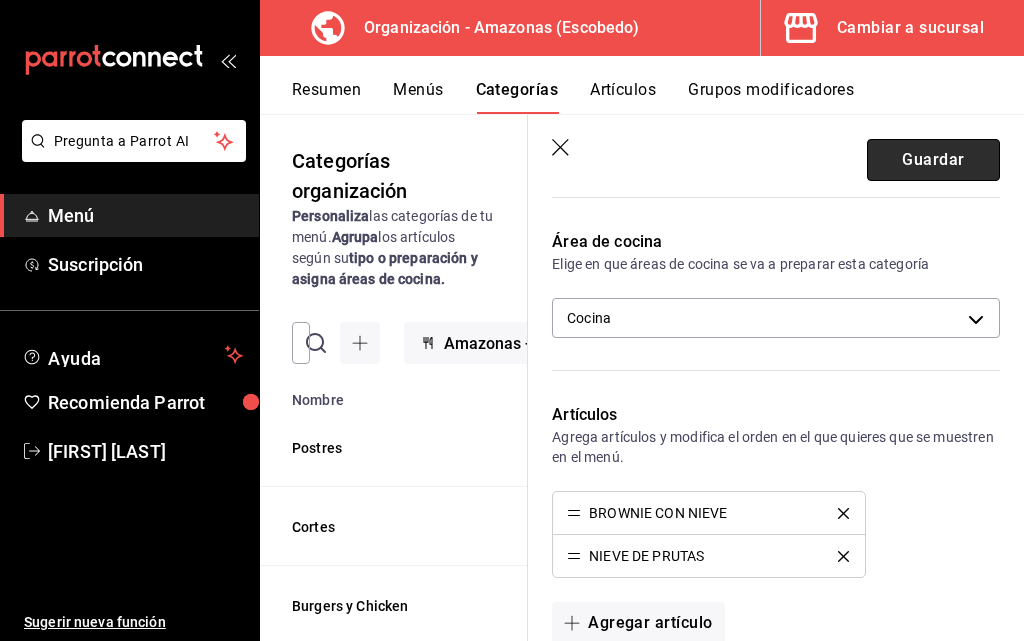 click on "Guardar" at bounding box center [933, 160] 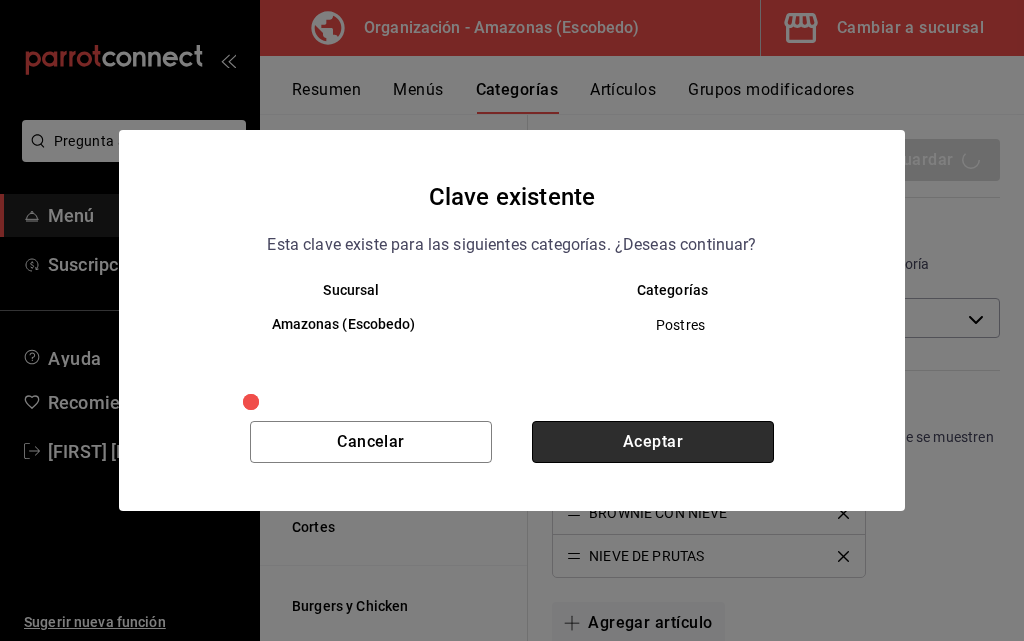 click on "Aceptar" at bounding box center (653, 442) 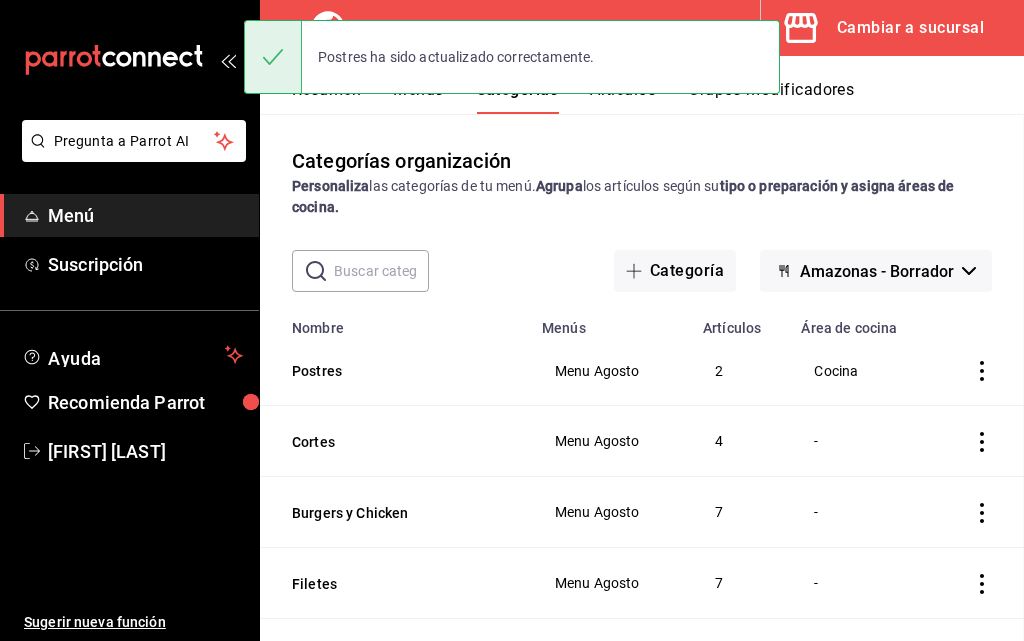 scroll, scrollTop: 0, scrollLeft: 0, axis: both 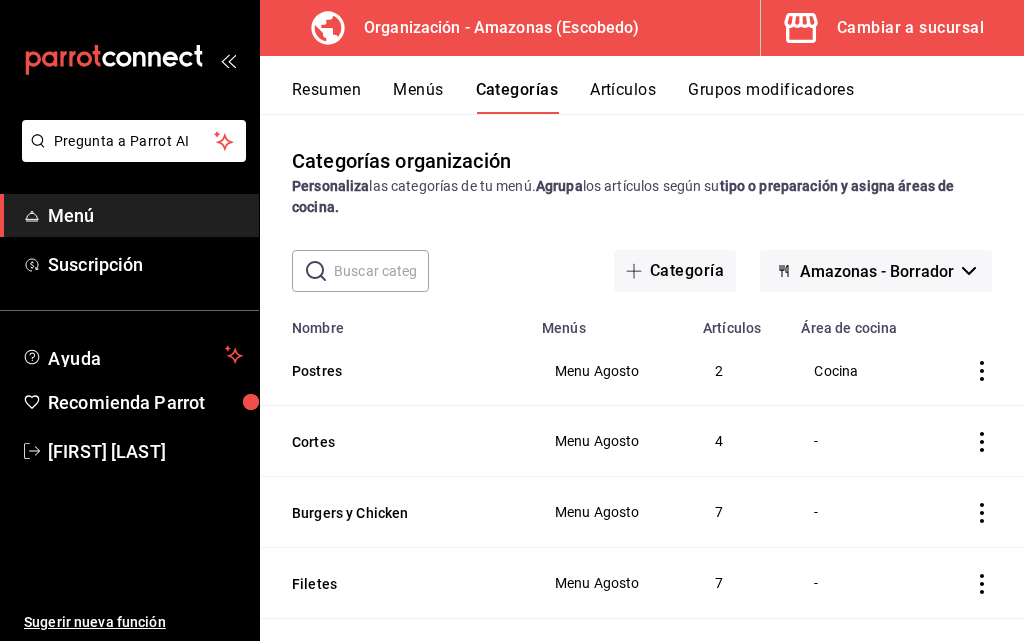 click 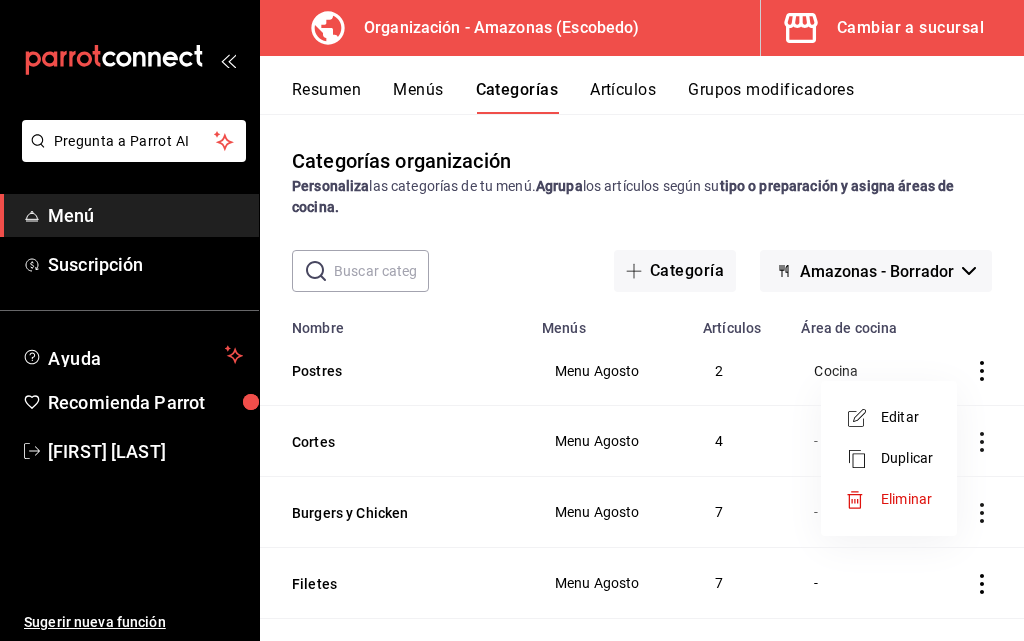drag, startPoint x: 827, startPoint y: 427, endPoint x: 841, endPoint y: 432, distance: 14.866069 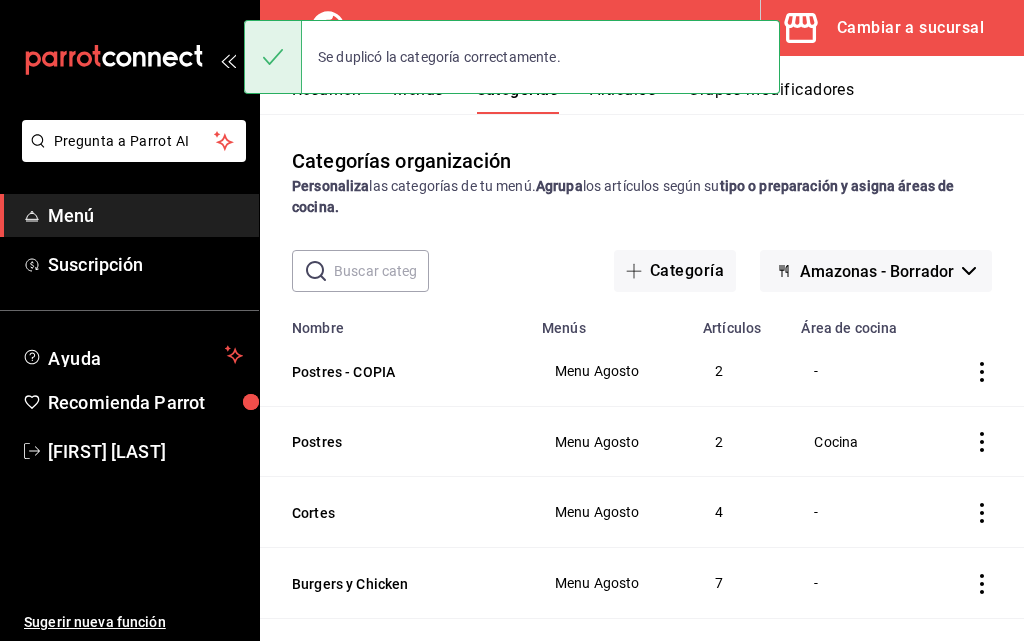click 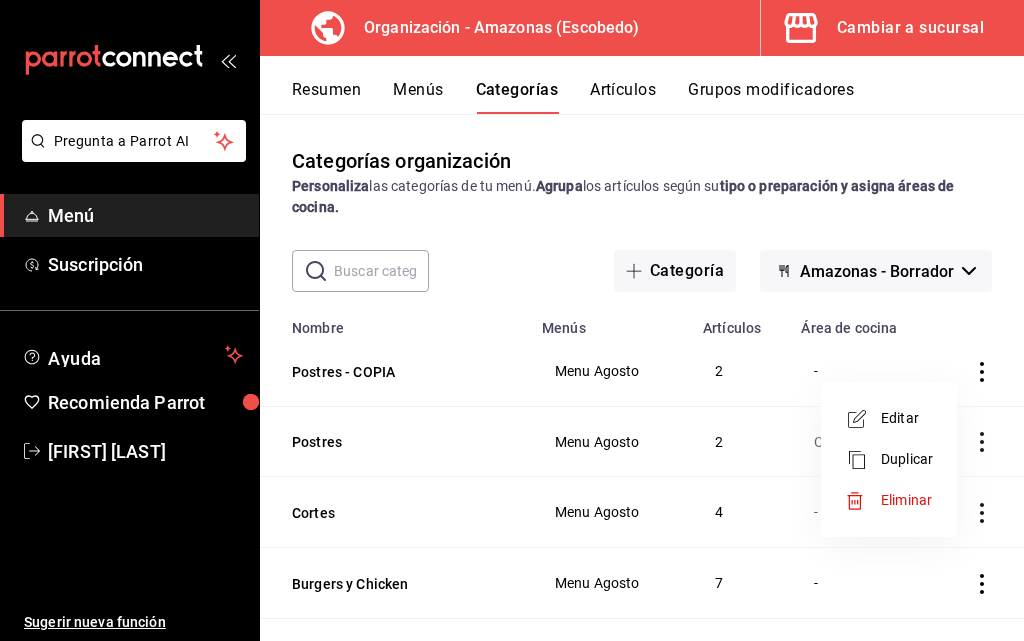 click on "Eliminar" at bounding box center (906, 500) 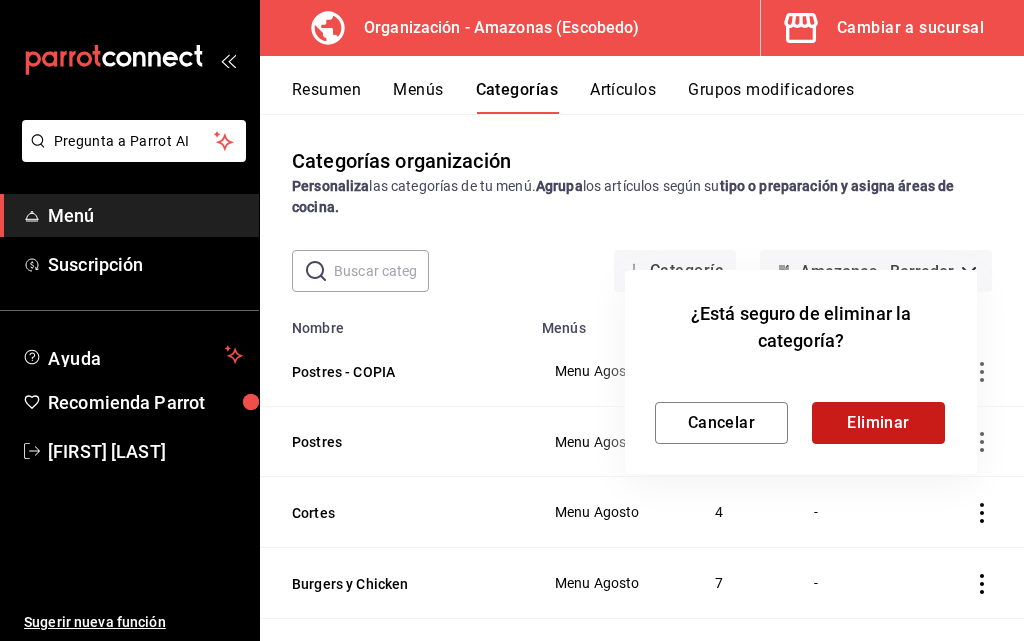 click on "Eliminar" at bounding box center (878, 423) 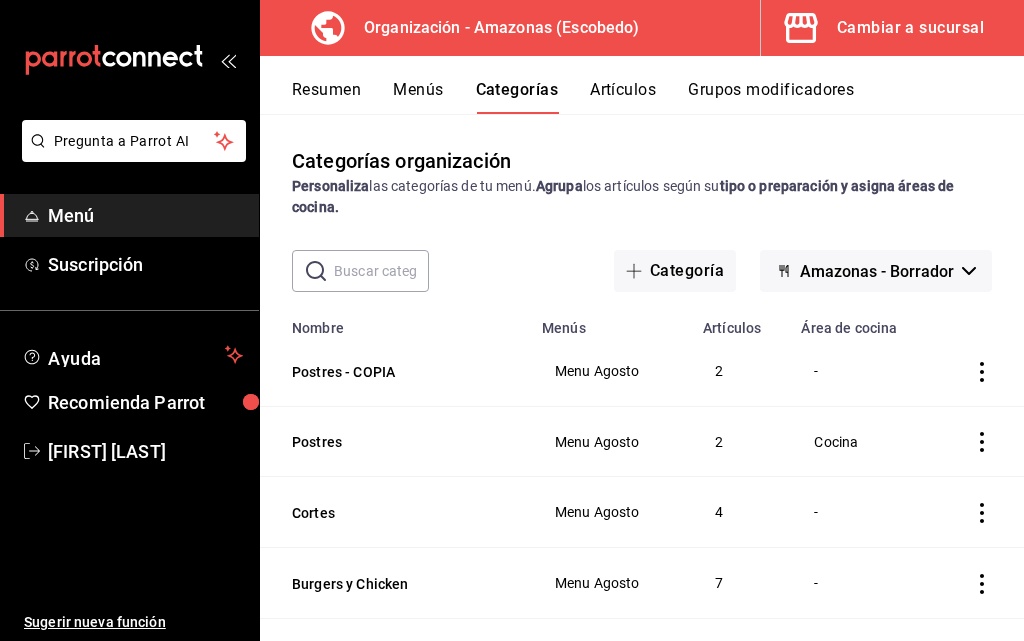 click 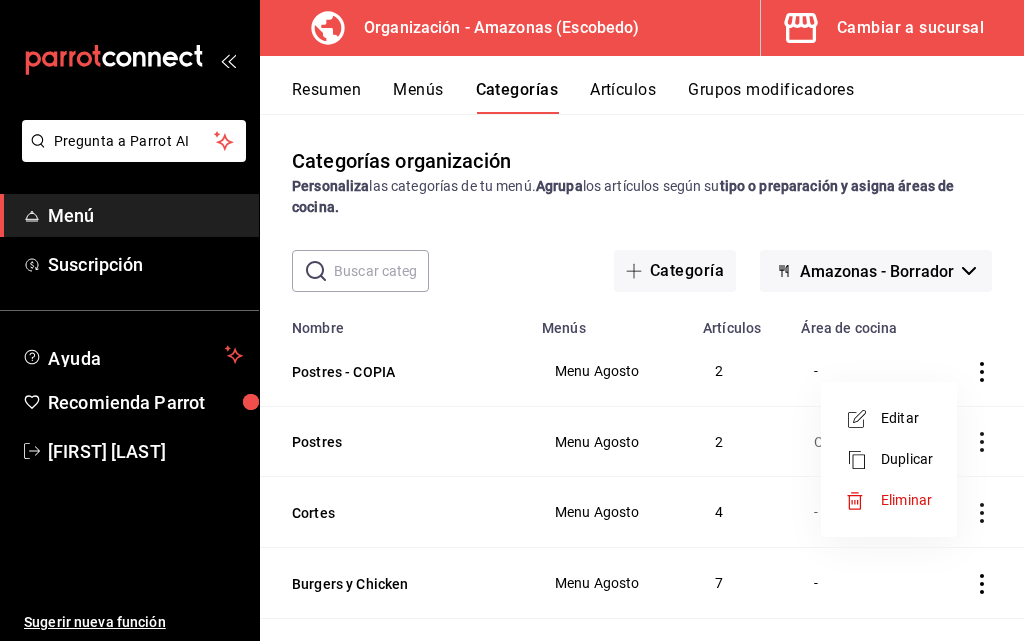 click on "Editar" at bounding box center (907, 418) 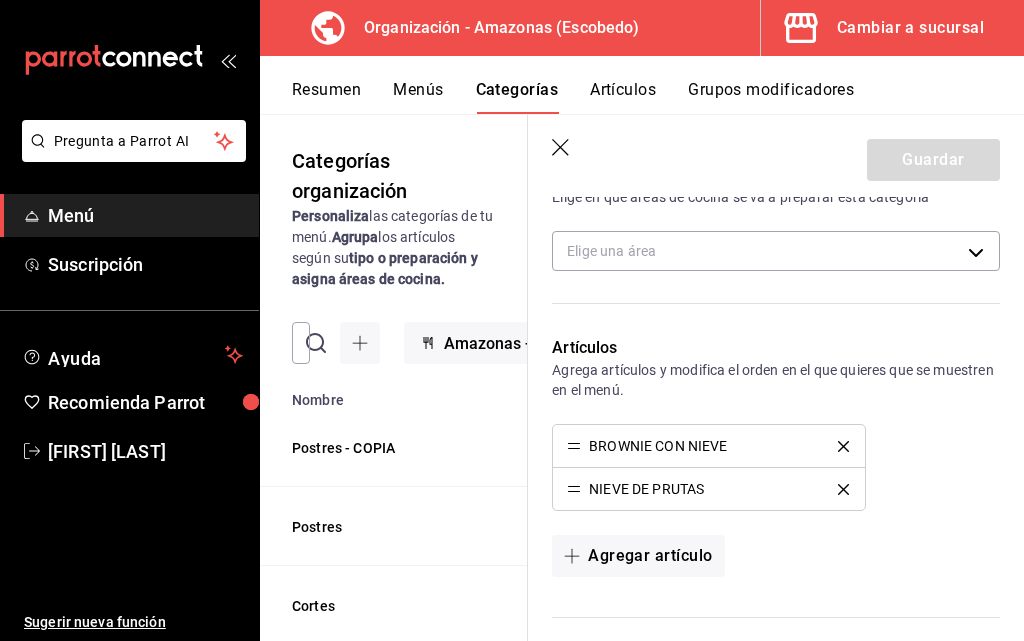 scroll, scrollTop: 400, scrollLeft: 0, axis: vertical 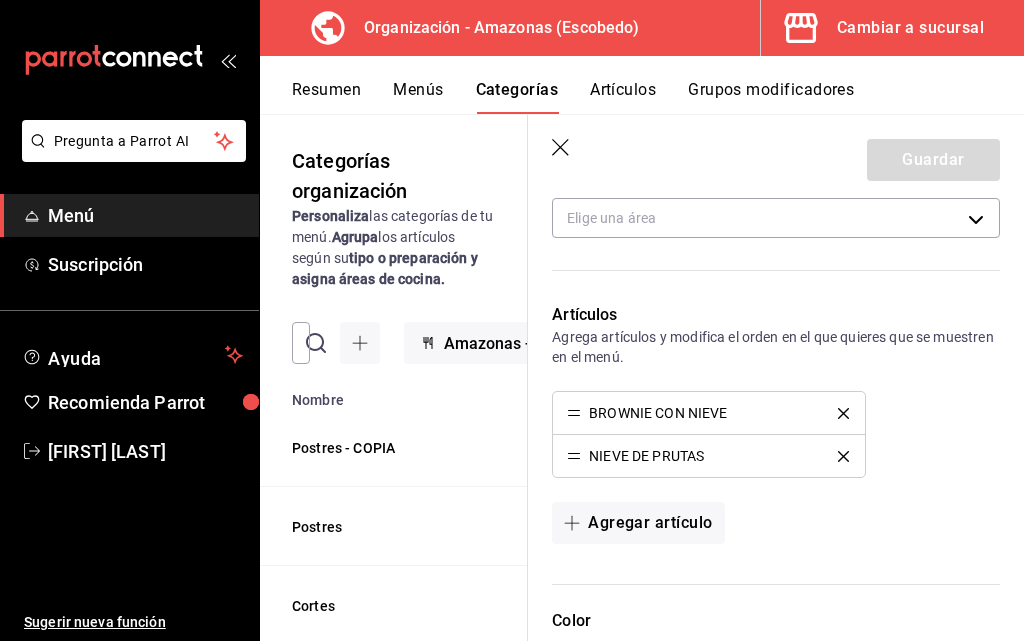 click 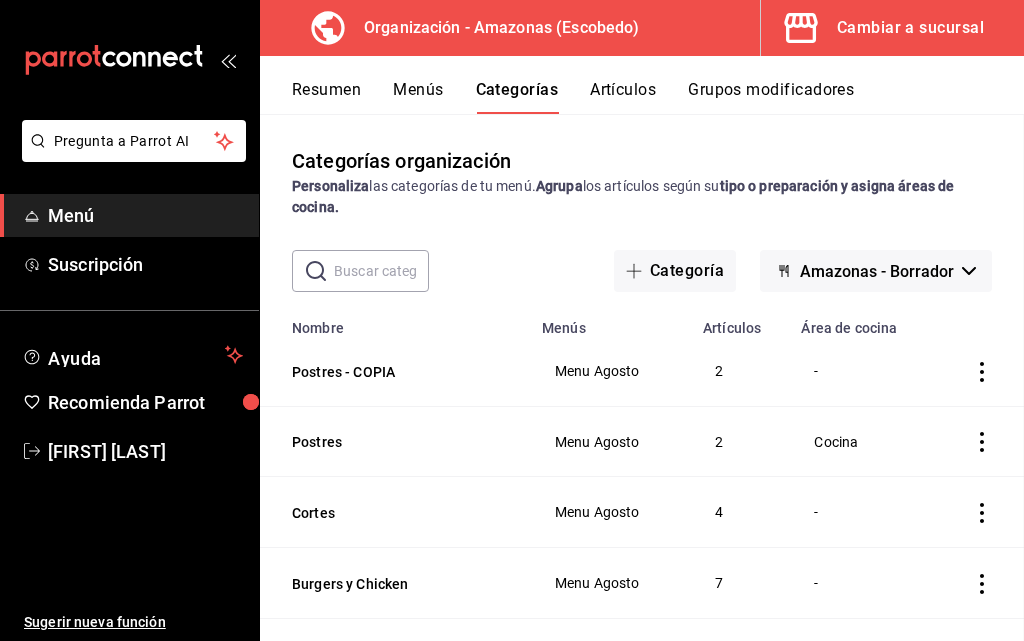 scroll, scrollTop: 0, scrollLeft: 0, axis: both 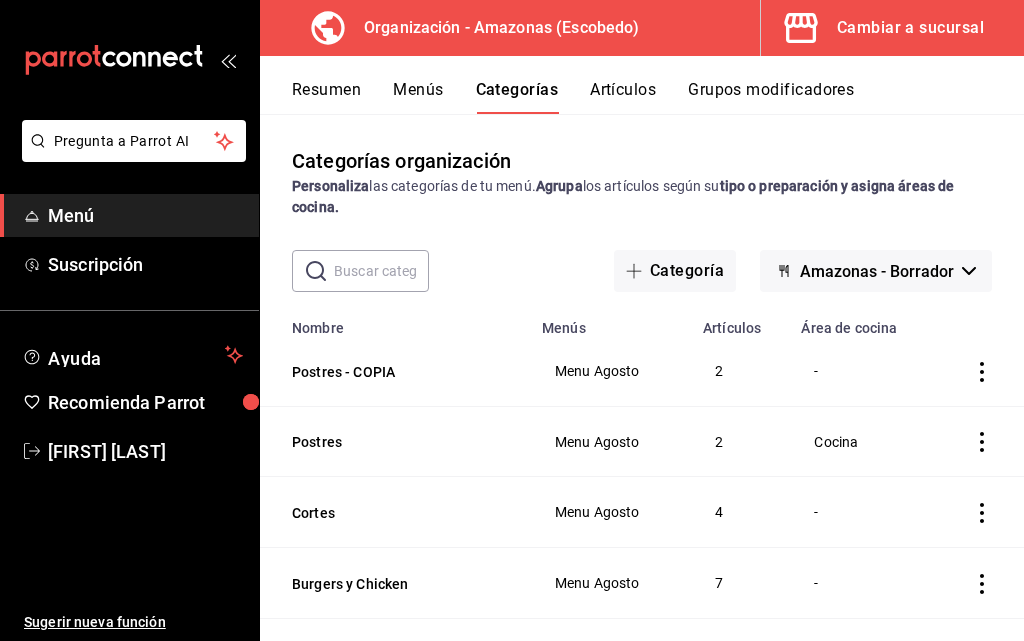 click on "Menús" at bounding box center [418, 97] 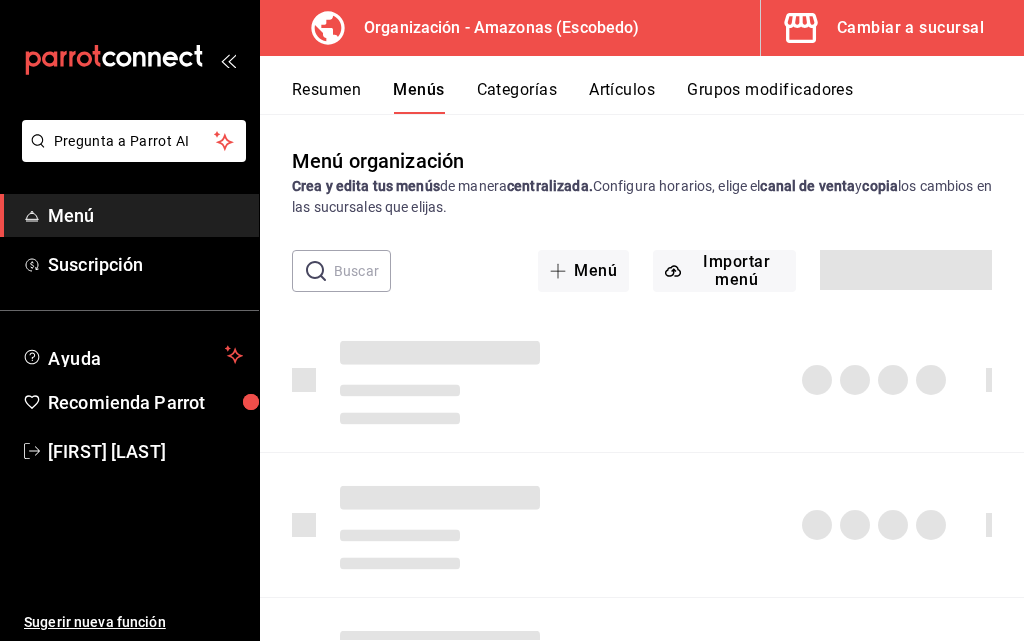 click on "Categorías" at bounding box center [517, 97] 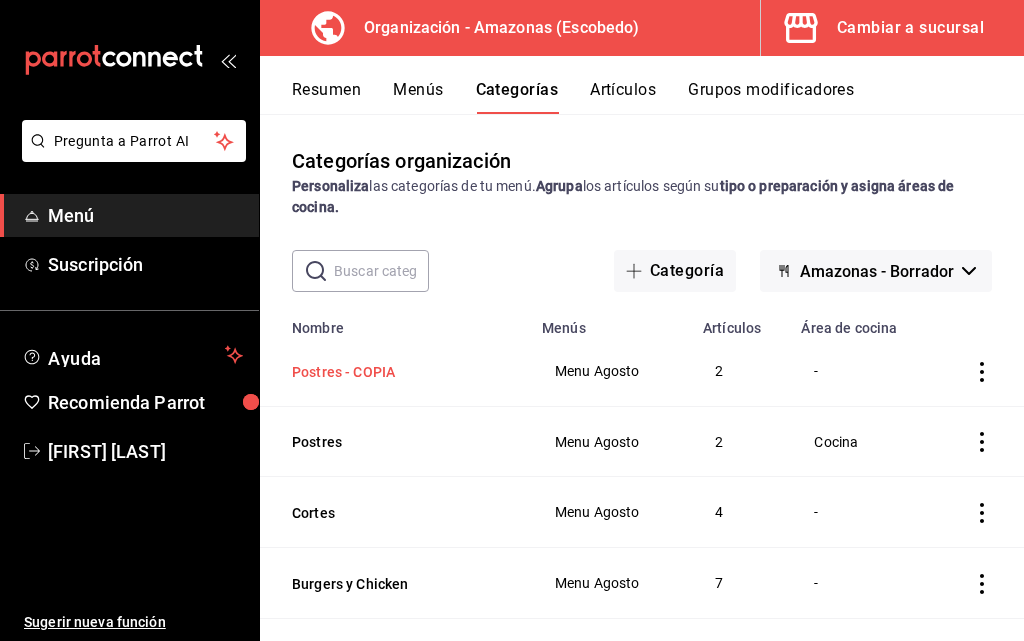 click on "Postres - COPIA" at bounding box center (392, 372) 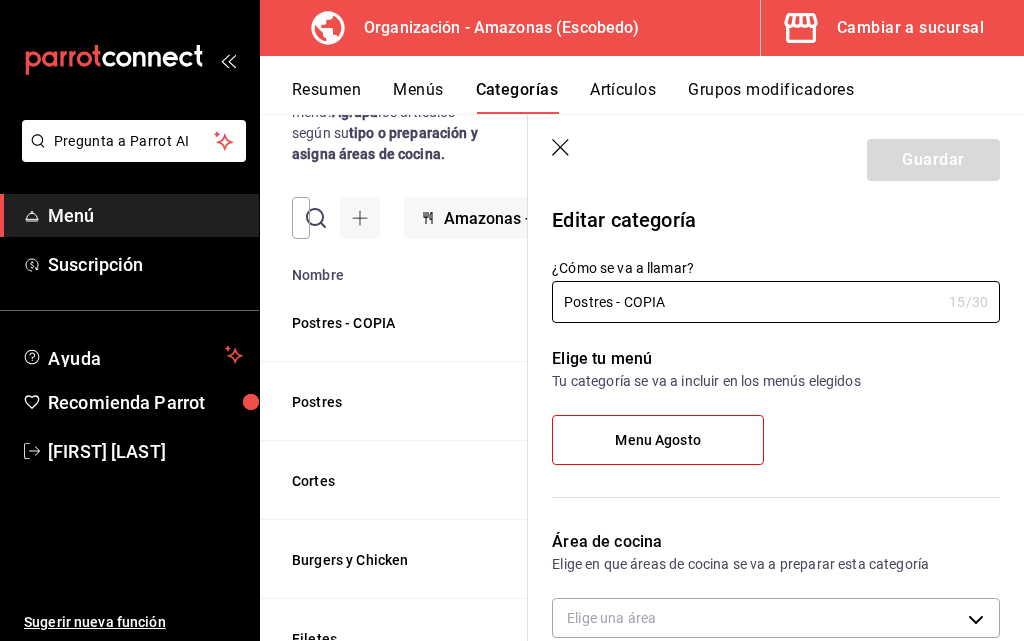 scroll, scrollTop: 200, scrollLeft: 0, axis: vertical 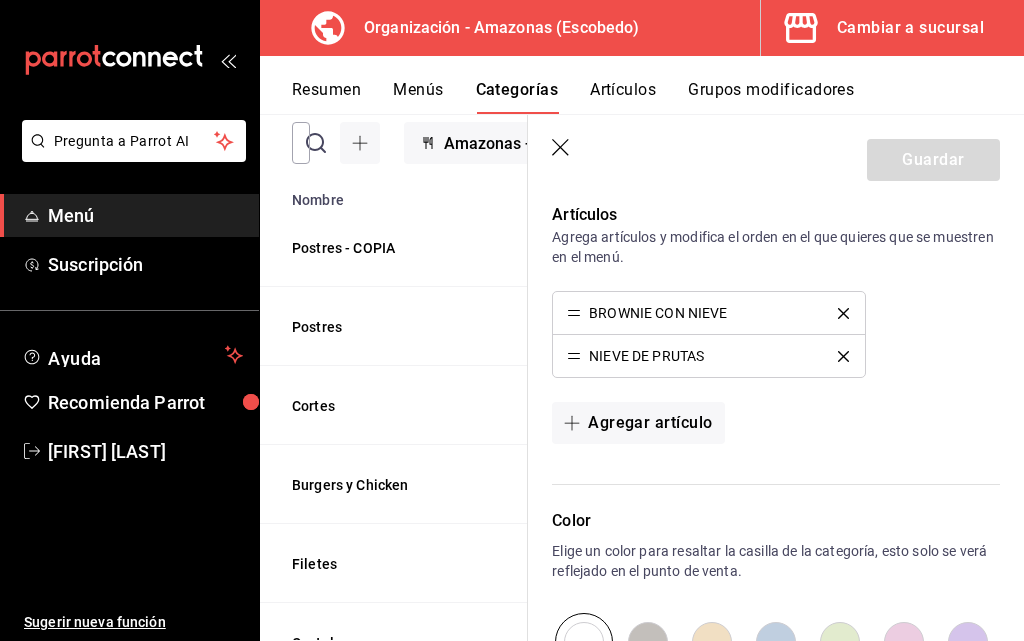 click 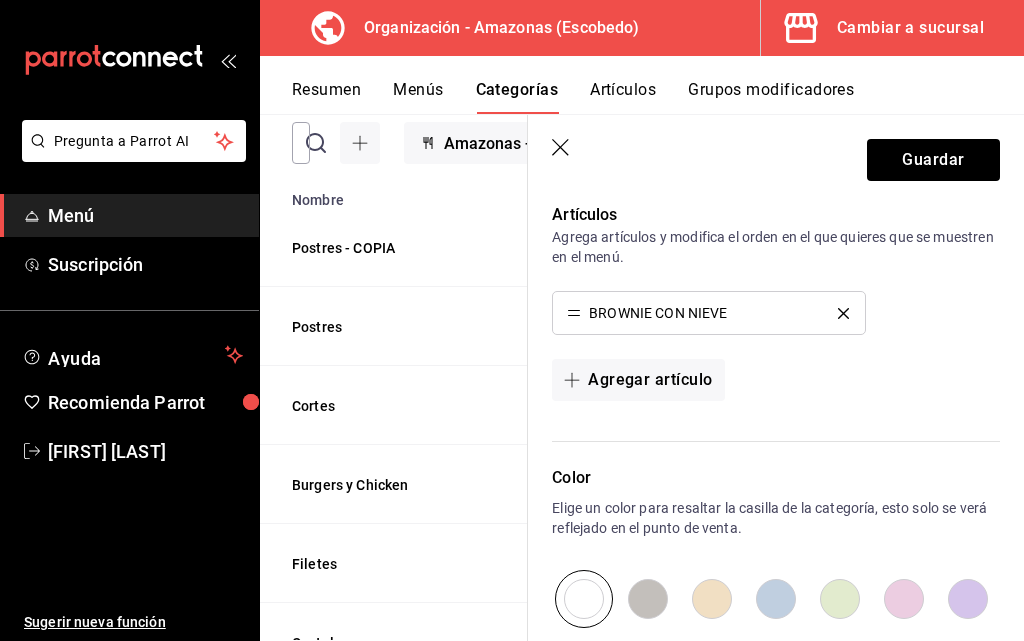 click 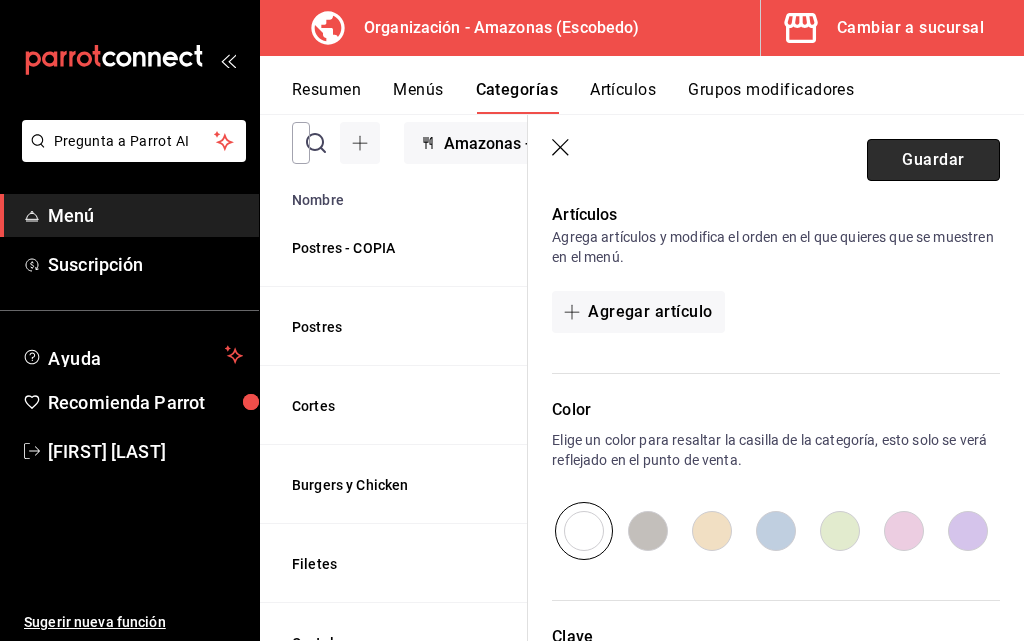 click on "Guardar" at bounding box center (933, 160) 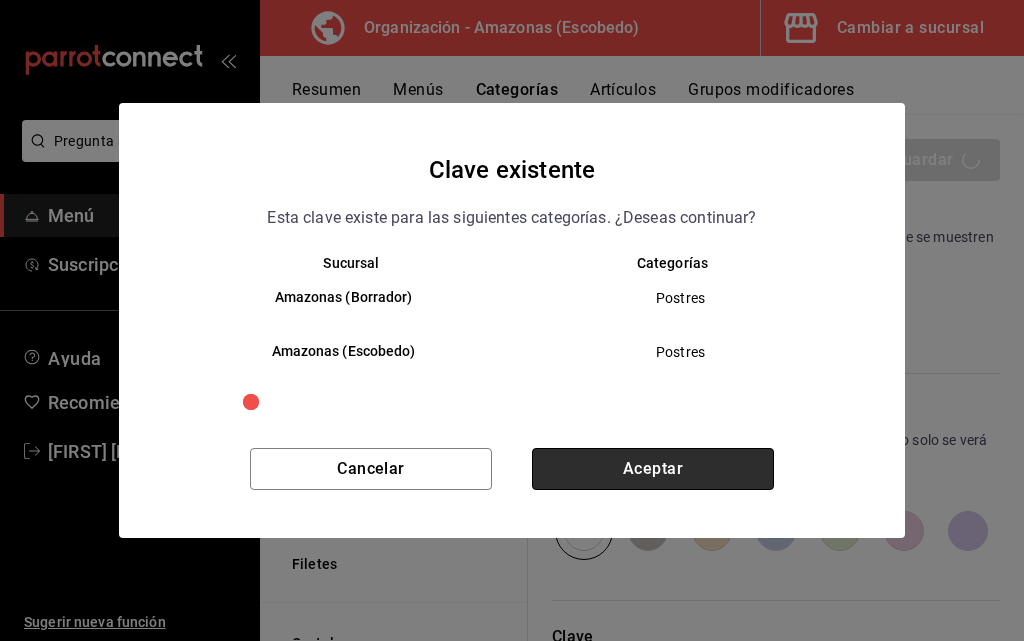 click on "Aceptar" at bounding box center [653, 469] 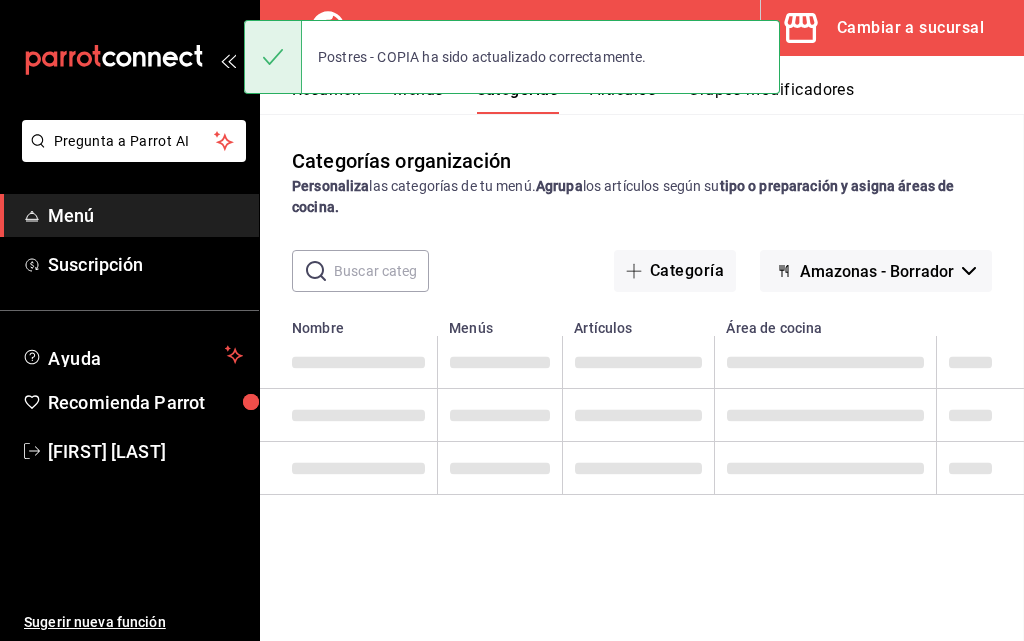 scroll, scrollTop: 0, scrollLeft: 0, axis: both 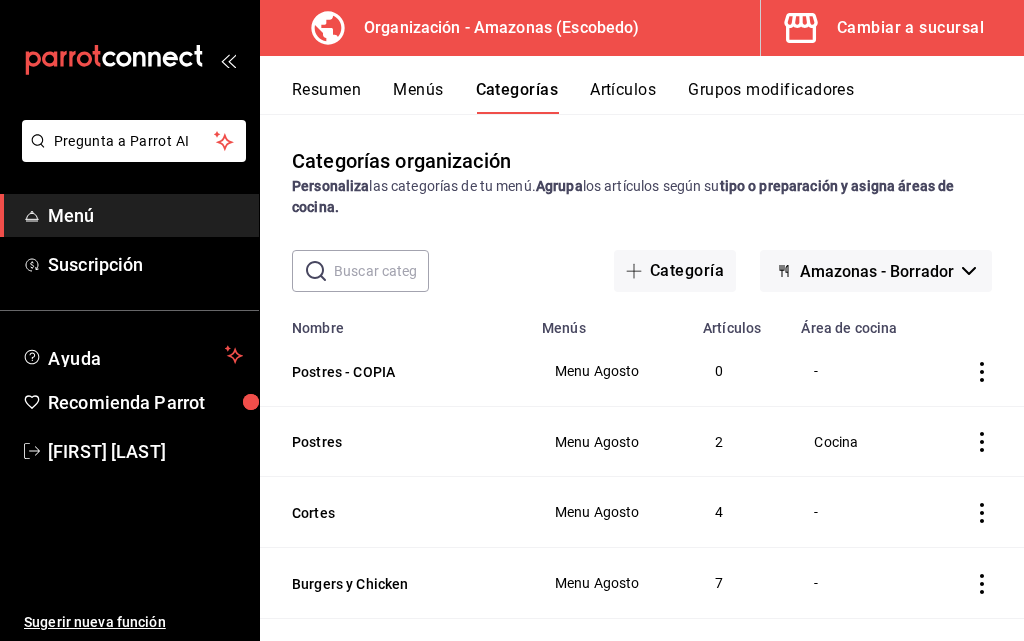 click 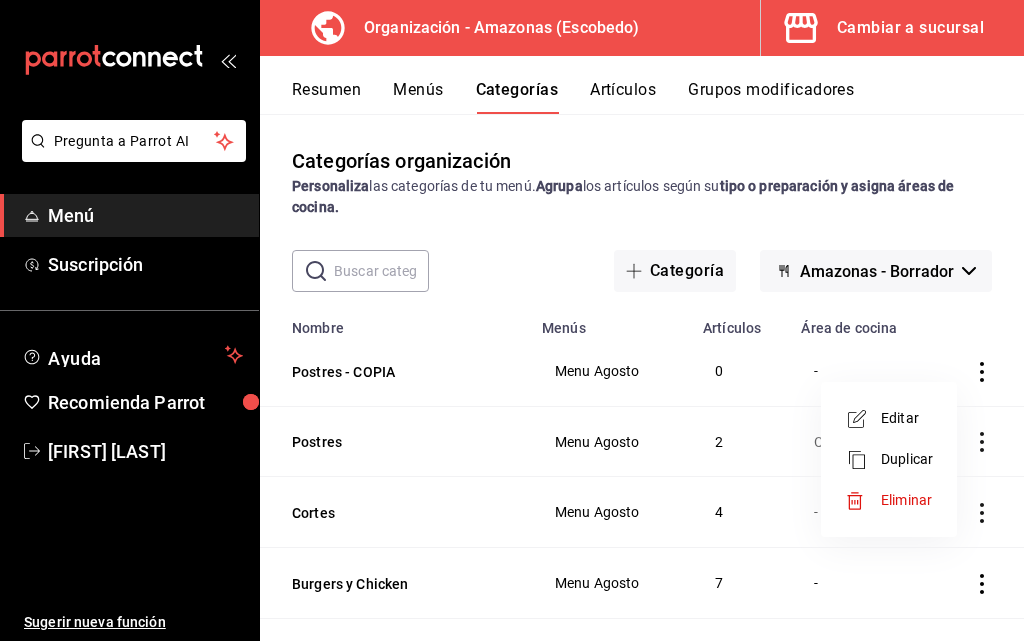 click on "Eliminar" at bounding box center [906, 500] 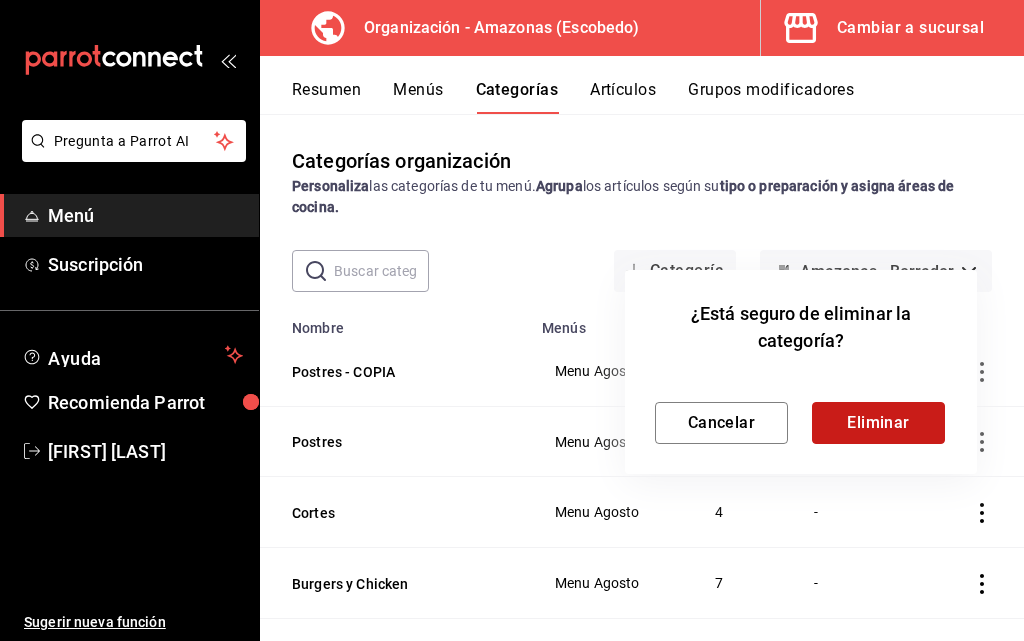 click on "Eliminar" at bounding box center [878, 423] 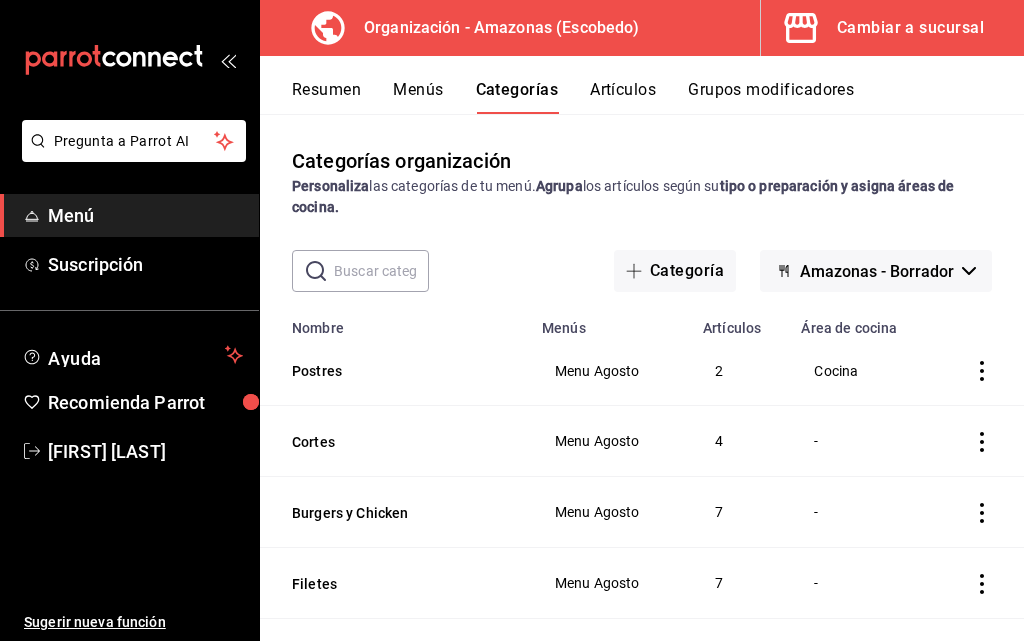 click 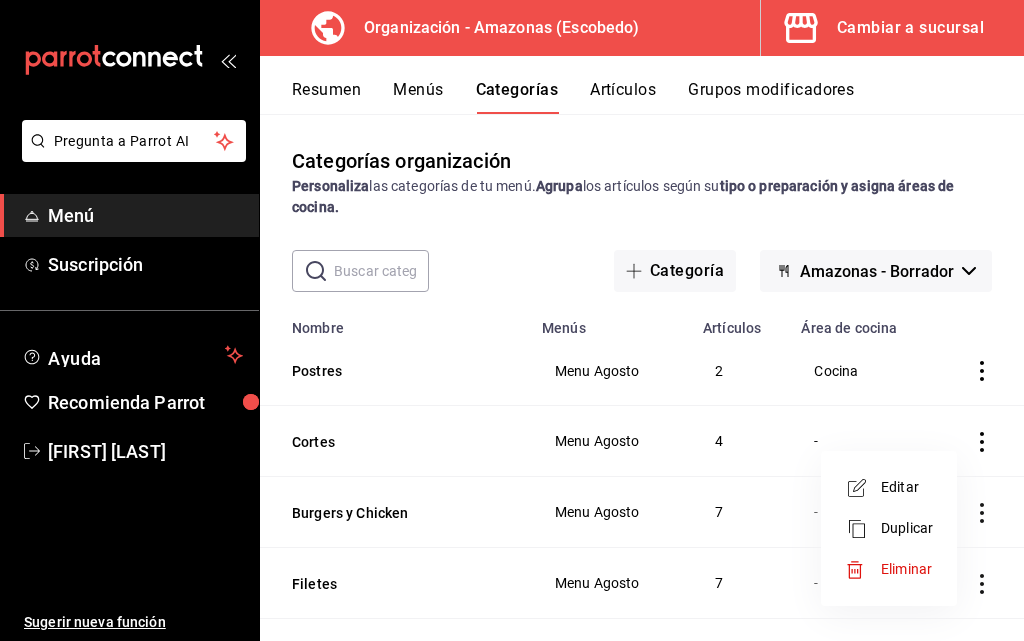 click on "Editar" at bounding box center [907, 487] 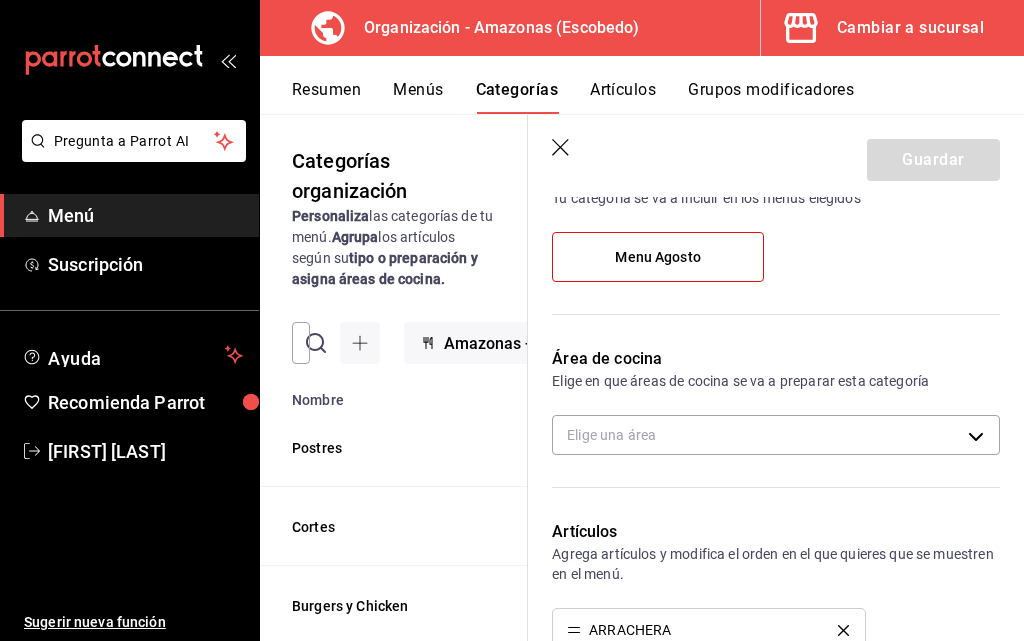 scroll, scrollTop: 200, scrollLeft: 0, axis: vertical 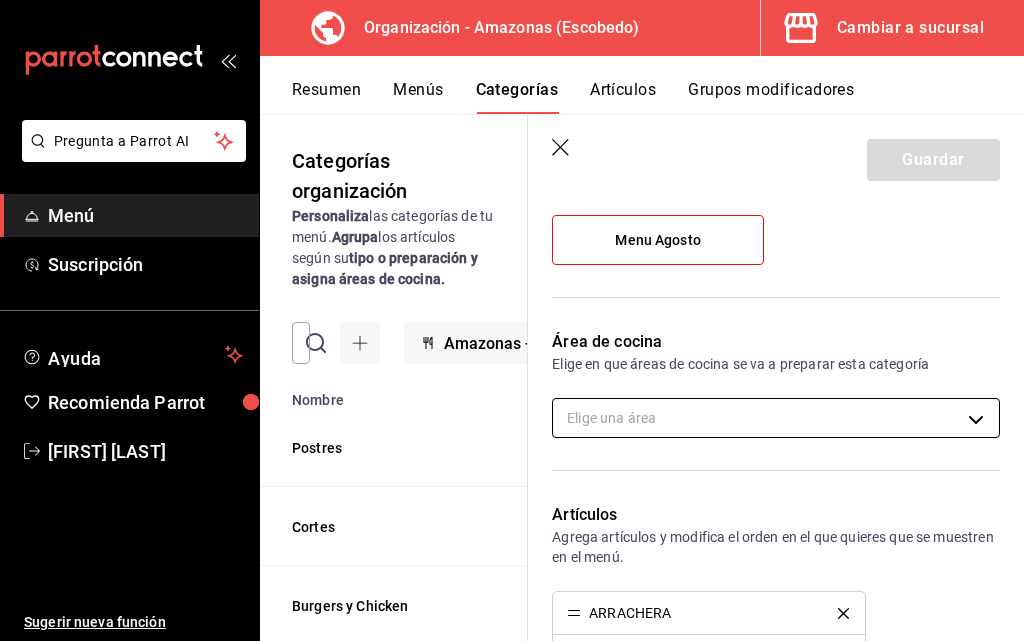 click on "Pregunta a Parrot AI Menú   Suscripción   Ayuda Recomienda Parrot   [FIRST] [LAST]   Sugerir nueva función   Organización - Amazonas ([CITY]) Cambiar a sucursal Resumen Menús Categorías Artículos Grupos modificadores Categorías organización Personaliza  las categorías de tu menú.  Agrupa  los artículos según su  tipo o preparación y asigna áreas de cocina. ​ ​ Amazonas - Borrador Nombre Menús Artículos Postres Menu Agosto 2 Cortes Menu Agosto 4 Burgers y Chicken Menu Agosto 7 Filetes Menu Agosto 7 Cocteles Menu Agosto 8 Camarones Menu Agosto 6 Especiales Menu Agosto 9 Tacos y Tostadas Menu Agosto 6 Caldos y Aguachiles Menu Agosto 6 Entradas Menu Agosto 11 Aguas y Refrescos Menu Agosto 6 Drinks y Botellas Menu Agosto 18 Cervezas Menu Agosto 12 Guardar Editar categoría ¿Cómo se va a llamar? Cortes 6 /30 ¿Cómo se va a llamar? Elige tu menú Tu categoría se va a incluir en los menús elegidos Menu Agosto Área de cocina Elige en que áreas de cocina se va a preparar esta categoría T-BONE" at bounding box center [512, 320] 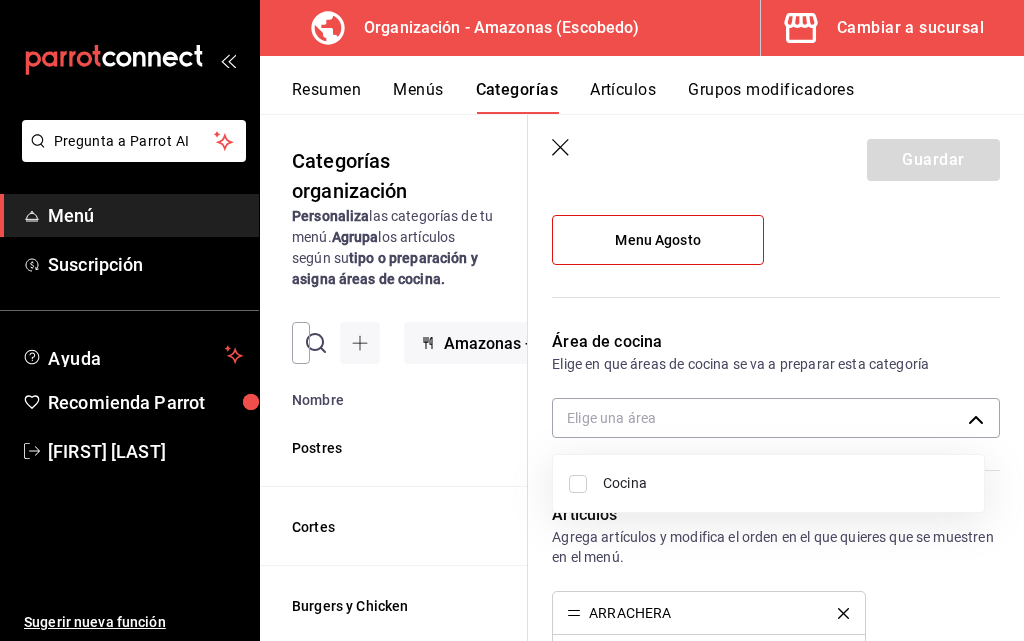 click on "Cocina" at bounding box center [785, 483] 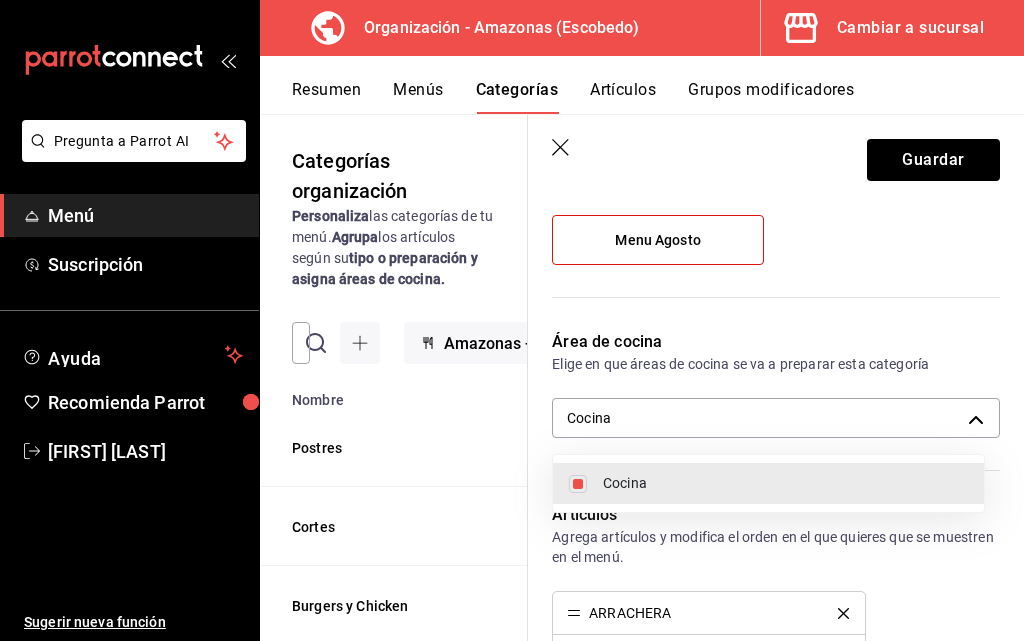 click at bounding box center (512, 320) 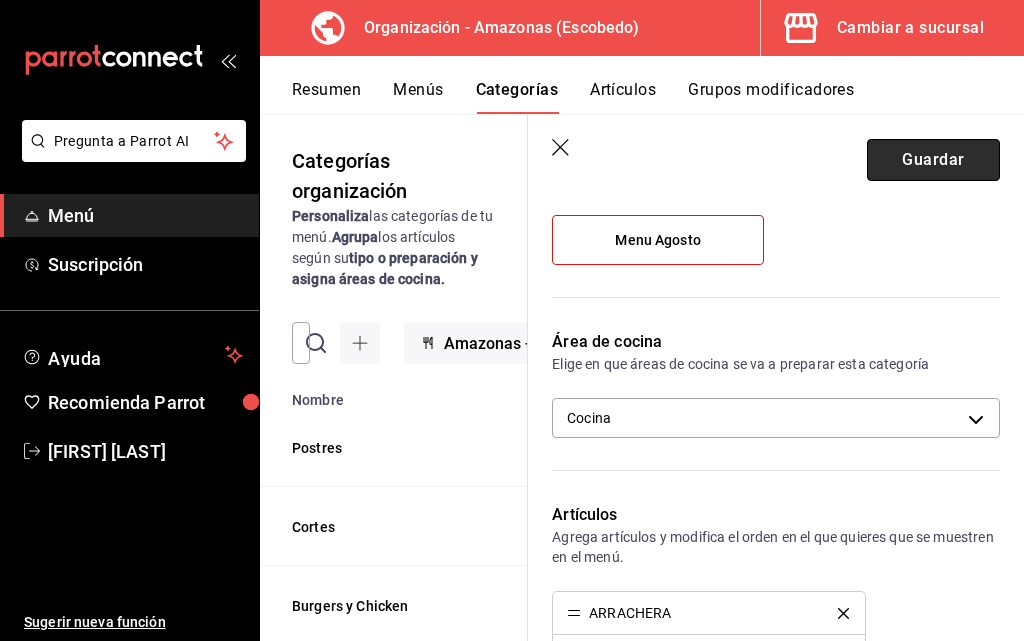 click on "Guardar" at bounding box center [933, 160] 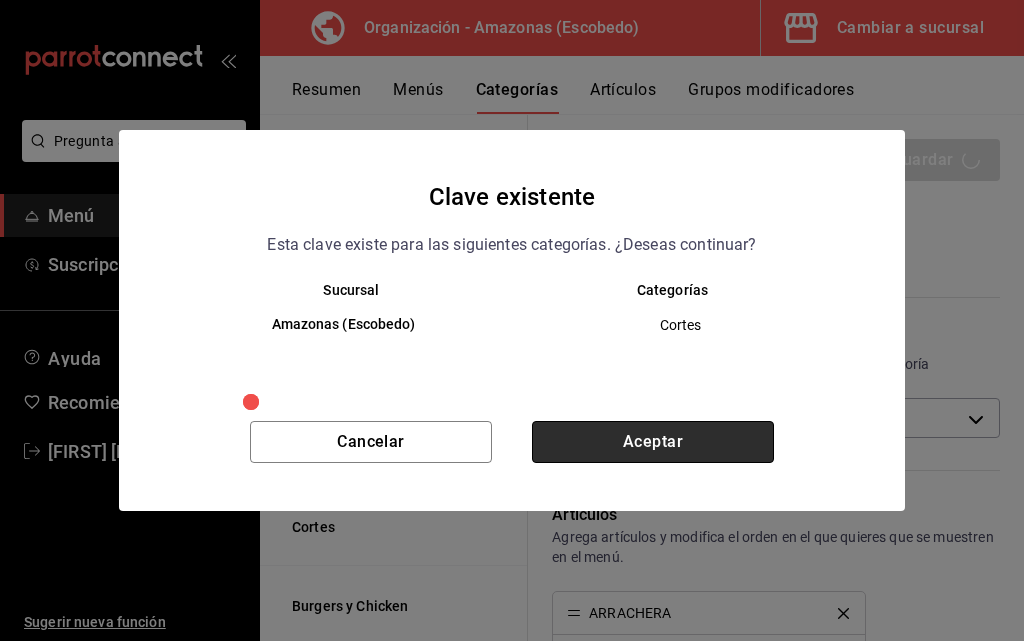 click on "Aceptar" at bounding box center [653, 442] 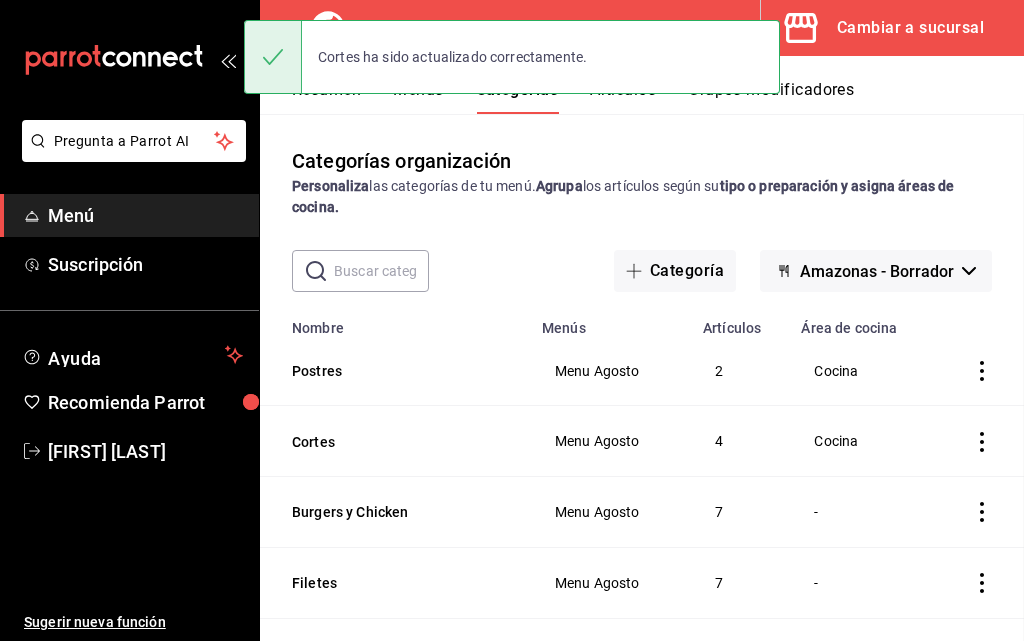 scroll, scrollTop: 0, scrollLeft: 0, axis: both 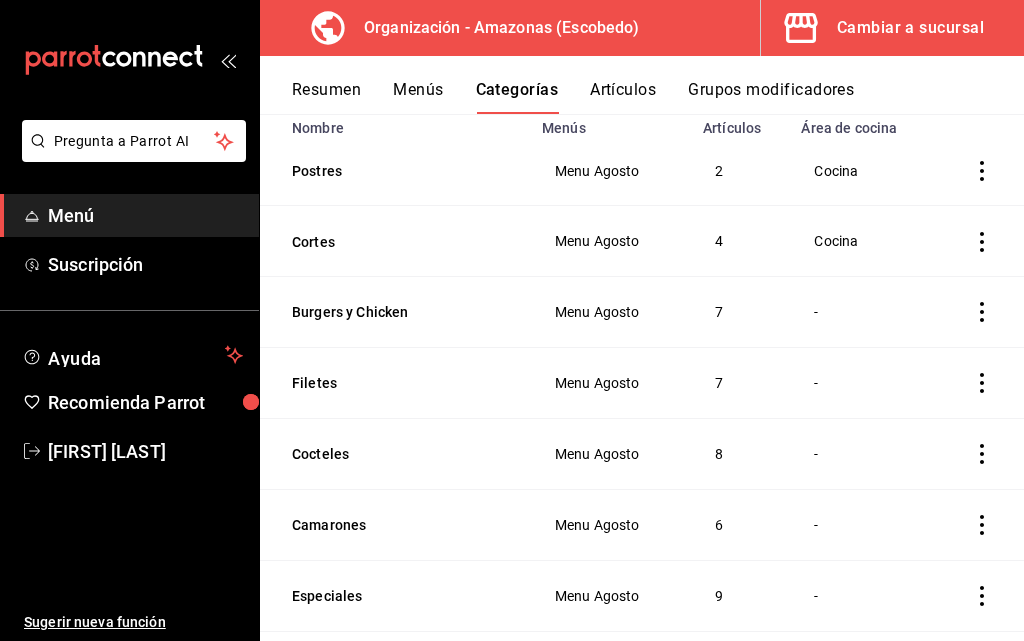 click 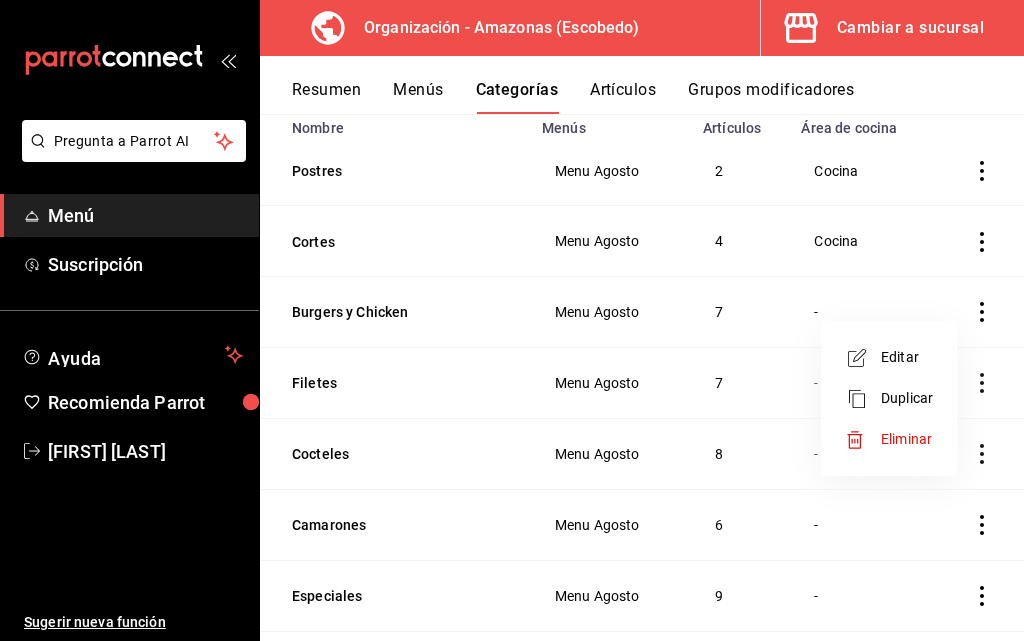 click on "Editar" at bounding box center (907, 357) 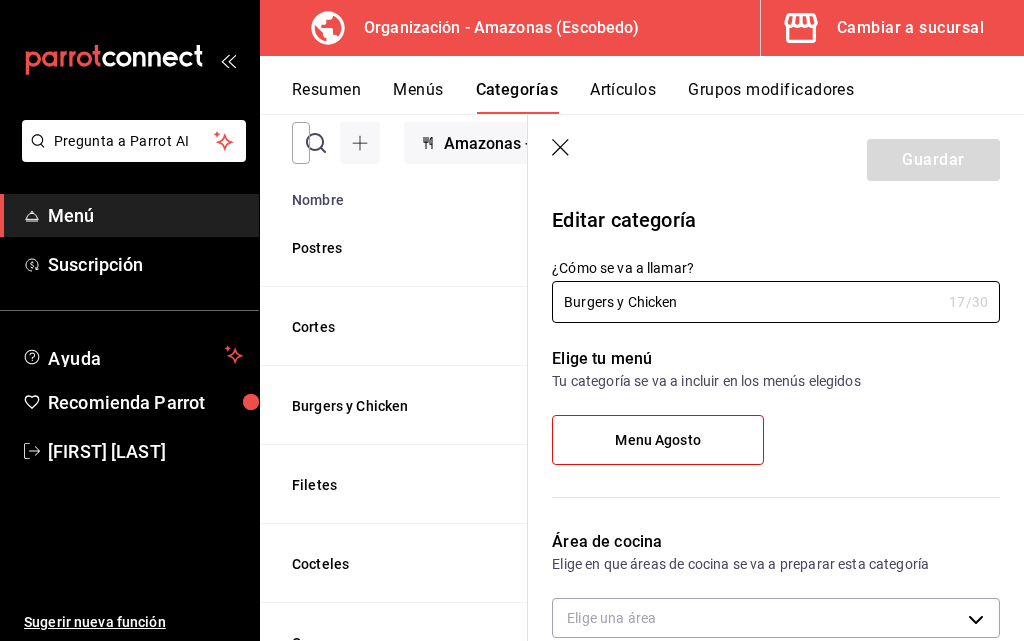 scroll, scrollTop: 100, scrollLeft: 0, axis: vertical 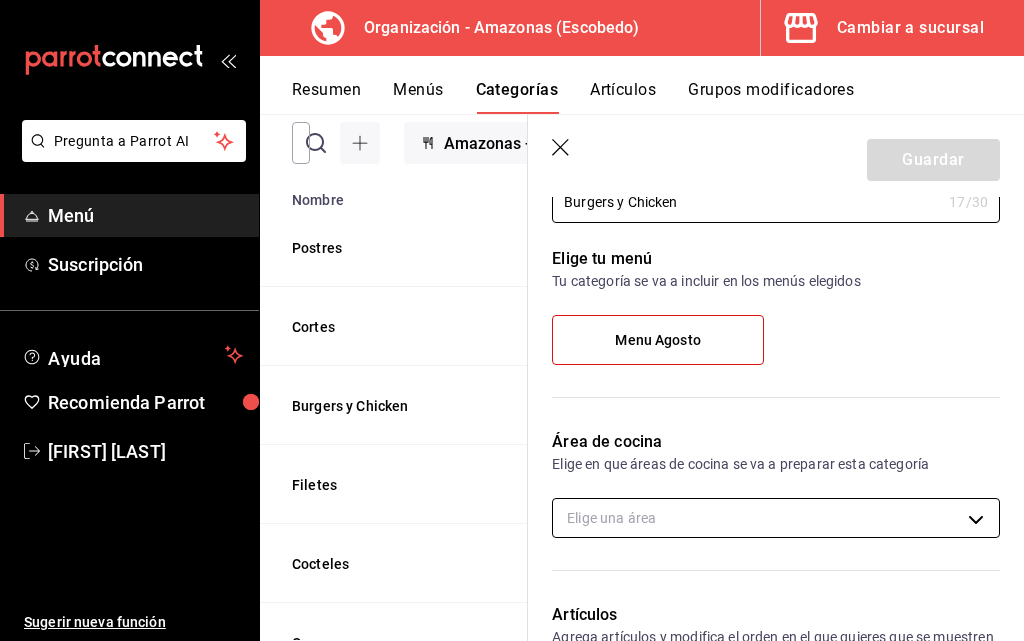 click on "Pregunta a Parrot AI Menú   Suscripción   Ayuda Recomienda Parrot   [FIRST] [LAST]   Sugerir nueva función   Organización - Amazonas ([CITY]) Cambiar a sucursal Resumen Menús Categorías Artículos Grupos modificadores Categorías organización Personaliza  las categorías de tu menú.  Agrupa  los artículos según su  tipo o preparación y asigna áreas de cocina. ​ ​ Amazonas - Borrador Nombre Menús Artículos Postres Menu Agosto 2 Cortes Menu Agosto 4 Burgers y Chicken Menu Agosto 7 Filetes Menu Agosto 7 Cocteles Menu Agosto 8 Camarones Menu Agosto 6 Especiales Menu Agosto 9 Tacos y Tostadas Menu Agosto 6 Caldos y Aguachiles Menu Agosto 6 Entradas Menu Agosto 11 Aguas y Refrescos Menu Agosto 6 Drinks y Botellas Menu Agosto 18 Cervezas Menu Agosto 12 Guardar Editar categoría ¿Cómo se va a llamar? Burgers y Chicken 17 /30 ¿Cómo se va a llamar? Elige tu menú Tu categoría se va a incluir en los menús elegidos Menu Agosto Área de cocina Elige una área Artículos ALITAS BONELES 300 Gr Color 15" at bounding box center [512, 320] 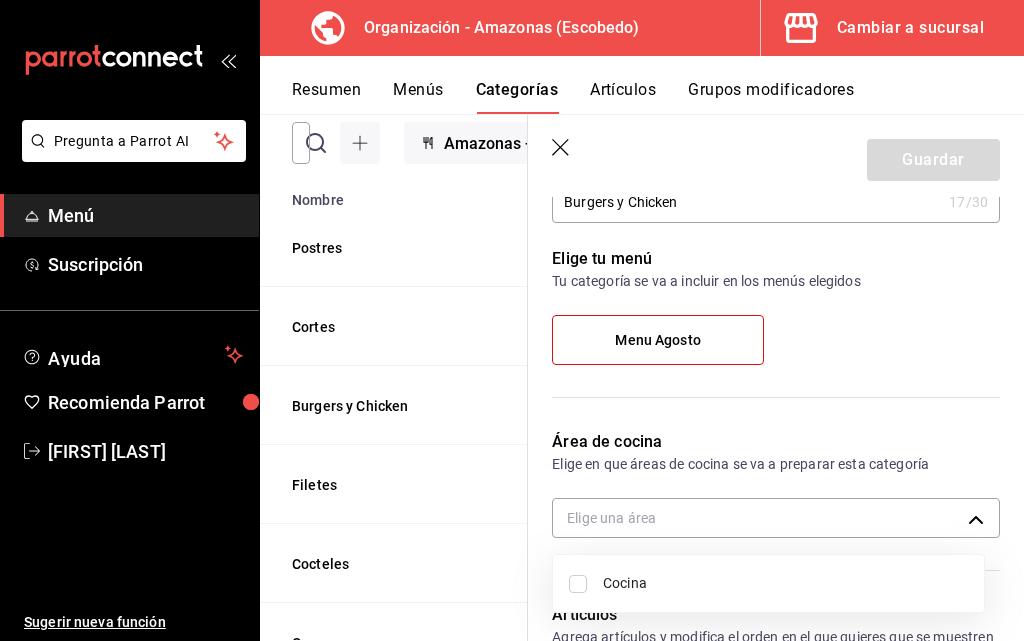 drag, startPoint x: 624, startPoint y: 586, endPoint x: 670, endPoint y: 572, distance: 48.08326 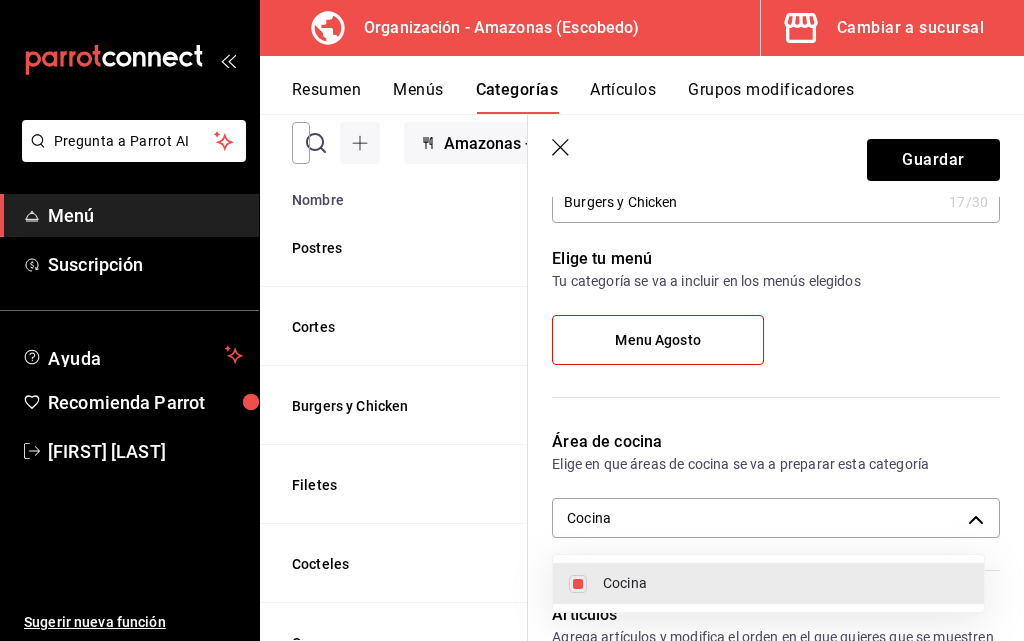 click at bounding box center [512, 320] 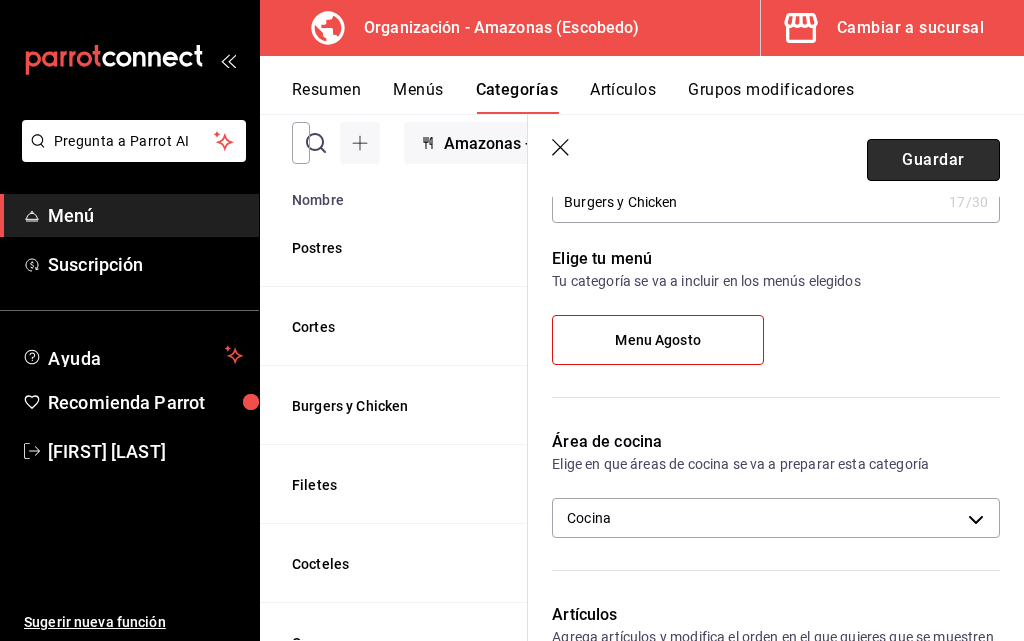 click on "Guardar" at bounding box center (933, 160) 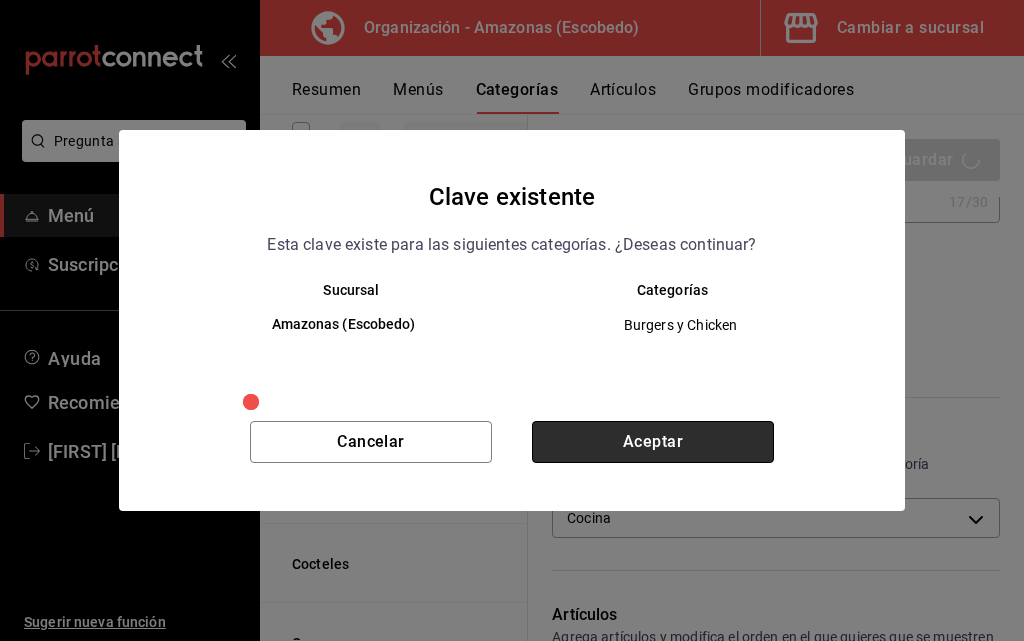 click on "Aceptar" at bounding box center (653, 442) 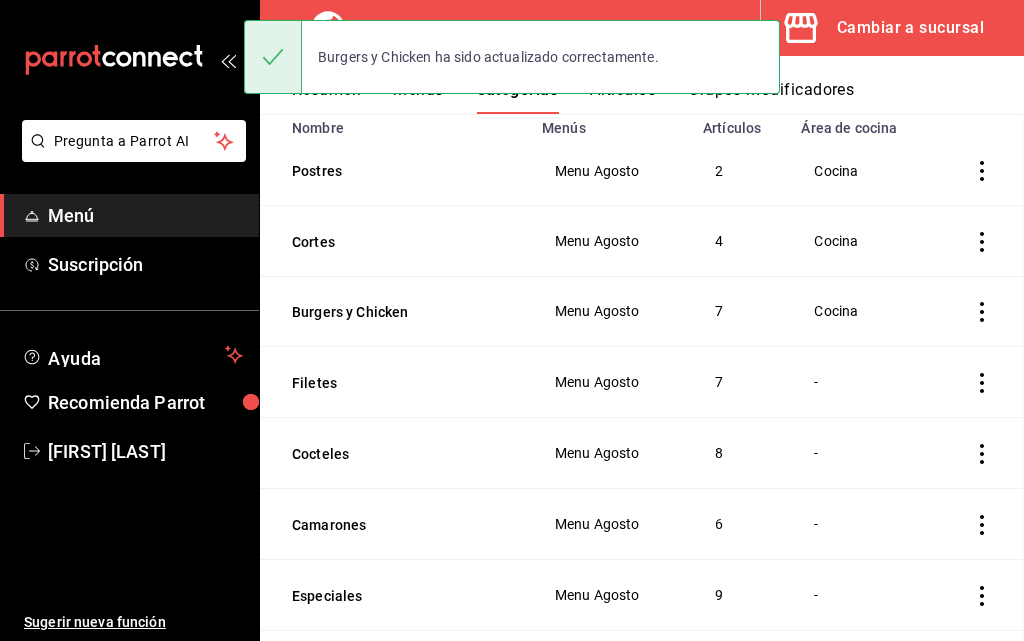 scroll, scrollTop: 0, scrollLeft: 0, axis: both 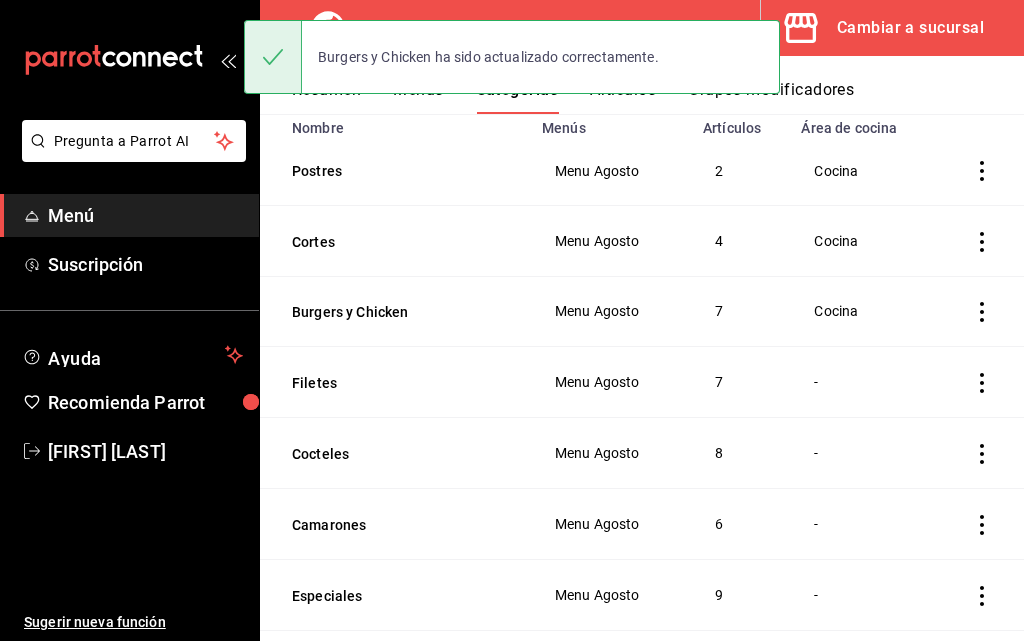 click 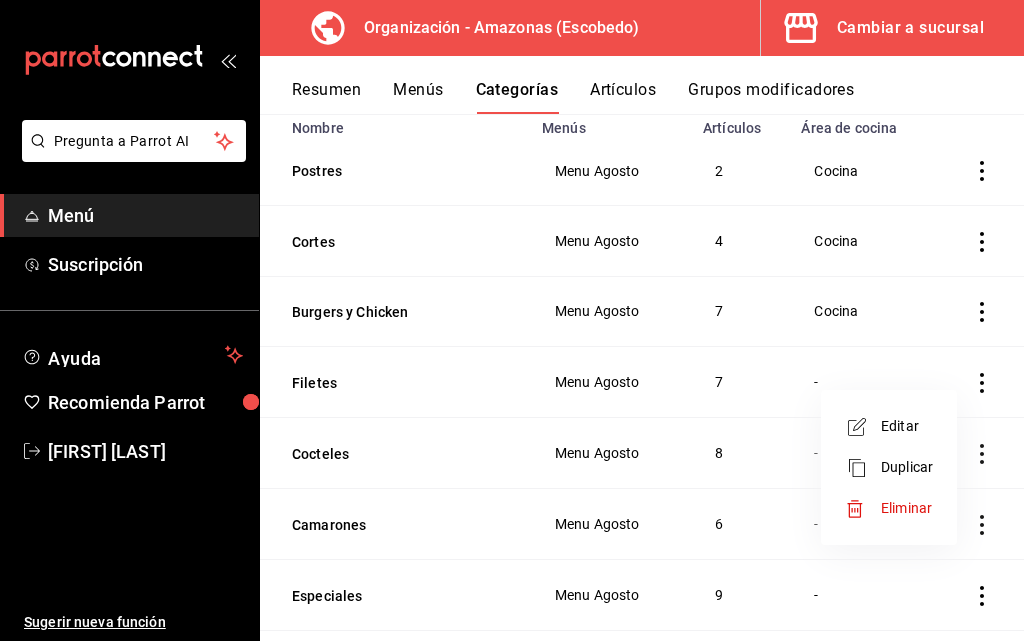 click on "Editar" at bounding box center [907, 426] 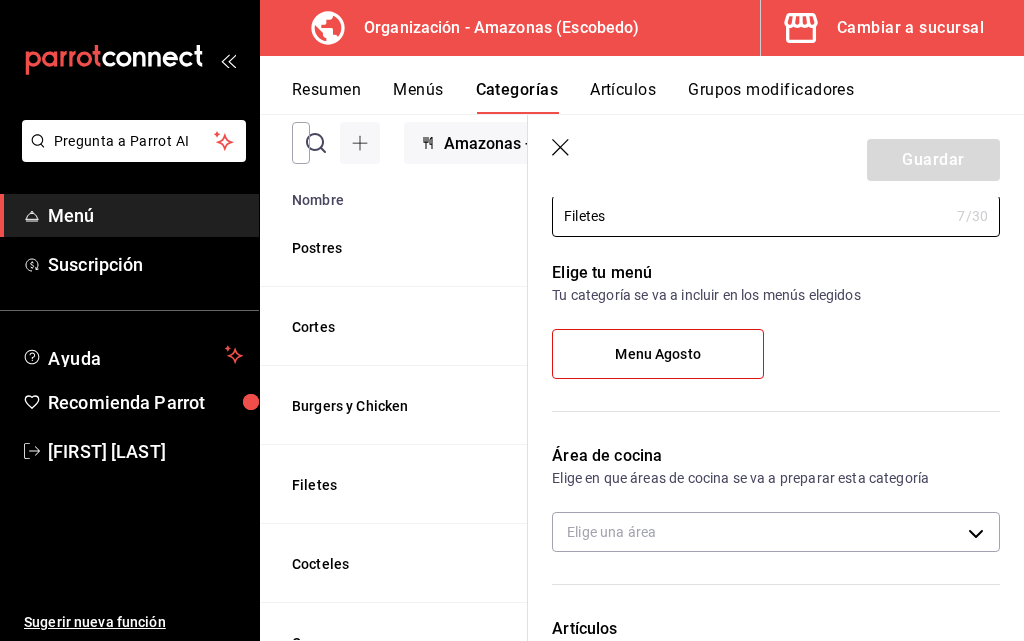 scroll, scrollTop: 200, scrollLeft: 0, axis: vertical 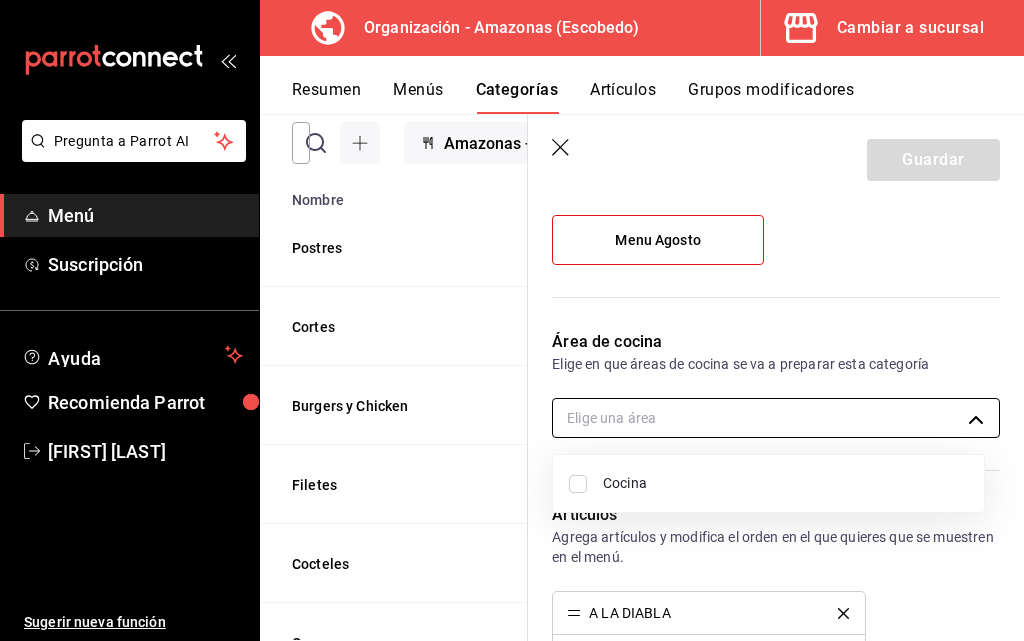 click on "Pregunta a Parrot AI Menú   Suscripción   Ayuda Recomienda Parrot   [FIRST] [LAST]   Sugerir nueva función   Organización - Amazonas (Escobedo) Cambiar a sucursal Resumen Menús Categorías Artículos Grupos modificadores Categorías organización Personaliza  las categorías de tu menú.  Agrupa  los artículos según su  tipo o preparación y asigna áreas de cocina. ​ ​ Amazonas - Borrador Nombre Menús Artículos Postres Menu Agosto 2 Cortes Menu Agosto 4 Burgers y Chicken Menu Agosto 7 Filetes Menu Agosto 7 Cocteles Menu Agosto 8 Camarones Menu Agosto 6 Especiales Menu Agosto 9 Tacos y Tostadas Menu Agosto 6 Caldos y Aguachiles Menu Agosto 6 Entradas Menu Agosto 11 Aguas y Refrescos Menu Agosto 6 Drinks y Botellas Menu Agosto 18 Cervezas Menu Agosto 12 Guardar Editar categoría ¿Cómo se va a llamar? Filetes 7 /30 ¿Cómo se va a llamar? Elige tu menú Tu categoría se va a incluir en los menús elegidos Menu Agosto Área de cocina Elige en que áreas de cocina se va a preparar esta categoría Color" at bounding box center (512, 320) 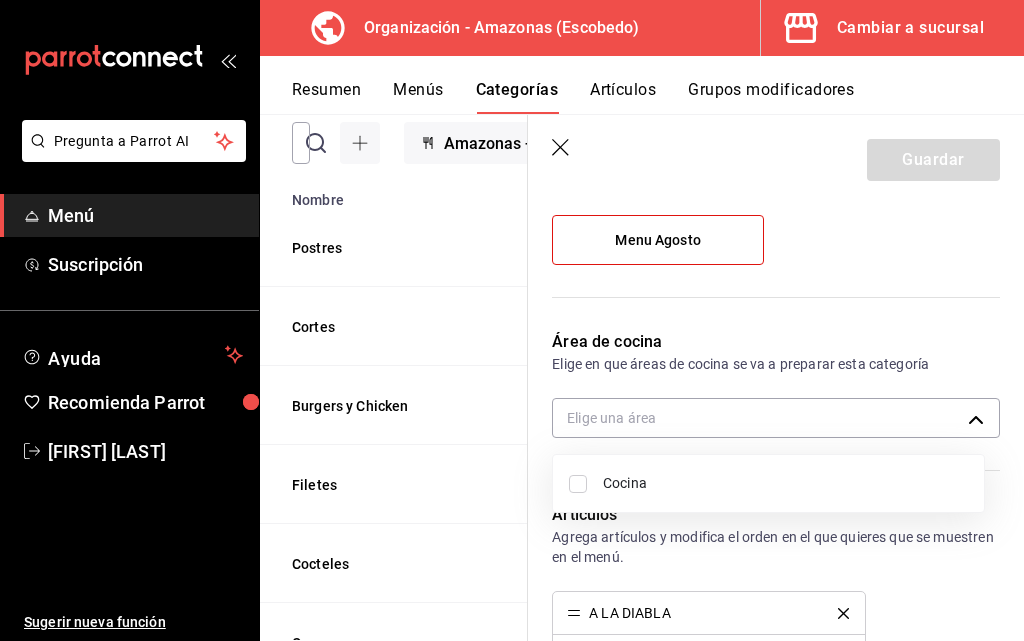 click on "Cocina" at bounding box center (785, 483) 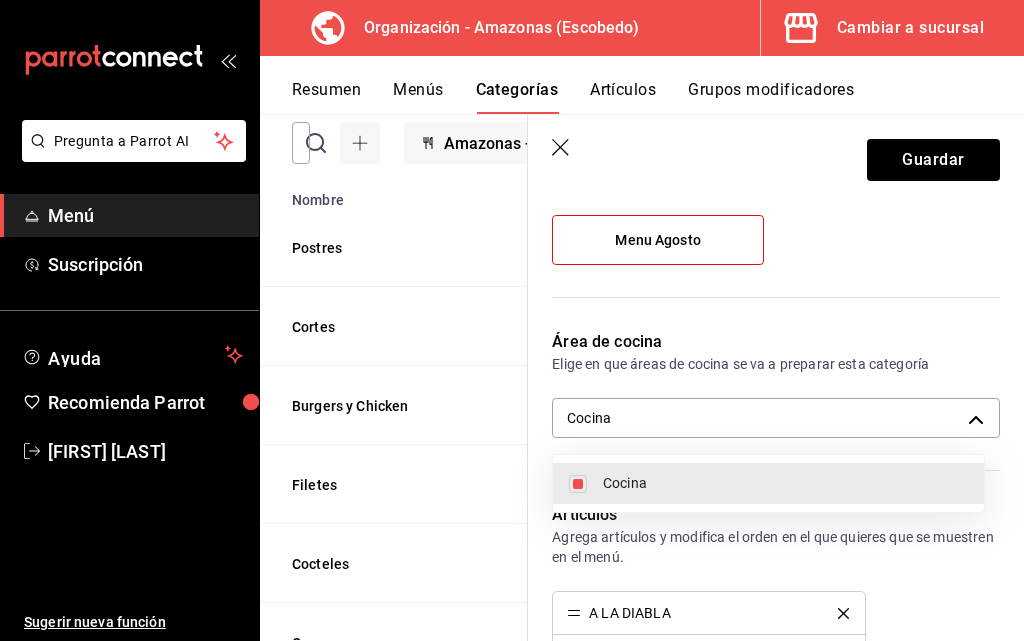 click at bounding box center (512, 320) 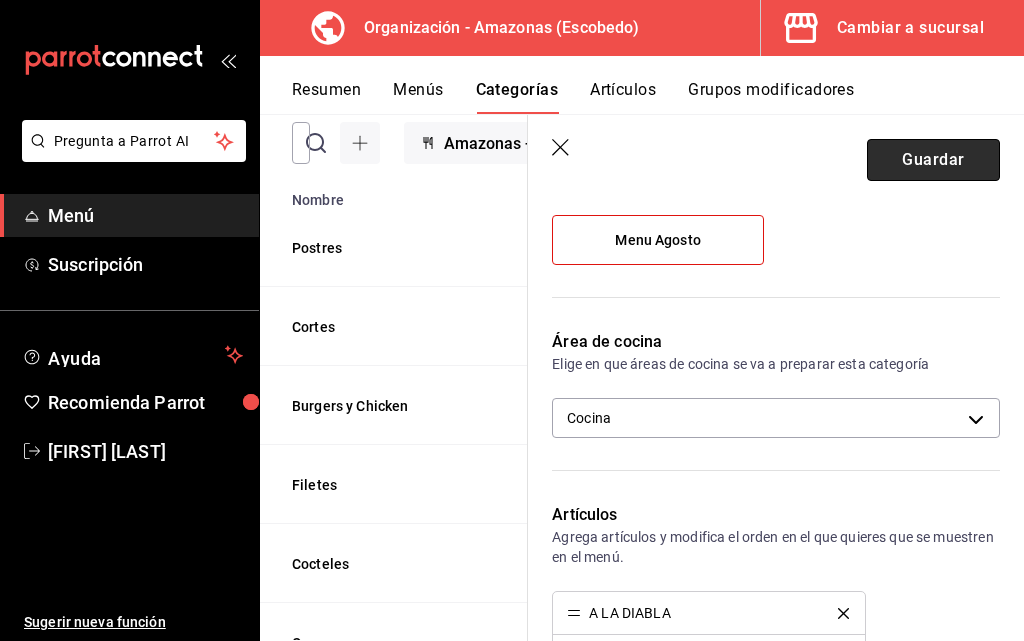 click on "Guardar" at bounding box center (933, 160) 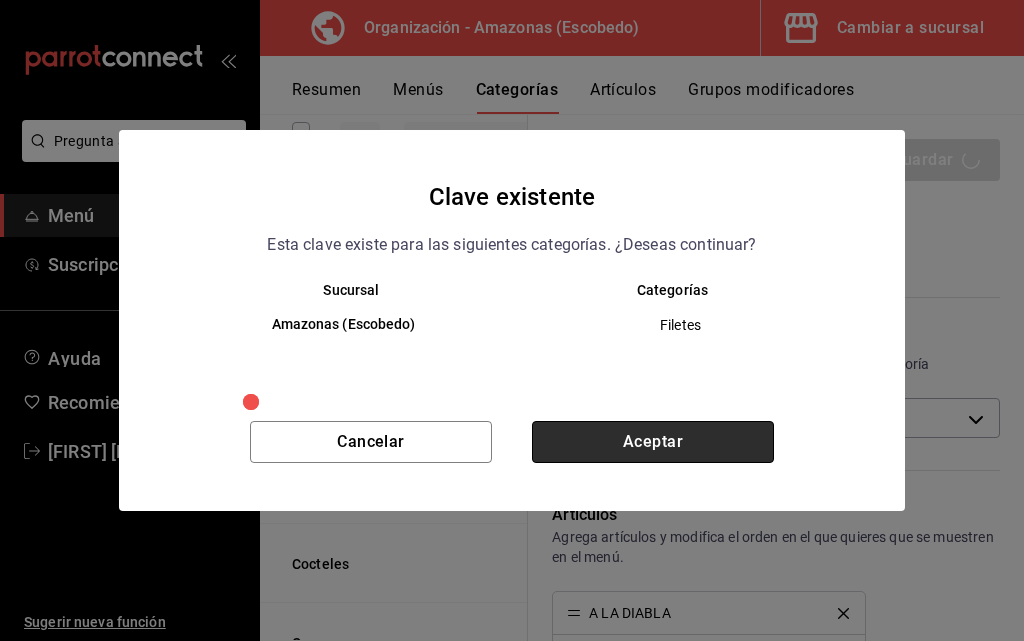 click on "Aceptar" at bounding box center [653, 442] 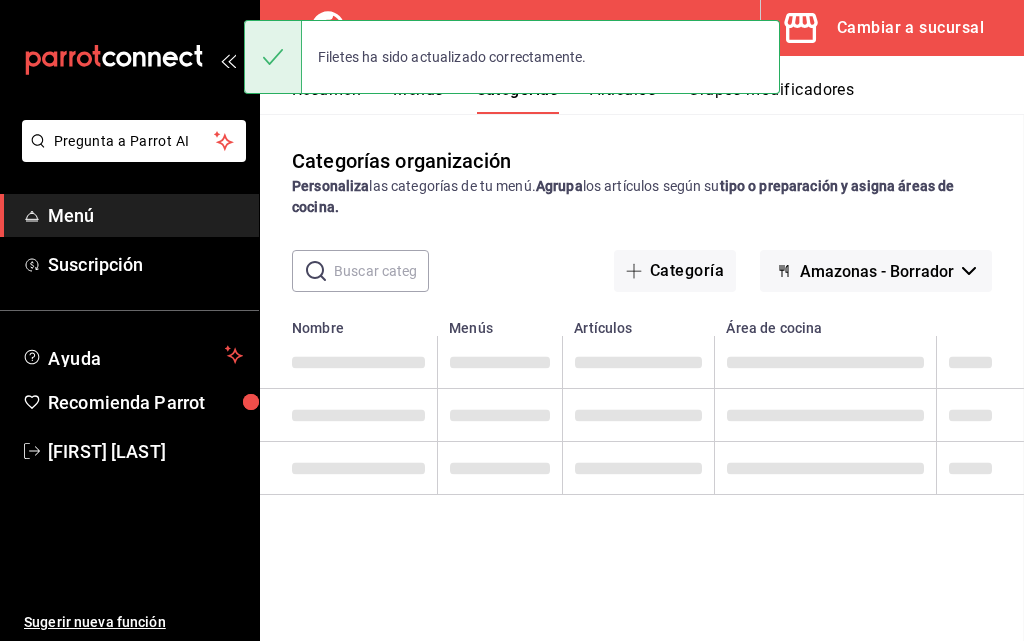 scroll, scrollTop: 0, scrollLeft: 0, axis: both 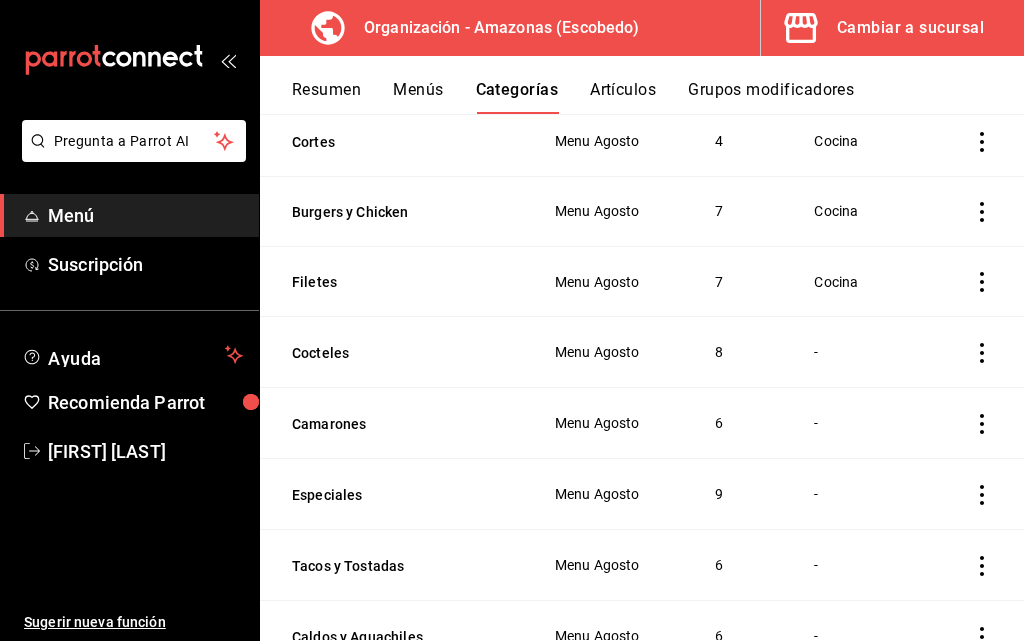 click 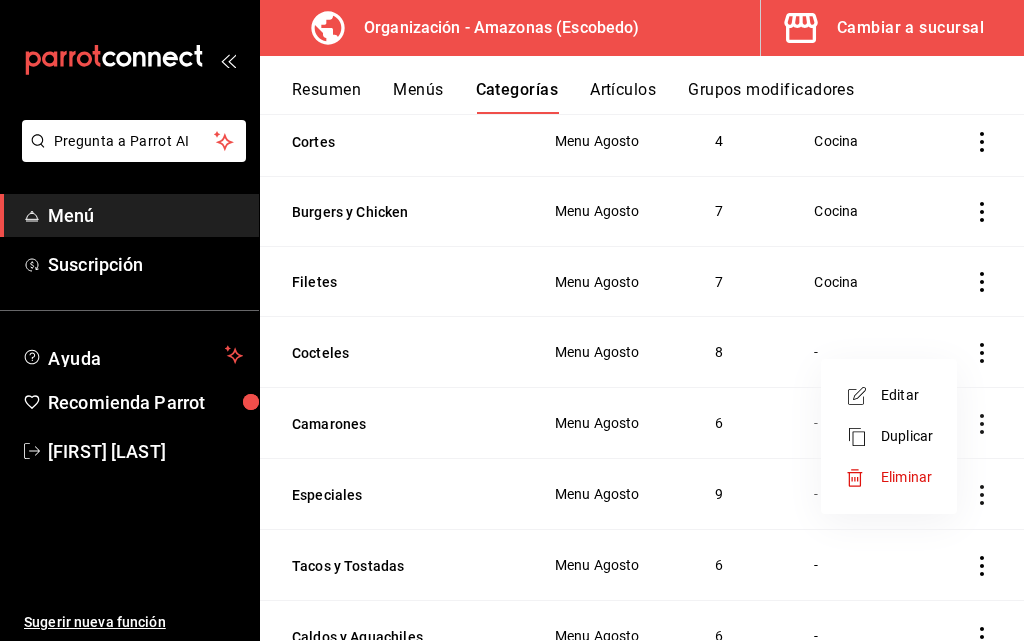 click on "Editar" at bounding box center [907, 395] 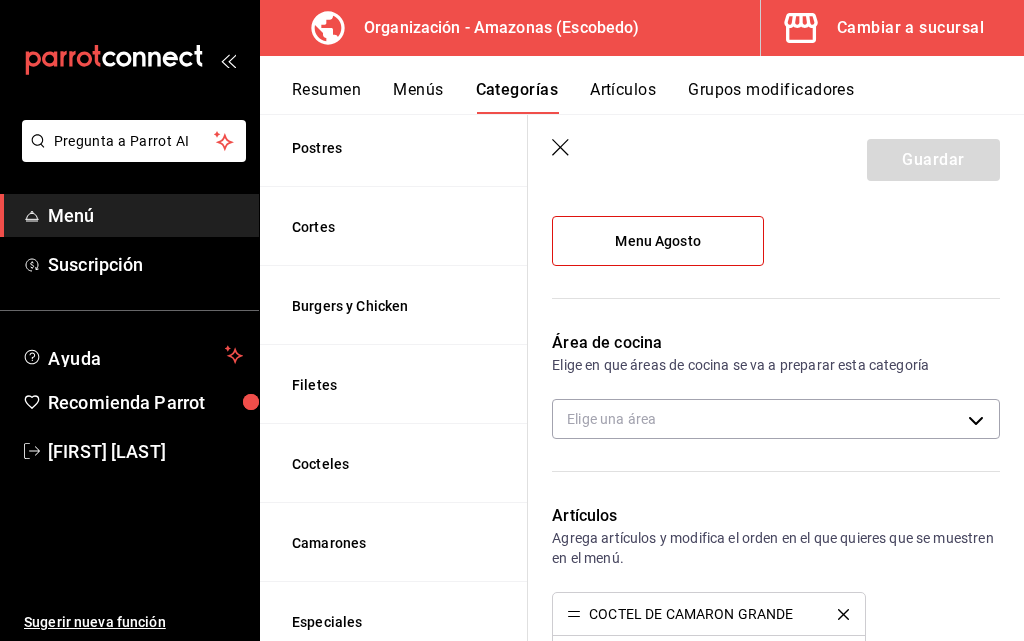 scroll, scrollTop: 200, scrollLeft: 0, axis: vertical 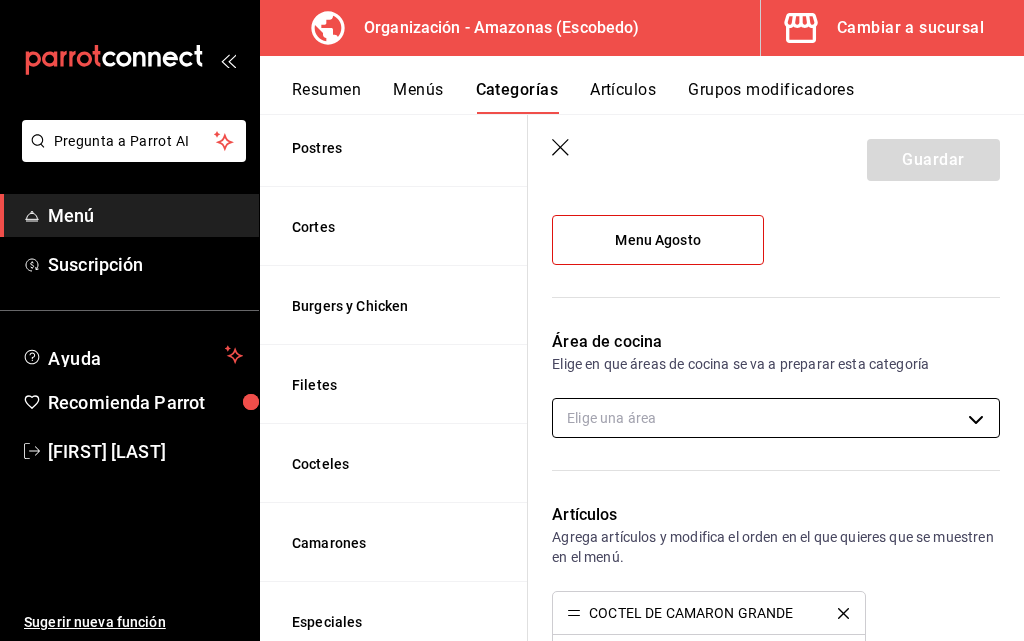 click on "Pregunta a Parrot AI Menú   Suscripción   Ayuda Recomienda Parrot   [FIRST] [LAST]   Sugerir nueva función   Organización - Amazonas ([CITY]) Cambiar a sucursal Resumen Menús Categorías Artículos Grupos modificadores Resumen organización Agrega y edita los menús, las categorías, artículos y grupos modificadores  (existentes o nuevos) de manera  centralizada. ​ ​ Importar menú Amazonas - Borrador Menu Agosto M-D 00:00  -  23:59 Agregar categoría Cervezas Precio AMSTEL CUBETA $420.00 AMSTEL PIEZA $45.00 CORONA CUBETA $420.00 CORONA PIEZA $45.00 CUBETA PIEZA $45.00 INDIO CUBETA $420.00 INDIO PIEZA $45.00 MODELO CUBETA $420.00 MODELO PIEZA $45.00 TECATE CUBETA $420.00 XX LAGER CUBETA $420.00 XX LAGER PIEZA $45.00 Agregar artículo Drinks y Botellas Precio BABY MANGO 32 OZ $170.00 BOOST $60.00 BOTELLA BLACK LABEL $1,600.00 BOTELLA BUCHANANS $1,600.00 BOTELLA DON JULIO 70 $1,600.00 BOTELLA MAESTRO DOBEL $1,600.00 BOTELLA RED LABEL $1,600.00 CLAMATO DE LITRO CON CERVEZA $170.00 CLAMATO SENCILLO $80.00" at bounding box center [512, 320] 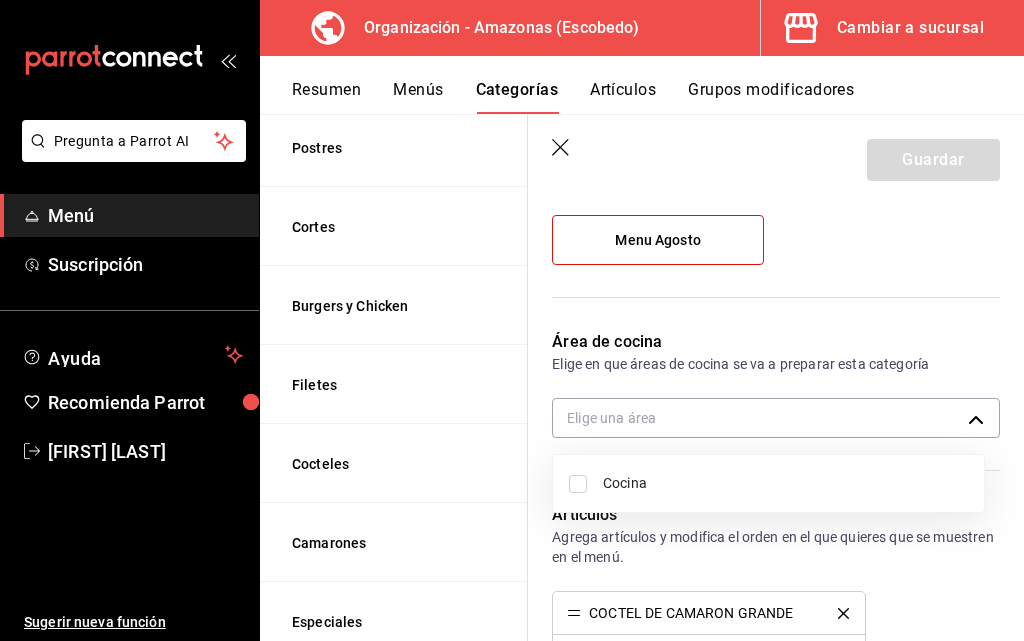 drag, startPoint x: 633, startPoint y: 475, endPoint x: 658, endPoint y: 476, distance: 25.019993 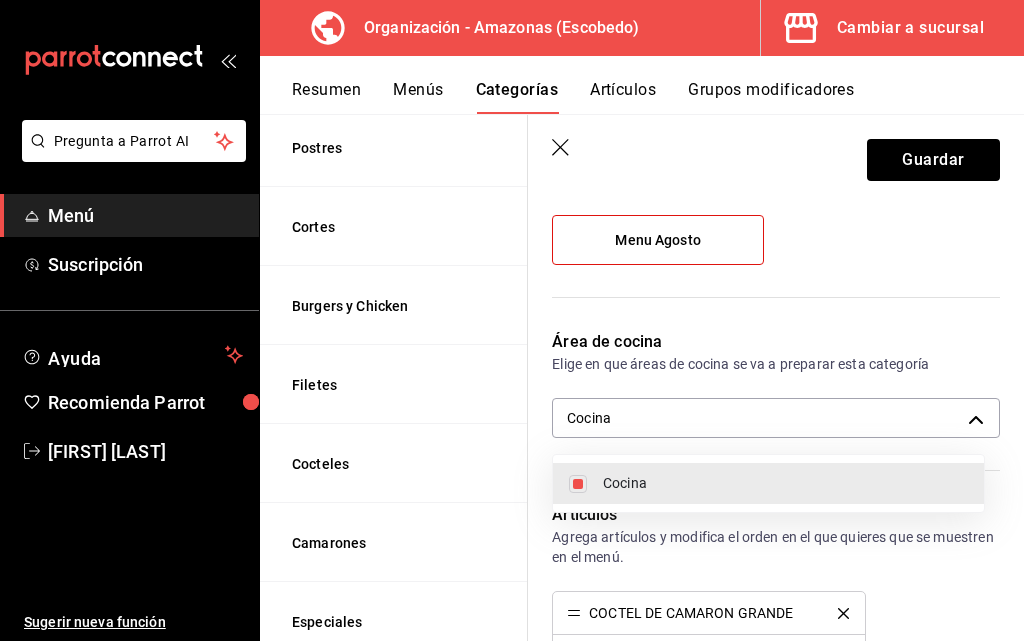 click at bounding box center [512, 320] 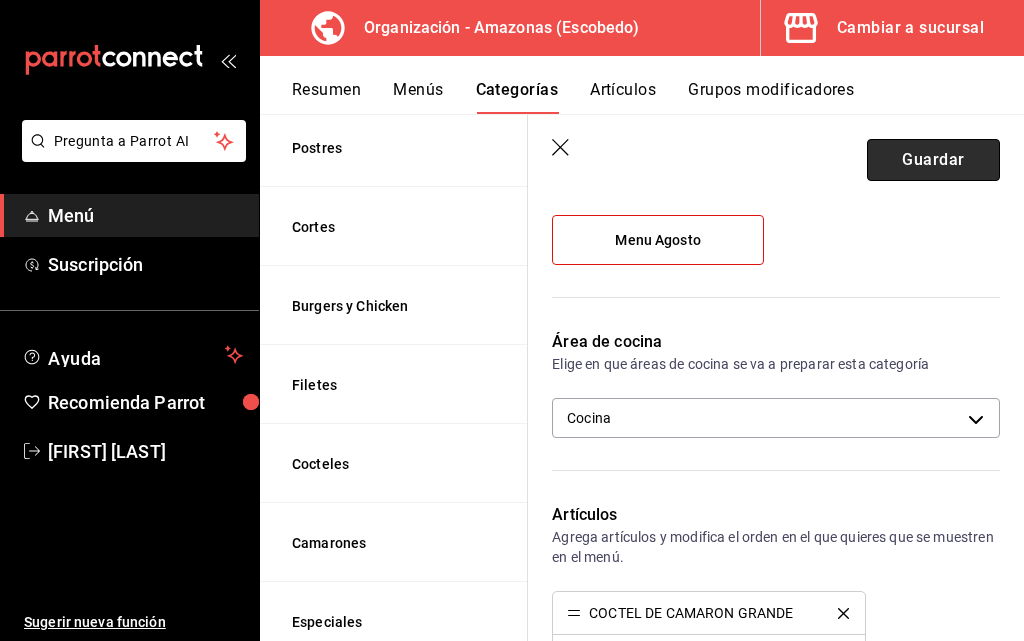 click on "Guardar" at bounding box center [933, 160] 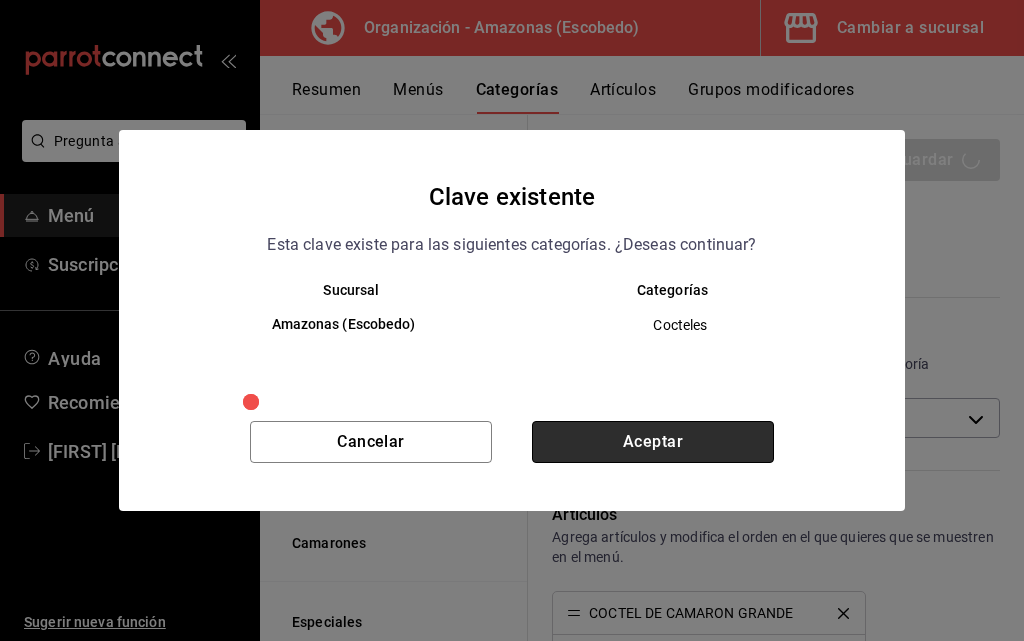click on "Aceptar" at bounding box center (653, 442) 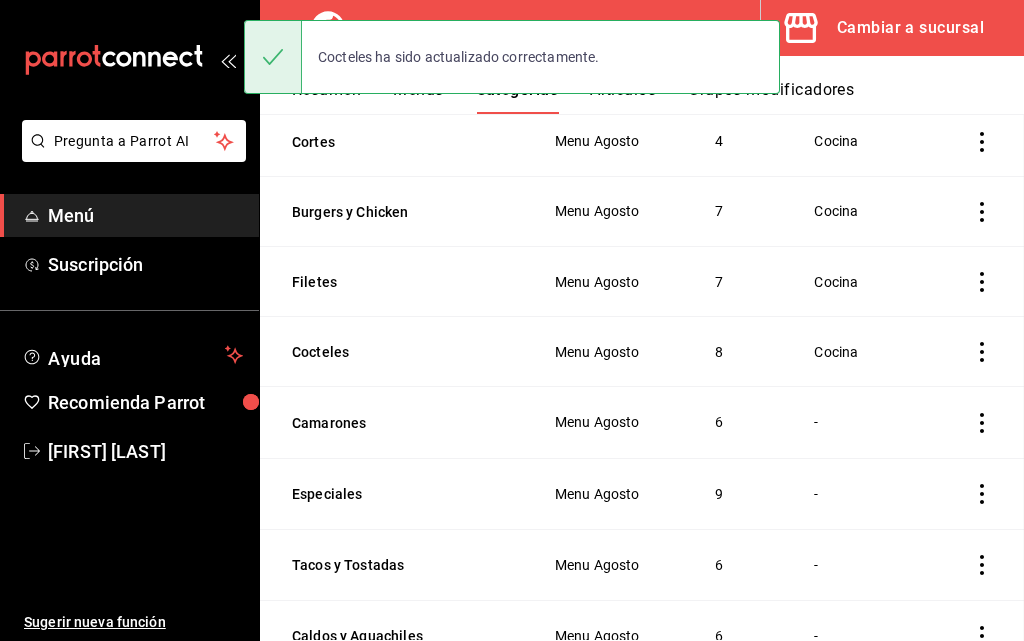 scroll, scrollTop: 0, scrollLeft: 0, axis: both 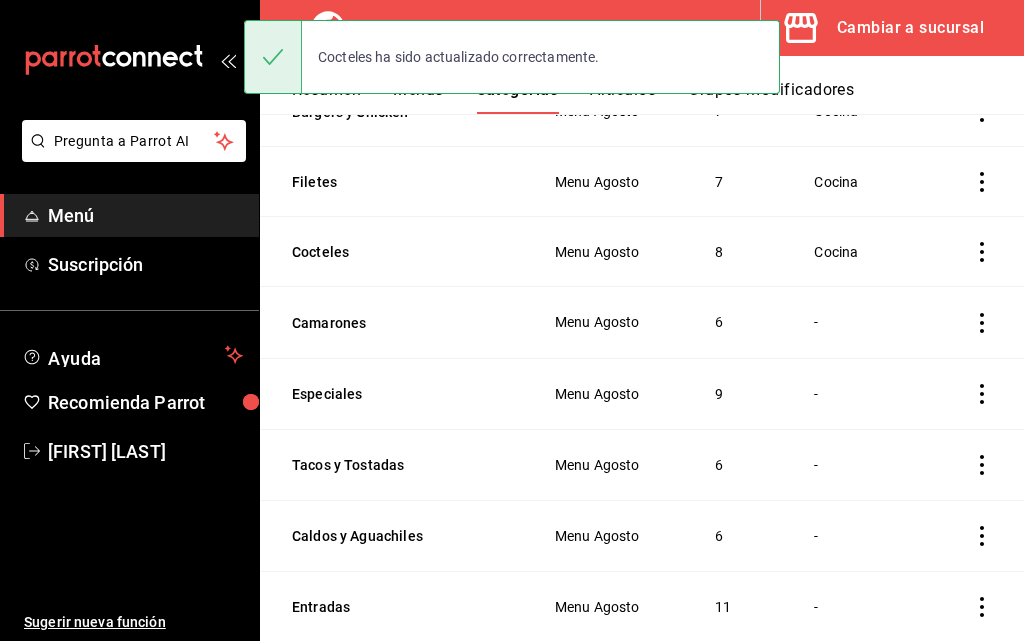 click 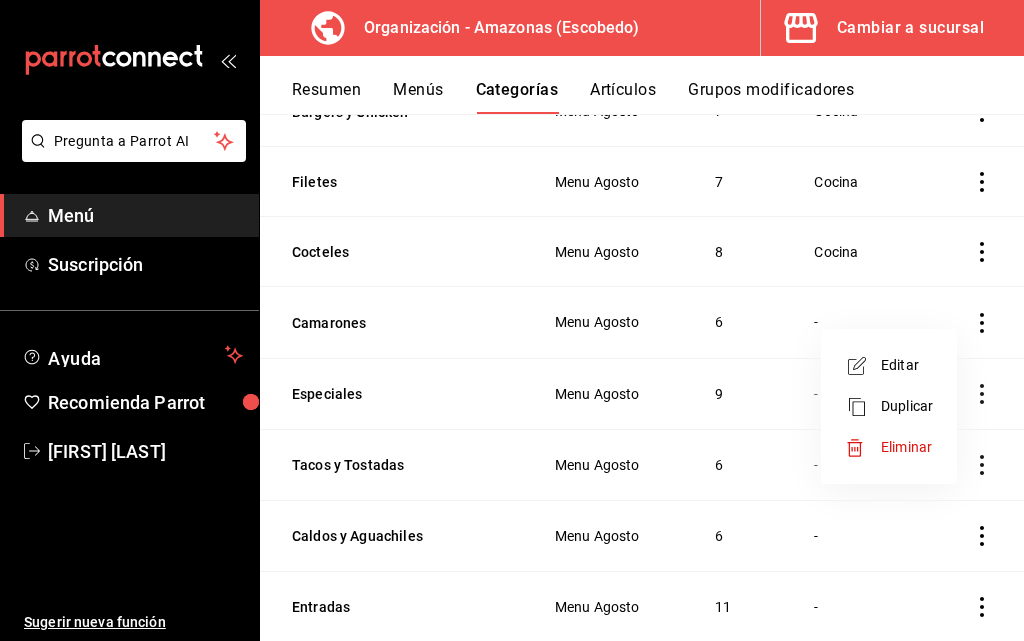 click on "Editar" at bounding box center [907, 365] 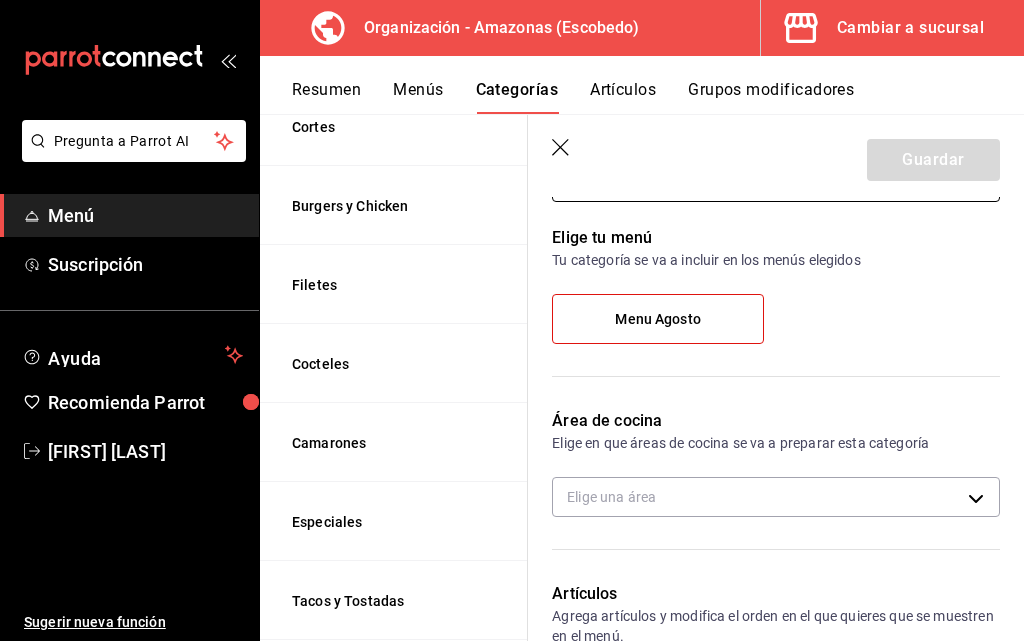 scroll, scrollTop: 300, scrollLeft: 0, axis: vertical 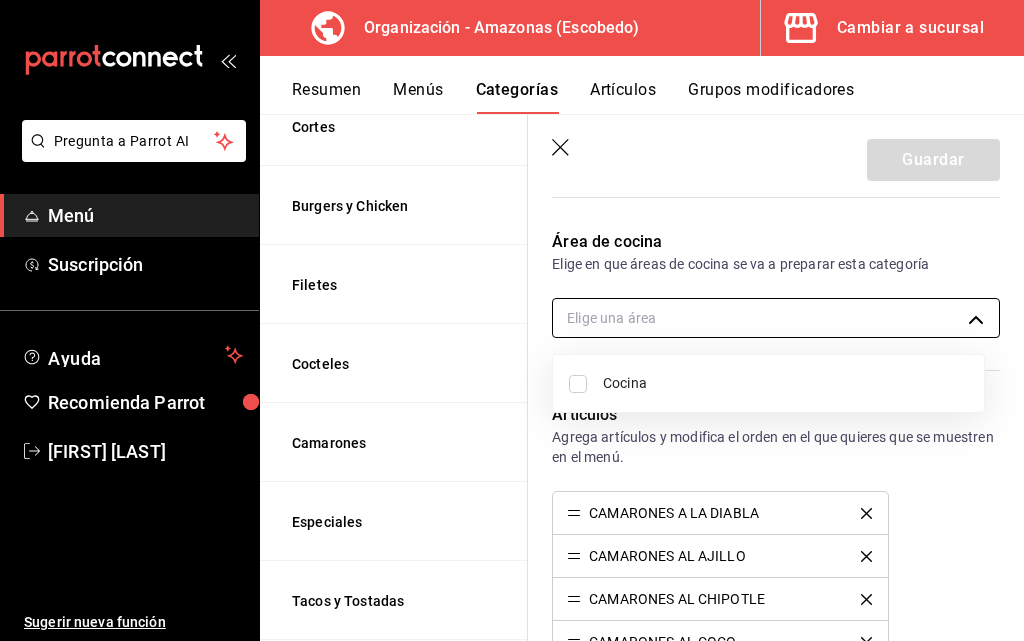 click on "Pregunta a Parrot AI Menú   Suscripción   Ayuda Recomienda Parrot   [FIRST] [LAST]   Sugerir nueva función   Organización - Amazonas ([CITY]) Cambiar a sucursal Resumen Menús Categorías Artículos Grupos modificadores Categorías organización Personaliza  las categorías de tu menú.  Agrupa  los artículos según su  tipo o preparación y asigna áreas de cocina. ​ ​ Amazonas - Borrador Nombre Menús Artículos Postres Menu Agosto 2 Cortes Menu Agosto 4 Burgers y Chicken Menu Agosto 7 Filetes Menu Agosto 7 Cocteles Menu Agosto 8 Camarones Menu Agosto 6 Especiales Menu Agosto 9 Tacos y Tostadas Menu Agosto 6 Caldos y Aguachiles Menu Agosto 6 Entradas Menu Agosto 11 Aguas y Refrescos Menu Agosto 6 Drinks y Botellas Menu Agosto 18 Cervezas Menu Agosto 12 Guardar Editar categoría ¿Cómo se va a llamar? Camarones 9 /30 ¿Cómo se va a llamar? Elige tu menú Tu categoría se va a incluir en los menús elegidos Menu Agosto Área de cocina Elige en que áreas de cocina se va a preparar esta categoría CA-" at bounding box center (512, 320) 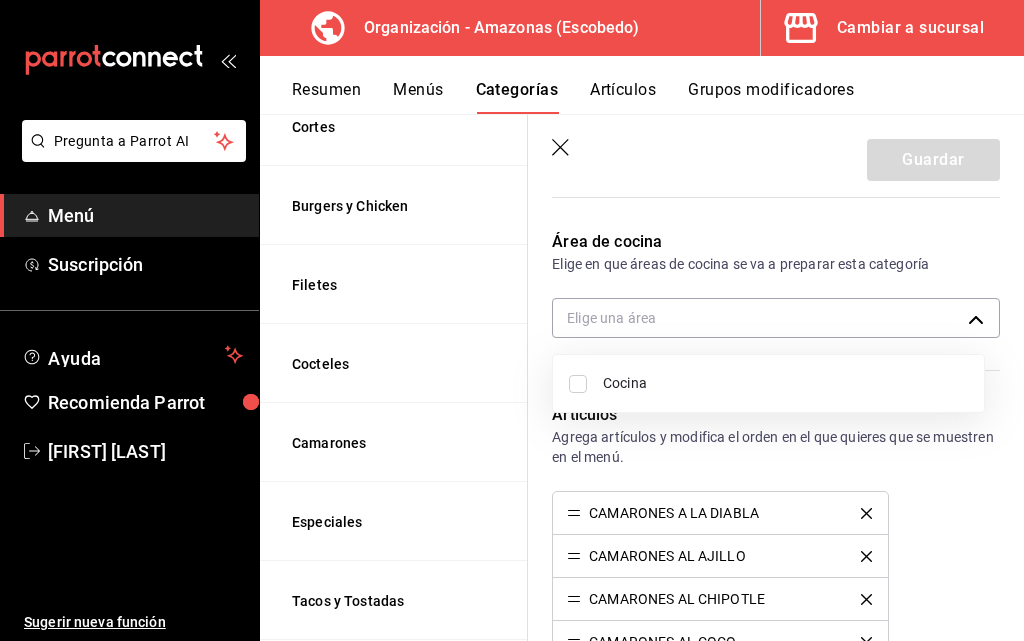 click on "Cocina" at bounding box center [785, 383] 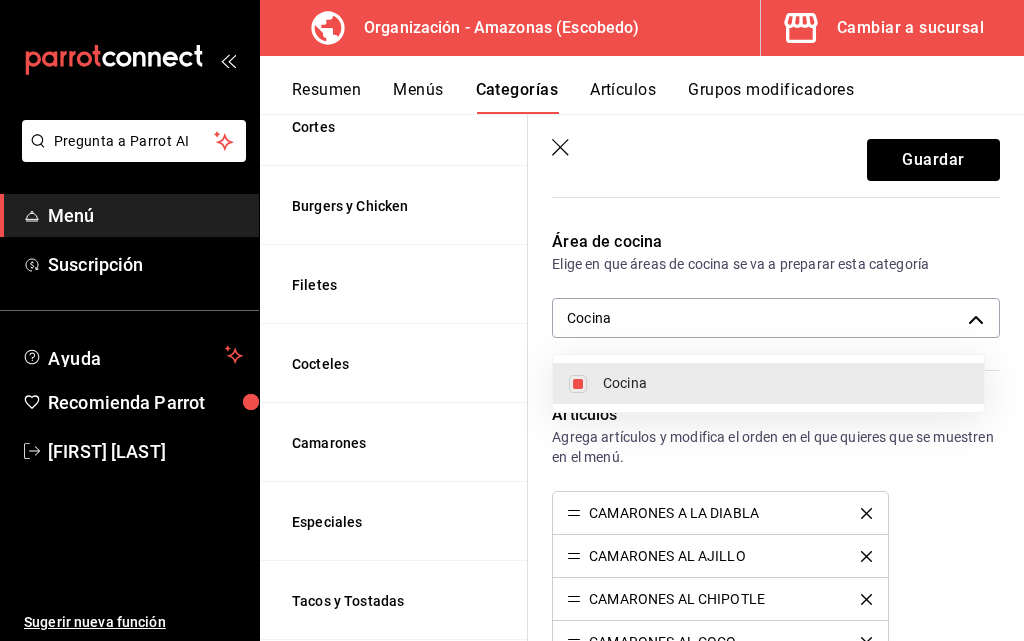 click at bounding box center [512, 320] 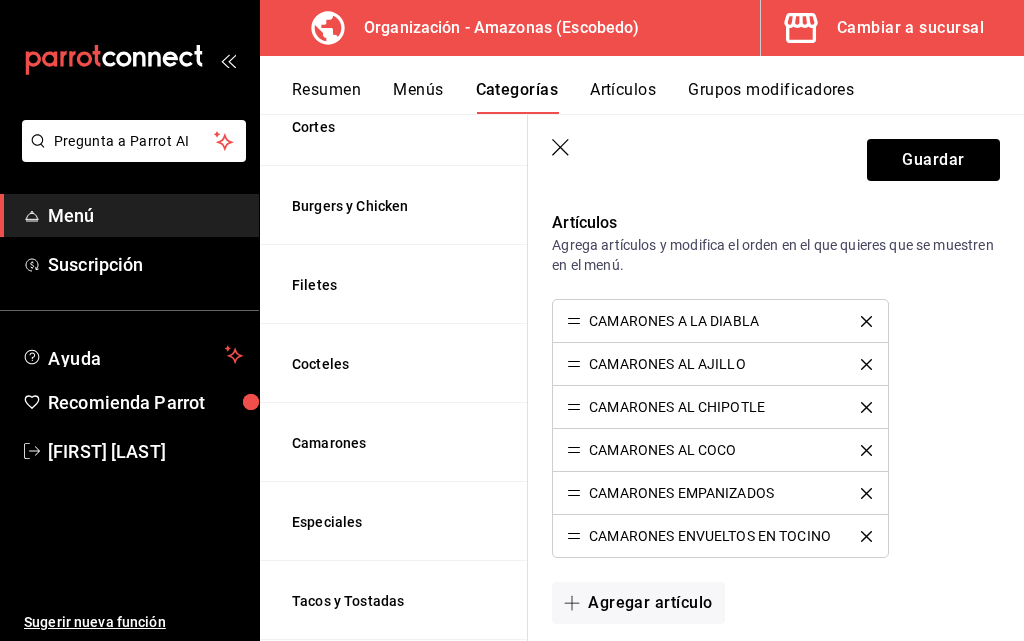 scroll, scrollTop: 500, scrollLeft: 0, axis: vertical 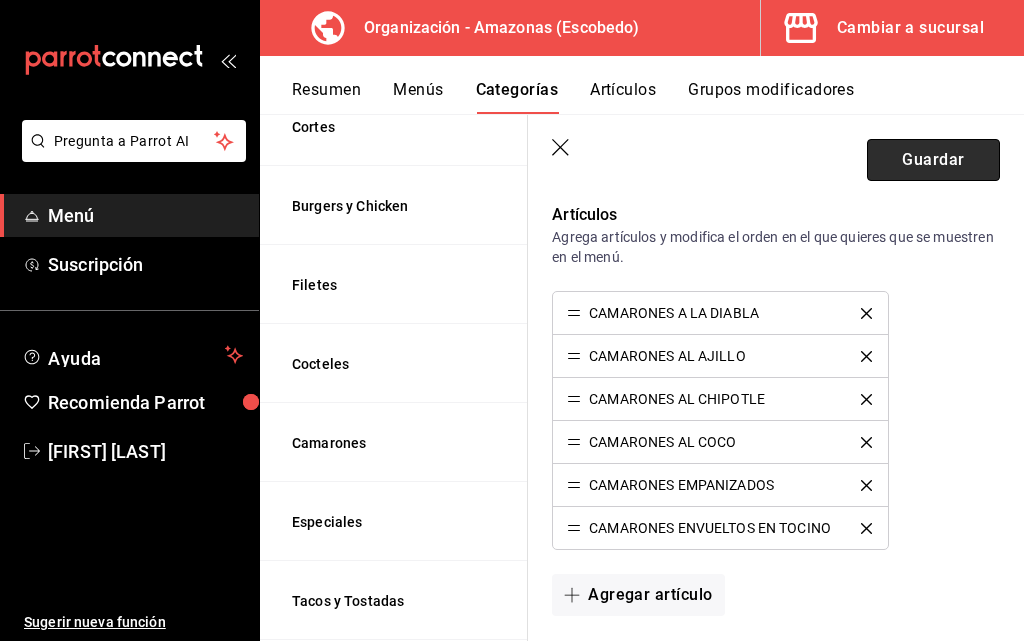 click on "Guardar" at bounding box center [933, 160] 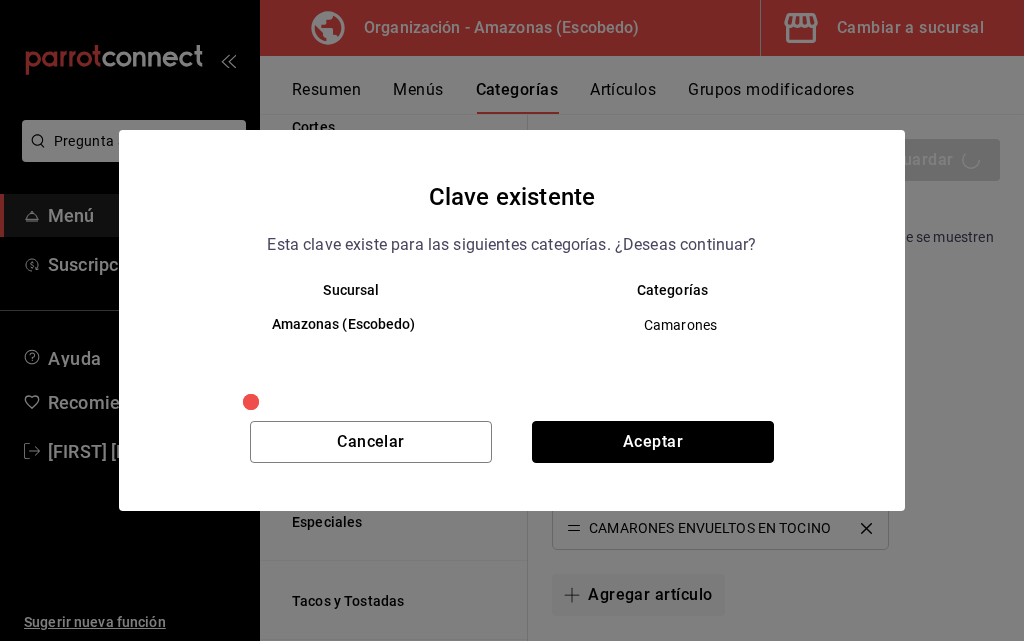drag, startPoint x: 637, startPoint y: 441, endPoint x: 675, endPoint y: 430, distance: 39.56008 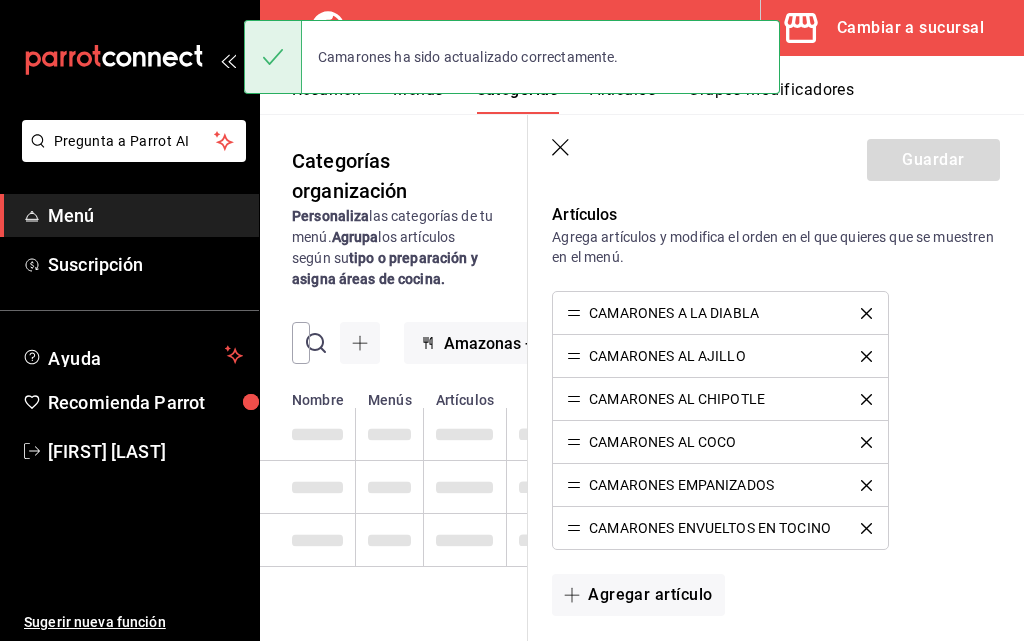 scroll, scrollTop: 0, scrollLeft: 0, axis: both 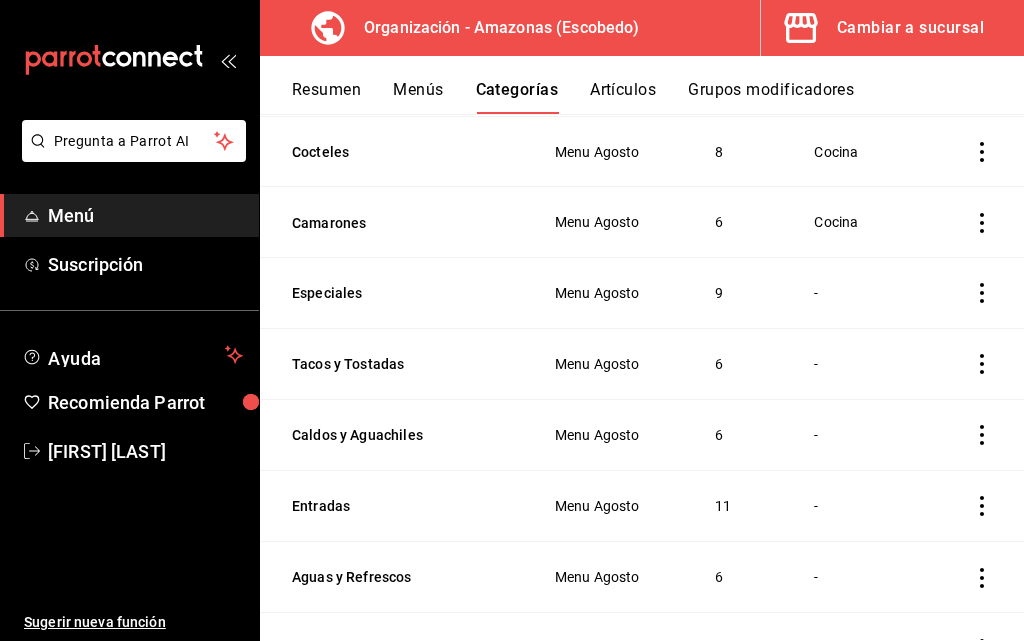 click 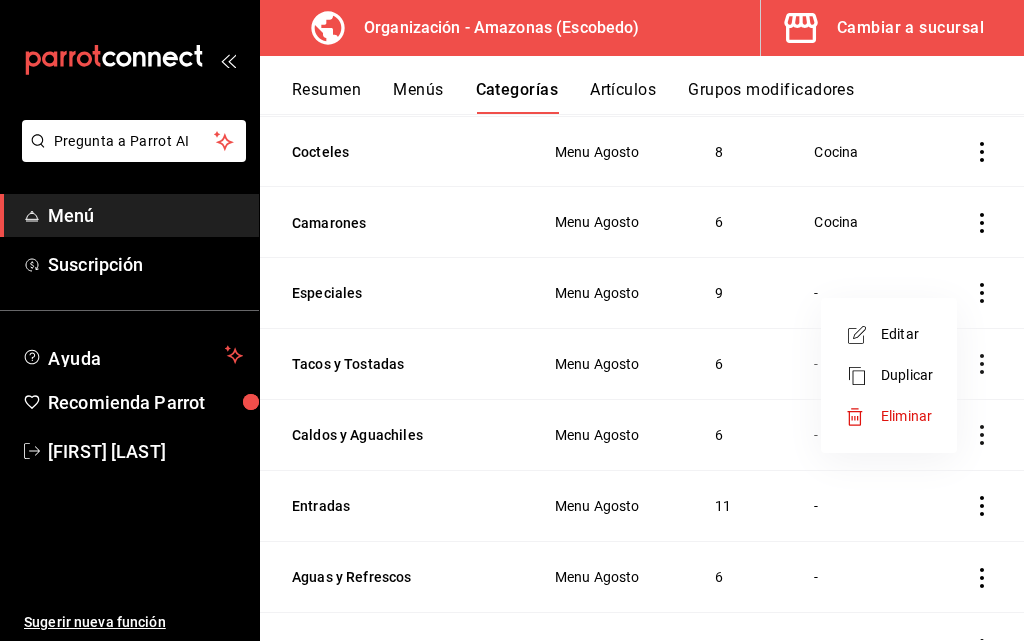 click on "Editar" at bounding box center [907, 334] 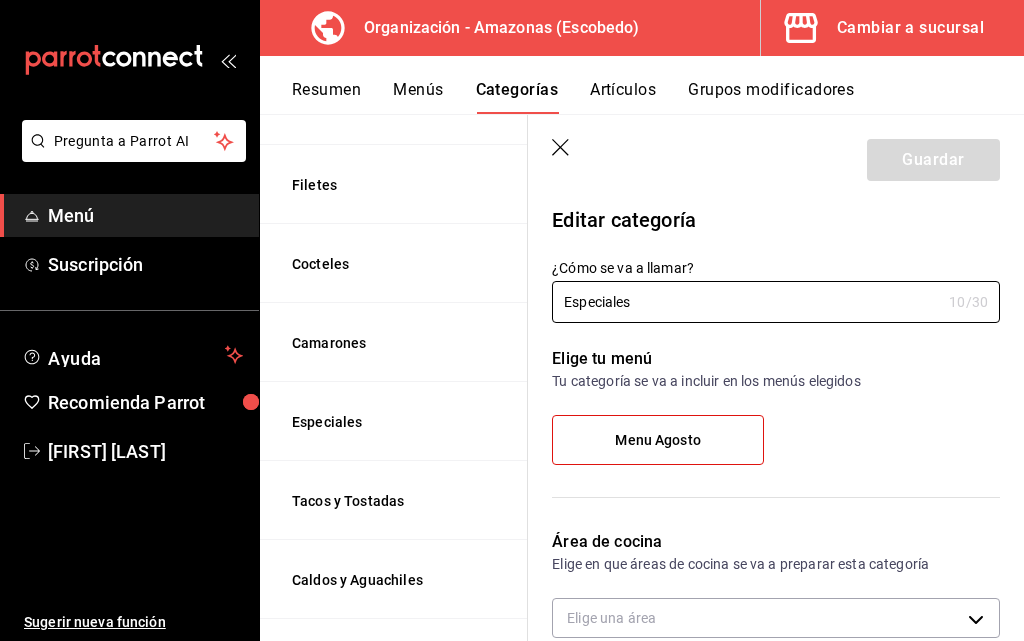 scroll, scrollTop: 100, scrollLeft: 0, axis: vertical 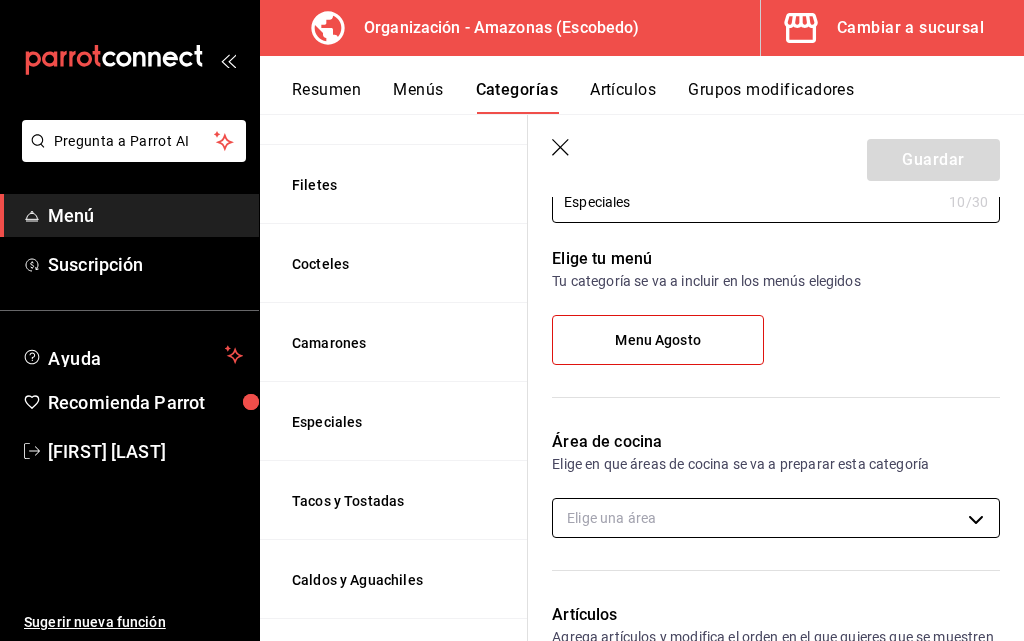 click on "Pregunta a Parrot AI Menú   Suscripción   Ayuda Recomienda Parrot   [FIRST] [LAST]   Sugerir nueva función   Organización - Amazonas ([CITY]) Cambiar a sucursal Resumen Menús Categorías Artículos Grupos modificadores Categorías organización Personaliza  las categorías de tu menú.  Agrupa  los artículos según su  tipo o preparación y asigna áreas de cocina. ​ ​ Amazonas - Borrador Nombre Menús Artículos Postres Menu Agosto 2 Cortes Menu Agosto 4 Burgers y Chicken Menu Agosto 7 Filetes Menu Agosto 7 Cocteles Menu Agosto 8 Camarones Menu Agosto 6 Especiales Menu Agosto 9 Tacos y Tostadas Menu Agosto 6 Caldos y Aguachiles Menu Agosto 6 Entradas Menu Agosto 11 Aguas y Refrescos Menu Agosto 6 Drinks y Botellas Menu Agosto 18 Cervezas Menu Agosto 12 Guardar Editar categoría ¿Cómo se va a llamar? Especiales 10 /30 ¿Cómo se va a llamar? Elige tu menú Tu categoría se va a incluir en los menús elegidos Menu Agosto Área de cocina Elige en que áreas de cocina se va a preparar esta categoría /" at bounding box center [512, 320] 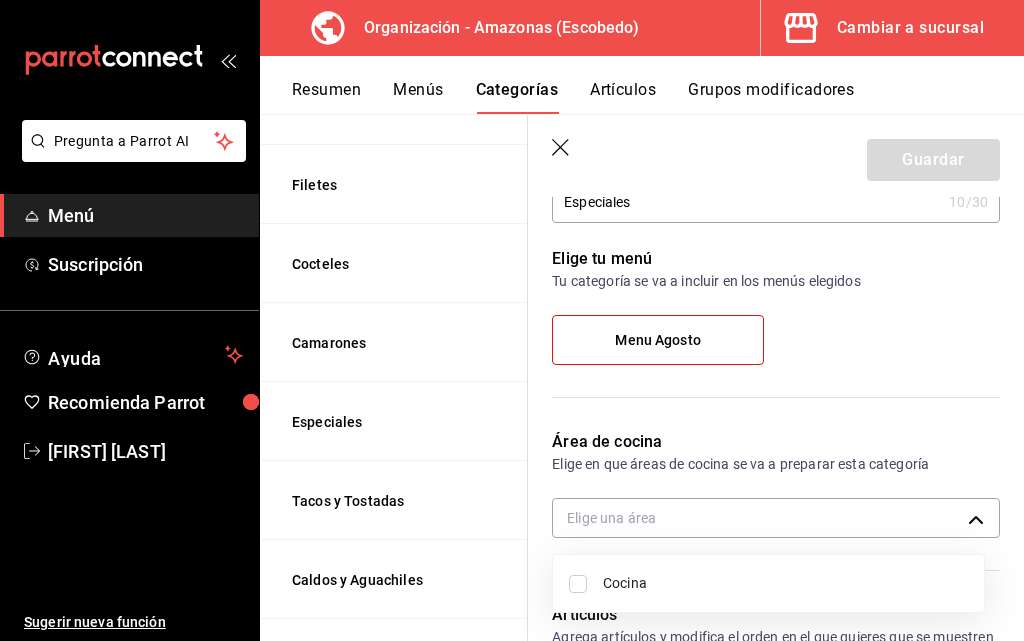 click on "Cocina" at bounding box center [785, 583] 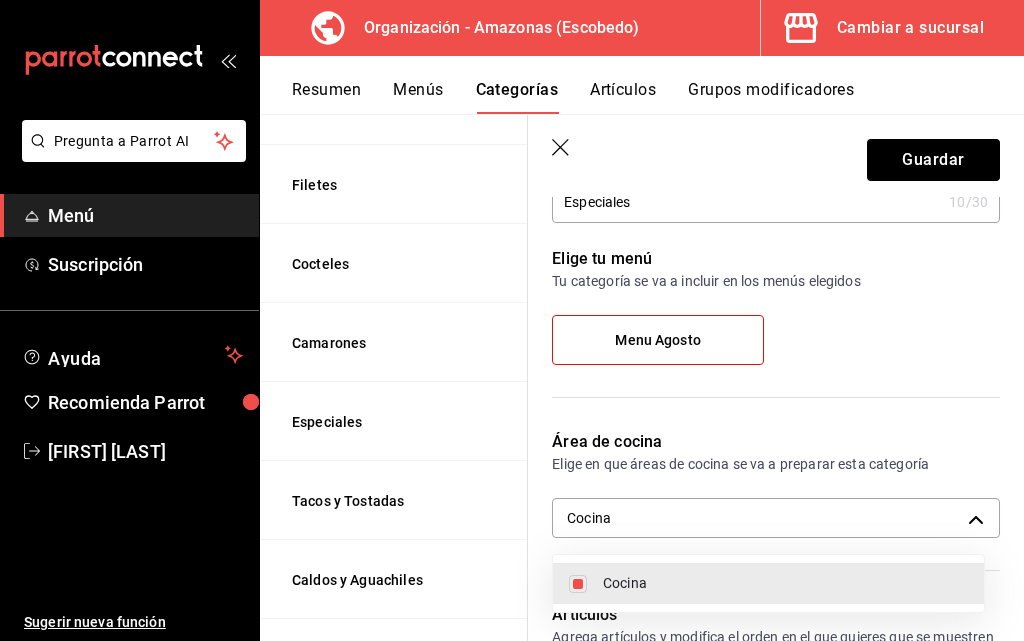 click at bounding box center [512, 320] 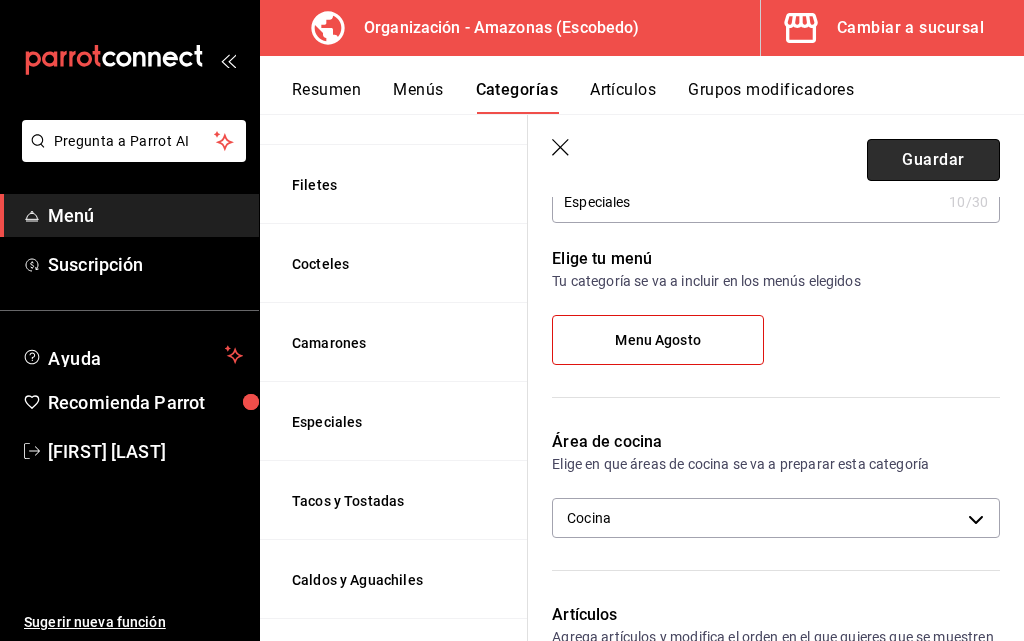 click on "Guardar" at bounding box center [933, 160] 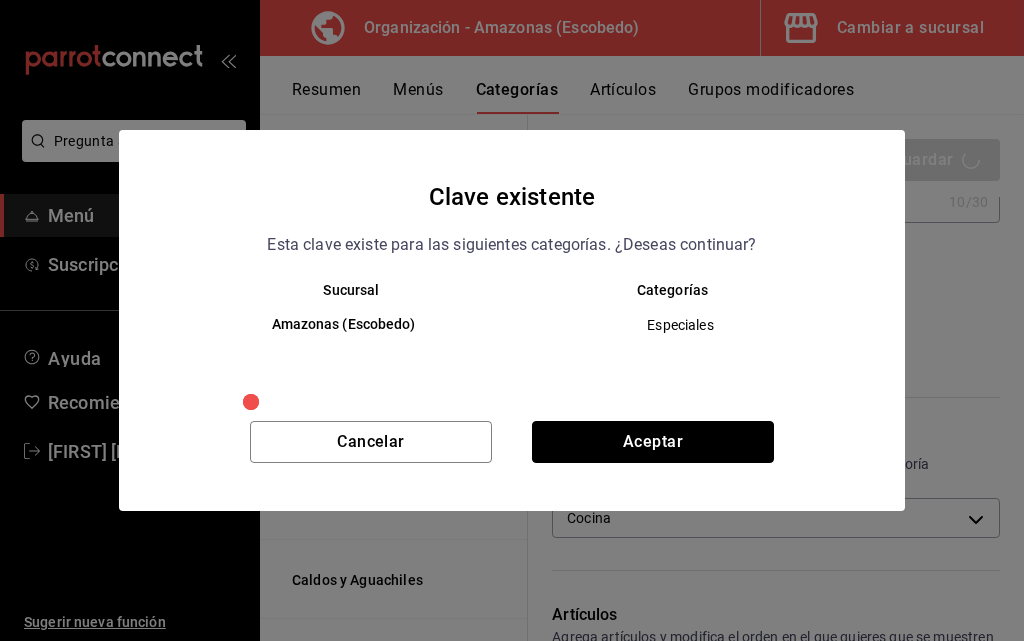 click on "Aceptar" at bounding box center [653, 442] 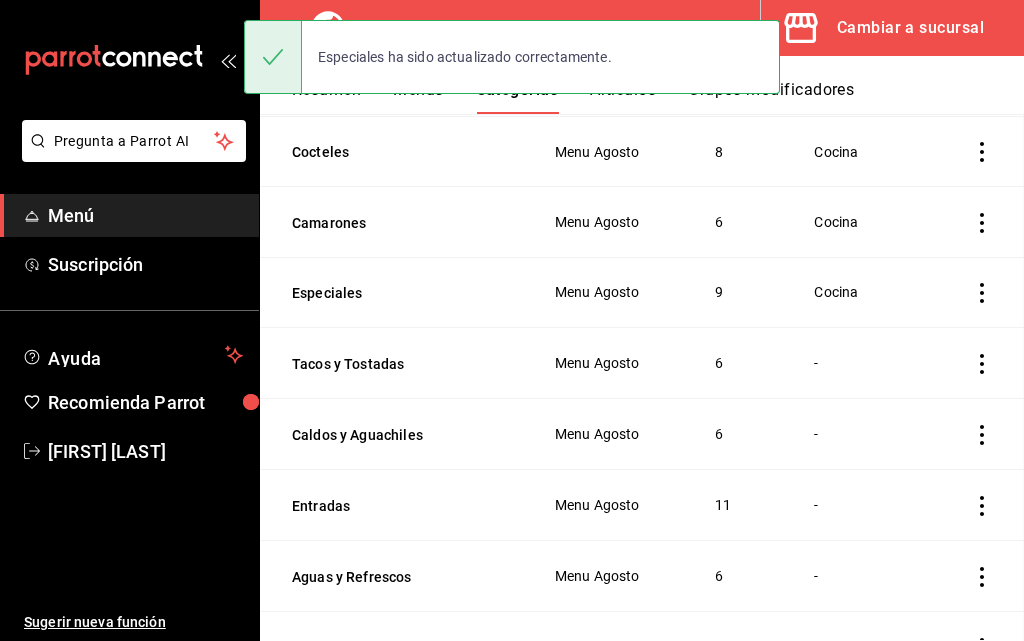 scroll, scrollTop: 0, scrollLeft: 0, axis: both 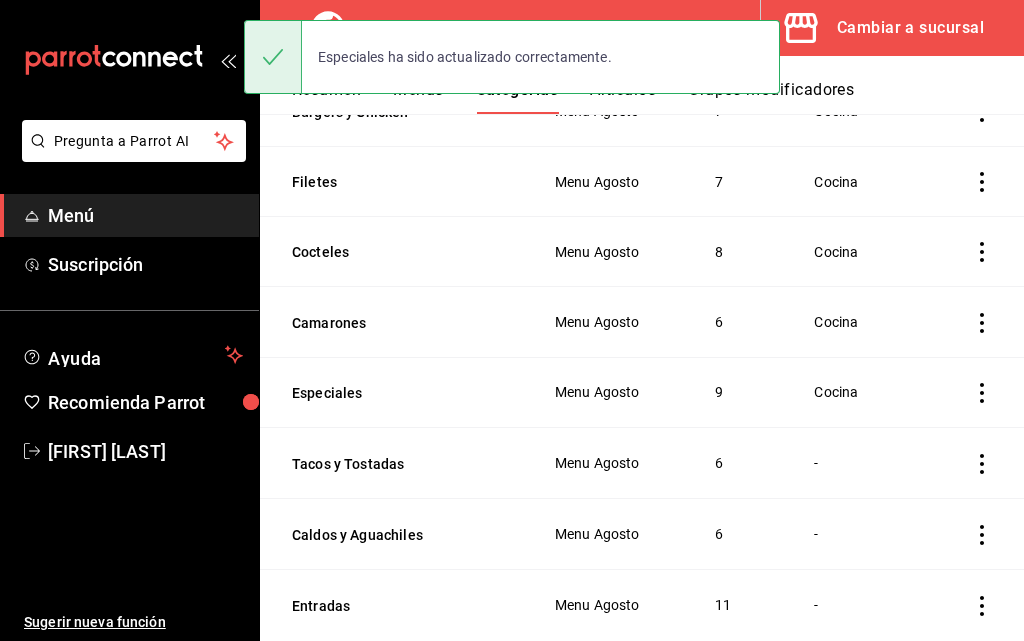 click 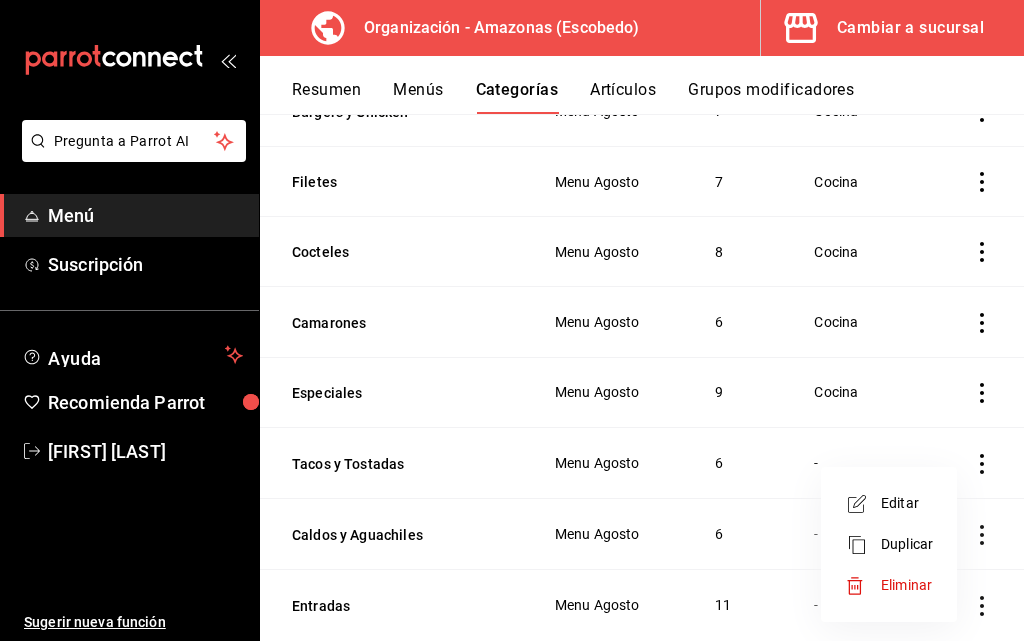 click on "Editar" at bounding box center (907, 503) 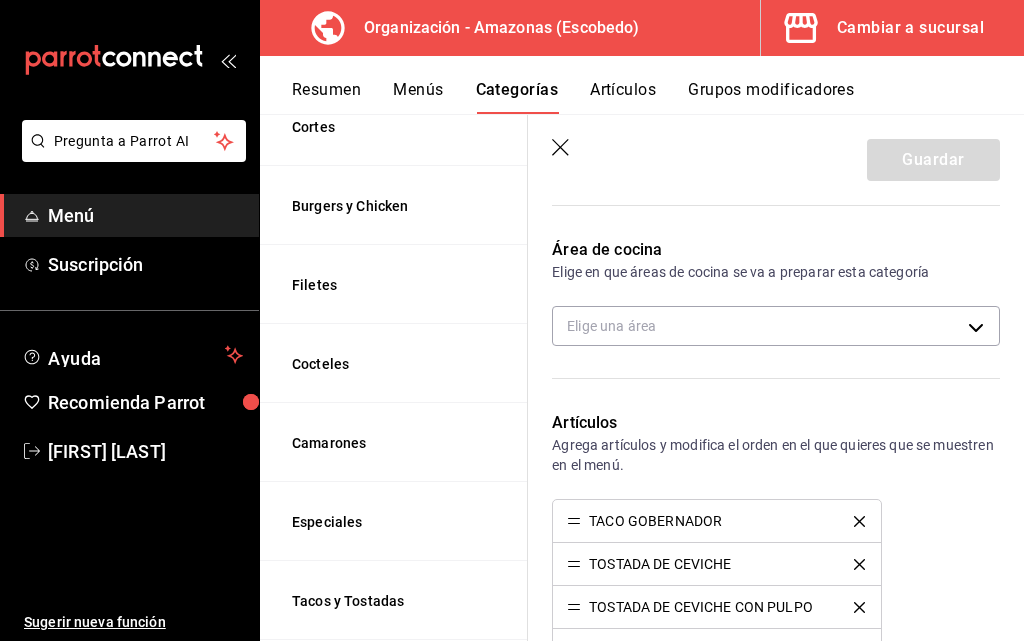 scroll, scrollTop: 300, scrollLeft: 0, axis: vertical 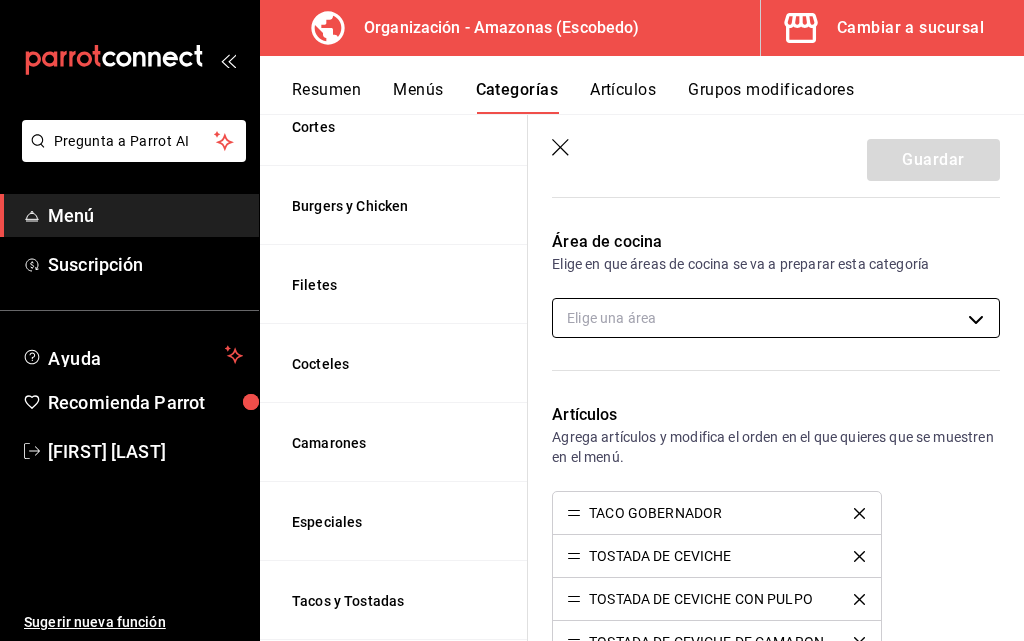 click on "Pregunta a Parrot AI Menú   Suscripción   Ayuda Recomienda Parrot   [FIRST] [LAST]   Sugerir nueva función   Organización - Amazonas ([CITY]) Cambiar a sucursal Resumen Menús Categorías Artículos Grupos modificadores Categorías organización Personaliza  las categorías de tu menú.  Agrupa  los artículos según su  tipo o preparación y asigna áreas de cocina. ​ ​ Amazonas - Borrador Nombre Menús Artículos Postres Menu Agosto 2 Cortes Menu Agosto 4 Burgers y Chicken Menu Agosto 7 Filetes Menu Agosto 7 Cocteles Menu Agosto 8 Camarones Menu Agosto 6 Especiales Menu Agosto 9 Tacos y Tostadas Menu Agosto 6 Caldos y Aguachiles Menu Agosto 6 Entradas Menu Agosto 11 Aguas y Refrescos Menu Agosto 6 Drinks y Botellas Menu Agosto 18 Cervezas Menu Agosto 12 Guardar Editar categoría ¿Cómo se va a llamar? Tacos y Tostadas 16 /30 ¿Cómo se va a llamar? Elige tu menú Tu categoría se va a incluir en los menús elegidos Menu Agosto Área de cocina Elige una área Artículos TACO GOBERNADOR TOSTADA TUNEADA" at bounding box center (512, 320) 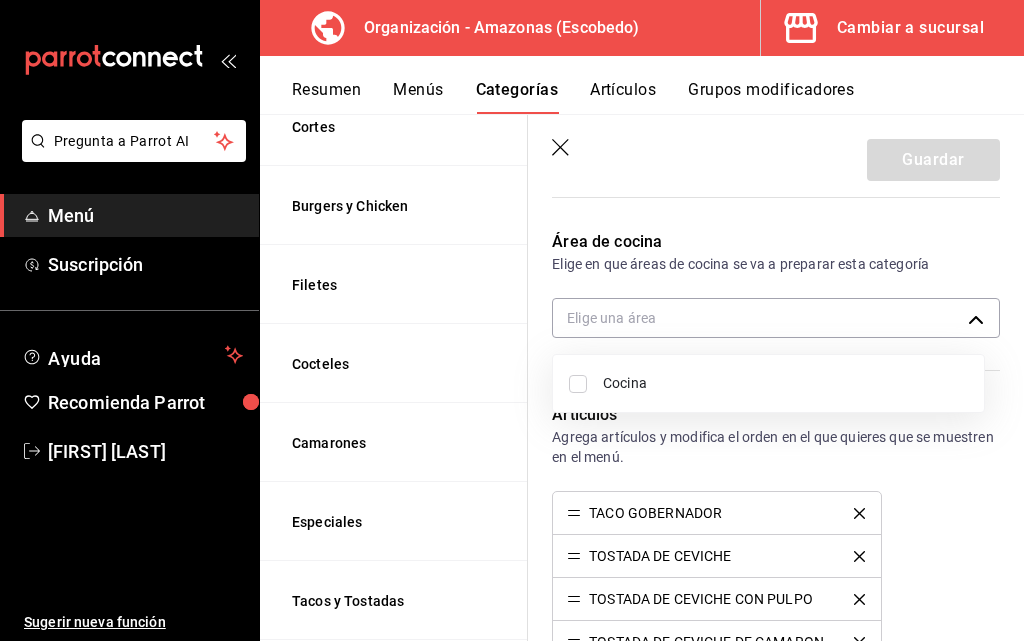 drag, startPoint x: 761, startPoint y: 390, endPoint x: 700, endPoint y: 387, distance: 61.073727 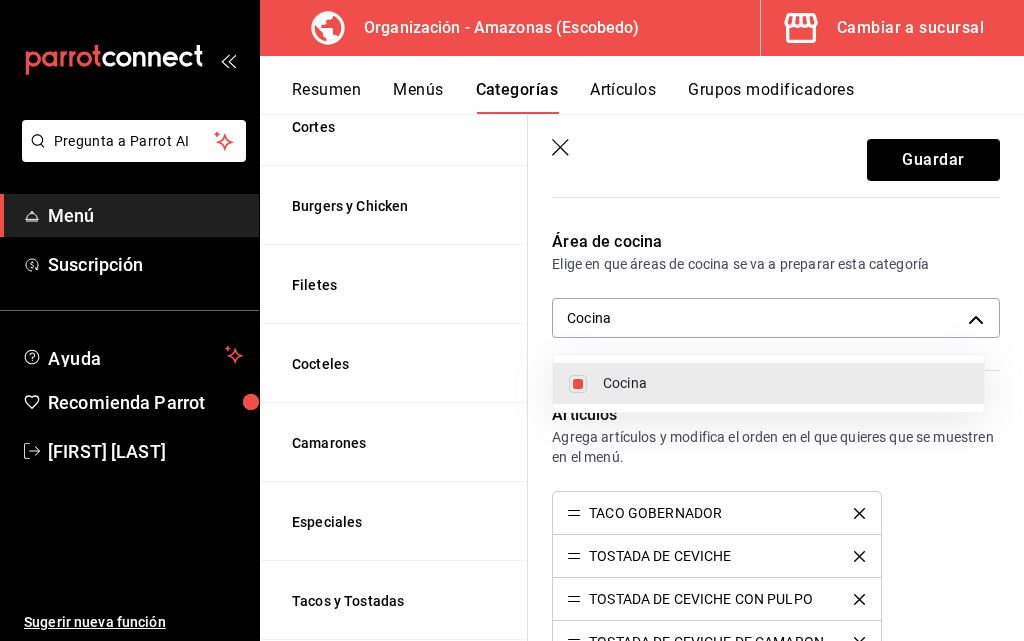 click at bounding box center (512, 320) 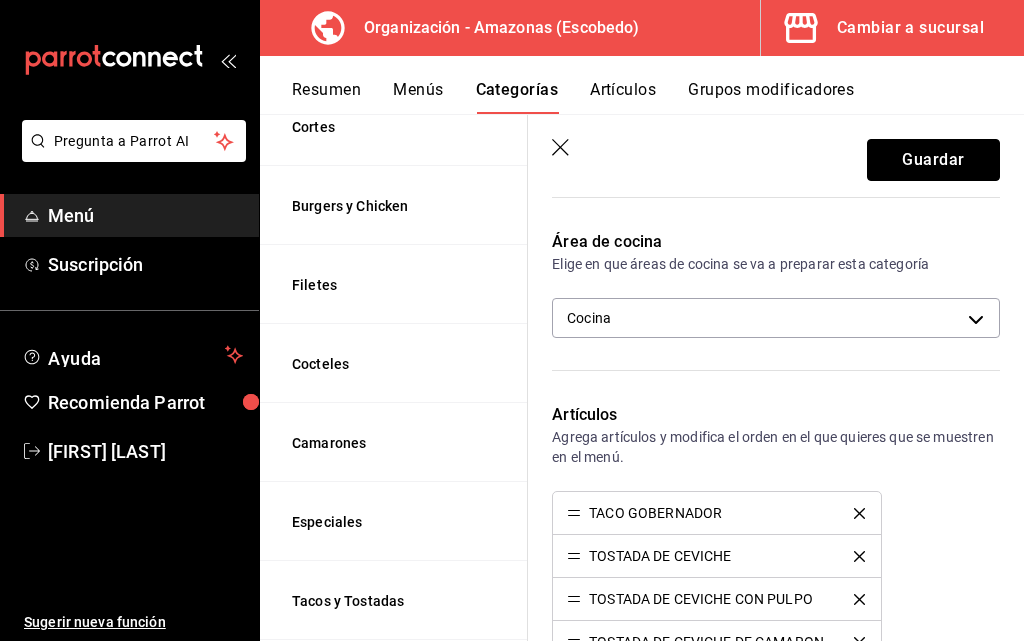 click on "Guardar" at bounding box center [933, 160] 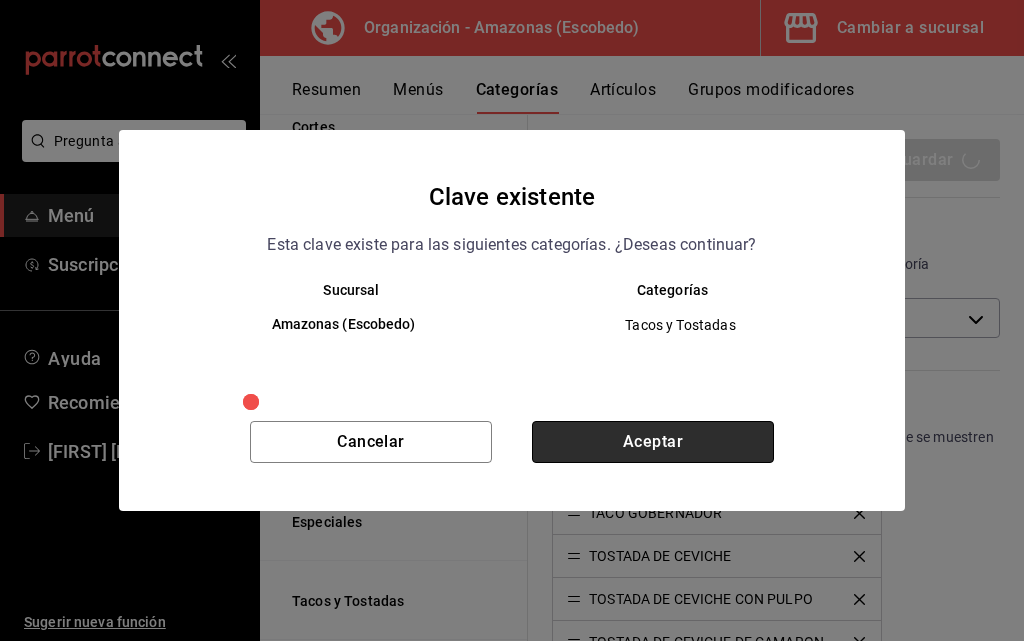 click on "Aceptar" at bounding box center [653, 442] 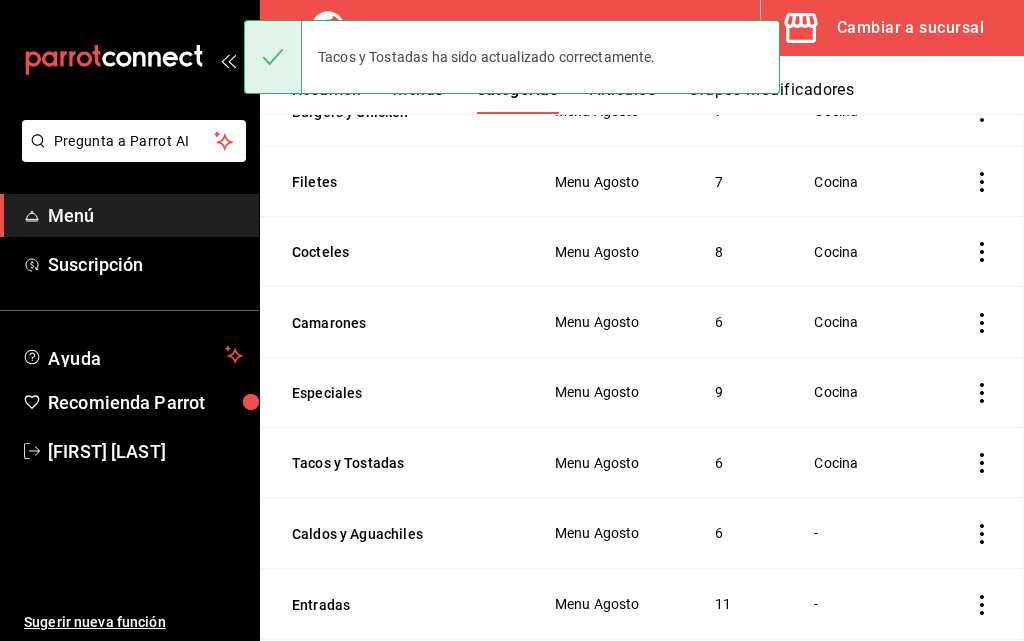 scroll, scrollTop: 0, scrollLeft: 0, axis: both 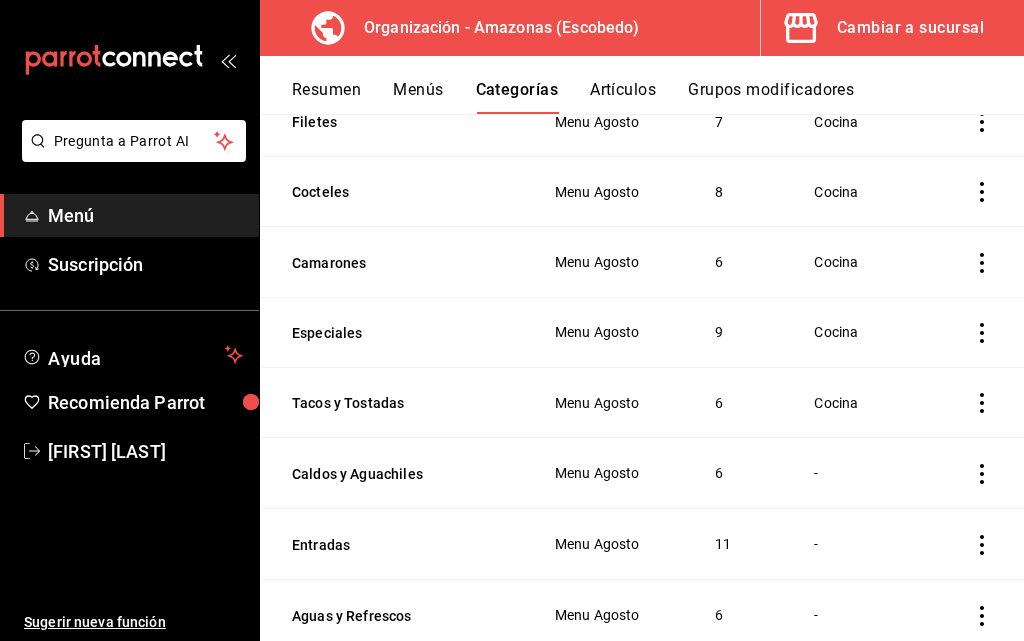 click 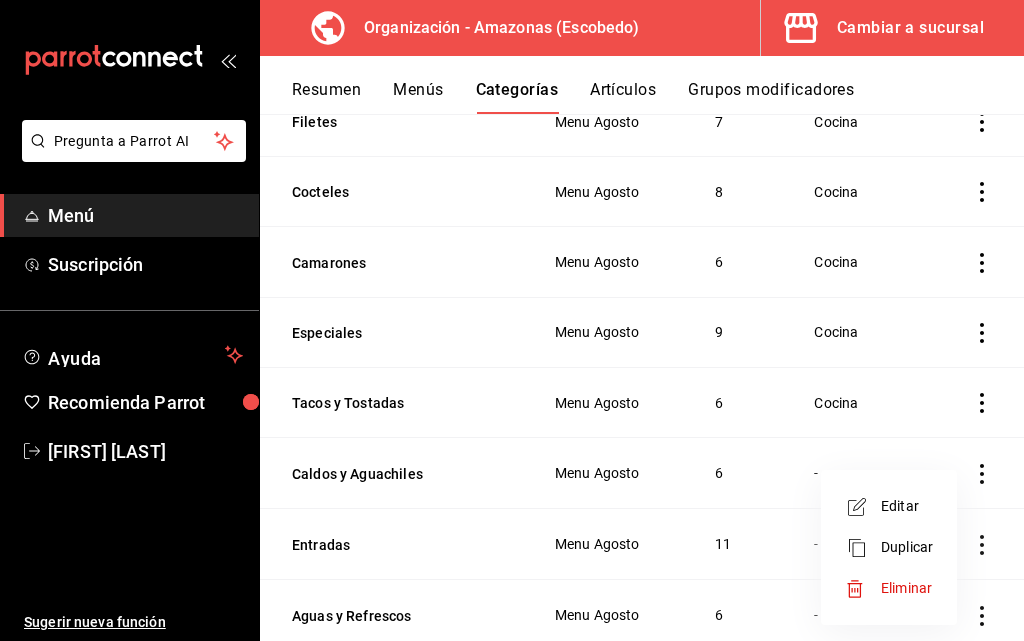 click on "Editar" at bounding box center [907, 506] 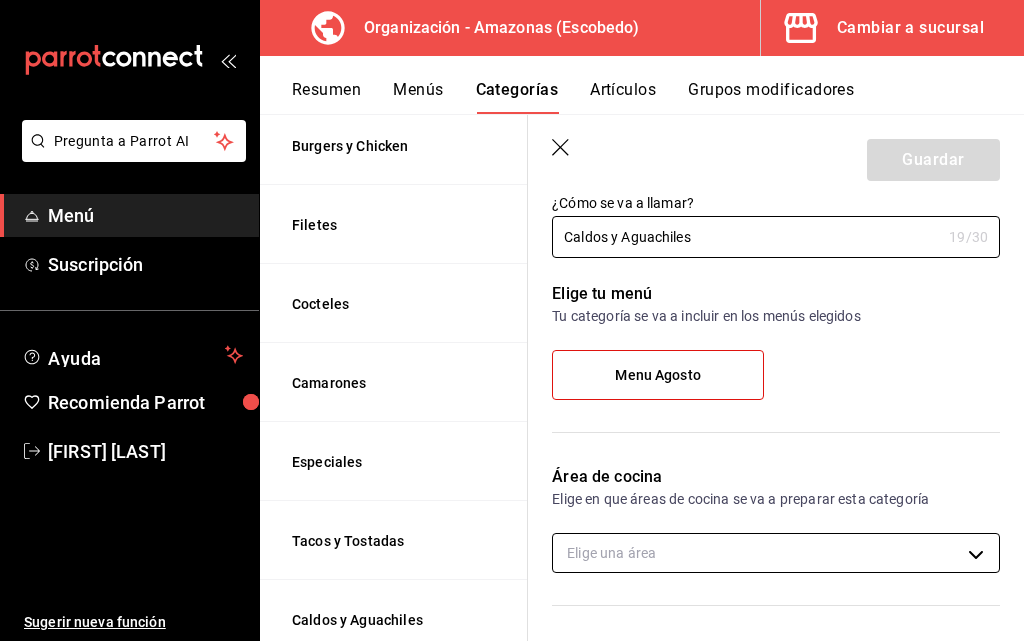 scroll, scrollTop: 100, scrollLeft: 0, axis: vertical 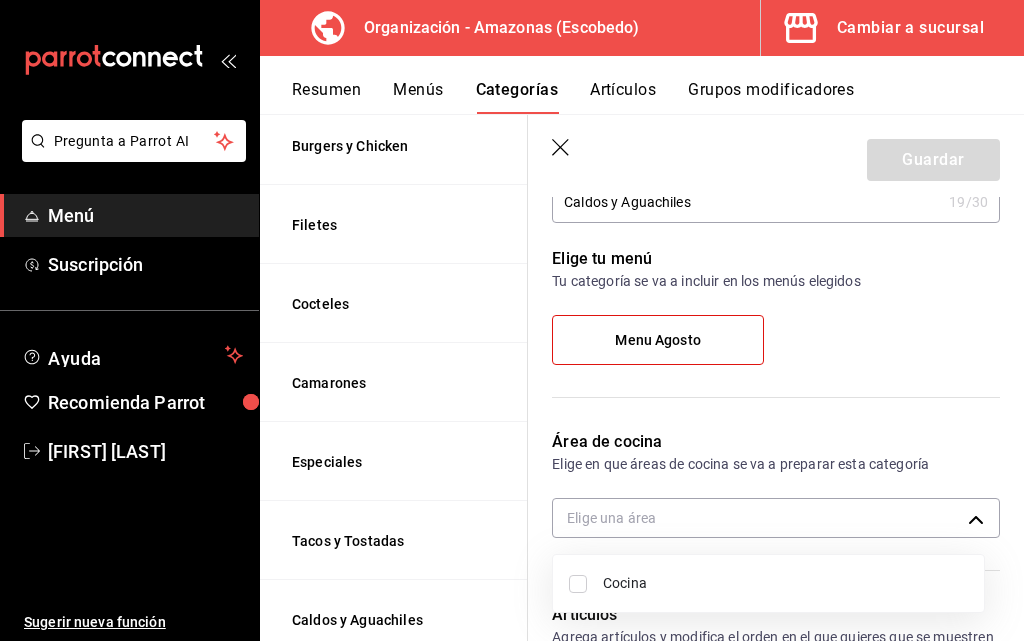 click on "Pregunta a Parrot AI Menú   Suscripción   Ayuda Recomienda Parrot   [FIRST] [LAST]   Sugerir nueva función   Organización - Amazonas ([CITY]) Cambiar a sucursal Resumen Menús Categorías Artículos Grupos modificadores Categorías organización Personaliza  las categorías de tu menú.  Agrupa  los artículos según su  tipo o preparación y asigna áreas de cocina. ​ ​ Amazonas - Borrador Nombre Menús Artículos Postres Menu Agosto 2 Cortes Menu Agosto 4 Burgers y Chicken Menu Agosto 7 Filetes Menu Agosto 7 Cocteles Menu Agosto 8 Camarones Menu Agosto 6 Especiales Menu Agosto 9 Tacos y Tostadas Menu Agosto 6 Caldos y Aguachiles Menu Agosto 6 Entradas Menu Agosto 11 Aguas y Refrescos Menu Agosto 6 Drinks y Botellas Menu Agosto 18 Cervezas Menu Agosto 12 Guardar Editar categoría ¿Cómo se va a llamar? Caldos y Aguachiles 19 /30 ¿Cómo se va a llamar? Elige tu menú Tu categoría se va a incluir en los menús elegidos Menu Agosto Área de cocina Elige una área Artículos AGUACHILE BLACK Color Clave" at bounding box center (512, 320) 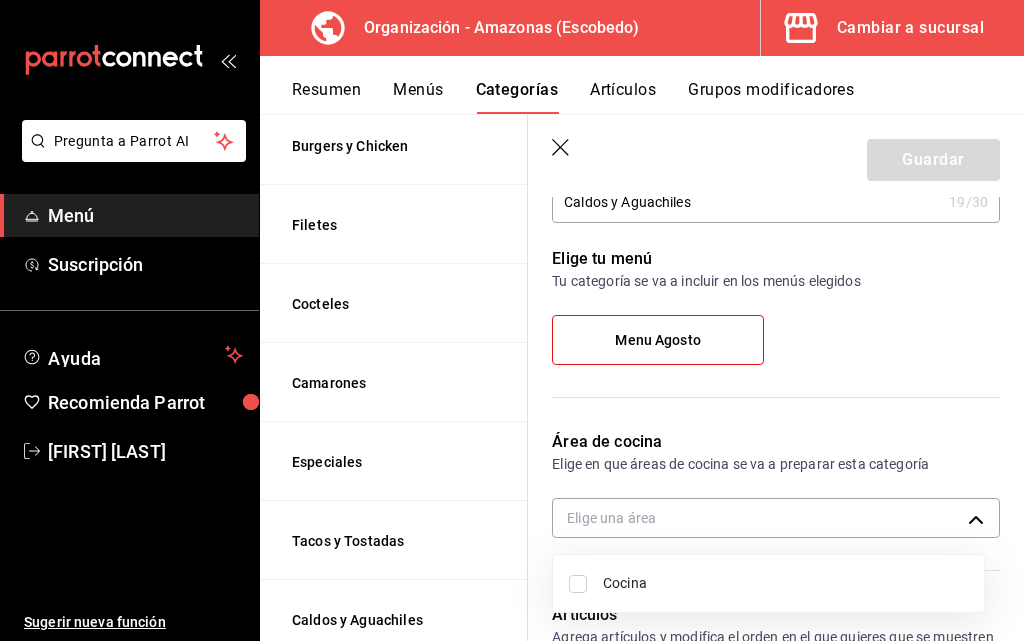 click on "Cocina" at bounding box center [785, 583] 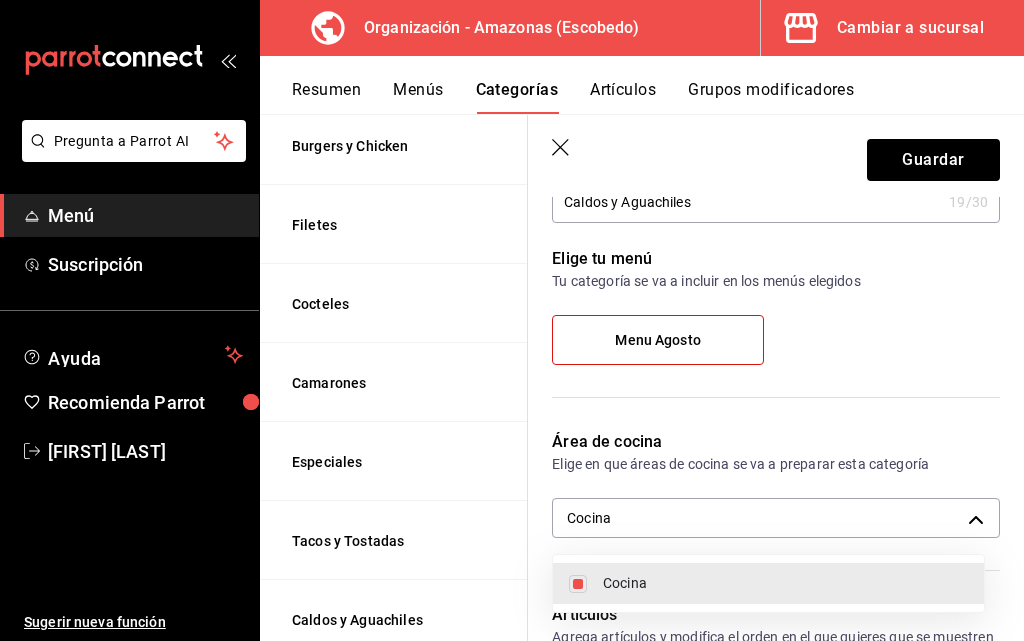 click at bounding box center (512, 320) 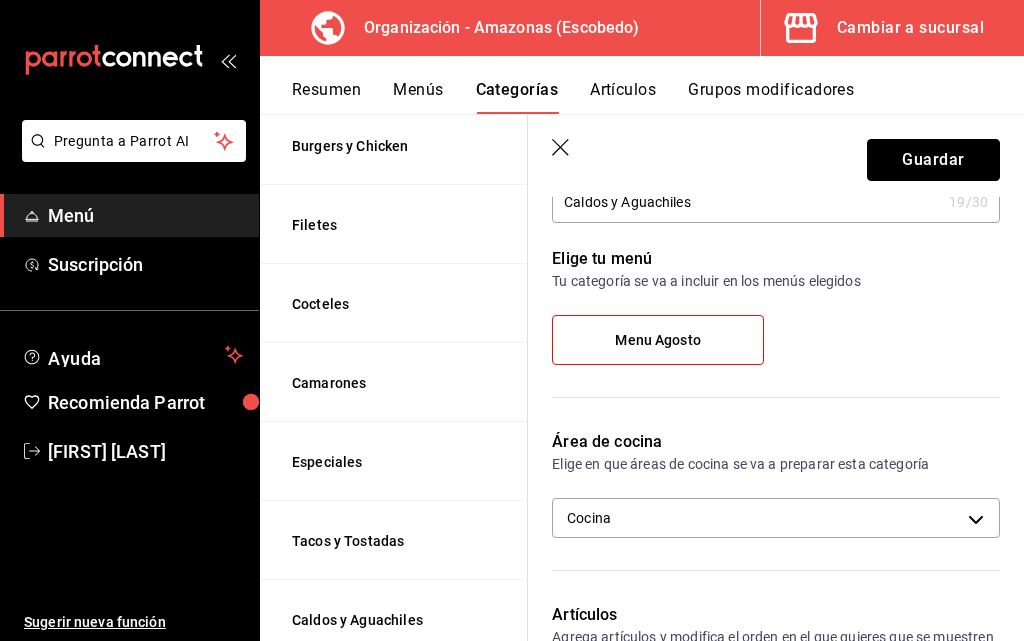 click on "Guardar" at bounding box center (933, 160) 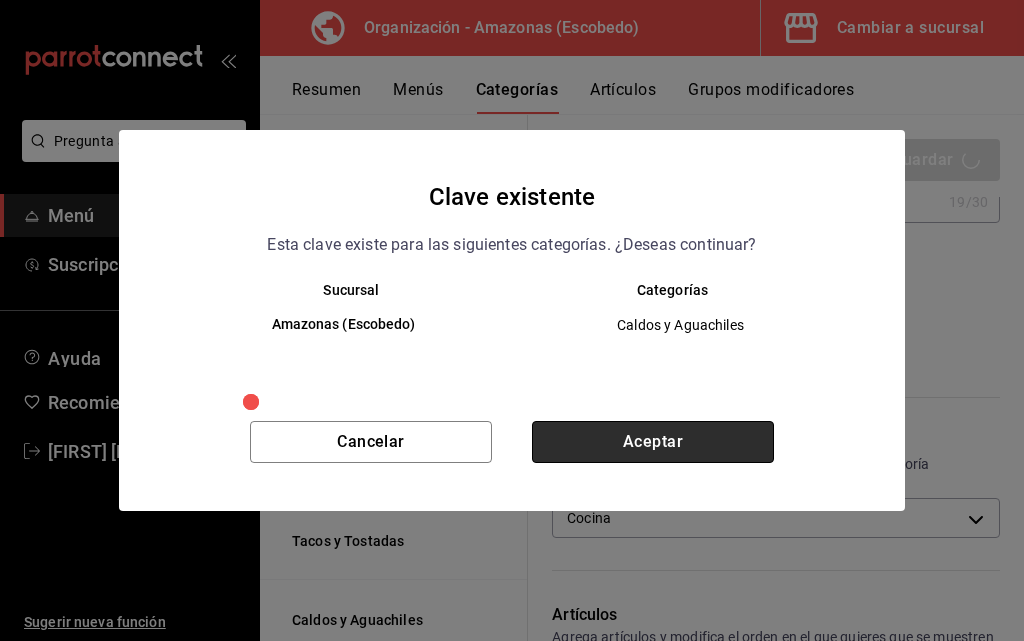 click on "Aceptar" at bounding box center [653, 442] 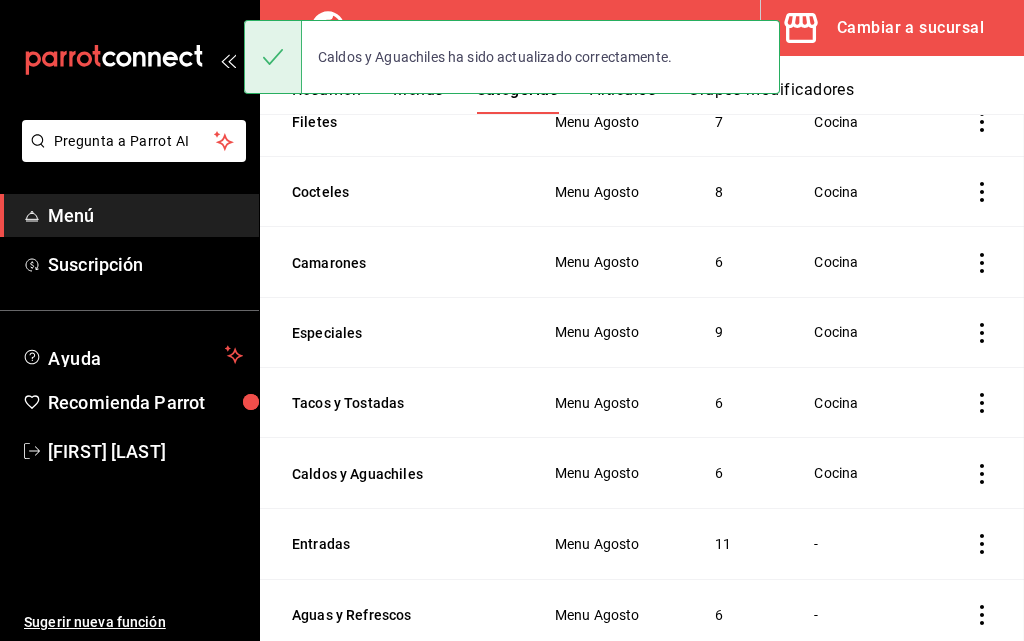 scroll, scrollTop: 0, scrollLeft: 0, axis: both 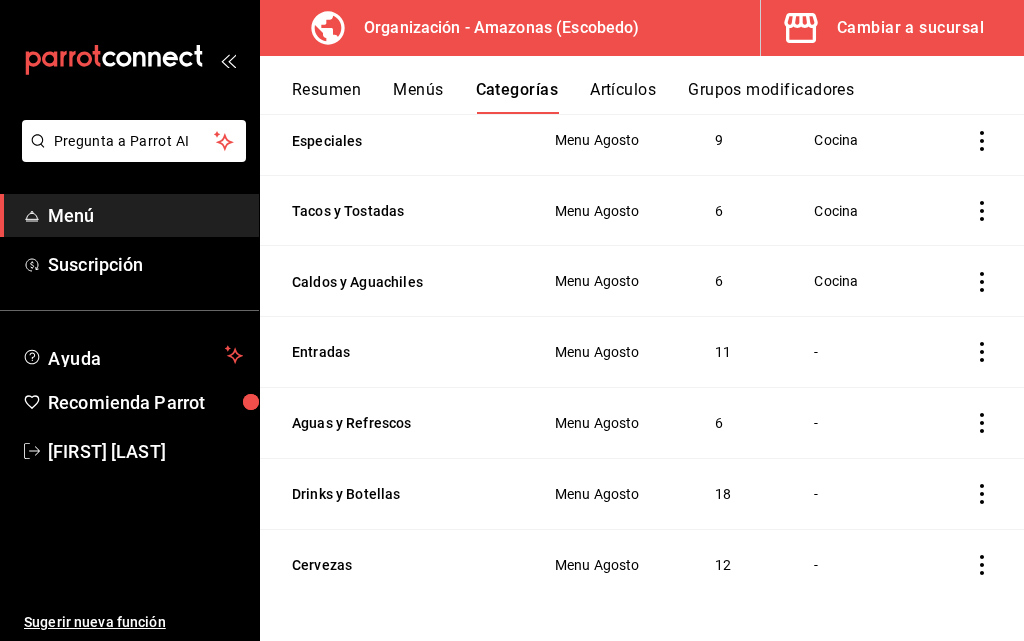 click 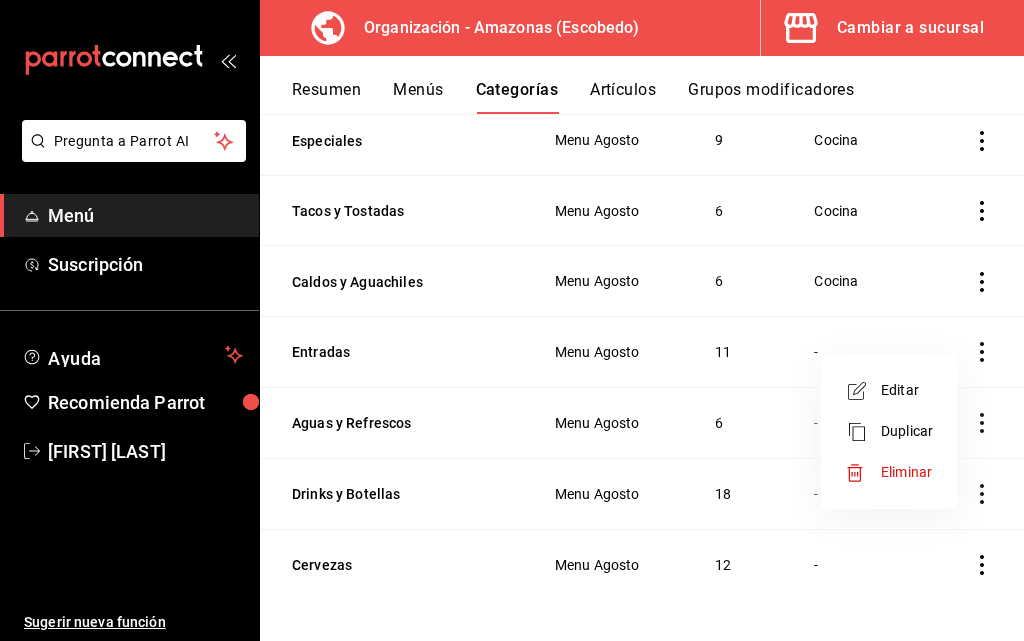 click on "Editar" at bounding box center (907, 390) 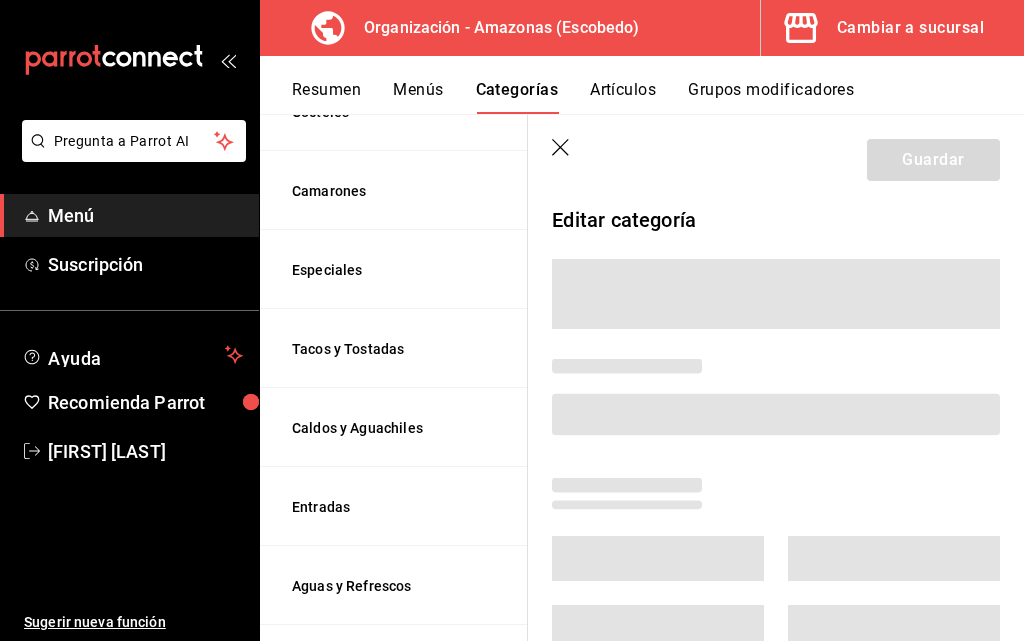 scroll, scrollTop: 645, scrollLeft: 0, axis: vertical 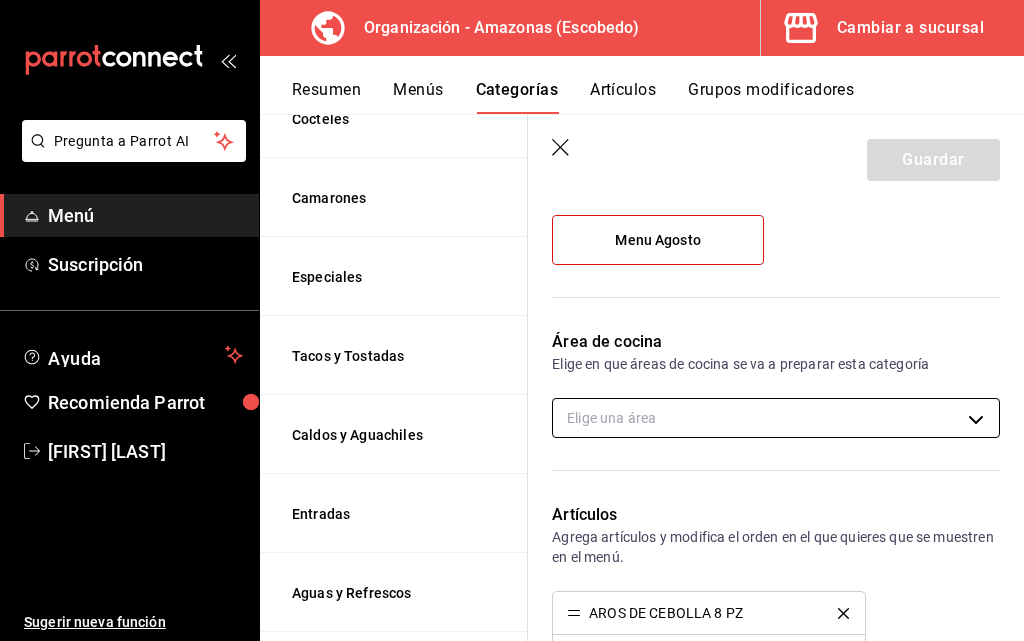 click on "Pregunta a Parrot AI Menú   Suscripción   Ayuda Recomienda Parrot   [FIRST] [LAST]   Sugerir nueva función   Organización - Amazonas ([CITY]) Cambiar a sucursal Resumen Menús Categorías Artículos Grupos modificadores Categorías organización Personaliza  las categorías de tu menú.  Agrupa  los artículos según su  tipo o preparación y asigna áreas de cocina. ​ ​ Amazonas - Borrador Nombre Menús Artículos Postres Menu Agosto 2 Cortes Menu Agosto 4 Burgers y Chicken Menu Agosto 7 Filetes Menu Agosto 7 Cocteles Menu Agosto 8 Camarones Menu Agosto 6 Especiales Menu Agosto 9 Tacos y Tostadas Menu Agosto 6 Caldos y Aguachiles Menu Agosto 6 Entradas Menu Agosto 11 Aguas y Refrescos Menu Agosto 6 Drinks y Botellas Menu Agosto 18 Cervezas Menu Agosto 12 Guardar Editar categoría ¿Cómo se va a llamar? Entradas 8 /30 ¿Cómo se va a llamar? Elige tu menú Tu categoría se va a incluir en los menús elegidos Menu Agosto Área de cocina Elige en que áreas de cocina se va a preparar esta categoría CA-" at bounding box center [512, 320] 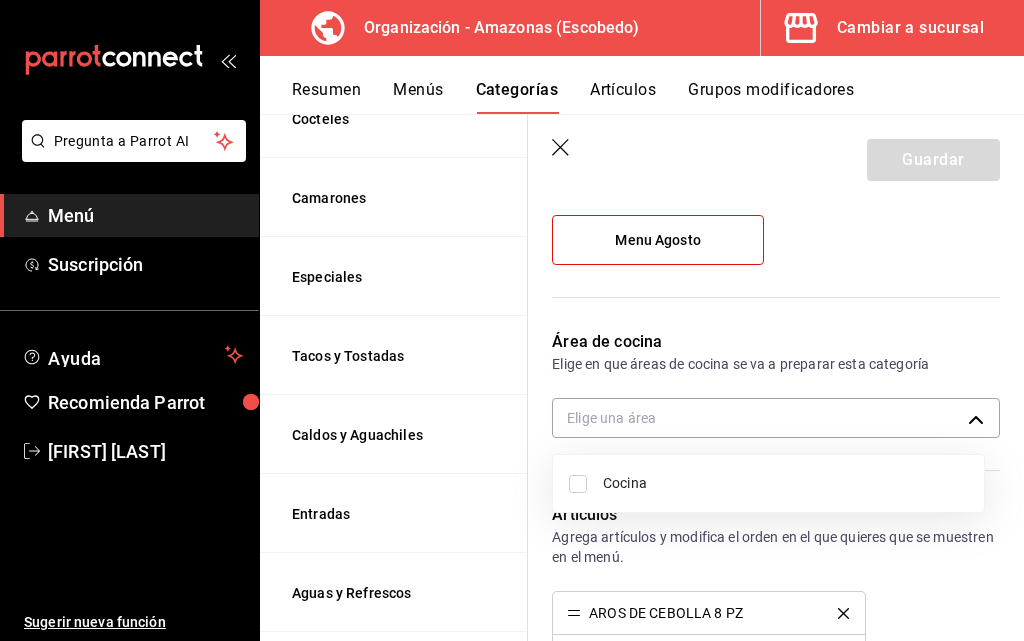 click on "Cocina" at bounding box center (785, 483) 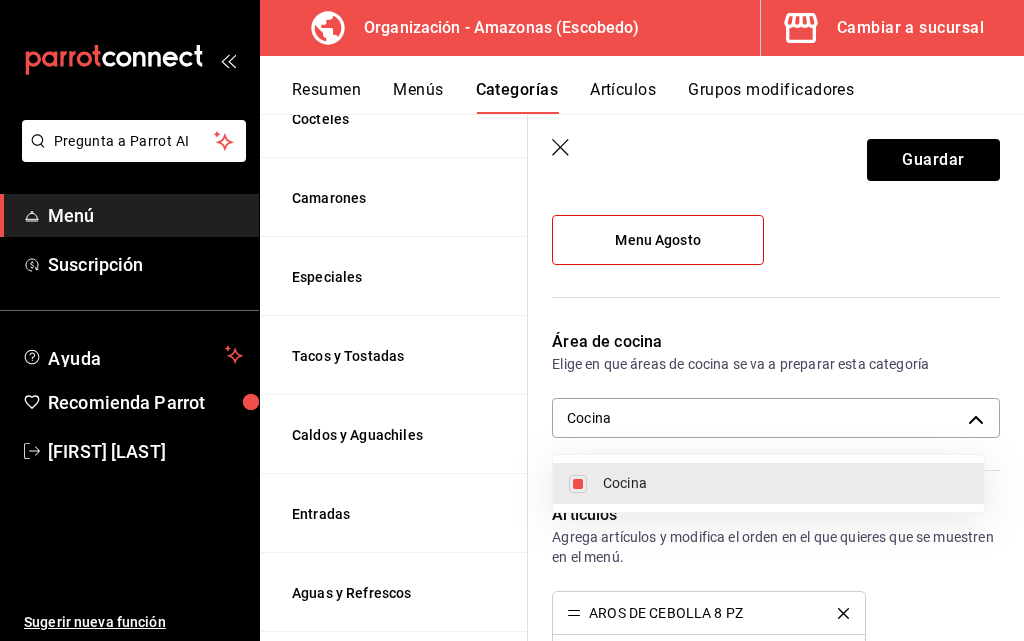click at bounding box center (512, 320) 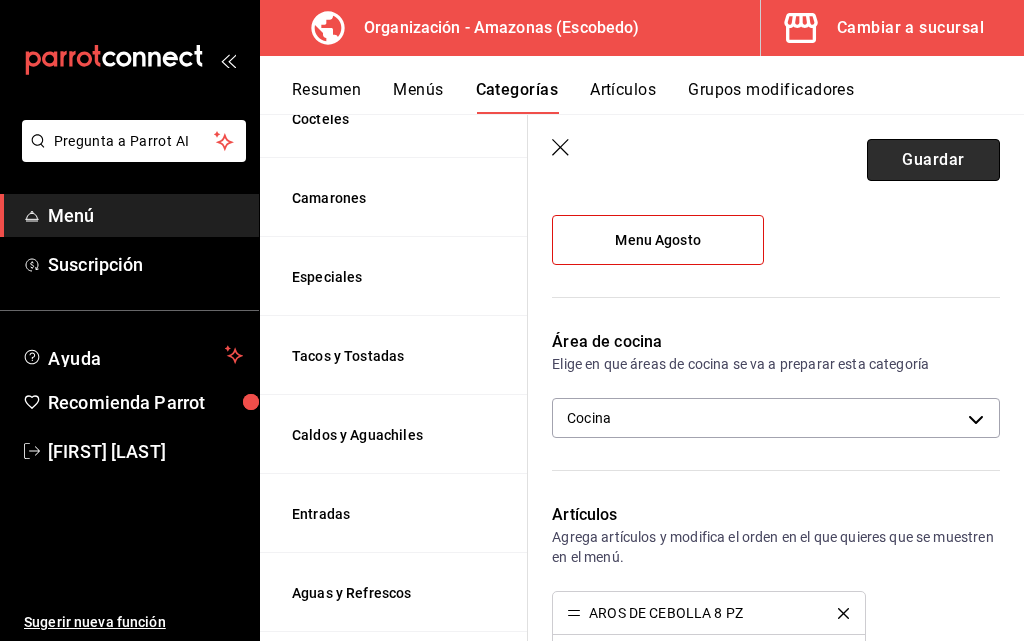 click on "Guardar" at bounding box center [933, 160] 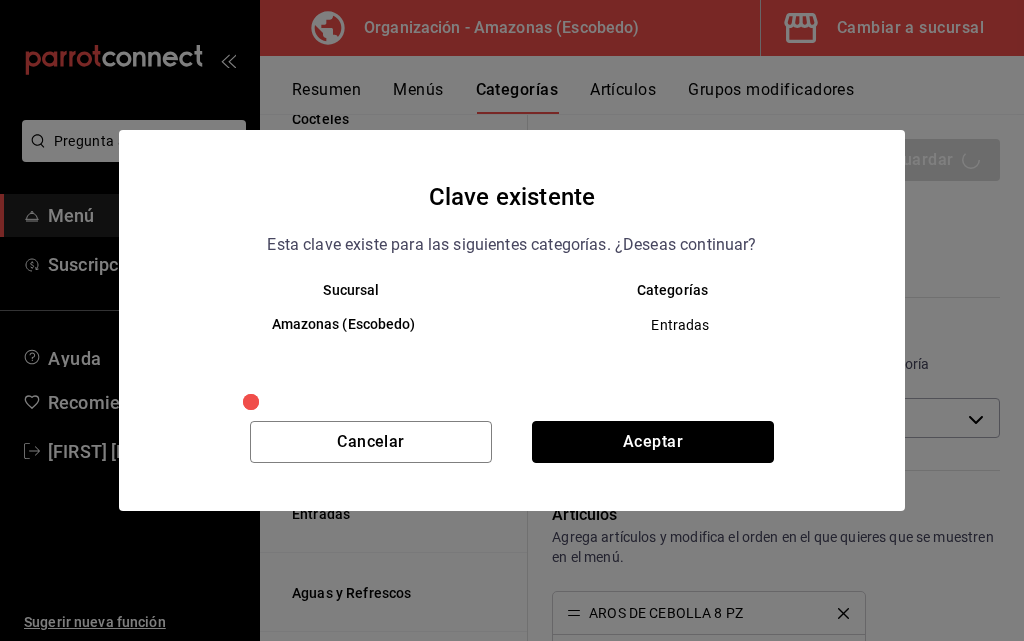 drag, startPoint x: 687, startPoint y: 449, endPoint x: 721, endPoint y: 455, distance: 34.525352 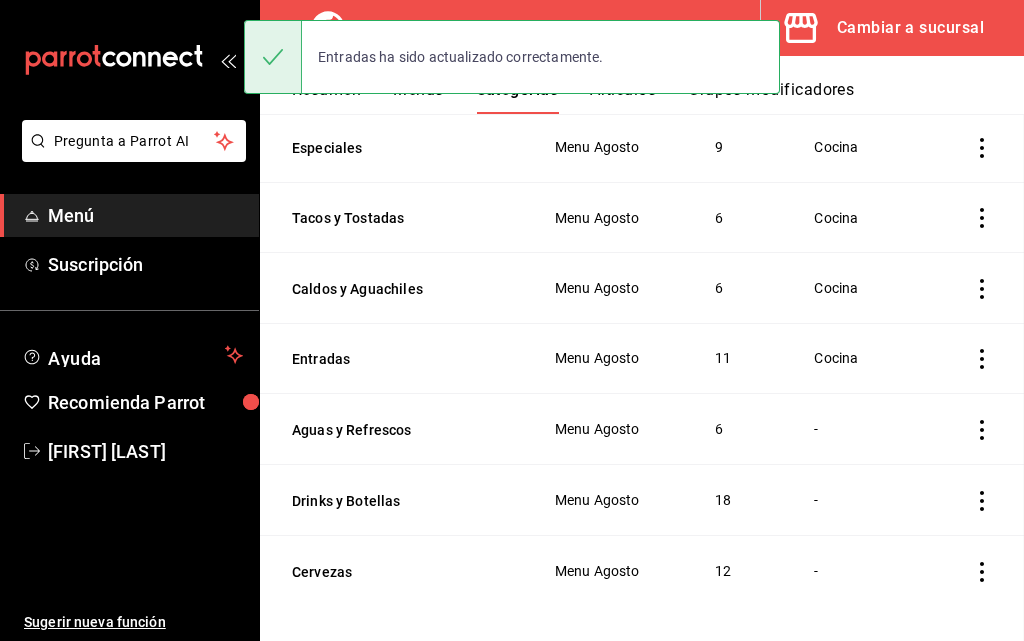 scroll, scrollTop: 0, scrollLeft: 0, axis: both 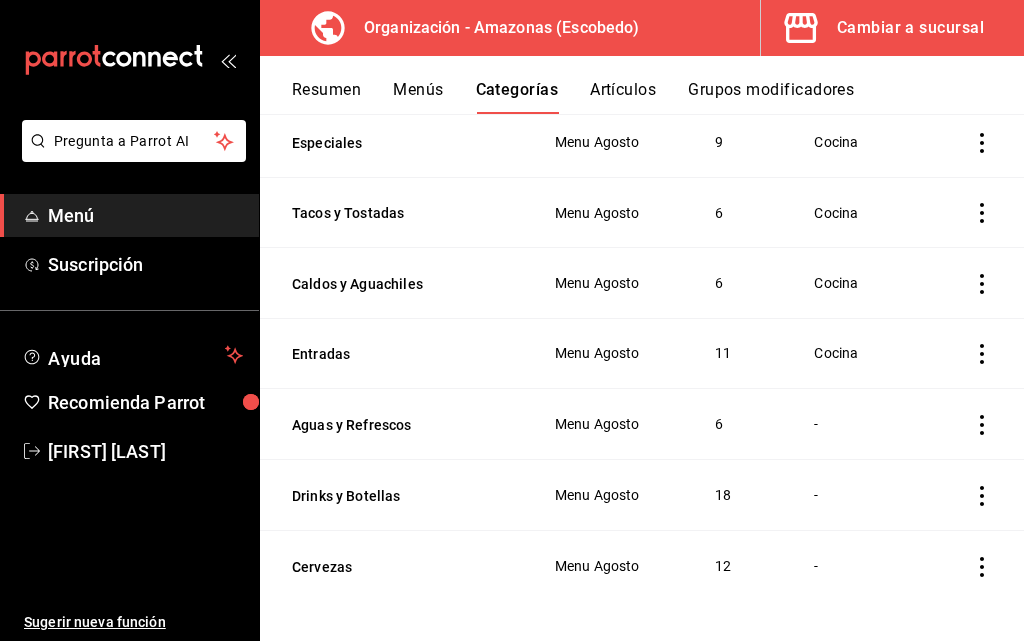 click 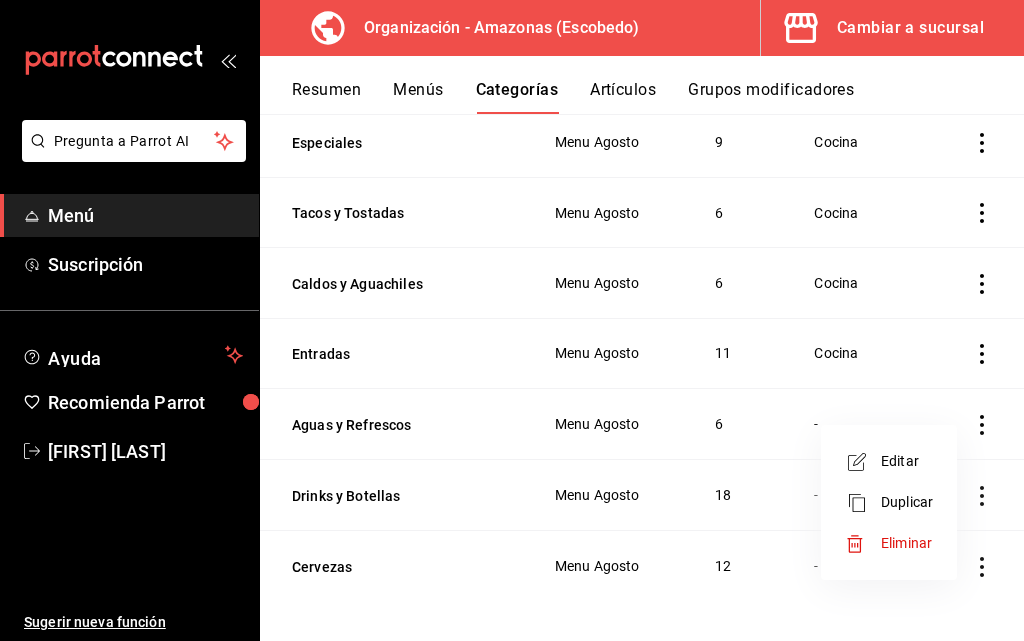 click on "Editar" at bounding box center (907, 461) 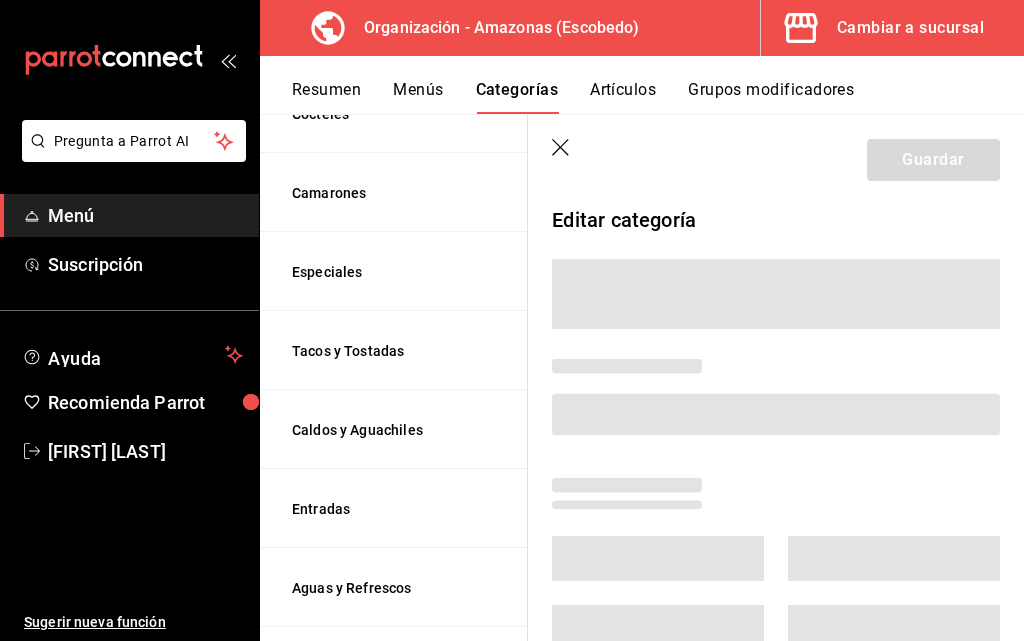 scroll, scrollTop: 645, scrollLeft: 0, axis: vertical 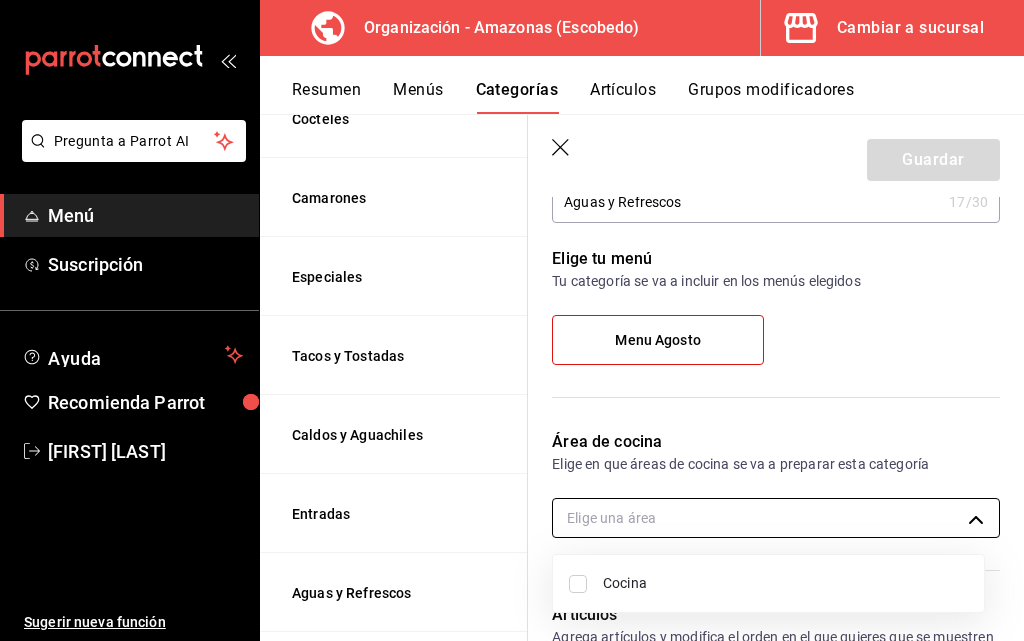 click on "Pregunta a Parrot AI Menú   Suscripción   Ayuda Recomienda Parrot   [FIRST] [LAST]   Sugerir nueva función   Organización - Amazonas ([CITY]) Cambiar a sucursal Resumen Menús Categorías Artículos Grupos modificadores Categorías organización Personaliza  las categorías de tu menú.  Agrupa  los artículos según su  tipo o preparación y asigna áreas de cocina. ​ ​ Amazonas - Borrador Nombre Menús Artículos Postres Menu Agosto 2 Cortes Menu Agosto 4 Burgers y Chicken Menu Agosto 7 Filetes Menu Agosto 7 Cocteles Menu Agosto 8 Camarones Menu Agosto 6 Especiales Menu Agosto 9 Tacos y Tostadas Menu Agosto 6 Caldos y Aguachiles Menu Agosto 6 Entradas Menu Agosto 11 Aguas y Refrescos Menu Agosto 6 Drinks y Botellas Menu Agosto 18 Cervezas Menu Agosto 12 Guardar Editar categoría ¿Cómo se va a llamar? Aguas y Refrescos 17 /30 ¿Cómo se va a llamar? Elige tu menú Tu categoría se va a incluir en los menús elegidos Menu Agosto Área de cocina Elige una área Artículos AGUA DE SABORES Color Clave 14" at bounding box center [512, 320] 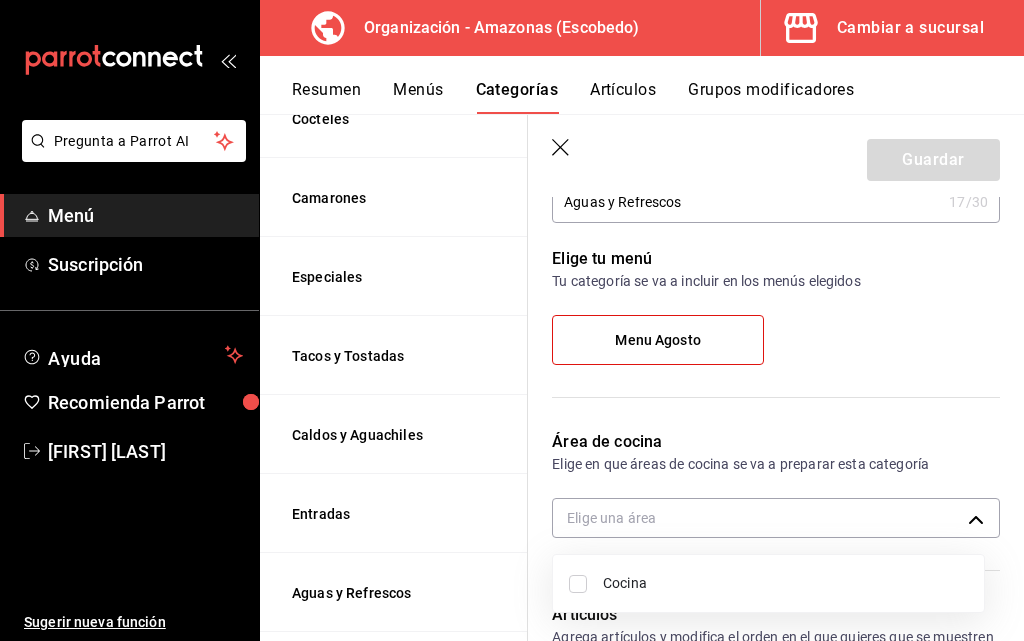 click at bounding box center (512, 320) 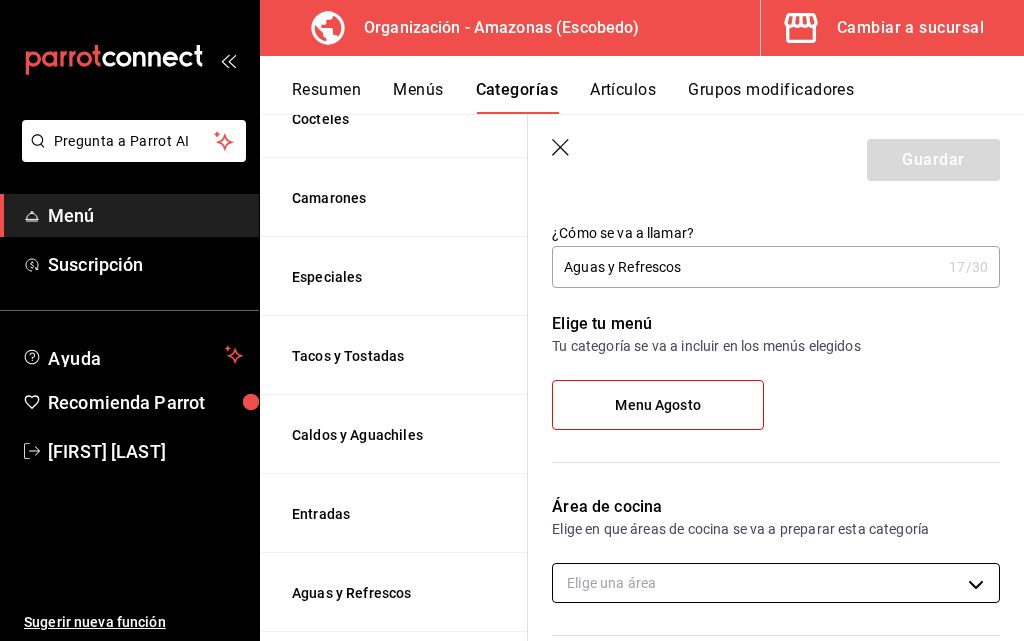 scroll, scrollTop: 0, scrollLeft: 0, axis: both 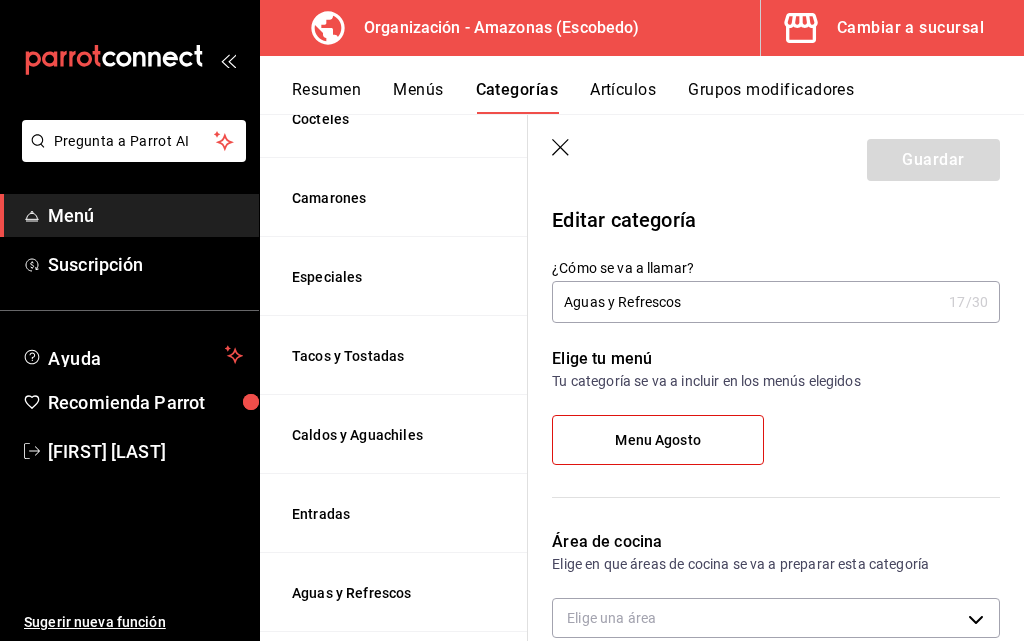click on "Guardar" at bounding box center (776, 156) 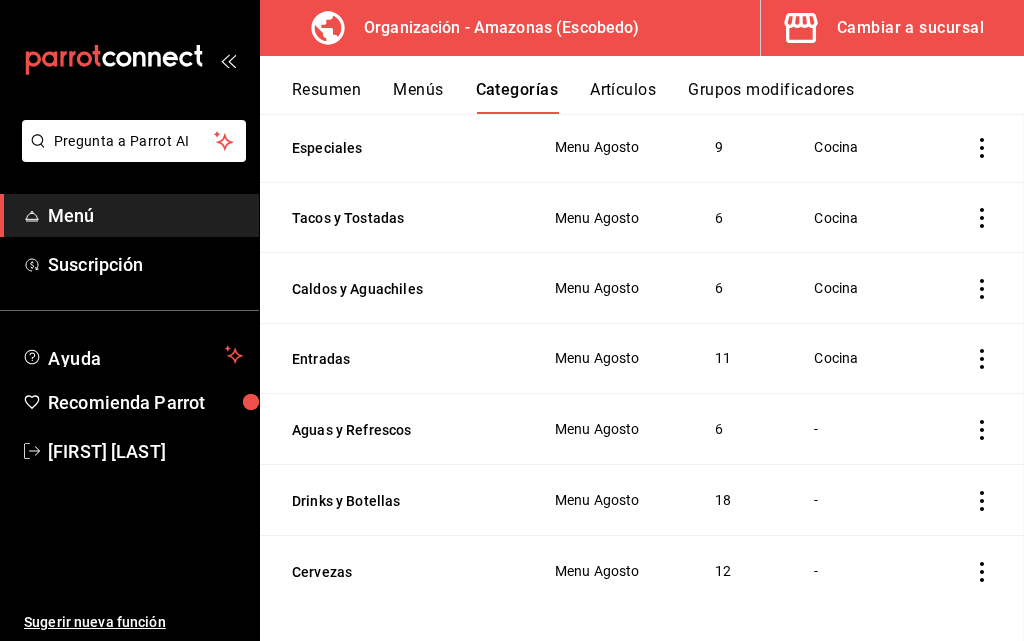 scroll, scrollTop: 650, scrollLeft: 0, axis: vertical 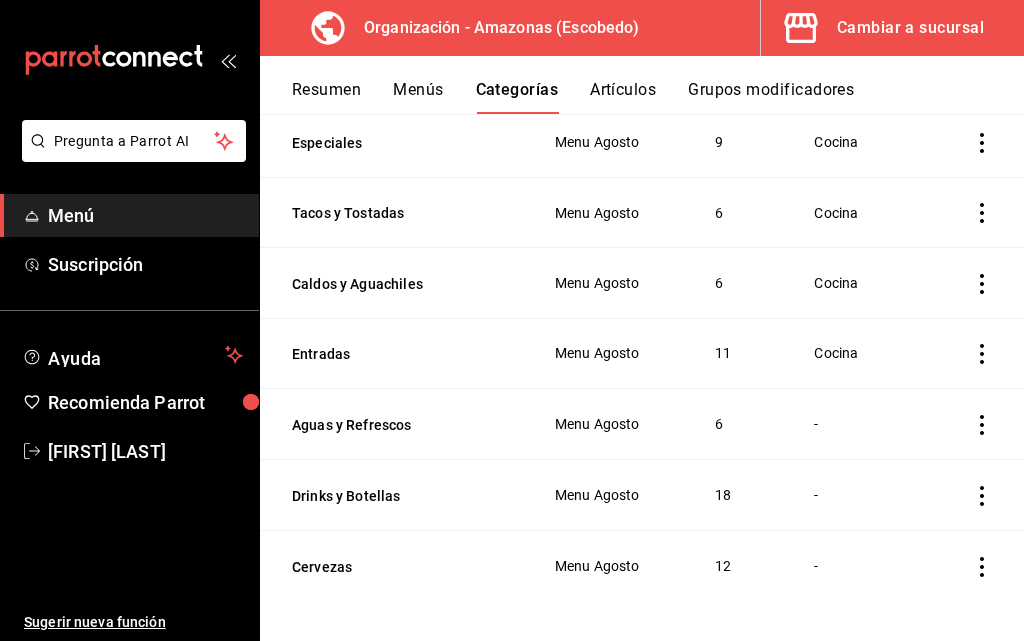 click on "Menús" at bounding box center (418, 97) 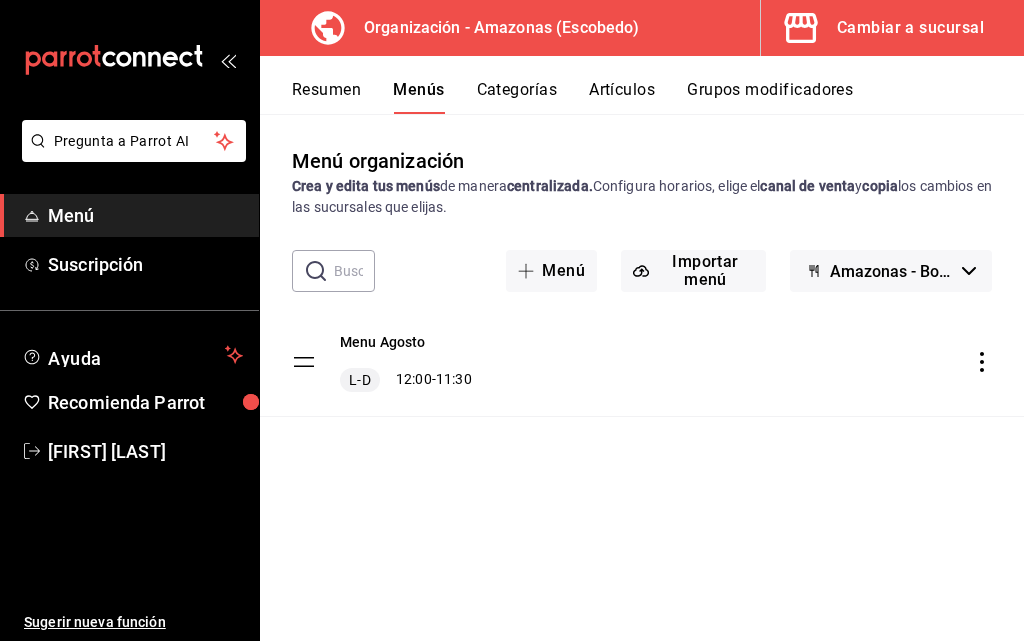 click on "Menu Agosto L-D 12:00  -  11:30" at bounding box center (642, 362) 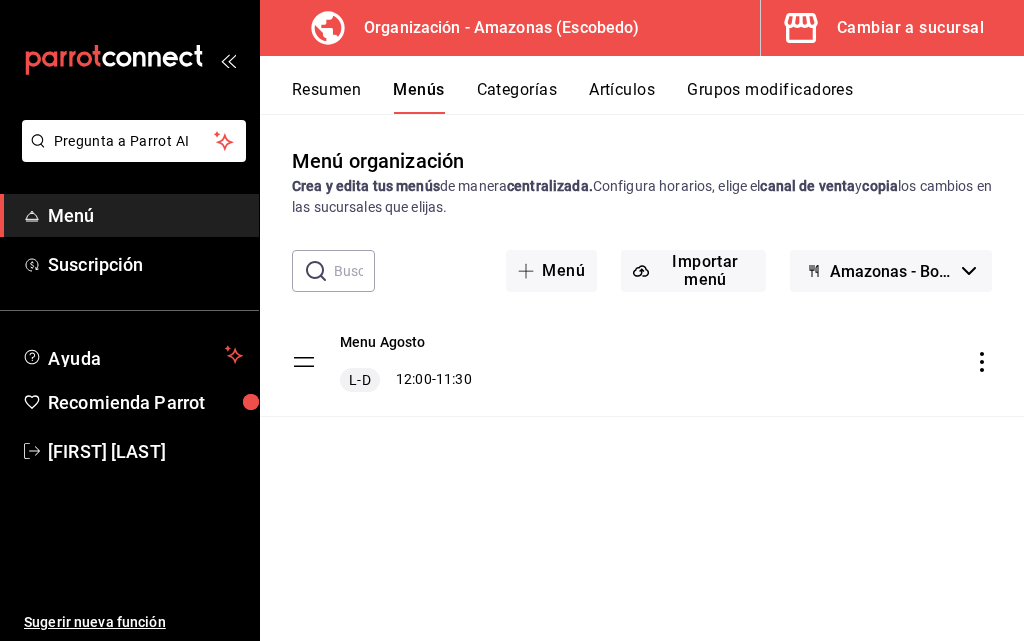 click on "Menu Agosto L-D 12:00  -  11:30" at bounding box center (642, 362) 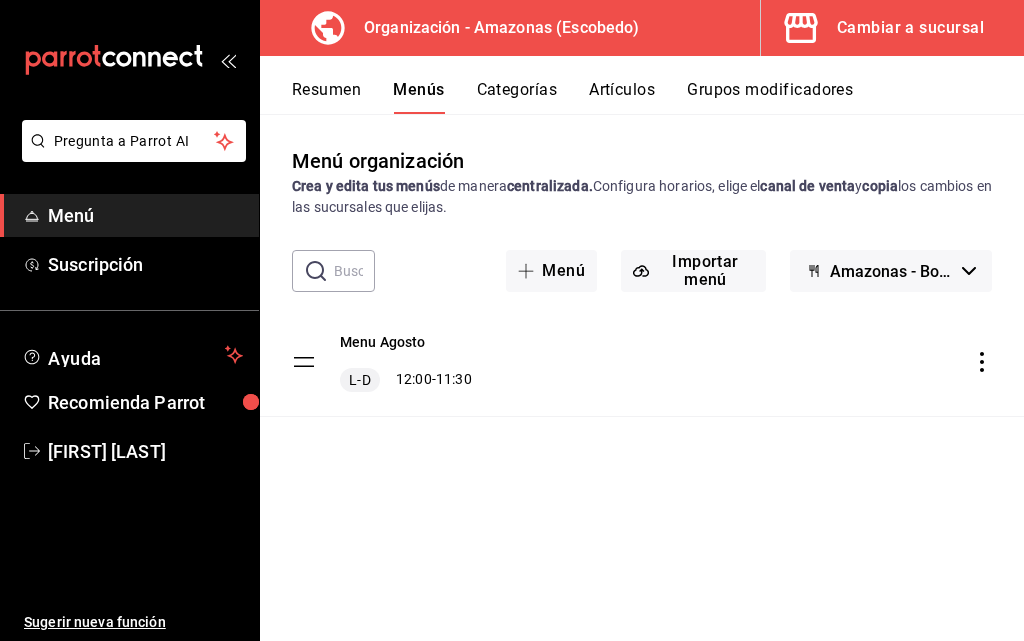 click 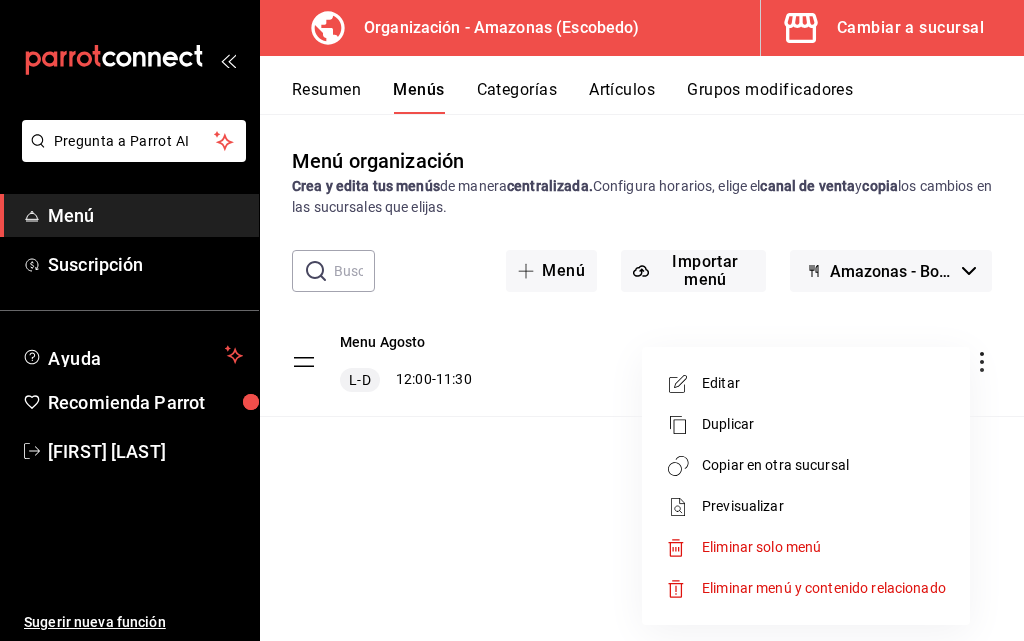 click on "Copiar en otra sucursal" at bounding box center (824, 465) 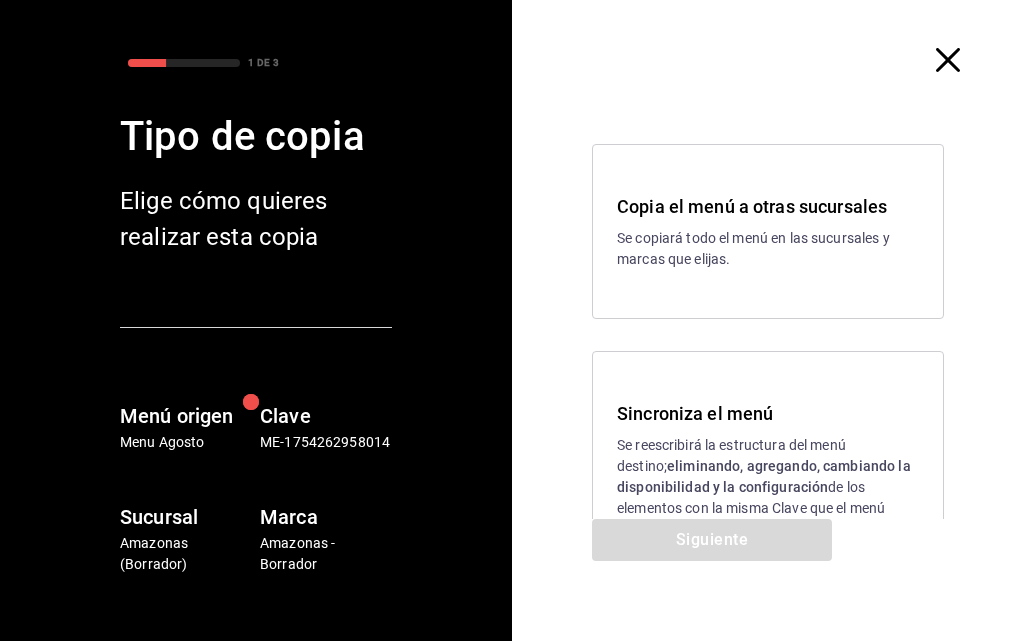 click on "Copia el menú a otras sucursales Se copiará todo el menú en las sucursales y marcas que elijas." at bounding box center [768, 231] 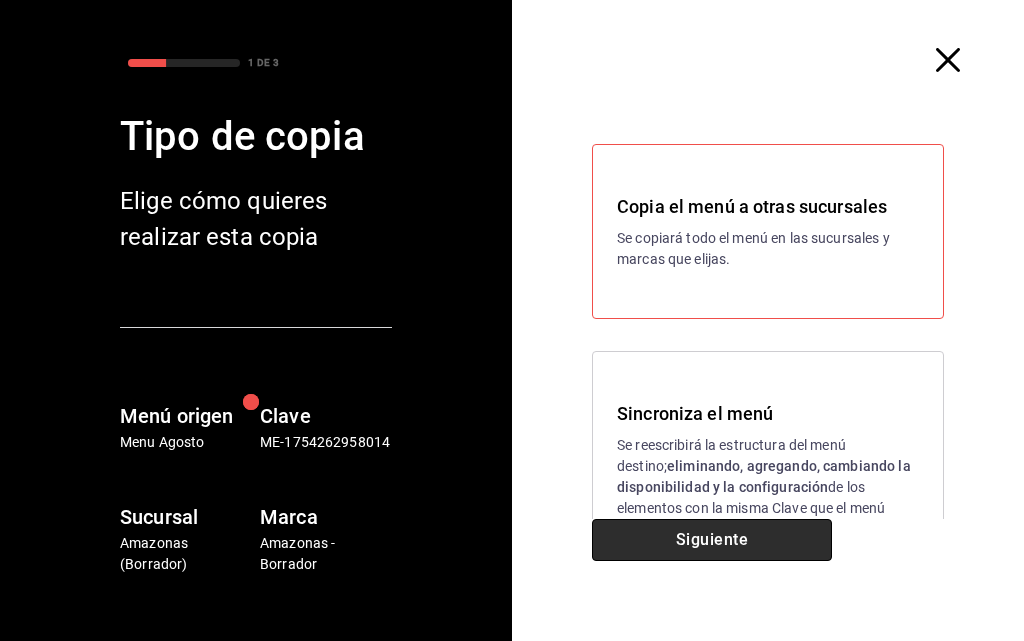 click on "Siguiente" at bounding box center [712, 540] 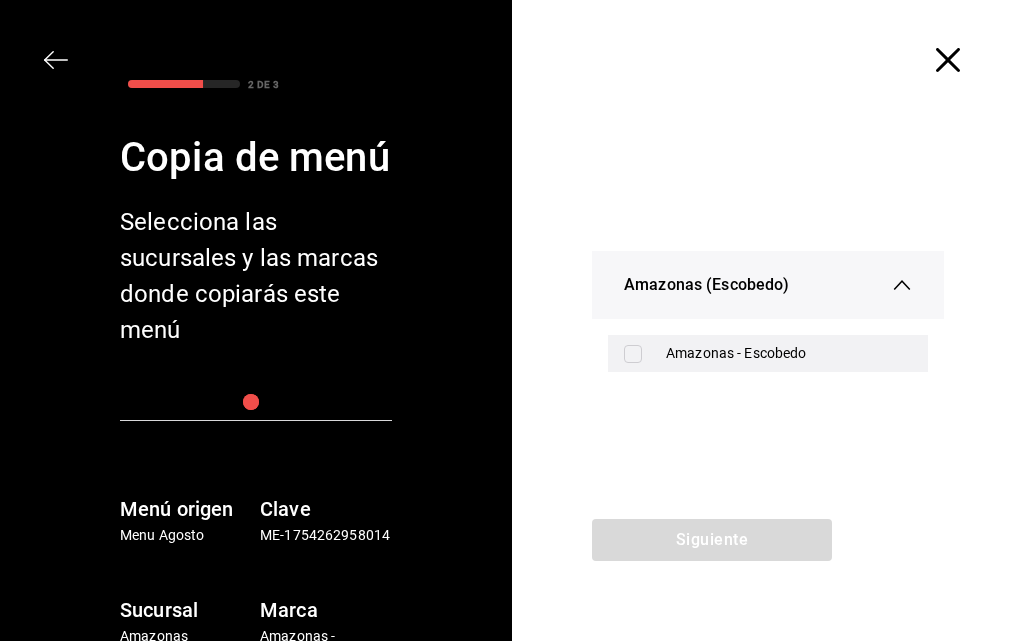 click on "Amazonas - Escobedo" at bounding box center (789, 353) 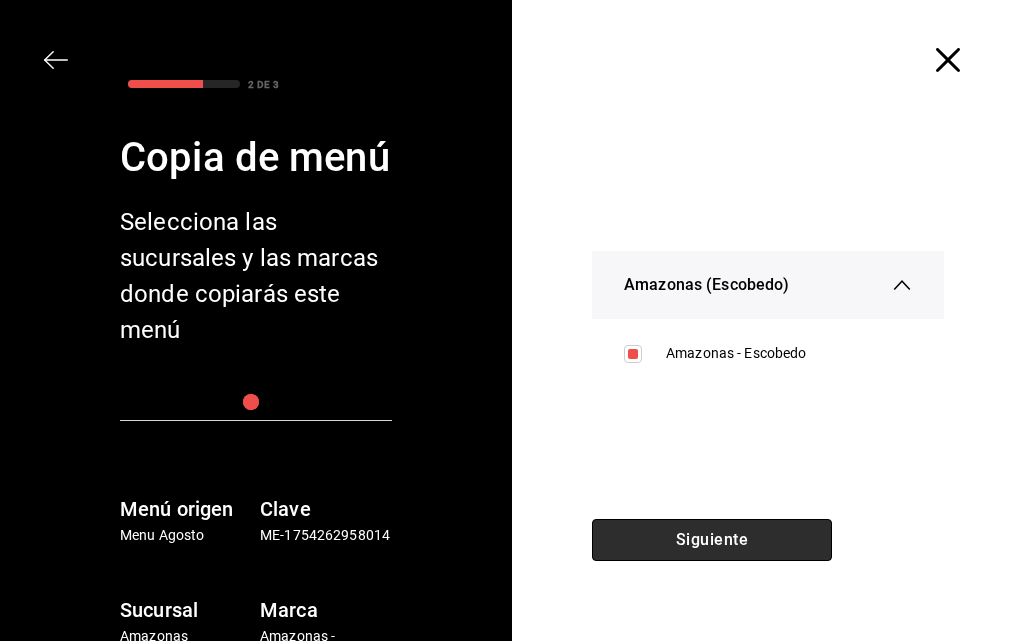 click on "Siguiente" at bounding box center (712, 540) 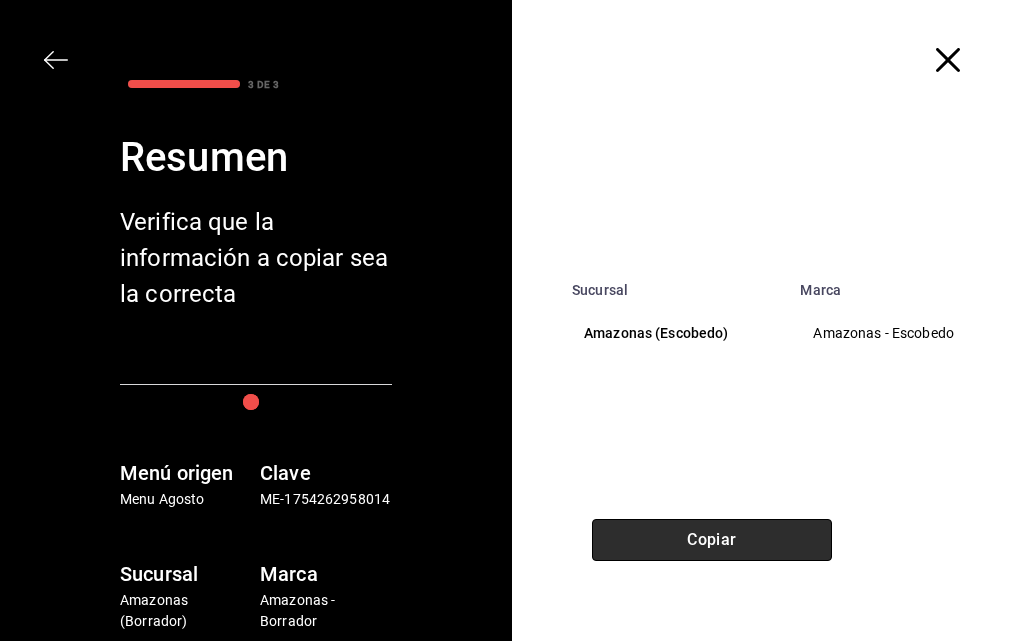 click on "Copiar" at bounding box center [712, 540] 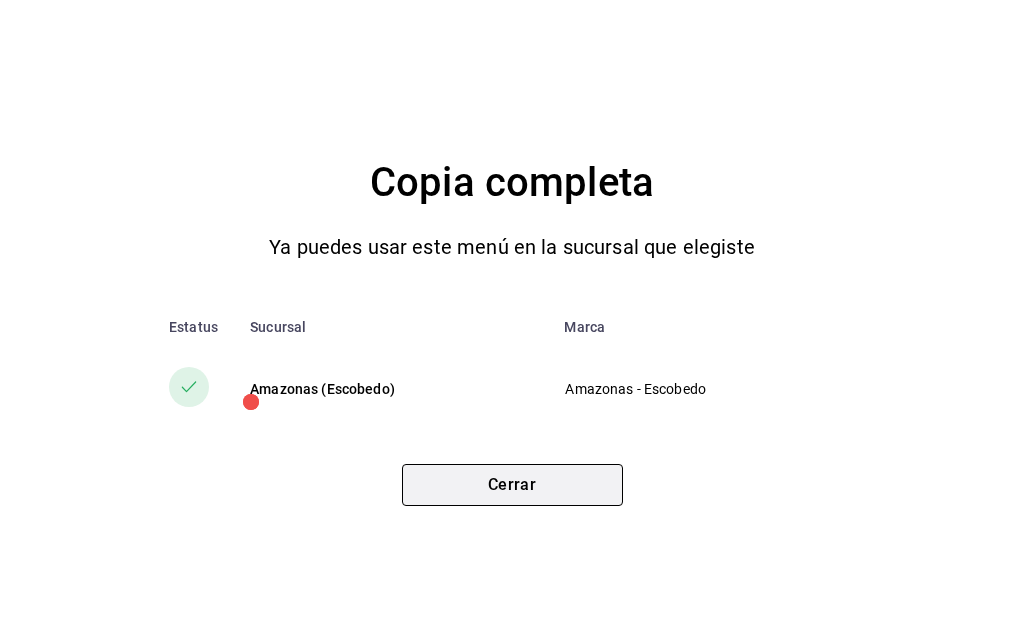 click on "Cerrar" at bounding box center (512, 485) 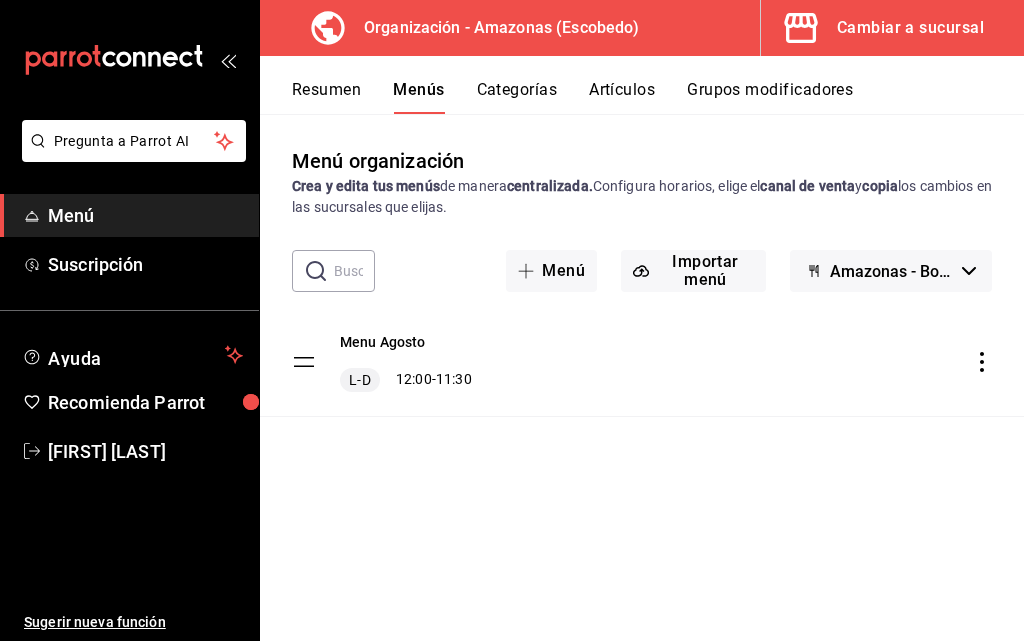 click on "Grupos modificadores" at bounding box center (770, 97) 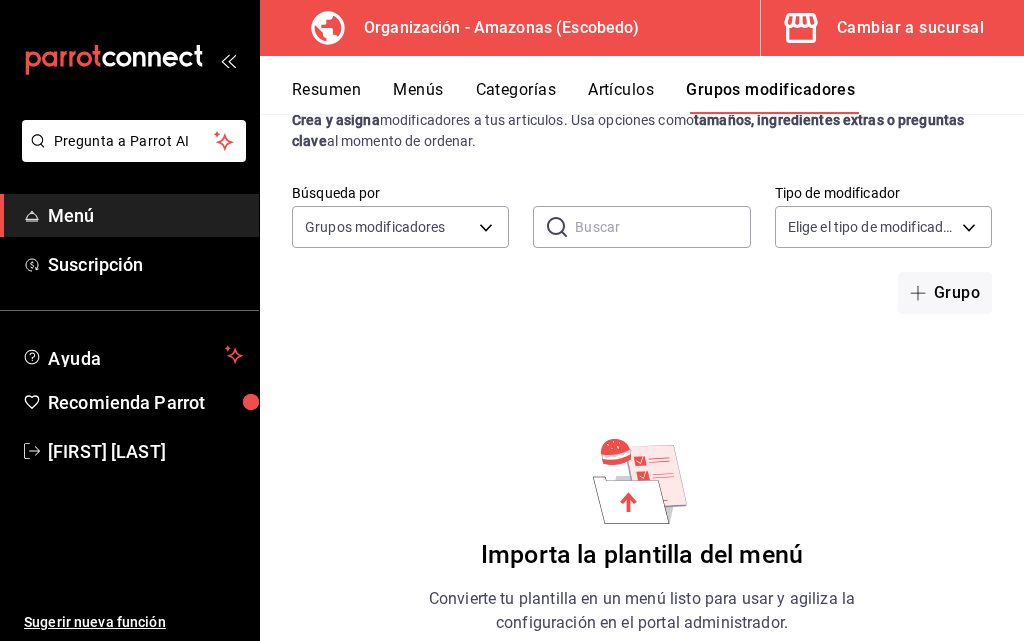 scroll, scrollTop: 0, scrollLeft: 0, axis: both 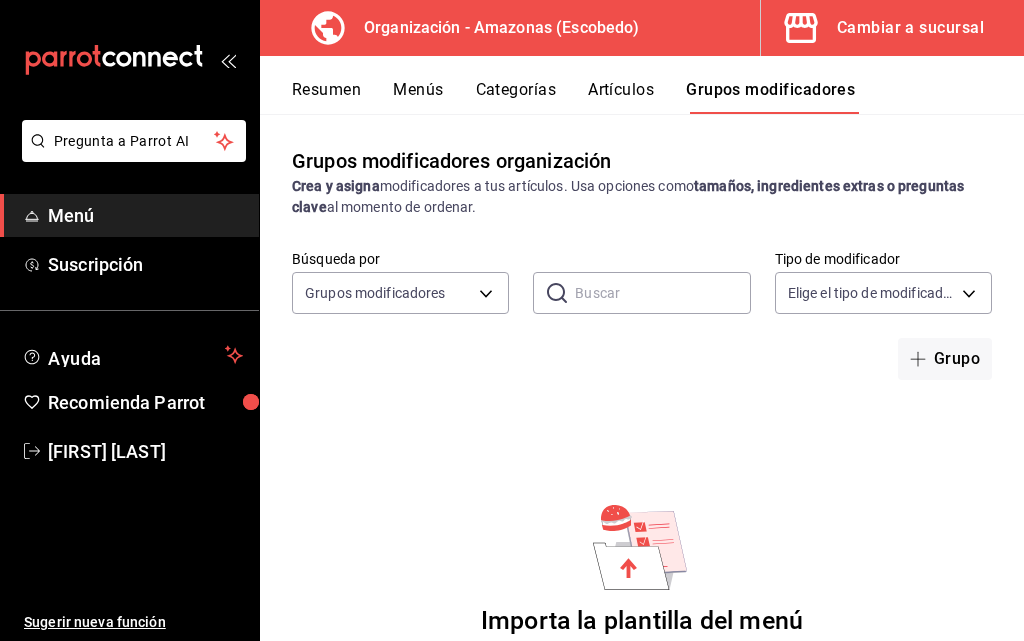 click on "Artículos" at bounding box center [621, 97] 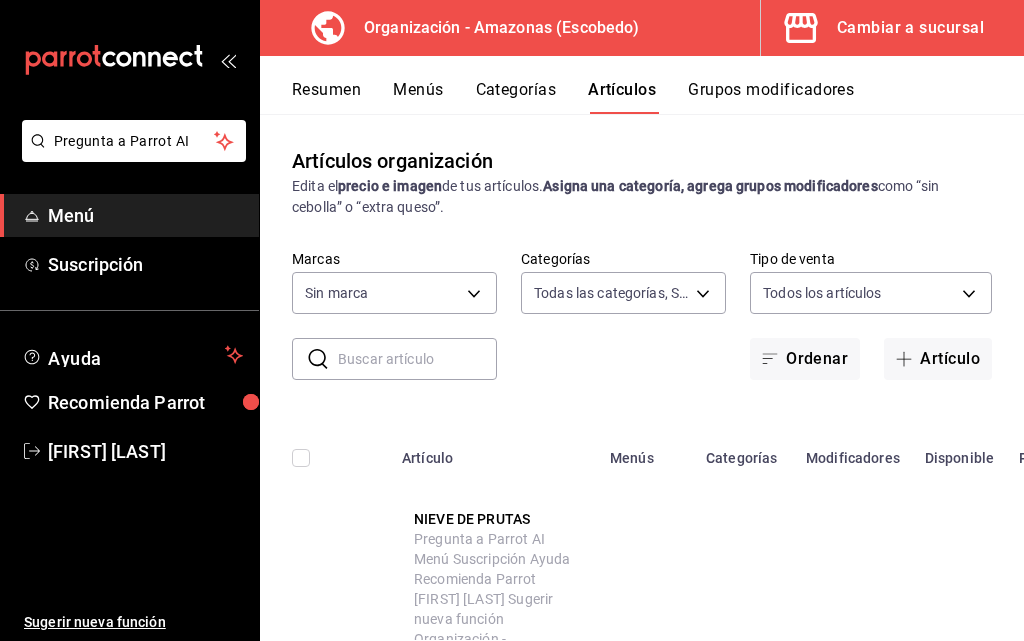 type on "30ada306-ce02-438b-bb69-86a7adbd0b4e,4fb34723-71c3-4080-ba0e-805e979fdc24,35683843-da53-46aa-ac97-f3853dcd2419,5b3227d5-97e2-492b-bdc0-25858a75c7d3,4cef6d73-0464-4bb1-8562-9c44ed2c1ac2,11043055-8806-45c8-bd01-3da85e677e00,bd7b545f-162f-48e3-b784-6a6678c779d2,712b82e1-144c-4d2b-933f-f147dd486921,4d3c2031-417b-47eb-b9dd-15926a46113e,f4174172-3002-4606-8175-52d1afaede98,cce497c9-e0d0-4ed3-bfe0-ff139519094b,7dd739f6-1c64-4179-be30-3dd7986618a2,7314f7dd-41d0-46ef-b0fa-095ae896ab50" 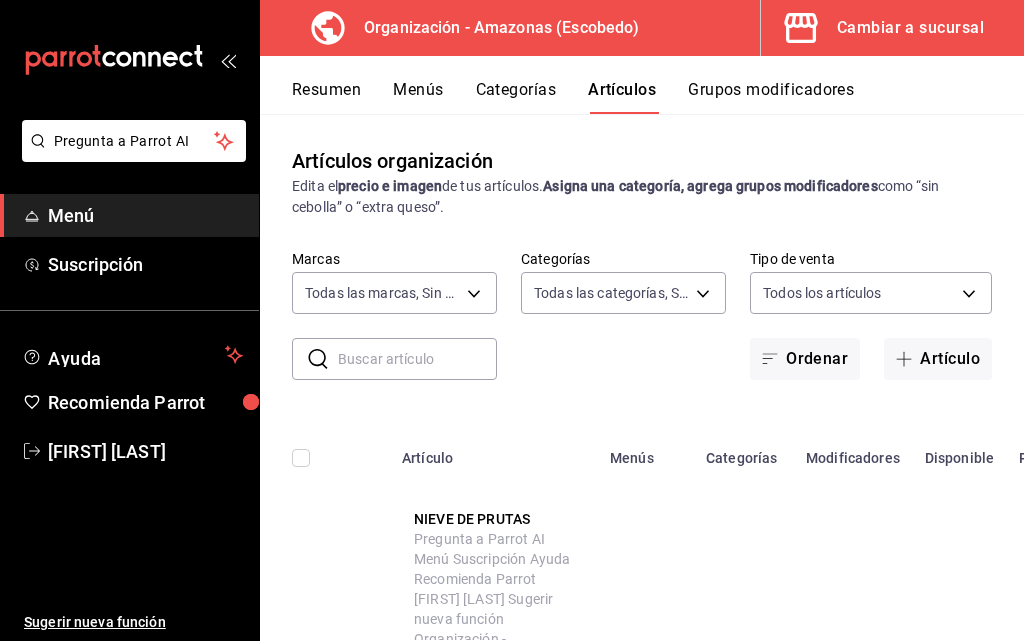 scroll, scrollTop: 151, scrollLeft: 0, axis: vertical 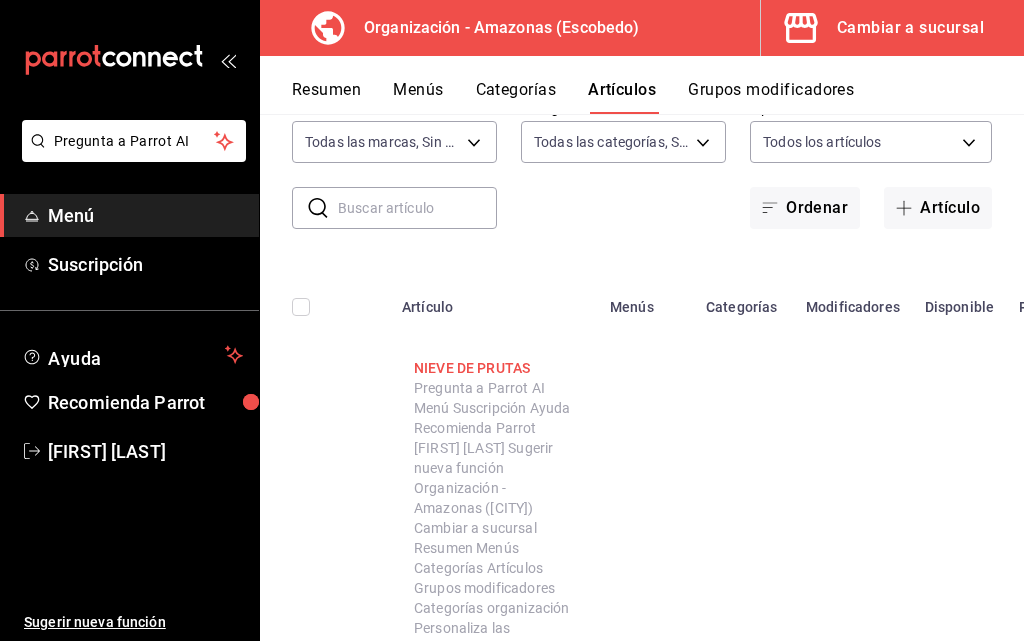 click on "NIEVE DE PRUTAS" at bounding box center (494, 368) 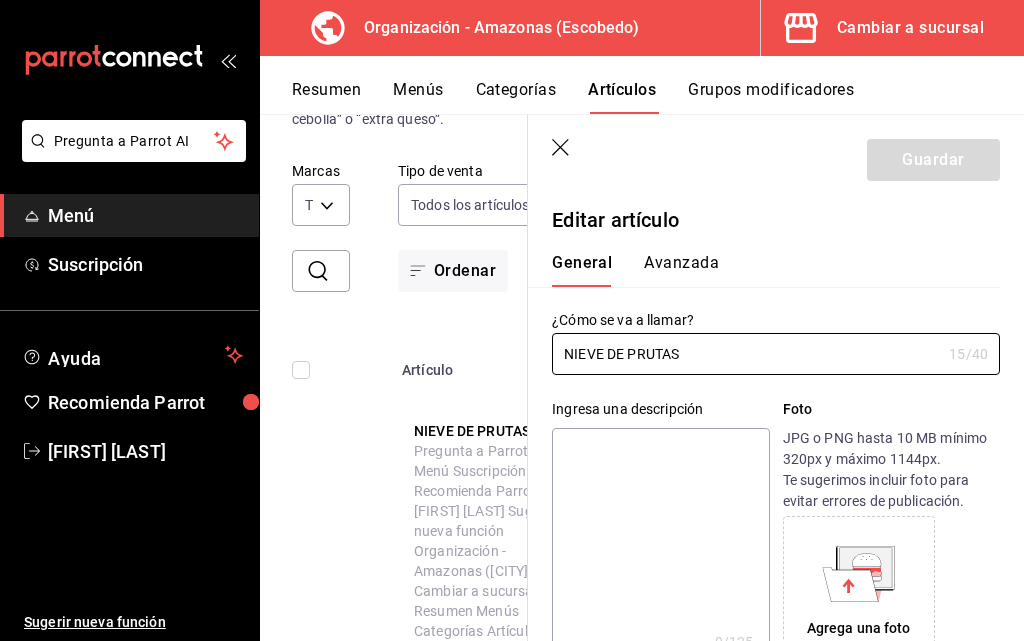 type on "$120.00" 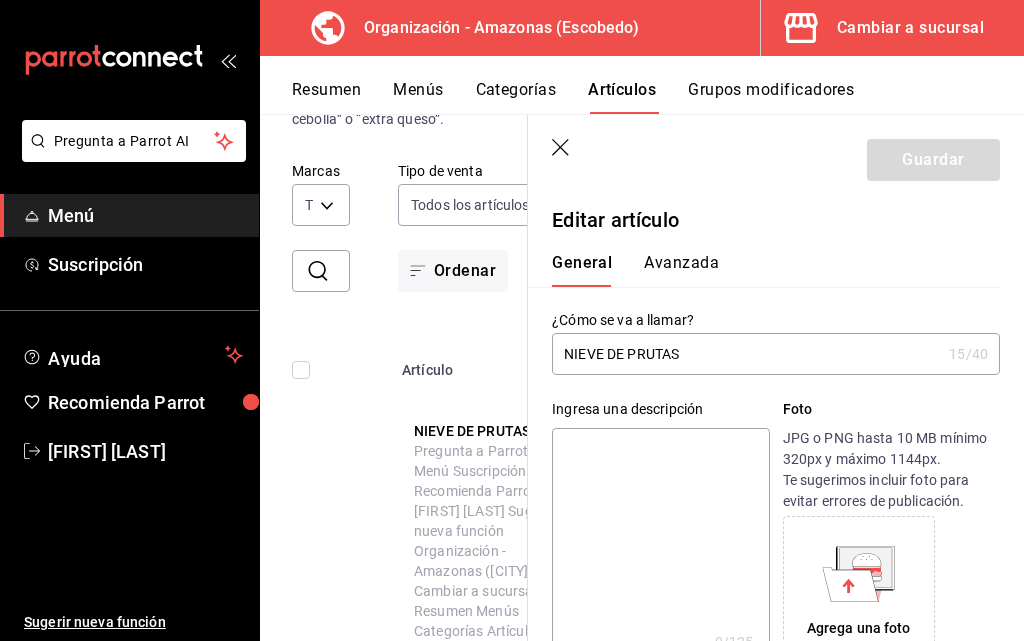 click on "NIEVE DE PRUTAS" at bounding box center (746, 354) 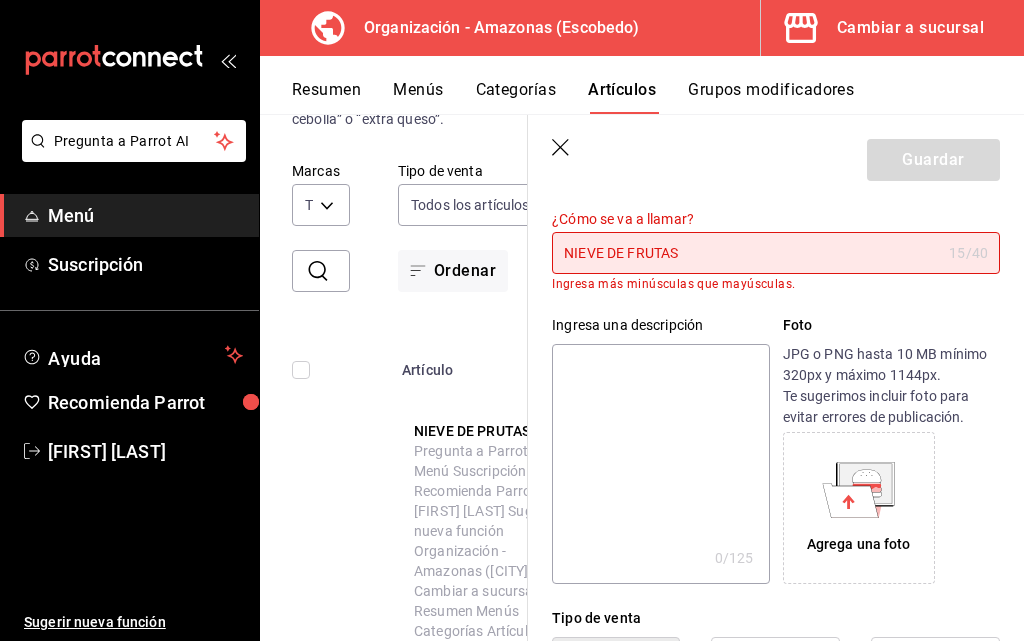 scroll, scrollTop: 0, scrollLeft: 0, axis: both 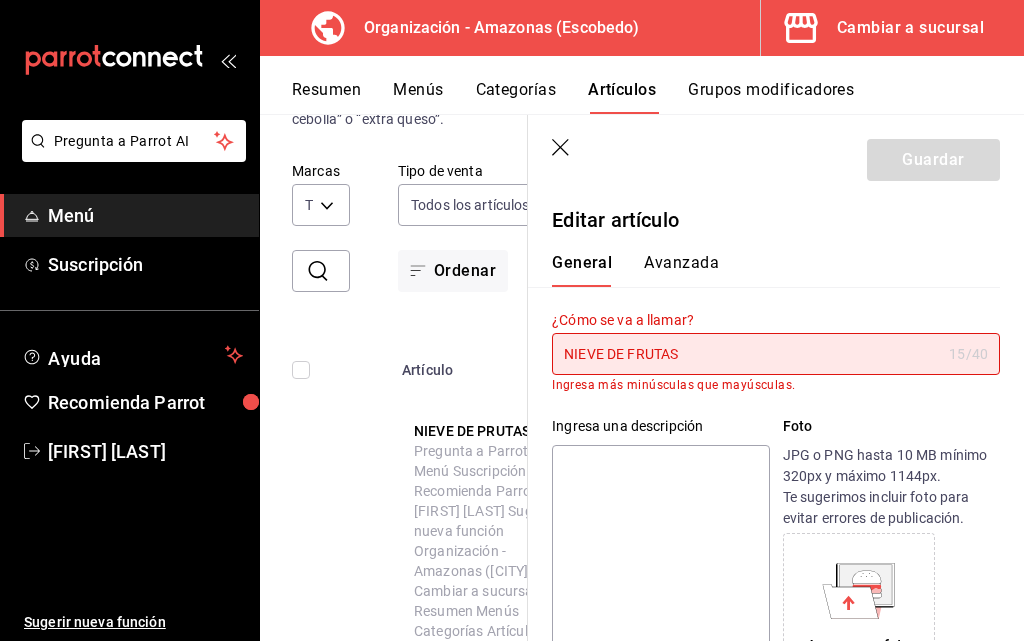type on "NIEVE DE FRUTAS" 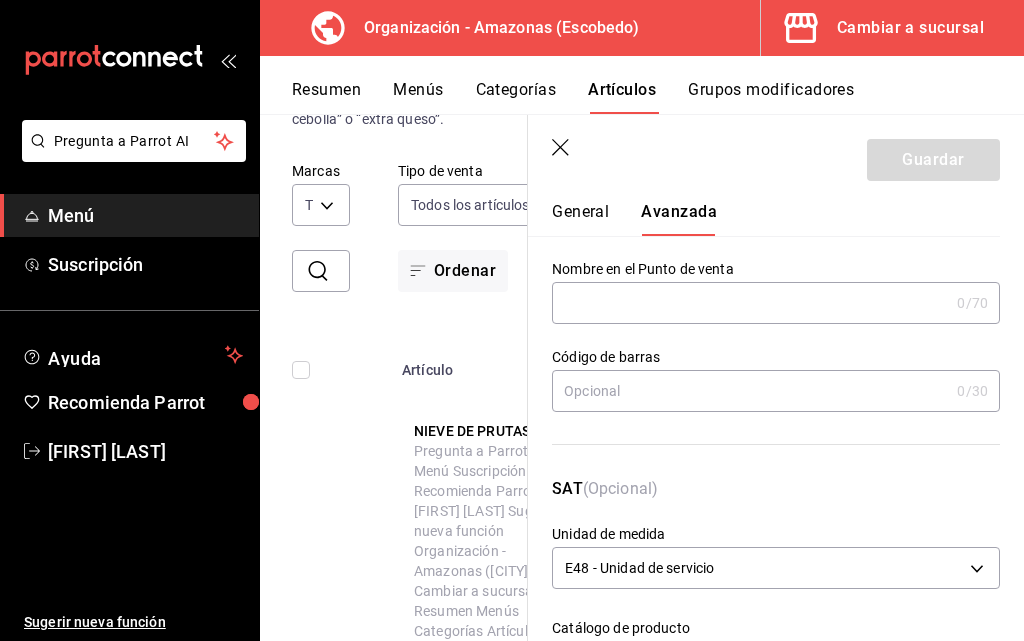 scroll, scrollTop: 0, scrollLeft: 0, axis: both 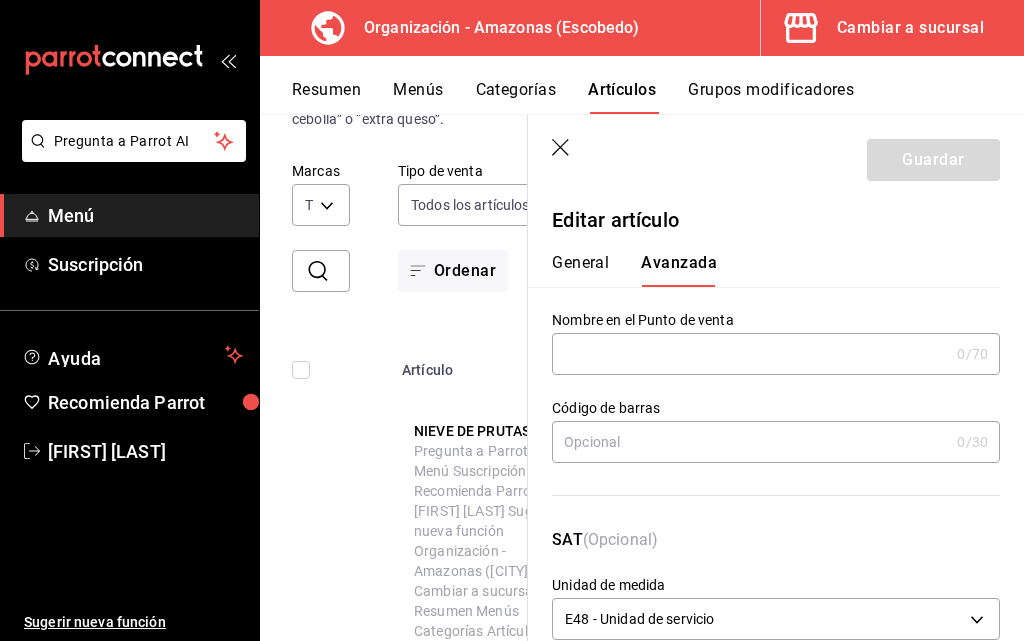 click on "General" at bounding box center (580, 270) 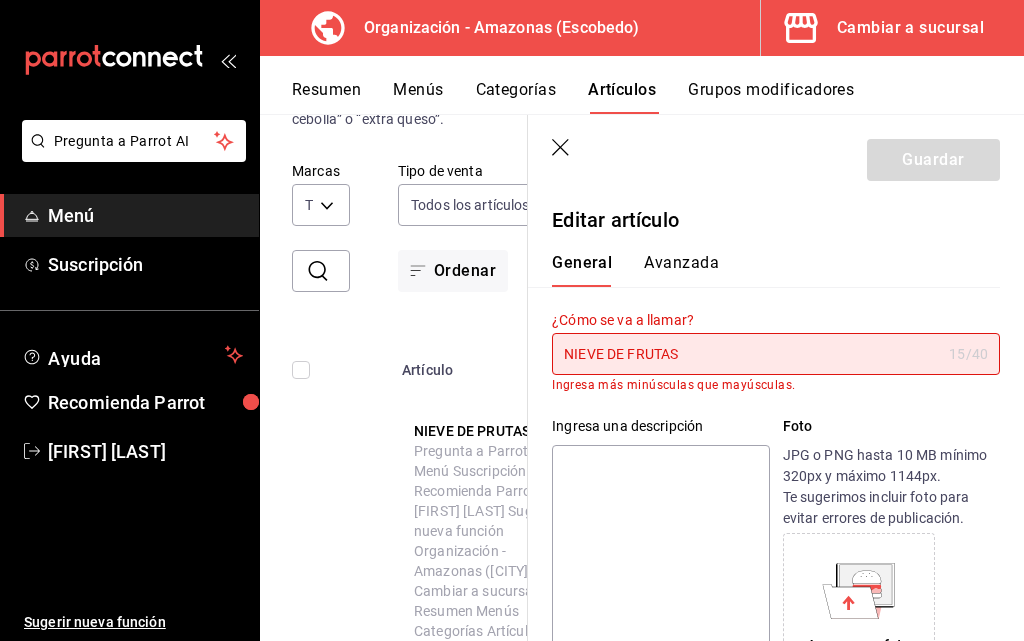 click 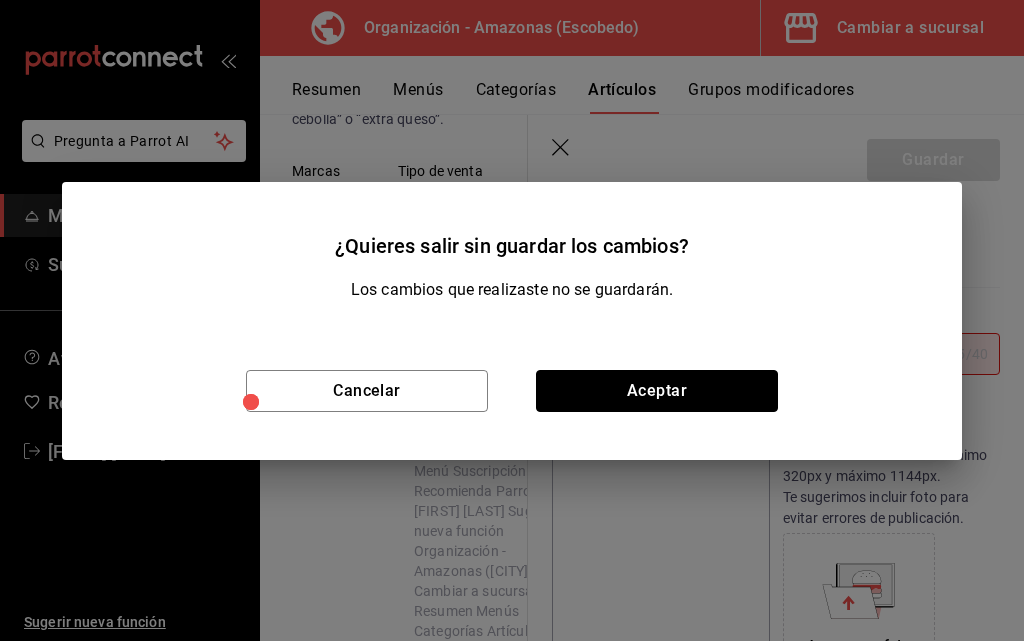 drag, startPoint x: 635, startPoint y: 381, endPoint x: 708, endPoint y: 396, distance: 74.52516 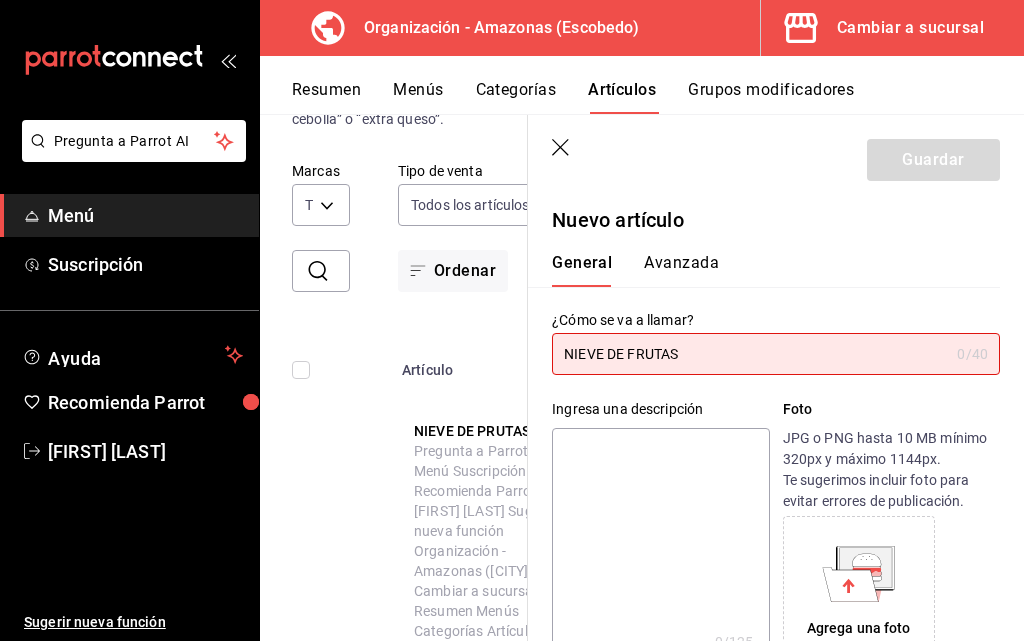 click on "Ingresa una descripción x 0 /125 ​ Foto JPG o PNG hasta 10 MB mínimo 320px y máximo 1144px. Te sugerimos incluir foto para evitar errores de publicación. Agrega una foto" at bounding box center [764, 521] 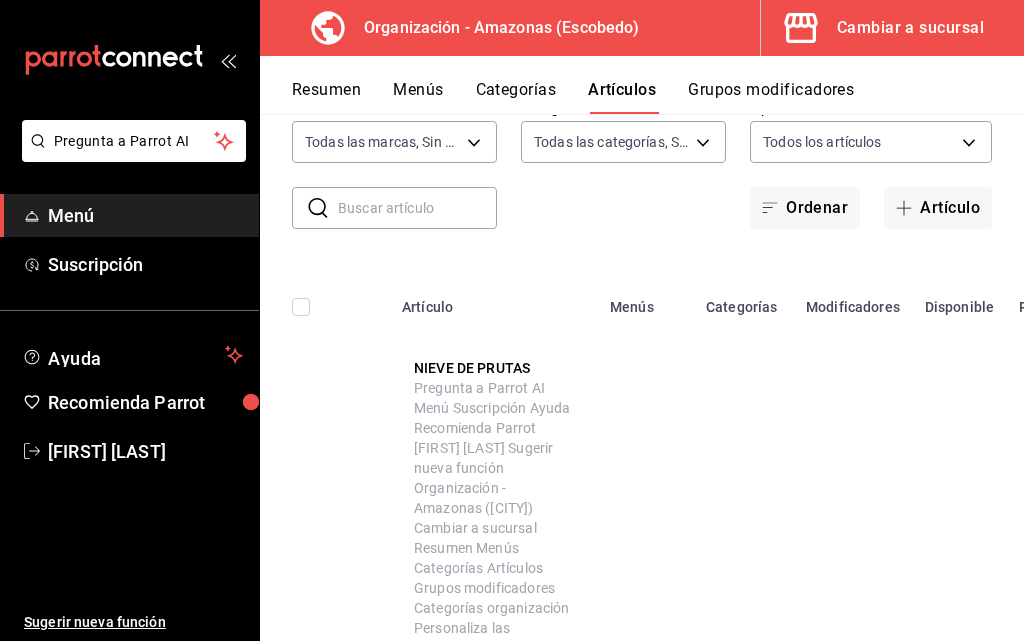 click 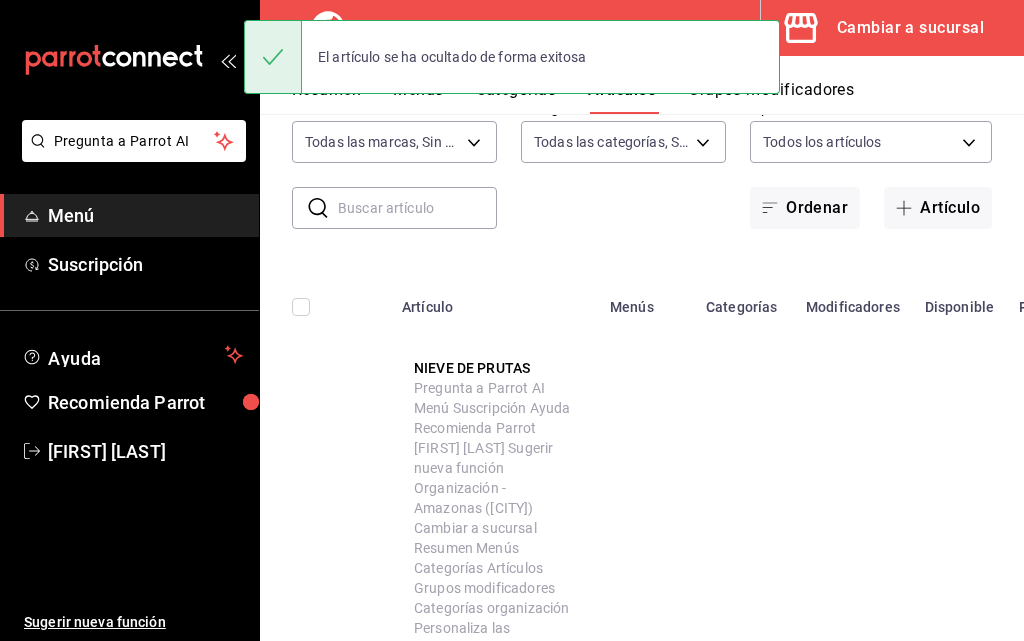 click 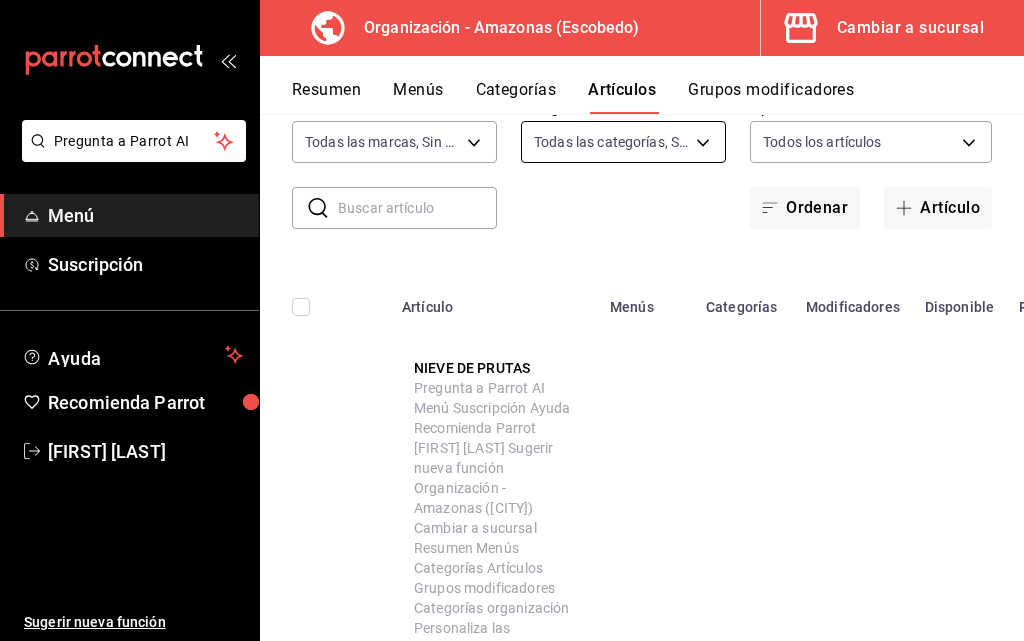 click on "Pregunta a Parrot AI Menú   Suscripción   Ayuda Recomienda Parrot   [FIRST] [LAST]   Sugerir nueva función   Organización - Amazonas ([CITY]) Cambiar a sucursal Resumen Menús Categorías Artículos Grupos modificadores Artículos organización Edita el  precio e imagen  de tus artículos.  Asigna una categoría, agrega grupos modificadores  como “sin cebolla” o “extra queso”. ​ ​ Marcas Todas las marcas, Sin marca [UUID] Categorías Todas las categorías, Sin categoría [UUID],[UUID],[UUID],[UUID],[UUID],[UUID],[UUID],[UUID],[UUID],[UUID],[UUID],[UUID],[UUID] Tipo de venta ALL $ $ $" at bounding box center (512, 320) 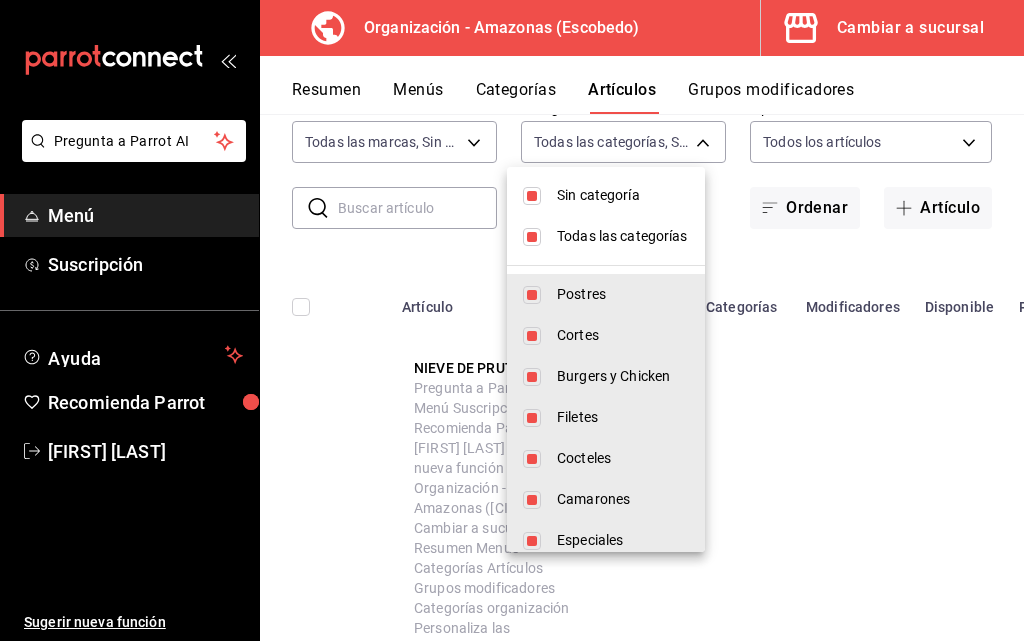 click at bounding box center [512, 320] 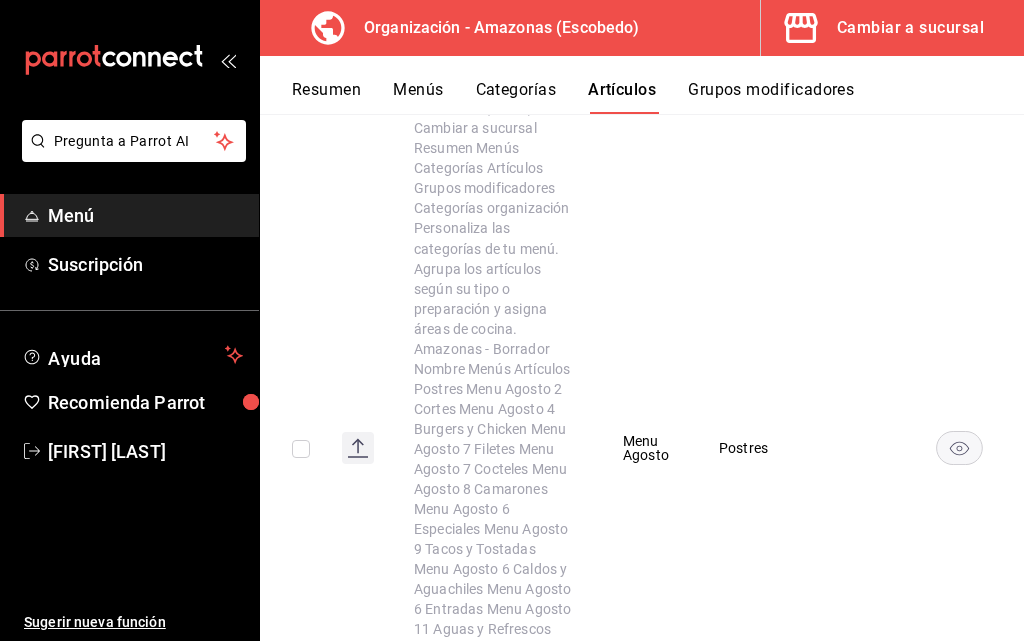 scroll, scrollTop: 0, scrollLeft: 0, axis: both 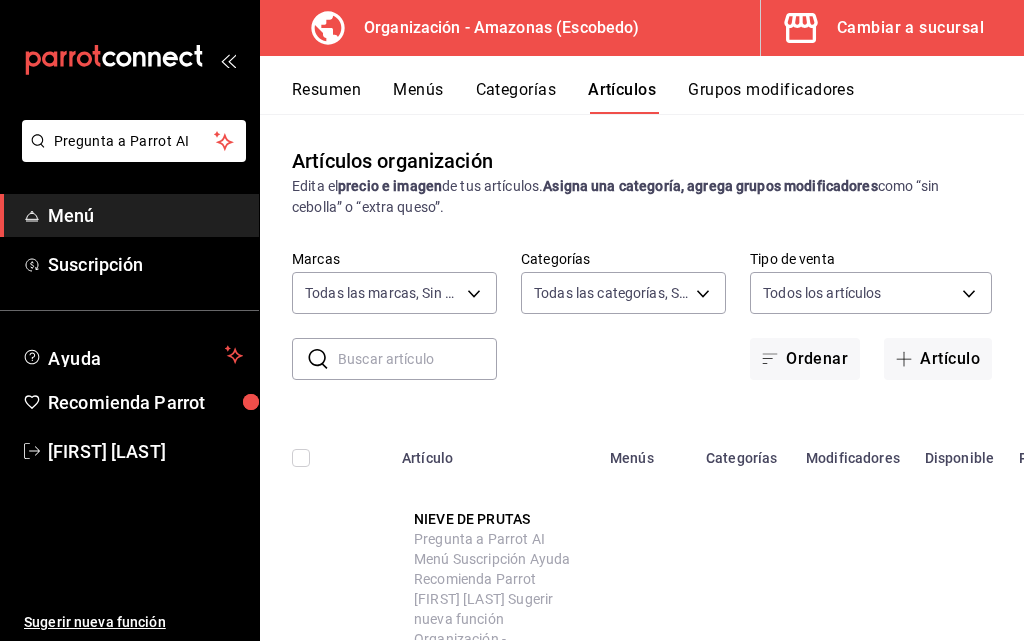 click on "Menú" at bounding box center [145, 215] 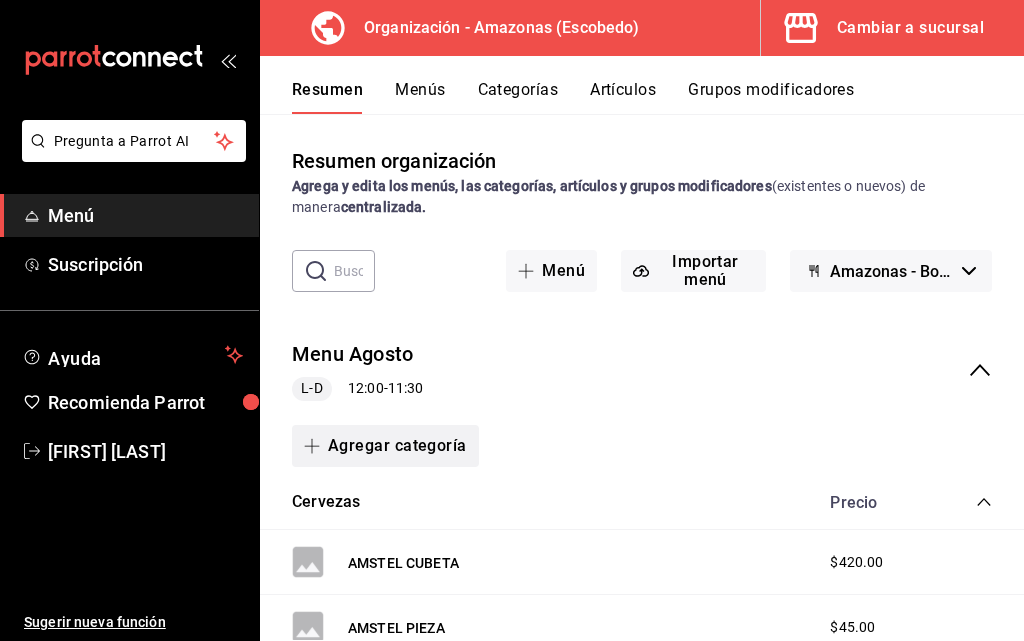click on "Agregar categoría" at bounding box center [385, 446] 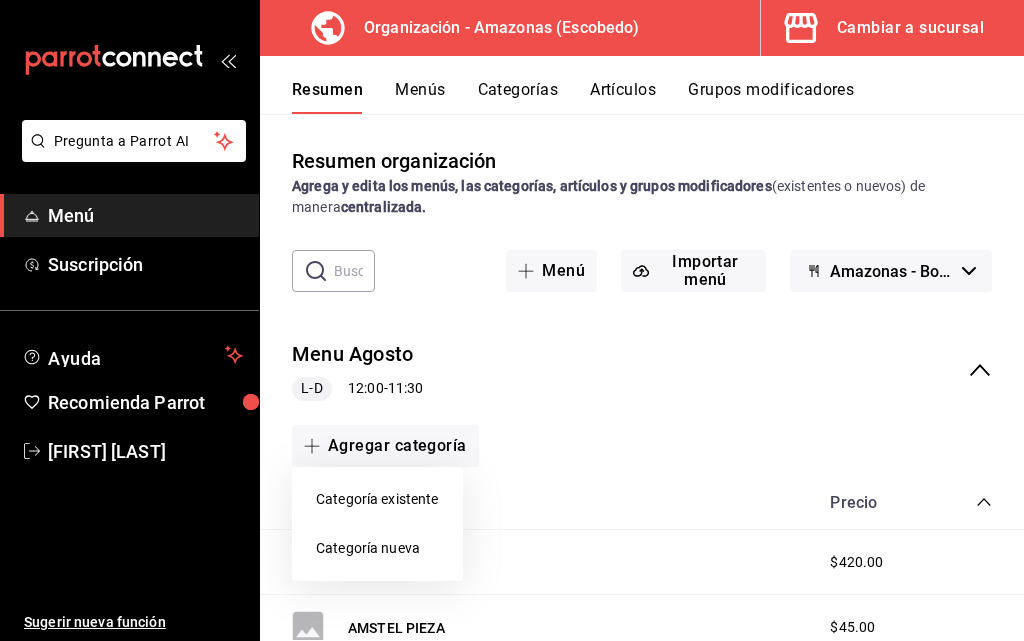 click at bounding box center (512, 320) 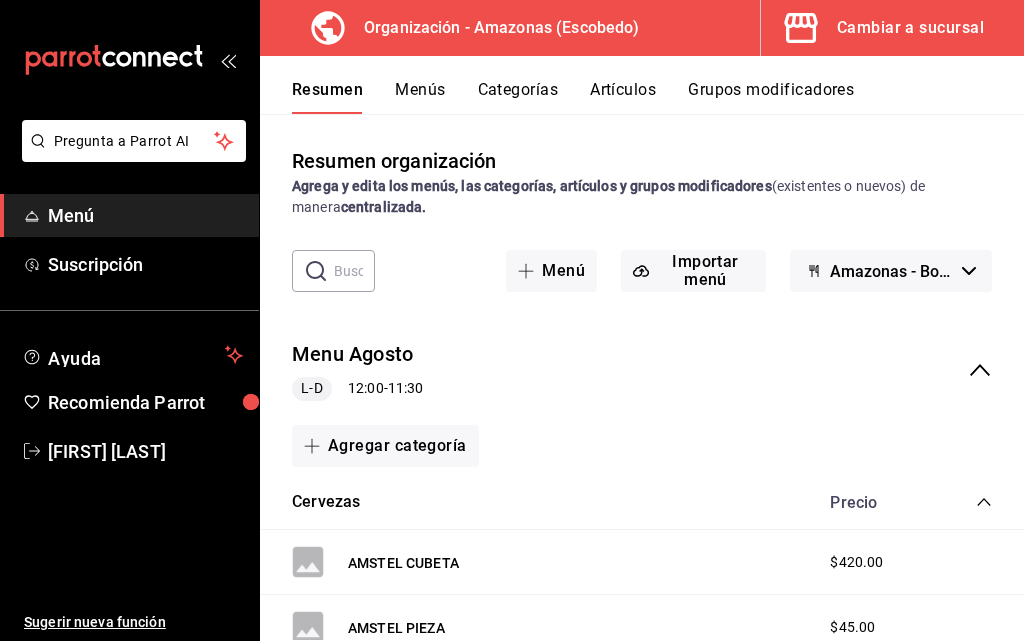 click on "Menu Agosto L-D 12:00  -  11:30" at bounding box center (642, 370) 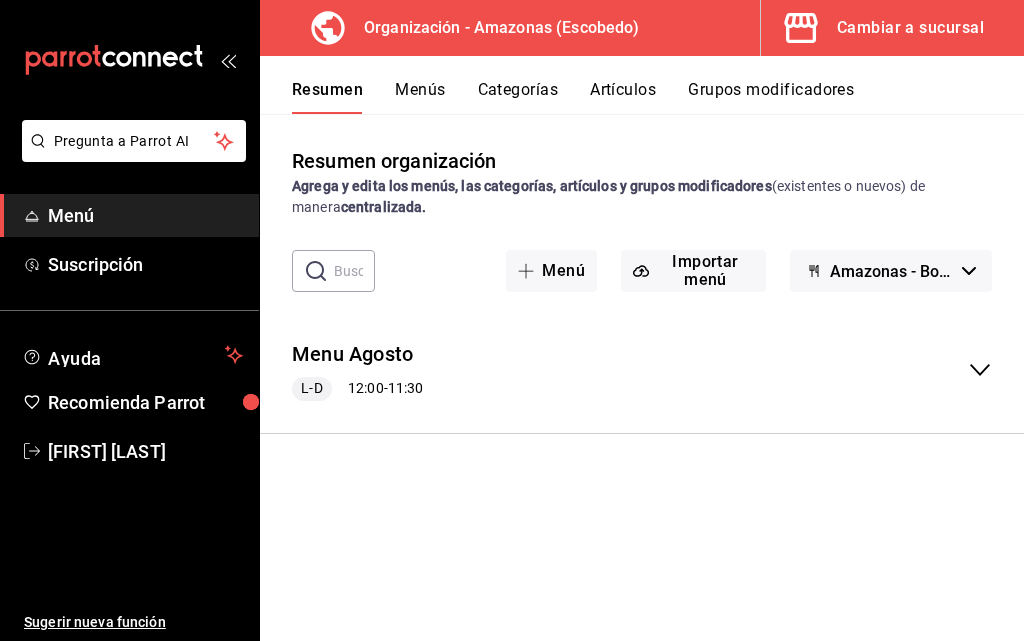 scroll, scrollTop: 0, scrollLeft: 0, axis: both 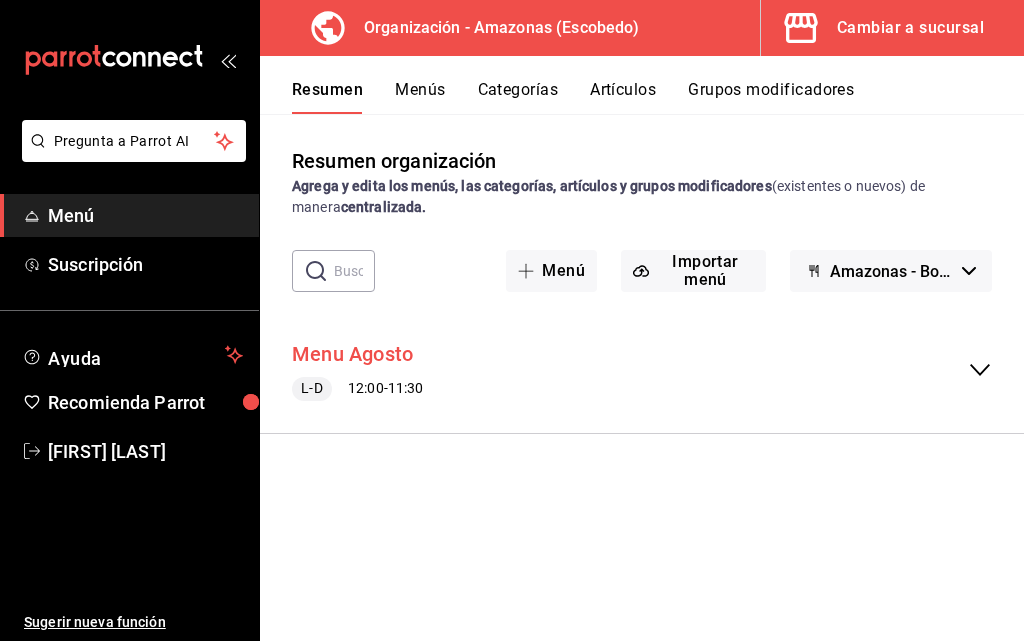 click on "Menu Agosto" at bounding box center [352, 354] 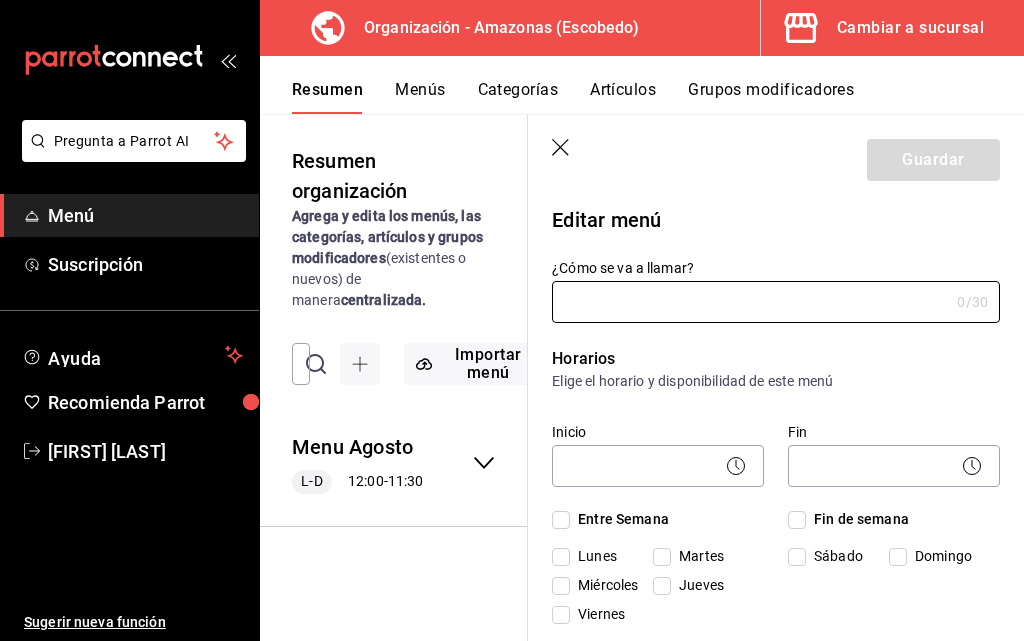 type on "Menu Agosto" 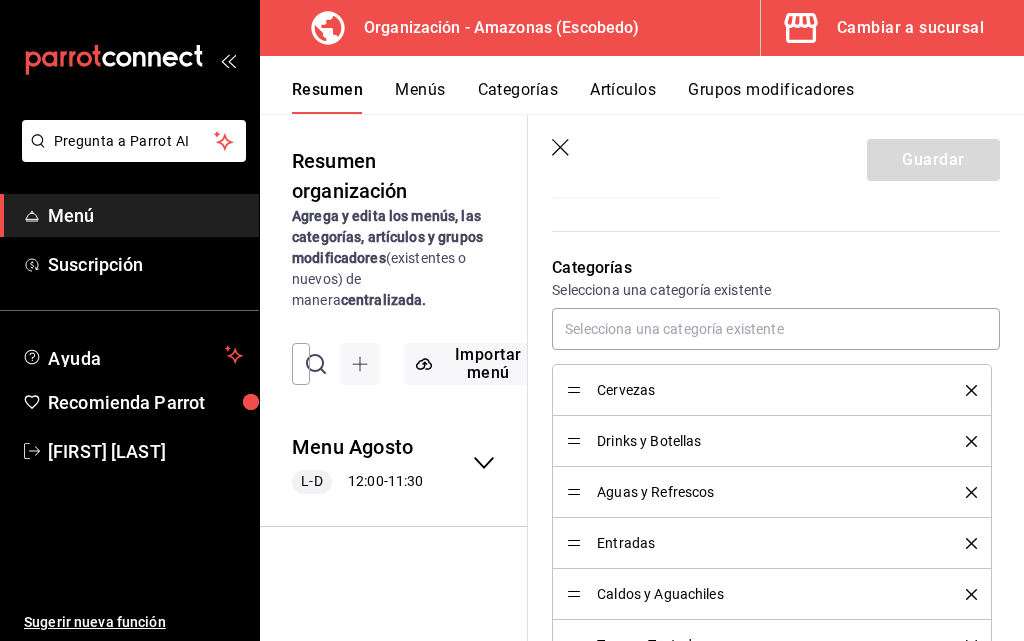 scroll, scrollTop: 600, scrollLeft: 0, axis: vertical 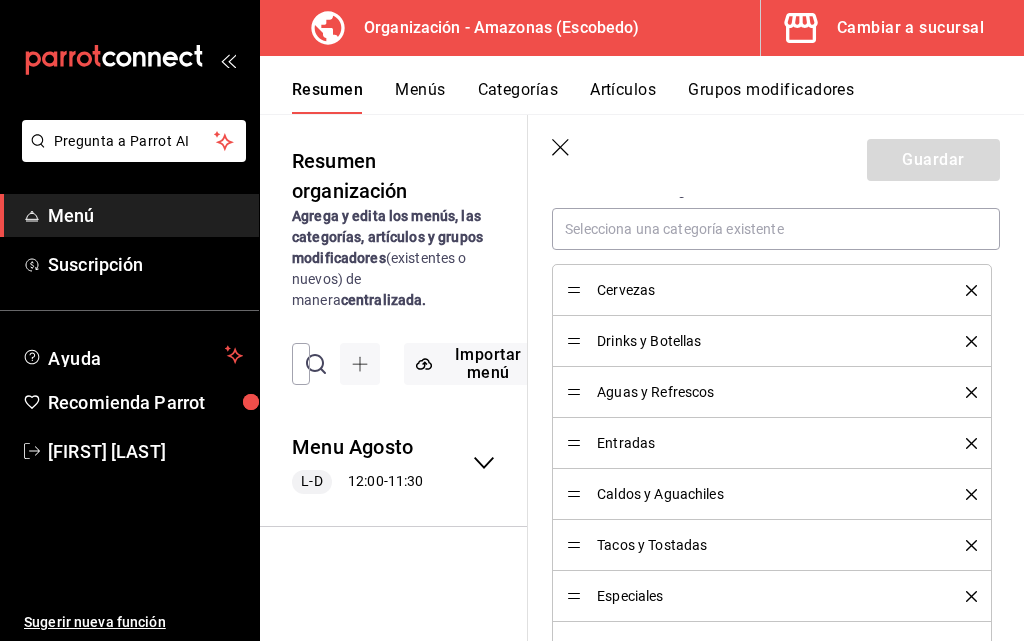 click on "Cervezas" at bounding box center (766, 290) 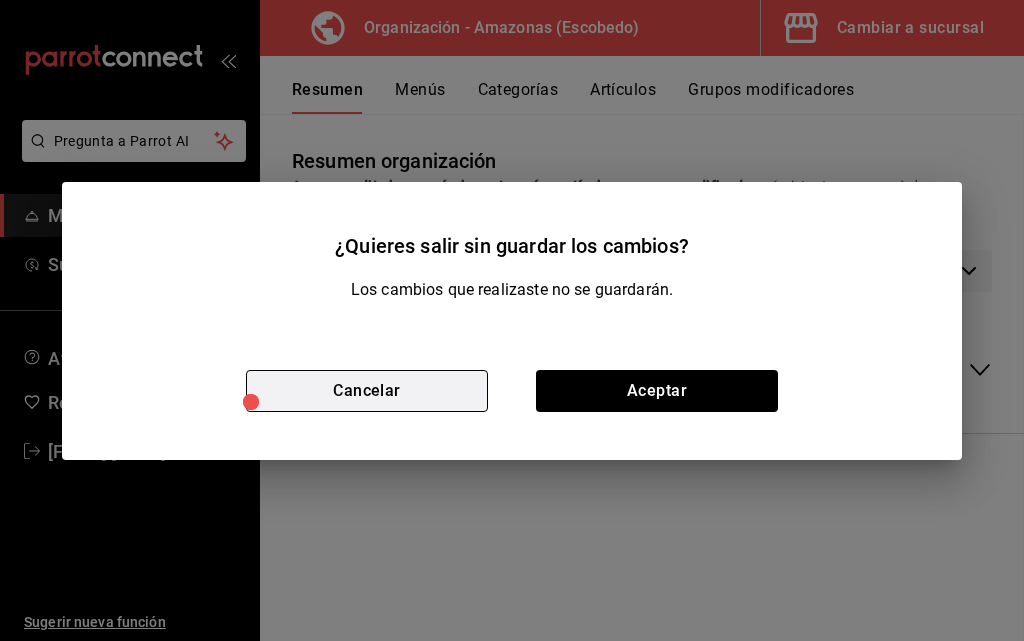 checkbox on "false" 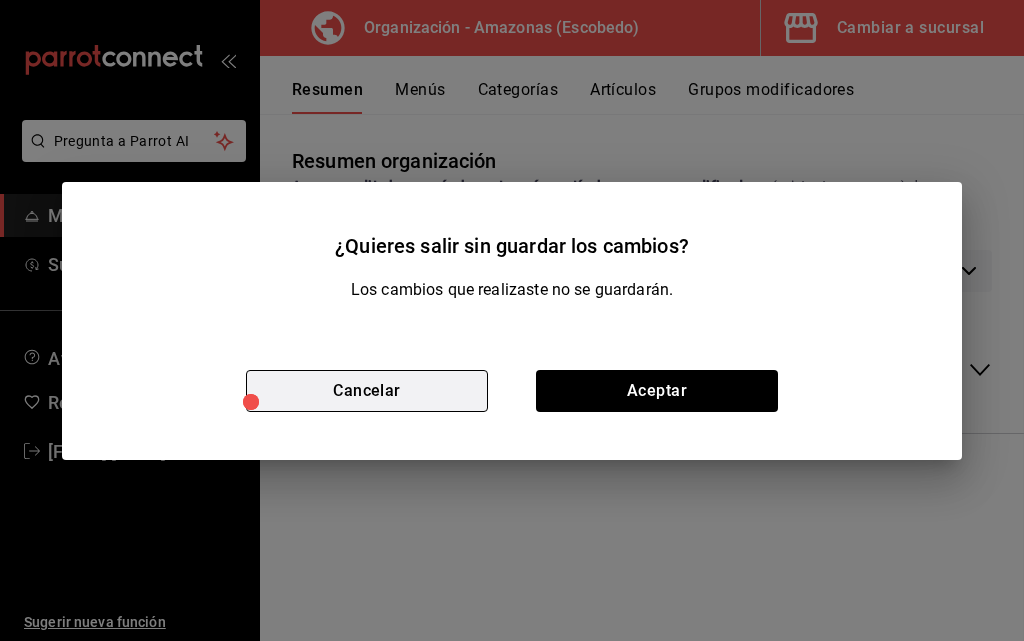 checkbox on "false" 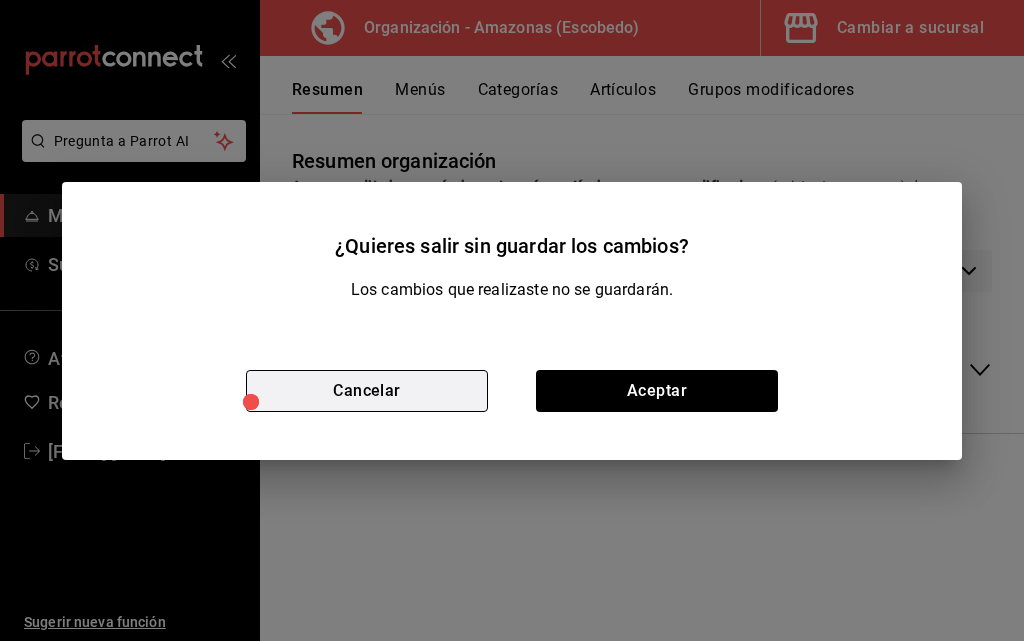 click on "Cancelar" at bounding box center [367, 391] 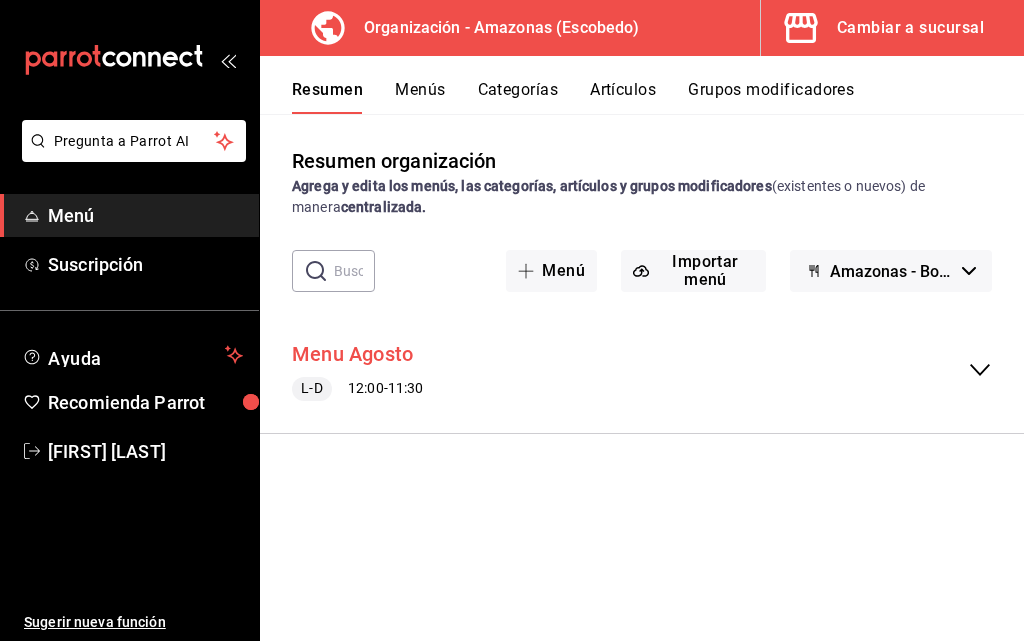 click on "Menu Agosto" at bounding box center (352, 354) 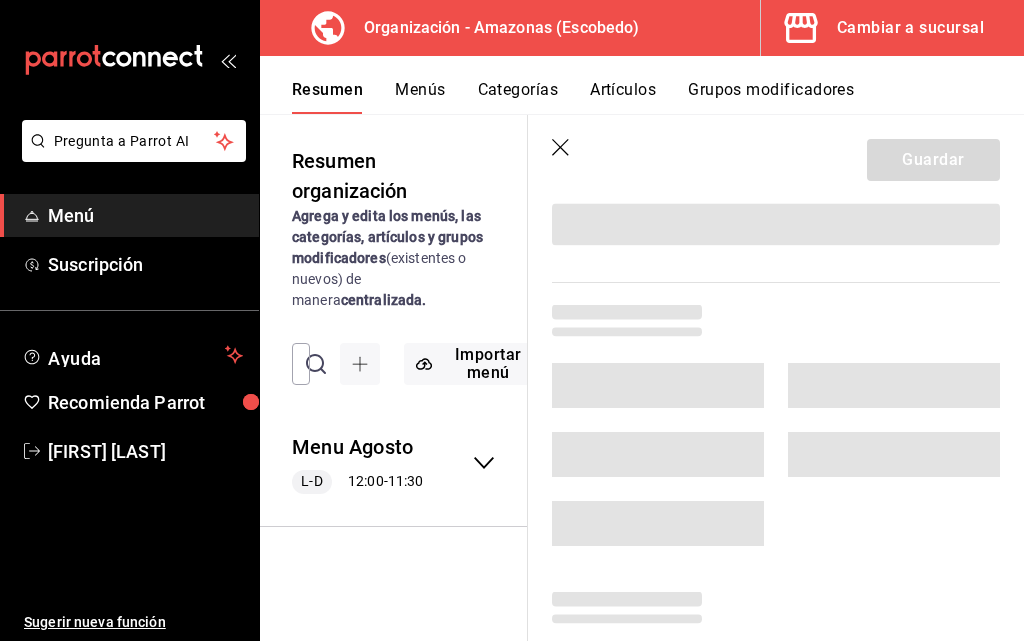 scroll, scrollTop: 0, scrollLeft: 0, axis: both 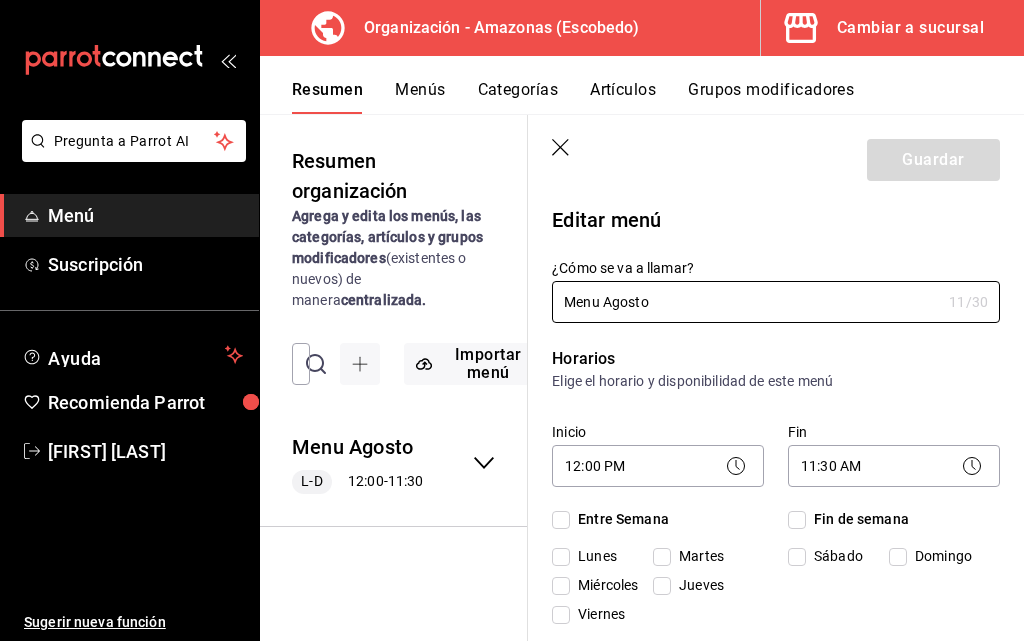 checkbox on "true" 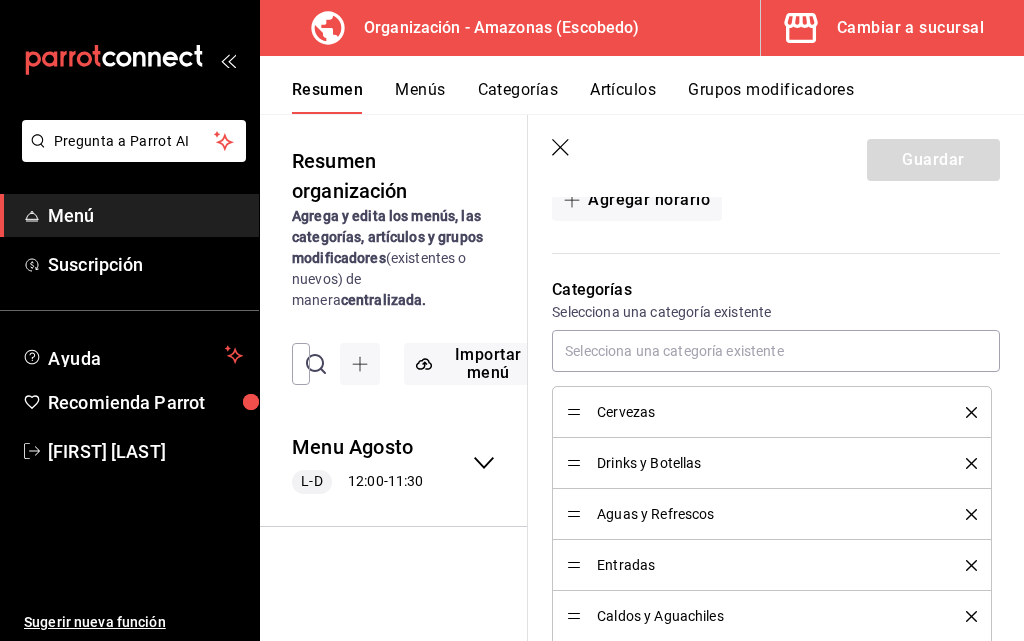 scroll, scrollTop: 500, scrollLeft: 0, axis: vertical 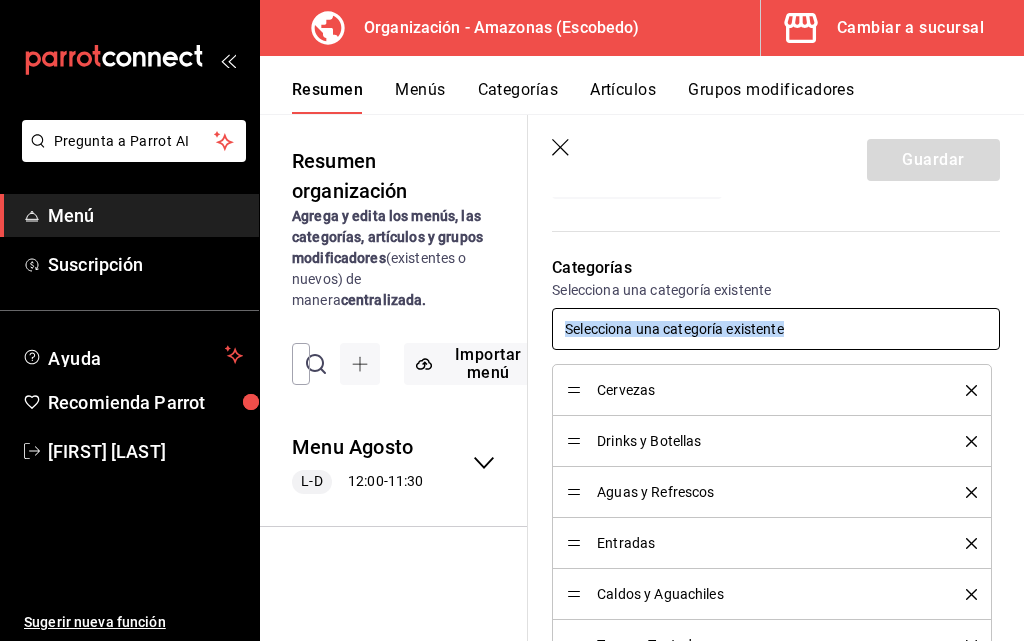 drag, startPoint x: 593, startPoint y: 391, endPoint x: 602, endPoint y: 346, distance: 45.891174 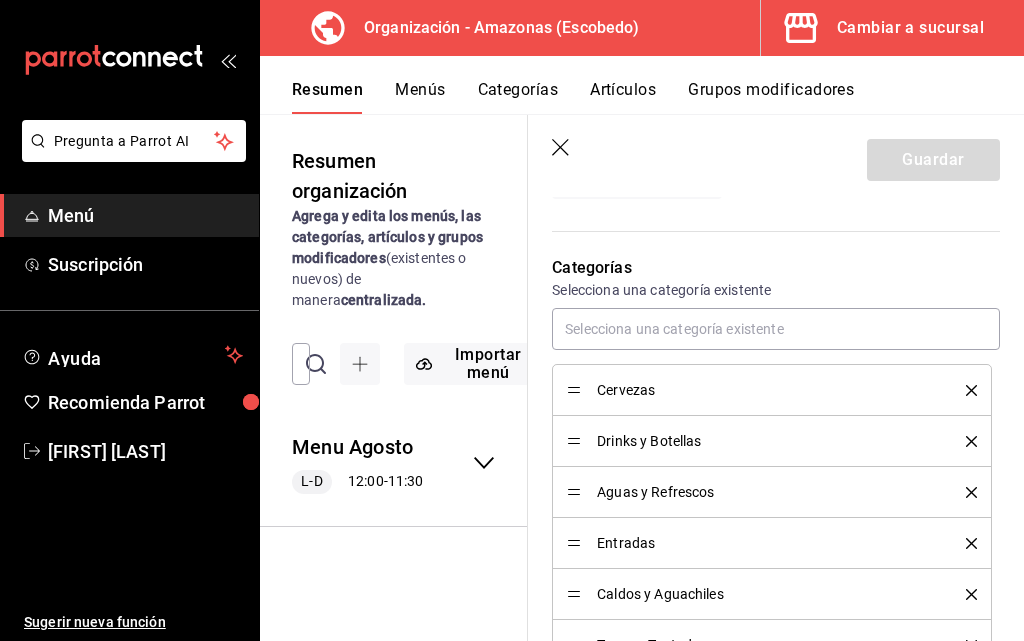 click on "Cervezas" at bounding box center [766, 390] 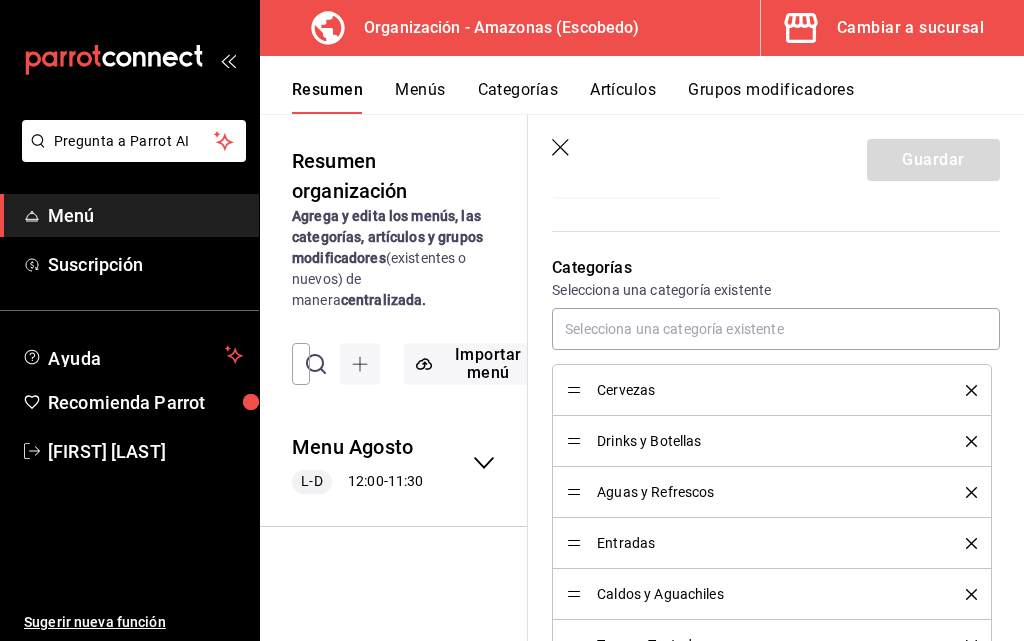 click on "Cervezas" at bounding box center [766, 390] 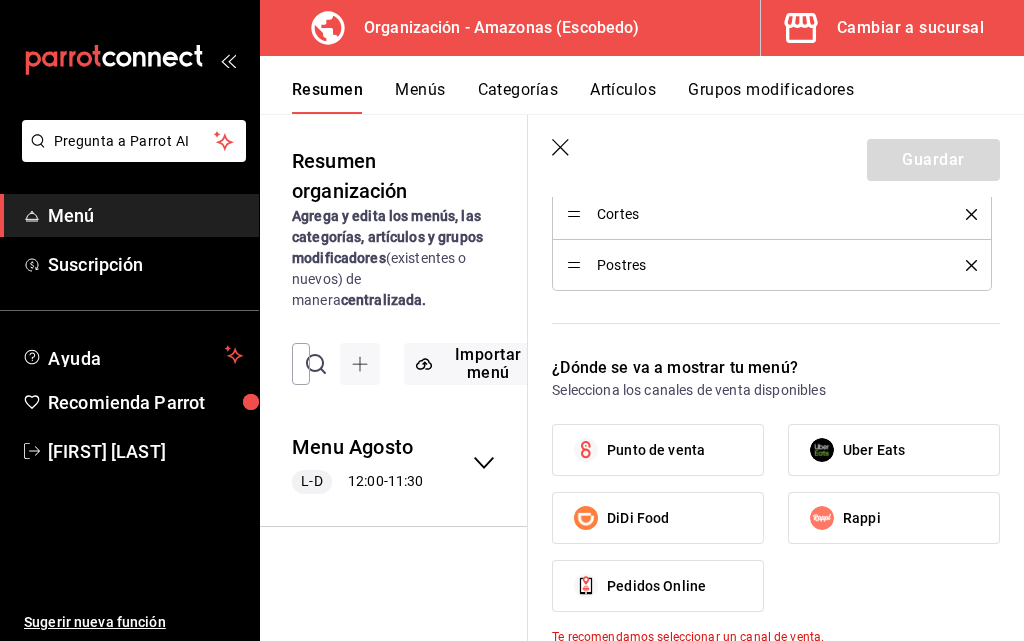 scroll, scrollTop: 1300, scrollLeft: 0, axis: vertical 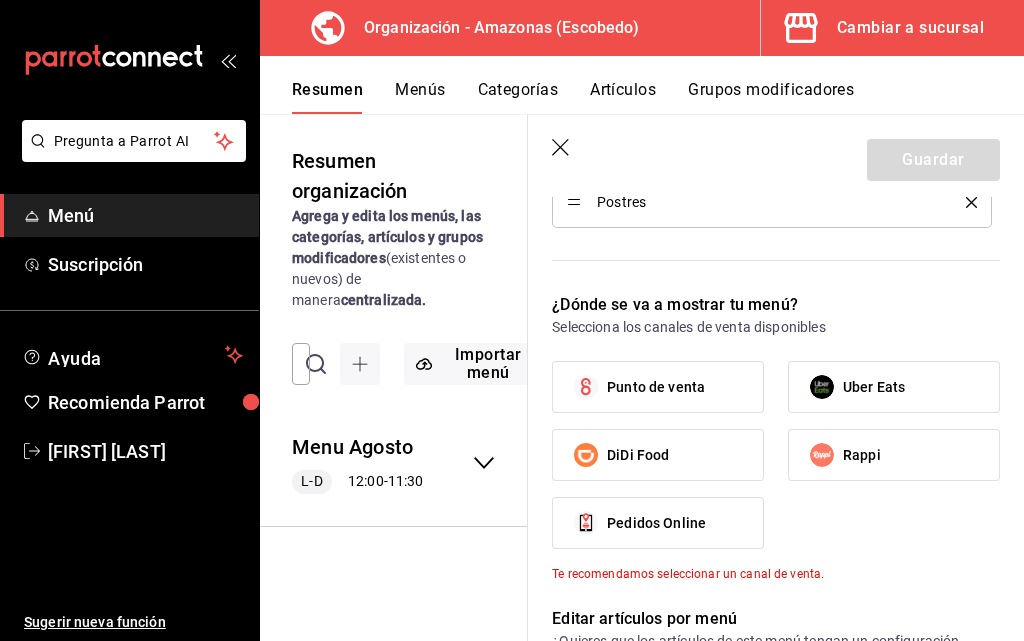 click on "Punto de venta" at bounding box center [656, 387] 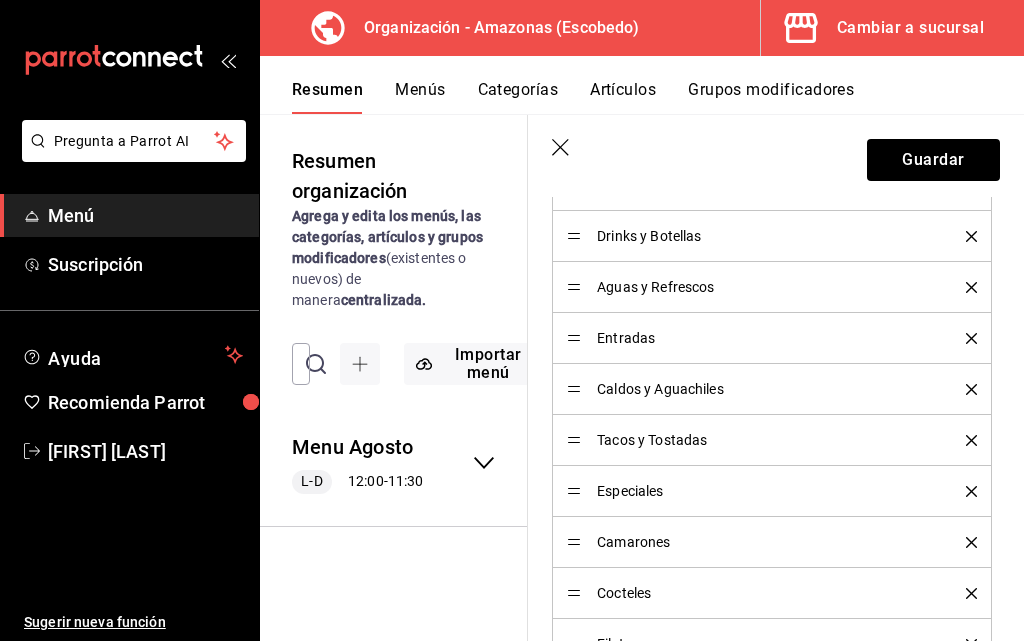 scroll, scrollTop: 600, scrollLeft: 0, axis: vertical 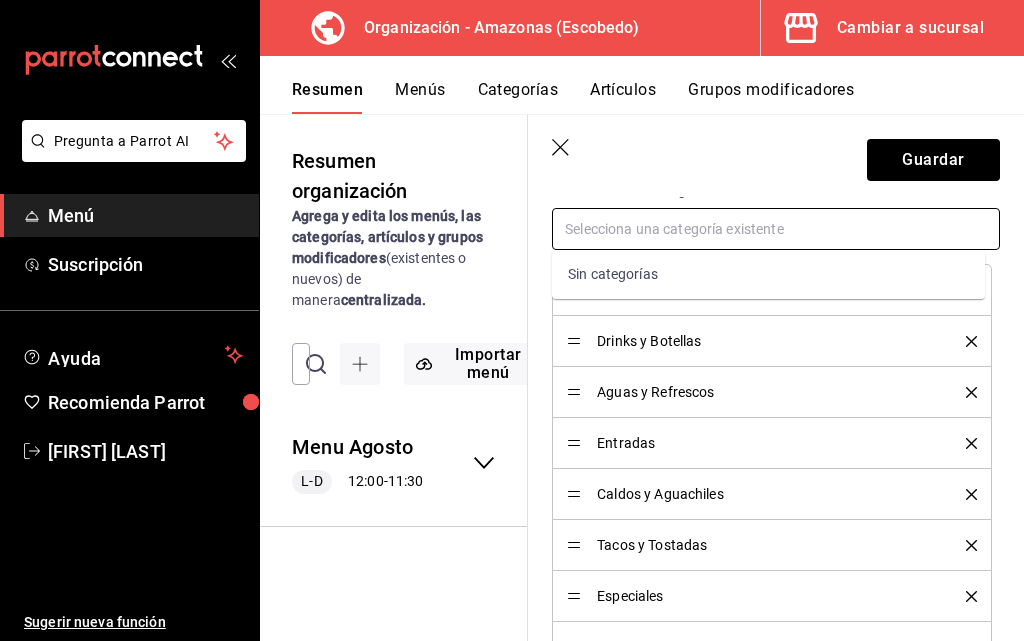 click at bounding box center [776, 229] 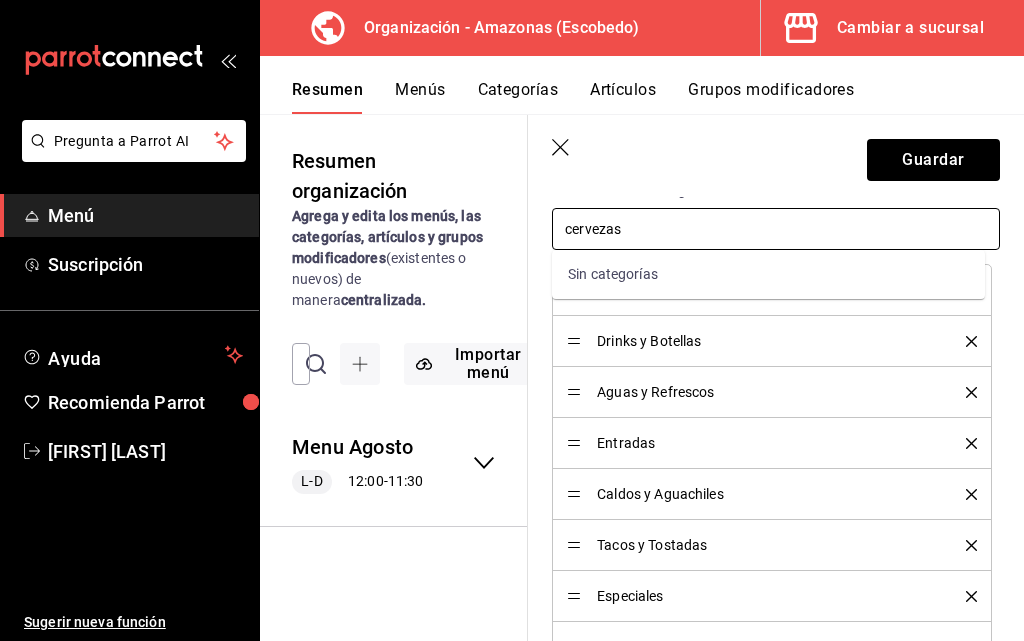 type on "cervezas" 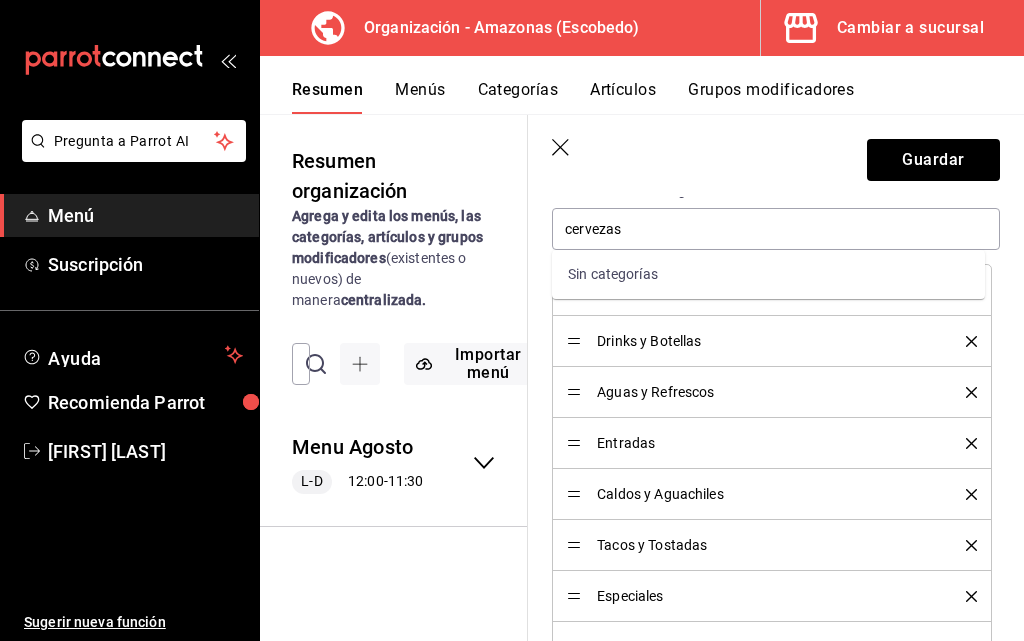 type 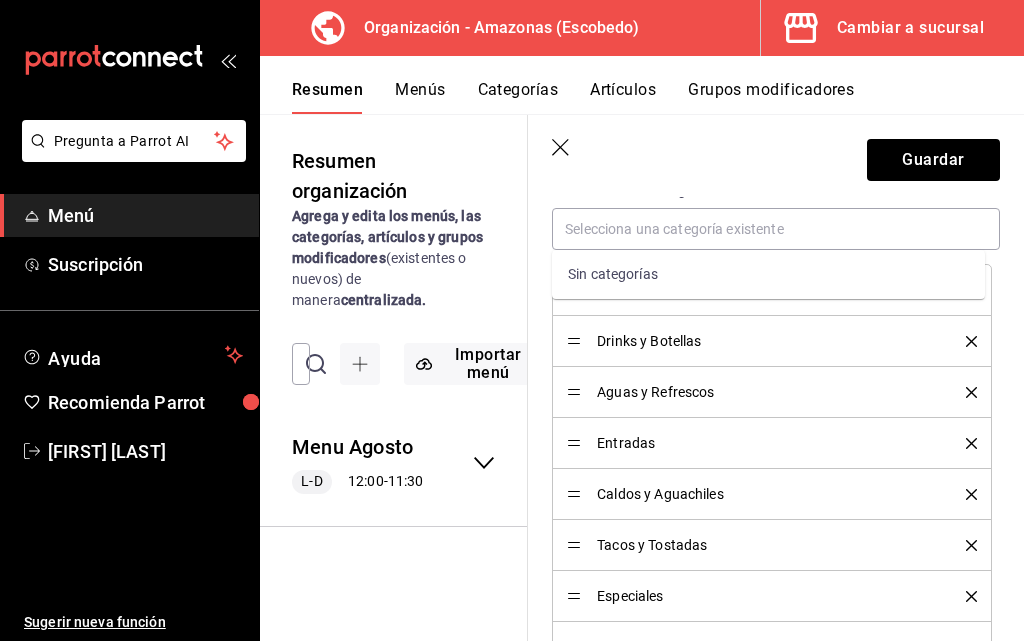 click on "Guardar" at bounding box center (776, 156) 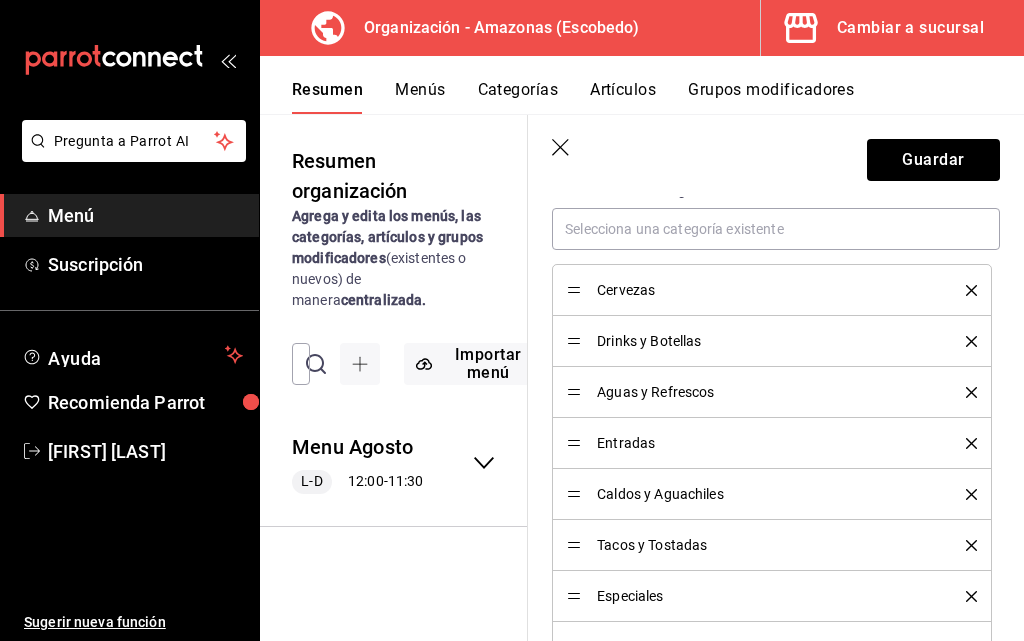 click at bounding box center [964, 290] 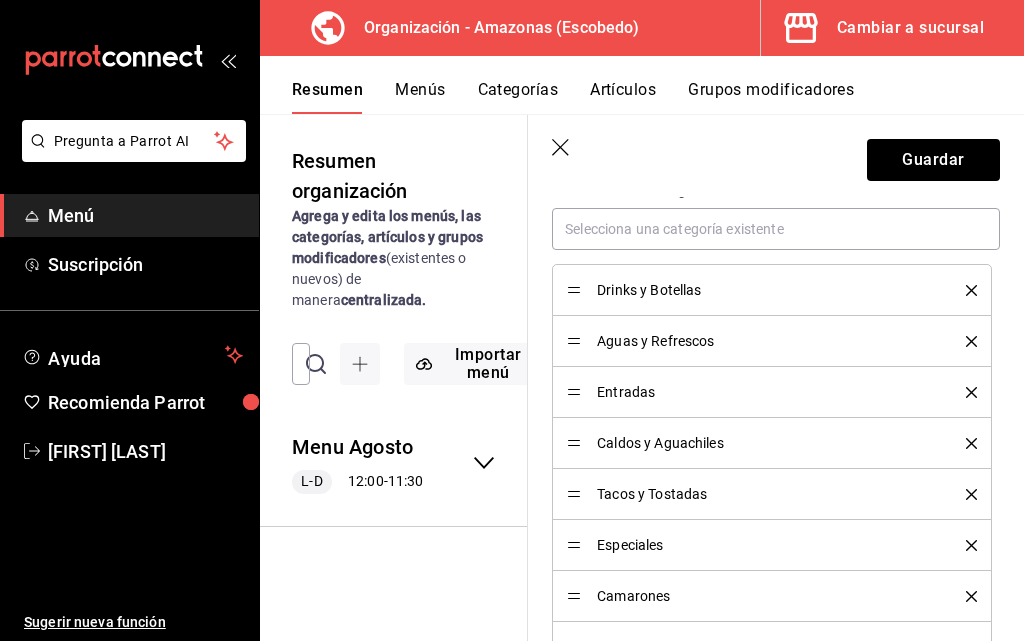 click 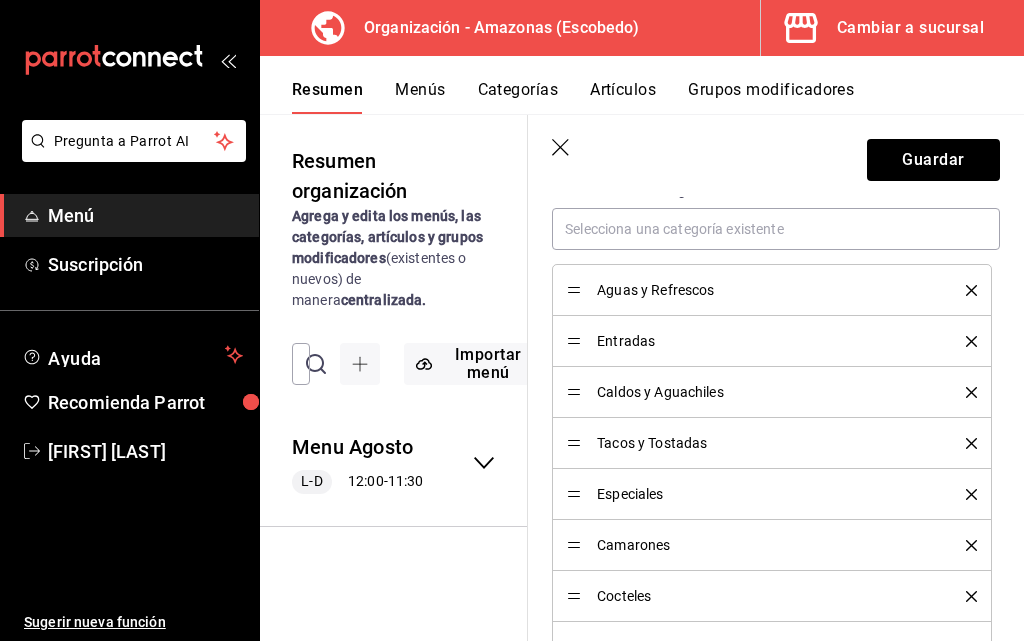 click 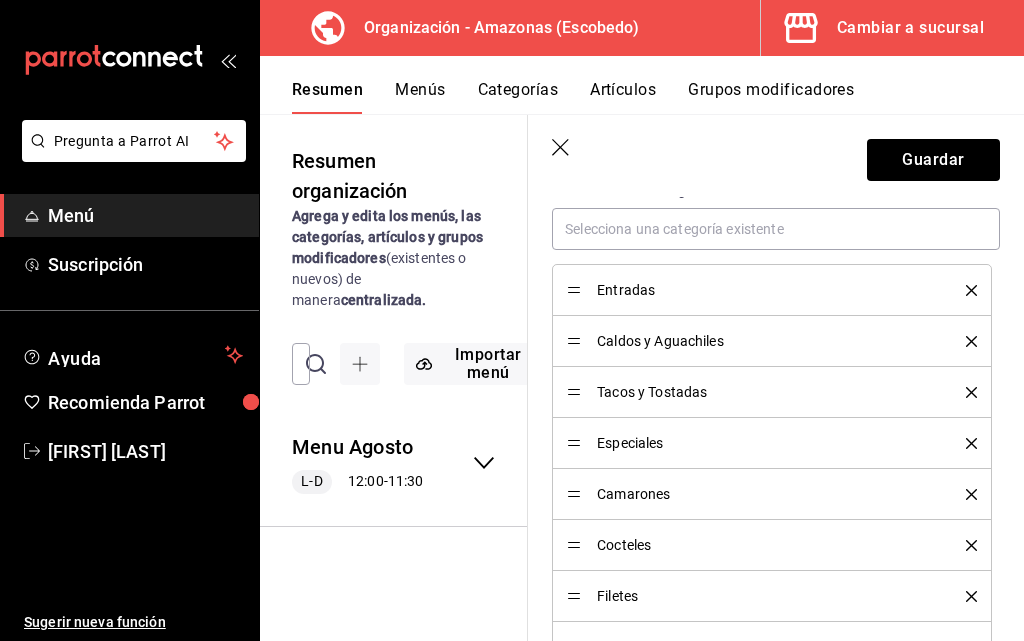 click 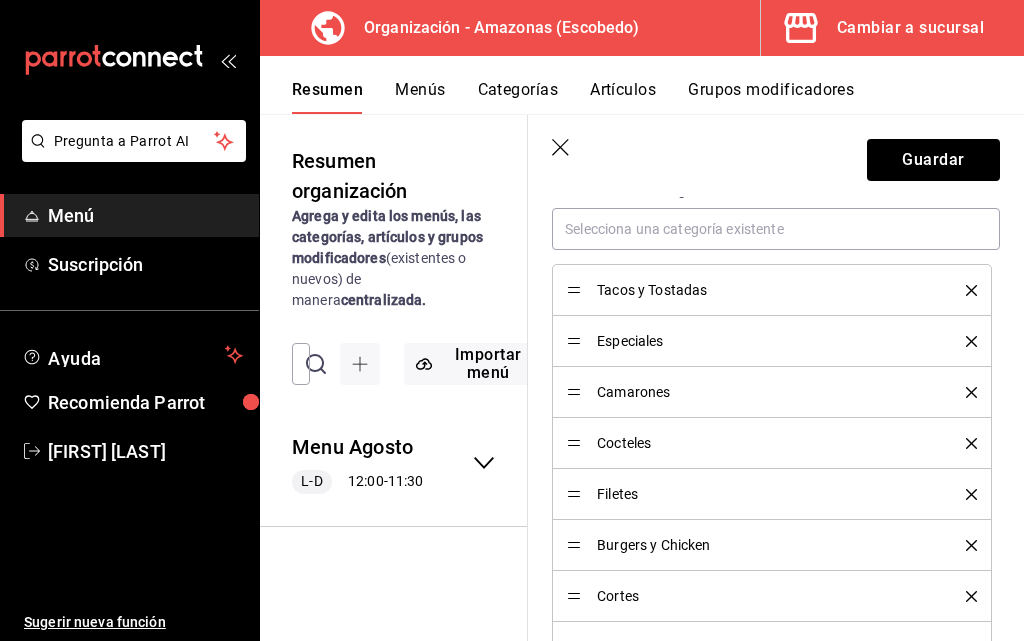 click 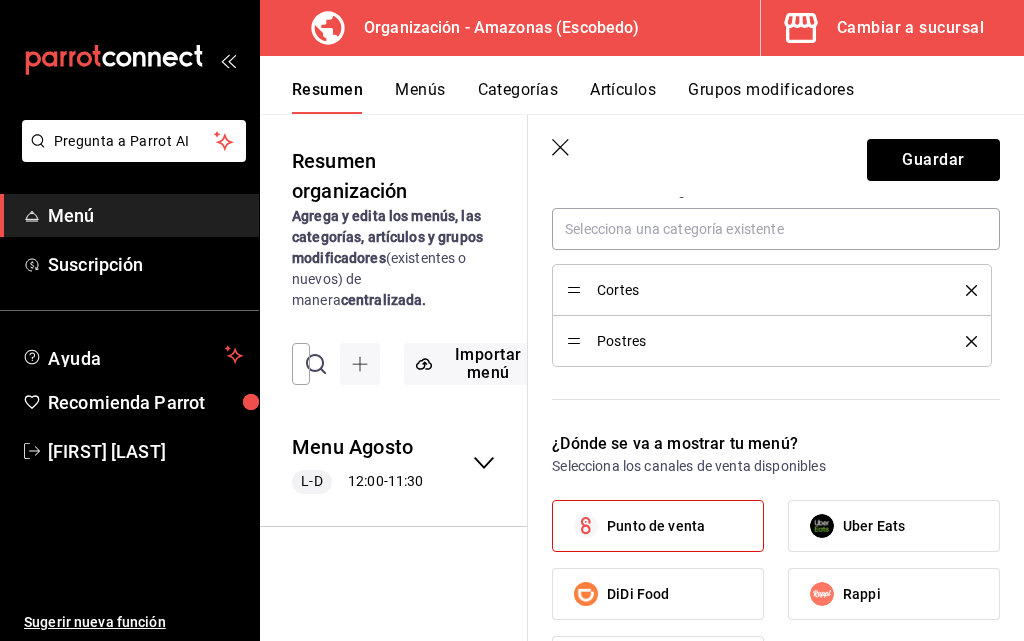 click 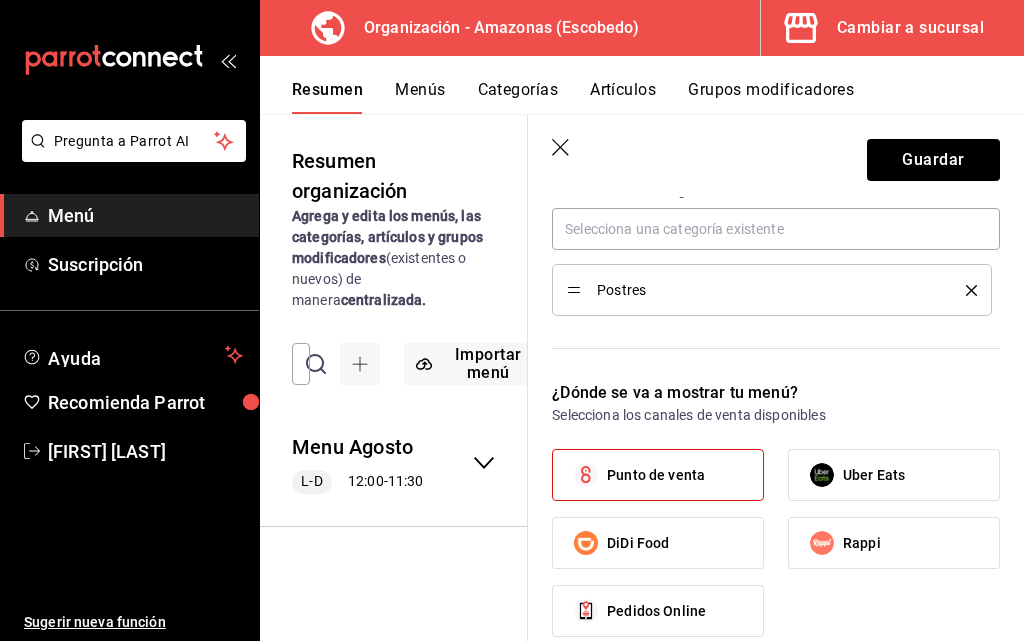 click 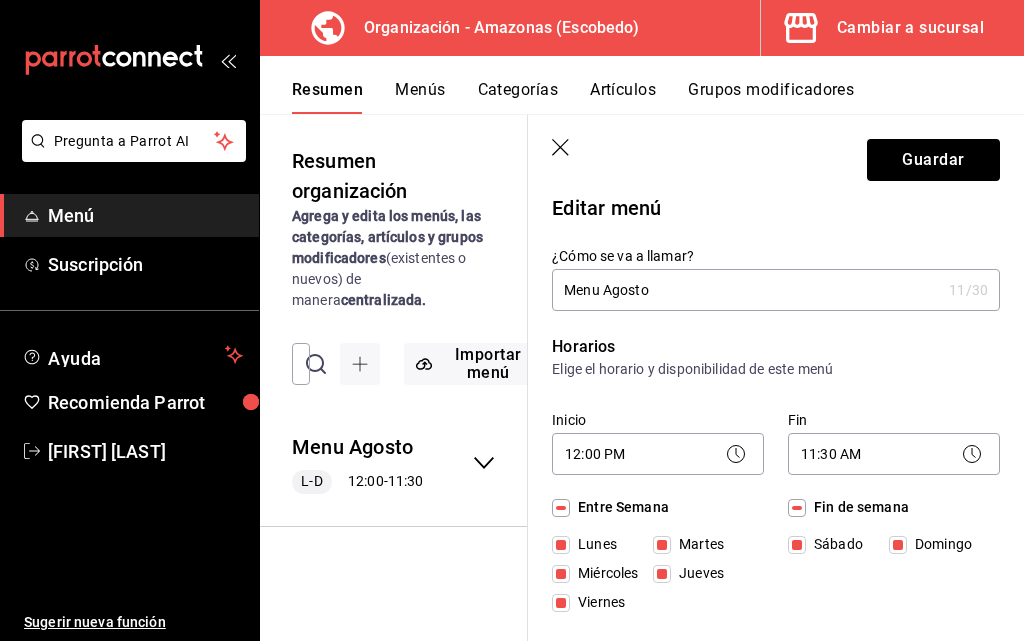 scroll, scrollTop: 0, scrollLeft: 0, axis: both 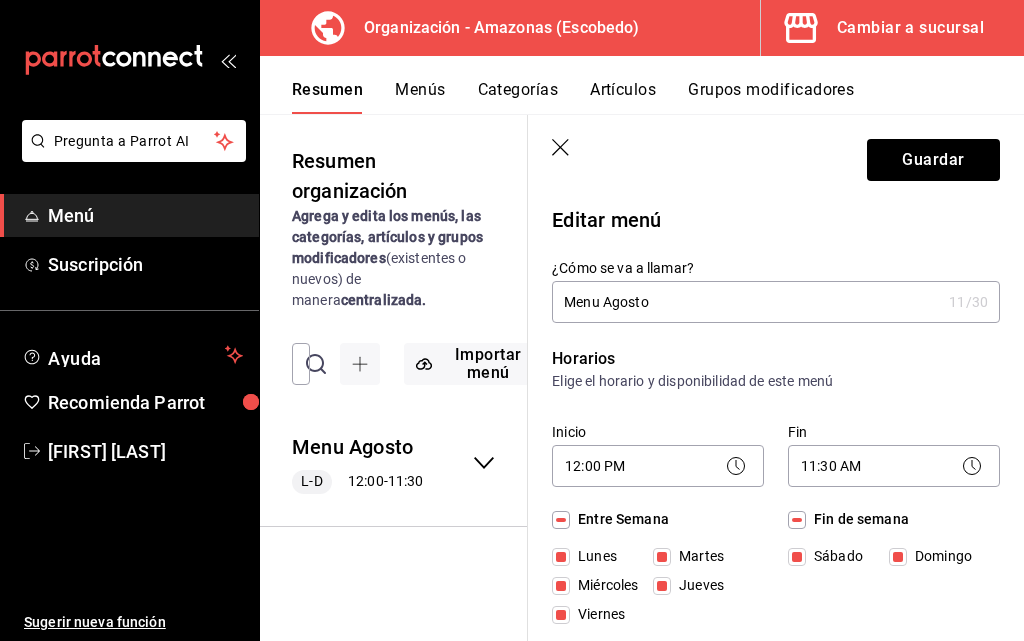 click 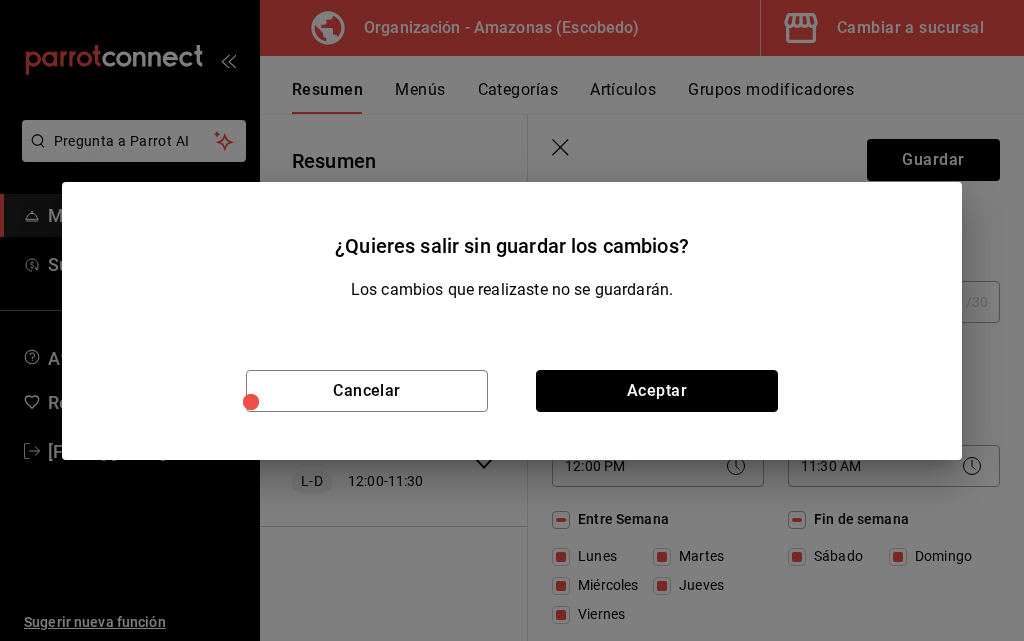 drag, startPoint x: 615, startPoint y: 389, endPoint x: 597, endPoint y: 402, distance: 22.203604 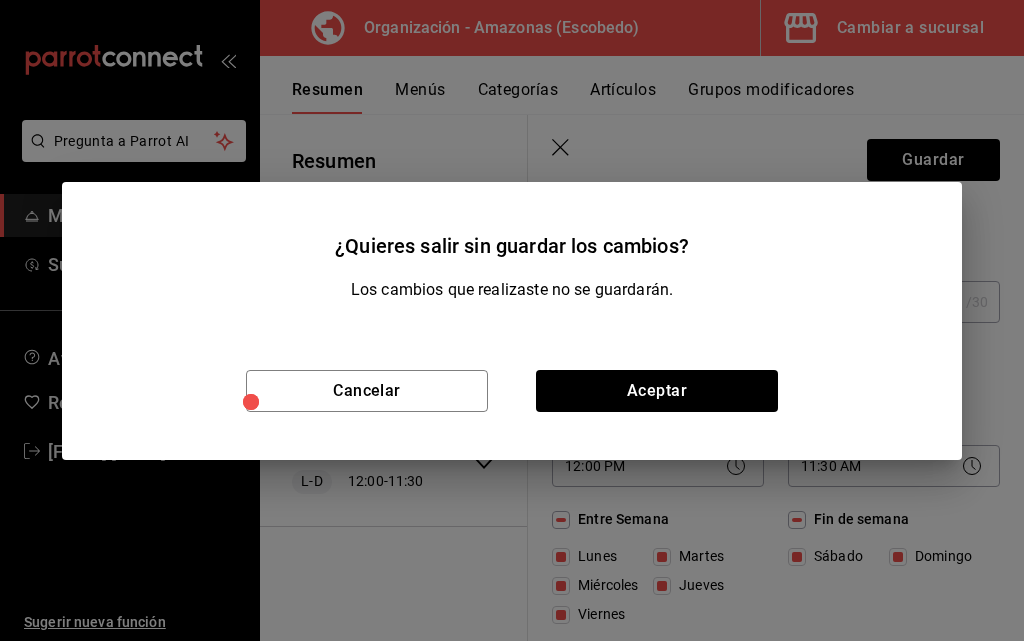 type 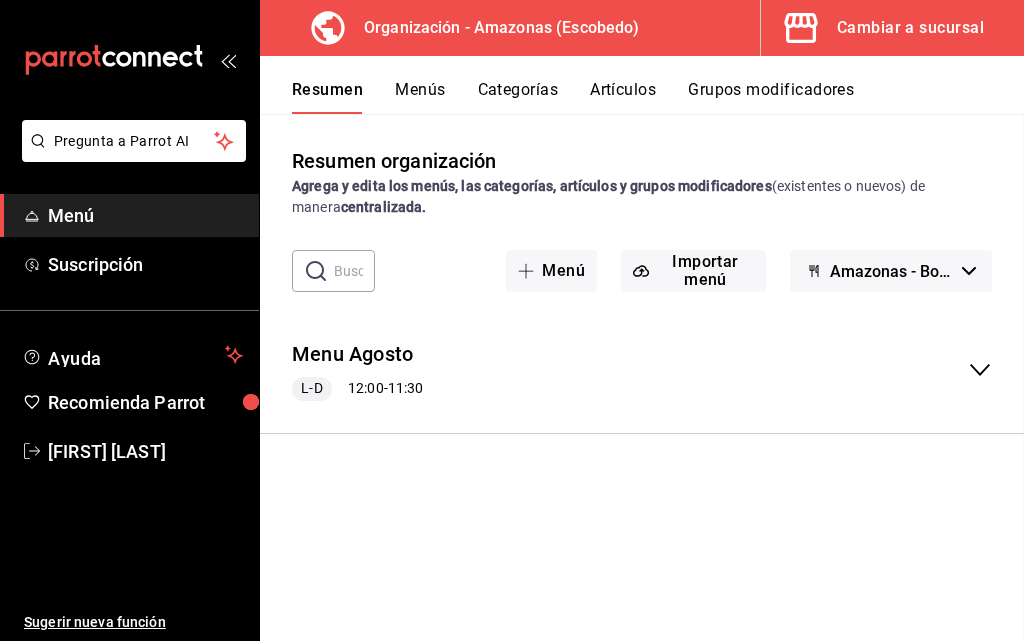 checkbox on "false" 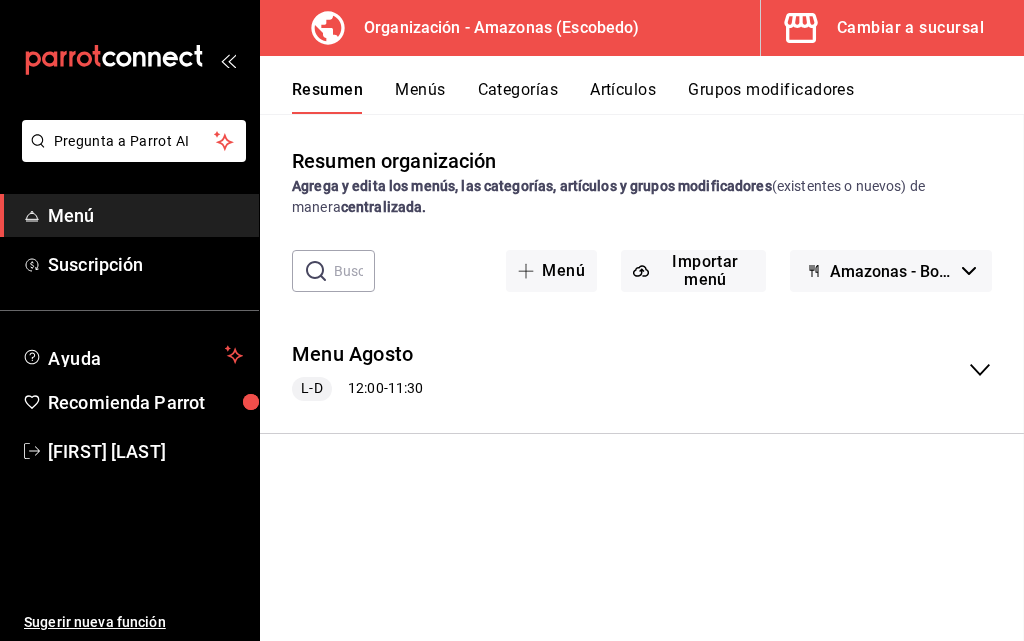 checkbox on "false" 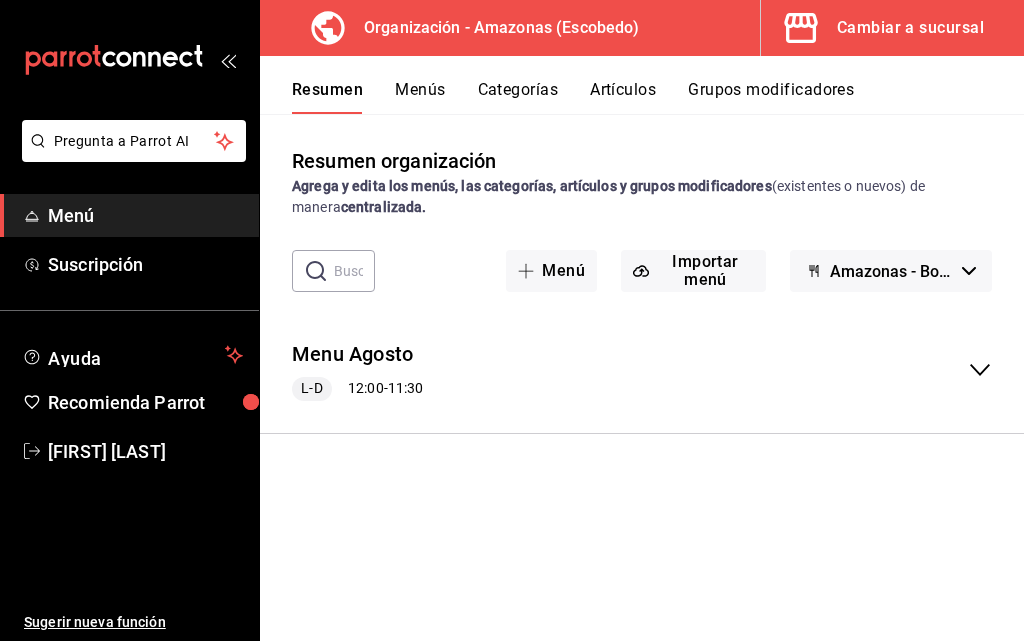 click on "L-D 12:00  -  11:30" at bounding box center [357, 389] 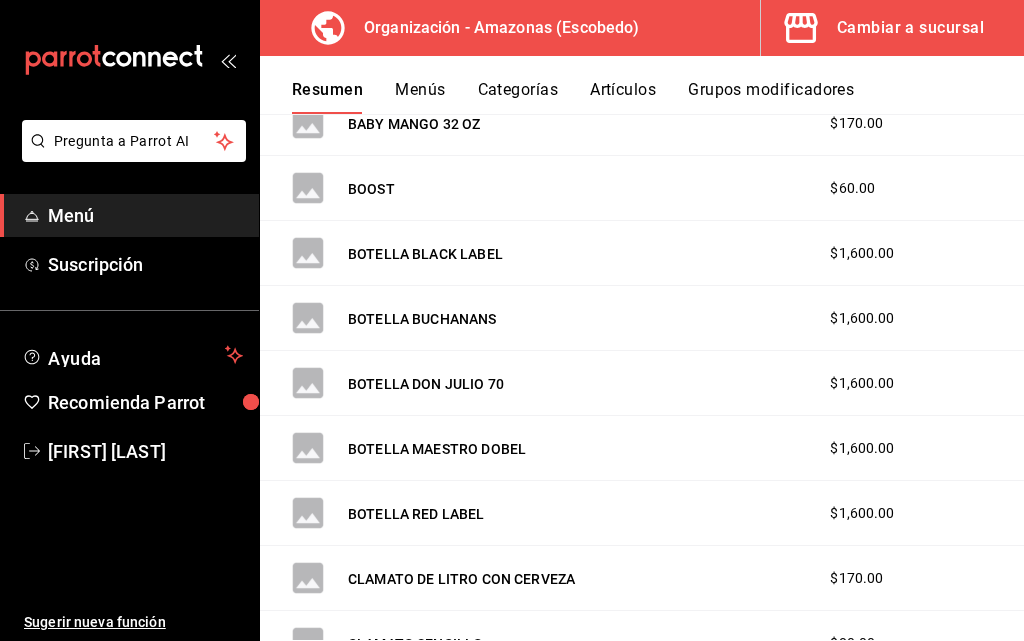 scroll, scrollTop: 1400, scrollLeft: 0, axis: vertical 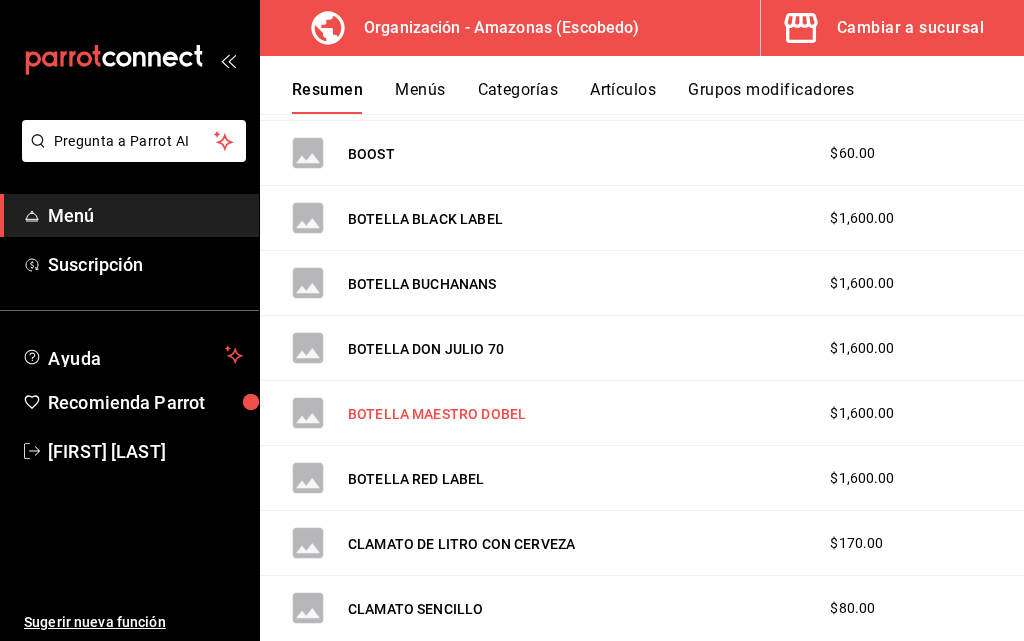 click on "BOTELLA MAESTRO DOBEL" at bounding box center [437, 414] 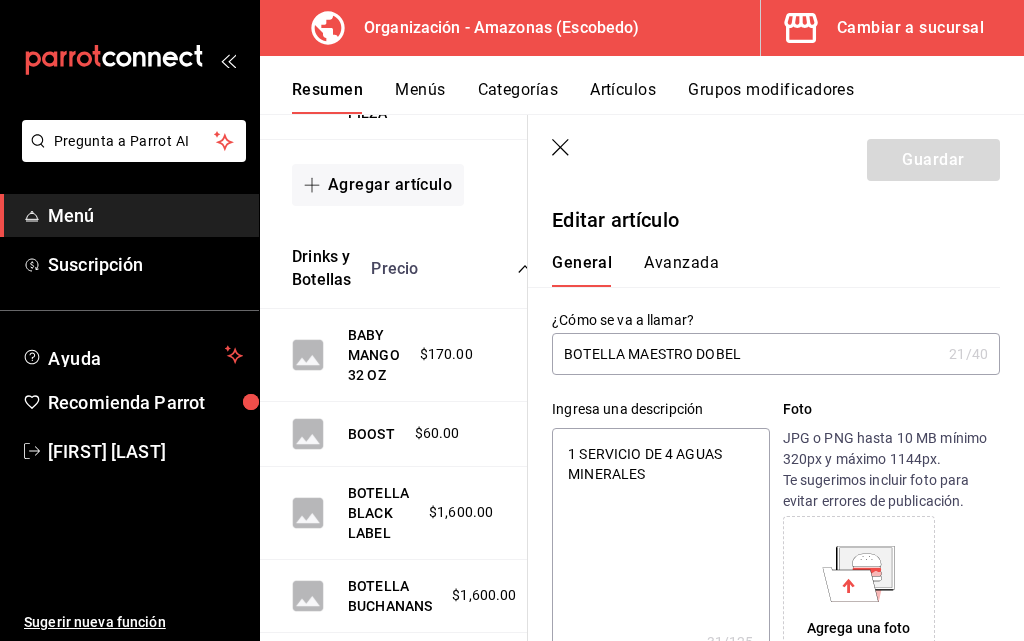 type on "x" 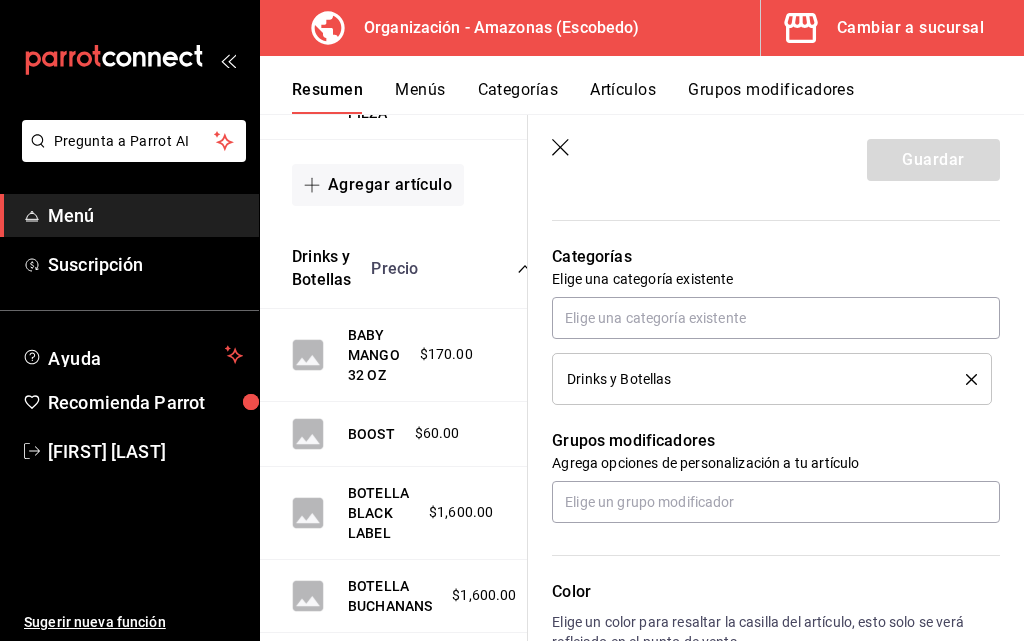 scroll, scrollTop: 700, scrollLeft: 0, axis: vertical 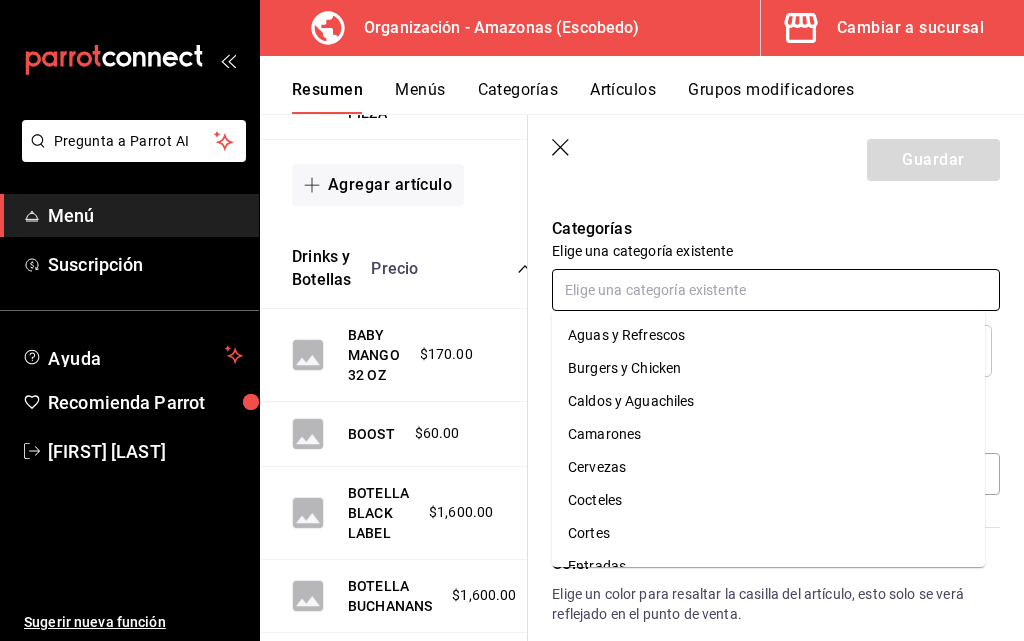 click at bounding box center [776, 290] 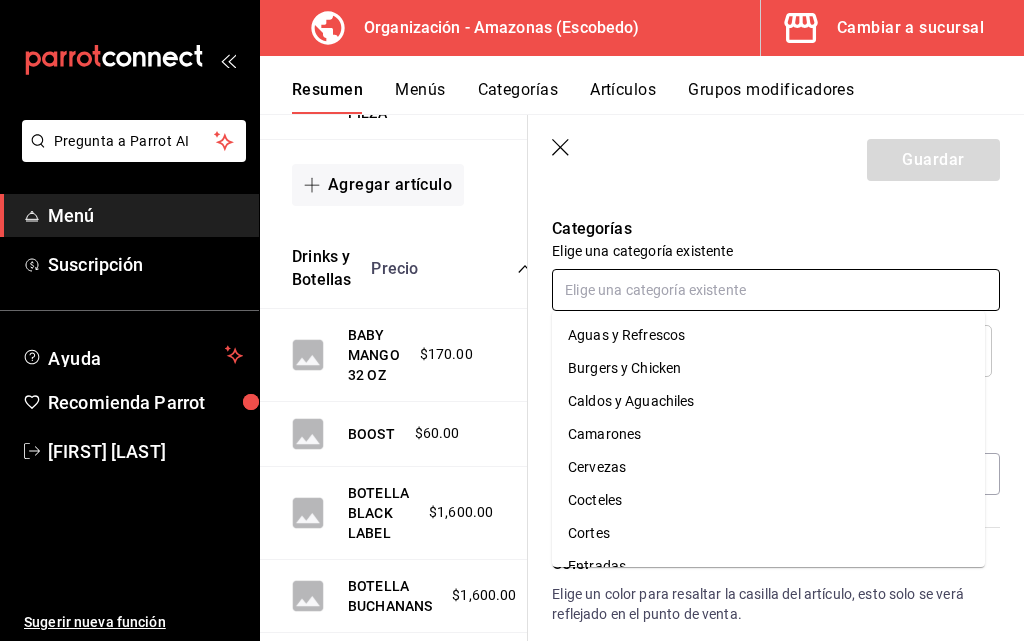 click at bounding box center [776, 290] 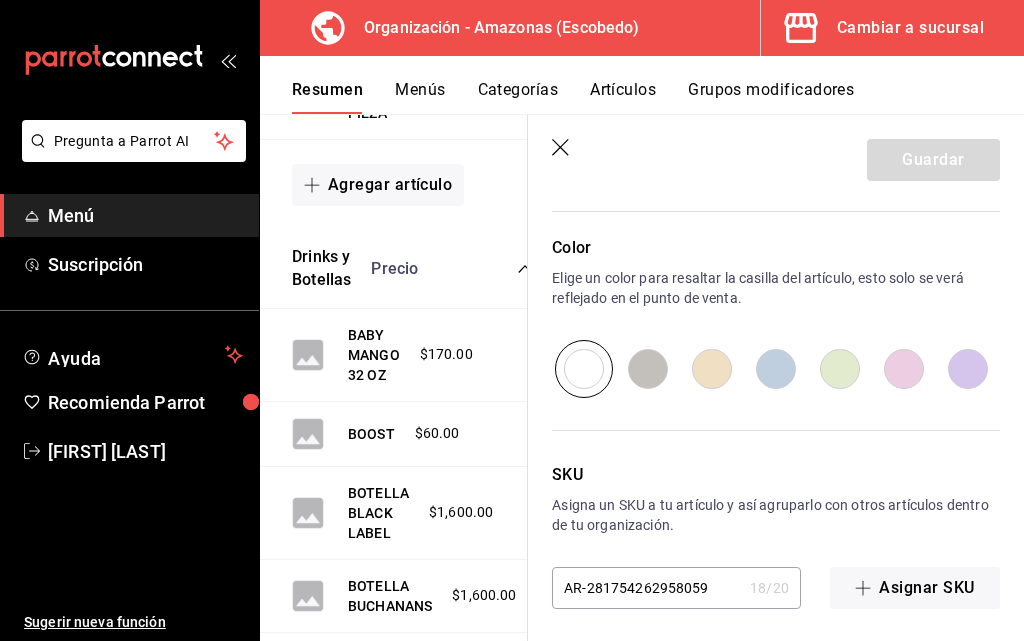 scroll, scrollTop: 1024, scrollLeft: 0, axis: vertical 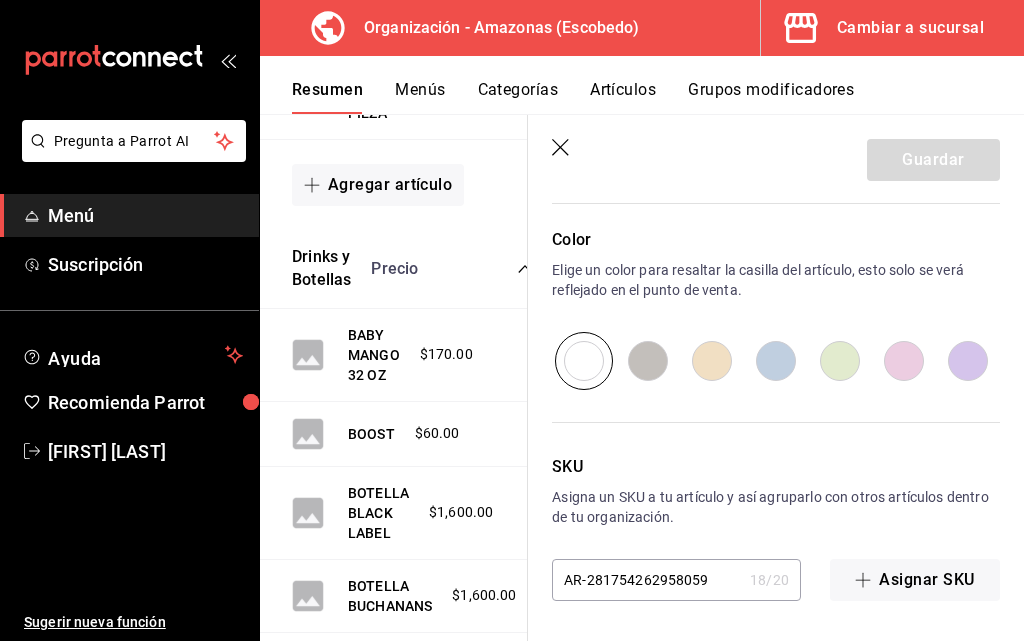 click on "Resumen" at bounding box center (327, 97) 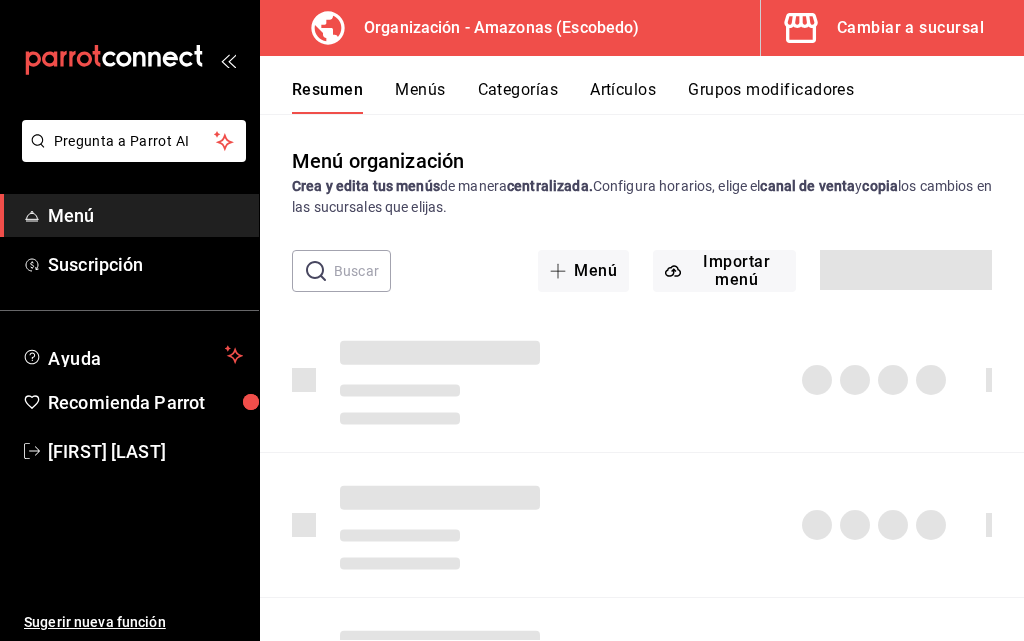 click on "Menús" at bounding box center [420, 97] 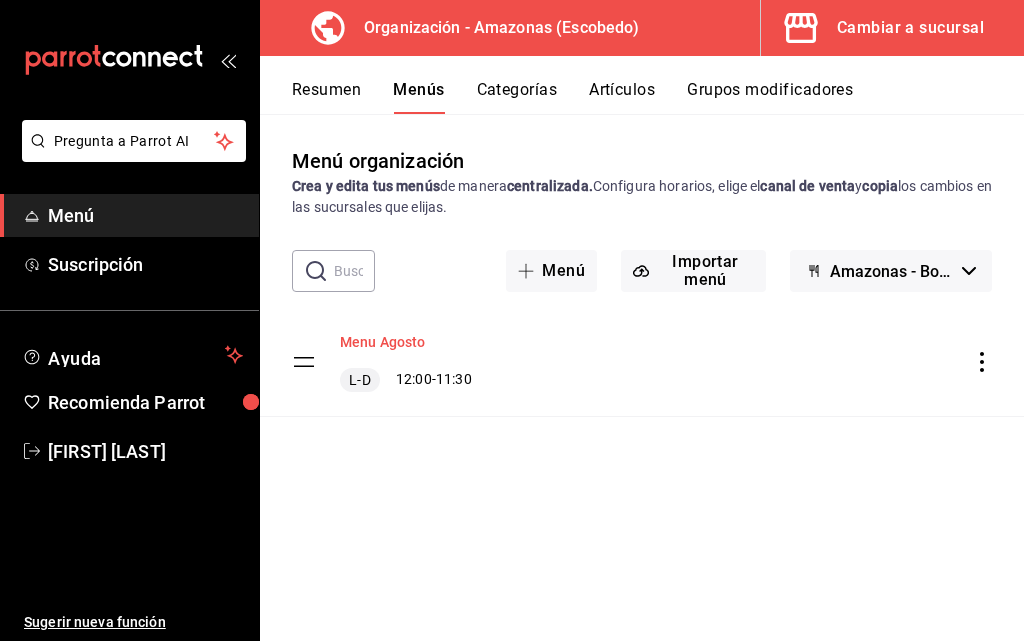 click on "Menu Agosto" at bounding box center [383, 342] 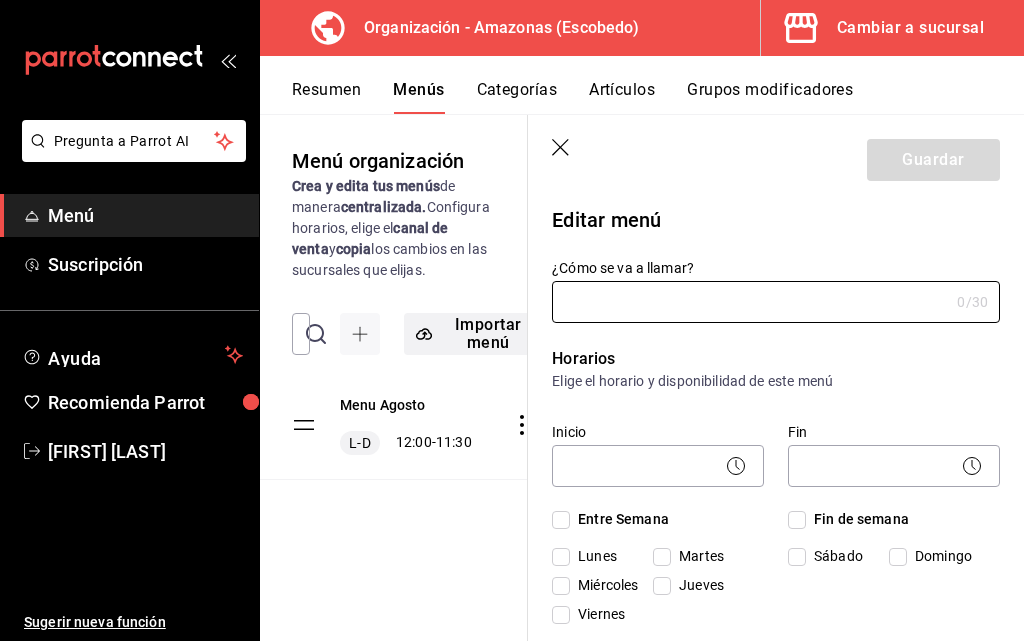 type on "Menu Agosto" 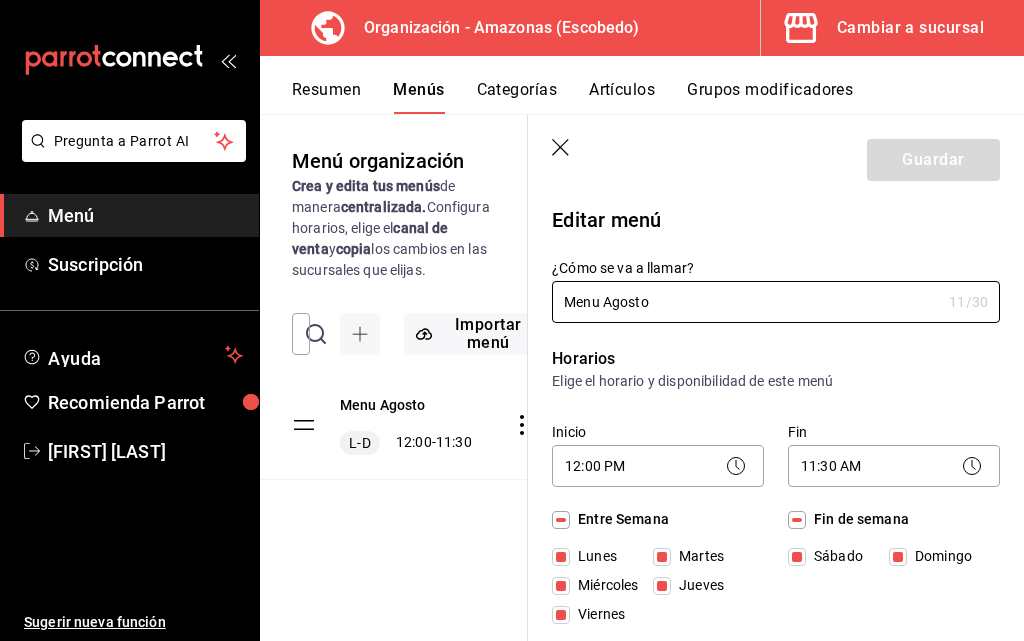 click on "Cambiar a sucursal" at bounding box center [910, 28] 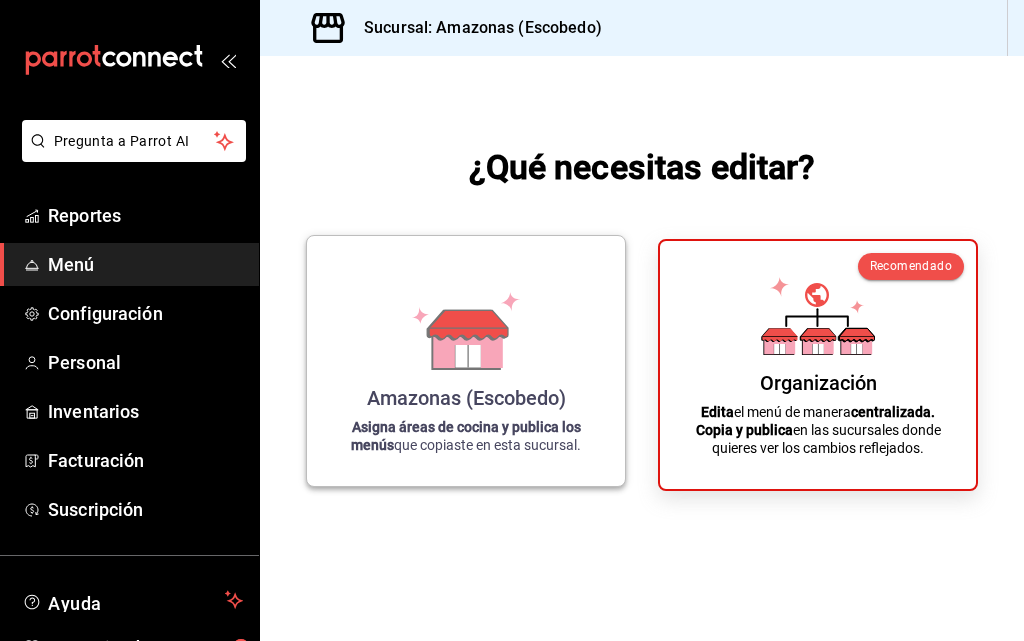 click on "Amazonas ([CITY]) Asigna áreas de cocina y publica los menús  que copiaste en esta sucursal." at bounding box center [466, 361] 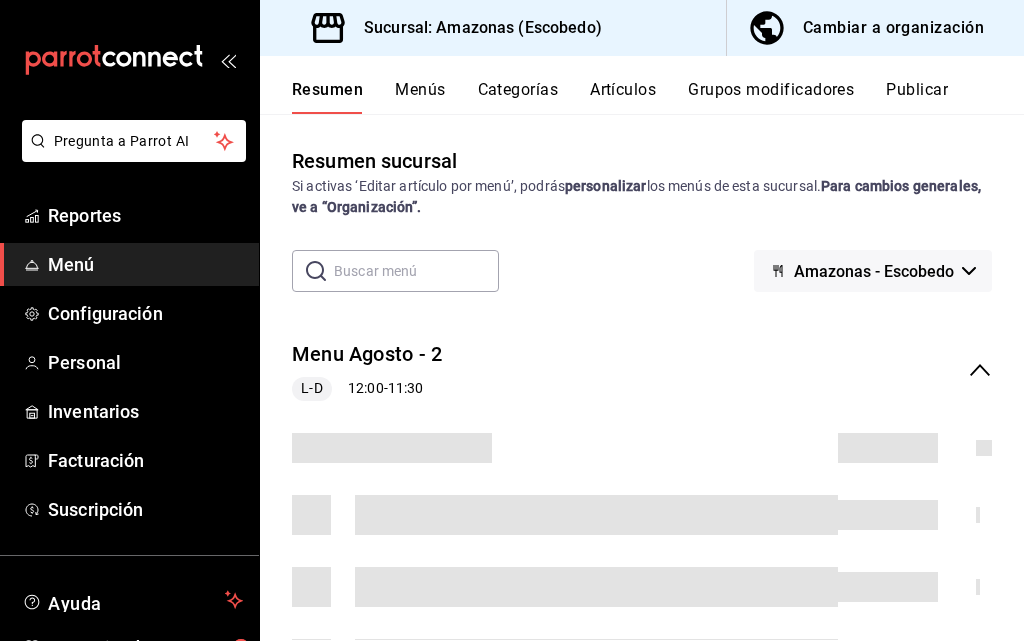 click on "Publicar" at bounding box center (917, 97) 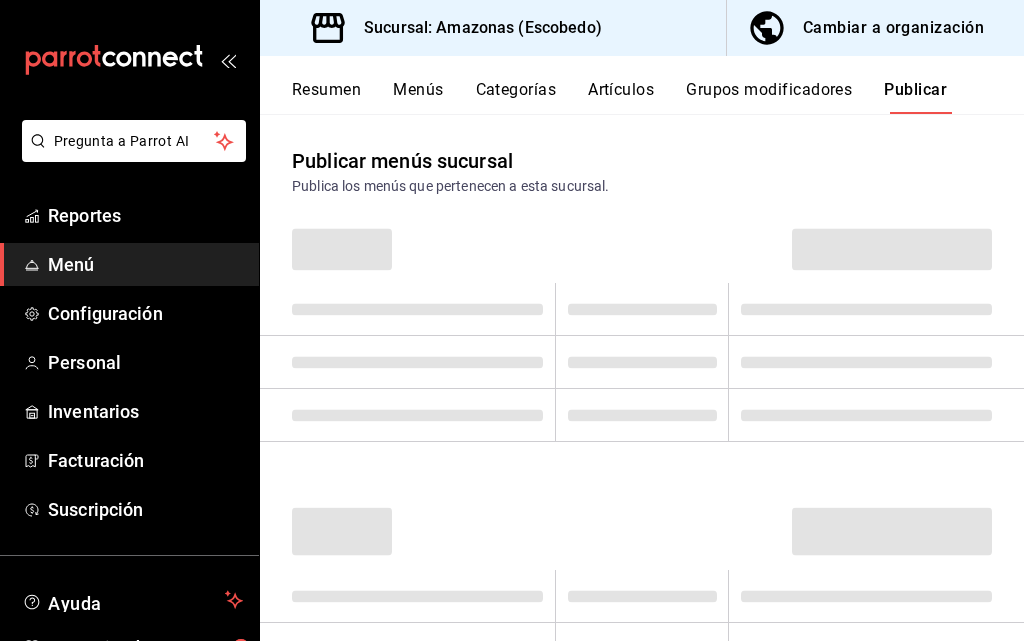 click on "Menús" at bounding box center (418, 97) 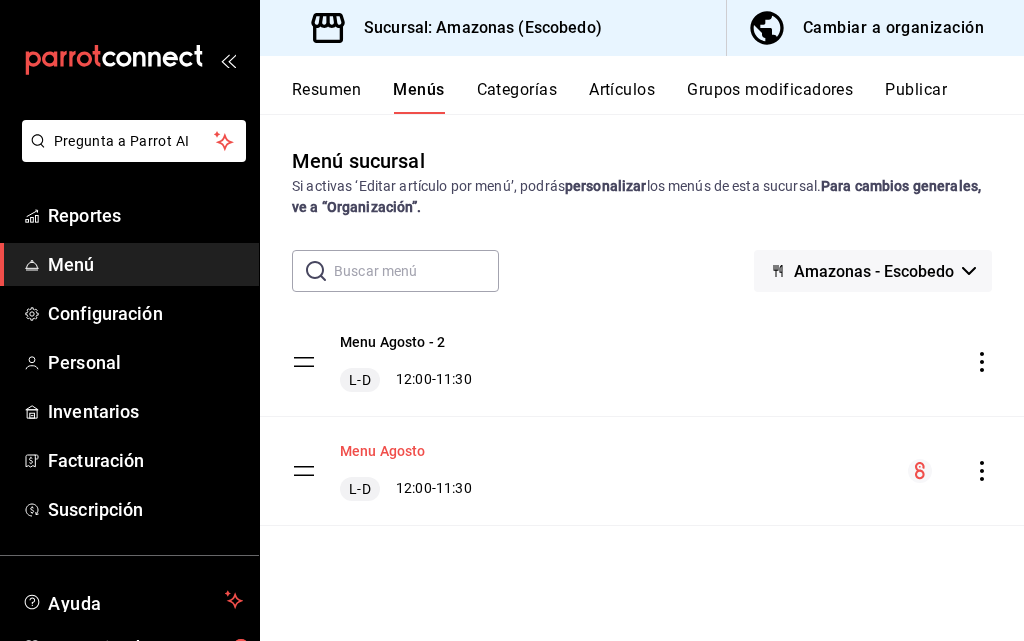 click on "Menu Agosto" at bounding box center (383, 451) 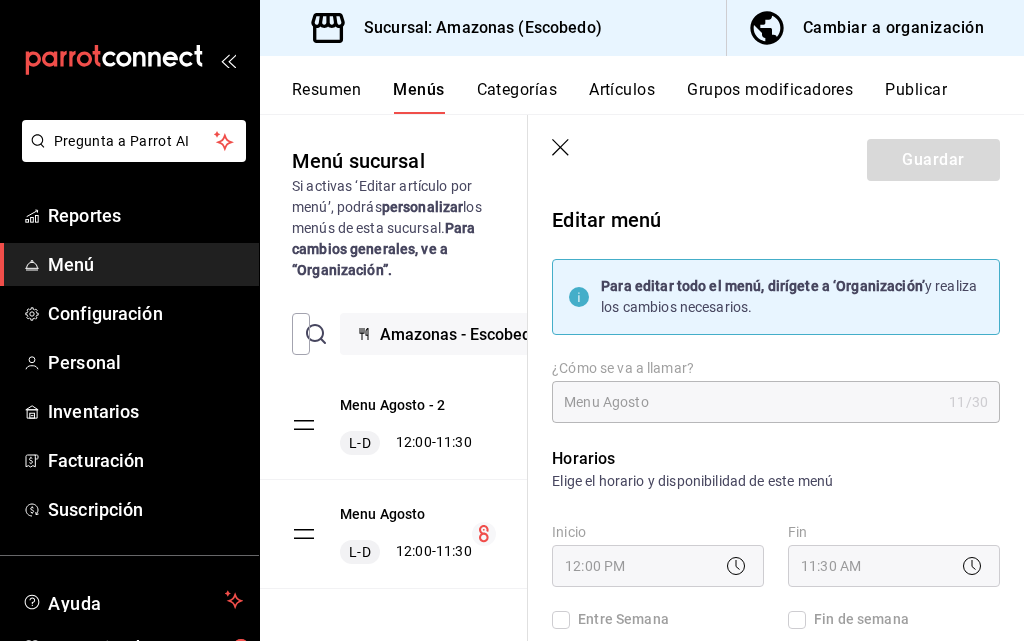 checkbox on "true" 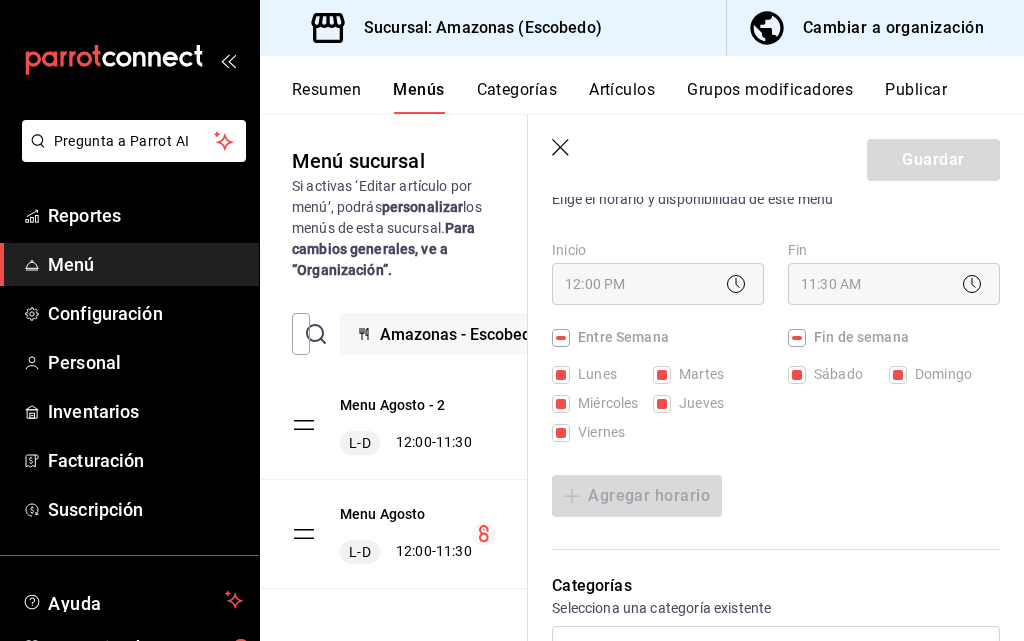 scroll, scrollTop: 300, scrollLeft: 0, axis: vertical 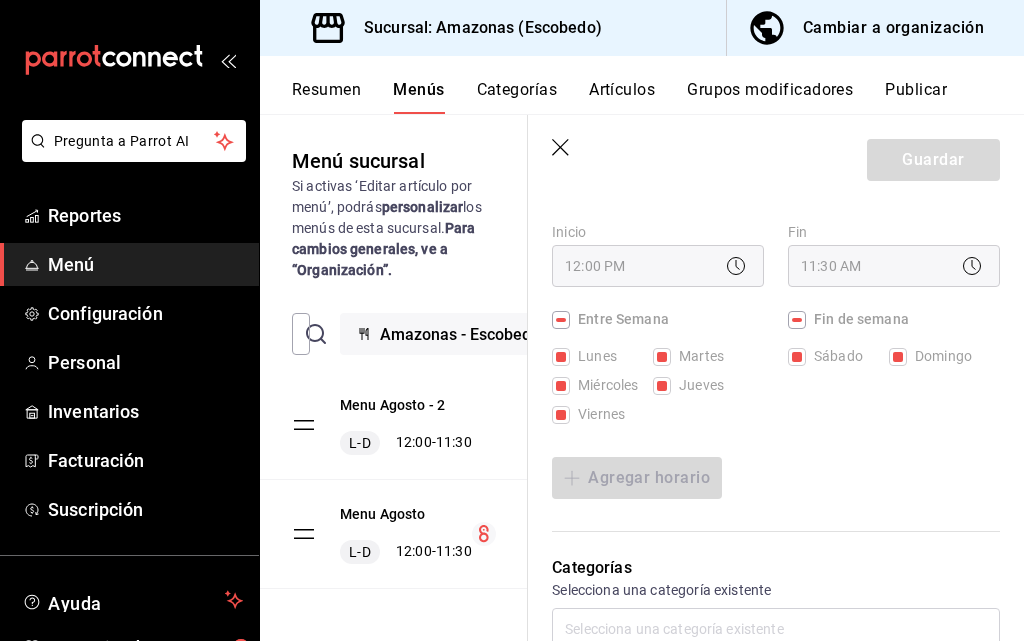 click 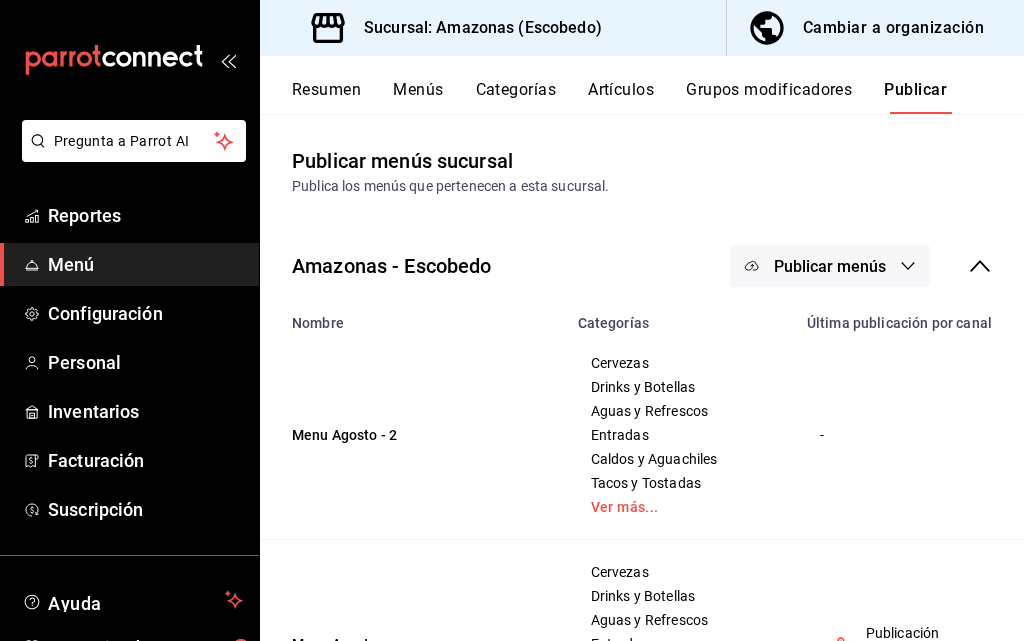 scroll, scrollTop: 158, scrollLeft: 0, axis: vertical 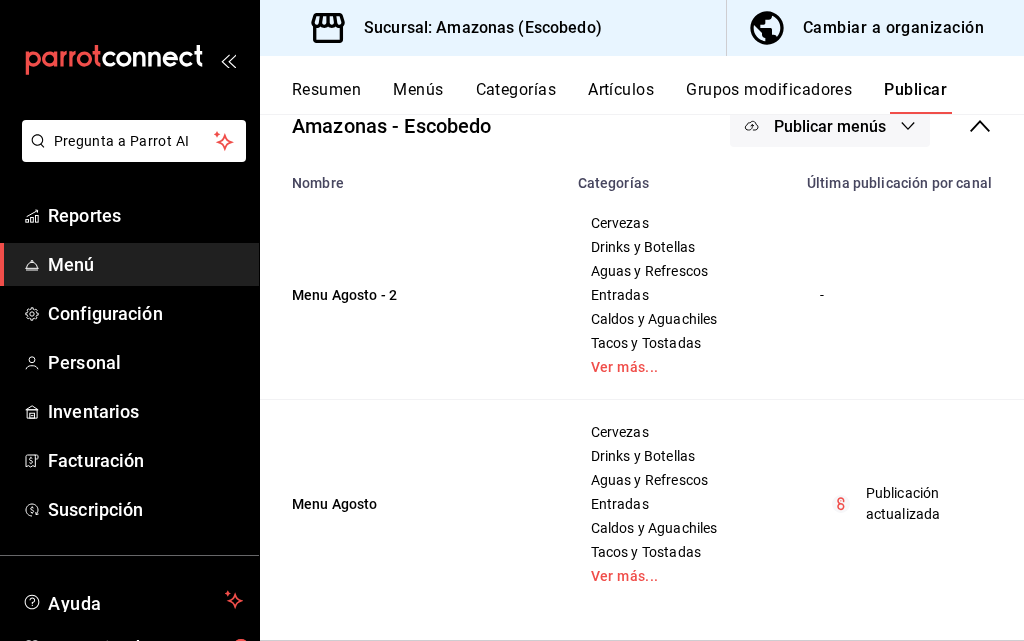 click on "Menu Agosto" at bounding box center [413, 504] 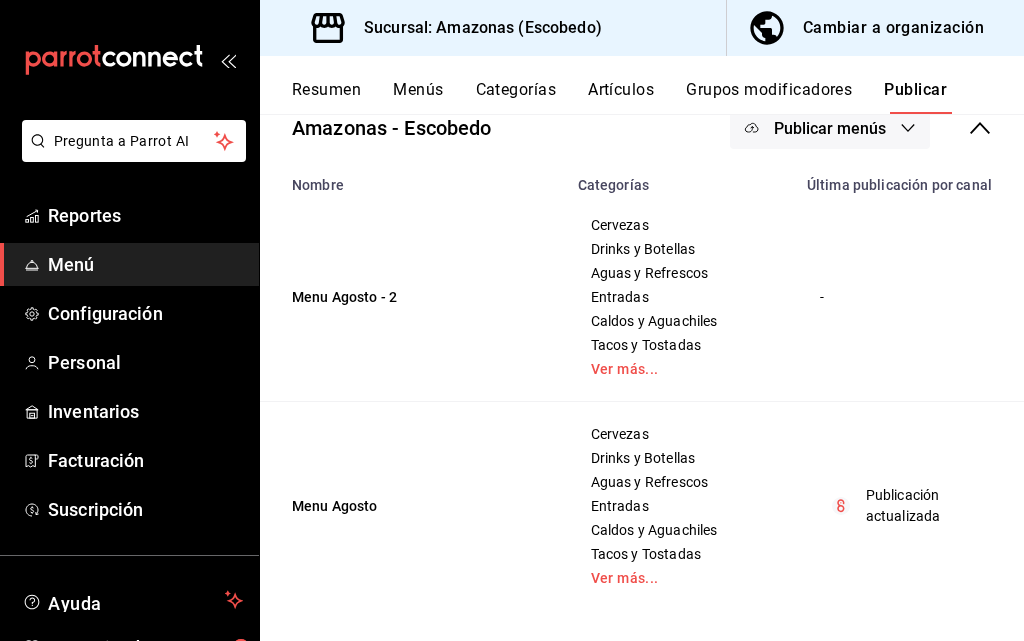 scroll, scrollTop: 158, scrollLeft: 0, axis: vertical 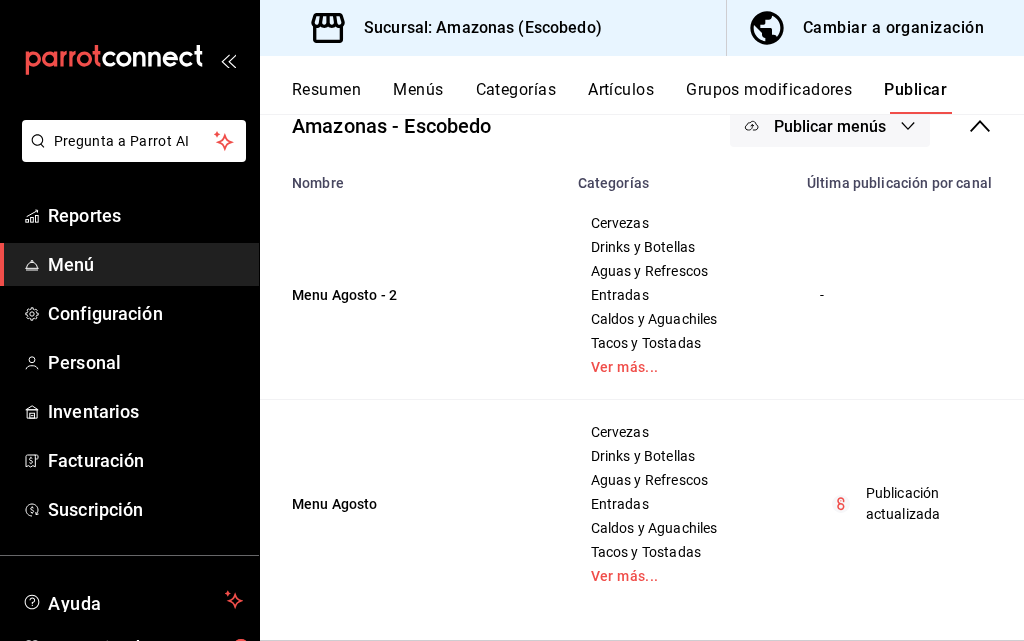 drag, startPoint x: 863, startPoint y: 499, endPoint x: 874, endPoint y: 363, distance: 136.44412 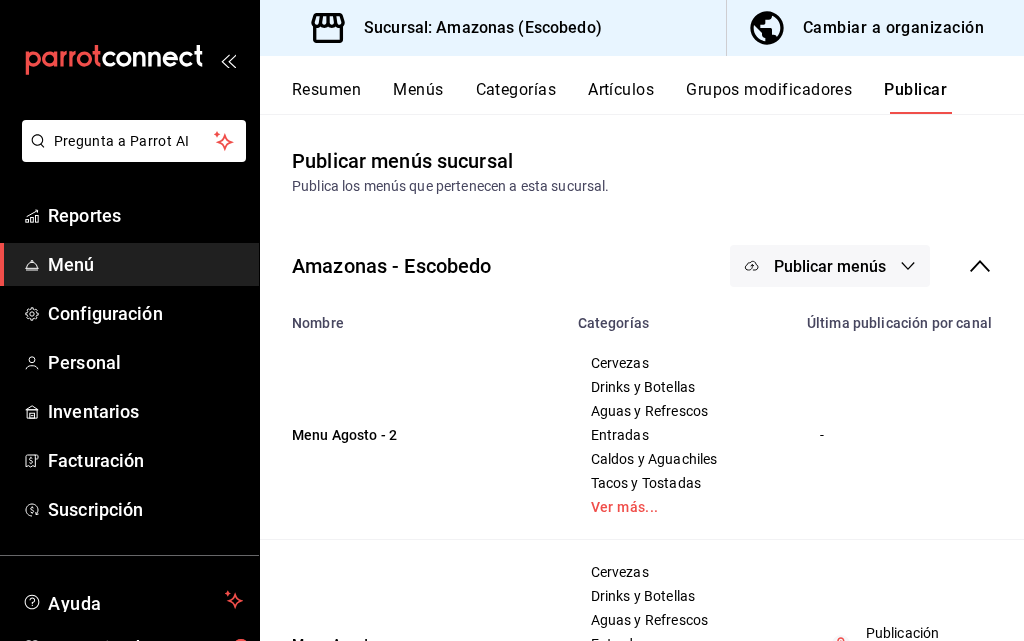 click on "Publicar menús" at bounding box center (830, 266) 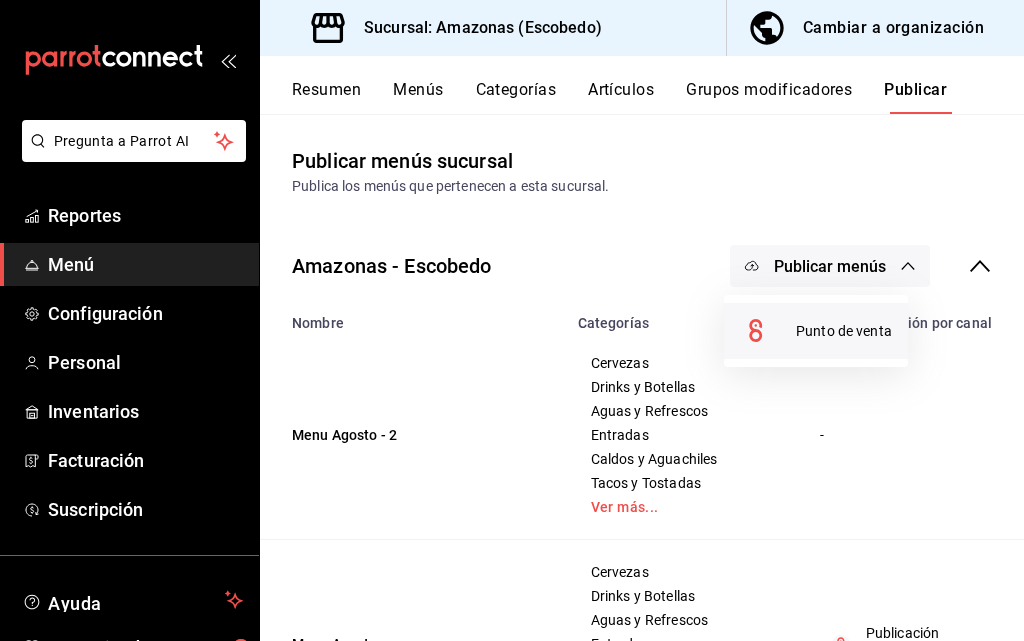 click on "Punto de venta" at bounding box center (844, 331) 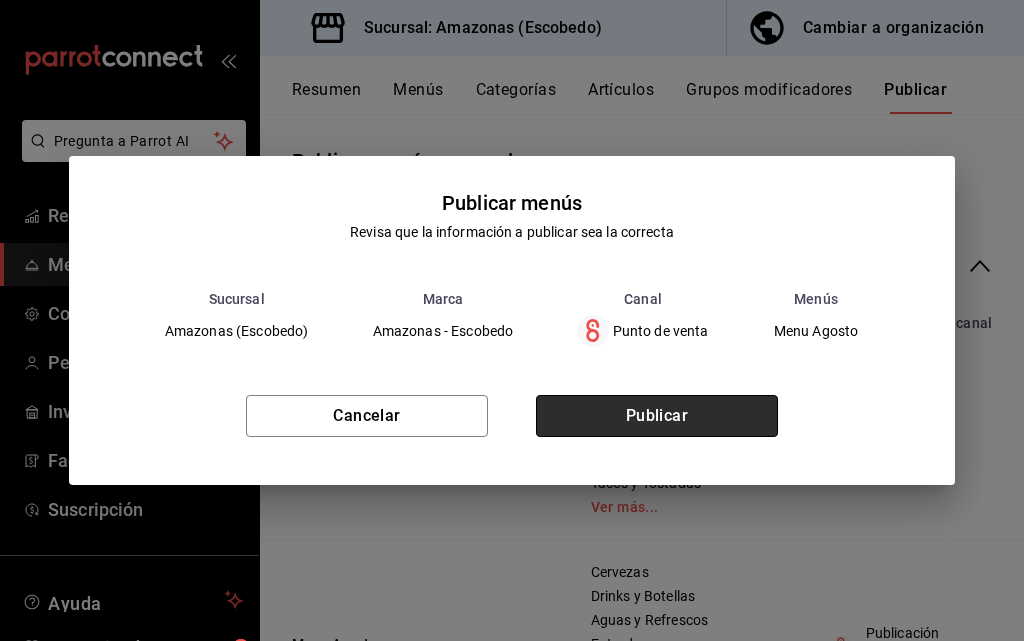 click on "Publicar" at bounding box center [657, 416] 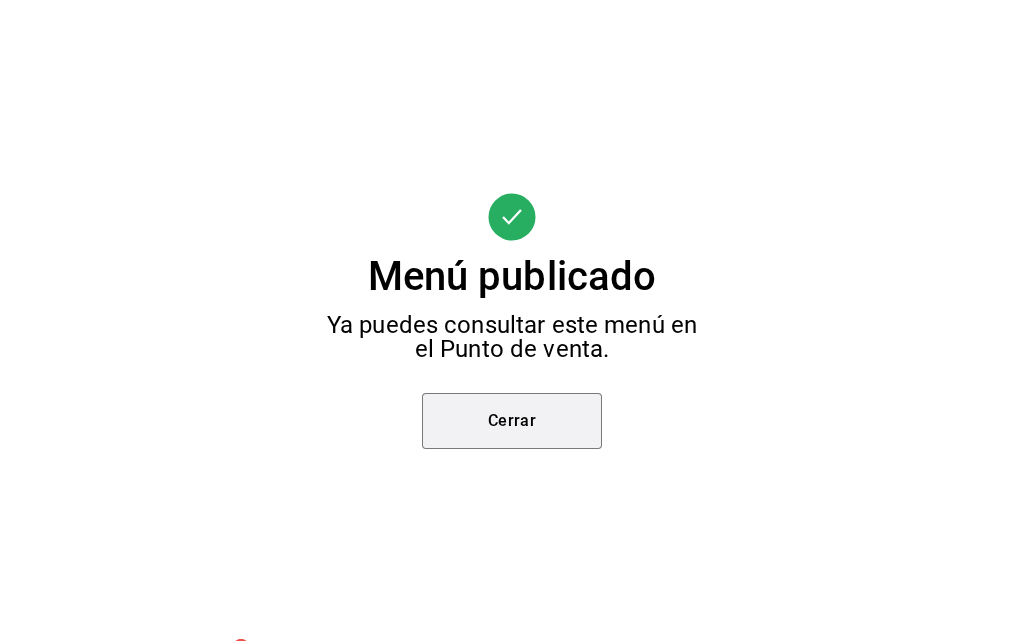 click on "Cerrar" at bounding box center [512, 421] 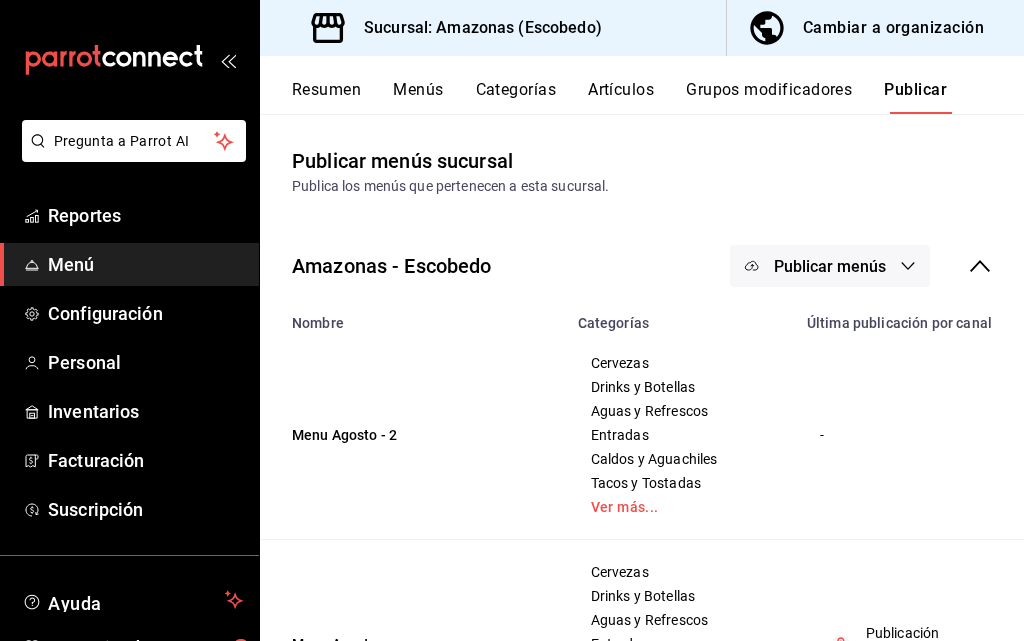 click at bounding box center [512, 320] 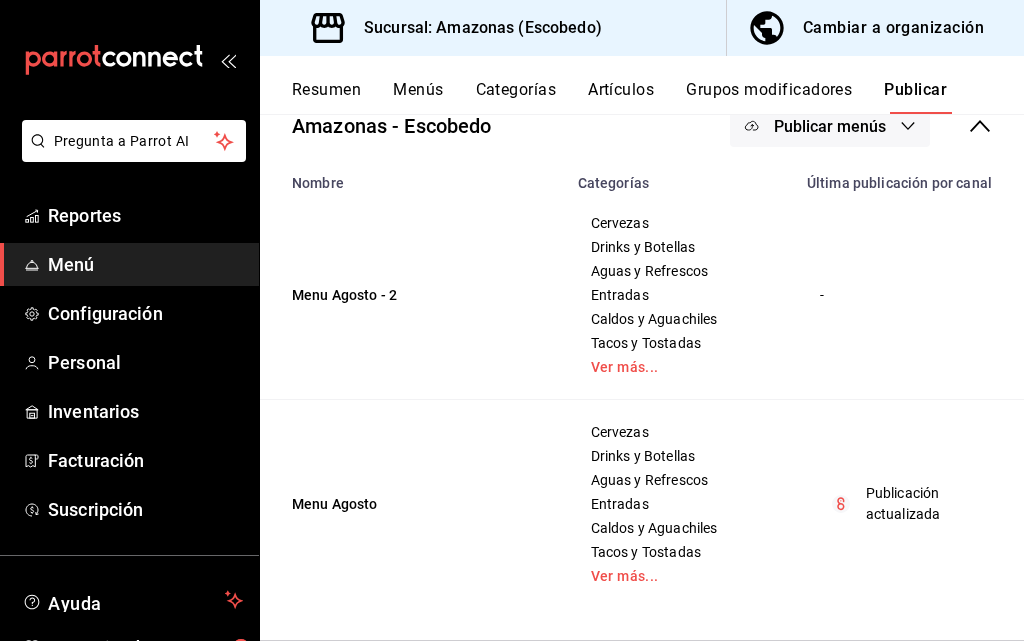 click on "Menús" at bounding box center [418, 97] 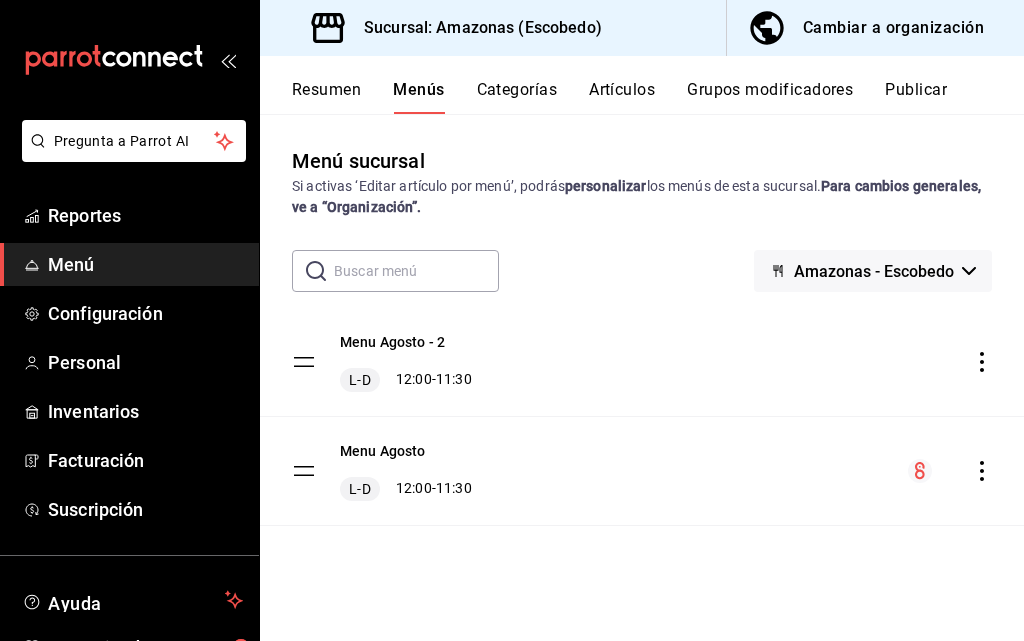 click 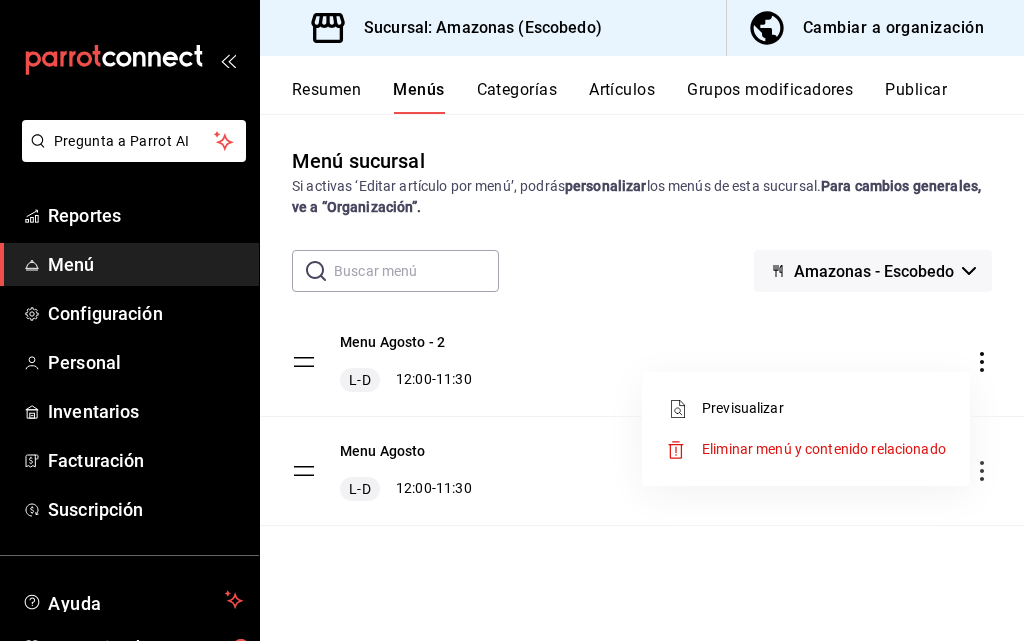 click on "Eliminar menú y contenido relacionado" at bounding box center (824, 449) 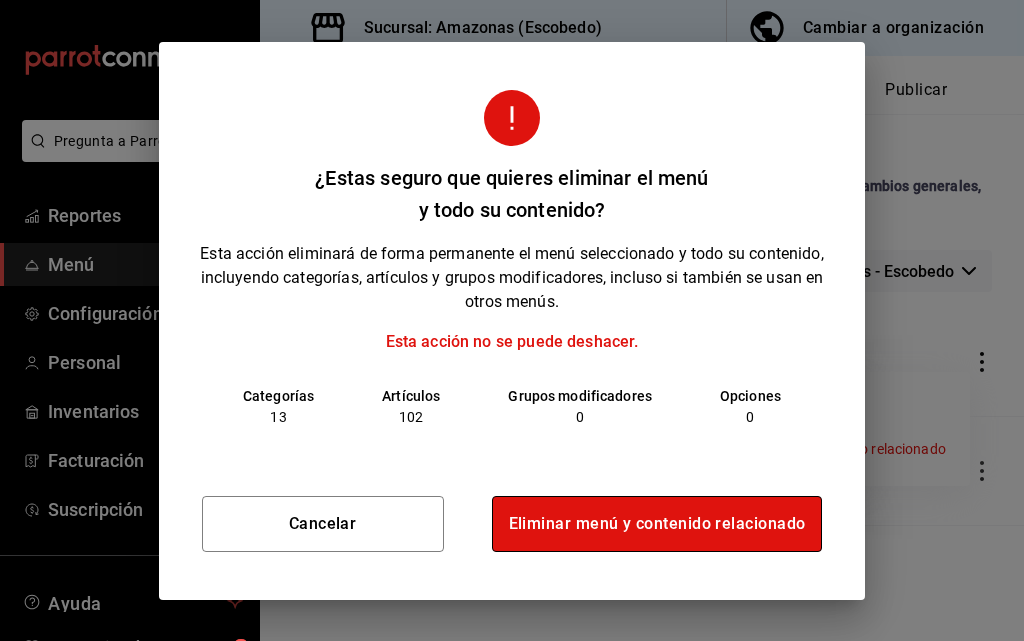 click on "Eliminar menú y contenido relacionado" at bounding box center [657, 524] 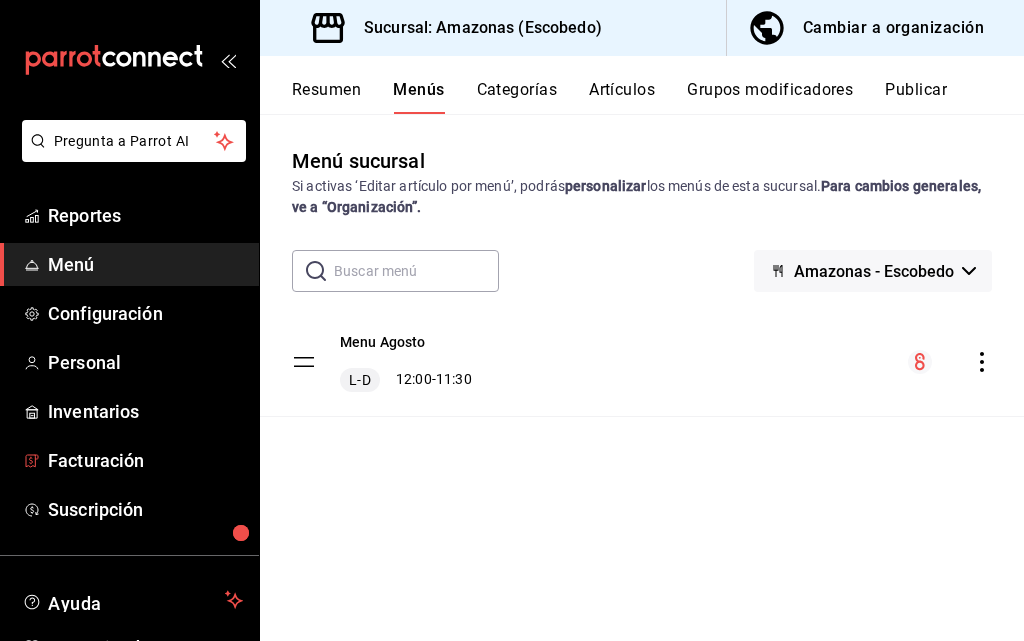 scroll, scrollTop: 114, scrollLeft: 0, axis: vertical 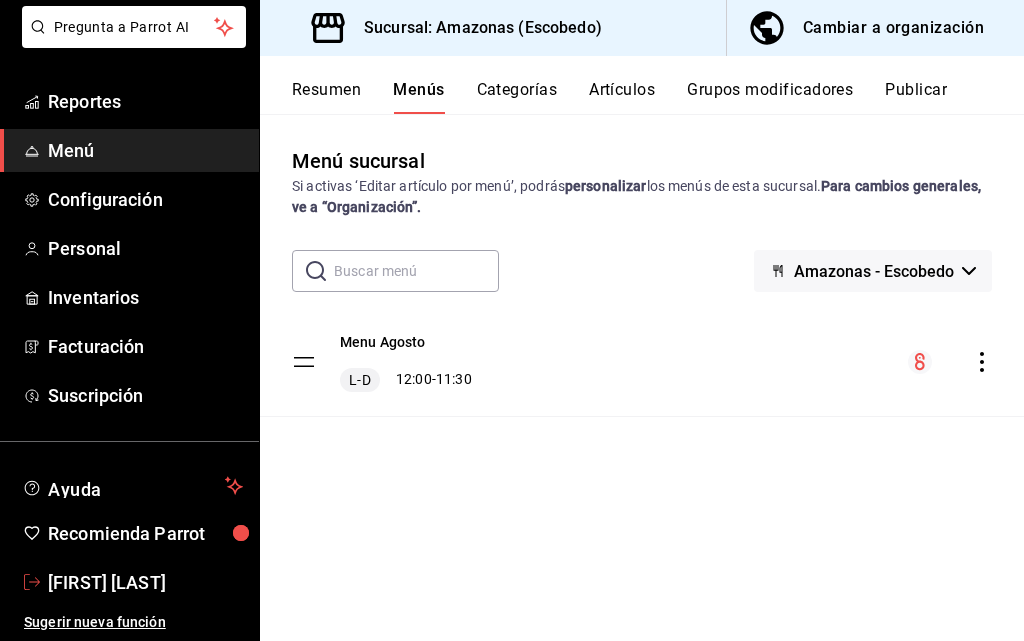 drag, startPoint x: 125, startPoint y: 582, endPoint x: 518, endPoint y: 371, distance: 446.06055 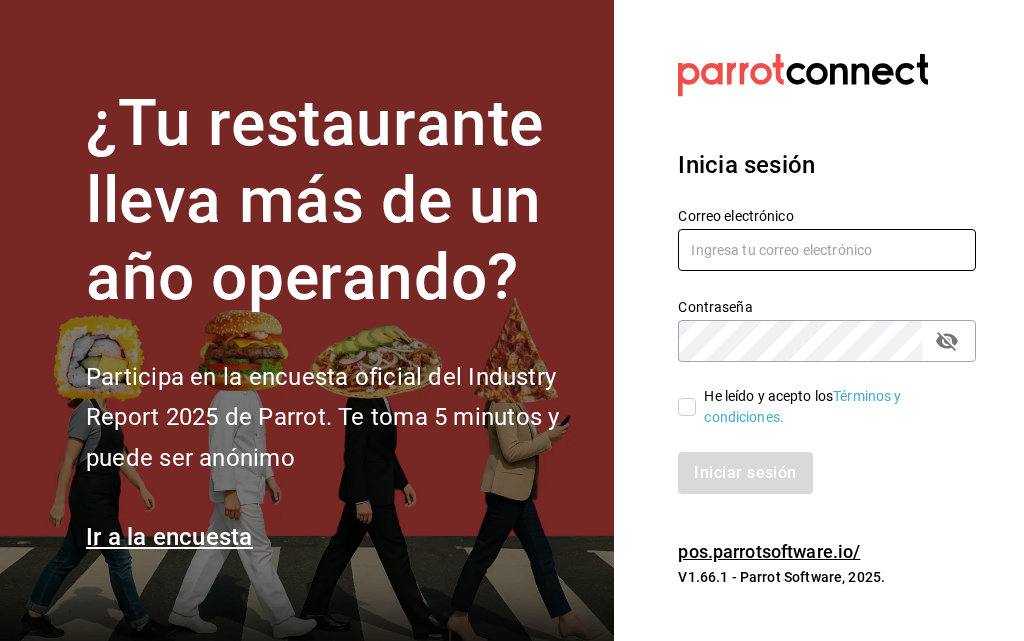 type on "[EMAIL]" 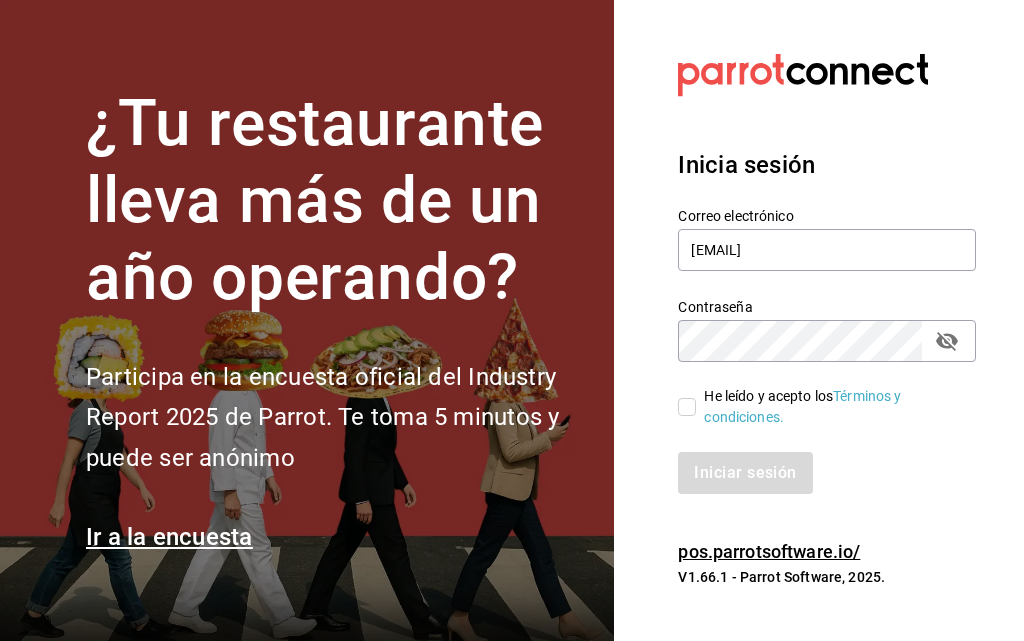 drag, startPoint x: 680, startPoint y: 409, endPoint x: 684, endPoint y: 425, distance: 16.492422 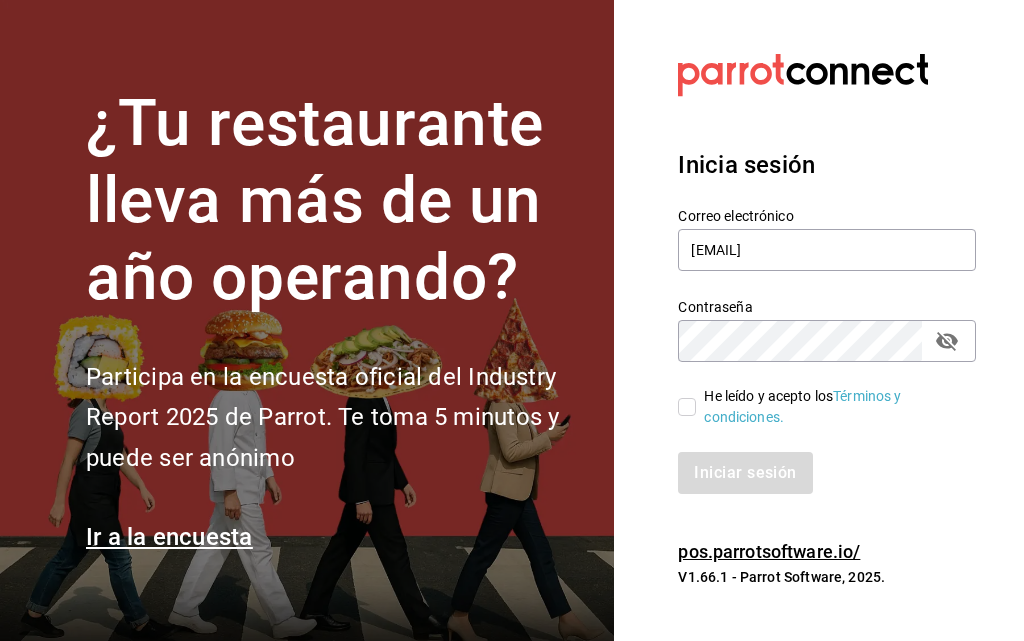 checkbox on "true" 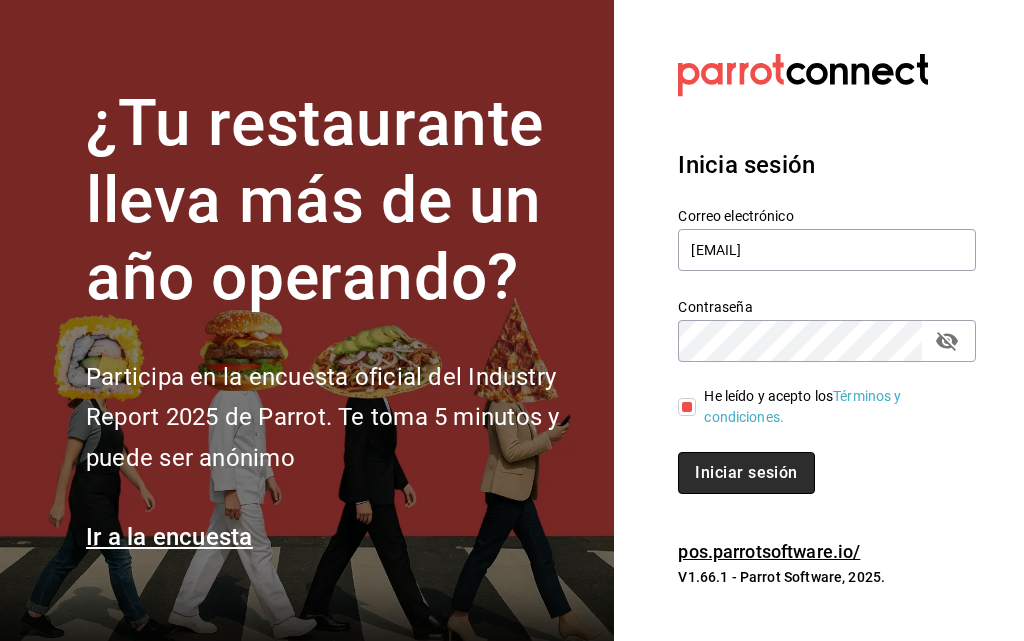 click on "Iniciar sesión" at bounding box center (746, 473) 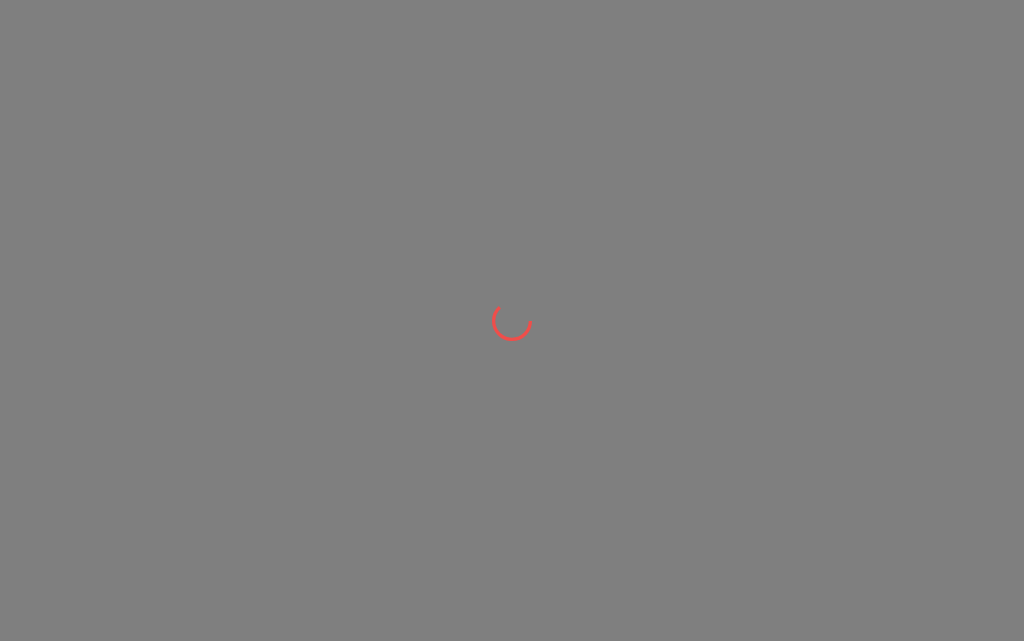 scroll, scrollTop: 0, scrollLeft: 0, axis: both 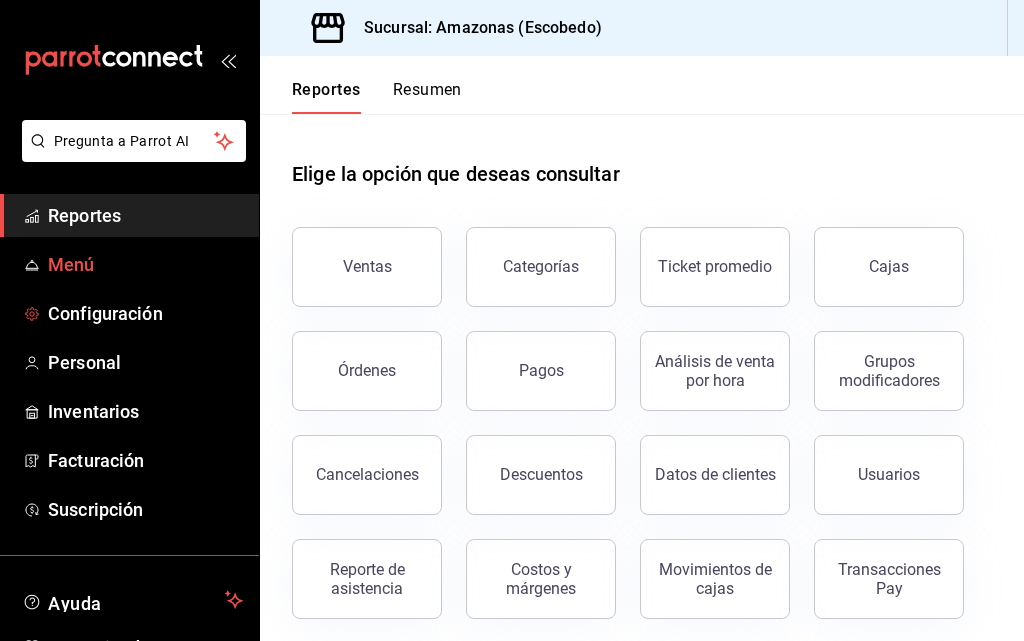 click on "Menú" at bounding box center [145, 264] 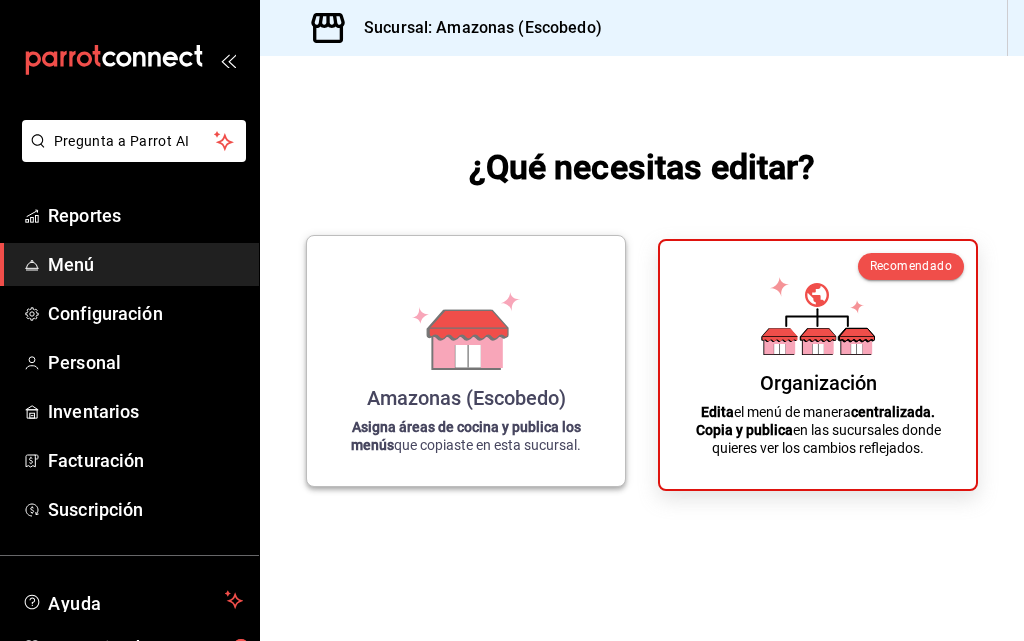 click on "Amazonas (Escobedo) Asigna áreas de cocina y publica los menús  que copiaste en esta sucursal." at bounding box center [466, 361] 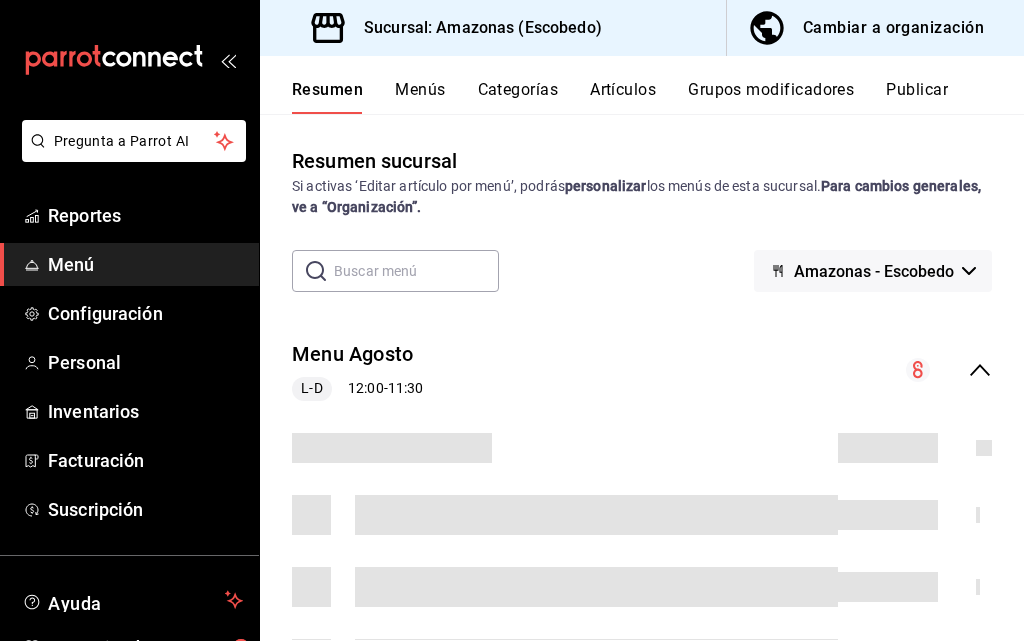 click on "L-D 12:00  -  11:30" at bounding box center (357, 389) 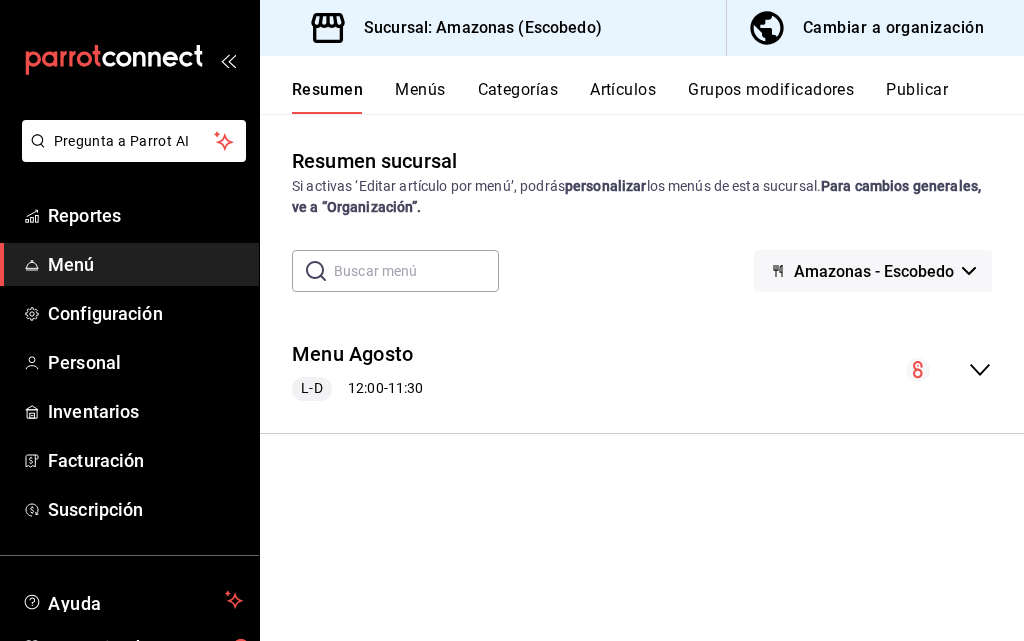 scroll, scrollTop: 0, scrollLeft: 0, axis: both 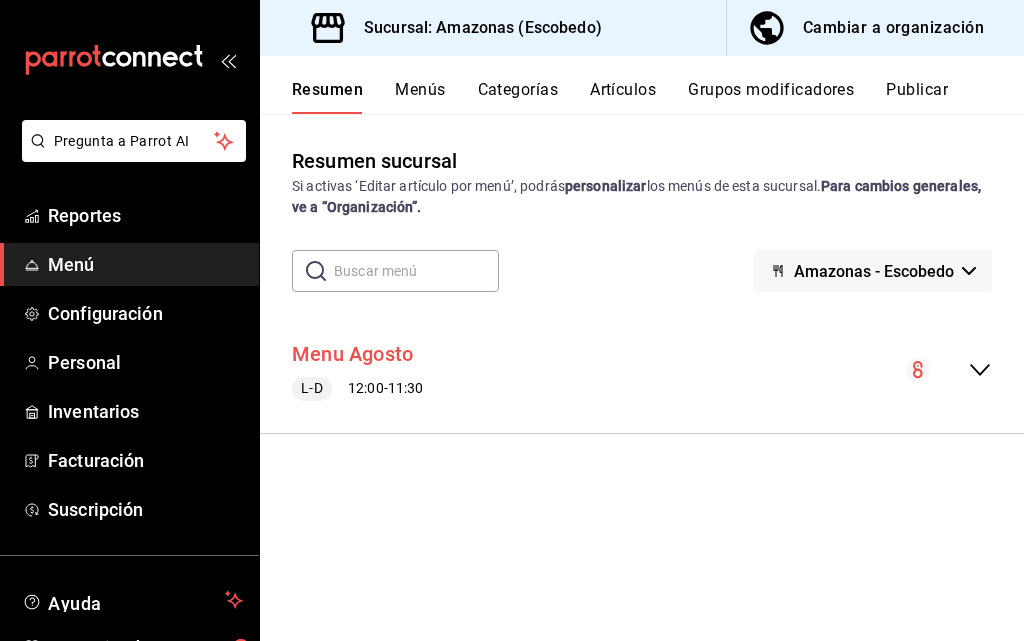 click on "Menu Agosto" at bounding box center (352, 354) 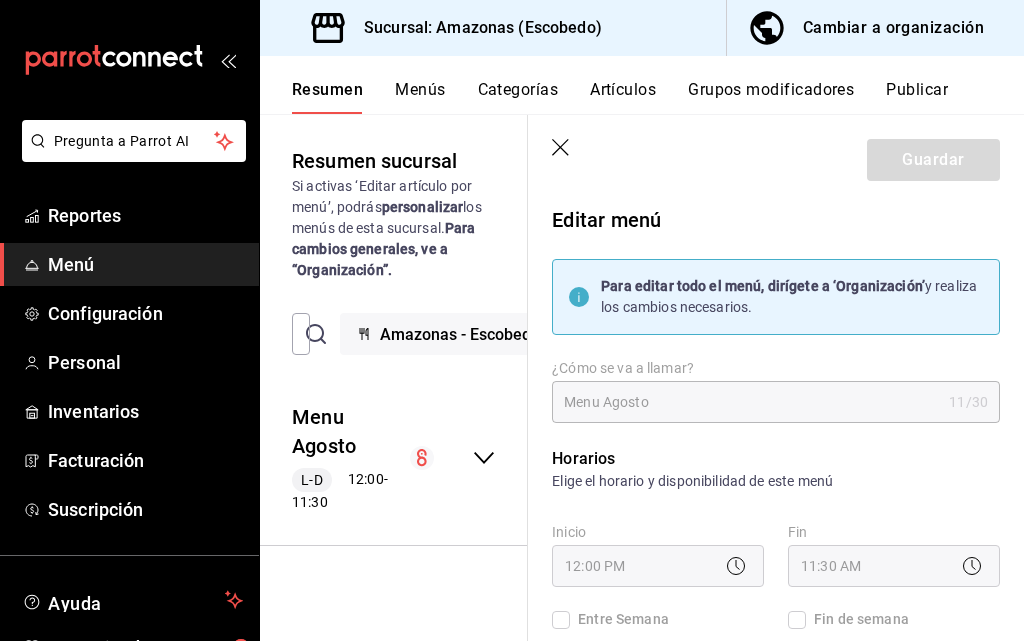 checkbox on "true" 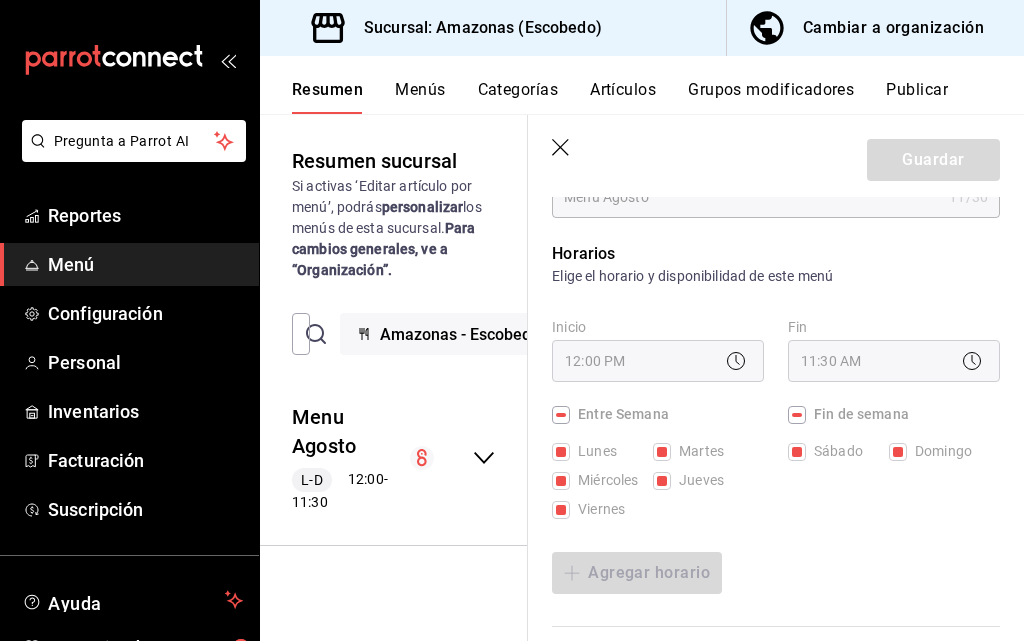 scroll, scrollTop: 300, scrollLeft: 0, axis: vertical 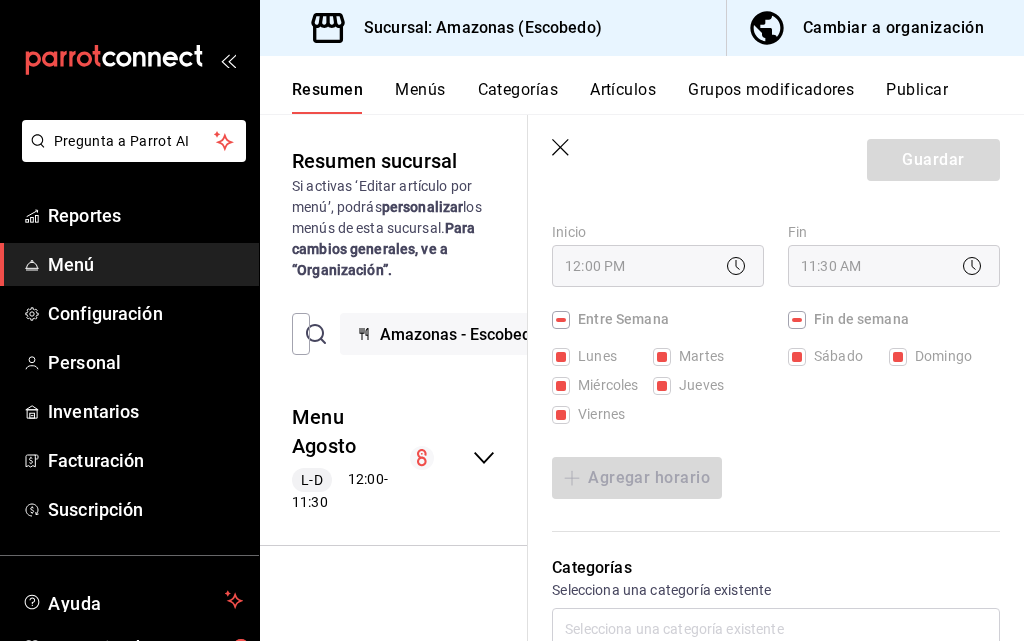 click on "12:00 PM" at bounding box center (658, 266) 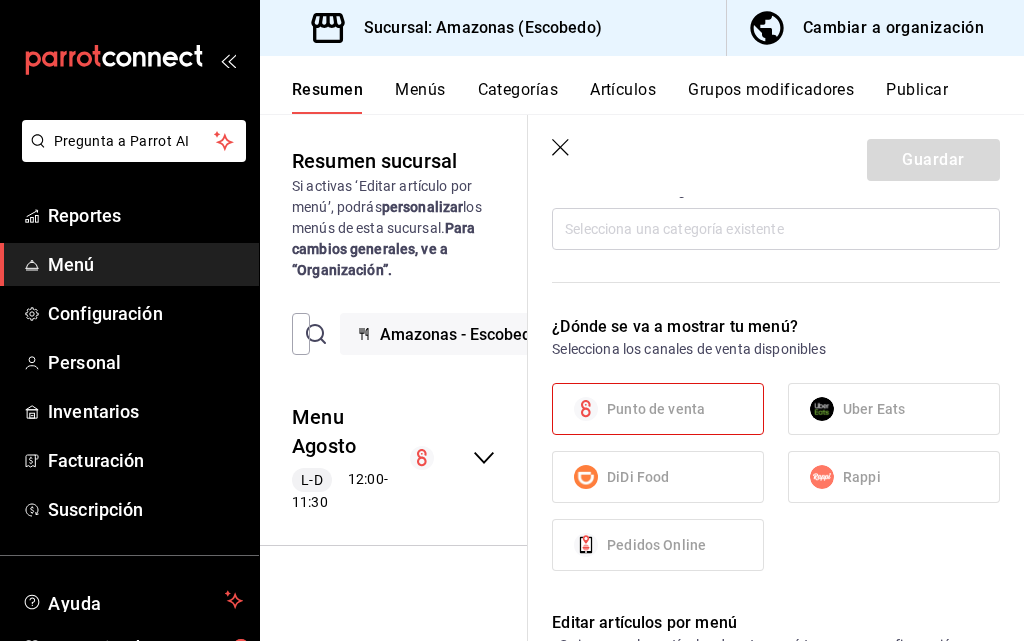 scroll, scrollTop: 600, scrollLeft: 0, axis: vertical 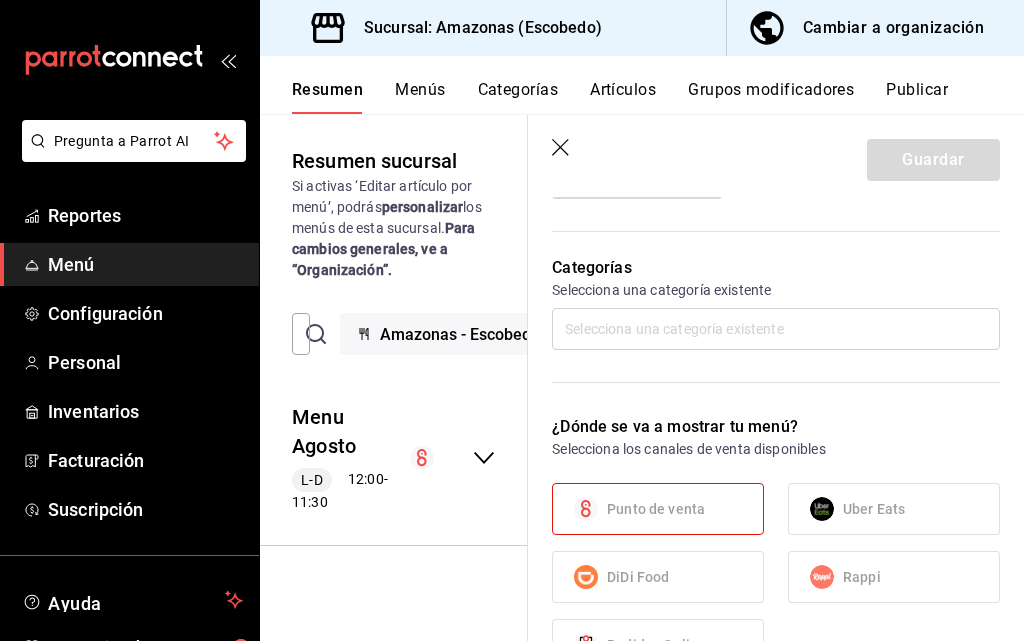 click 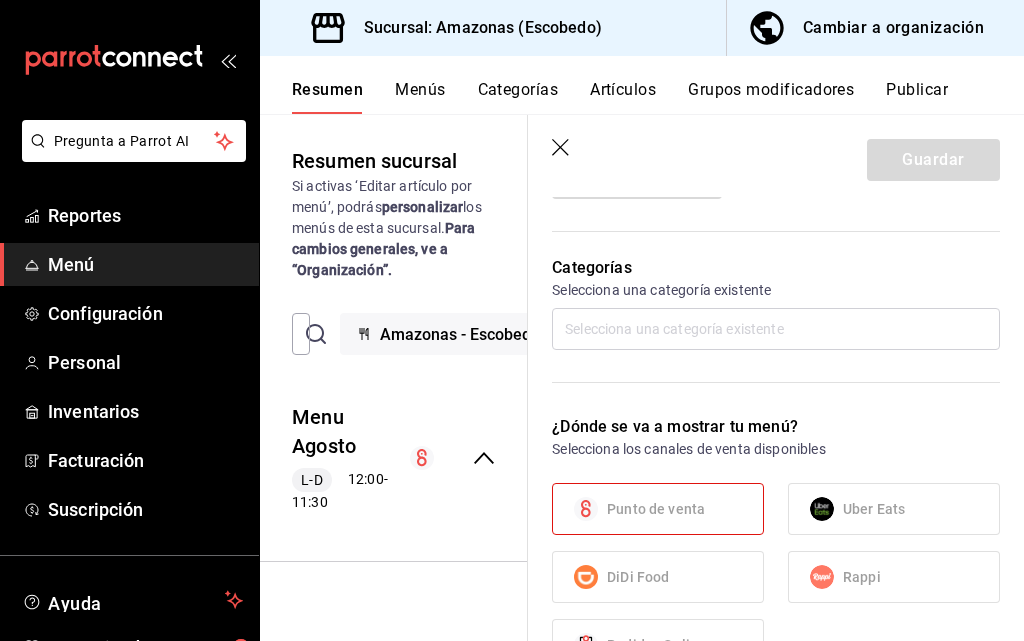 click 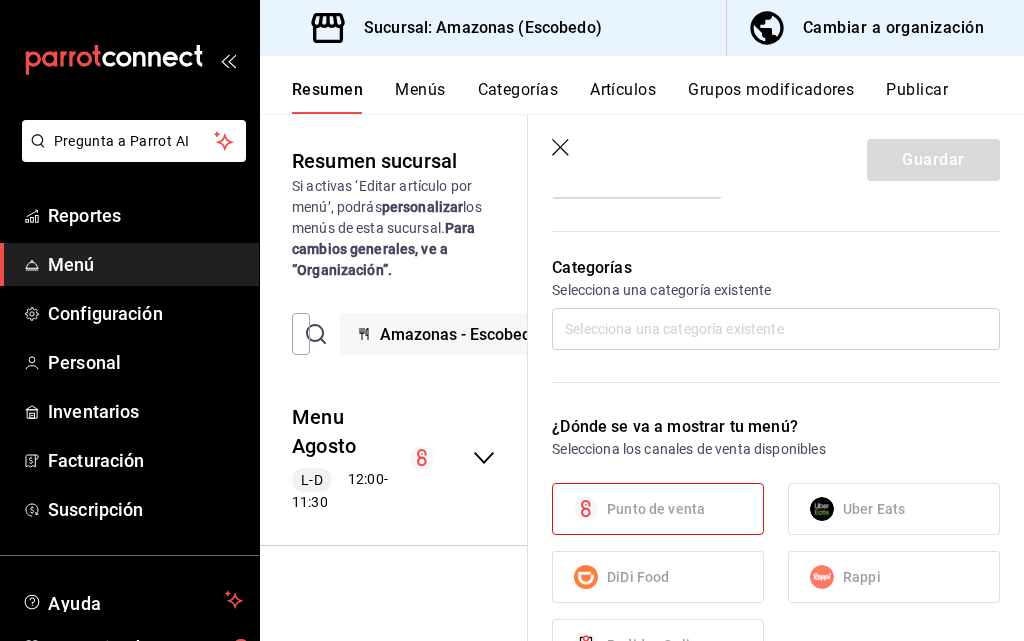 click at bounding box center [776, 329] 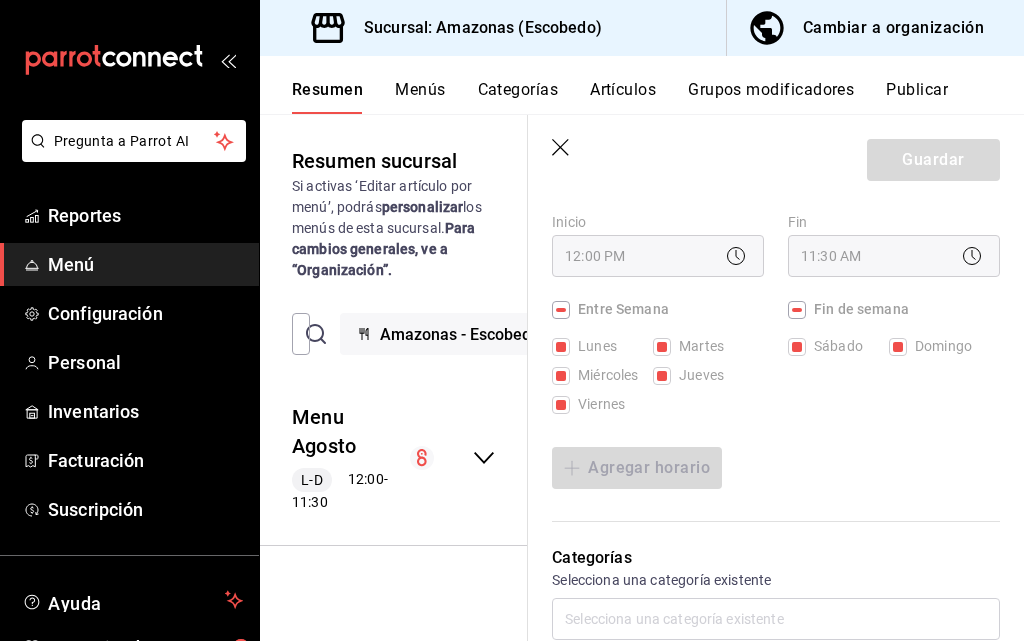 scroll, scrollTop: 300, scrollLeft: 0, axis: vertical 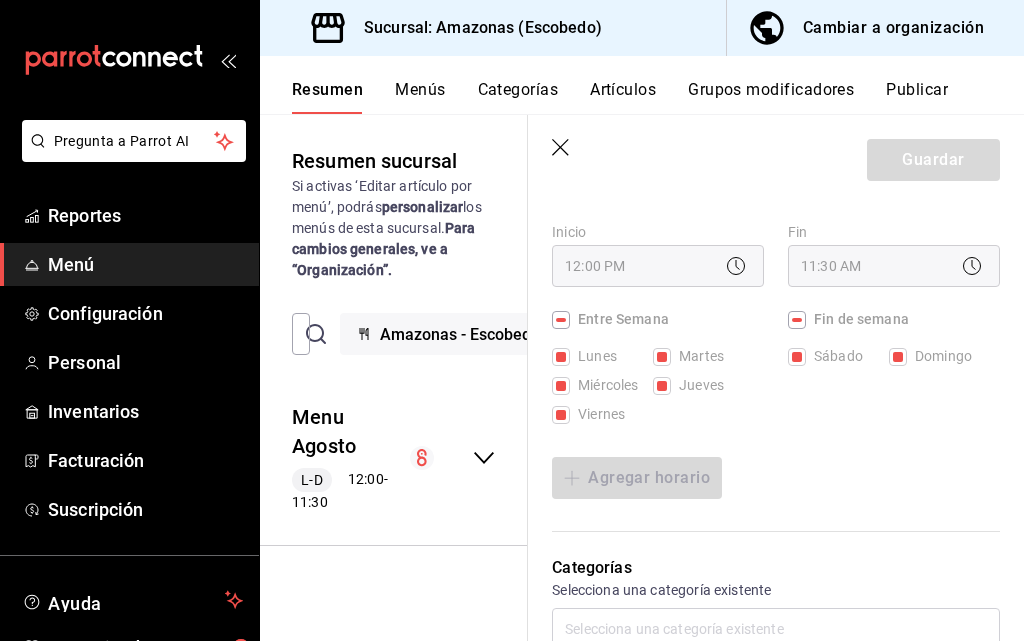 click on "Guardar" at bounding box center (776, 156) 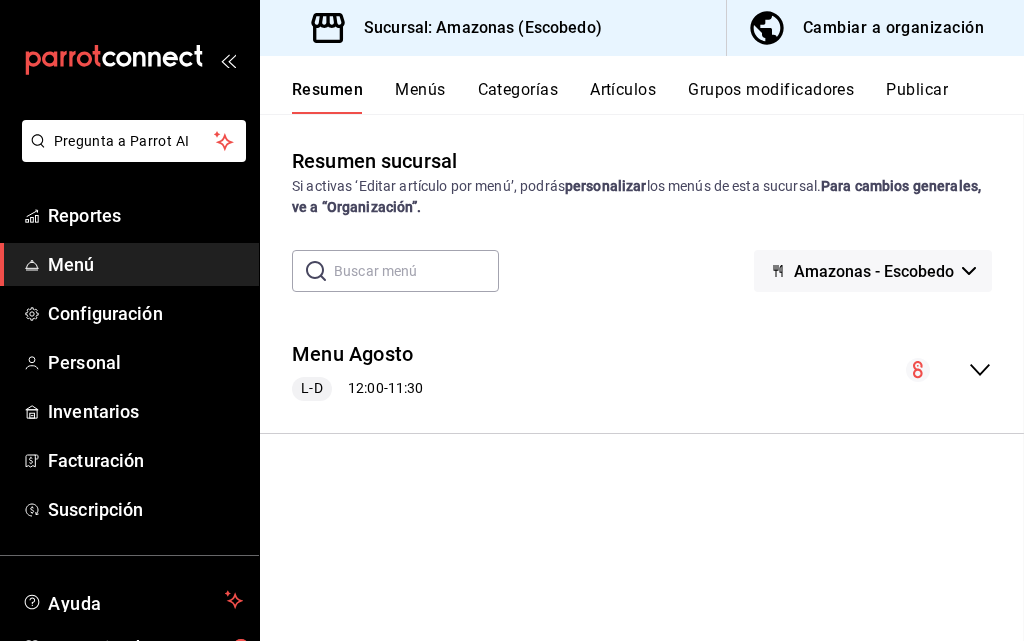 checkbox on "false" 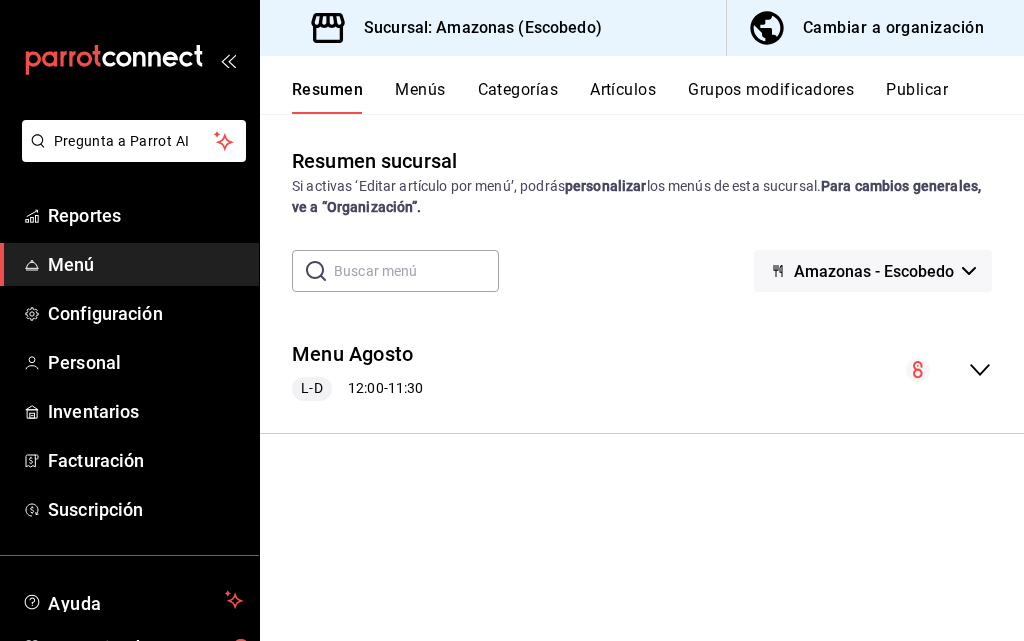click 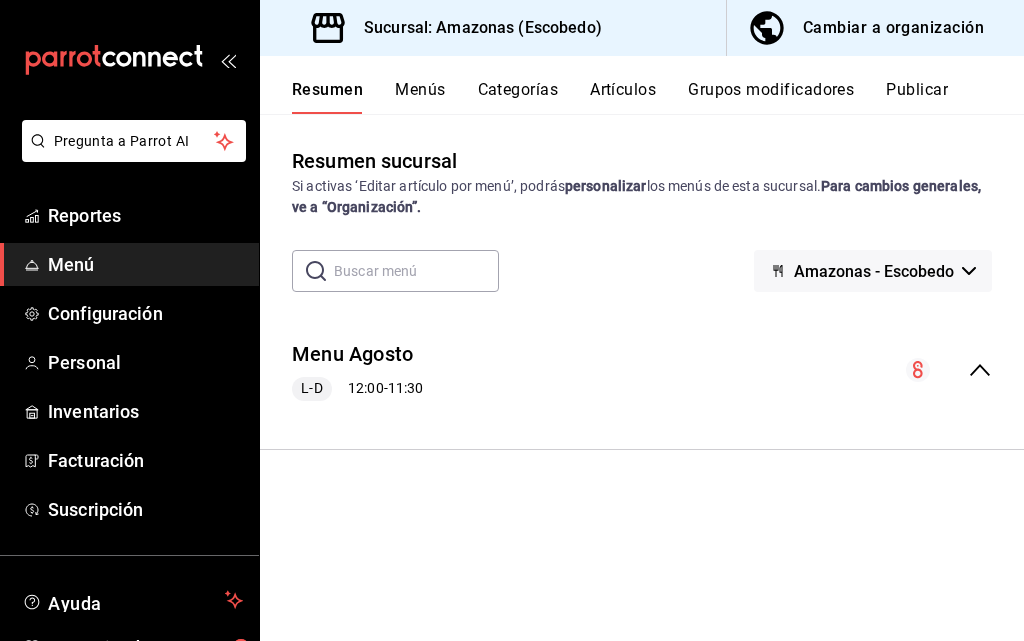 click 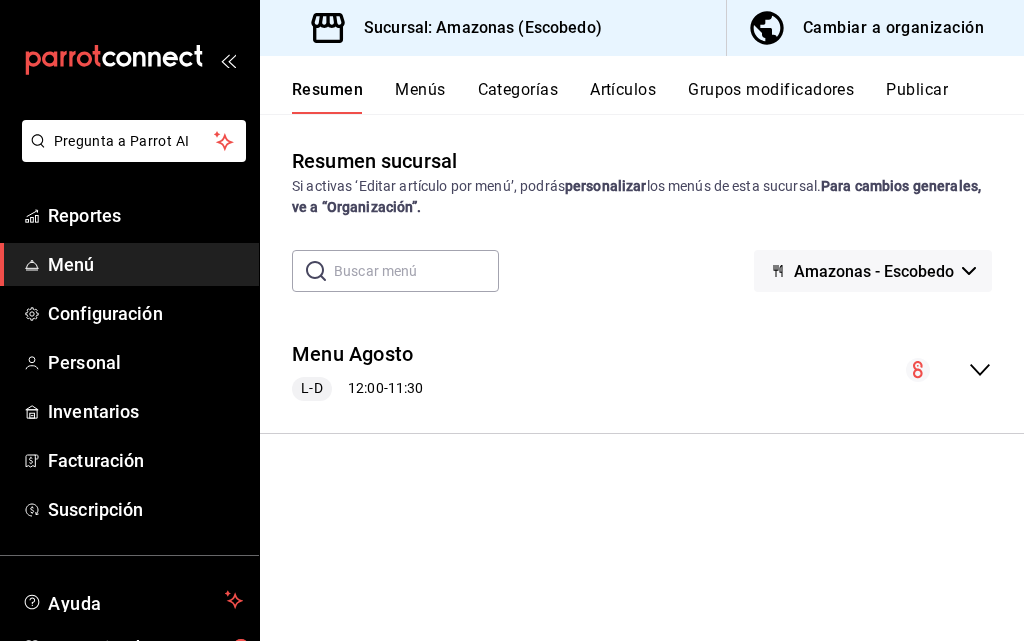 click 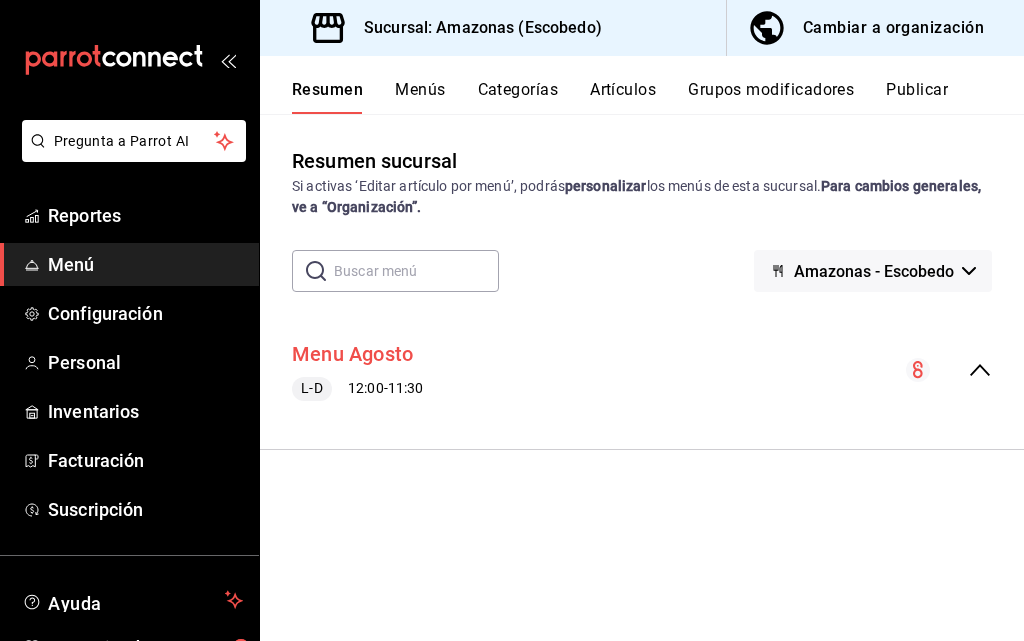 click on "Menu Agosto" at bounding box center [352, 354] 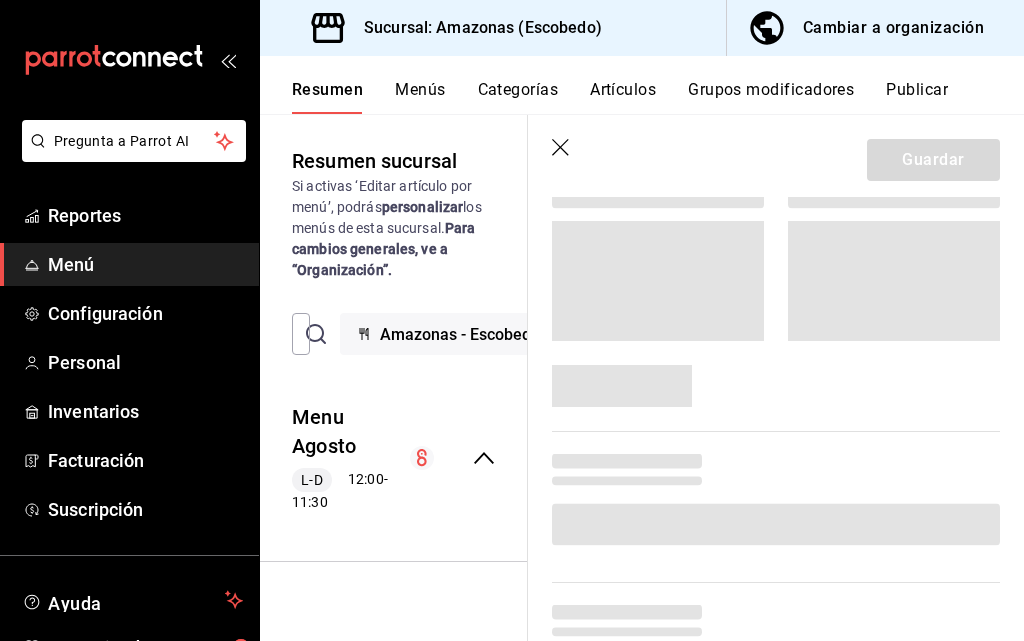 scroll, scrollTop: 0, scrollLeft: 0, axis: both 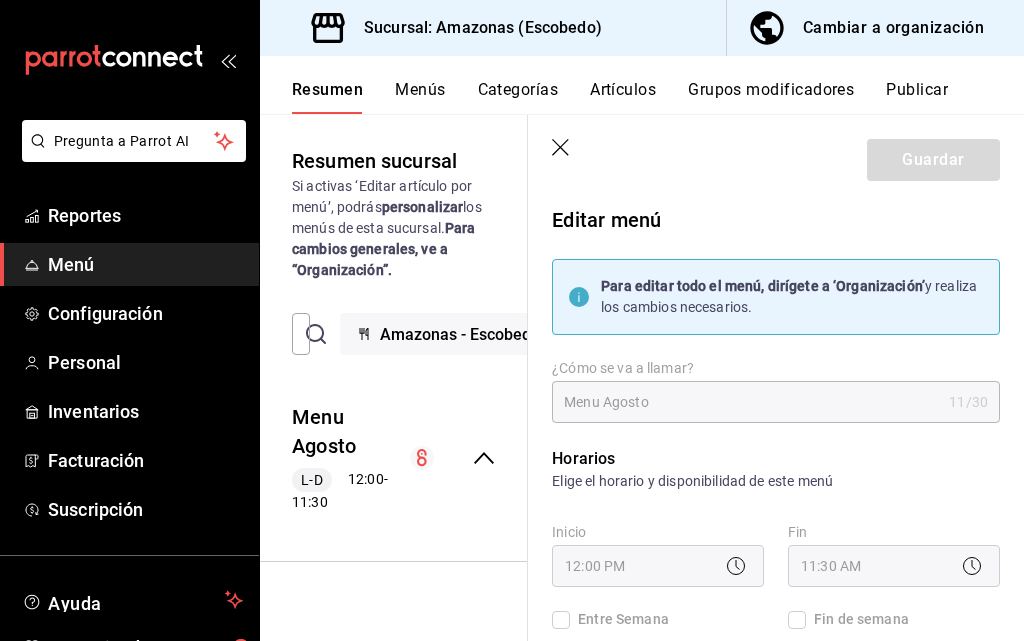 checkbox on "true" 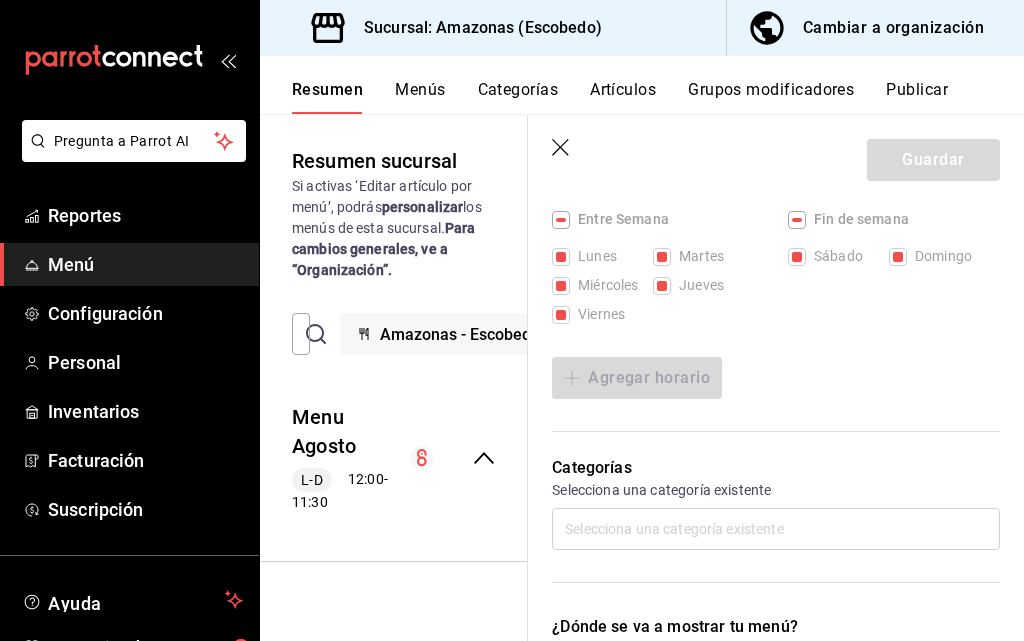 scroll, scrollTop: 100, scrollLeft: 0, axis: vertical 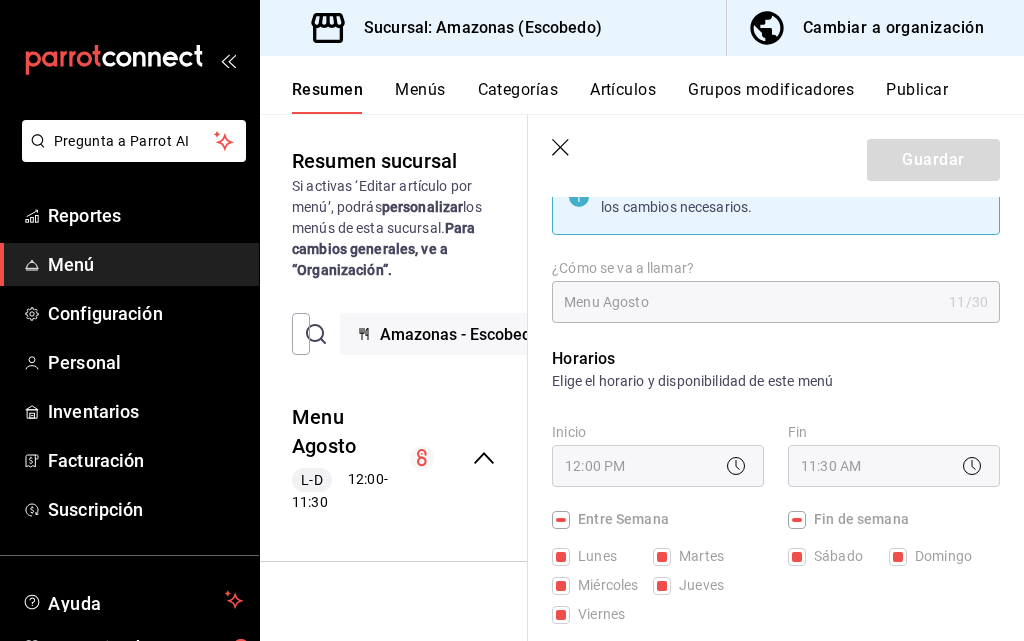 click 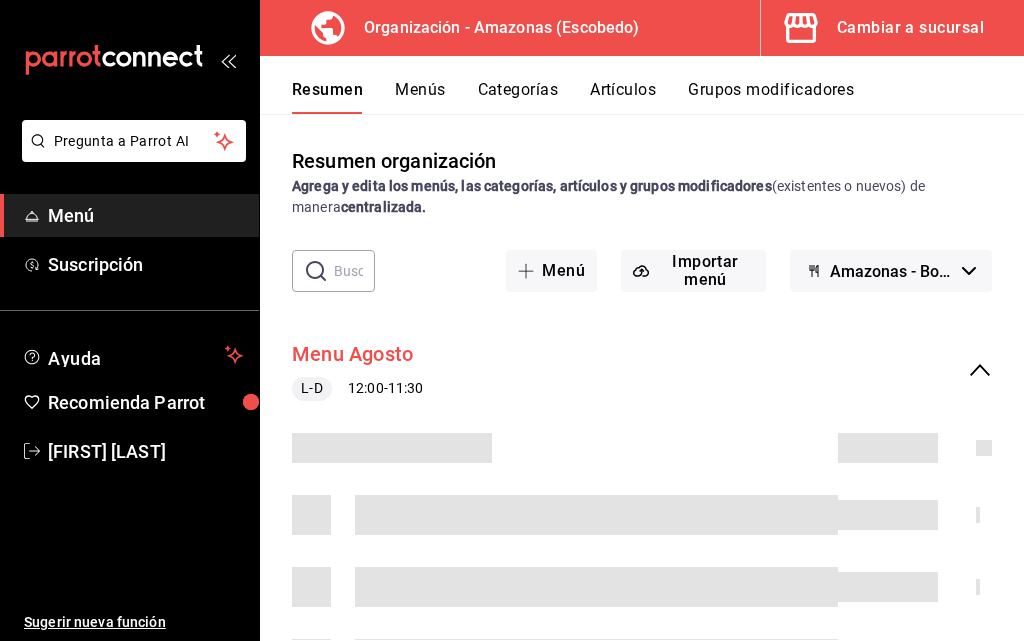 click on "Menu Agosto" at bounding box center (352, 354) 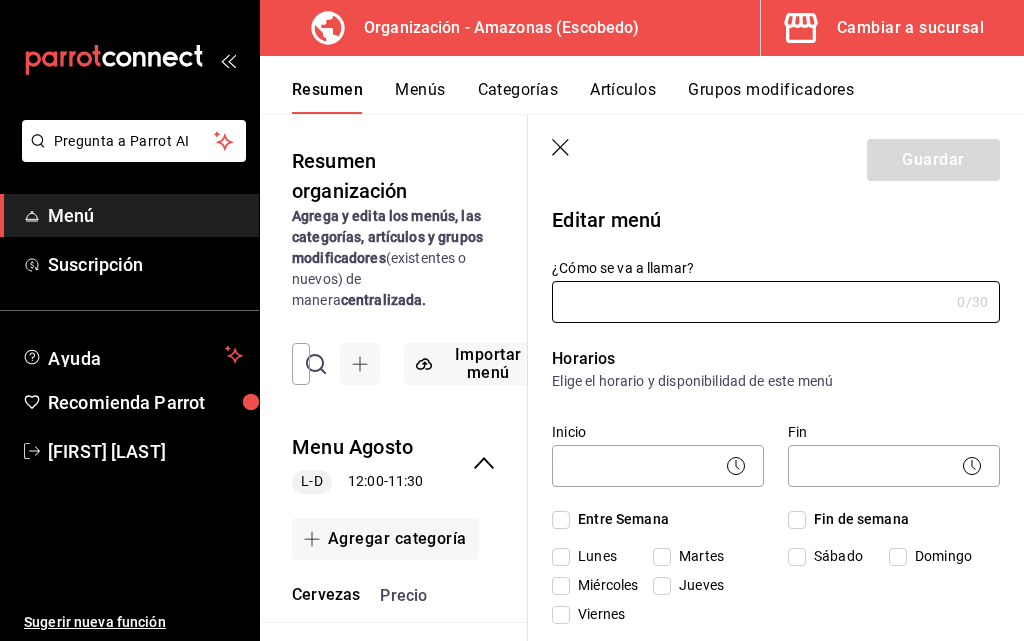 type on "Menu Agosto" 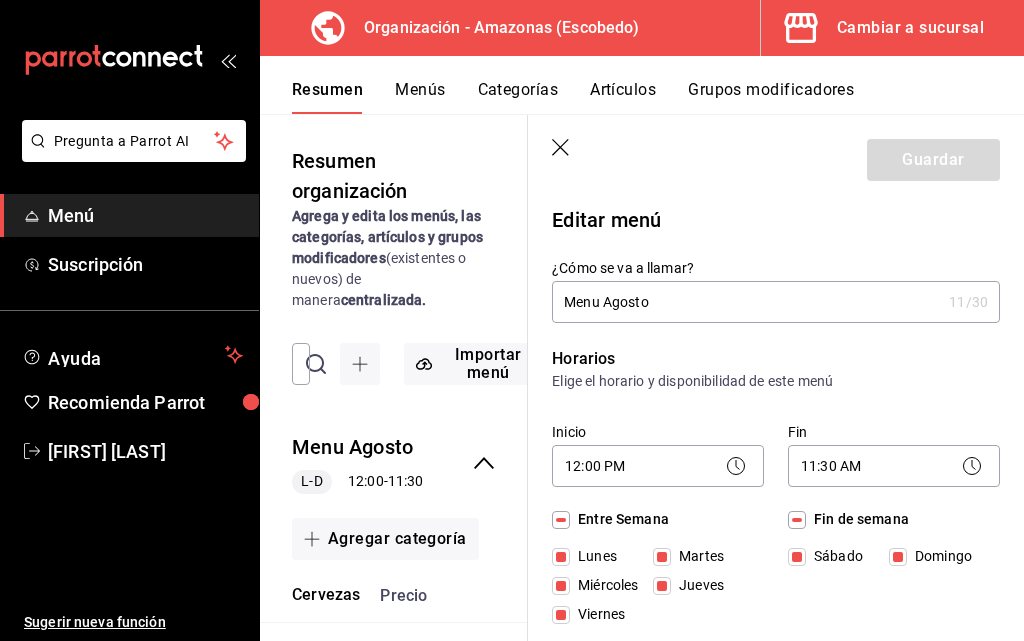 click 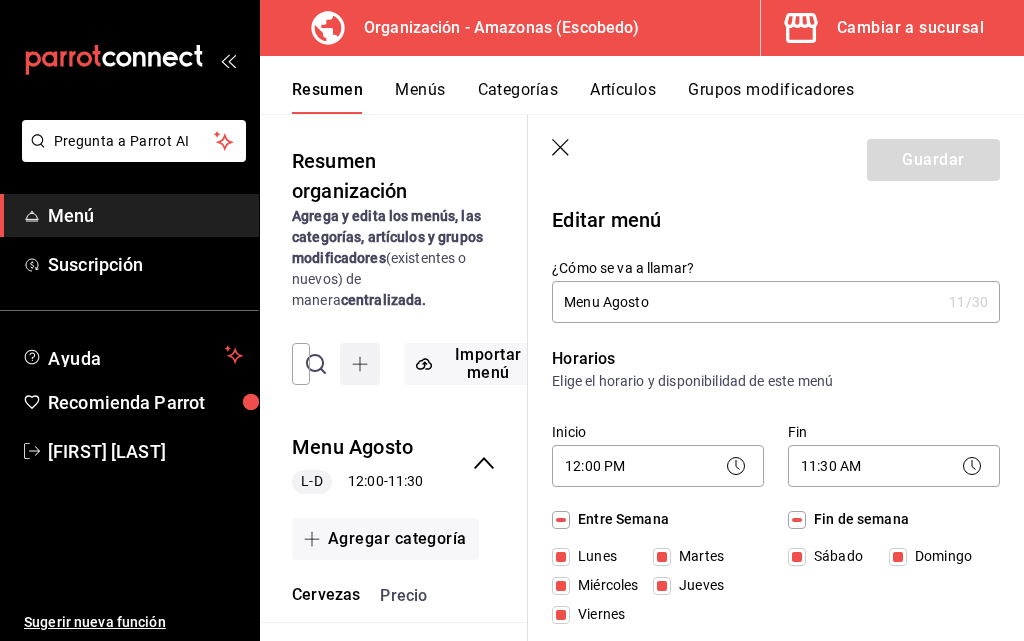 type 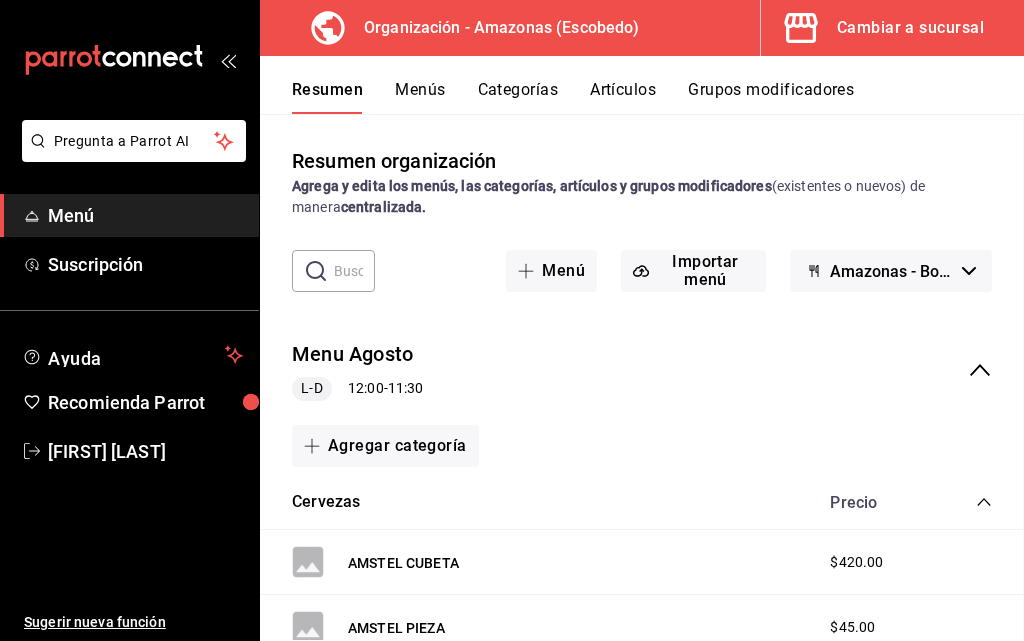 checkbox on "false" 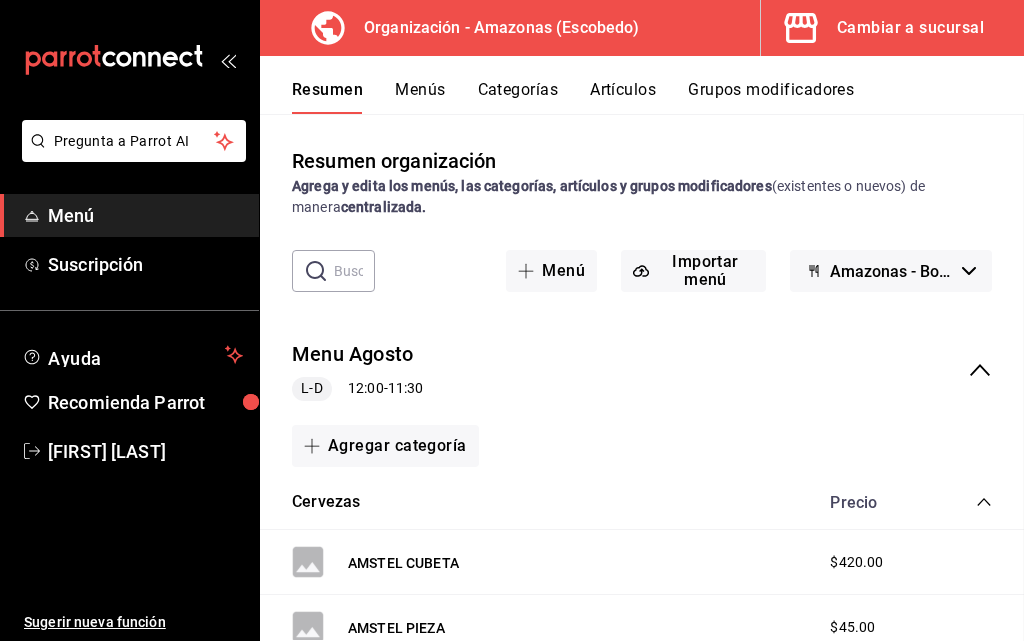 checkbox on "false" 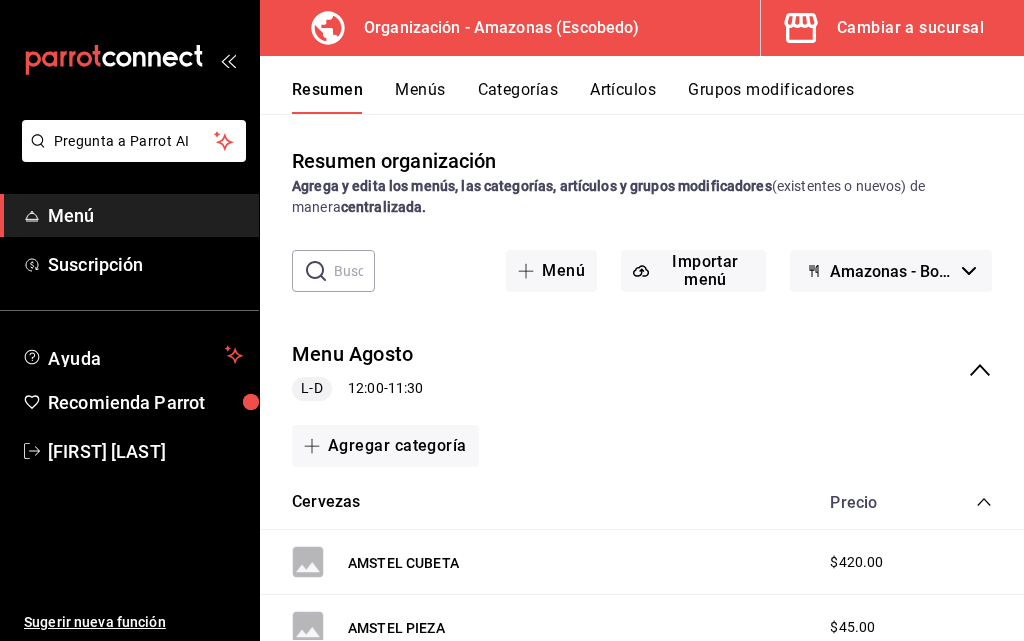 click on "Amazonas - Borrador" at bounding box center [891, 271] 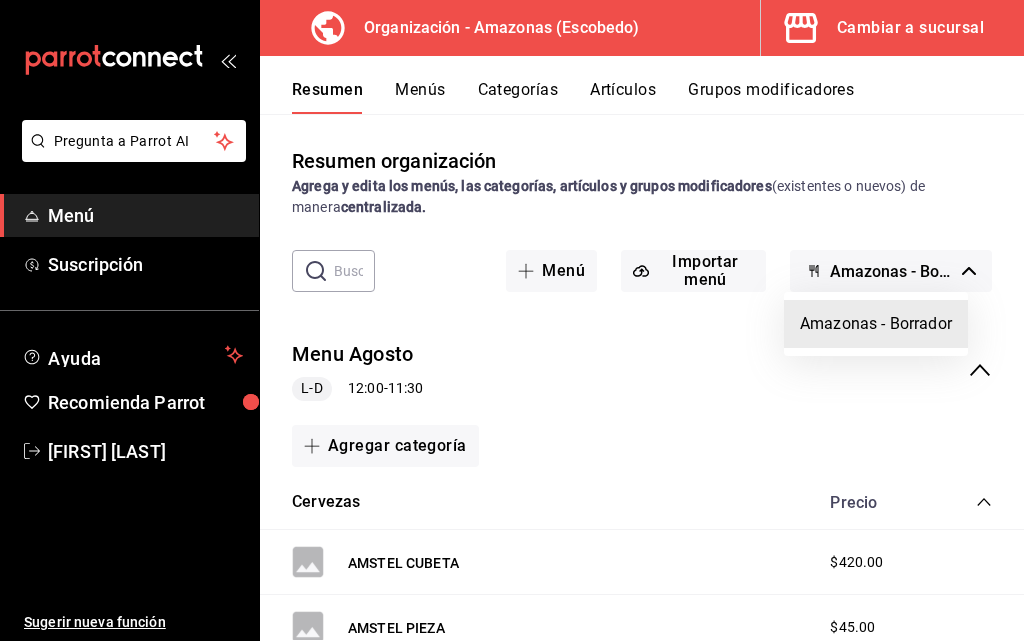 click at bounding box center [512, 320] 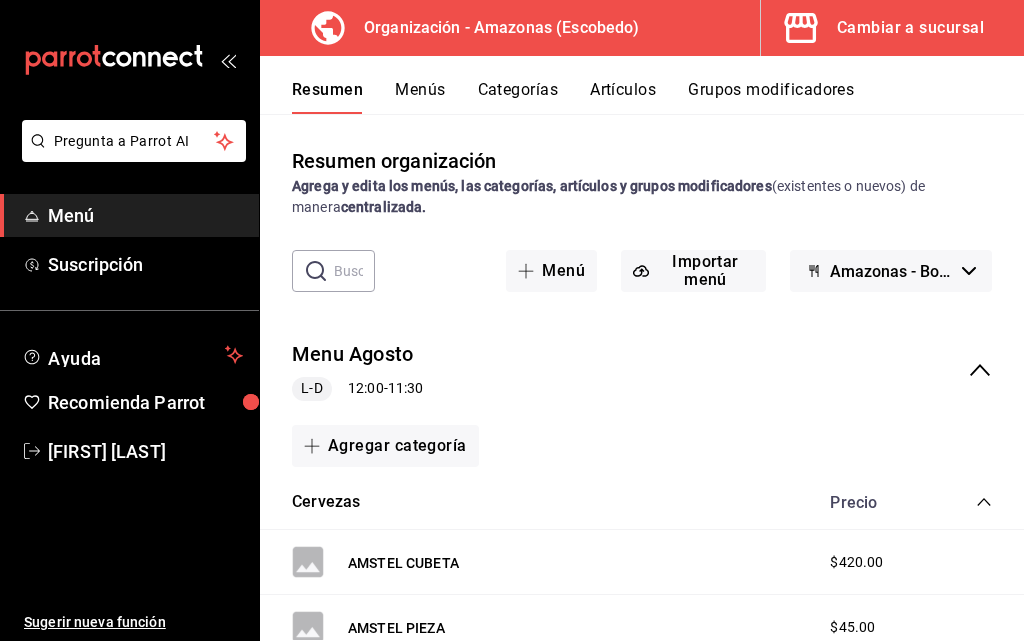 click on "Menu Agosto L-D 12:00  -  11:30" at bounding box center [642, 370] 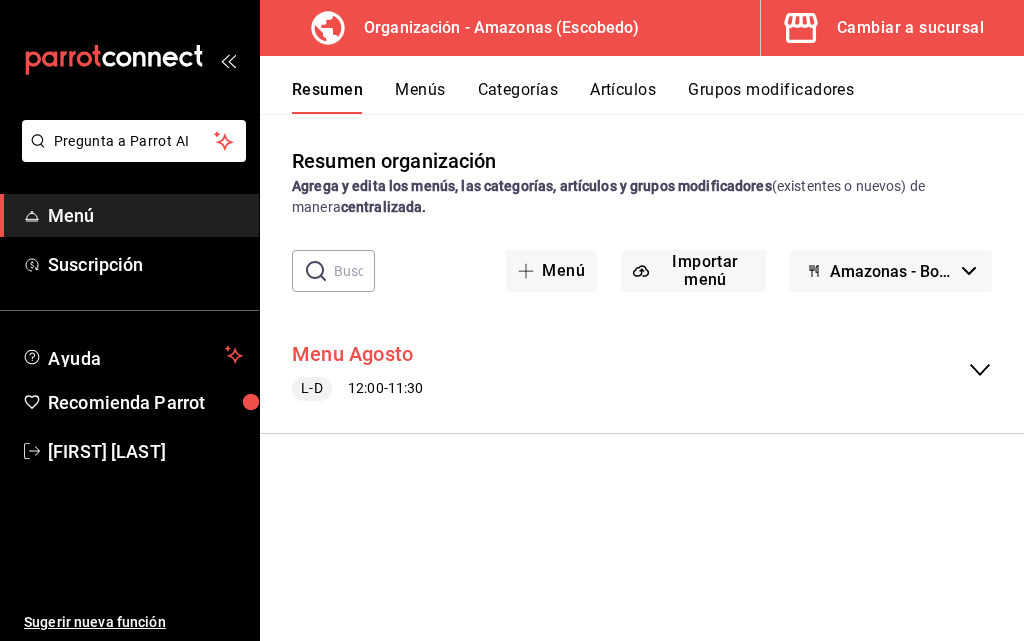 drag, startPoint x: 324, startPoint y: 352, endPoint x: 300, endPoint y: 358, distance: 24.738634 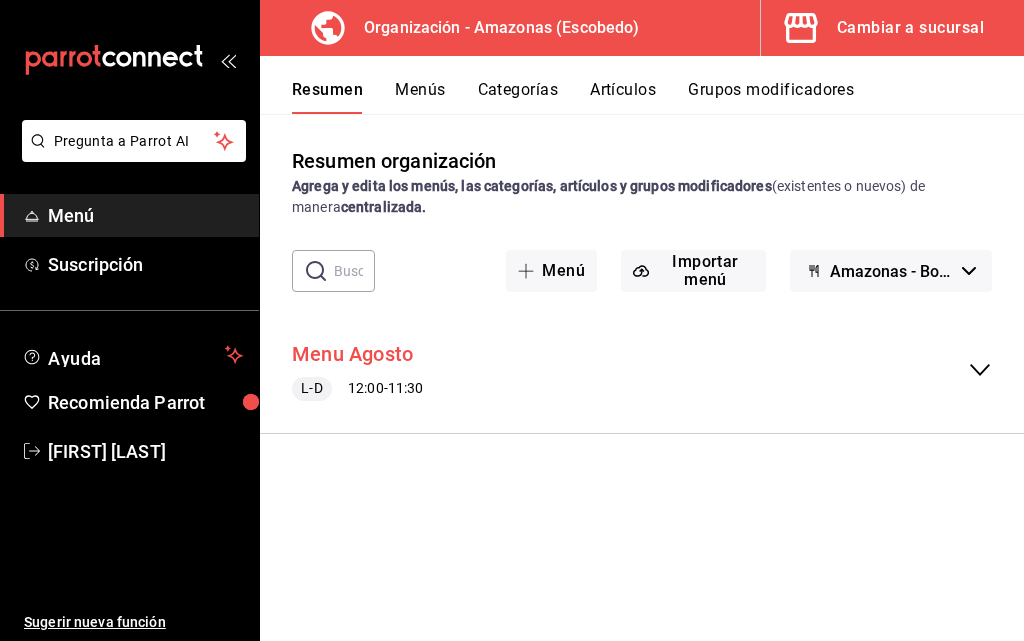 click on "Menu Agosto" at bounding box center [352, 354] 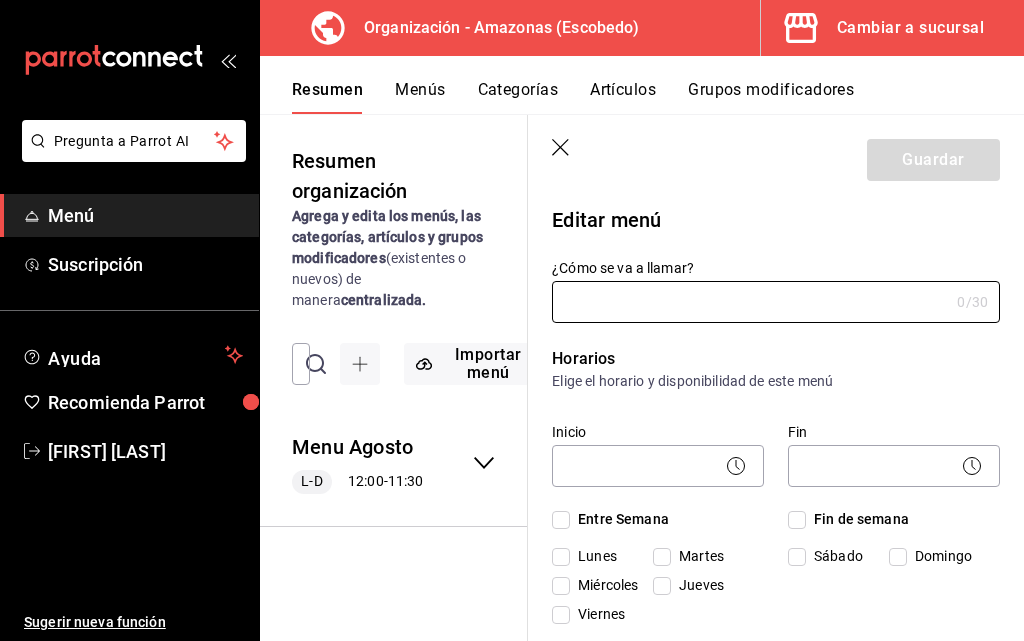 type on "Menu Agosto" 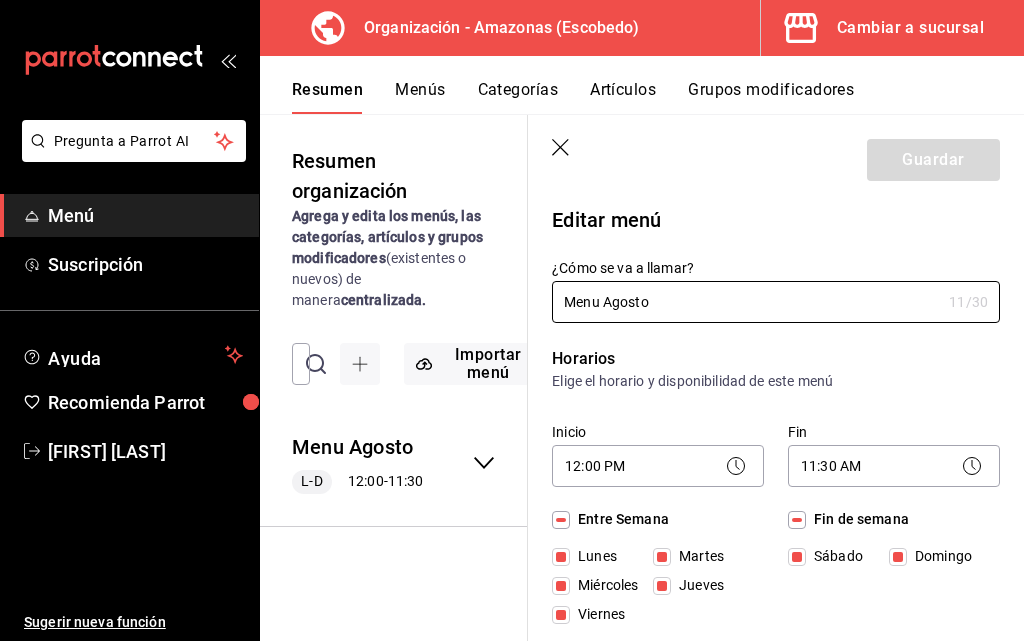 scroll, scrollTop: 200, scrollLeft: 0, axis: vertical 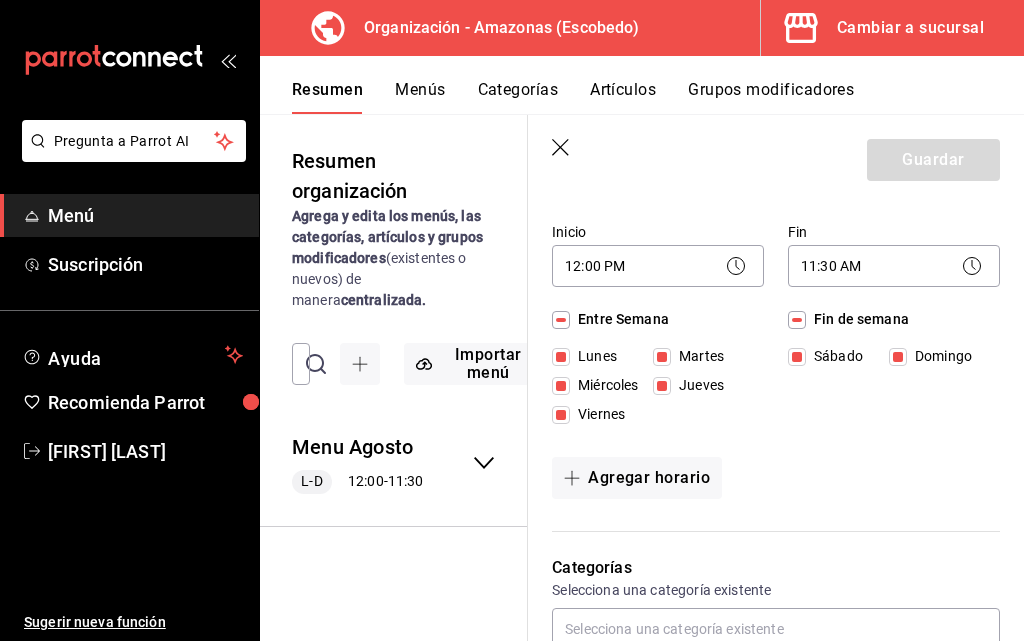 click 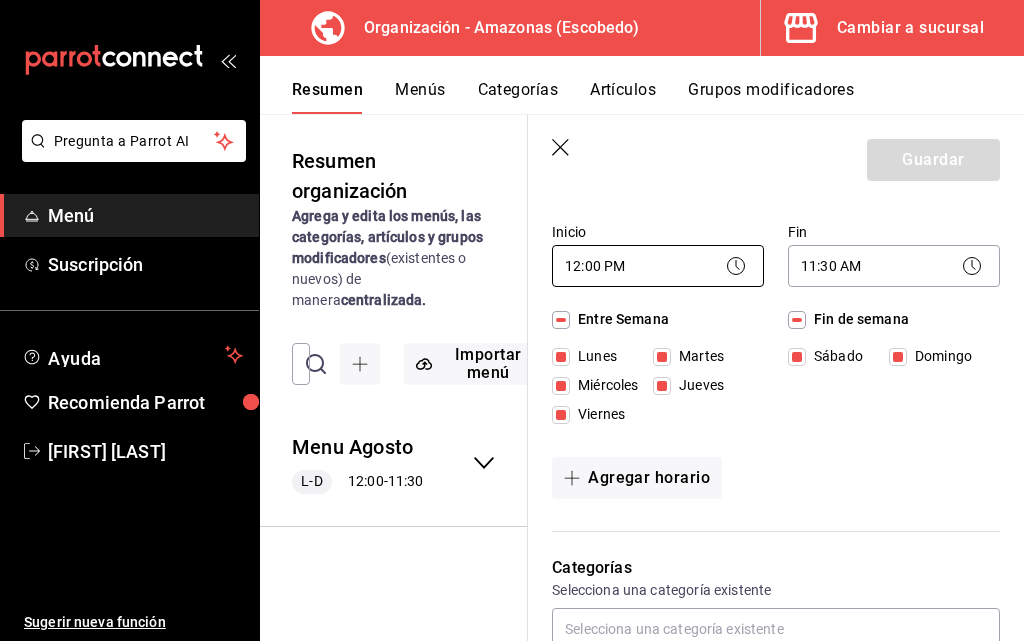 click on "Pregunta a Parrot AI Menú   Suscripción   Ayuda Recomienda Parrot   Daniel Hdz   Sugerir nueva función   Organización - Amazonas (Escobedo) Cambiar a sucursal Resumen Menús Categorías Artículos Grupos modificadores Resumen organización Agrega y edita los menús, las categorías, artículos y grupos modificadores  (existentes o nuevos) de manera  centralizada. ​ ​ Importar menú Amazonas - Borrador Menu Agosto L-D 12:00  -  11:30 Agregar categoría Cervezas Precio AMSTEL CUBETA $420.00 AMSTEL PIEZA $45.00 CORONA CUBETA $420.00 CORONA PIEZA $45.00 CUBETA PIEZA $45.00 INDIO CUBETA $420.00 INDIO PIEZA $45.00 MODELO CUBETA $420.00 MODELO PIEZA $45.00 TECATE CUBETA $420.00 XX LAGER CUBETA $420.00 XX LAGER PIEZA $45.00 Agregar artículo Drinks y Botellas Precio BABY MANGO 32 OZ $170.00 BOOST $60.00 BOTELLA BLACK LABEL $1,600.00 BOTELLA BUCHANANS $1,600.00 BOTELLA DON JULIO 70 $1,600.00 BOTELLA MAESTRO DOBEL $1,600.00 BOTELLA RED LABEL $1,600.00 CLAMATO DE LITRO CON CERVEZA $170.00 CLAMATO SENCILLO $80.00" at bounding box center [512, 320] 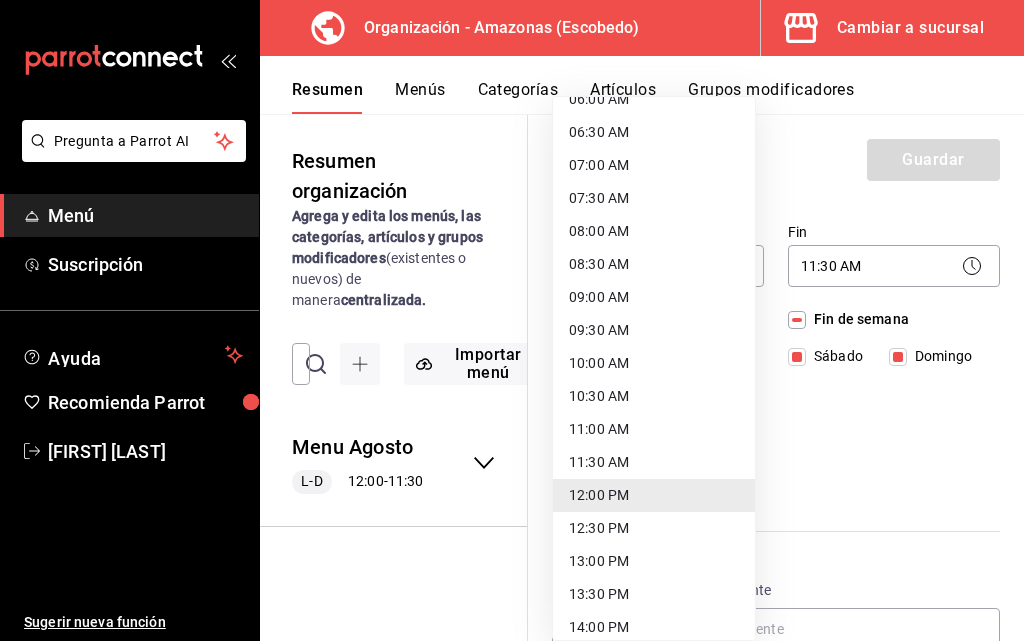 scroll, scrollTop: 600, scrollLeft: 0, axis: vertical 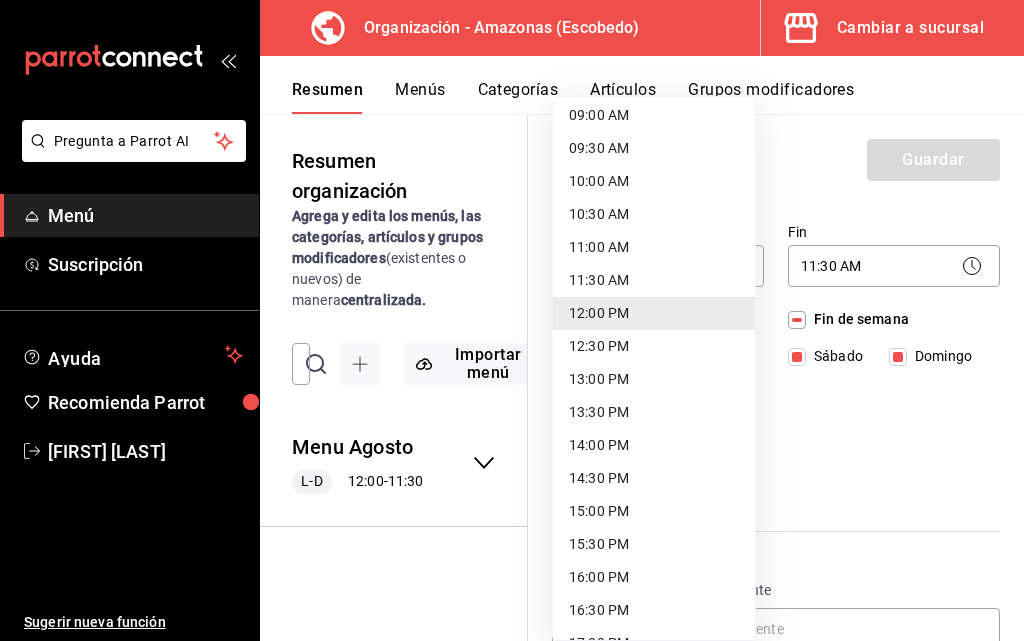 click on "12:00 PM" at bounding box center [654, 313] 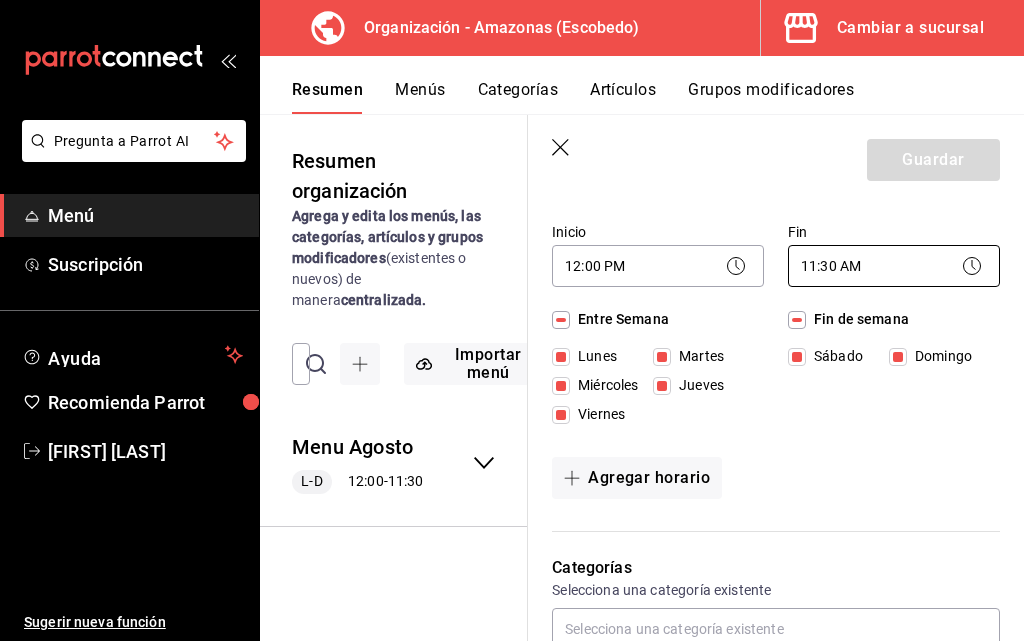 click on "Pregunta a Parrot AI Menú   Suscripción   Ayuda Recomienda Parrot   Daniel Hdz   Sugerir nueva función   Organización - Amazonas (Escobedo) Cambiar a sucursal Resumen Menús Categorías Artículos Grupos modificadores Resumen organización Agrega y edita los menús, las categorías, artículos y grupos modificadores  (existentes o nuevos) de manera  centralizada. ​ ​ Importar menú Amazonas - Borrador Menu Agosto L-D 12:00  -  11:30 Agregar categoría Cervezas Precio AMSTEL CUBETA $420.00 AMSTEL PIEZA $45.00 CORONA CUBETA $420.00 CORONA PIEZA $45.00 CUBETA PIEZA $45.00 INDIO CUBETA $420.00 INDIO PIEZA $45.00 MODELO CUBETA $420.00 MODELO PIEZA $45.00 TECATE CUBETA $420.00 XX LAGER CUBETA $420.00 XX LAGER PIEZA $45.00 Agregar artículo Drinks y Botellas Precio BABY MANGO 32 OZ $170.00 BOOST $60.00 BOTELLA BLACK LABEL $1,600.00 BOTELLA BUCHANANS $1,600.00 BOTELLA DON JULIO 70 $1,600.00 BOTELLA MAESTRO DOBEL $1,600.00 BOTELLA RED LABEL $1,600.00 CLAMATO DE LITRO CON CERVEZA $170.00 CLAMATO SENCILLO $80.00" at bounding box center [512, 320] 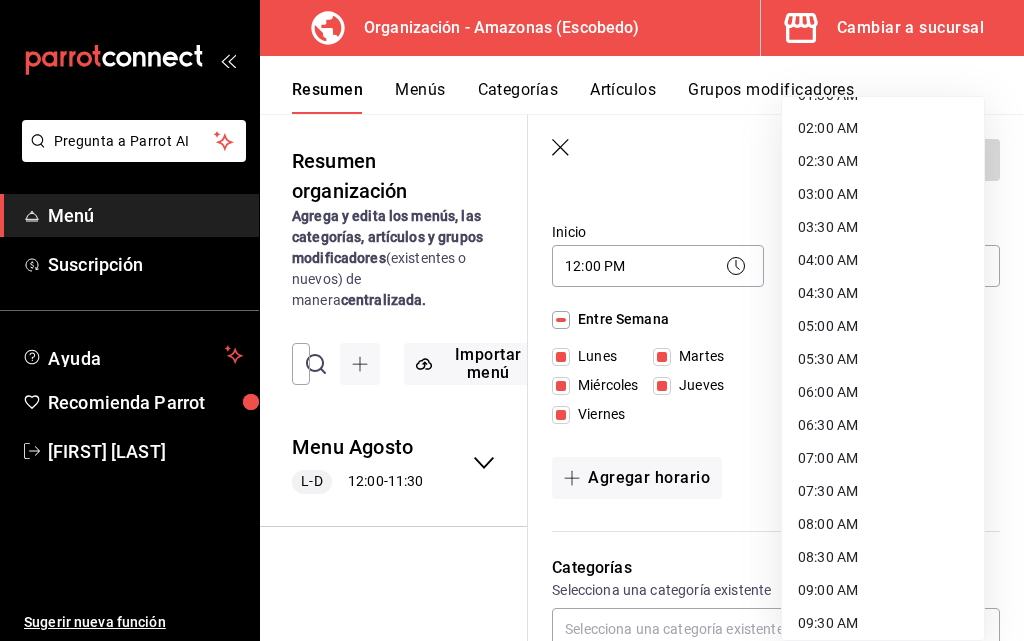 scroll, scrollTop: 90, scrollLeft: 0, axis: vertical 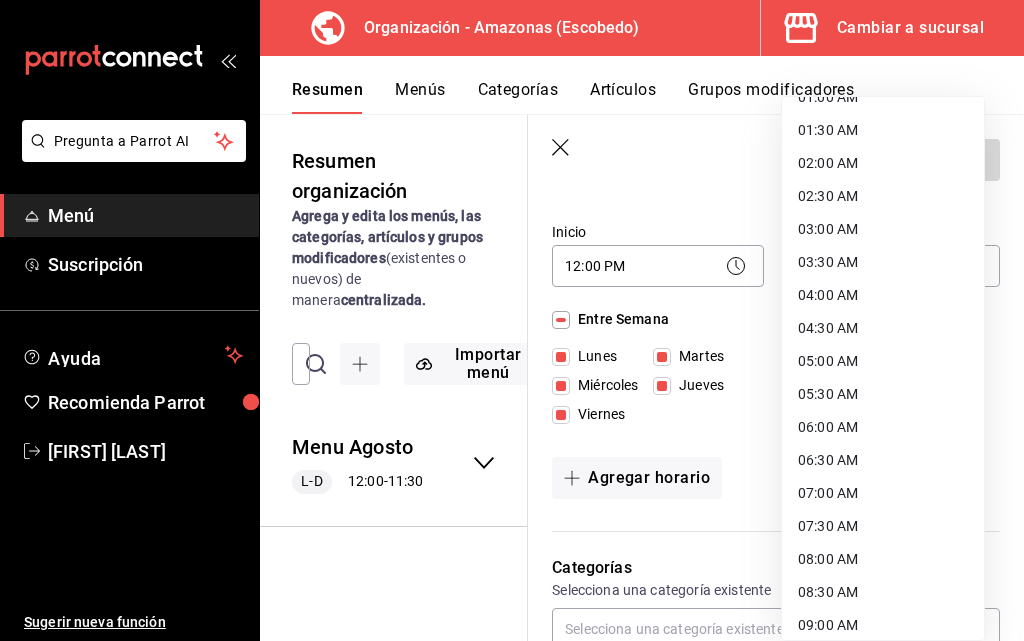 click at bounding box center (512, 320) 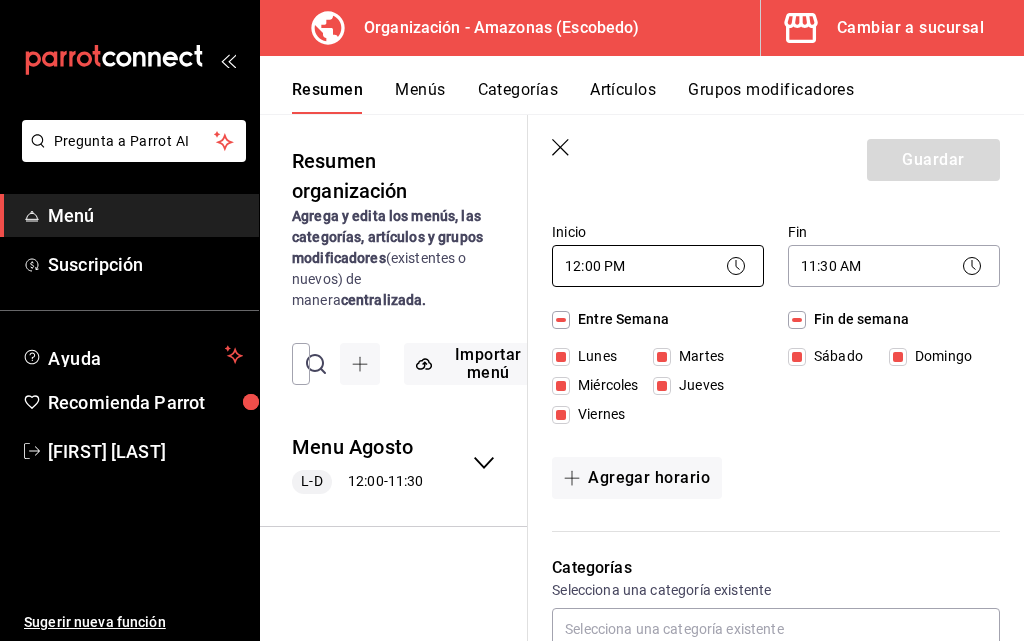 click on "Pregunta a Parrot AI Menú   Suscripción   Ayuda Recomienda Parrot   Daniel Hdz   Sugerir nueva función   Organización - Amazonas (Escobedo) Cambiar a sucursal Resumen Menús Categorías Artículos Grupos modificadores Resumen organización Agrega y edita los menús, las categorías, artículos y grupos modificadores  (existentes o nuevos) de manera  centralizada. ​ ​ Importar menú Amazonas - Borrador Menu Agosto L-D 12:00  -  11:30 Agregar categoría Cervezas Precio AMSTEL CUBETA $420.00 AMSTEL PIEZA $45.00 CORONA CUBETA $420.00 CORONA PIEZA $45.00 CUBETA PIEZA $45.00 INDIO CUBETA $420.00 INDIO PIEZA $45.00 MODELO CUBETA $420.00 MODELO PIEZA $45.00 TECATE CUBETA $420.00 XX LAGER CUBETA $420.00 XX LAGER PIEZA $45.00 Agregar artículo Drinks y Botellas Precio BABY MANGO 32 OZ $170.00 BOOST $60.00 BOTELLA BLACK LABEL $1,600.00 BOTELLA BUCHANANS $1,600.00 BOTELLA DON JULIO 70 $1,600.00 BOTELLA MAESTRO DOBEL $1,600.00 BOTELLA RED LABEL $1,600.00 CLAMATO DE LITRO CON CERVEZA $170.00 CLAMATO SENCILLO $80.00" at bounding box center (512, 320) 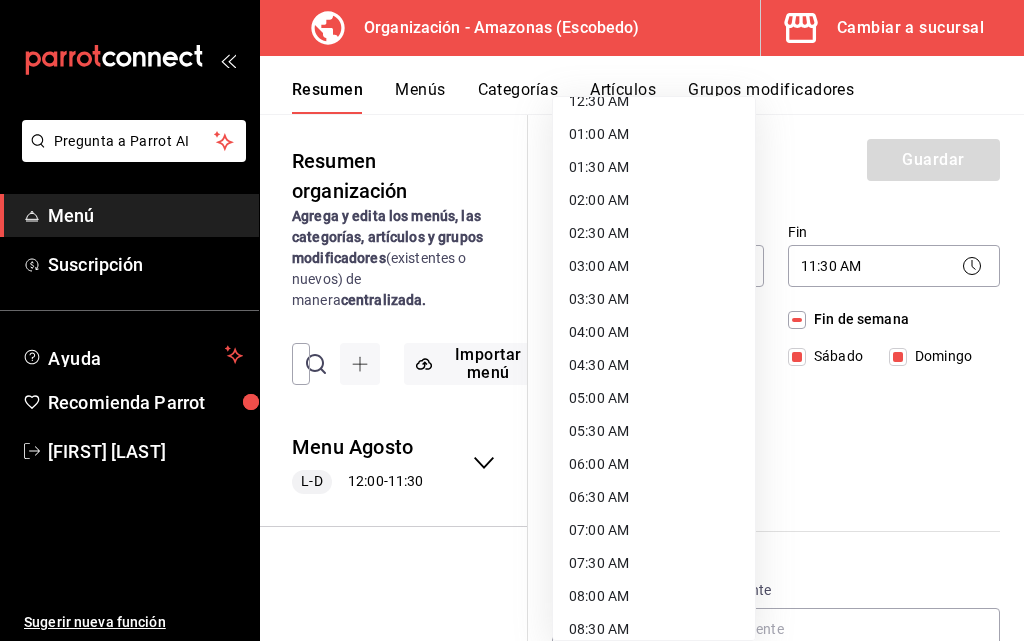 scroll, scrollTop: 100, scrollLeft: 0, axis: vertical 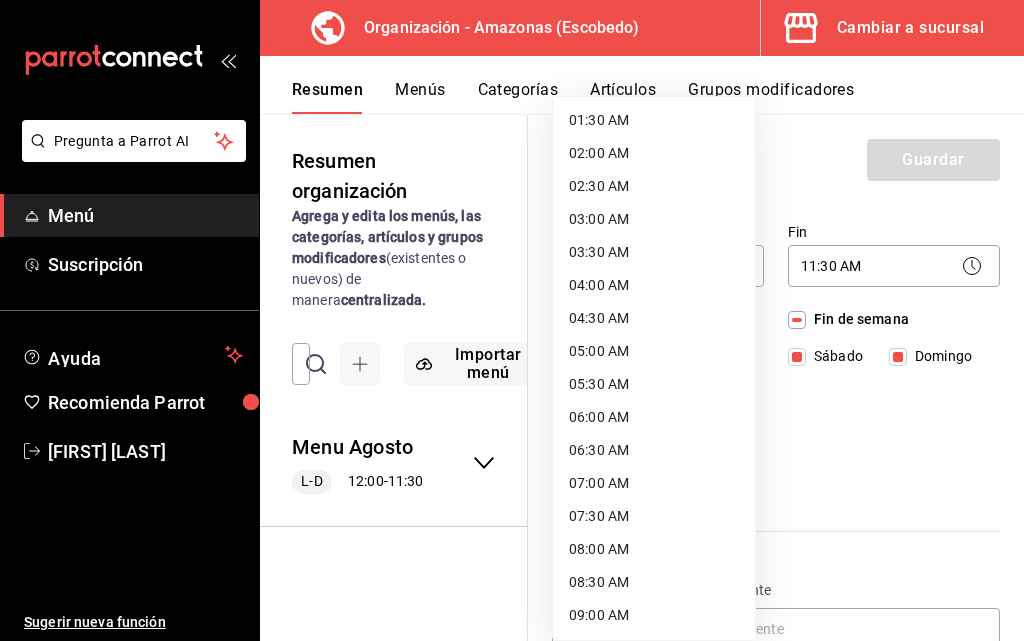 click on "05:00 AM" at bounding box center (654, 351) 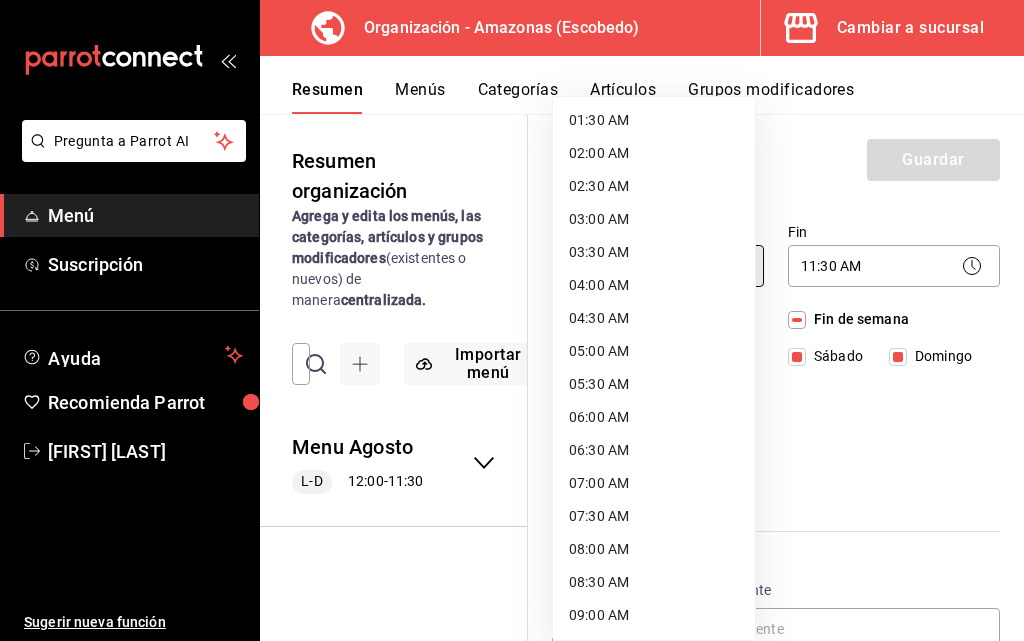 type on "05:00" 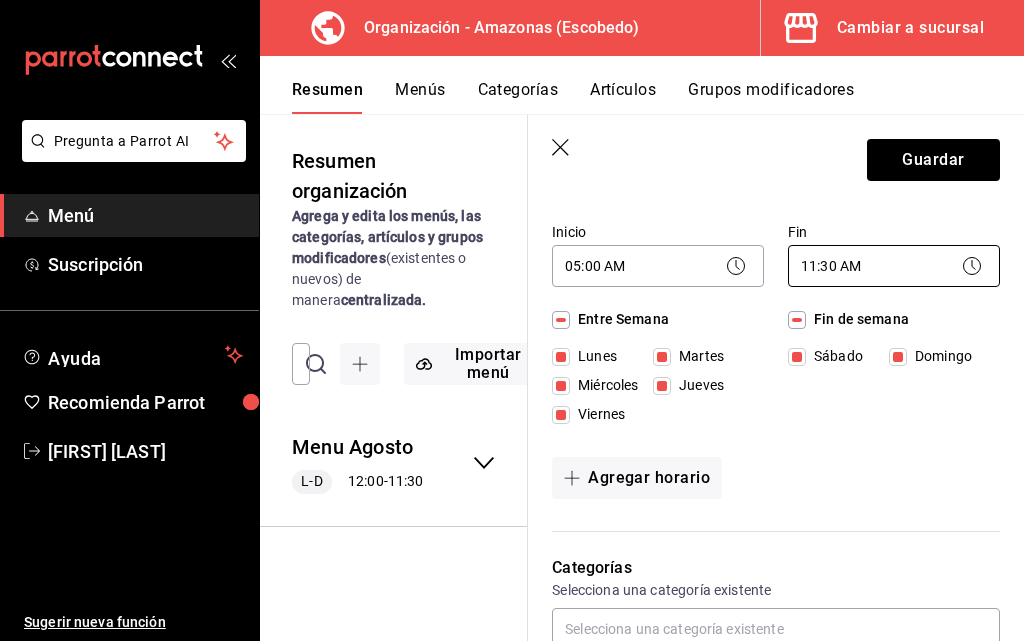 click on "Pregunta a Parrot AI Menú   Suscripción   Ayuda Recomienda Parrot   Daniel Hdz   Sugerir nueva función   Organización - Amazonas (Escobedo) Cambiar a sucursal Resumen Menús Categorías Artículos Grupos modificadores Resumen organización Agrega y edita los menús, las categorías, artículos y grupos modificadores  (existentes o nuevos) de manera  centralizada. ​ ​ Importar menú Amazonas - Borrador Menu Agosto L-D 12:00  -  11:30 Agregar categoría Cervezas Precio AMSTEL CUBETA $420.00 AMSTEL PIEZA $45.00 CORONA CUBETA $420.00 CORONA PIEZA $45.00 CUBETA PIEZA $45.00 INDIO CUBETA $420.00 INDIO PIEZA $45.00 MODELO CUBETA $420.00 MODELO PIEZA $45.00 TECATE CUBETA $420.00 XX LAGER CUBETA $420.00 XX LAGER PIEZA $45.00 Agregar artículo Drinks y Botellas Precio BABY MANGO 32 OZ $170.00 BOOST $60.00 BOTELLA BLACK LABEL $1,600.00 BOTELLA BUCHANANS $1,600.00 BOTELLA DON JULIO 70 $1,600.00 BOTELLA MAESTRO DOBEL $1,600.00 BOTELLA RED LABEL $1,600.00 CLAMATO DE LITRO CON CERVEZA $170.00 CLAMATO SENCILLO $80.00" at bounding box center (512, 320) 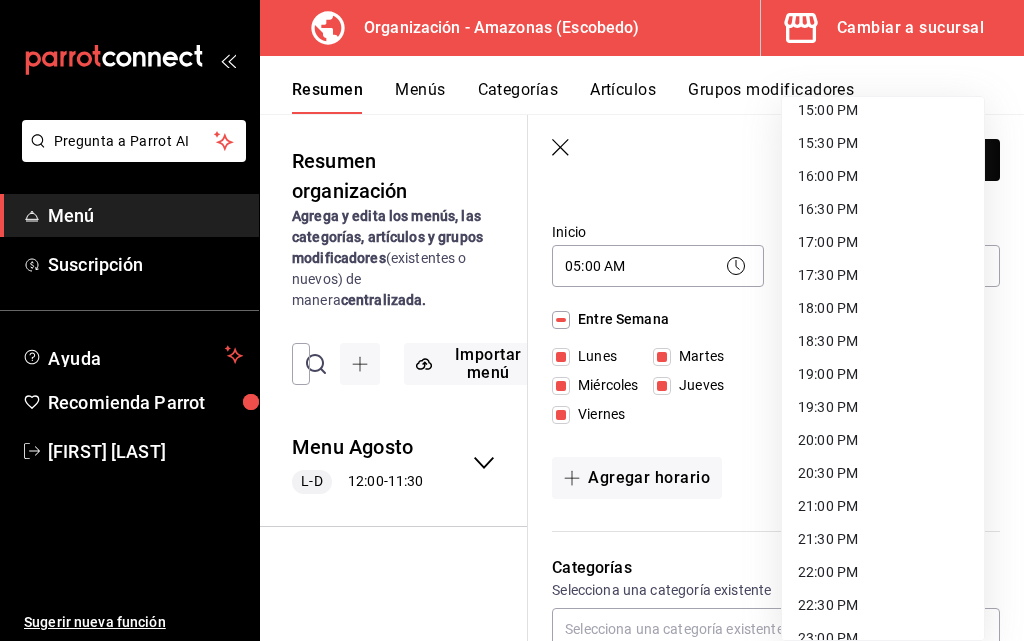 scroll, scrollTop: 1090, scrollLeft: 0, axis: vertical 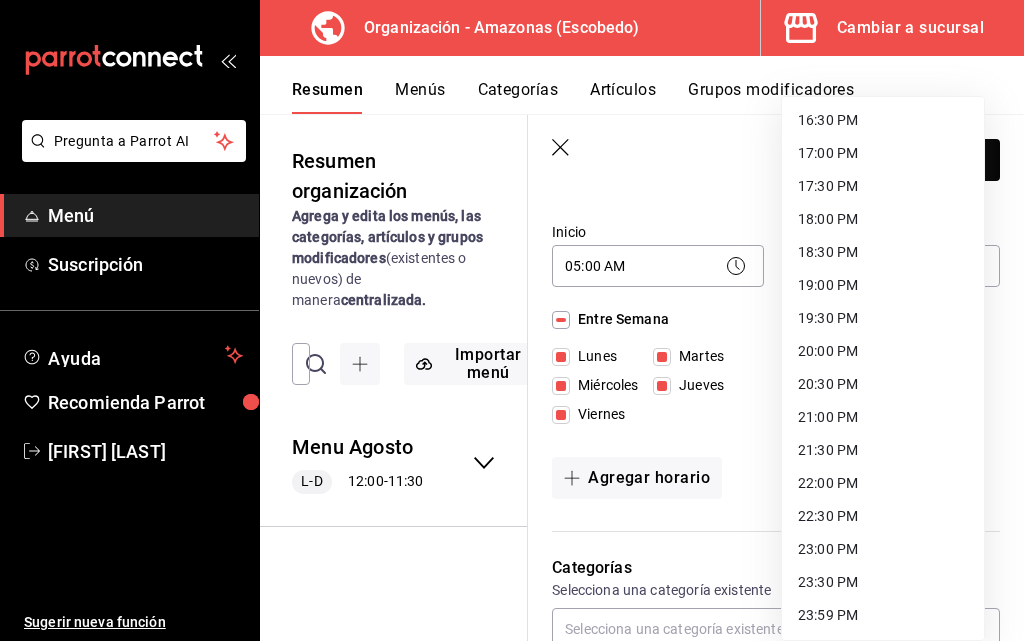click on "22:00 PM" at bounding box center (883, 483) 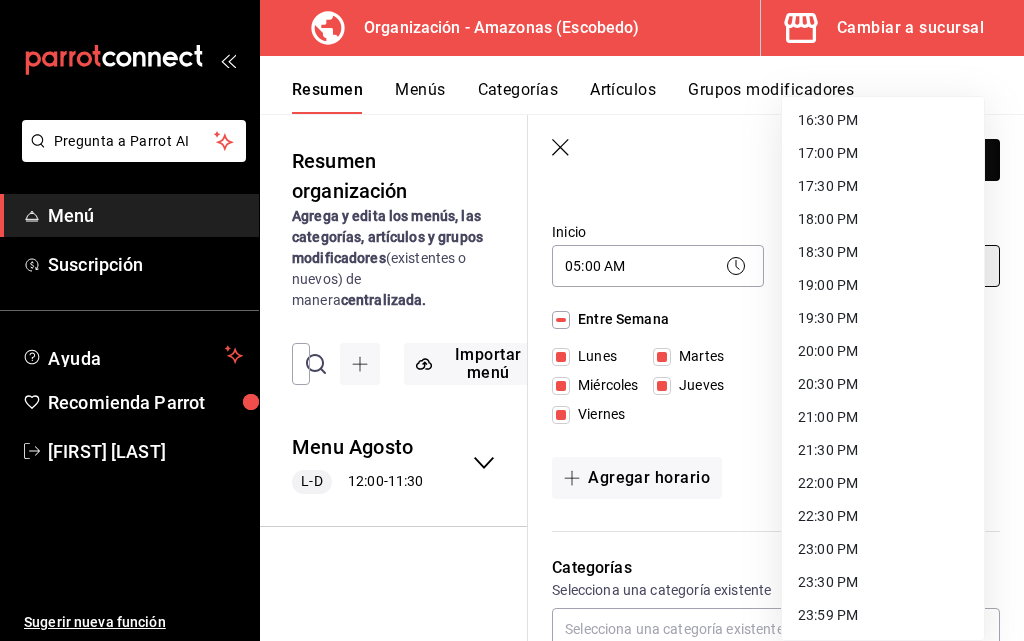type on "22:00" 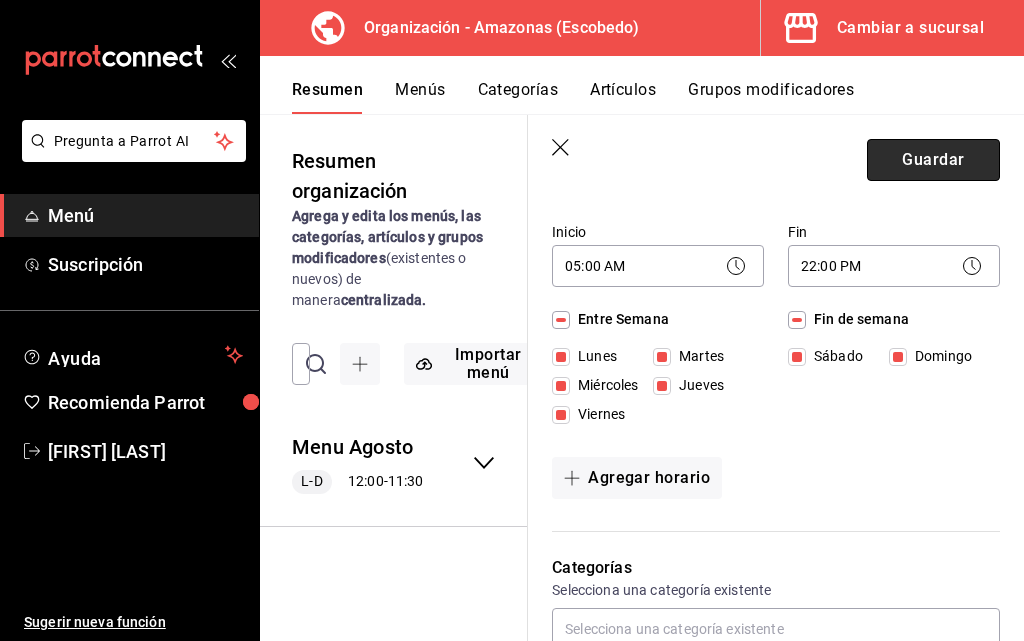 click on "Guardar" at bounding box center (933, 160) 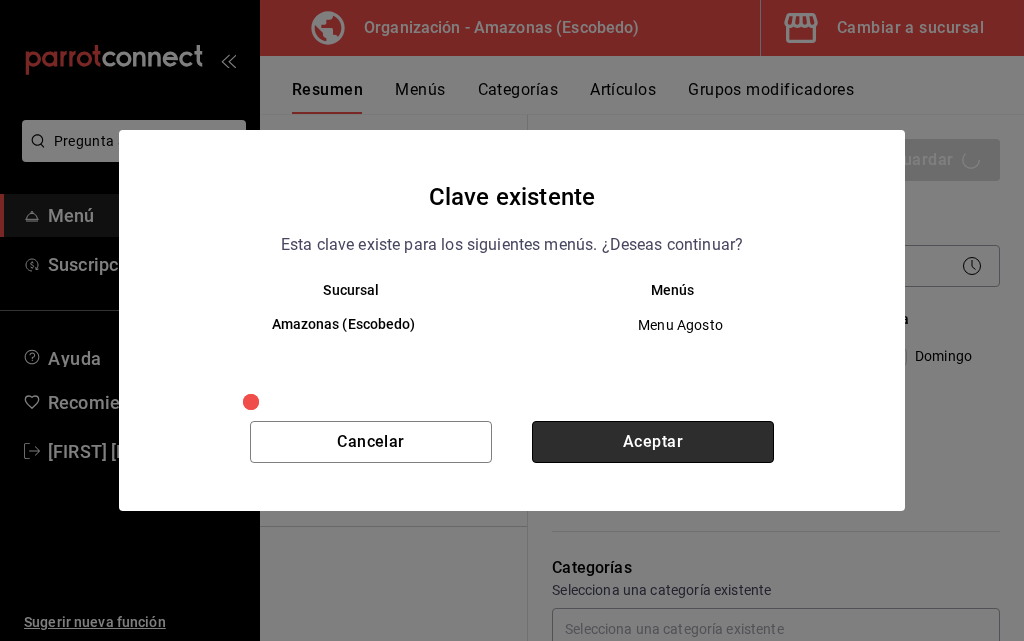 click on "Aceptar" at bounding box center (653, 442) 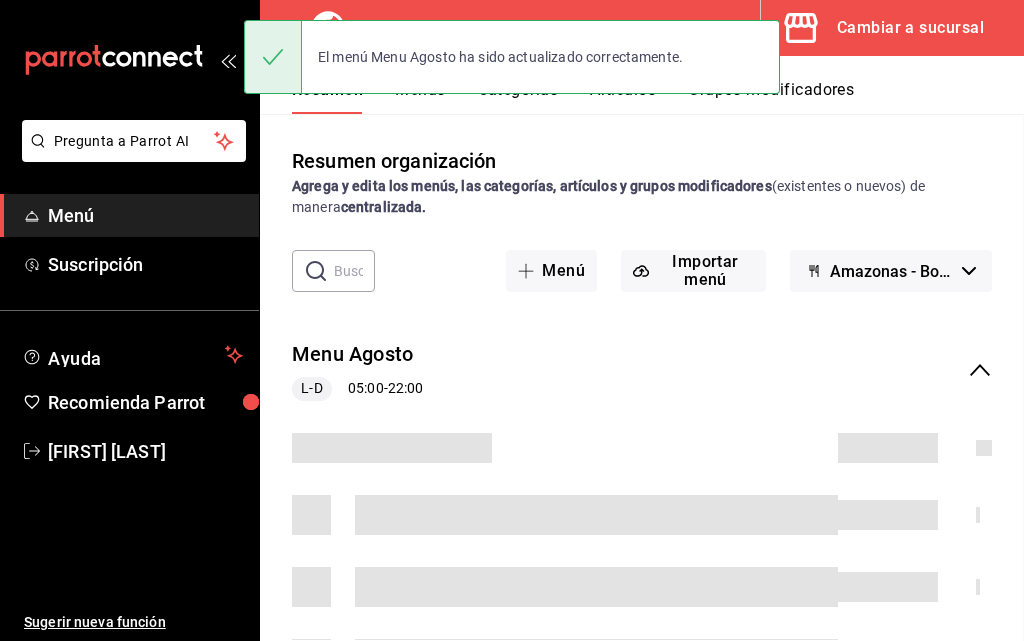 scroll, scrollTop: 0, scrollLeft: 0, axis: both 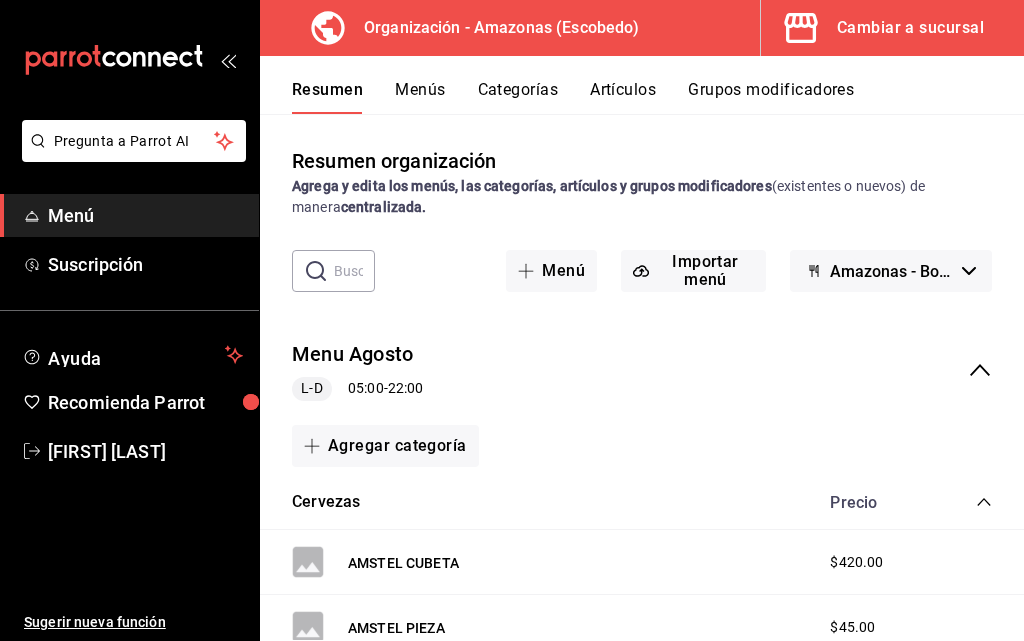 click on "Amazonas - Borrador" at bounding box center [891, 271] 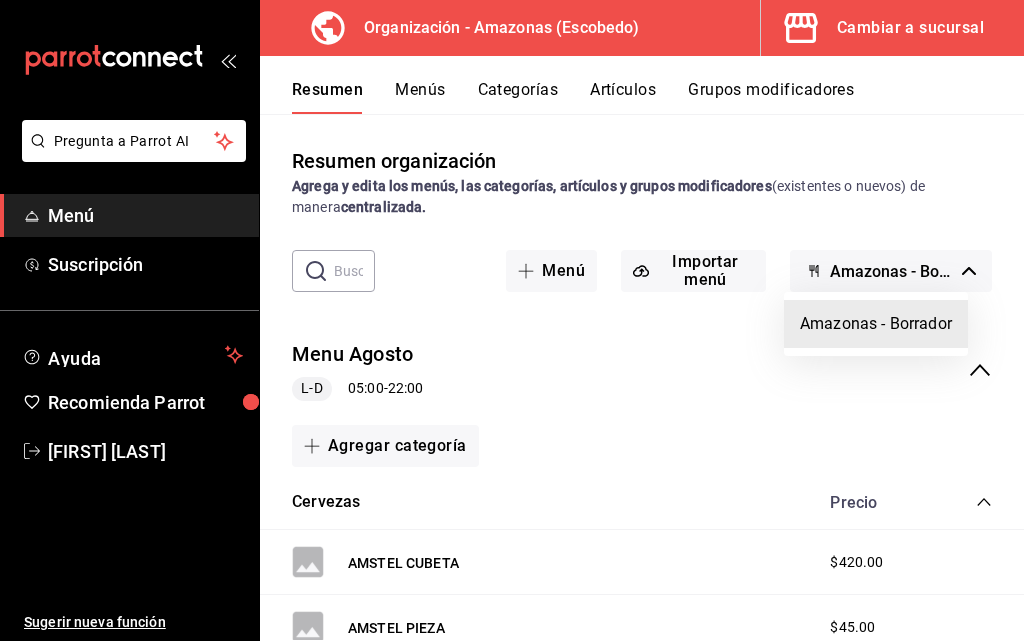 click on "Amazonas - Borrador" at bounding box center [876, 324] 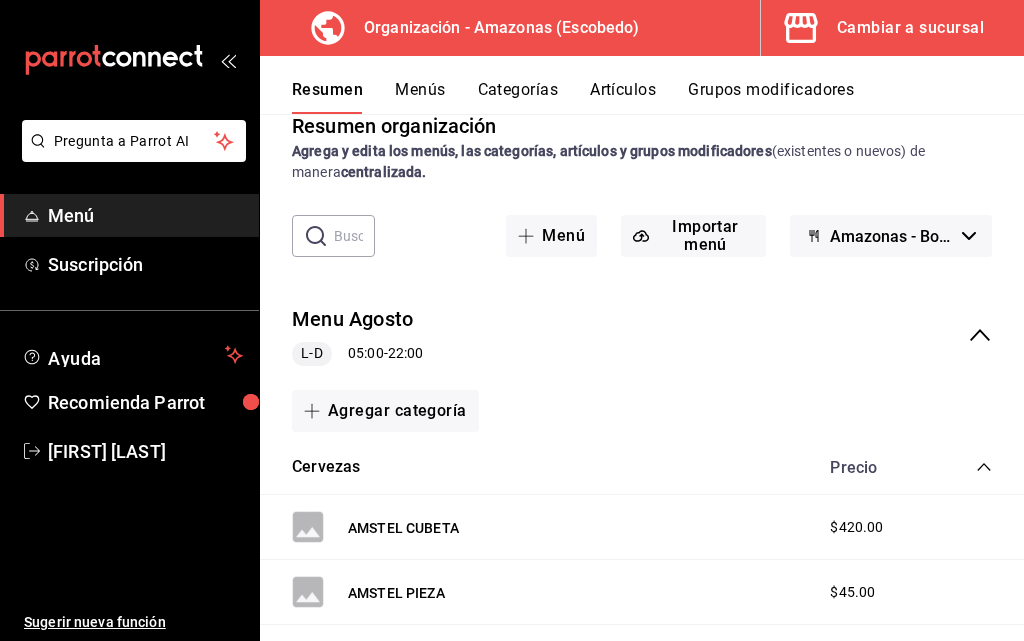 scroll, scrollTop: 0, scrollLeft: 0, axis: both 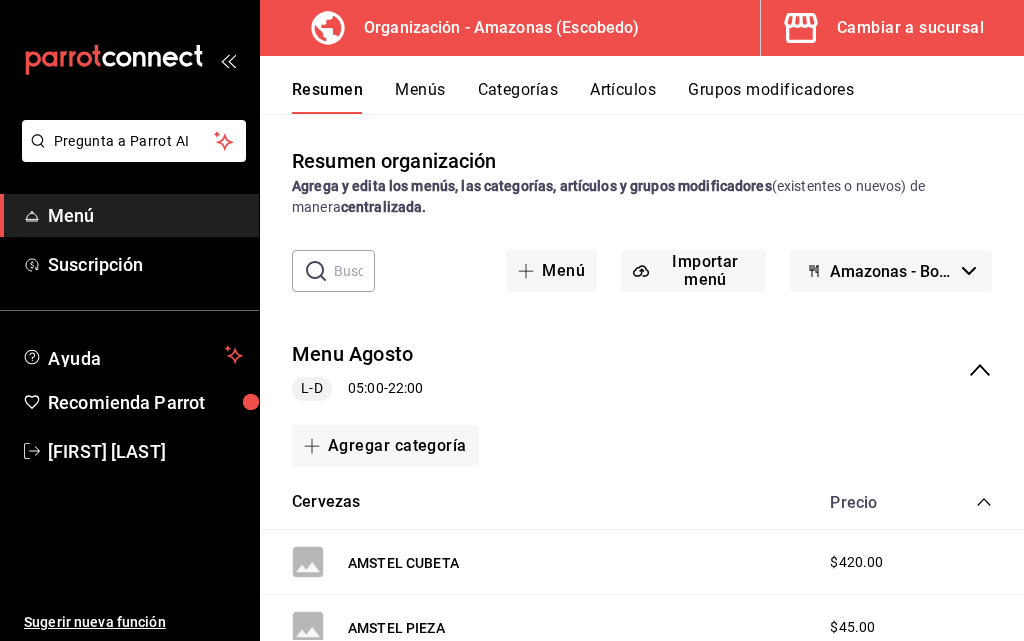 click on "Menús" at bounding box center [420, 97] 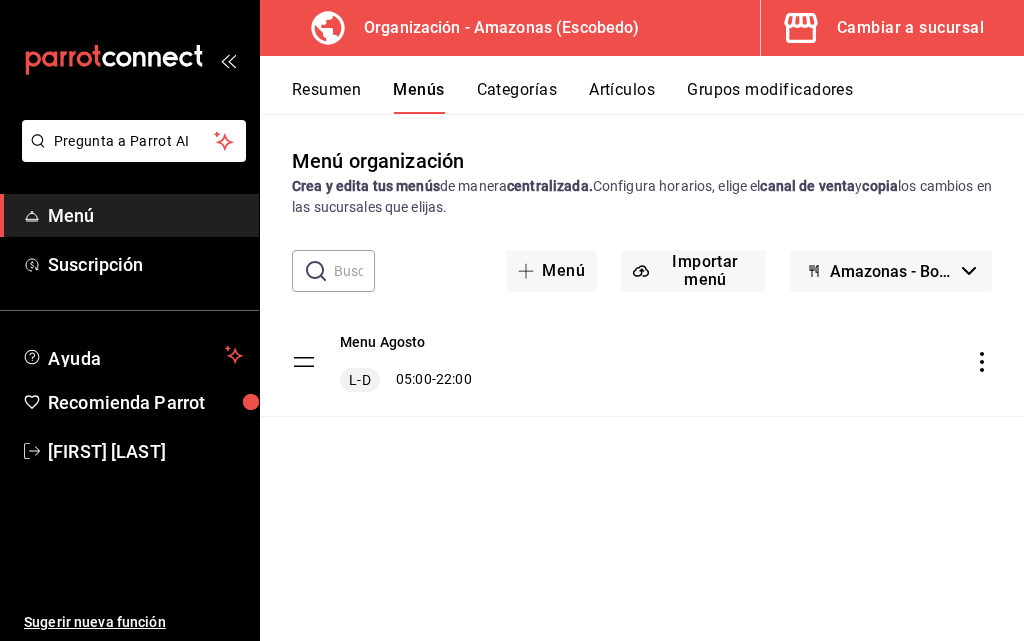 click 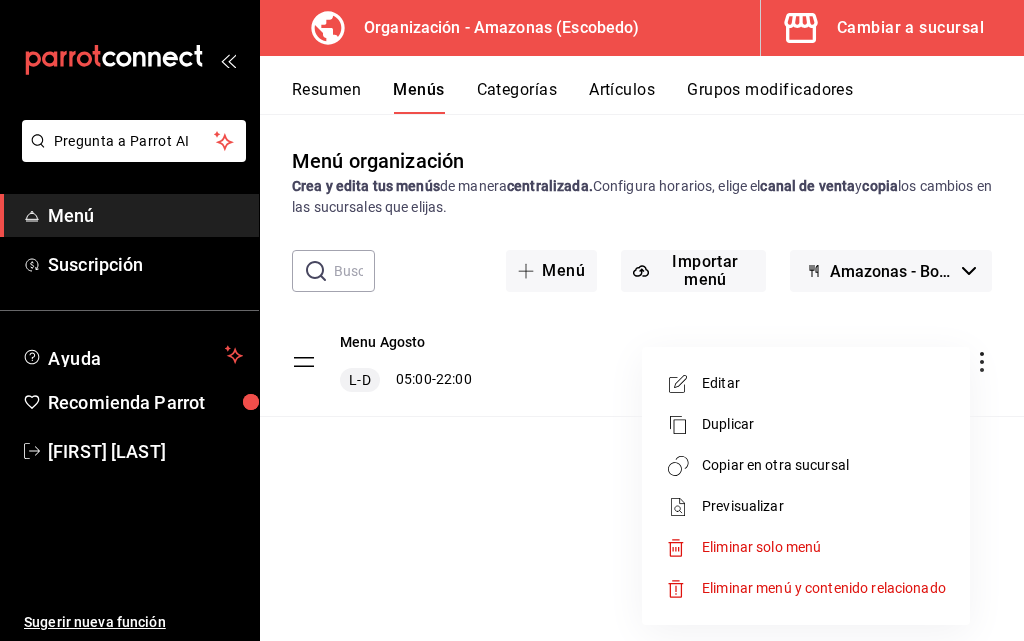 click on "Previsualizar" at bounding box center [824, 506] 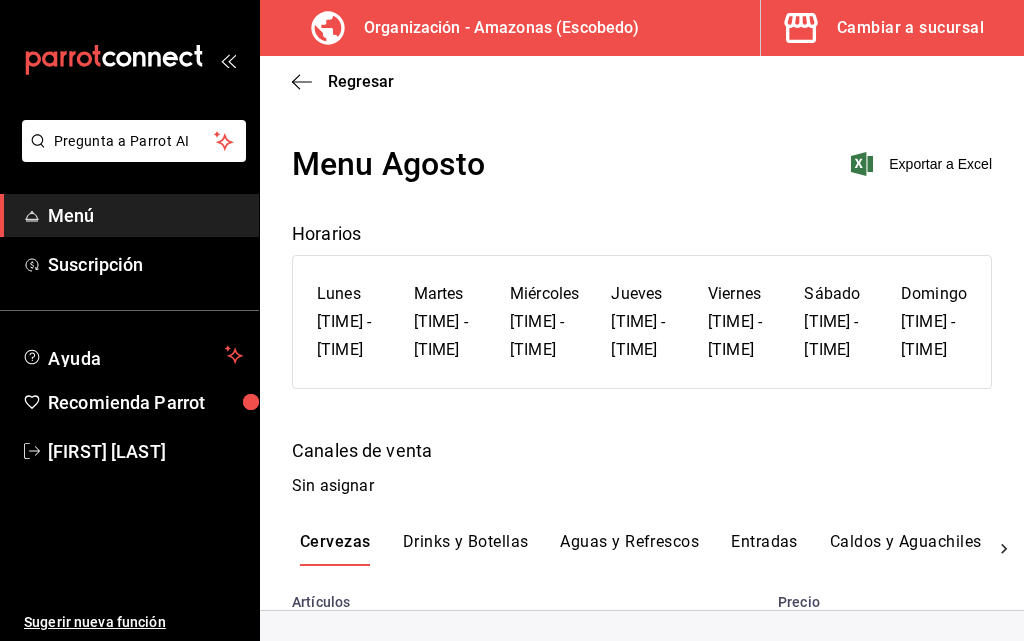 scroll, scrollTop: 0, scrollLeft: 0, axis: both 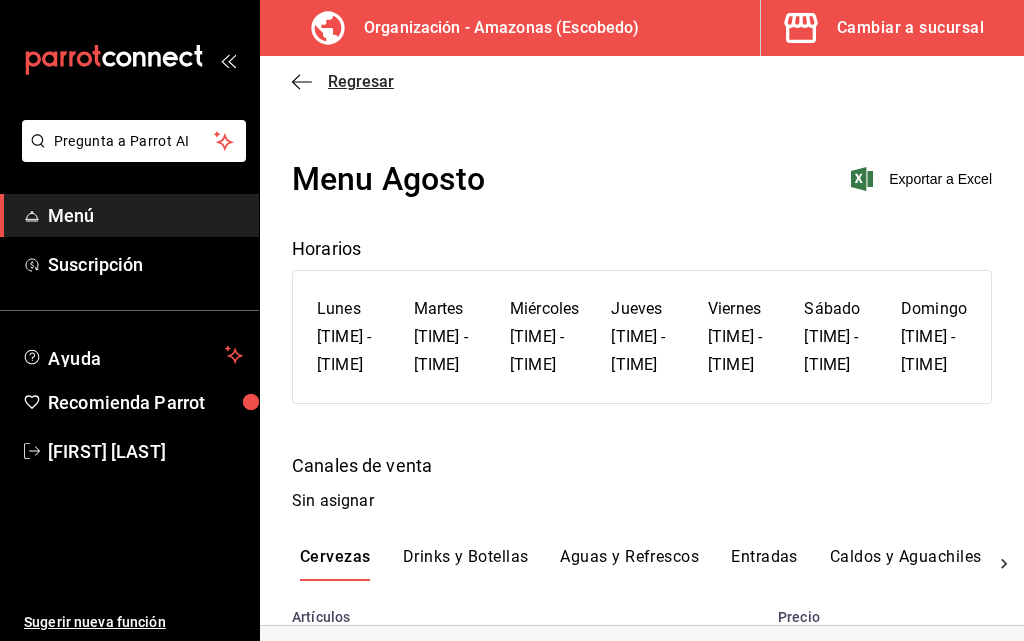 click 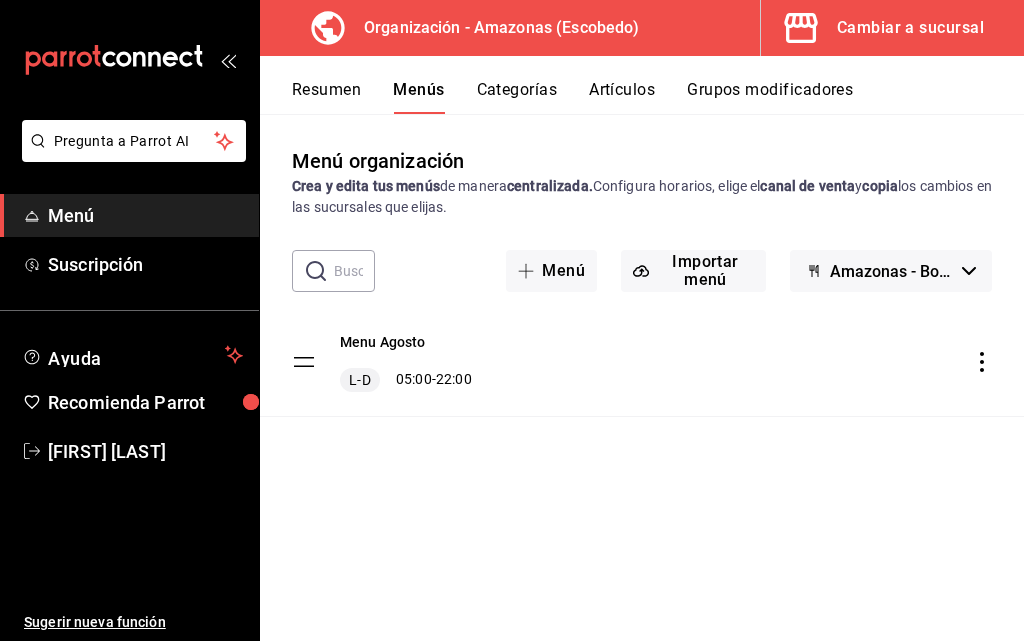 click 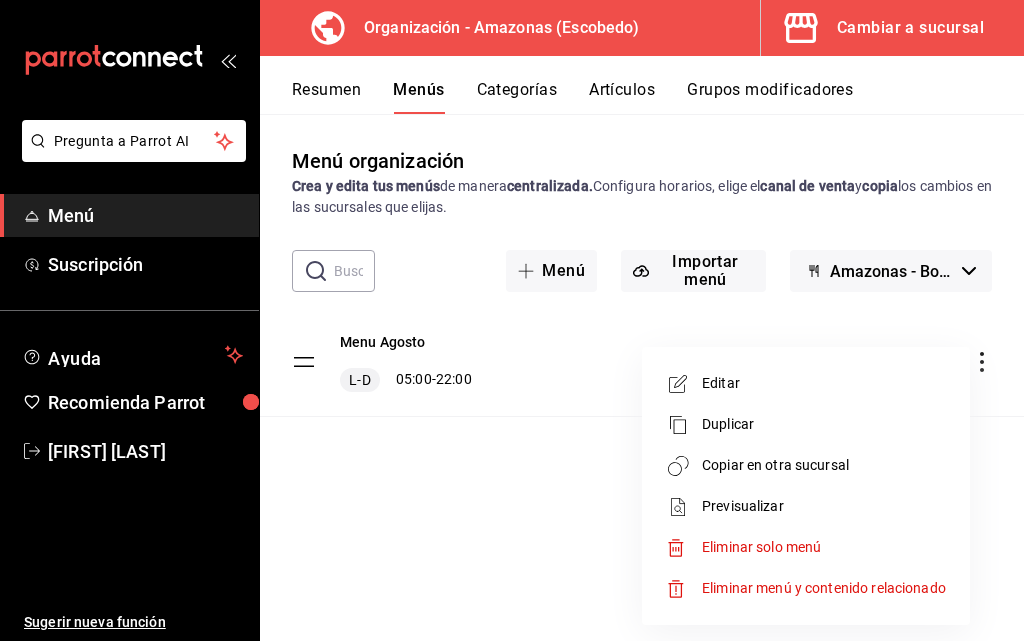 click on "Duplicar" at bounding box center [824, 424] 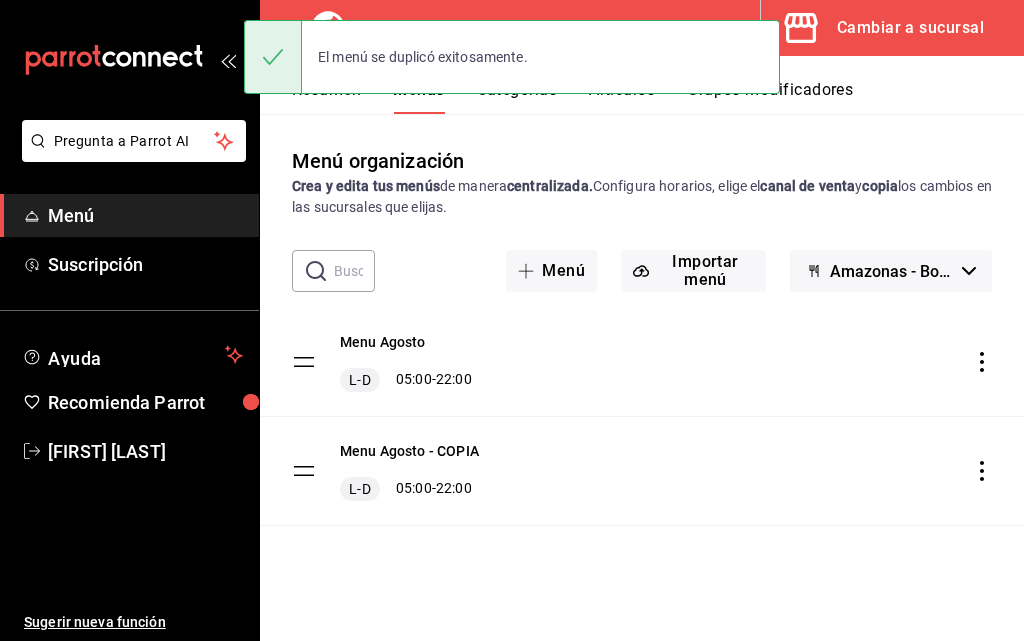click 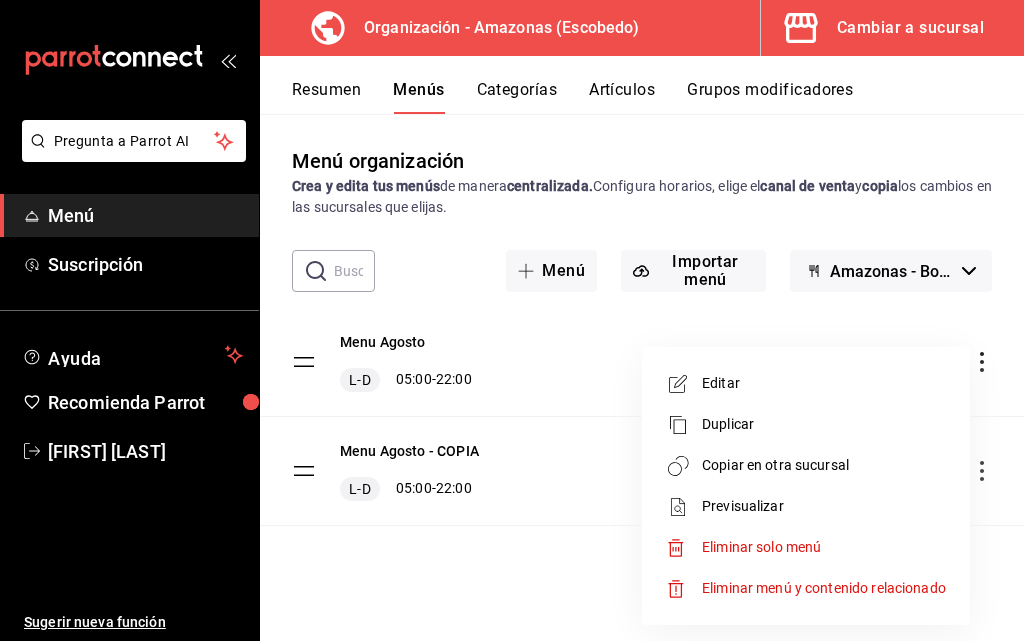 click on "Copiar en otra sucursal" at bounding box center [824, 465] 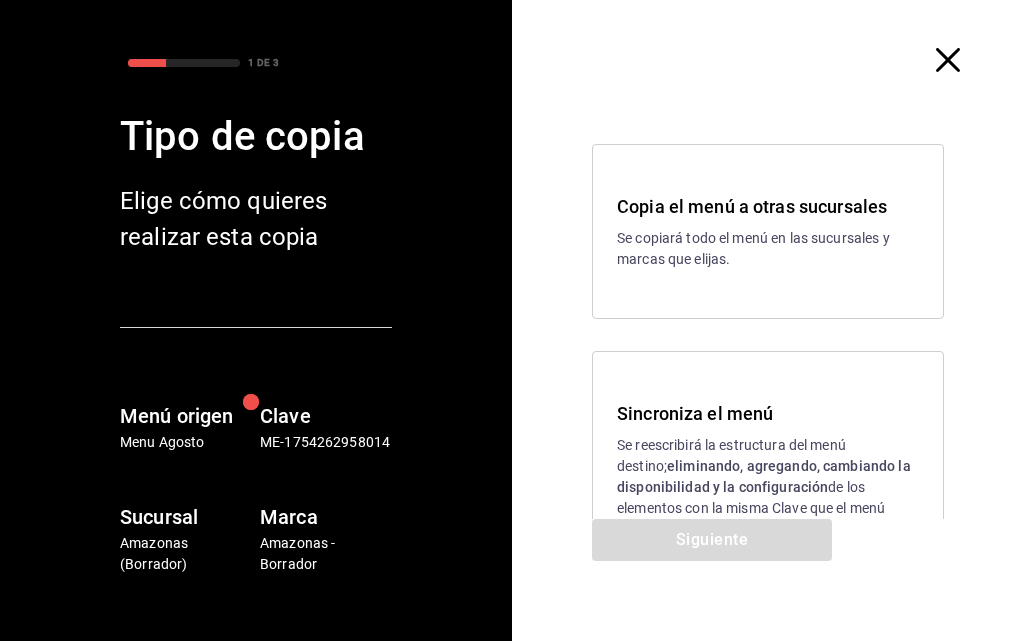 click on "Copia el menú a otras sucursales Se copiará todo el menú en las sucursales y marcas que elijas." at bounding box center [768, 231] 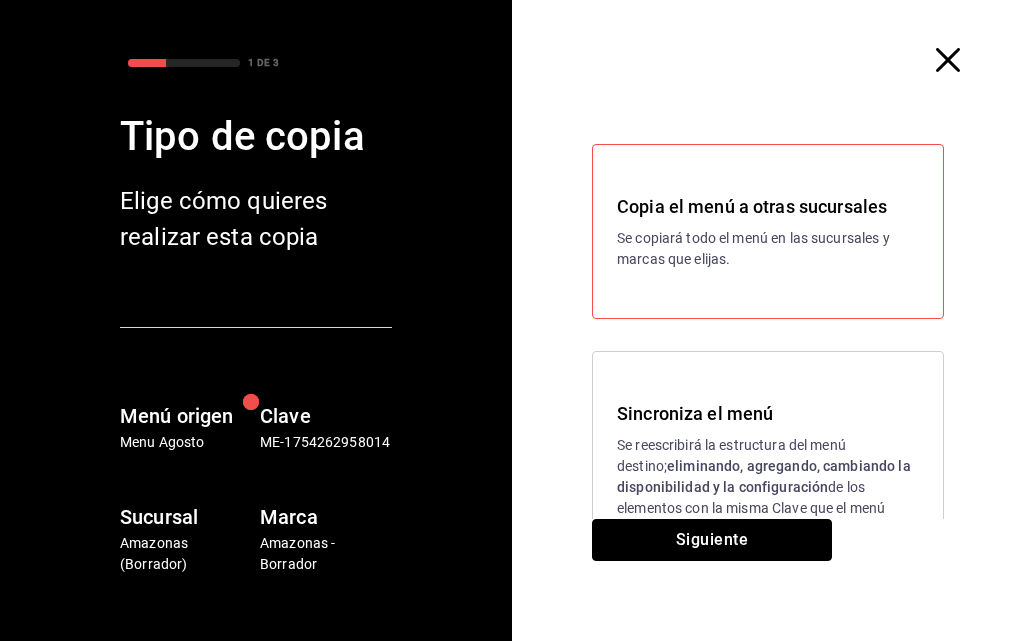click on "Siguiente" at bounding box center (712, 540) 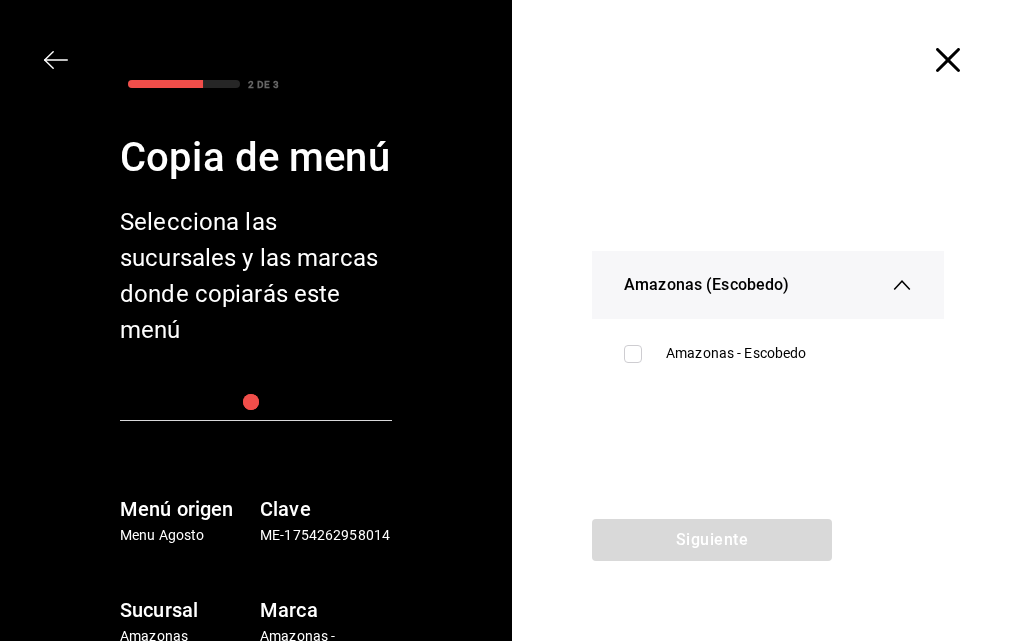 click on "Amazonas - Escobedo" at bounding box center (768, 353) 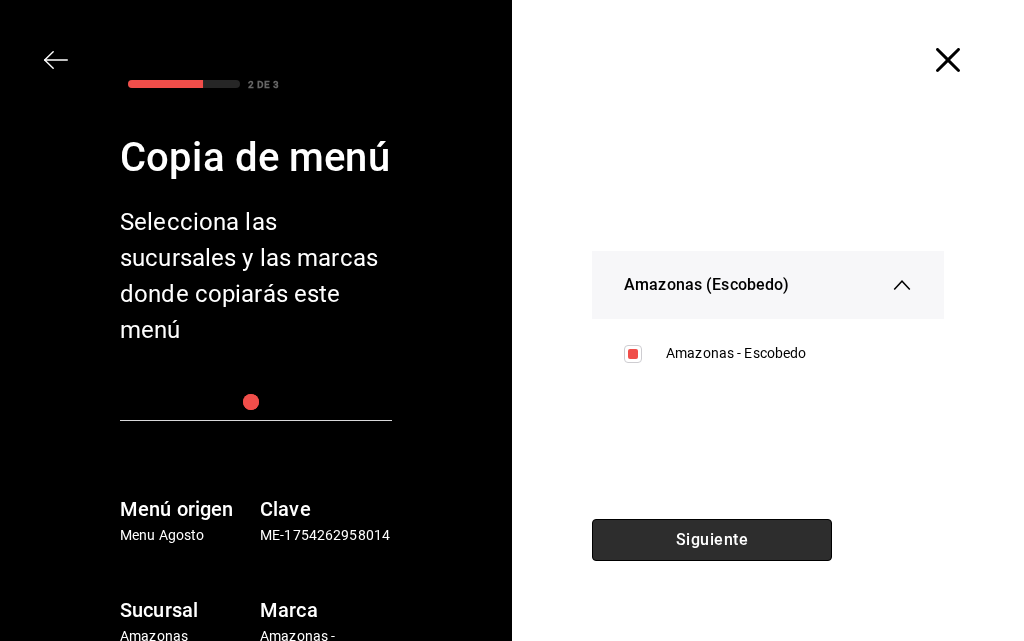 click on "Siguiente" at bounding box center [712, 540] 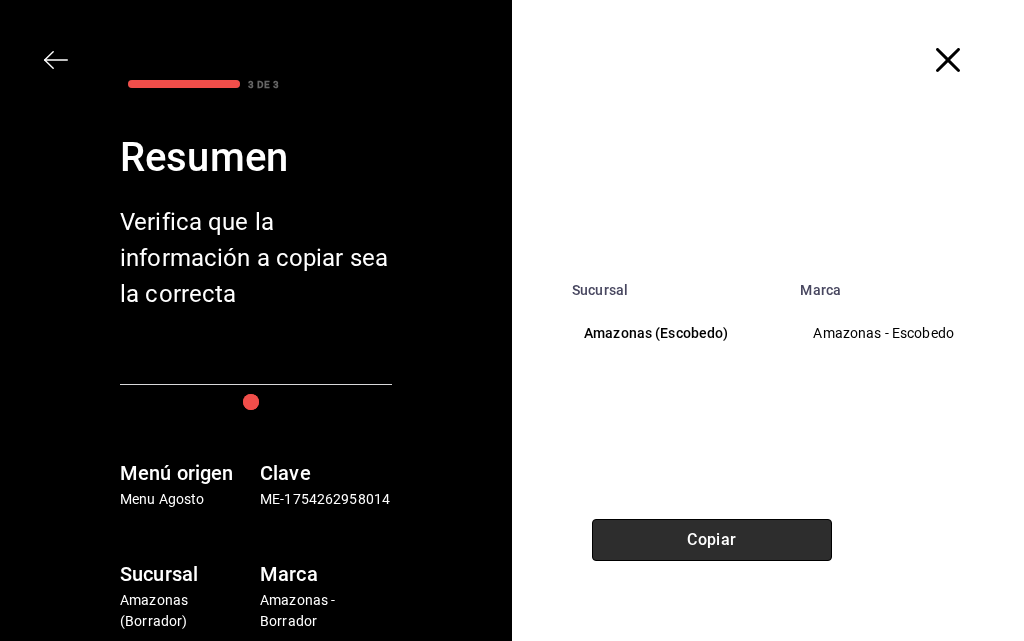 click on "Copiar" at bounding box center (712, 540) 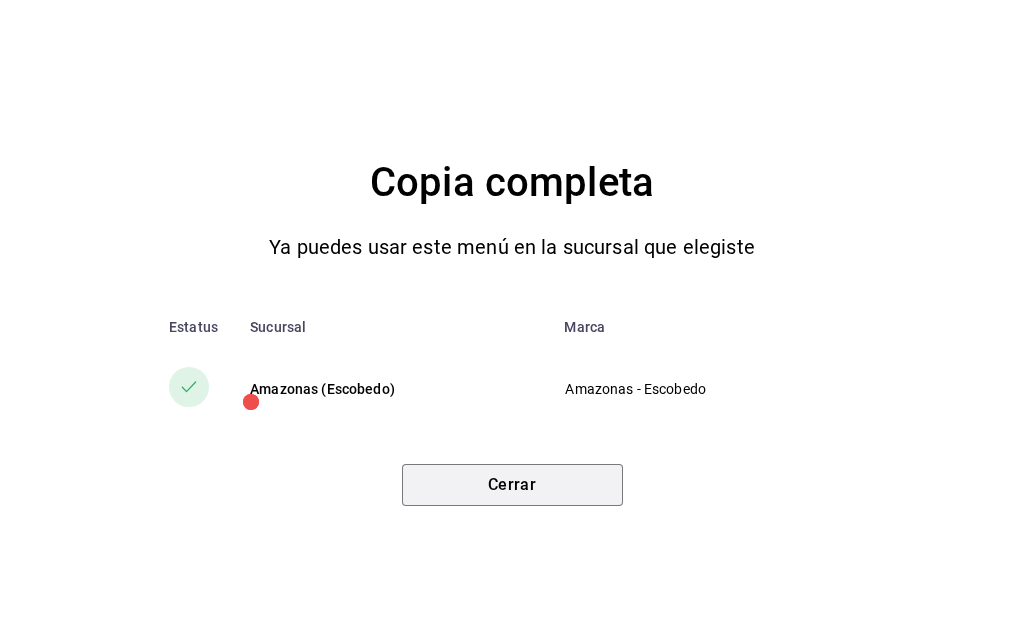drag, startPoint x: 590, startPoint y: 477, endPoint x: 600, endPoint y: 475, distance: 10.198039 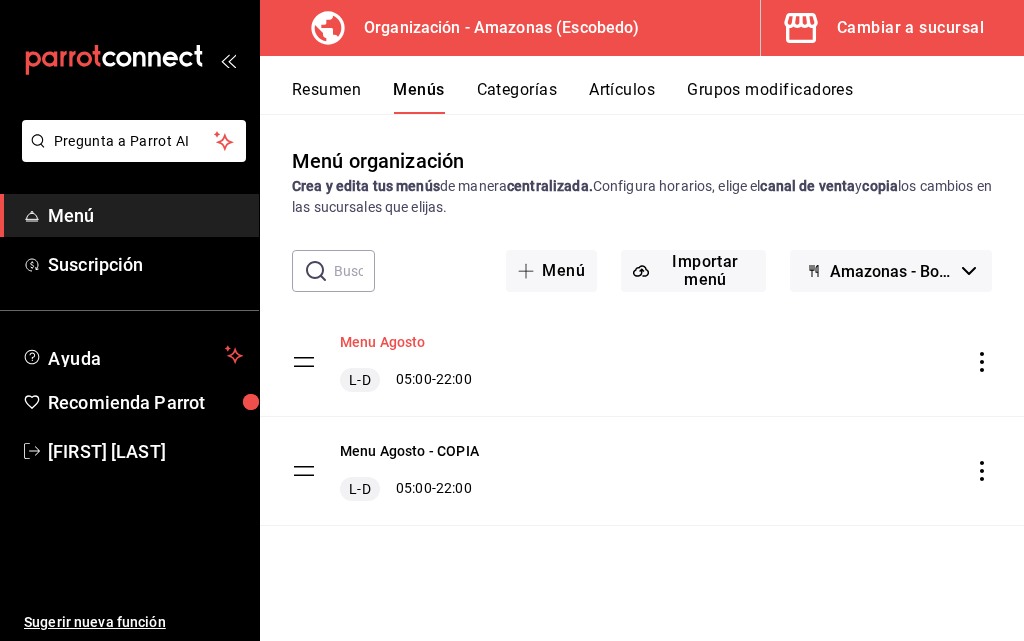 click on "Menu Agosto" at bounding box center (383, 342) 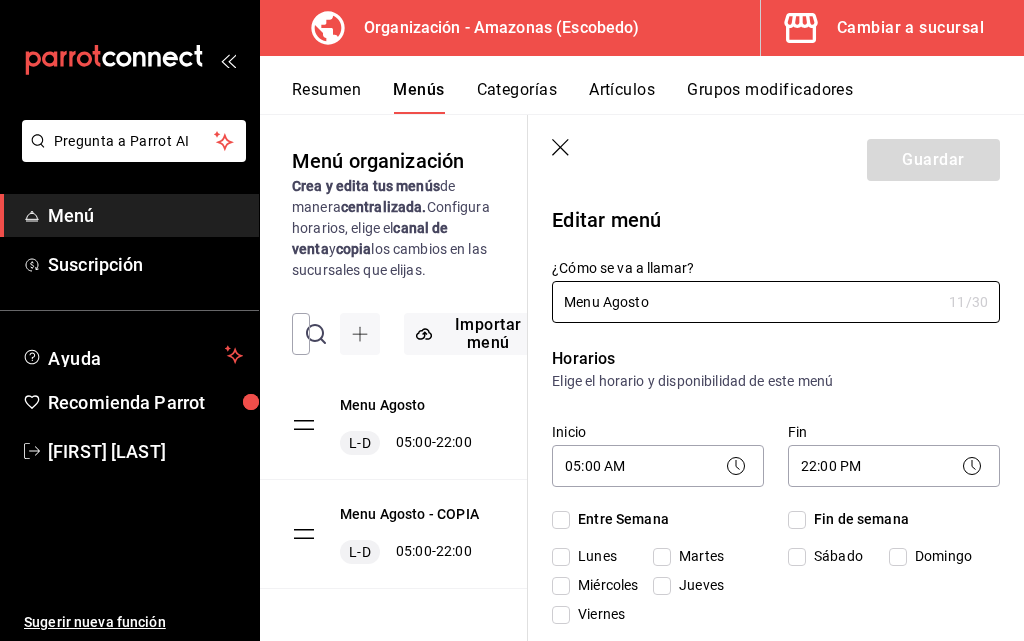 checkbox on "true" 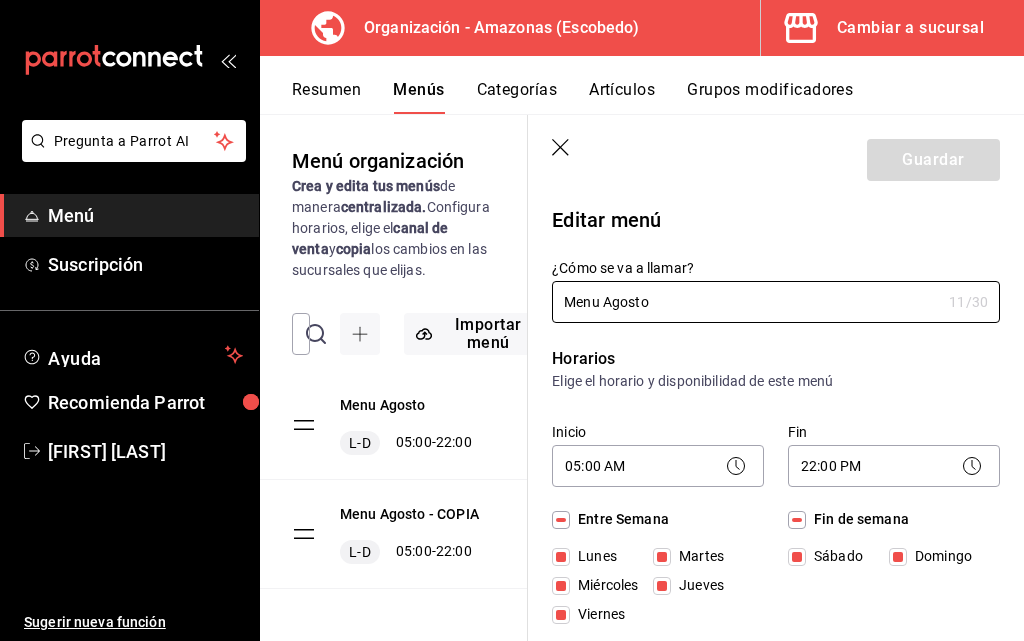 click on "Cambiar a sucursal" at bounding box center (884, 28) 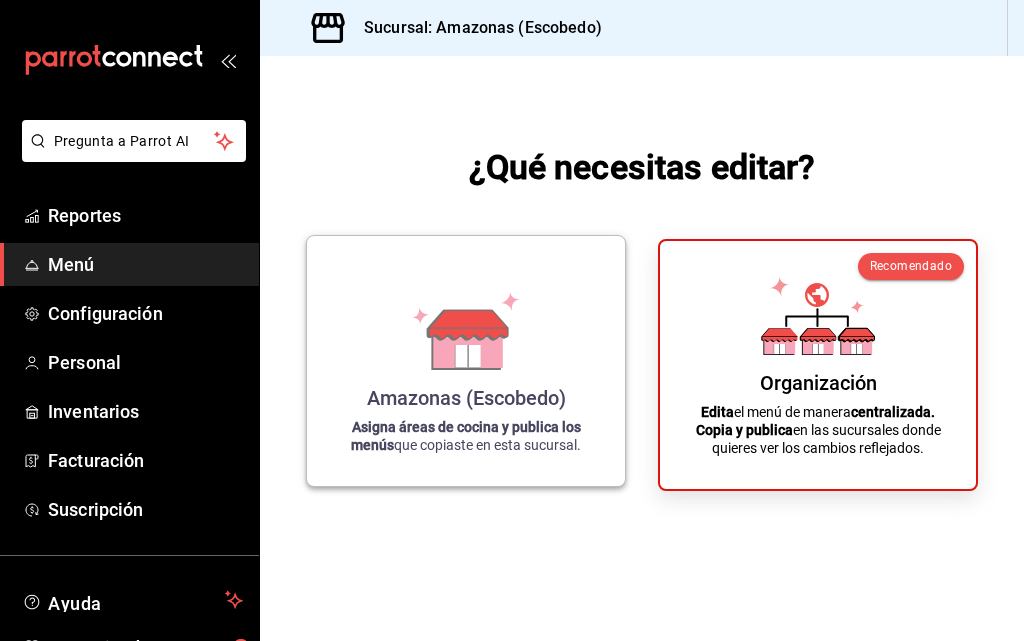 click on "Amazonas ([CITY]) Asigna áreas de cocina y publica los menús  que copiaste en esta sucursal." at bounding box center [466, 361] 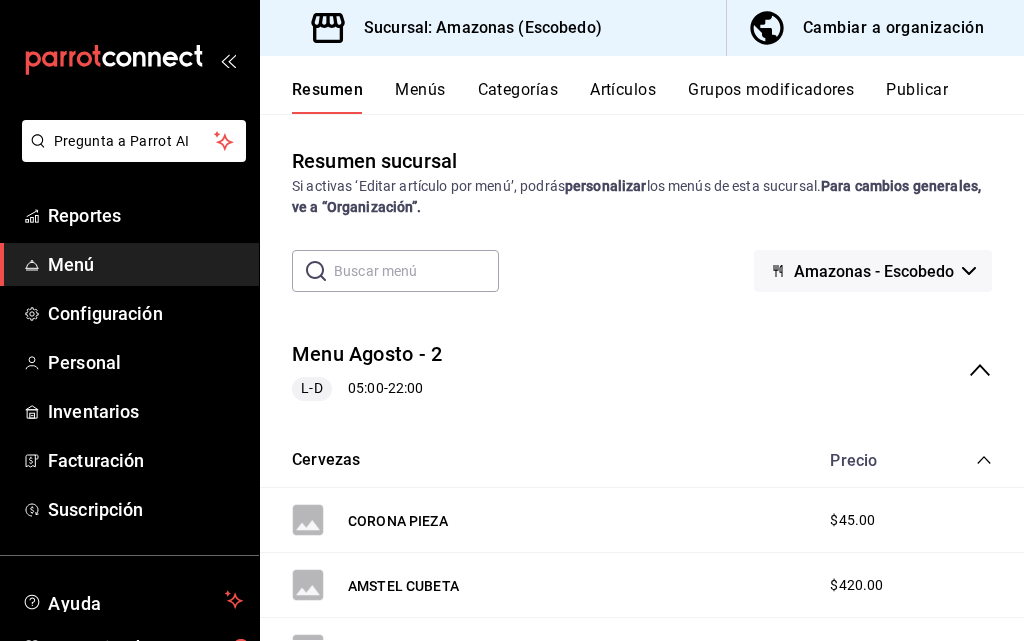 click on "Publicar" at bounding box center [917, 97] 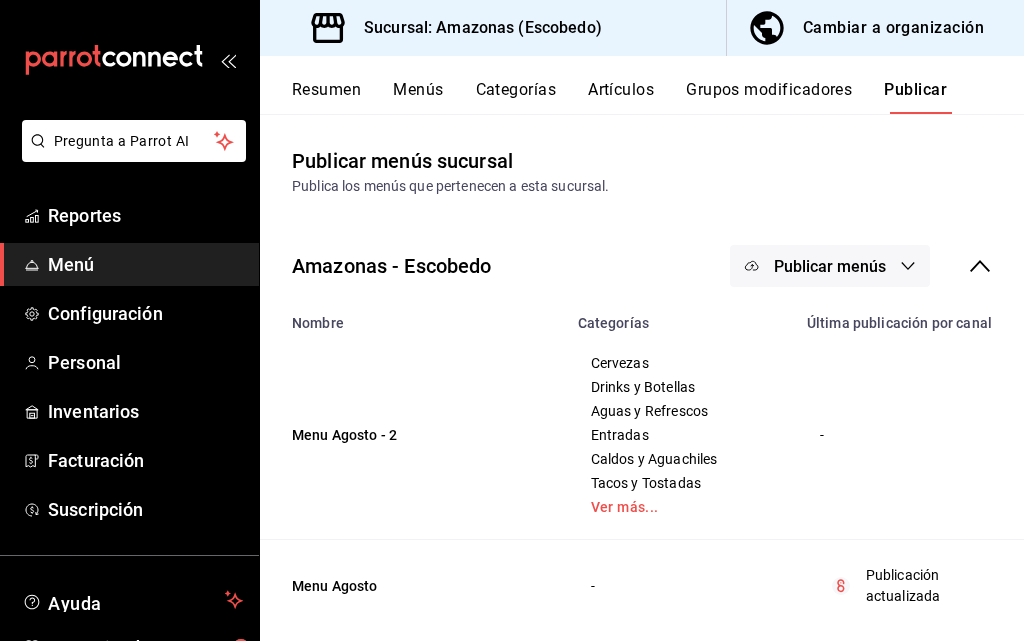 scroll, scrollTop: 42, scrollLeft: 0, axis: vertical 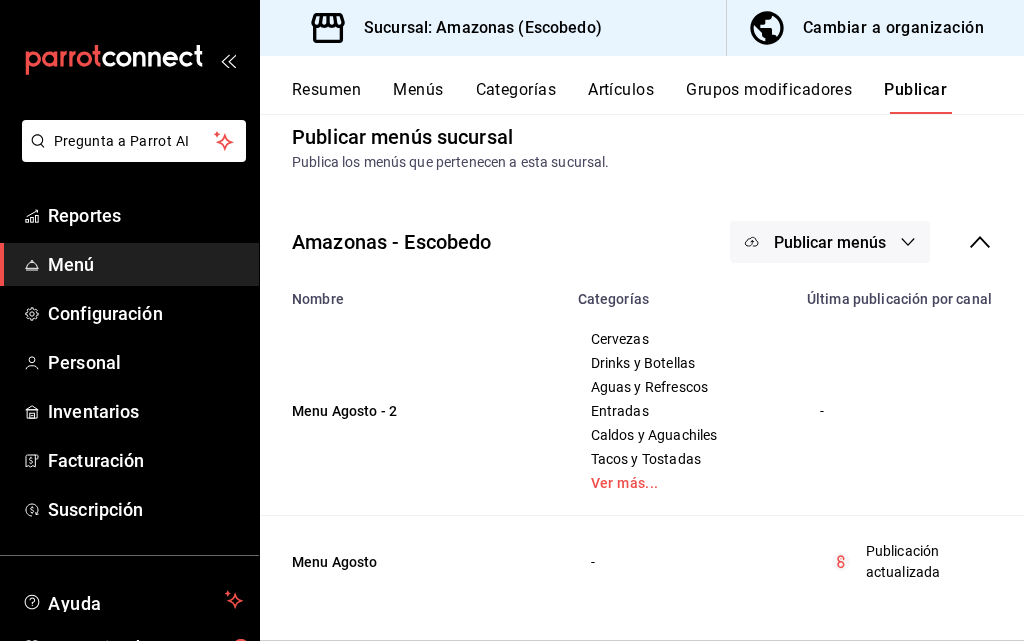 click on "Menu Agosto" at bounding box center [413, 562] 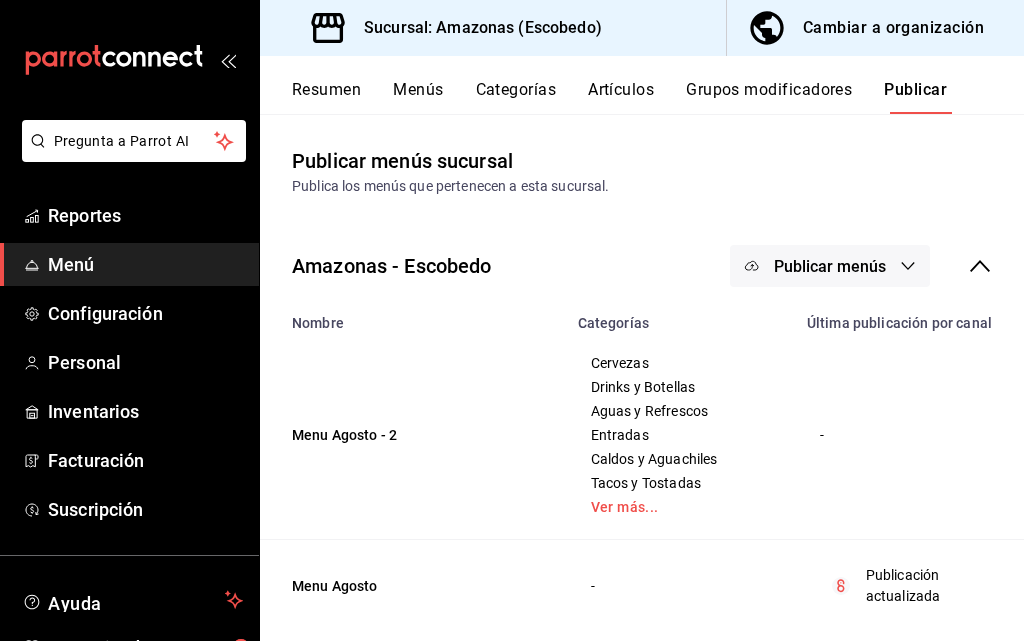 click on "Menús" at bounding box center (418, 97) 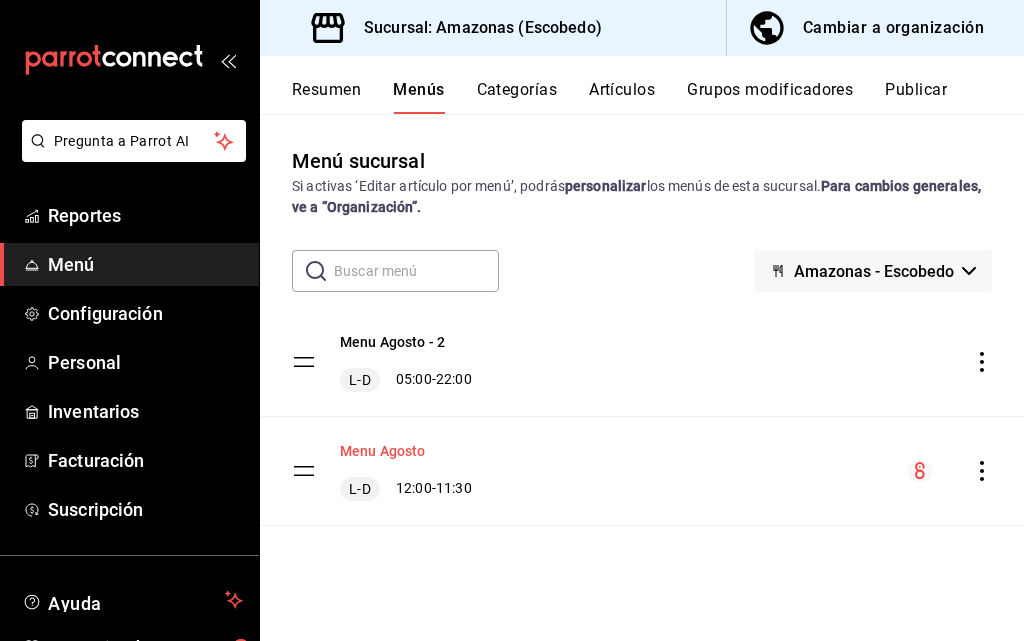 click on "Menu Agosto" at bounding box center (383, 451) 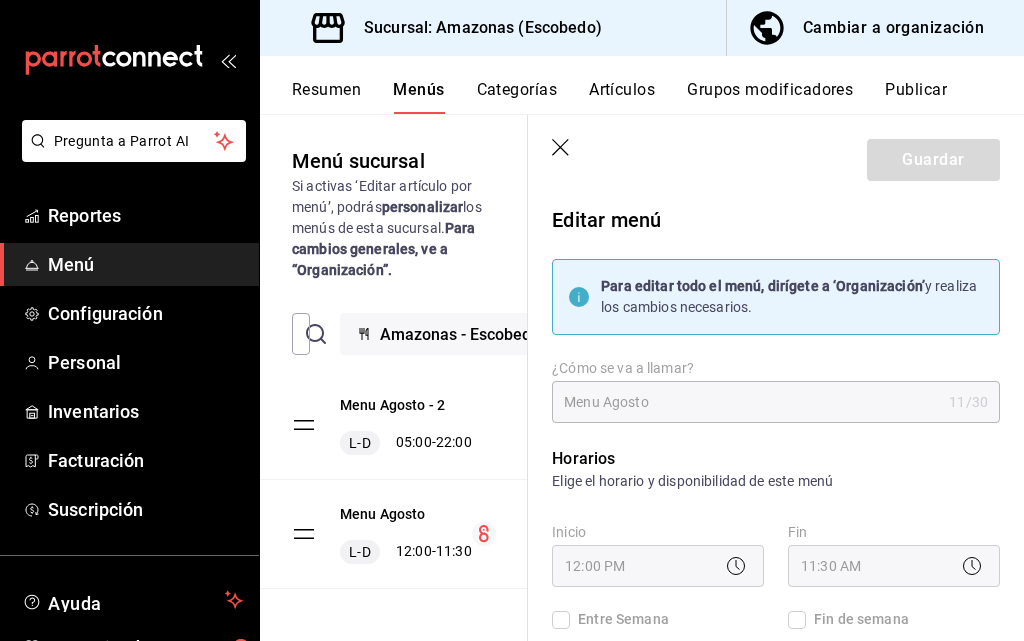 checkbox on "true" 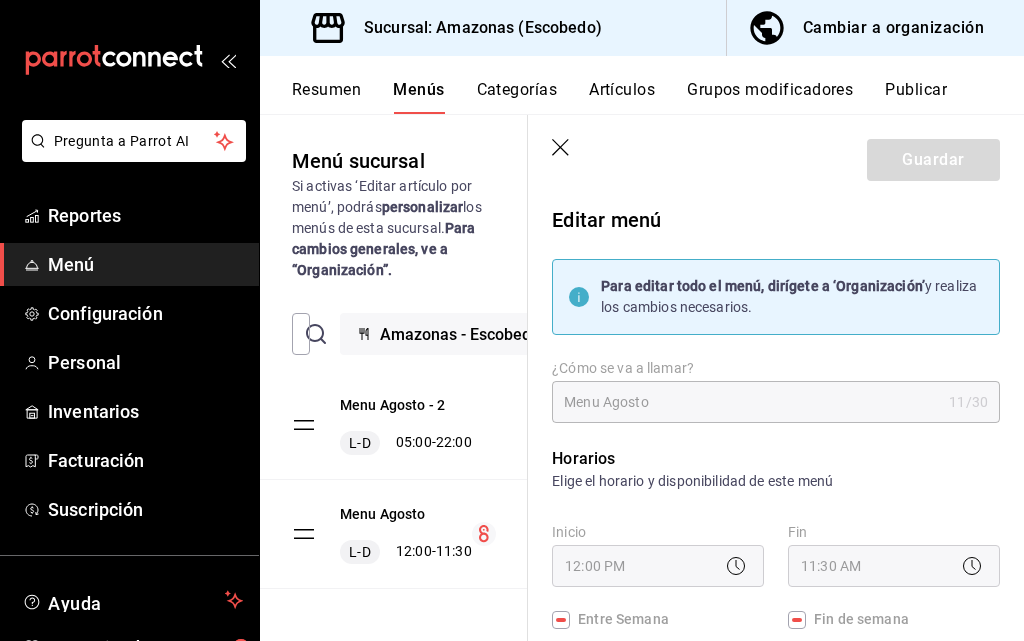 click on "11:30 AM" at bounding box center [894, 566] 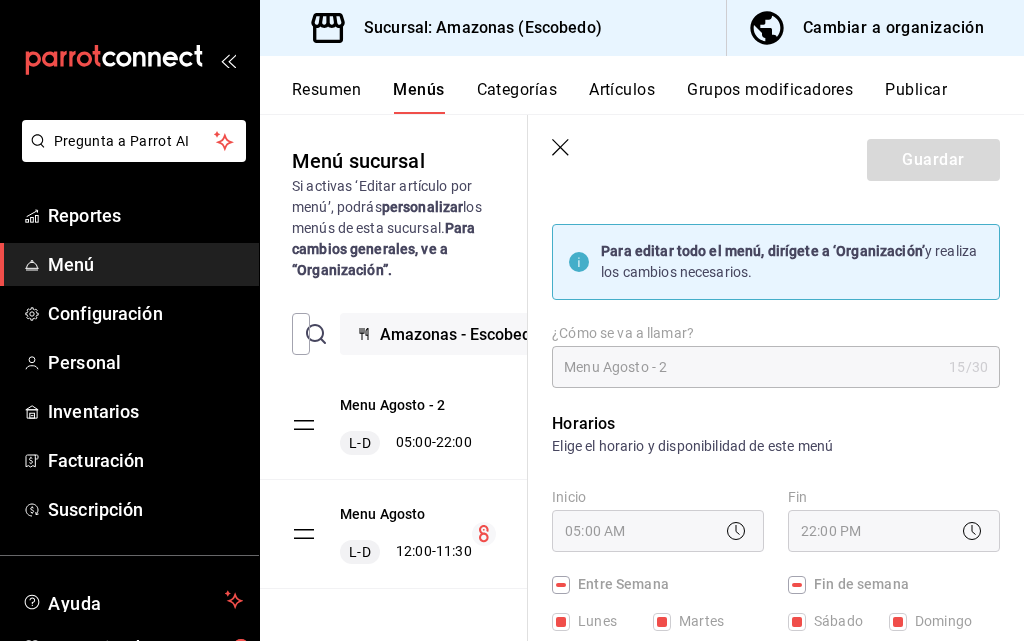 scroll, scrollTop: 0, scrollLeft: 0, axis: both 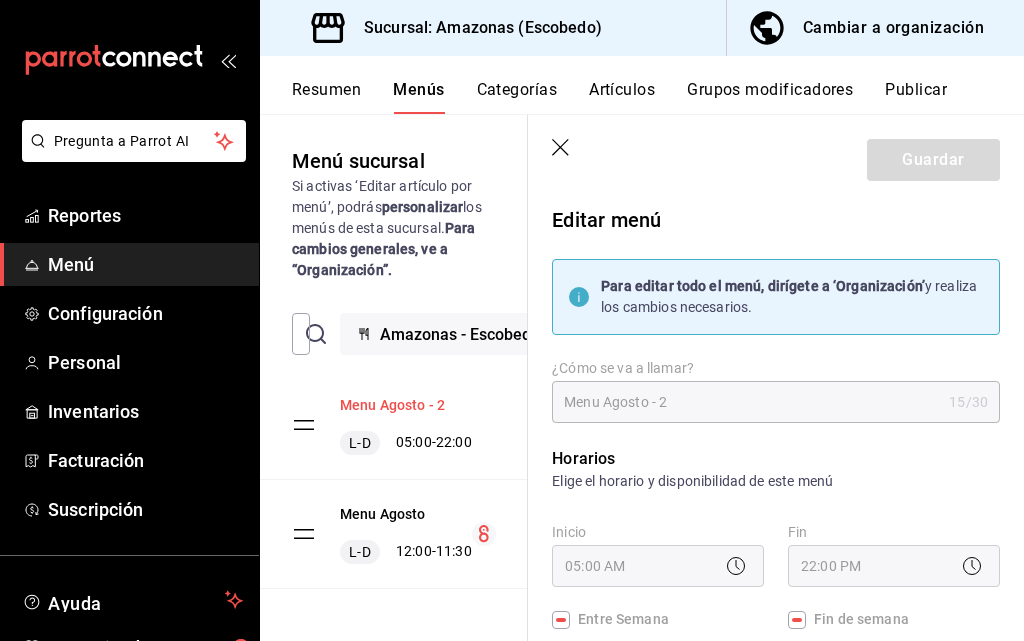 click on "Menu Agosto - 2" at bounding box center (392, 405) 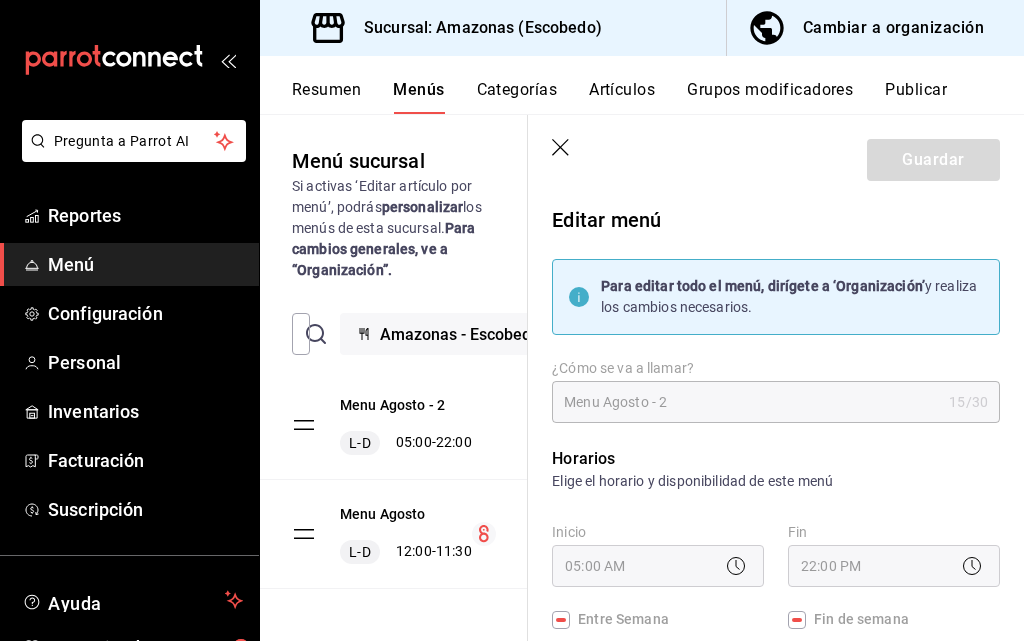 click on "Publicar" at bounding box center [916, 97] 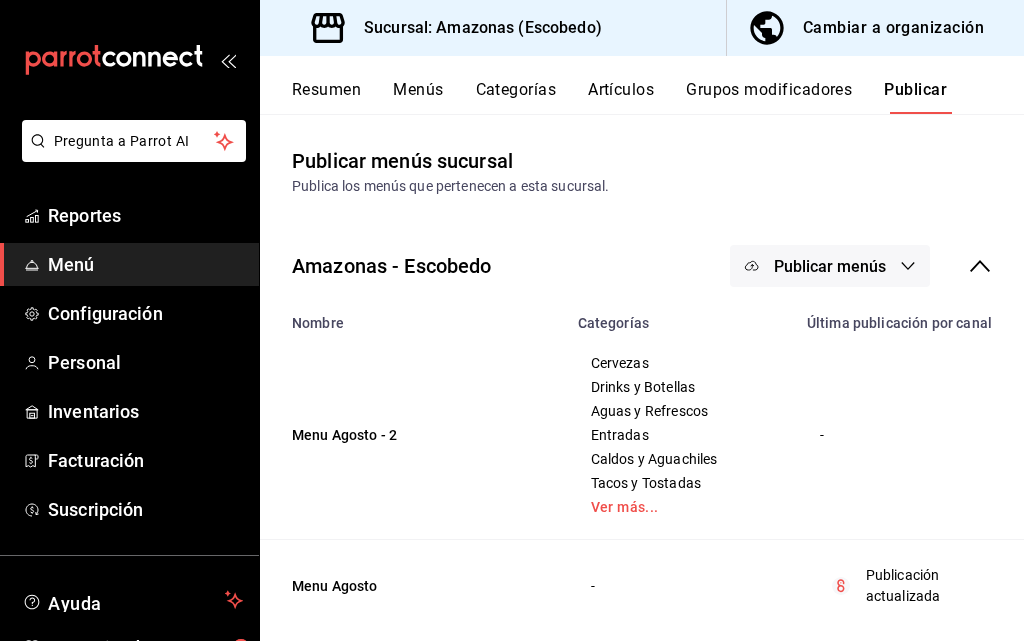 drag, startPoint x: 375, startPoint y: 456, endPoint x: 897, endPoint y: 420, distance: 523.2399 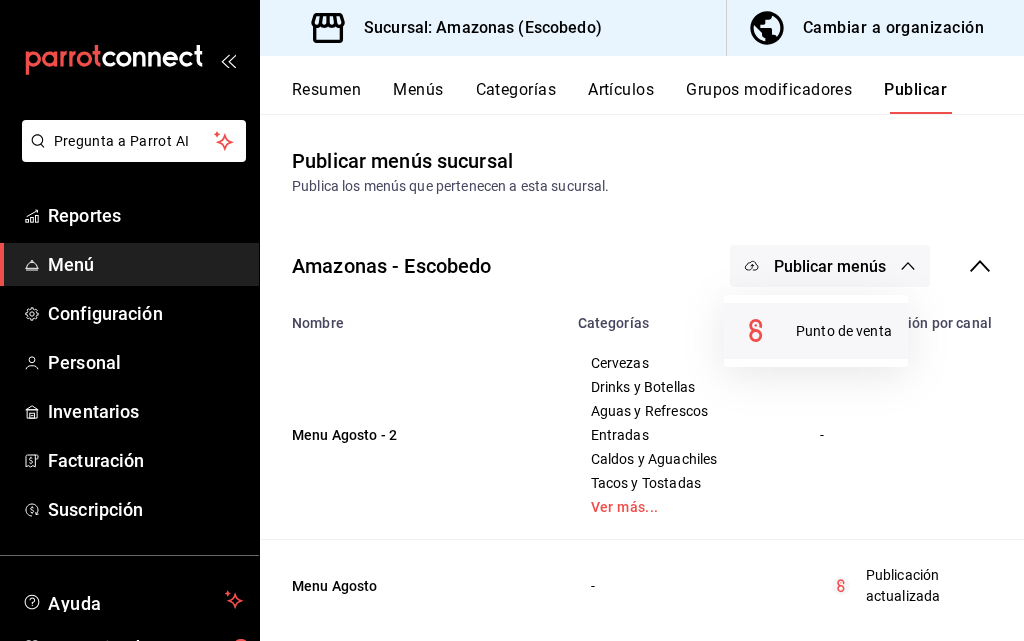 click on "Punto de venta" at bounding box center (844, 331) 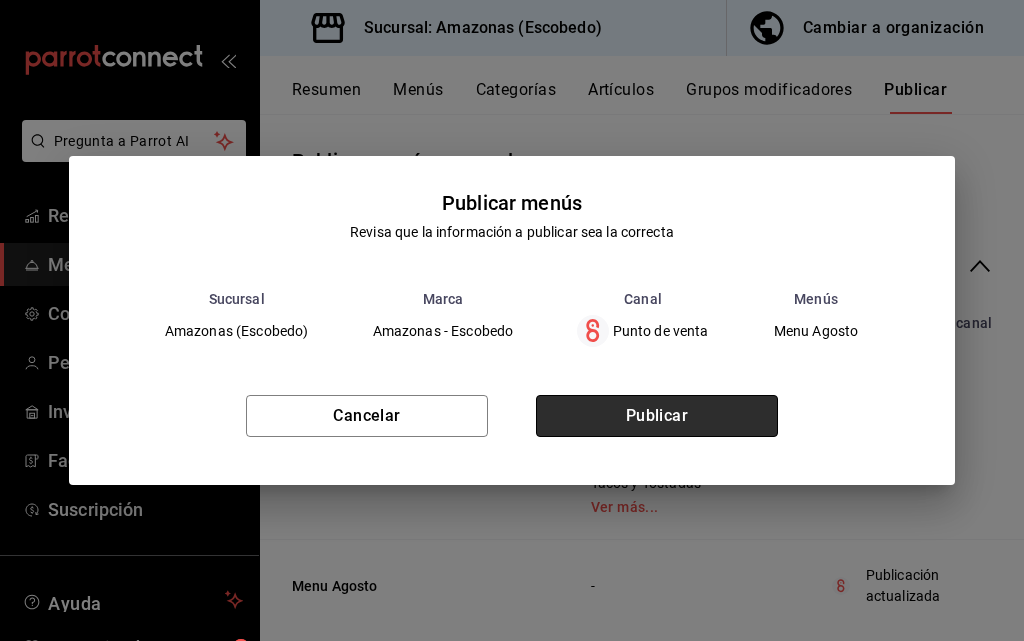 click on "Publicar" at bounding box center (657, 416) 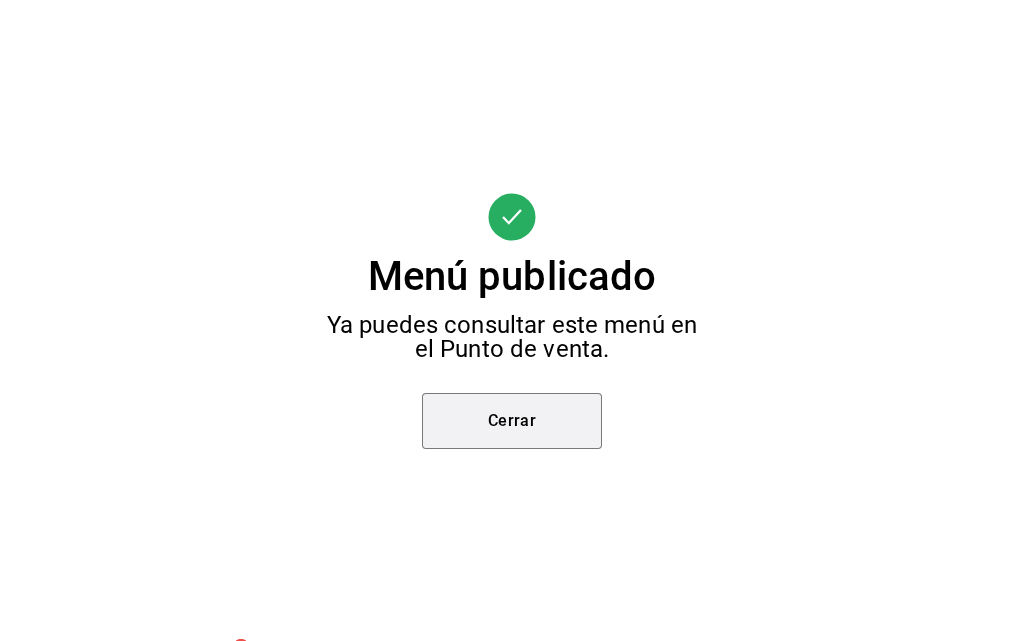 drag, startPoint x: 520, startPoint y: 406, endPoint x: 870, endPoint y: 433, distance: 351.0399 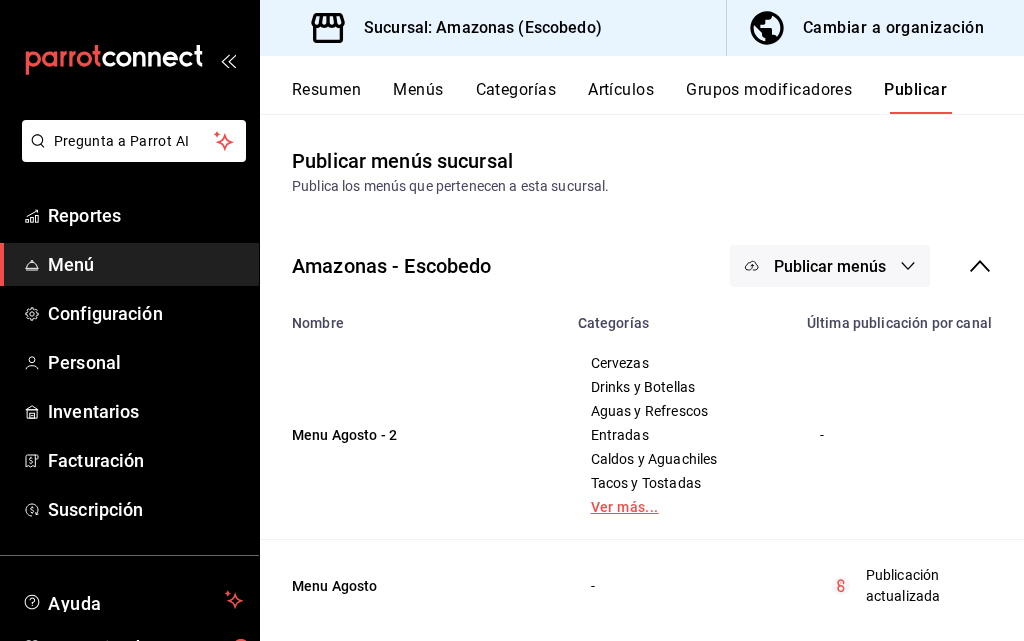click on "Ver más..." at bounding box center [680, 507] 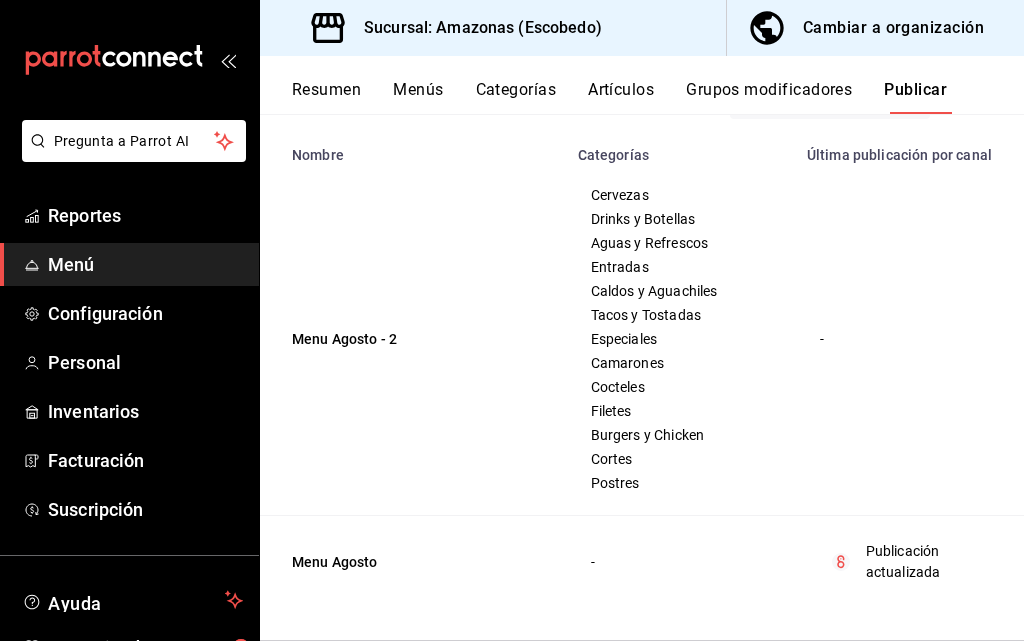 scroll, scrollTop: 0, scrollLeft: 0, axis: both 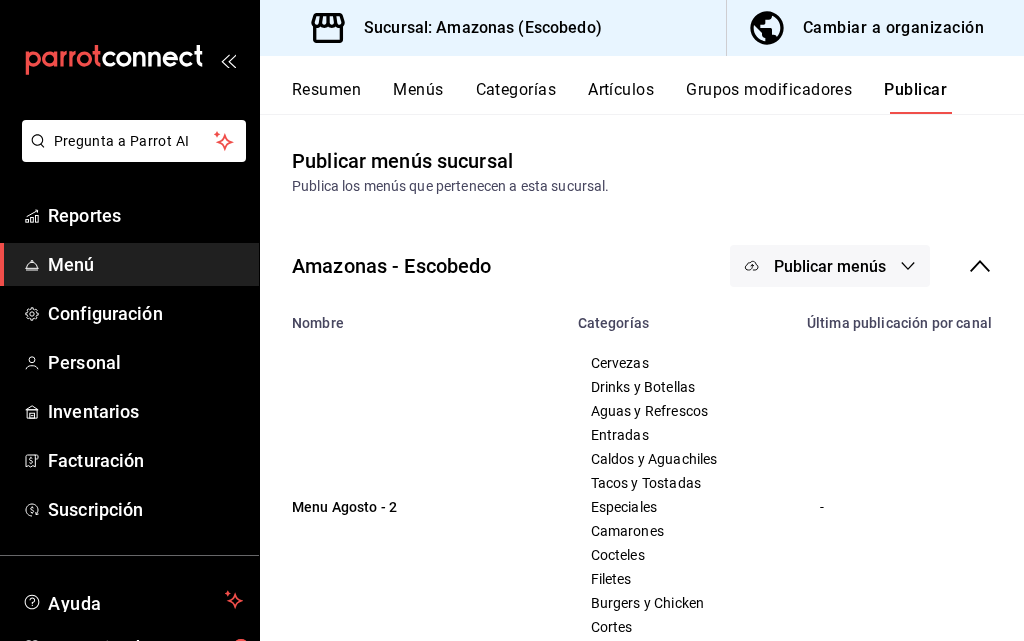 click 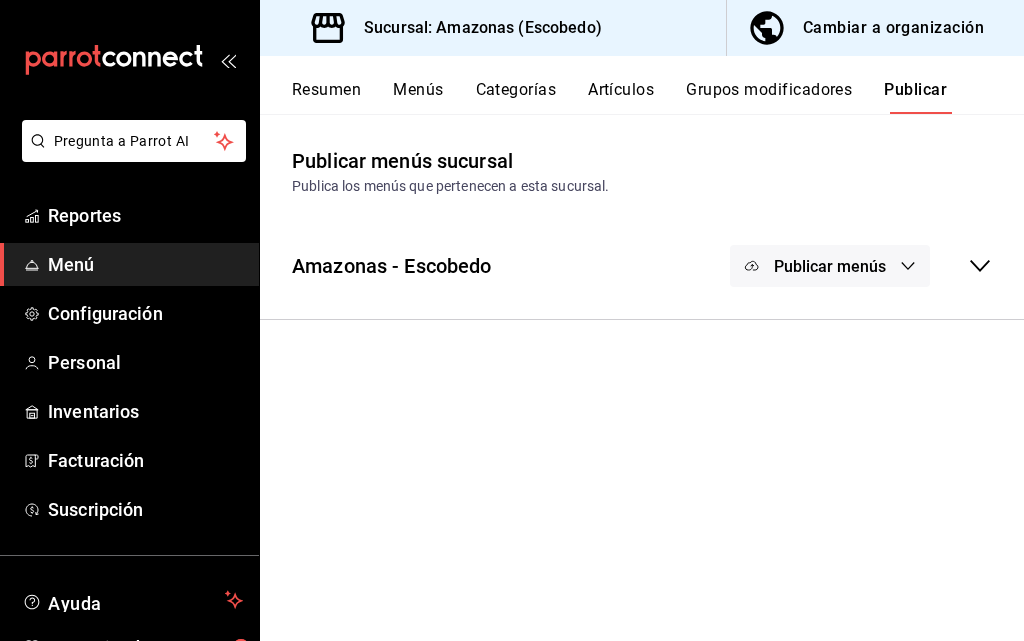 click 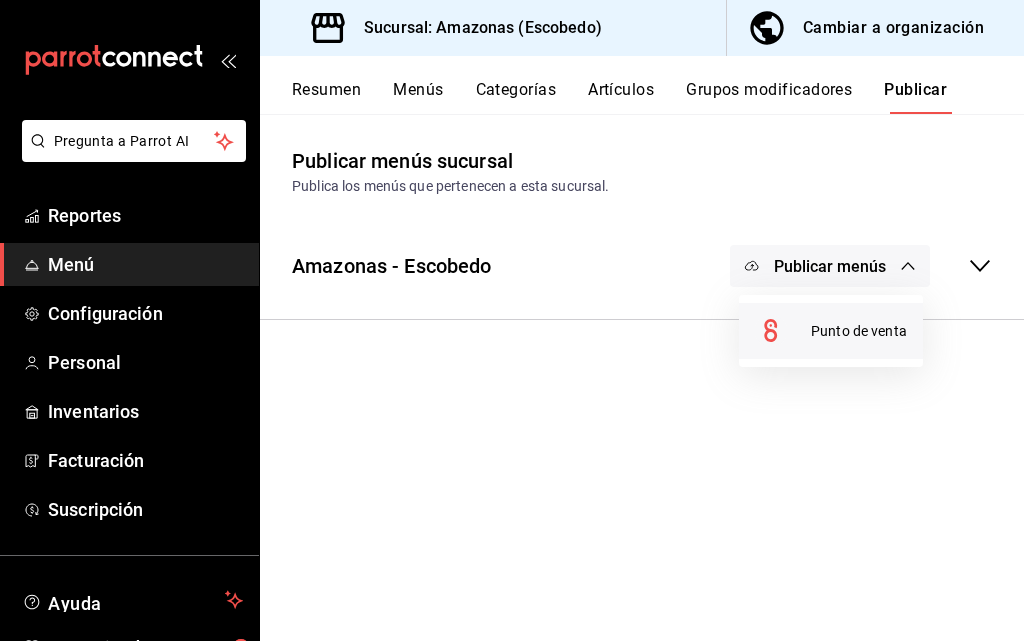 click on "Punto de venta" at bounding box center [859, 331] 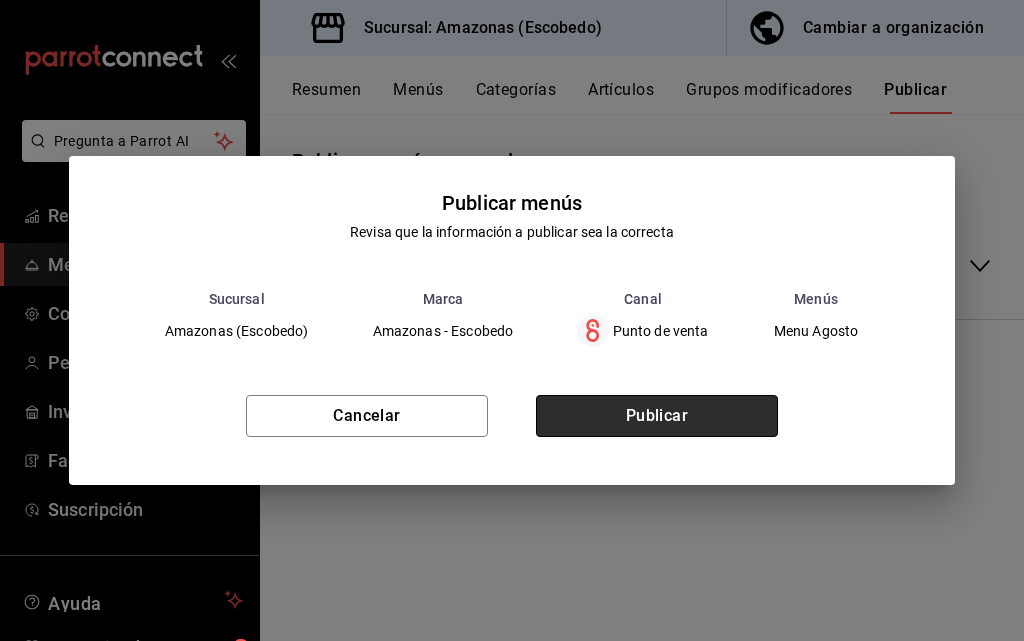 click on "Publicar" at bounding box center [657, 416] 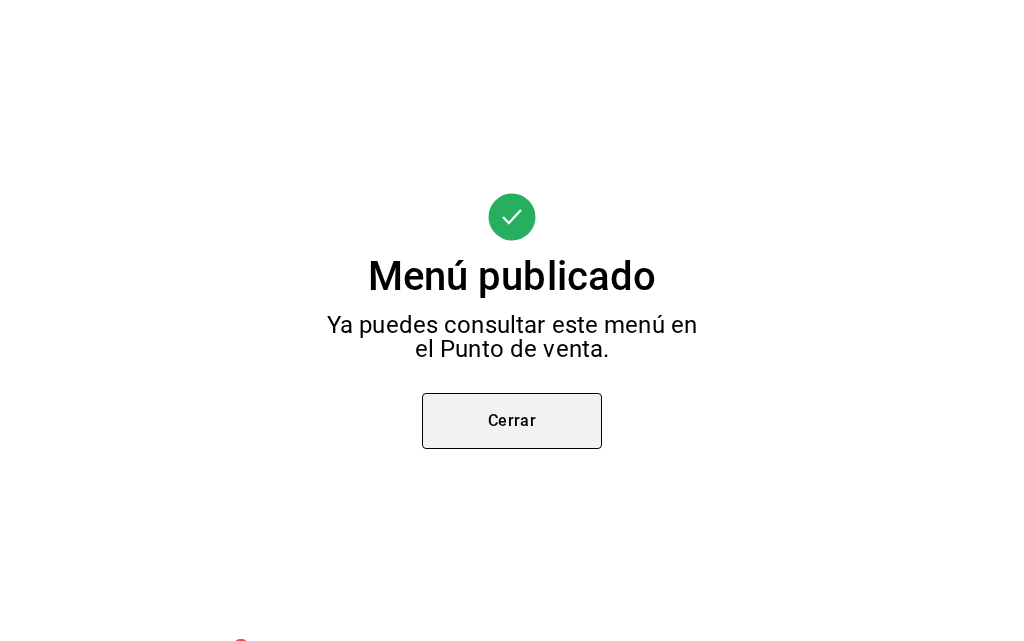 click on "Menú publicado Ya puedes consultar este menú en el Punto de venta. Cerrar" at bounding box center (512, 320) 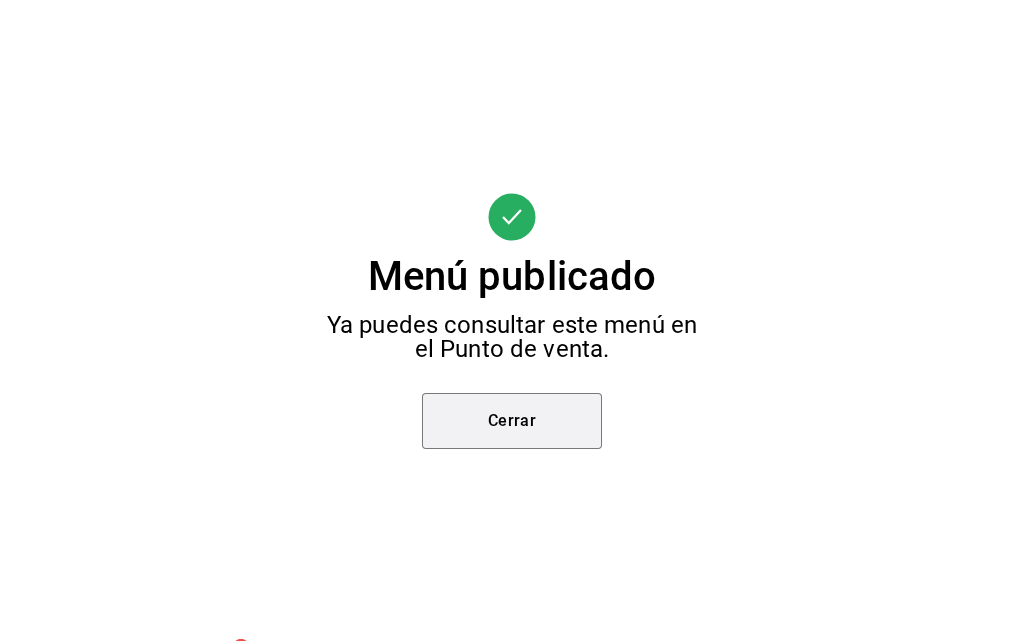 click on "Cerrar" at bounding box center [512, 421] 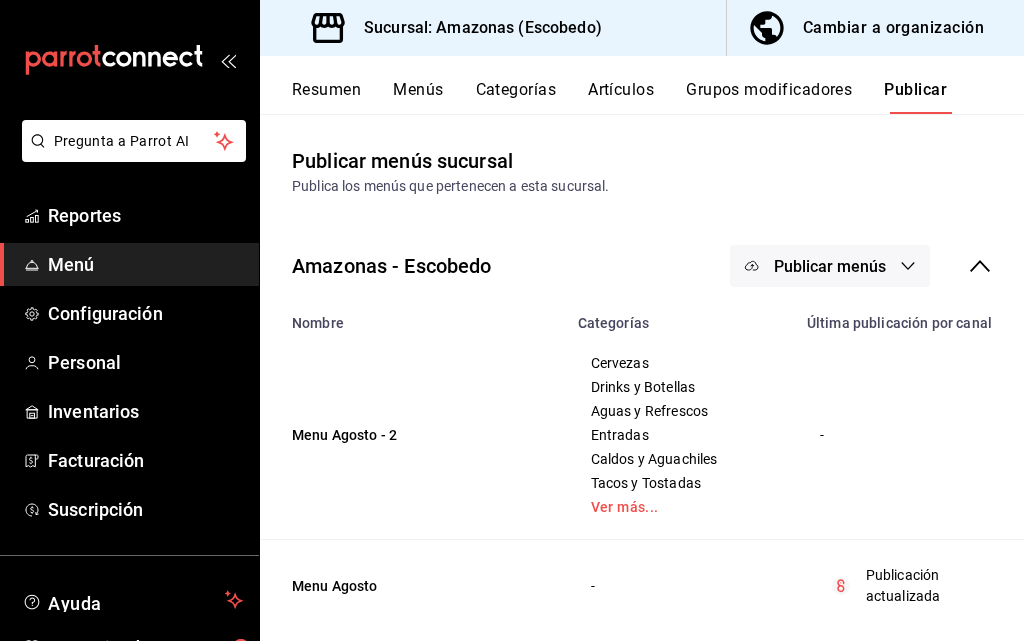click on "Menús" at bounding box center [418, 97] 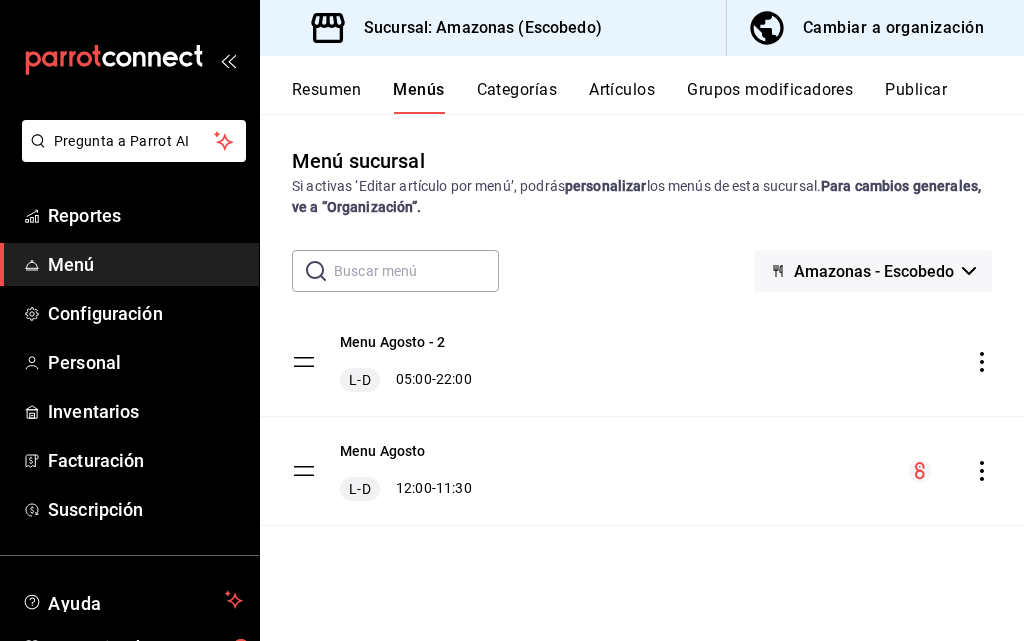 click 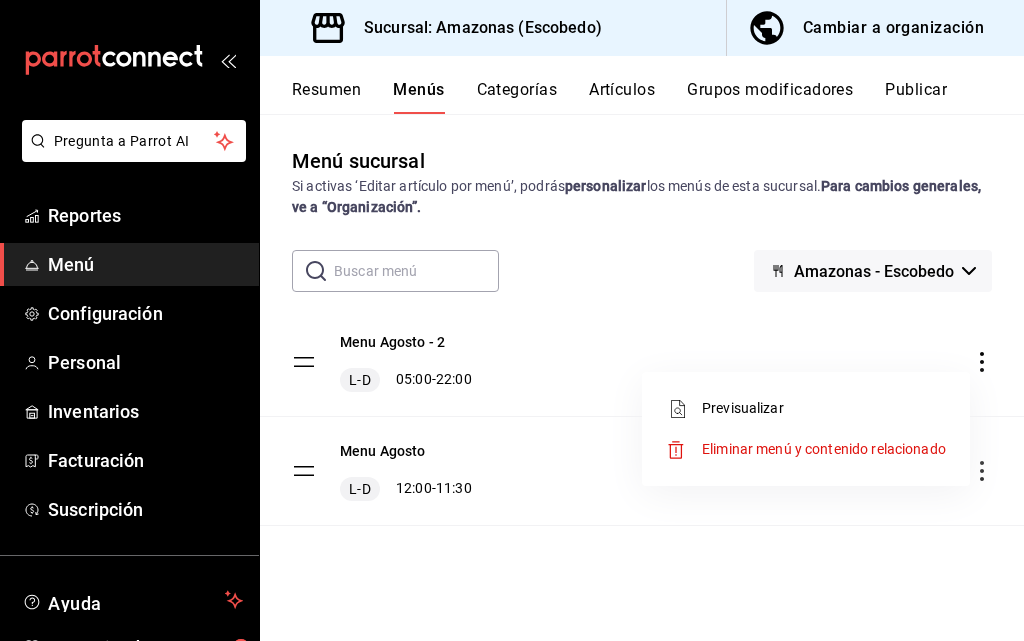 click on "Previsualizar" at bounding box center [824, 408] 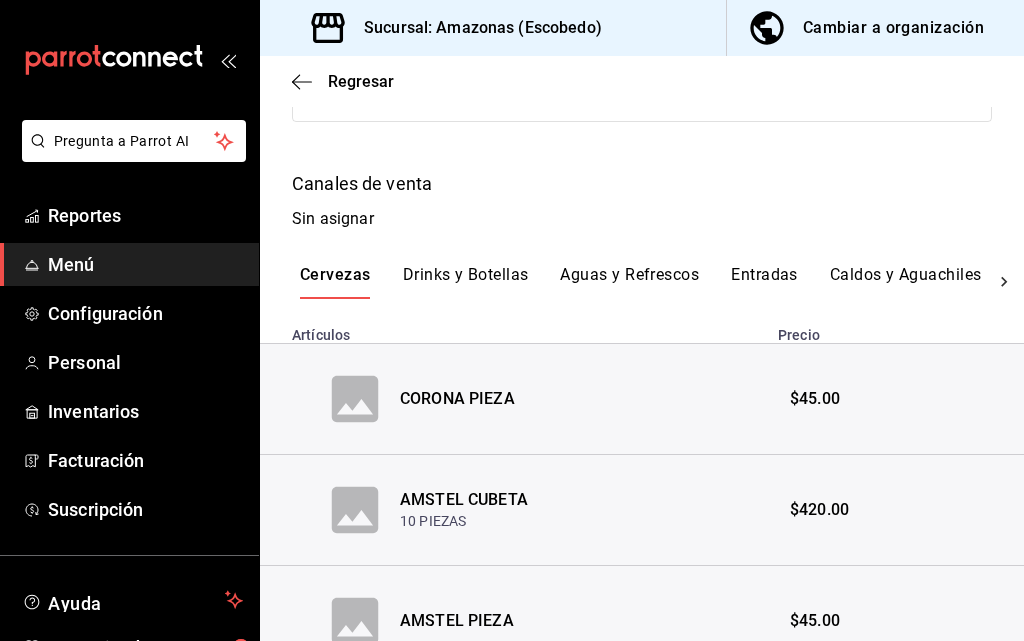 scroll, scrollTop: 0, scrollLeft: 0, axis: both 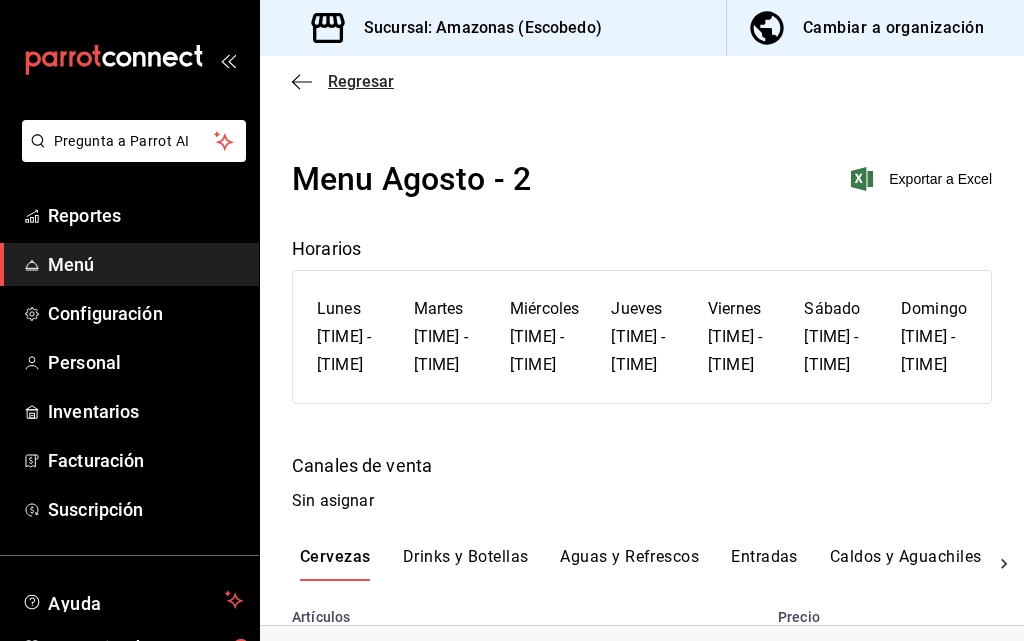 click 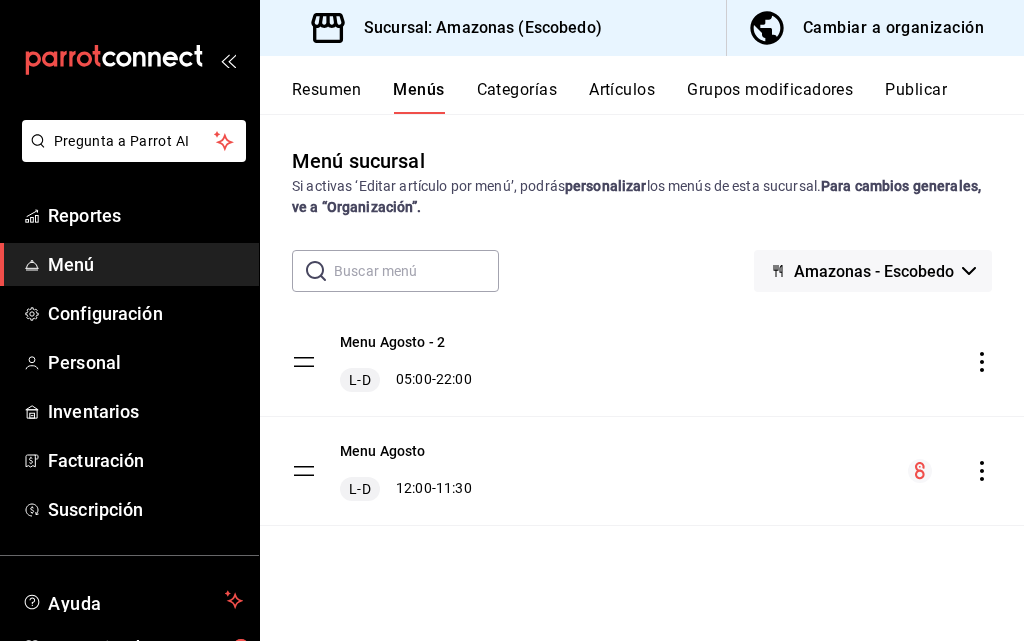 click on "Menu Agosto - 2 L-D 05:00  -  22:00 Menu Agosto L-D 12:00  -  11:30" at bounding box center (642, 417) 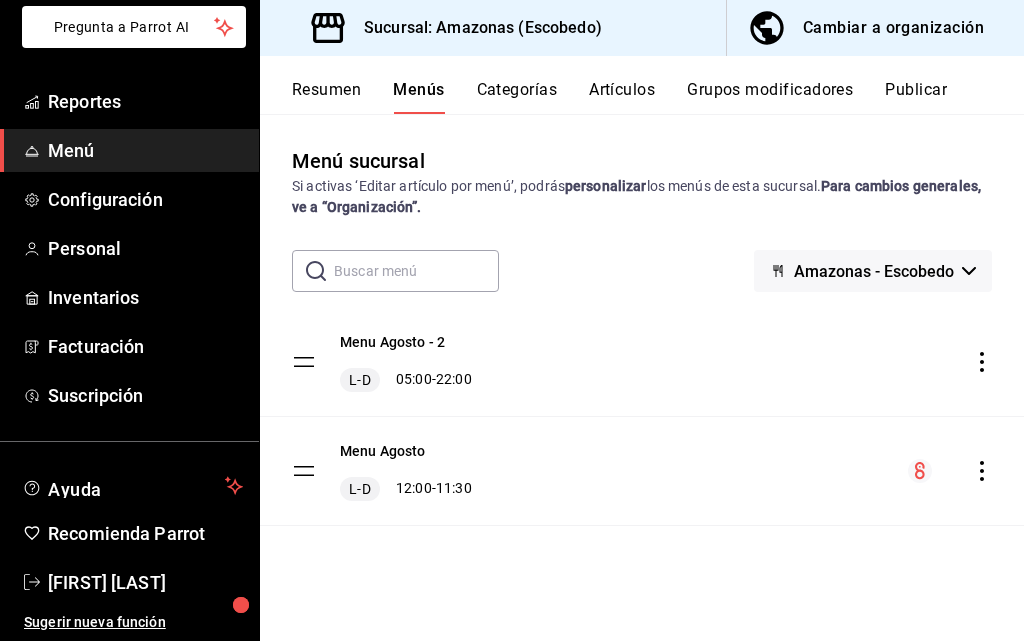 scroll, scrollTop: 0, scrollLeft: 0, axis: both 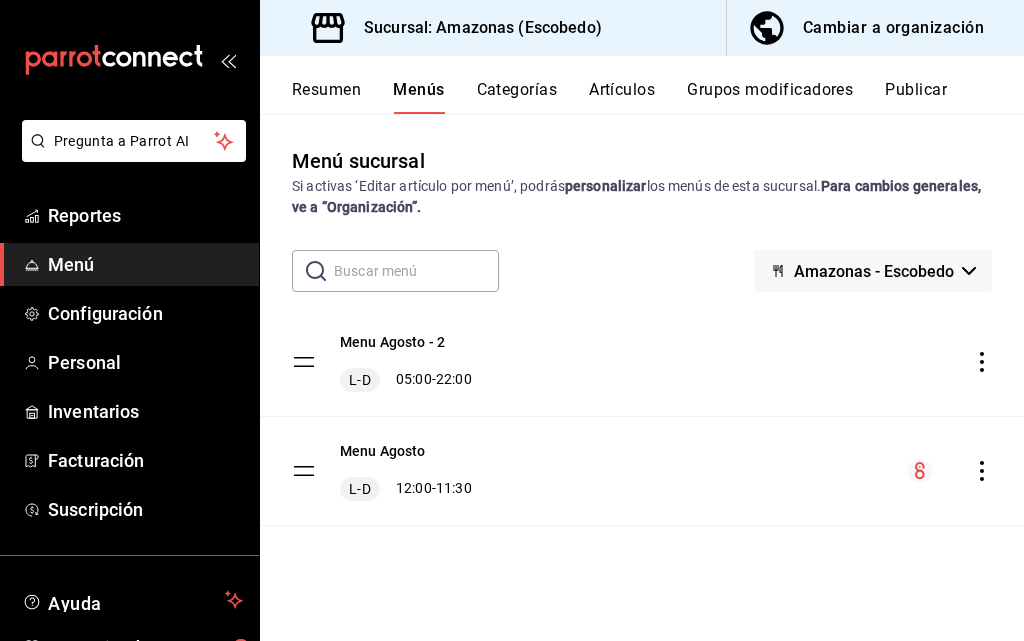 click 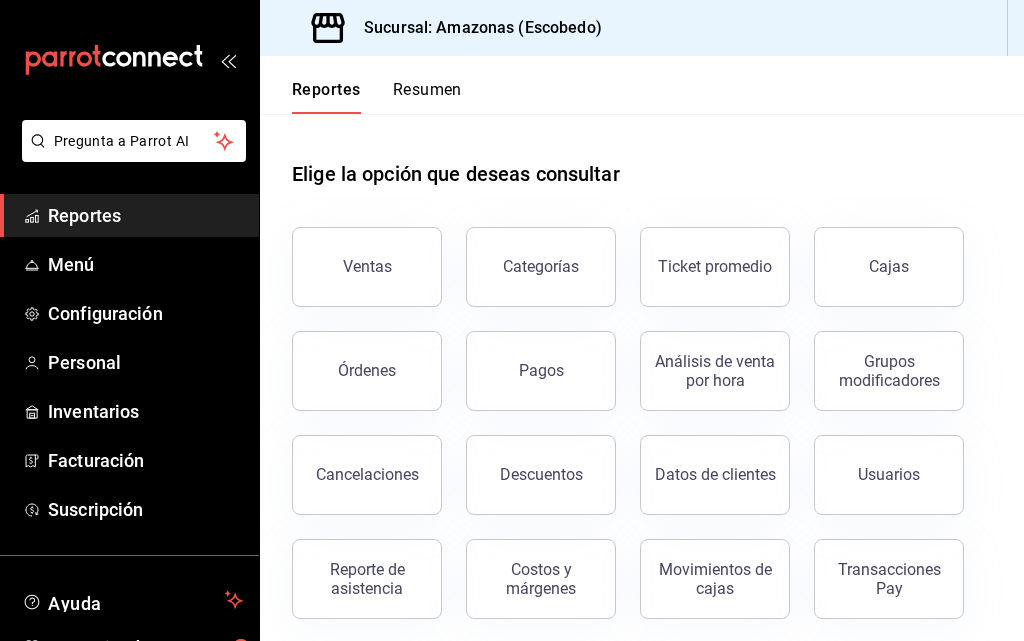 click 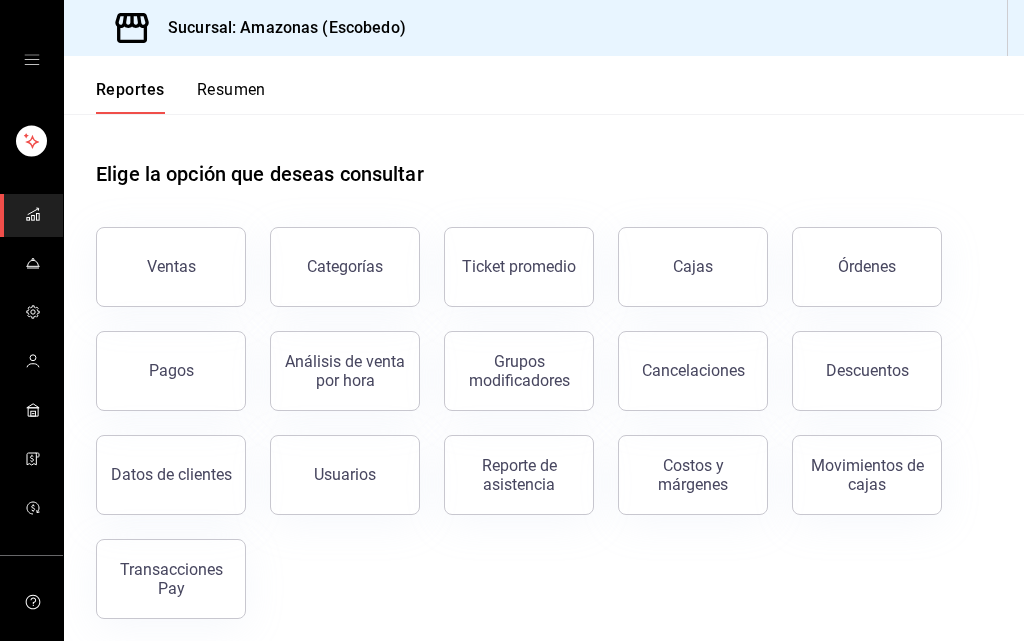 click 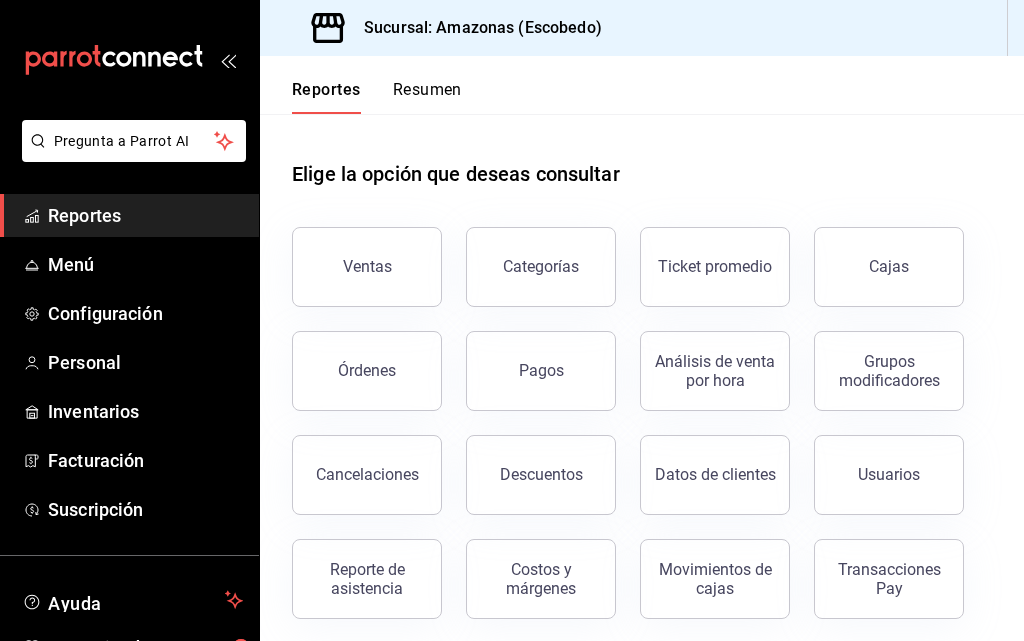 type 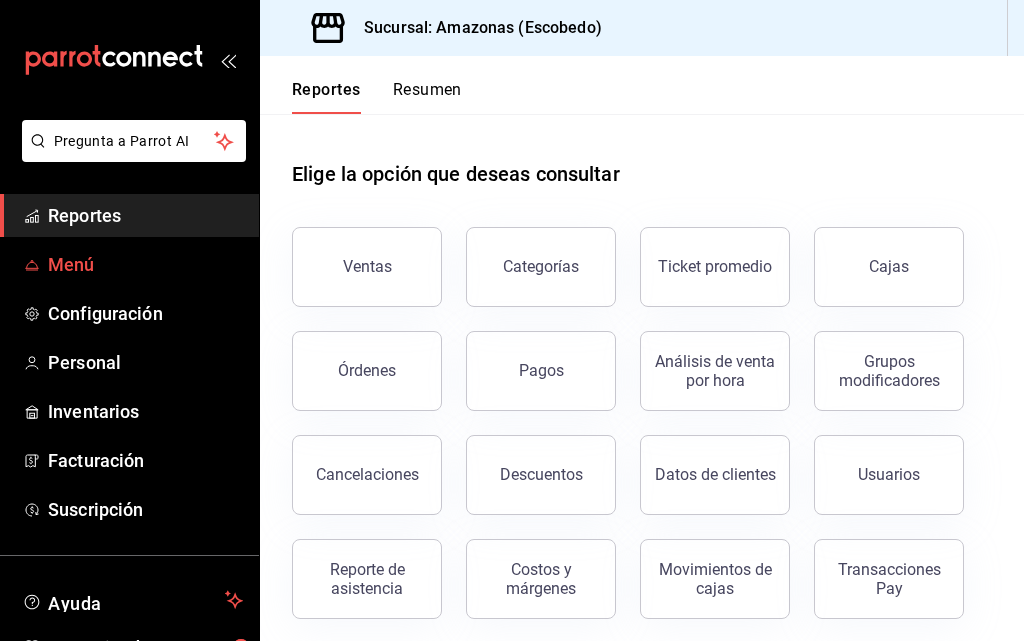 click on "Menú" at bounding box center (145, 264) 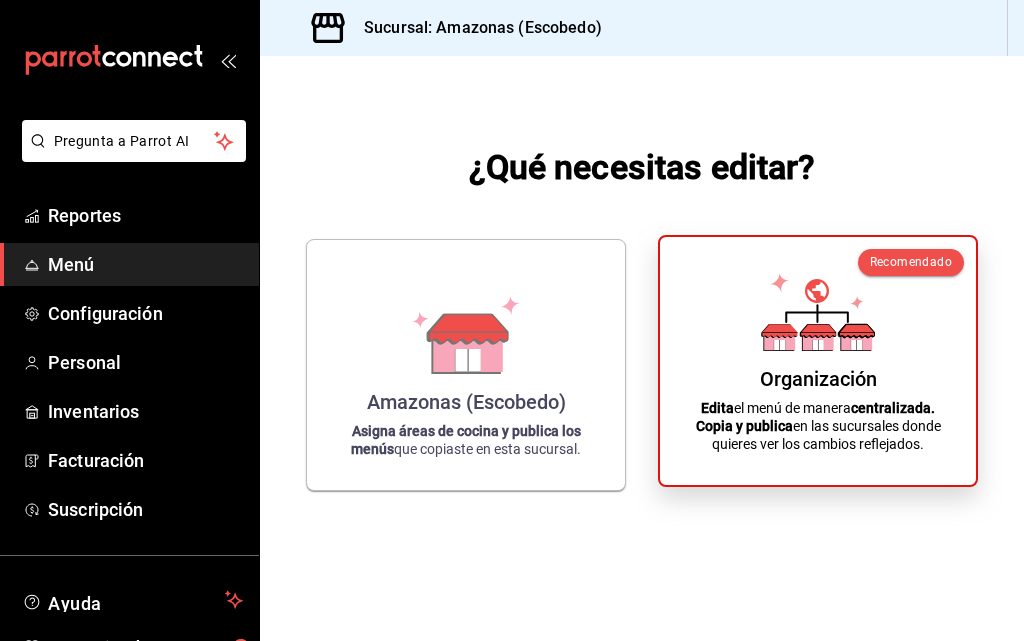 click on "Organización Edita  el menú de manera  centralizada.     Copia y publica  en las sucursales donde quieres ver los cambios reflejados." at bounding box center [818, 361] 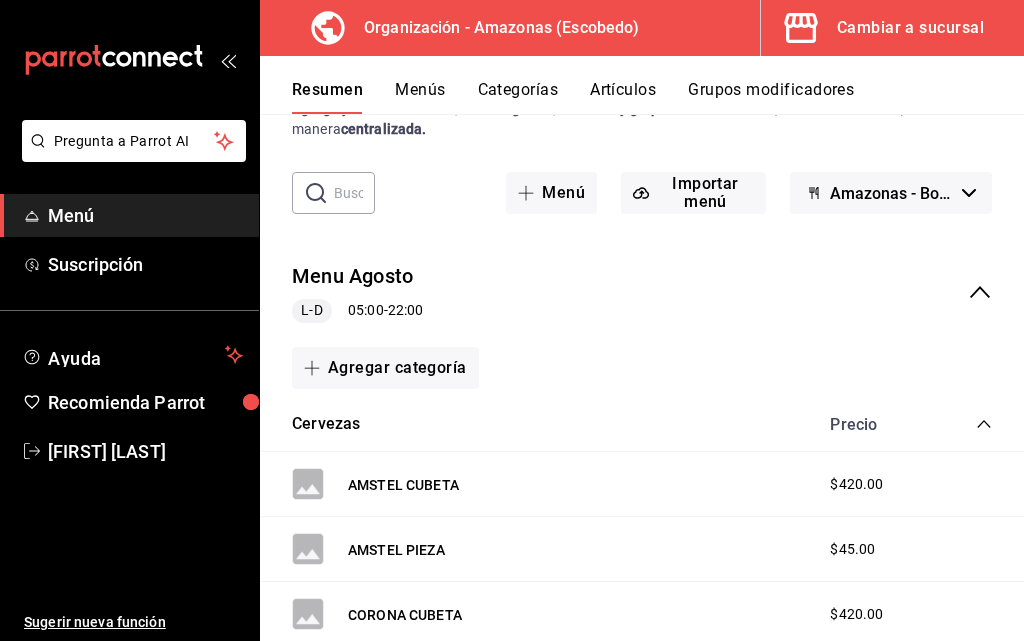 scroll, scrollTop: 200, scrollLeft: 0, axis: vertical 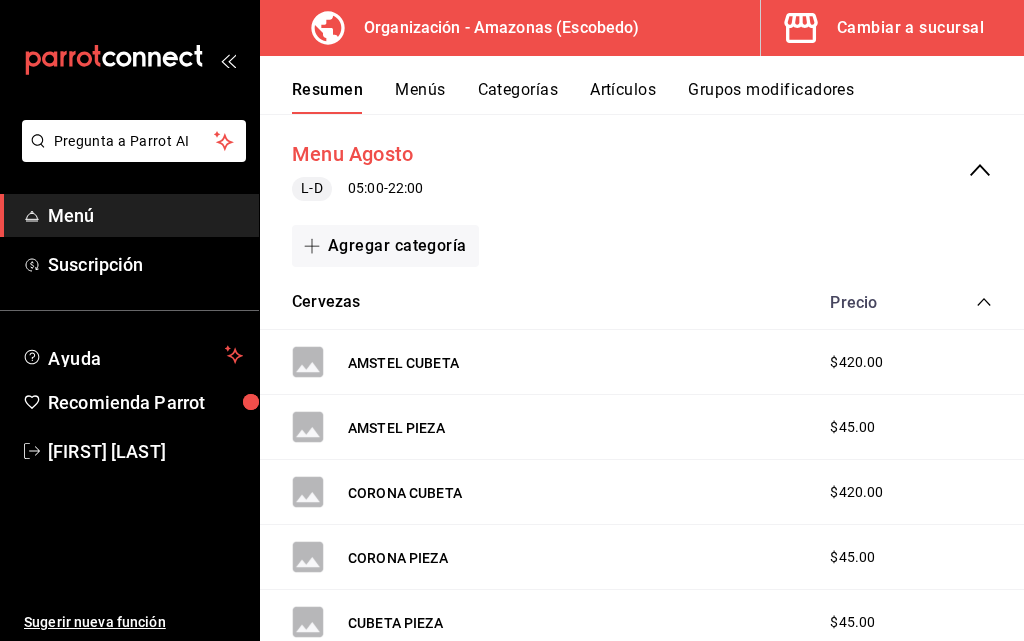 click on "Menu Agosto" at bounding box center [352, 154] 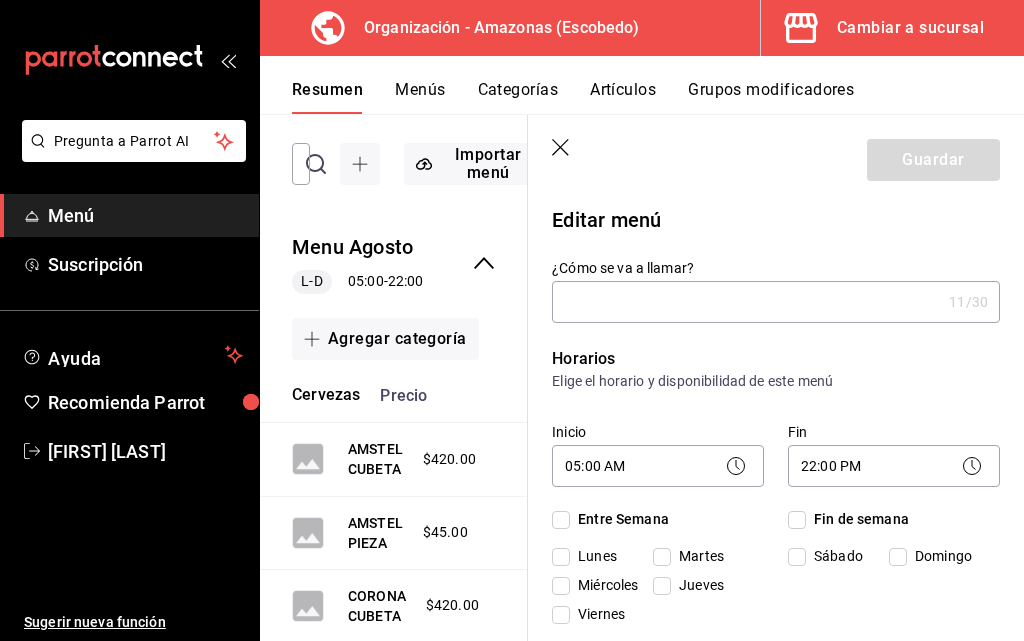 type on "Menu Agosto" 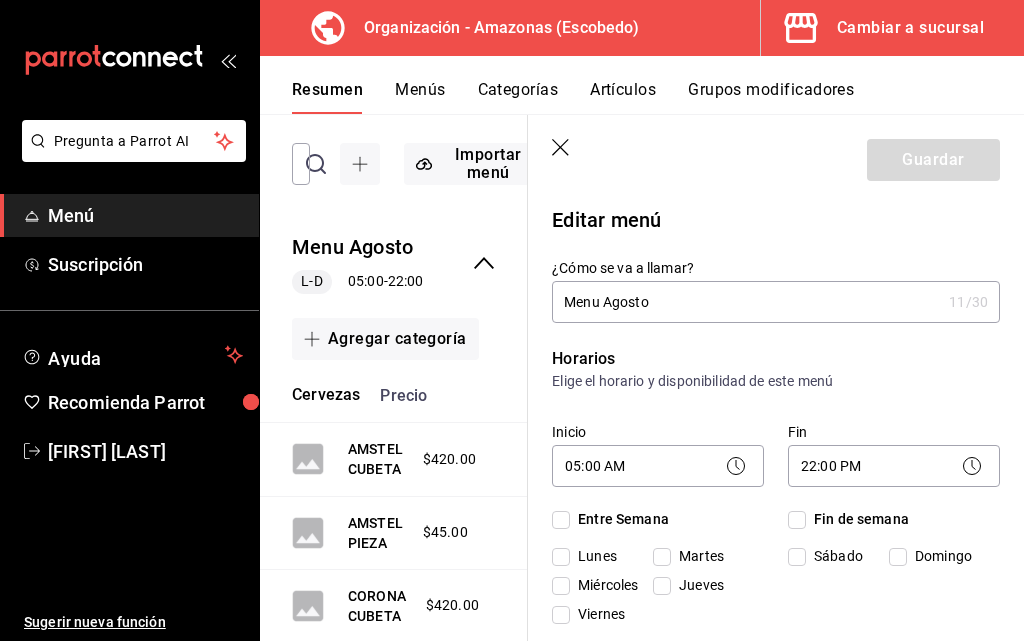 checkbox on "true" 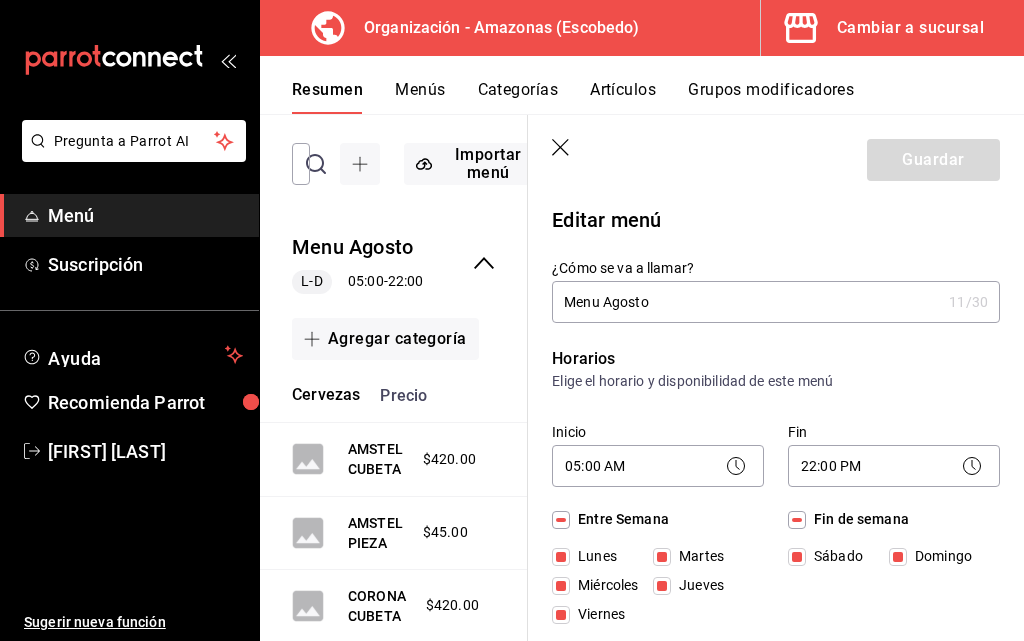 drag, startPoint x: 679, startPoint y: 301, endPoint x: 602, endPoint y: 305, distance: 77.10383 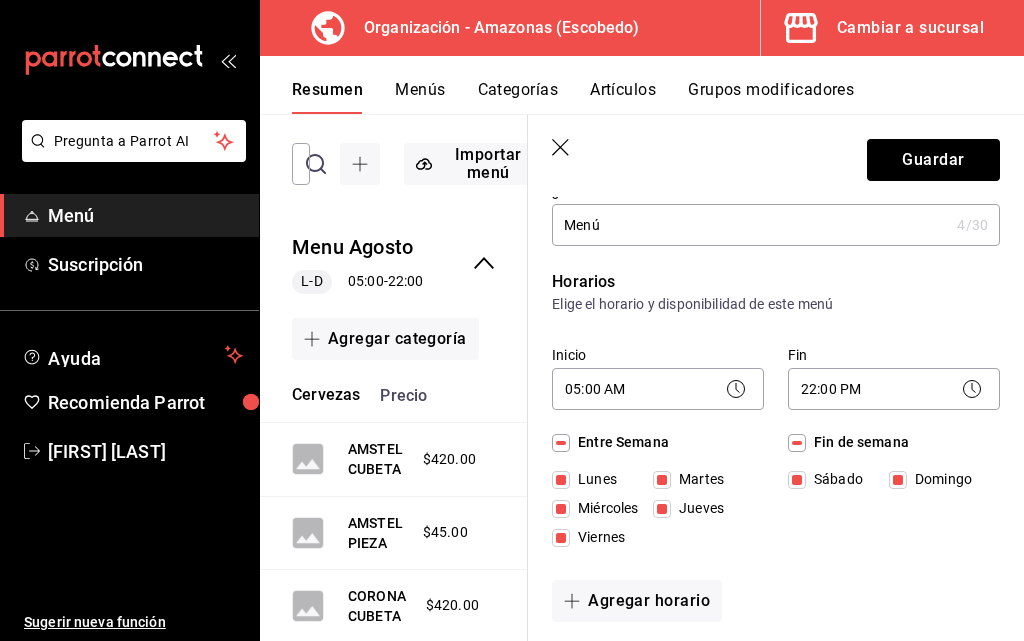 scroll, scrollTop: 100, scrollLeft: 0, axis: vertical 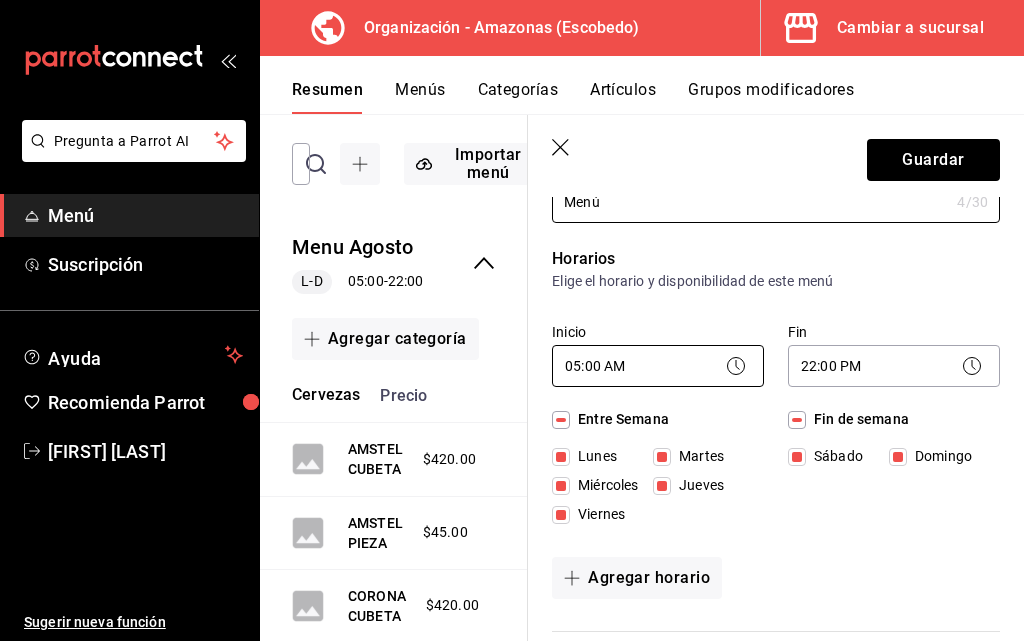 type on "Menú" 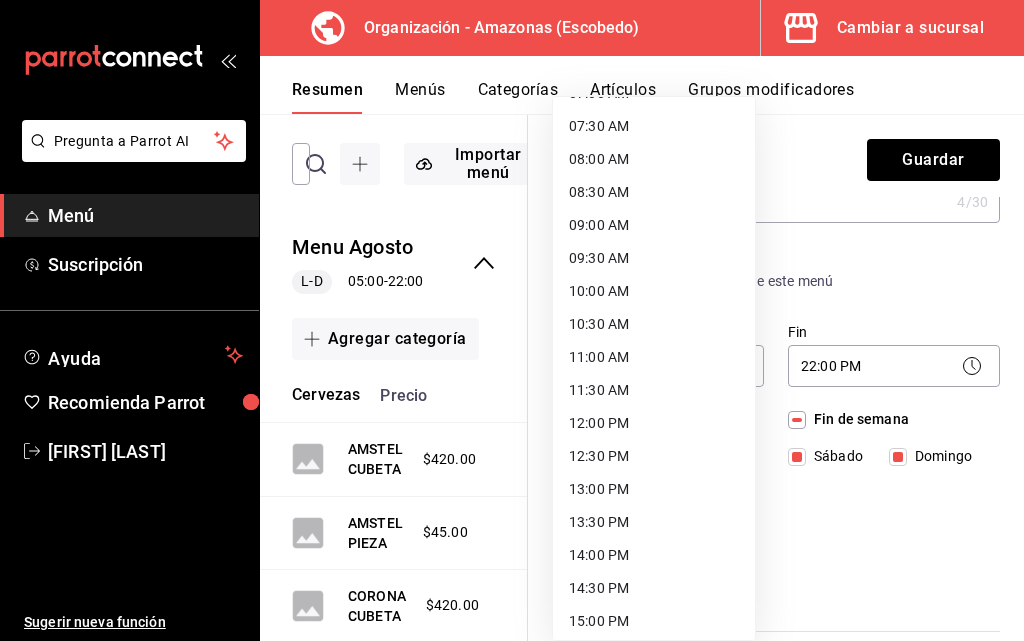 scroll, scrollTop: 0, scrollLeft: 0, axis: both 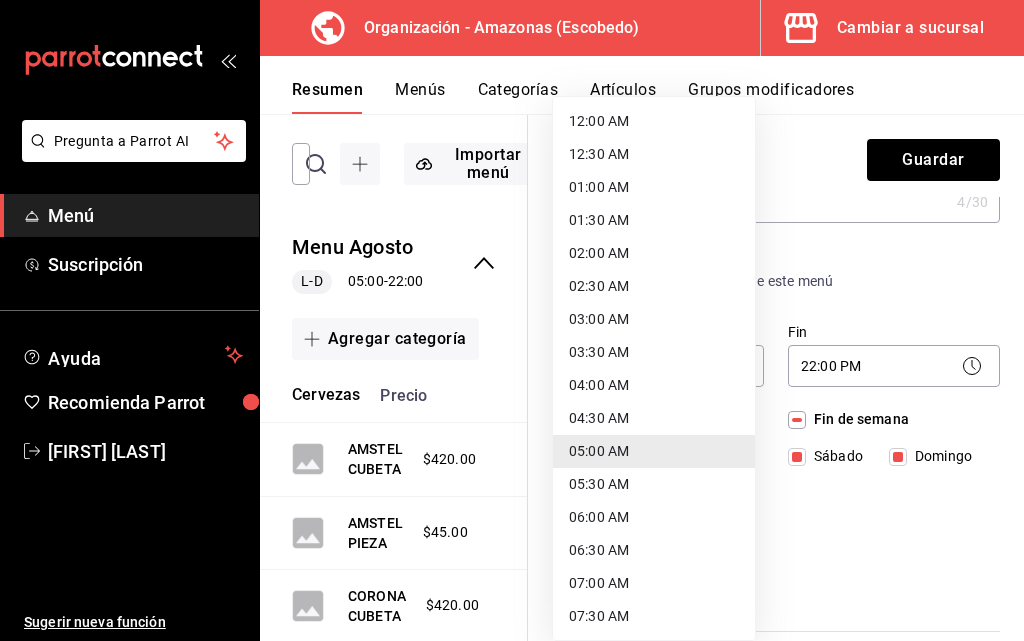 click at bounding box center (512, 320) 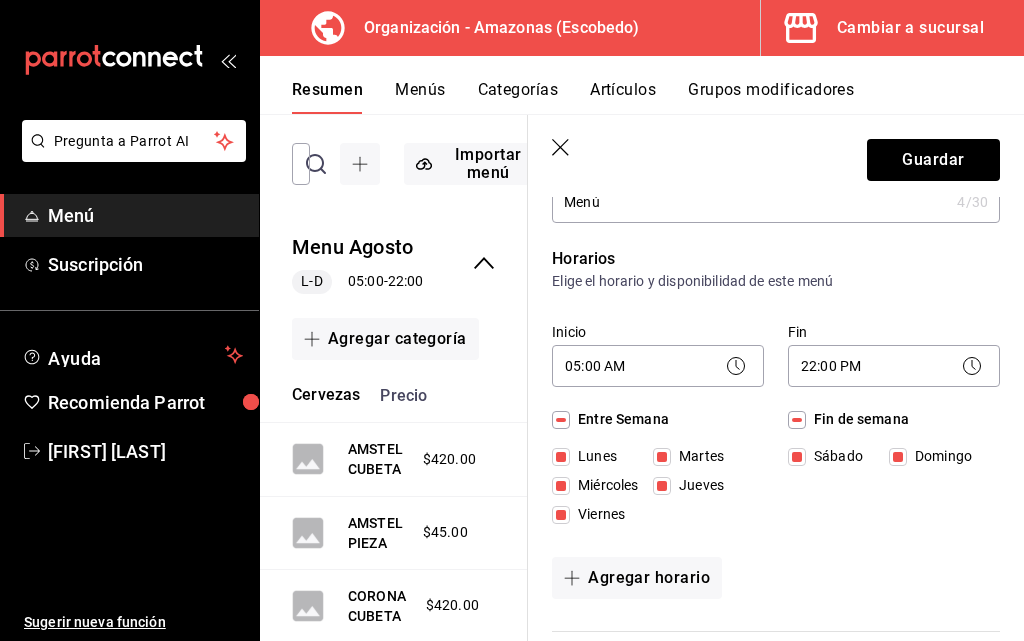 click on "Fin de semana" at bounding box center [797, 420] 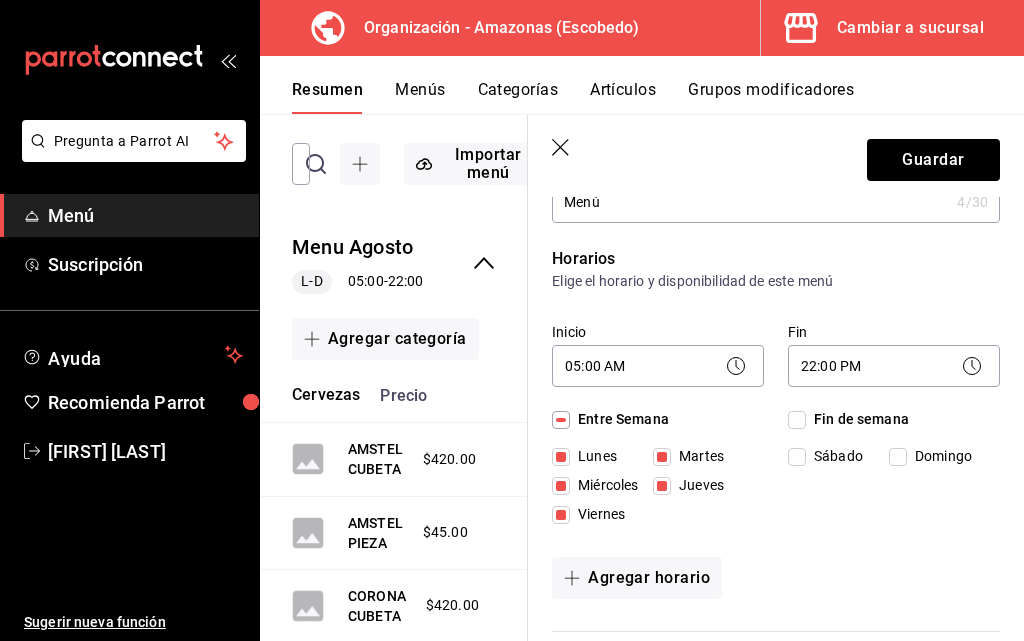 click on "Fin de semana" at bounding box center (797, 420) 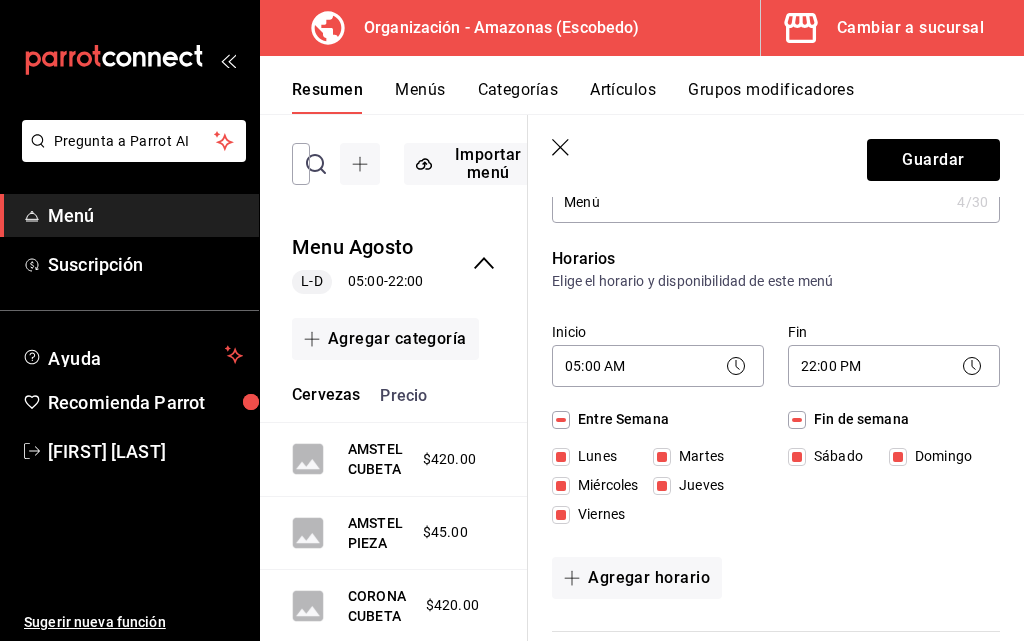 drag, startPoint x: 785, startPoint y: 454, endPoint x: 800, endPoint y: 460, distance: 16.155495 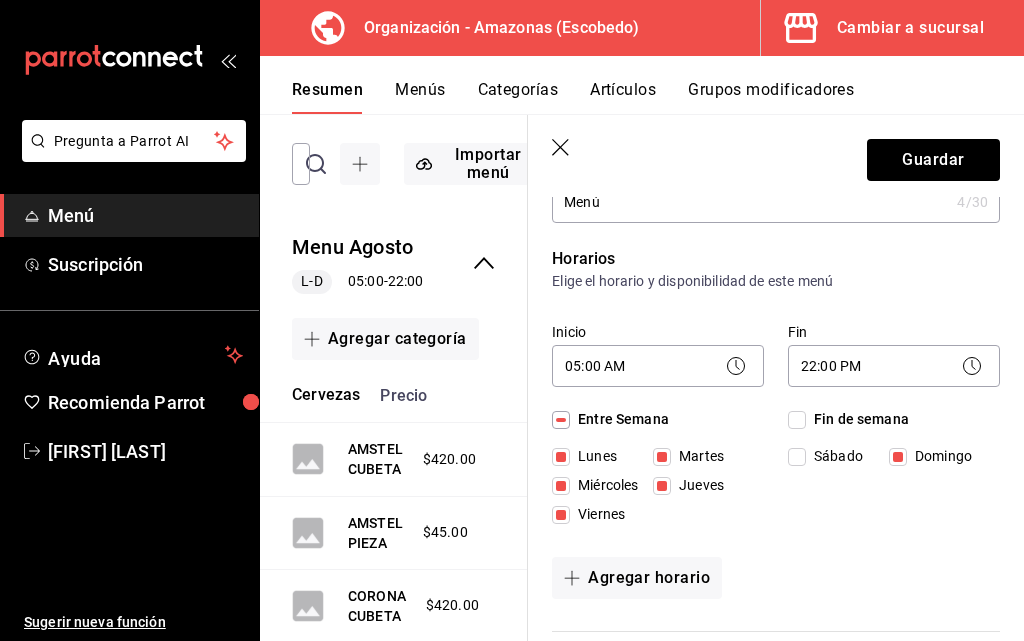 drag, startPoint x: 787, startPoint y: 454, endPoint x: 771, endPoint y: 457, distance: 16.27882 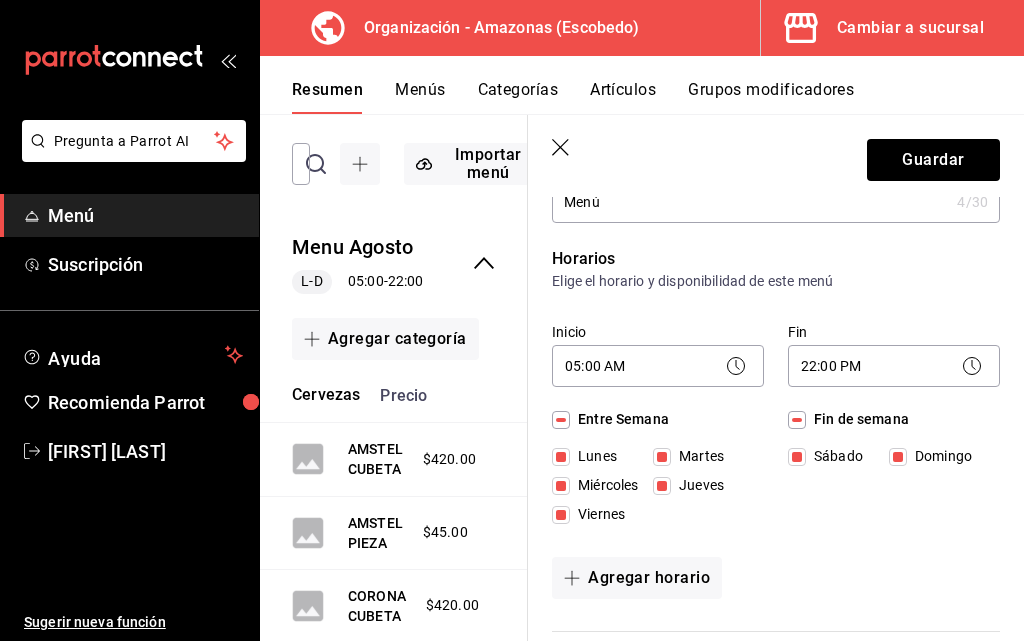click on "Lunes" at bounding box center (561, 457) 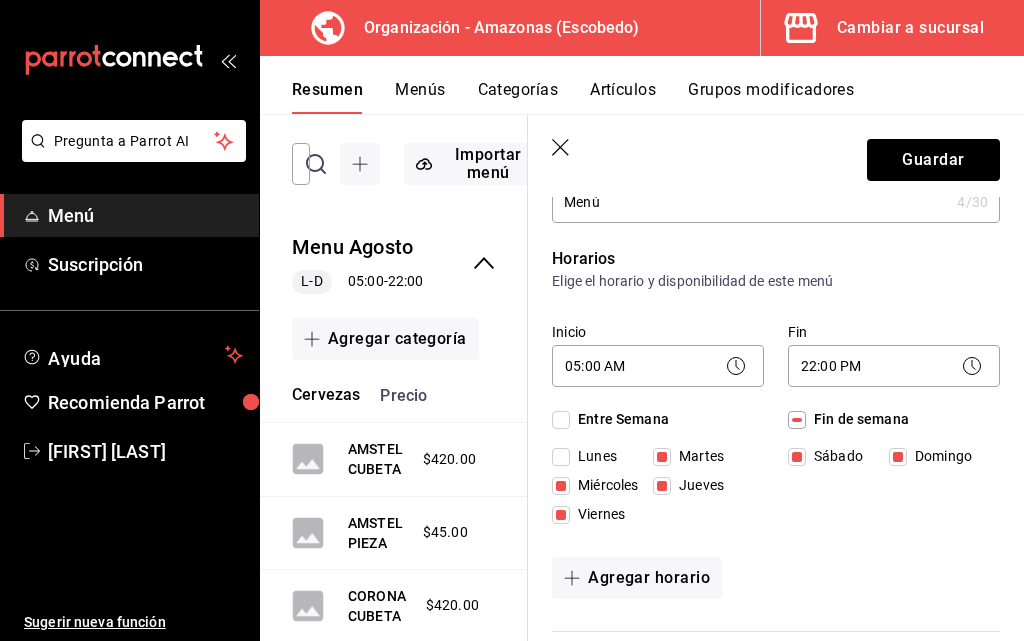 click on "Lunes" at bounding box center (561, 457) 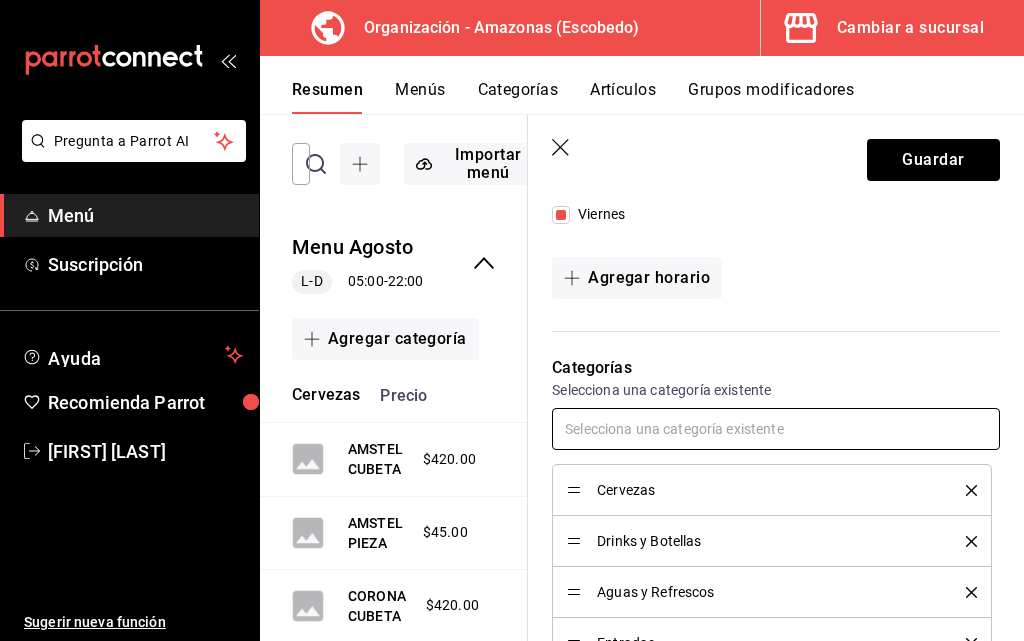 scroll, scrollTop: 500, scrollLeft: 0, axis: vertical 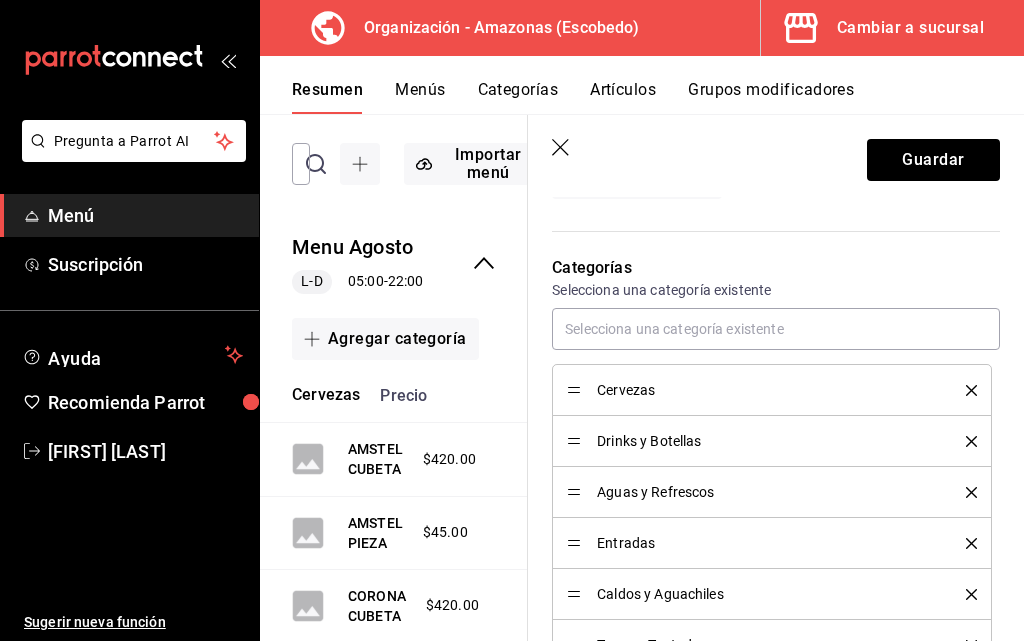 click on "Cervezas" at bounding box center (772, 390) 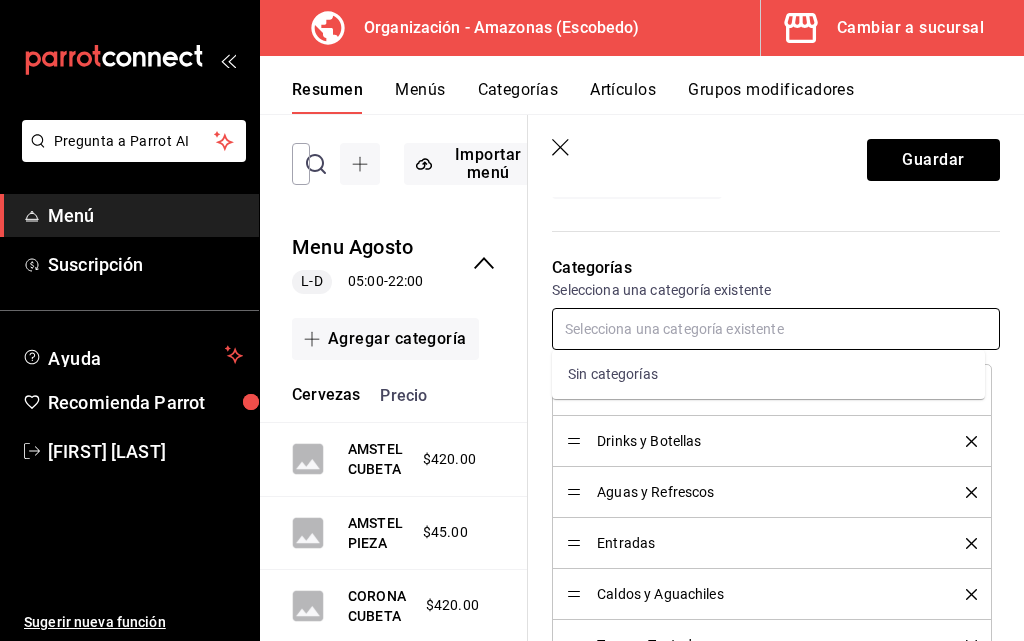 click at bounding box center [776, 329] 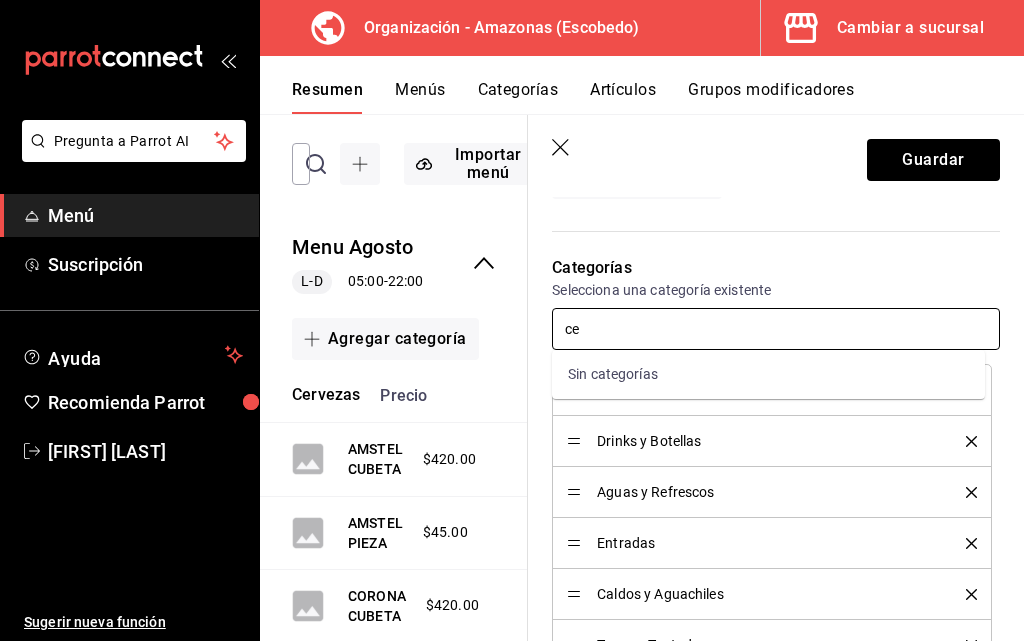 type on "c" 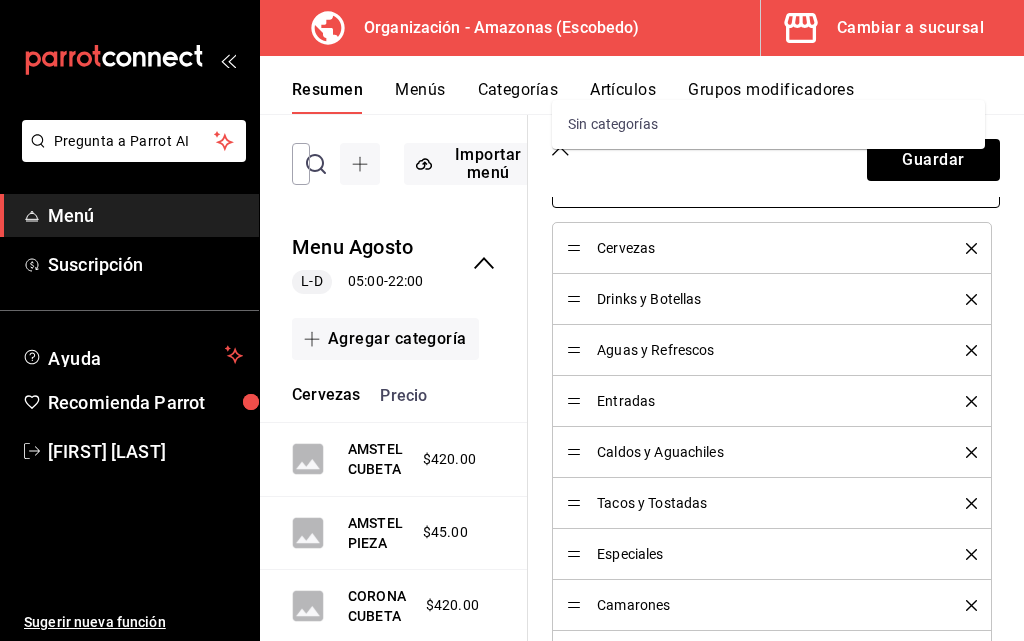 scroll, scrollTop: 600, scrollLeft: 0, axis: vertical 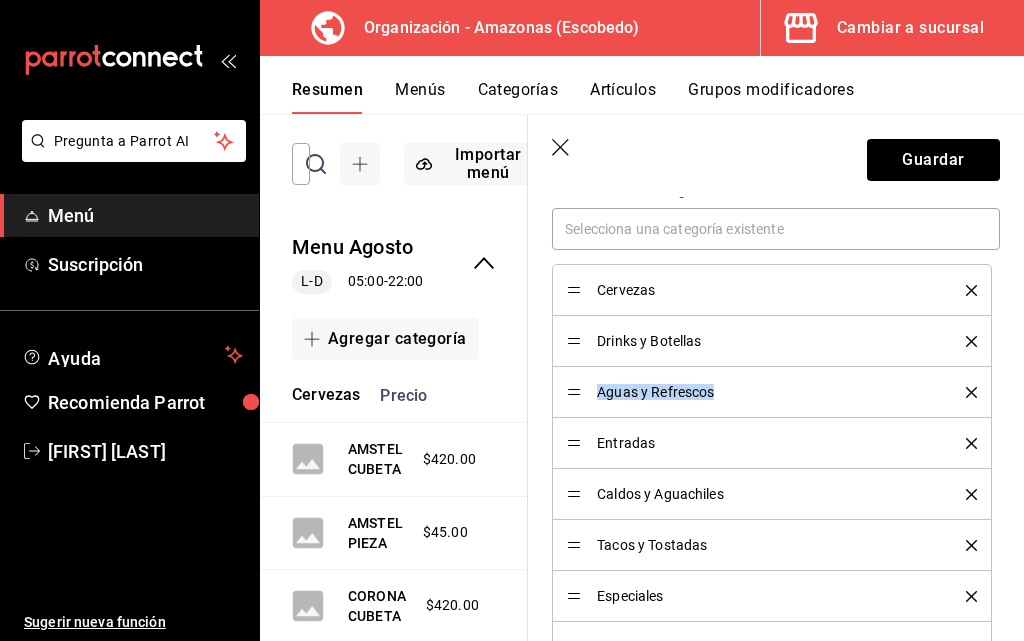drag, startPoint x: 750, startPoint y: 317, endPoint x: 736, endPoint y: 307, distance: 17.20465 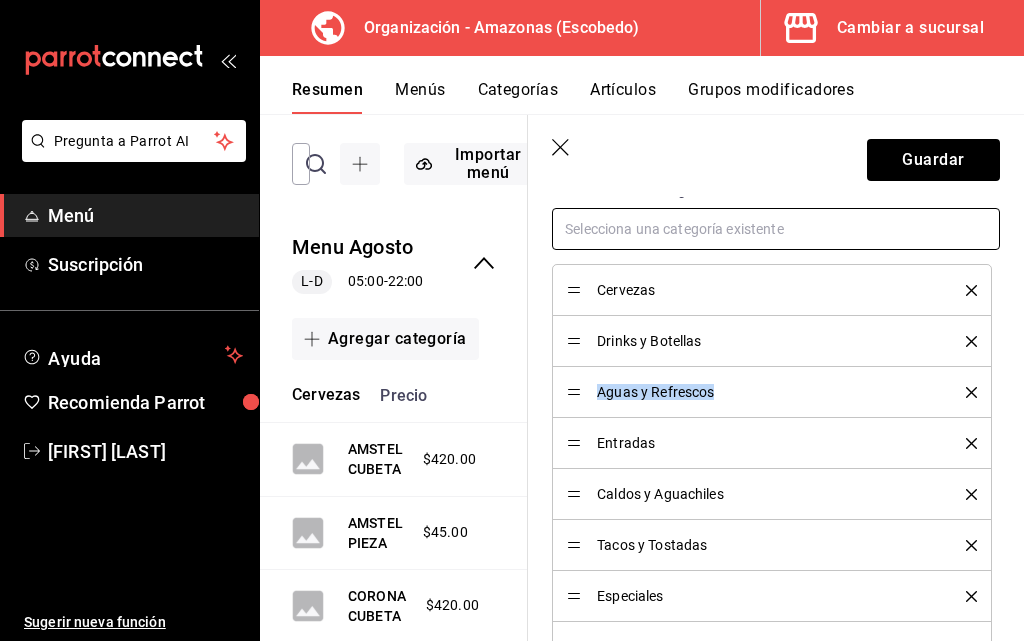 click at bounding box center (776, 229) 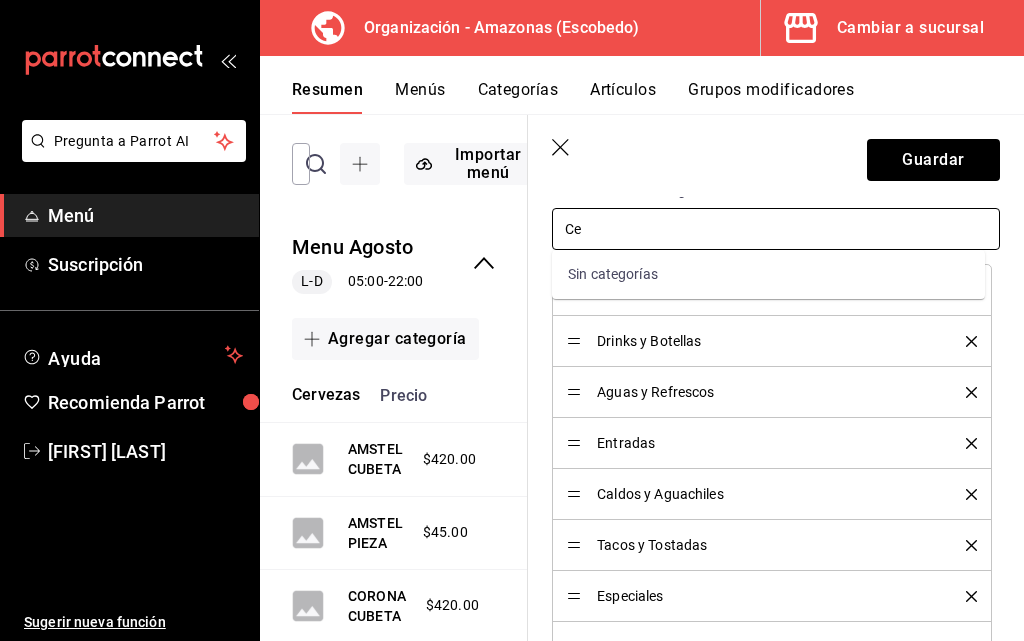 type on "C" 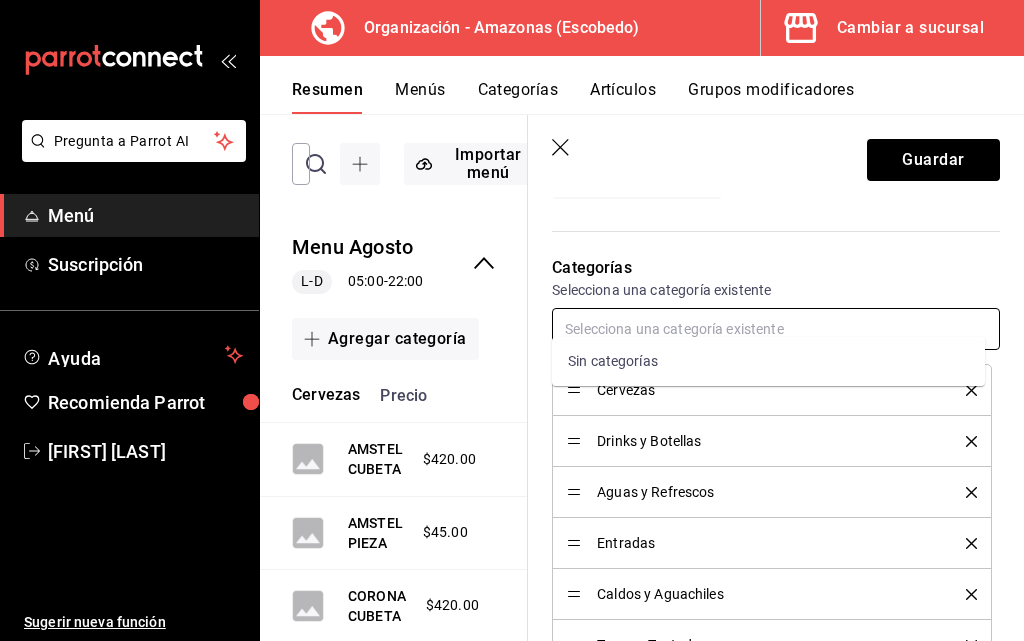 scroll, scrollTop: 600, scrollLeft: 0, axis: vertical 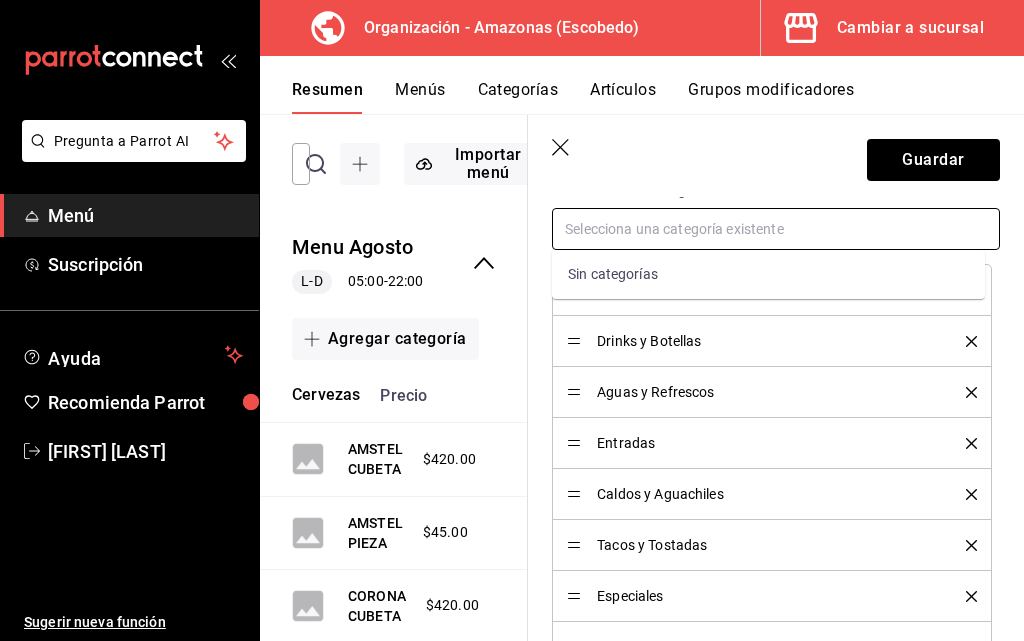 type 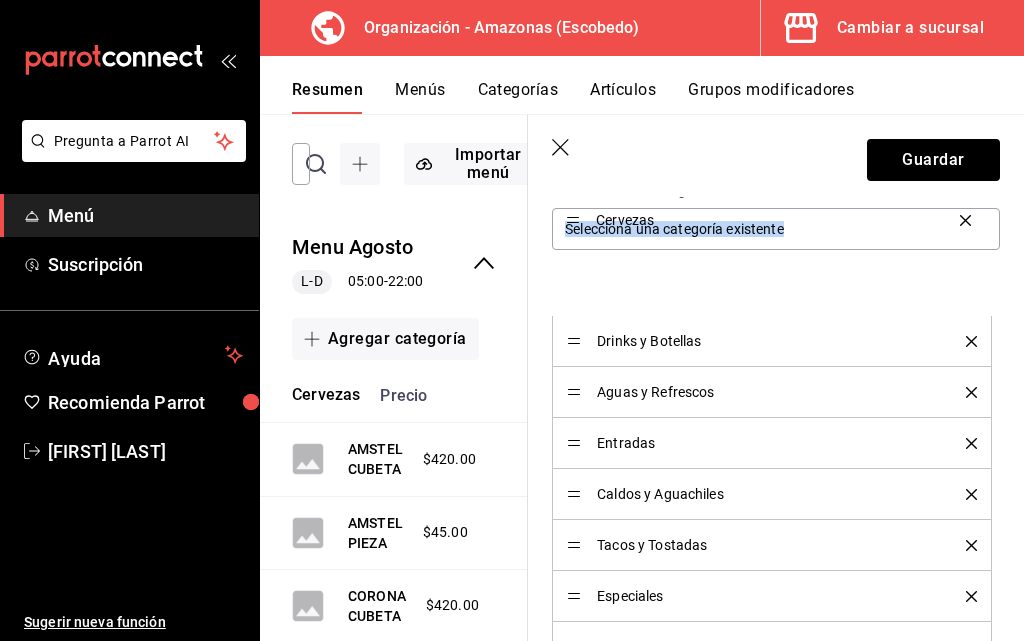 drag, startPoint x: 577, startPoint y: 291, endPoint x: 596, endPoint y: 258, distance: 38.078865 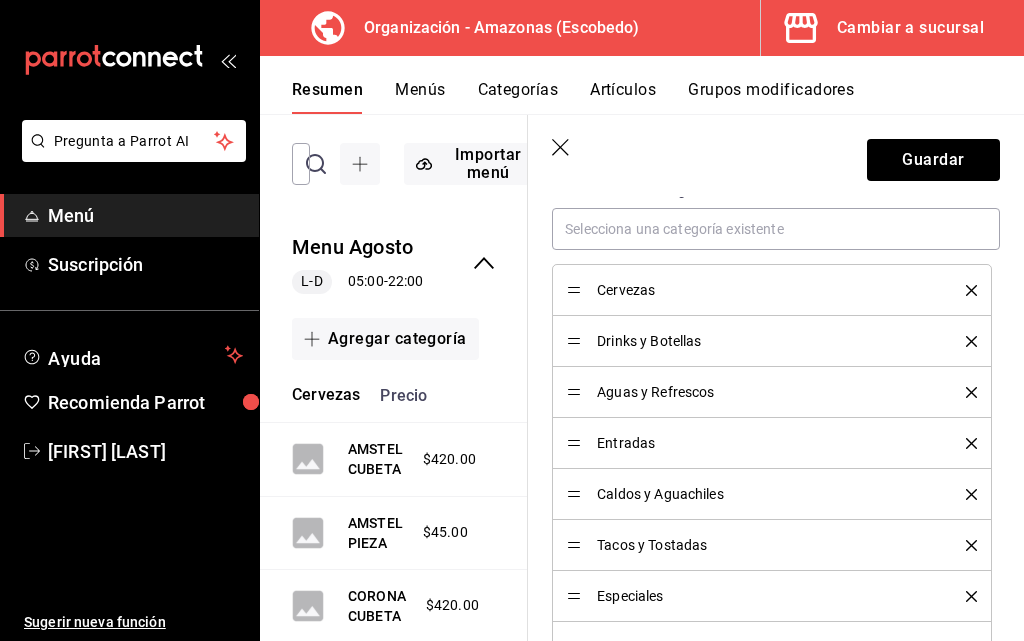 click on "Cervezas" at bounding box center [766, 290] 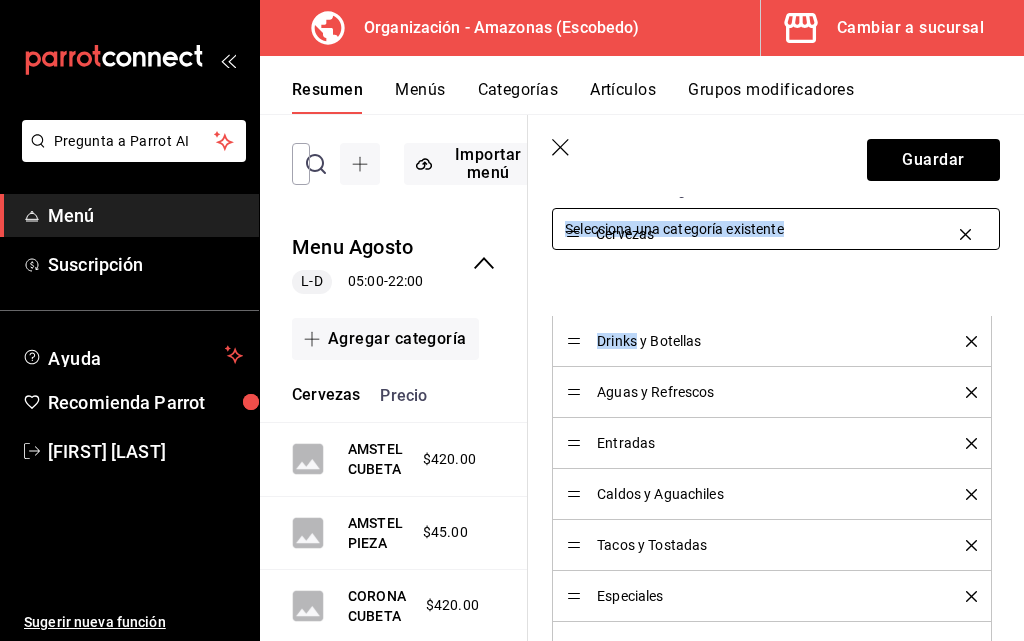 drag, startPoint x: 575, startPoint y: 290, endPoint x: 605, endPoint y: 234, distance: 63.529522 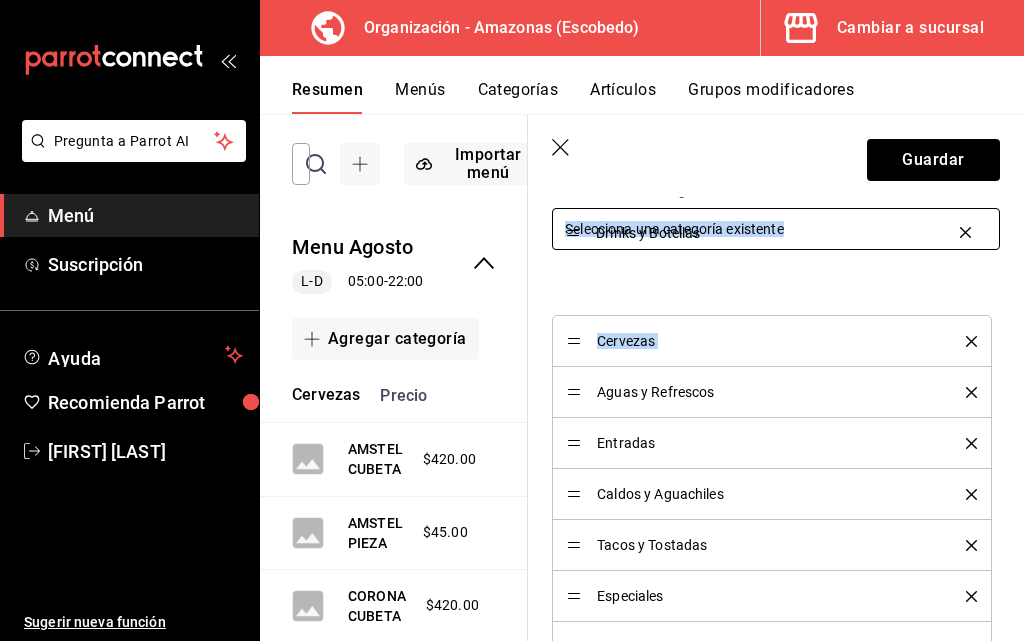 drag, startPoint x: 576, startPoint y: 337, endPoint x: 641, endPoint y: 240, distance: 116.76472 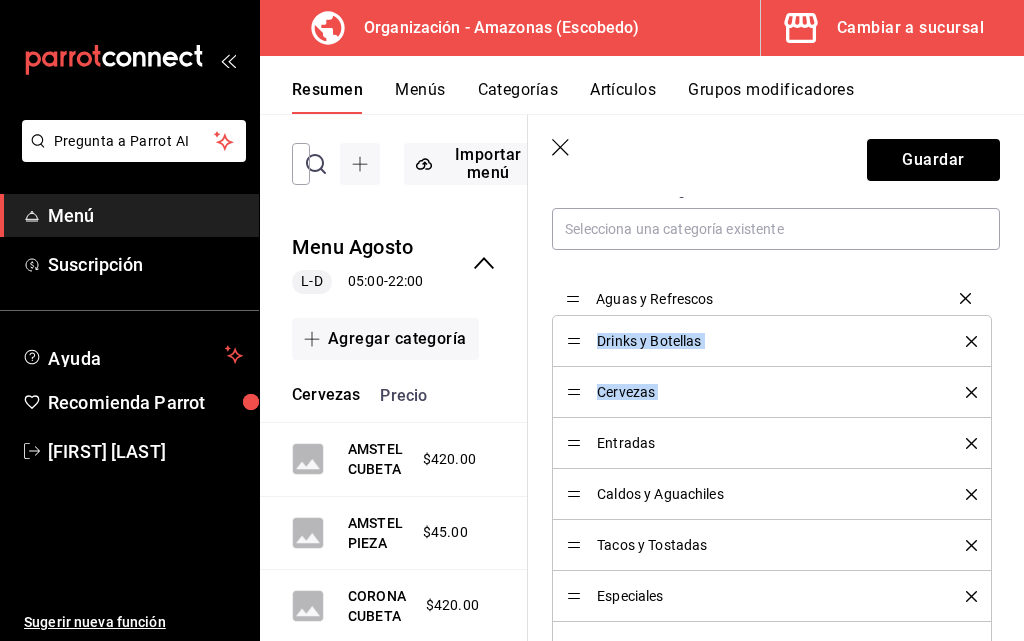 drag, startPoint x: 575, startPoint y: 390, endPoint x: 592, endPoint y: 296, distance: 95.524864 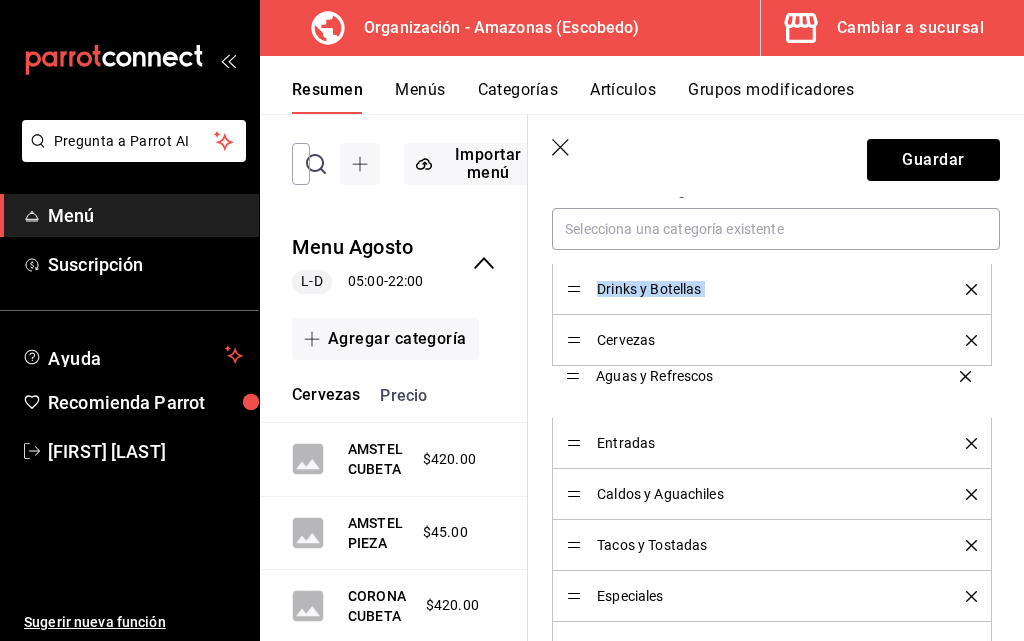 drag, startPoint x: 573, startPoint y: 294, endPoint x: 583, endPoint y: 389, distance: 95.524864 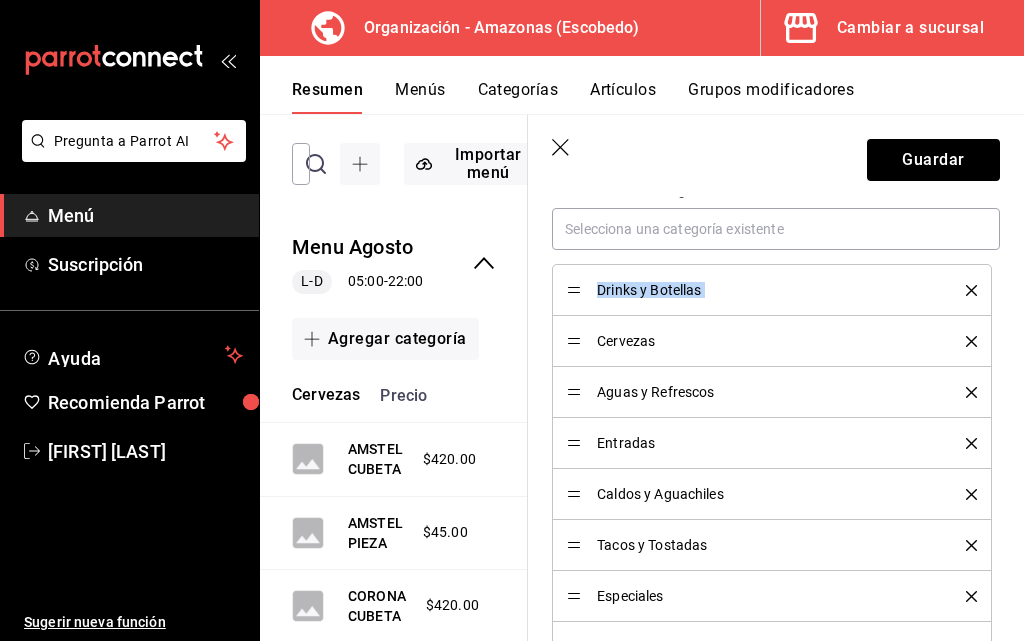 drag, startPoint x: 583, startPoint y: 294, endPoint x: 580, endPoint y: 336, distance: 42.107006 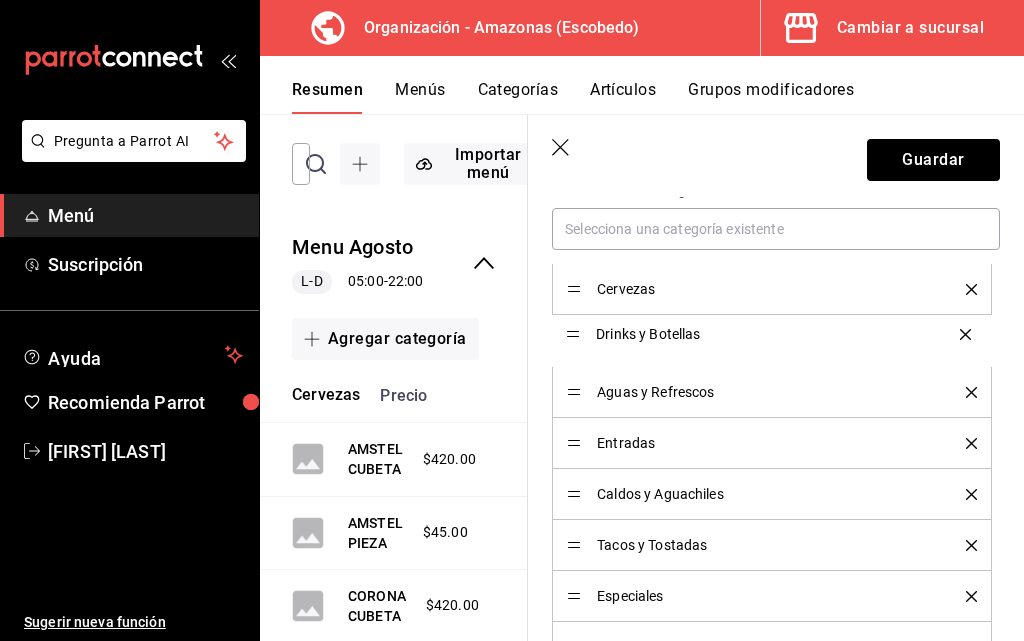 drag, startPoint x: 574, startPoint y: 291, endPoint x: 570, endPoint y: 340, distance: 49.162994 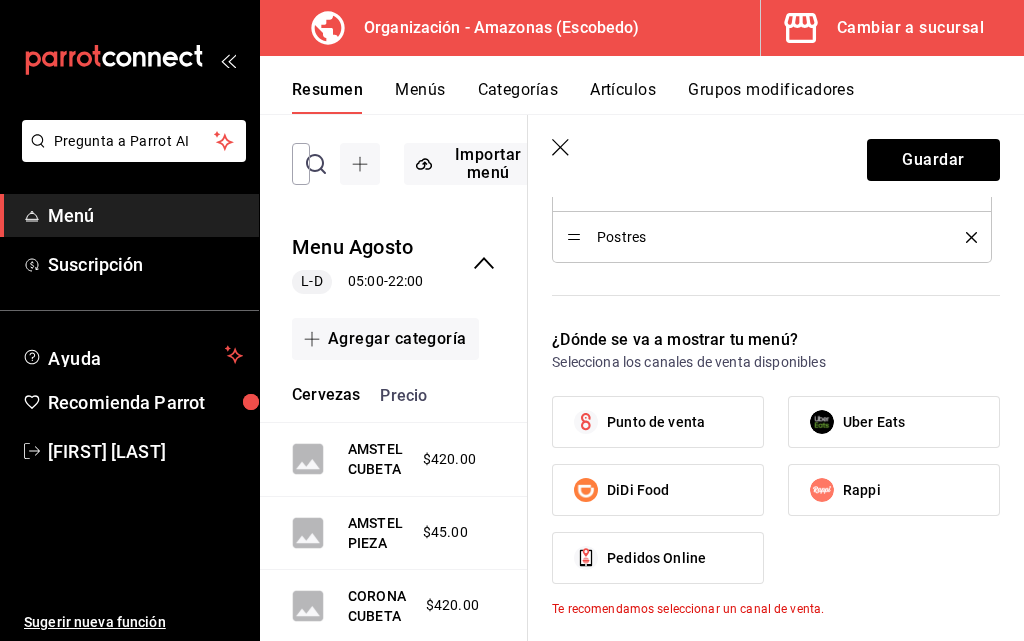 scroll, scrollTop: 1300, scrollLeft: 0, axis: vertical 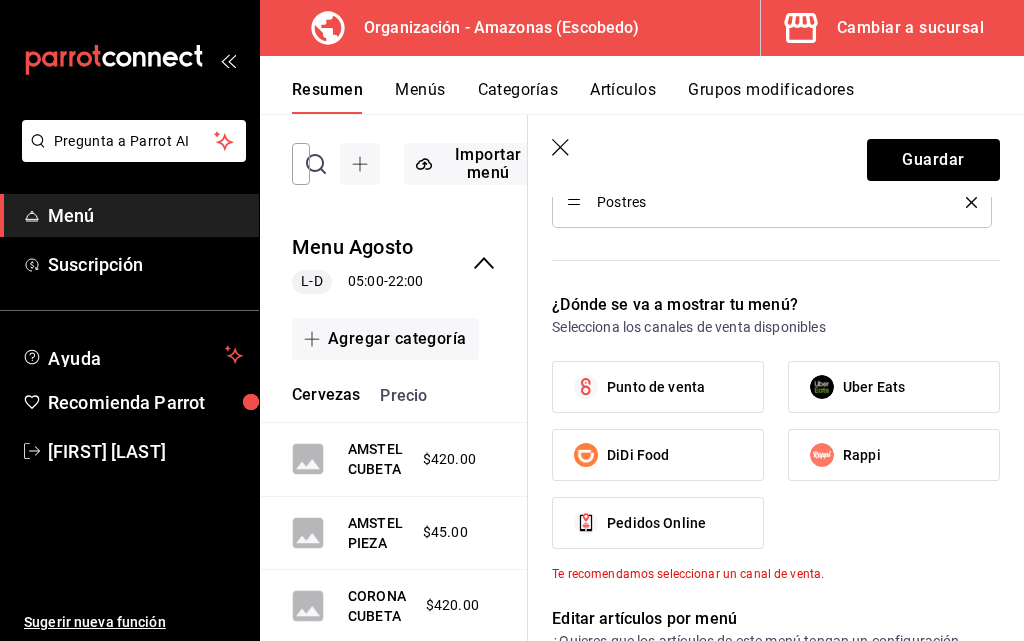 click on "Punto de venta" at bounding box center [656, 387] 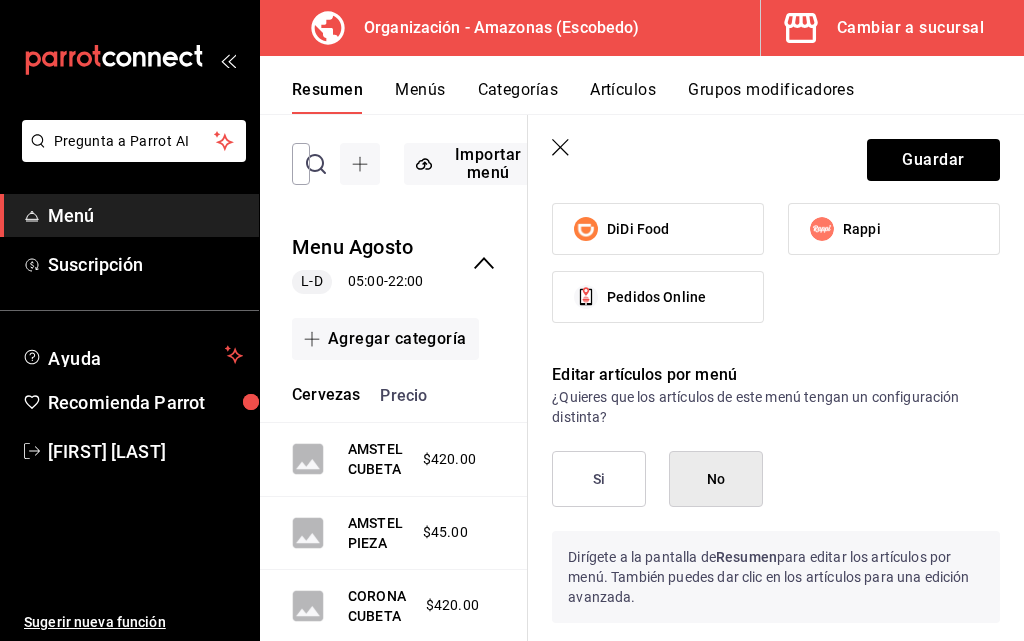 scroll, scrollTop: 1600, scrollLeft: 0, axis: vertical 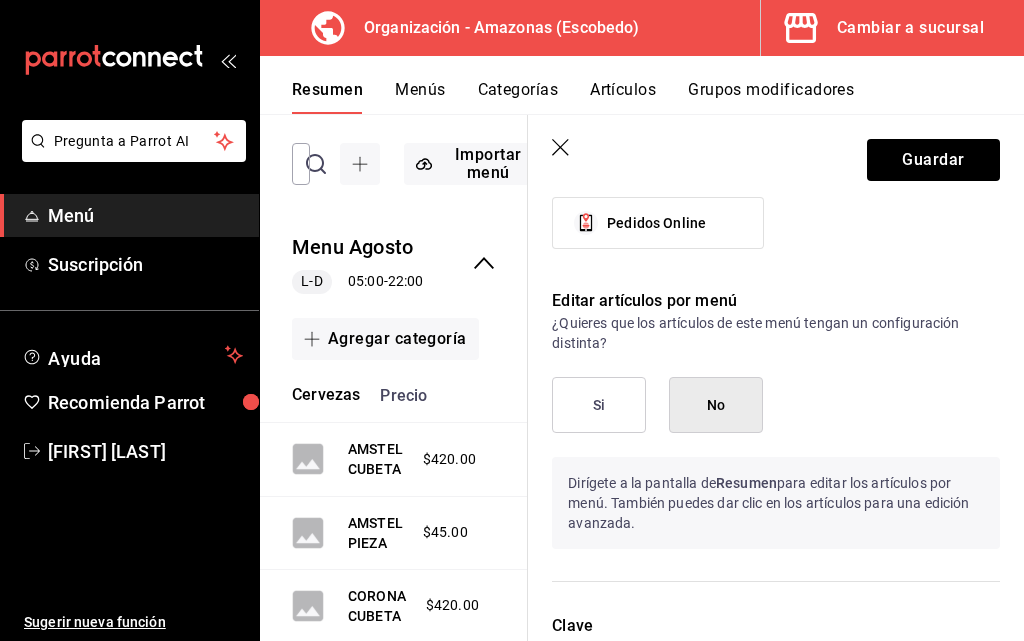 click on "Si" at bounding box center (599, 405) 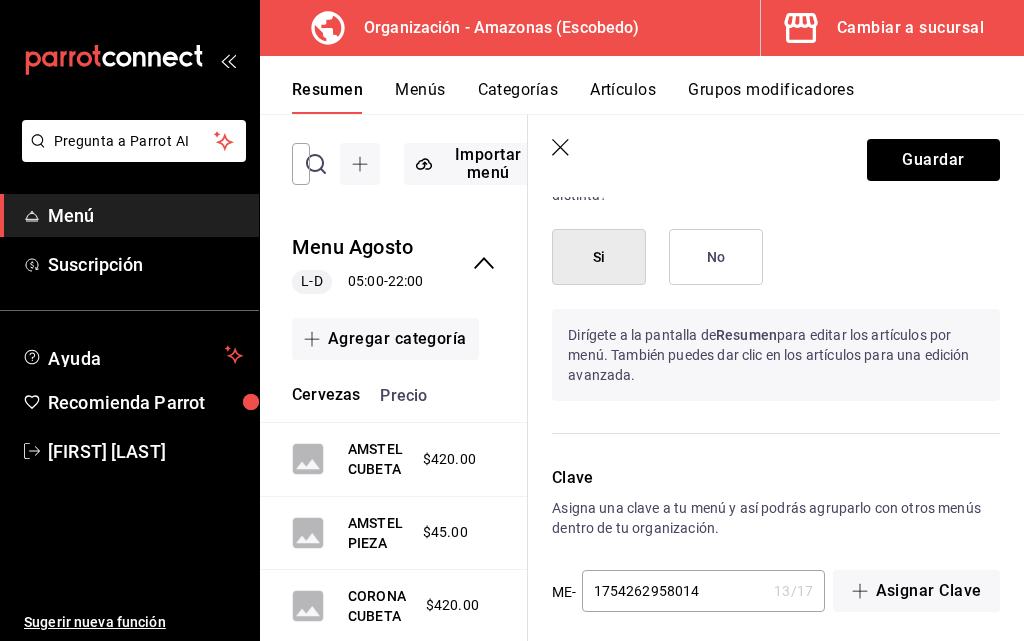 scroll, scrollTop: 1761, scrollLeft: 0, axis: vertical 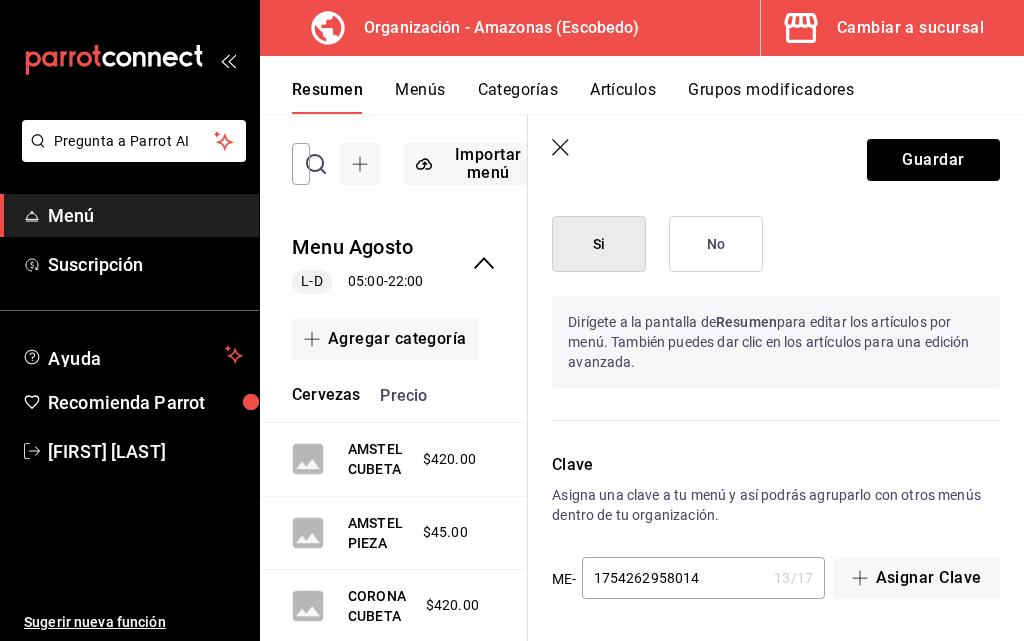 click on "Si" at bounding box center (599, 244) 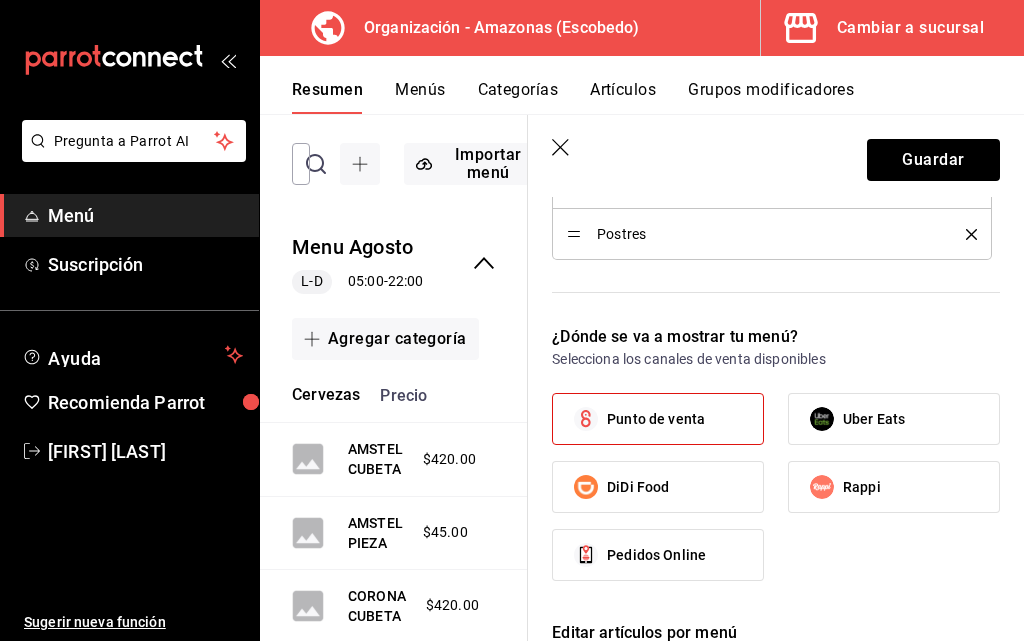 scroll, scrollTop: 1261, scrollLeft: 0, axis: vertical 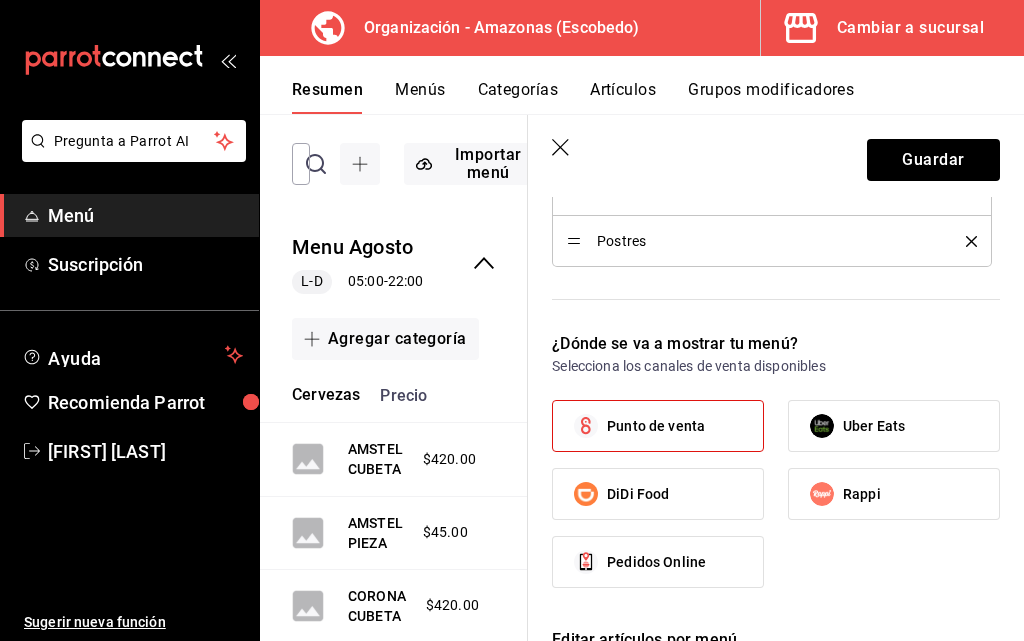 click on "Punto de venta" at bounding box center (656, 426) 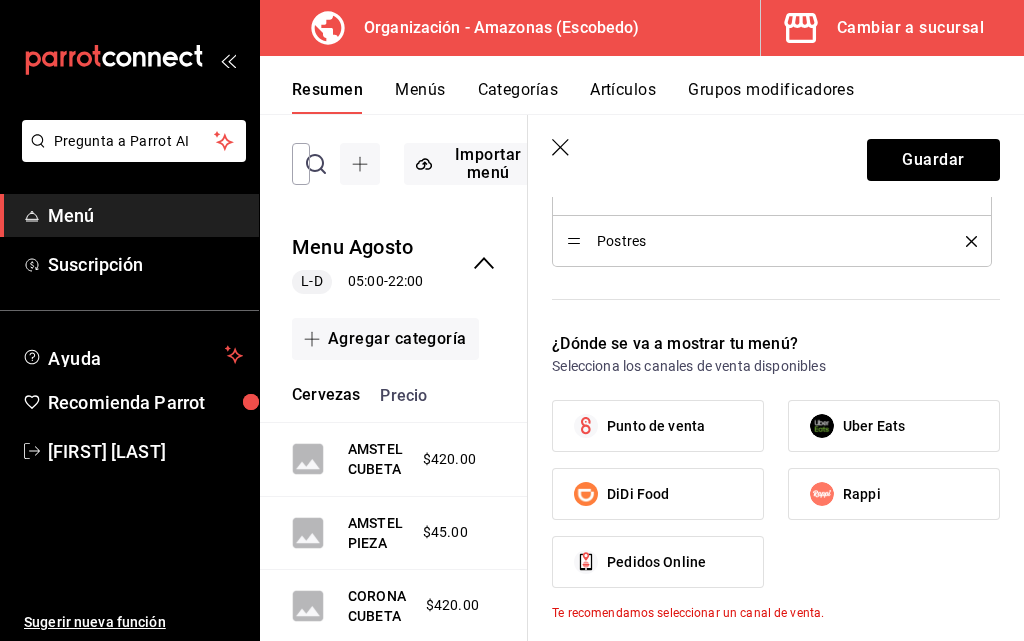 scroll, scrollTop: 1361, scrollLeft: 0, axis: vertical 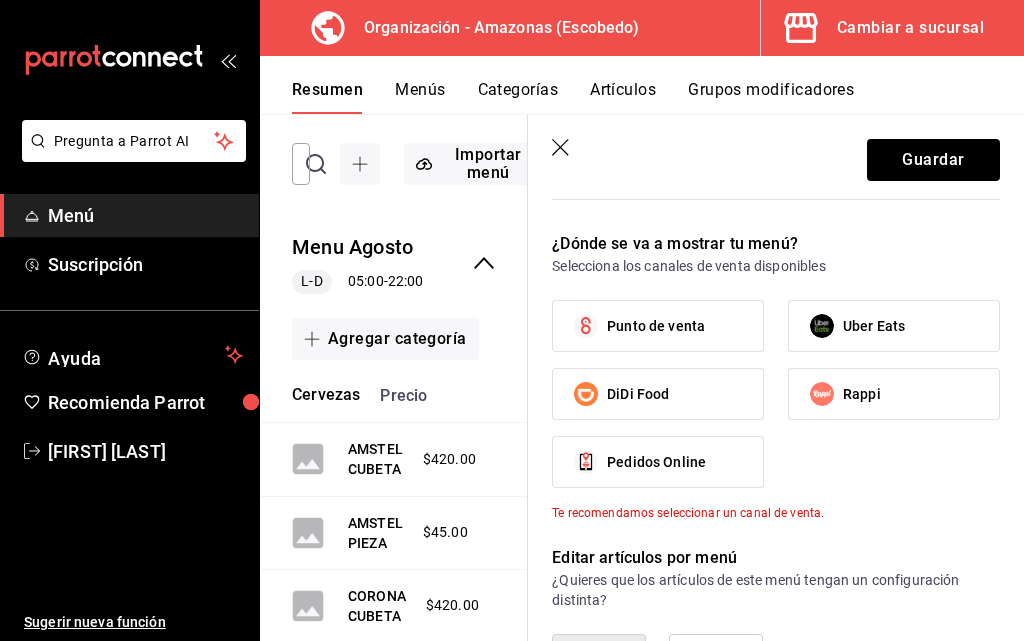 click on "Pedidos Online" at bounding box center (658, 462) 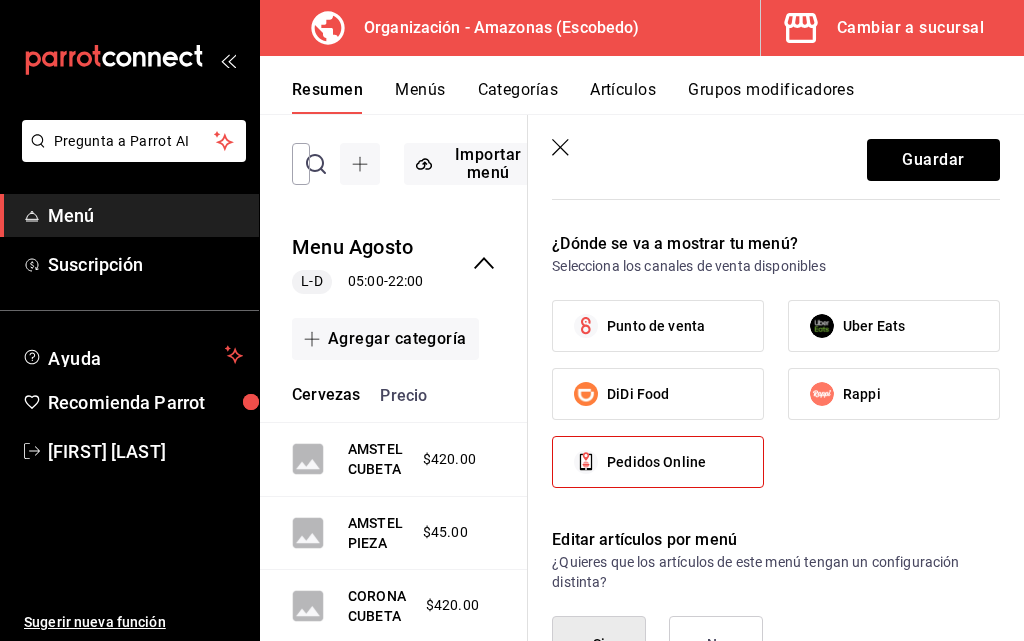 click on "Punto de venta" at bounding box center (658, 326) 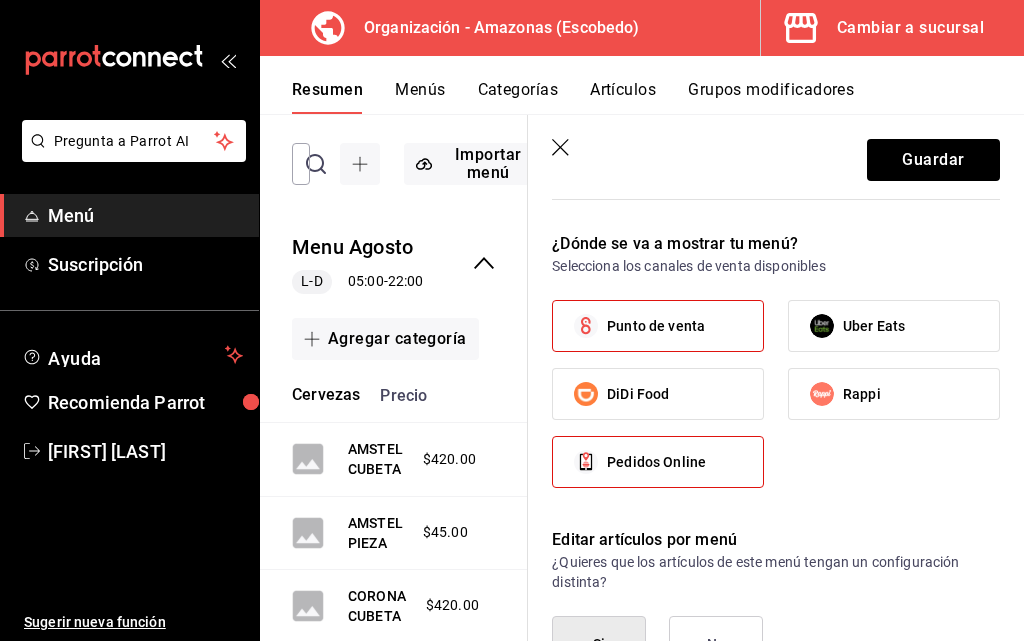 click on "Pedidos Online" at bounding box center [656, 462] 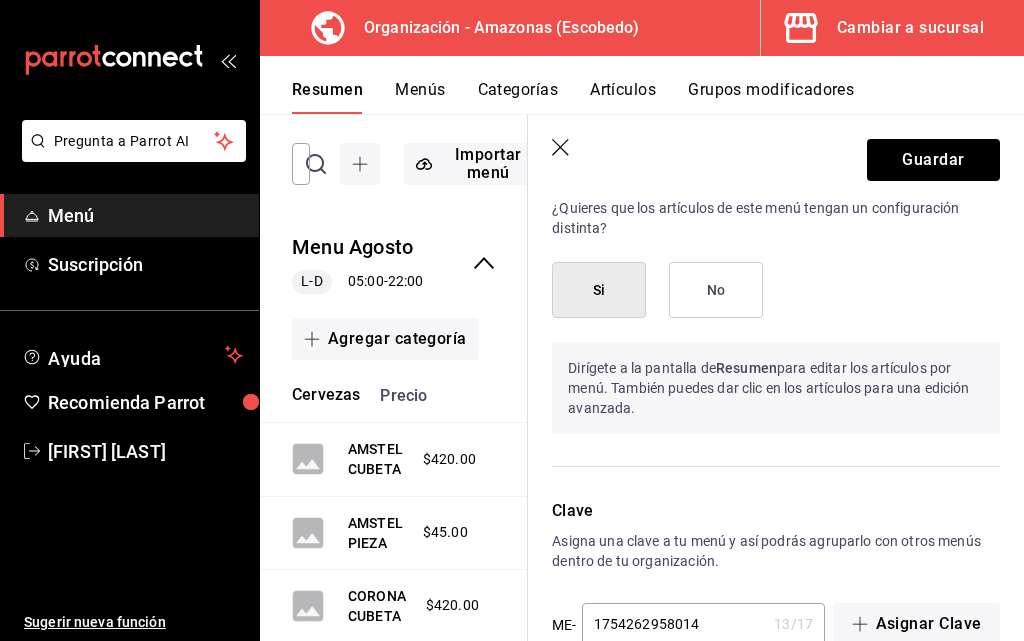 scroll, scrollTop: 1761, scrollLeft: 0, axis: vertical 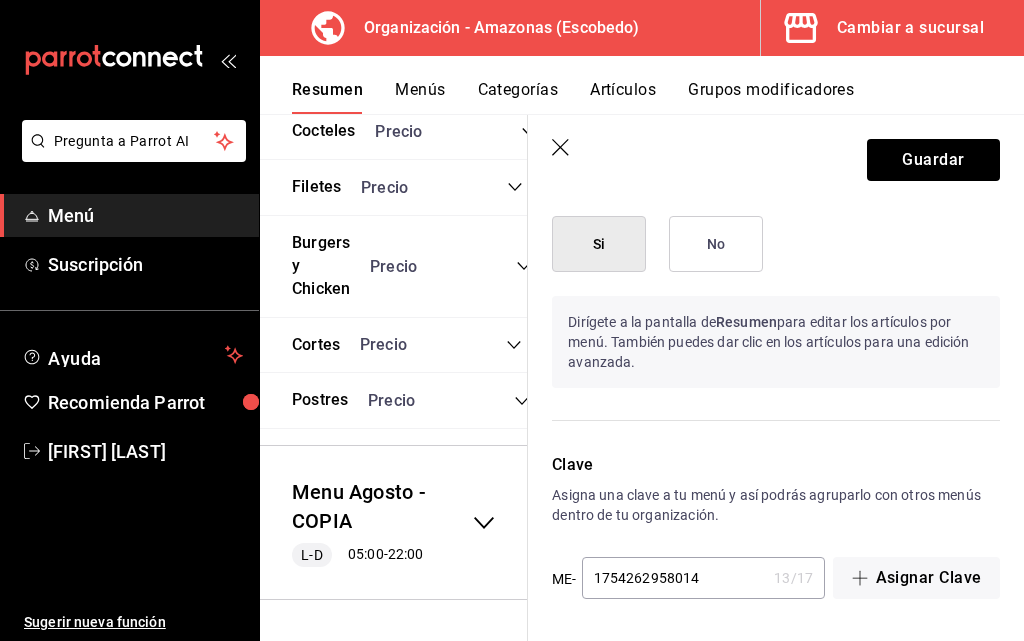 click 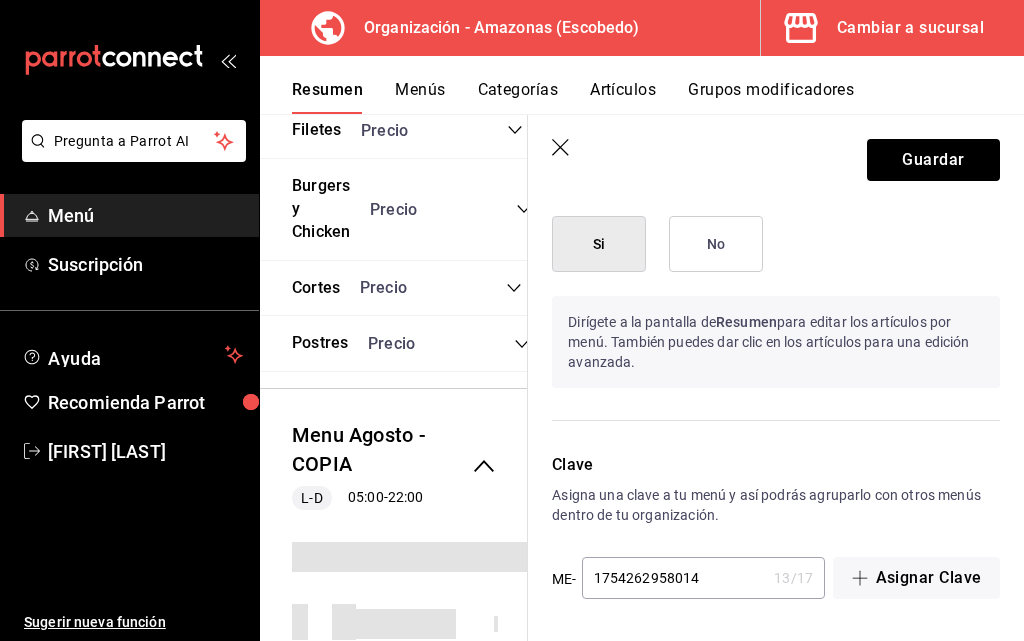 click 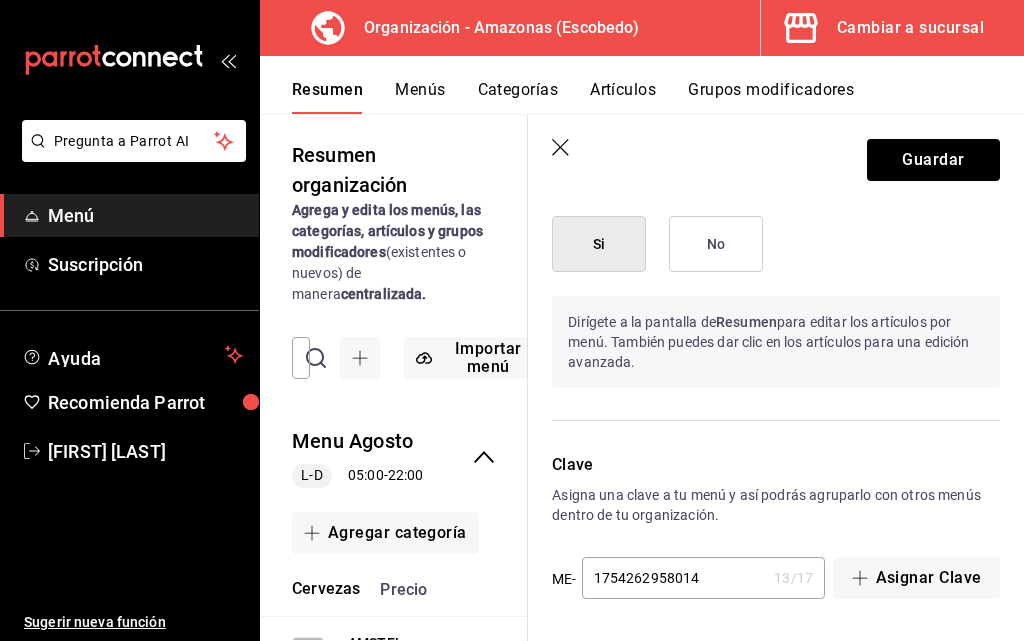 scroll, scrollTop: 0, scrollLeft: 0, axis: both 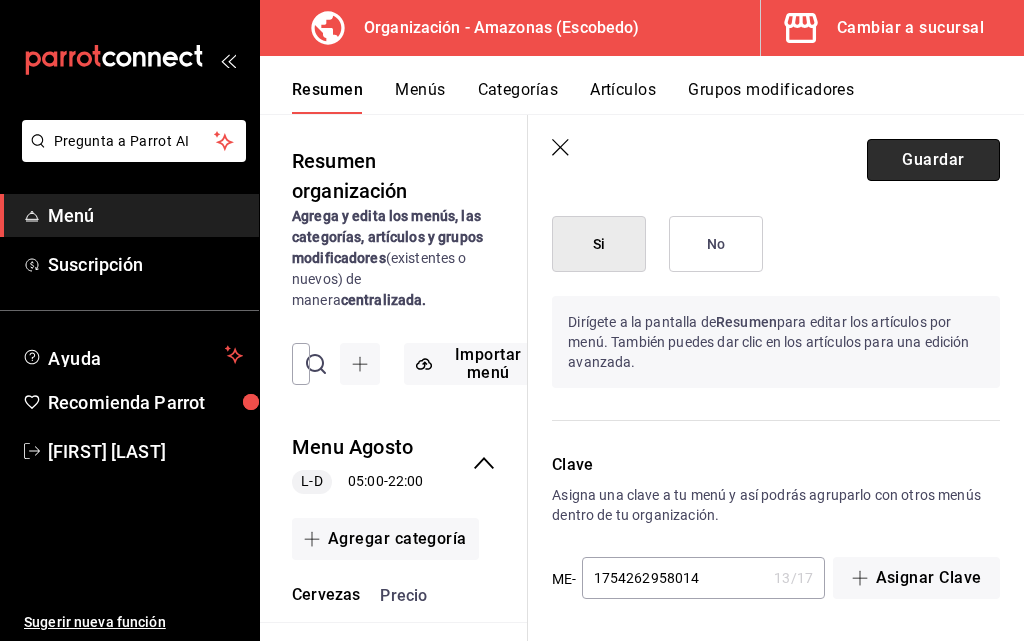 click on "Guardar" at bounding box center (933, 160) 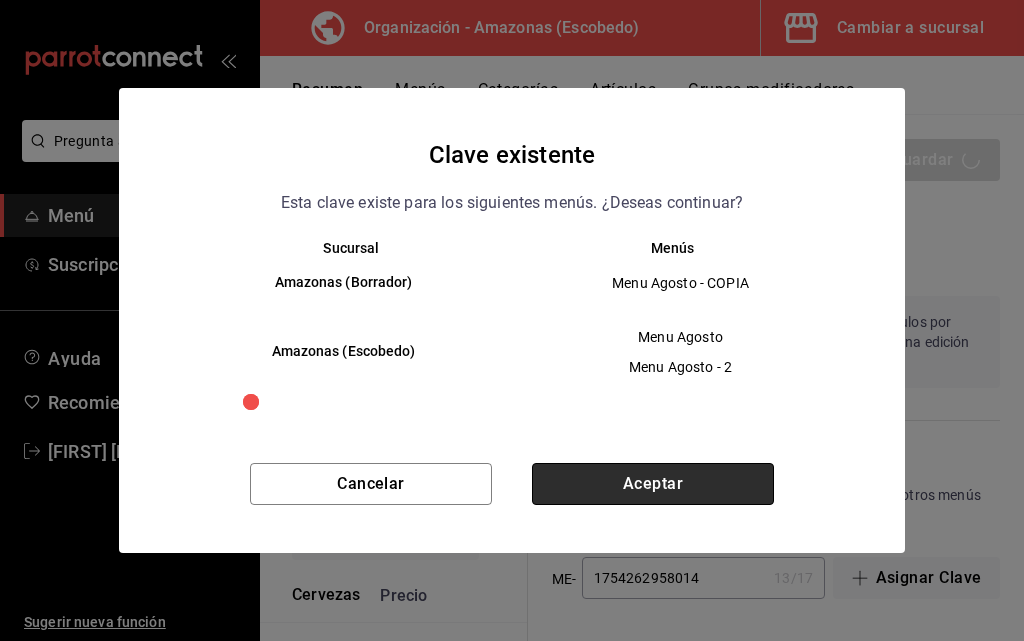 click on "Aceptar" at bounding box center (653, 484) 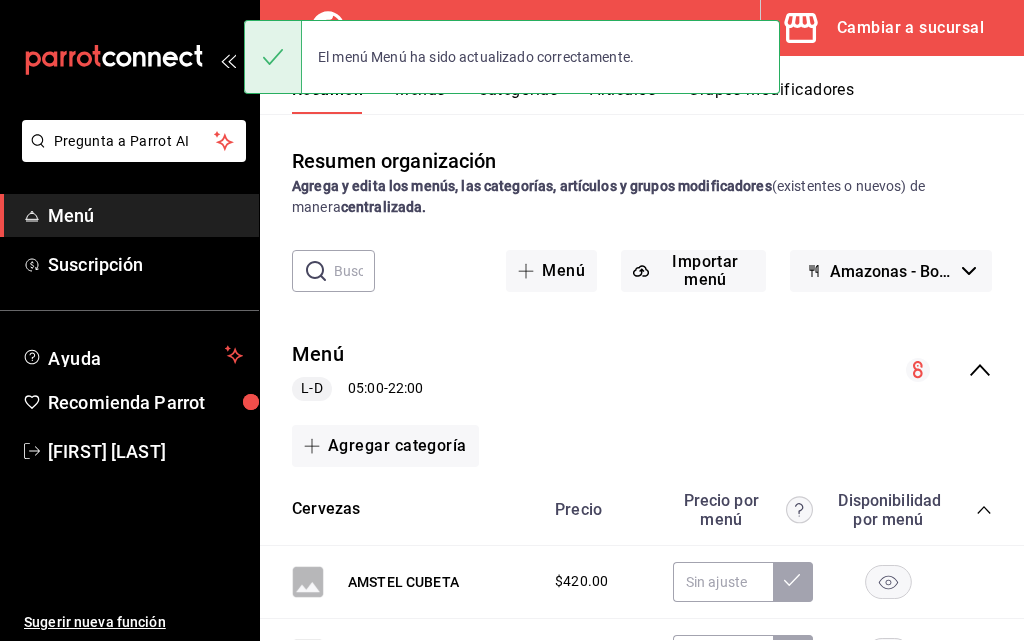 scroll, scrollTop: 0, scrollLeft: 0, axis: both 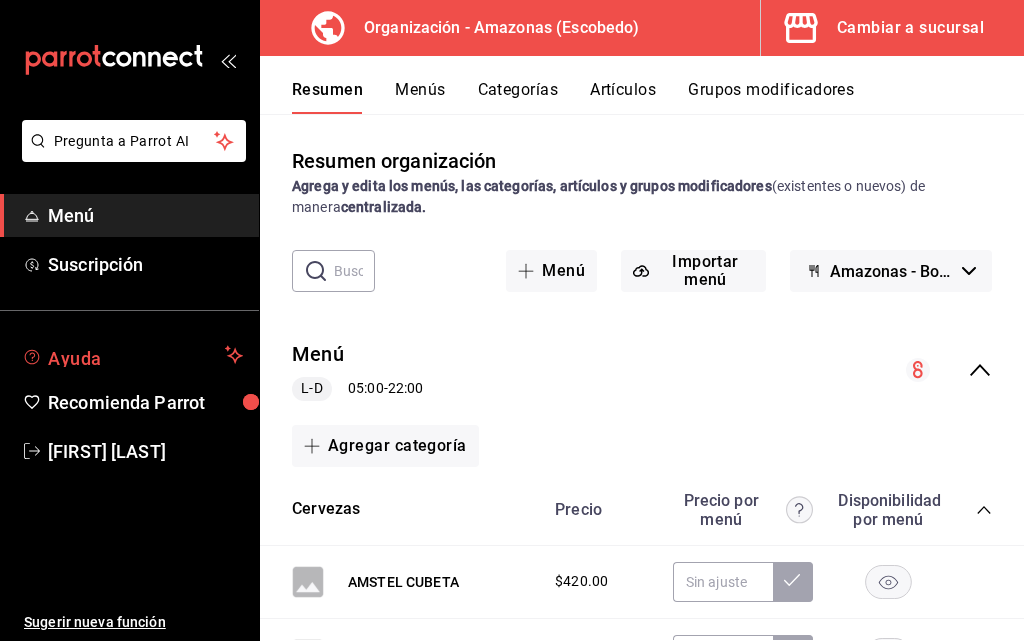 click on "Ayuda" at bounding box center (132, 355) 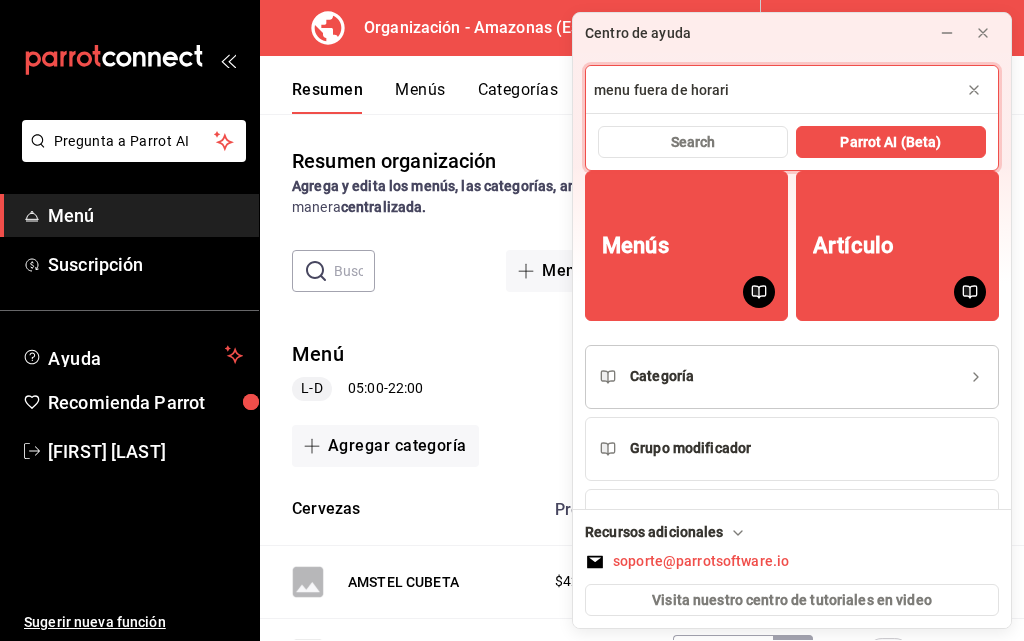 type on "menu fuera de horario" 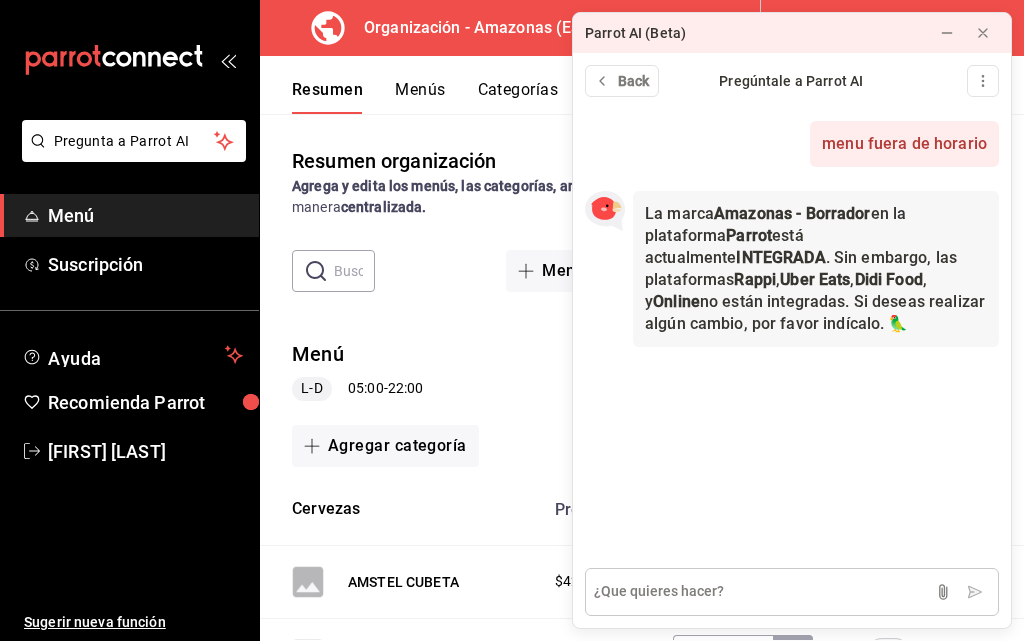 click at bounding box center (792, 592) 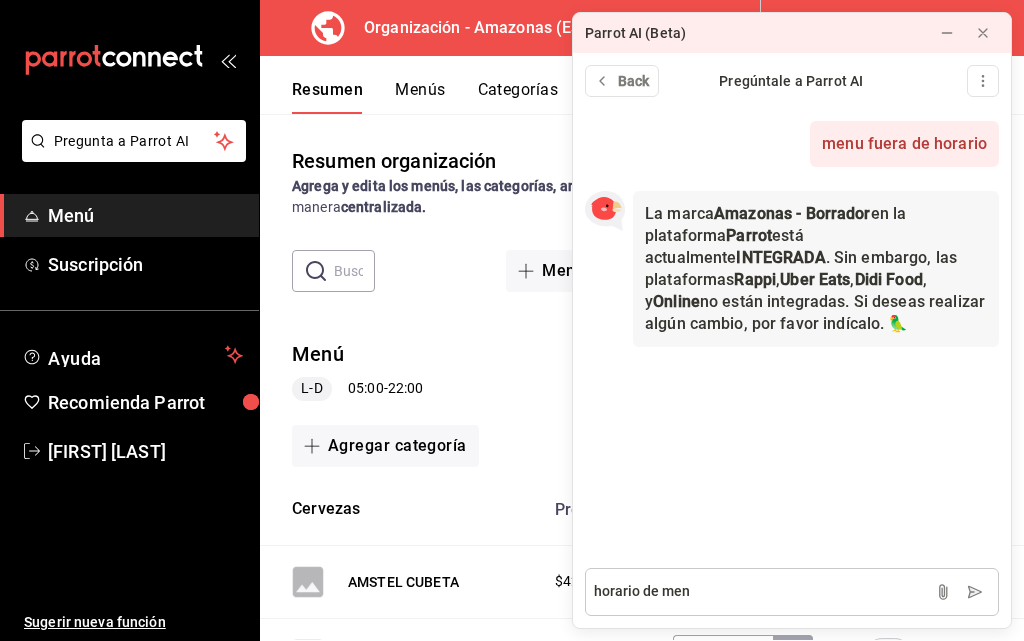 type on "horario de menu" 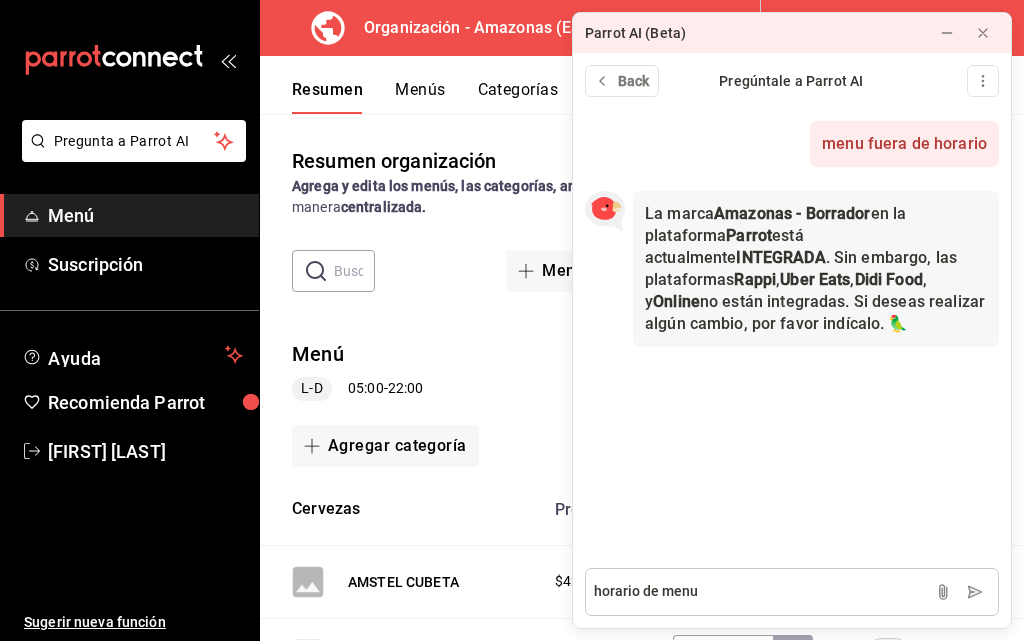 type 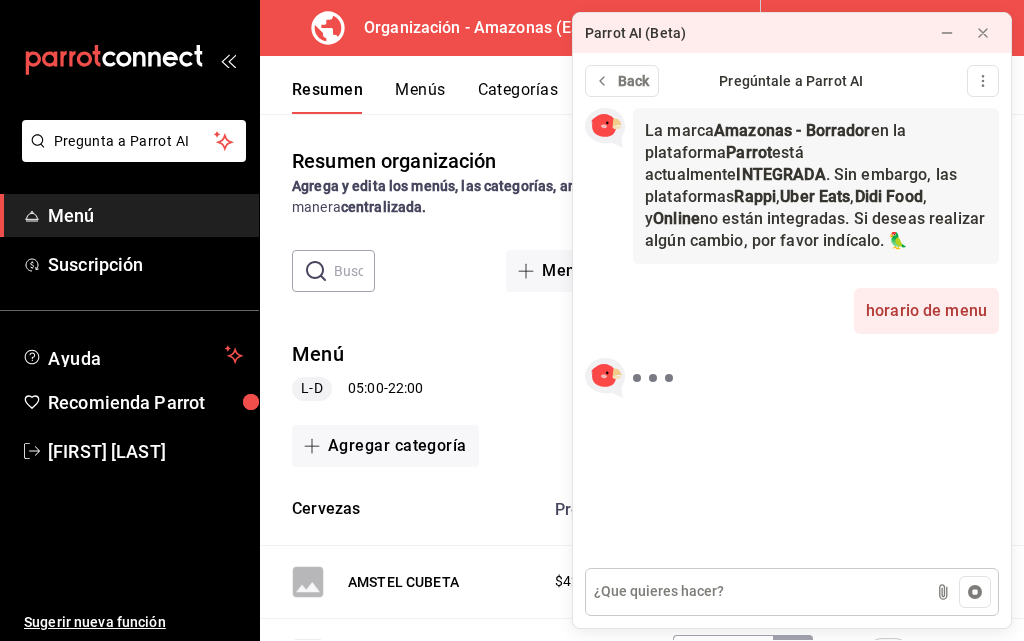 scroll, scrollTop: 104, scrollLeft: 0, axis: vertical 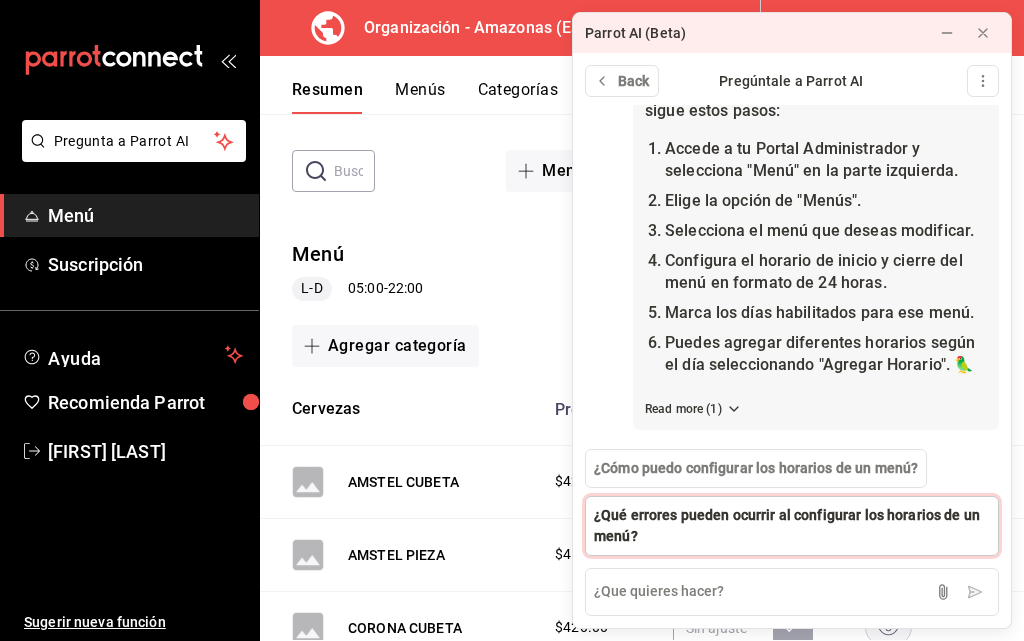 click on "¿Qué errores pueden ocurrir al configurar los horarios de un menú?" at bounding box center (792, 526) 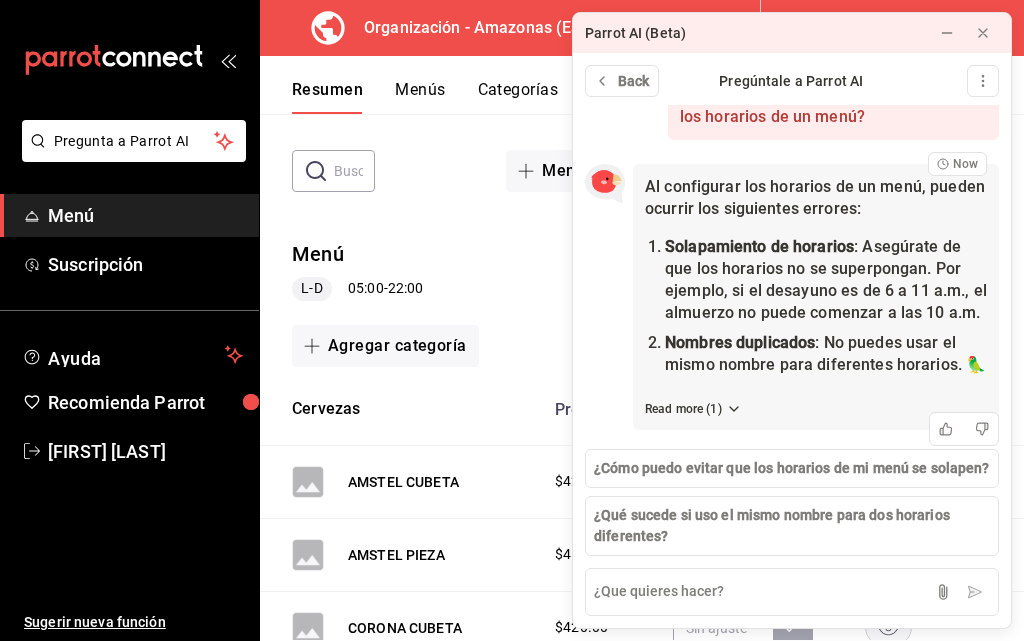 scroll, scrollTop: 866, scrollLeft: 0, axis: vertical 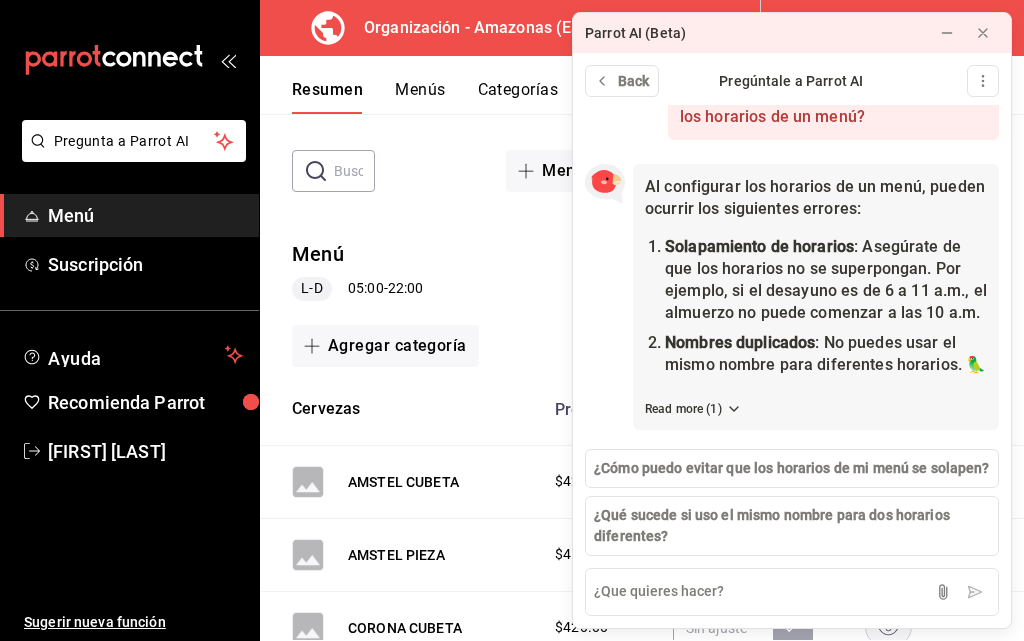 click on "¿Cómo puedo evitar que los horarios de mi menú se solapen? ¿Qué sucede si uso el mismo nombre para dos horarios diferentes?" at bounding box center (792, 502) 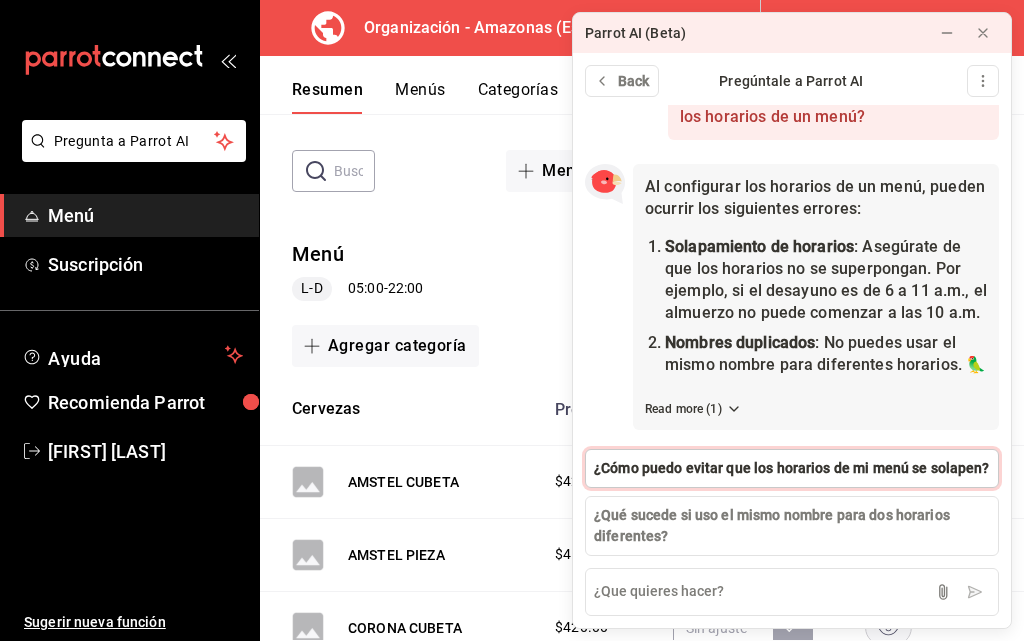 click on "¿Cómo puedo evitar que los horarios de mi menú se solapen?" at bounding box center (792, 468) 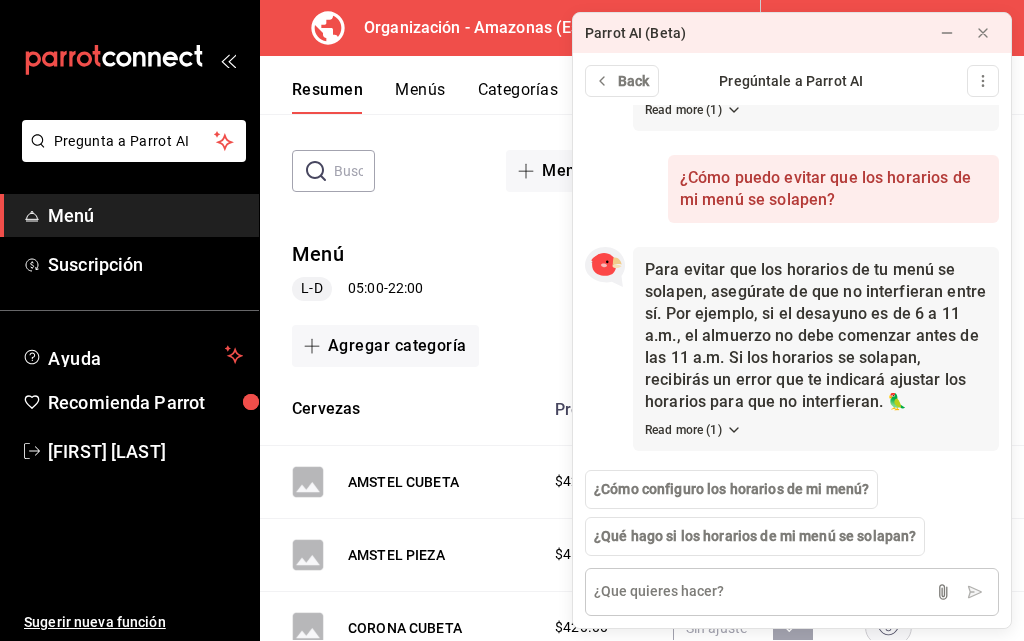 scroll, scrollTop: 1166, scrollLeft: 0, axis: vertical 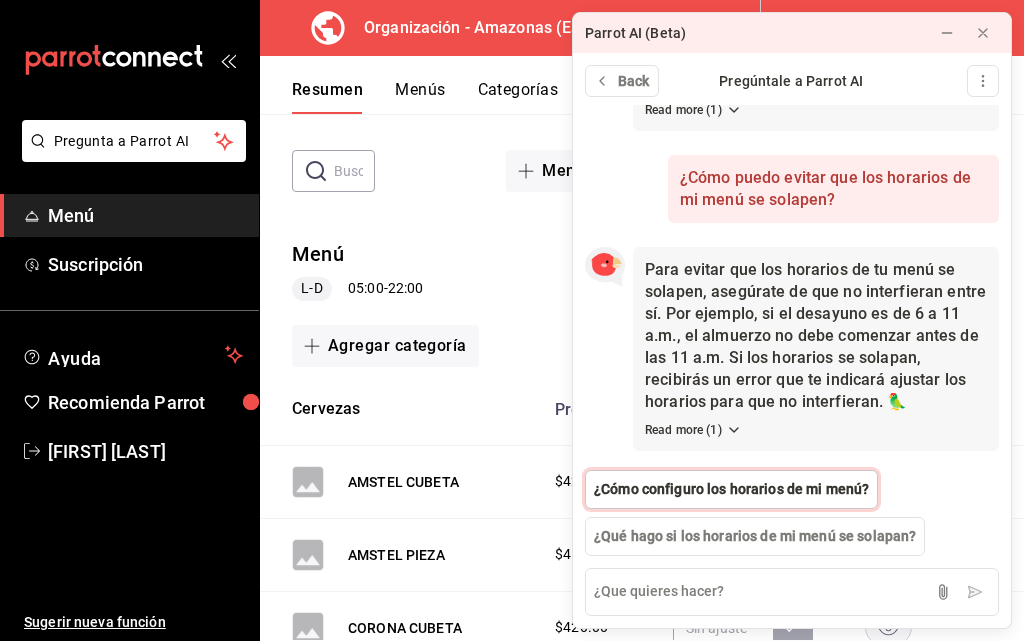 click on "¿Cómo configuro los horarios de mi menú?" at bounding box center (731, 489) 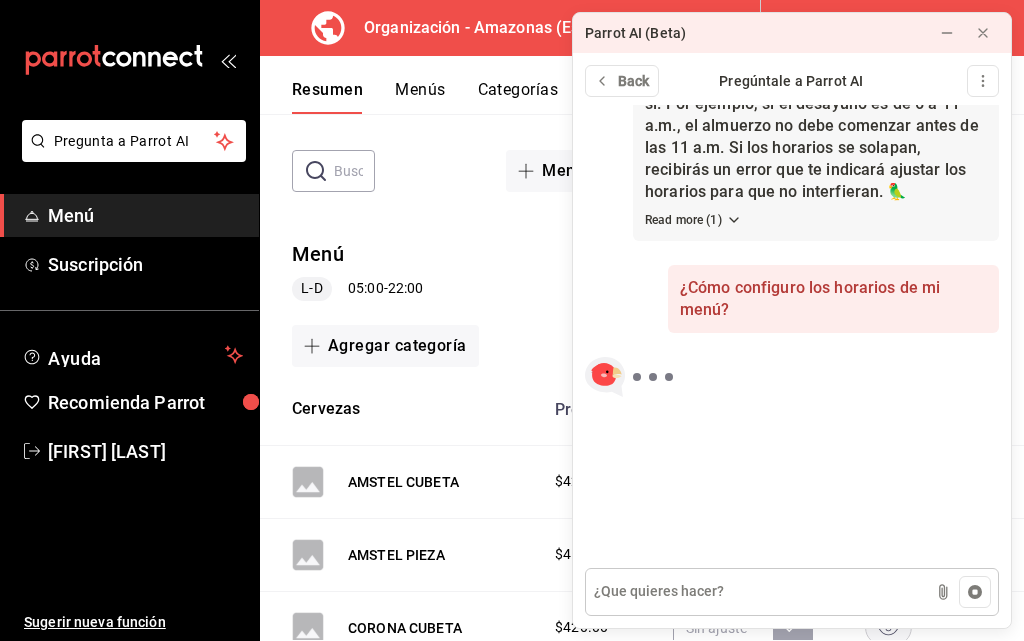 scroll, scrollTop: 1396, scrollLeft: 0, axis: vertical 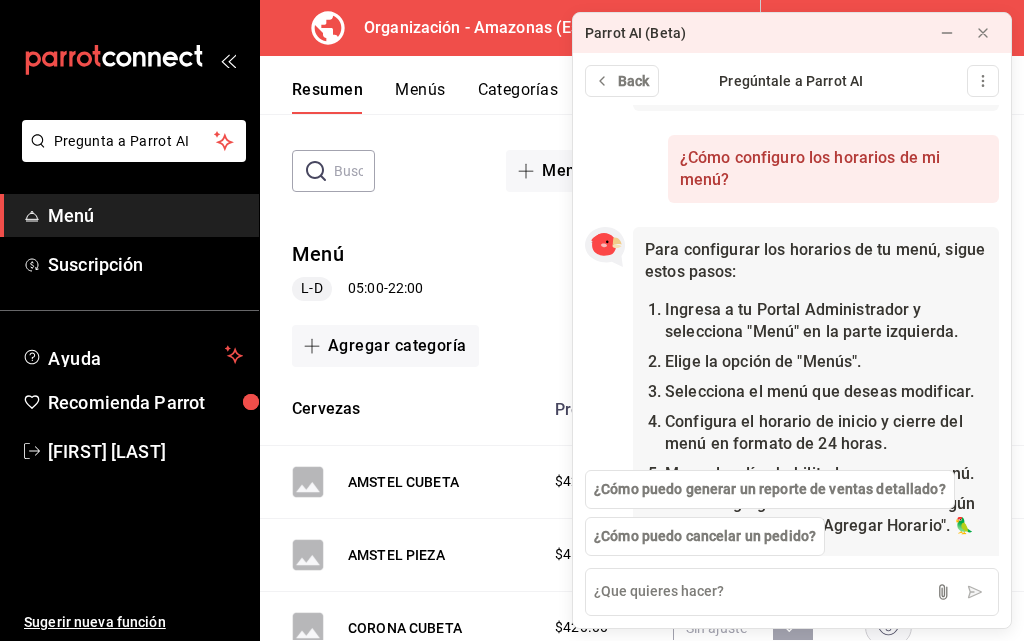click on "L-D 05:00  -  22:00" at bounding box center (357, 289) 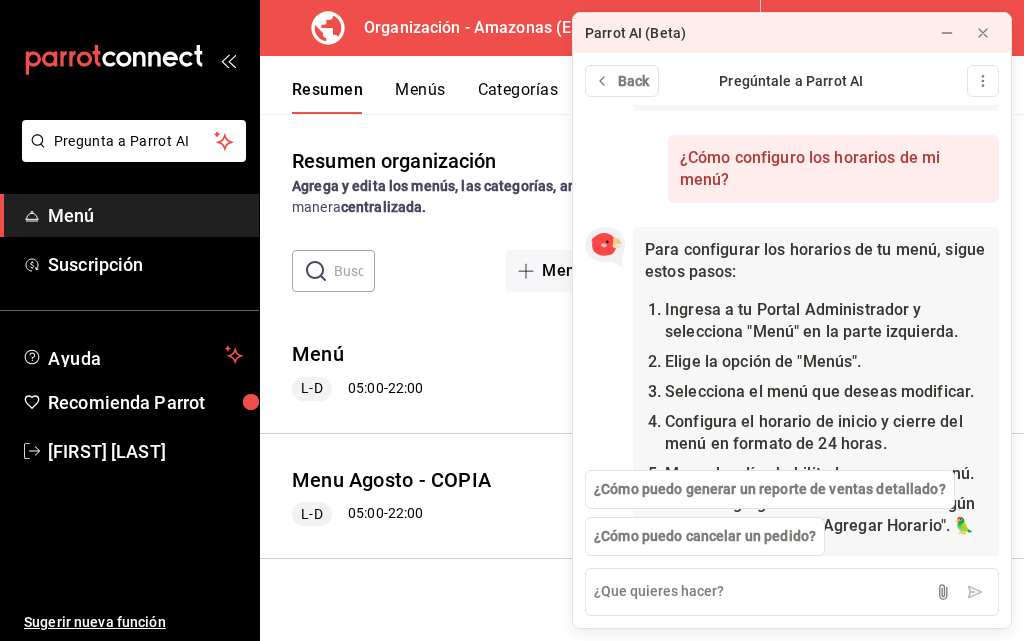 scroll, scrollTop: 1690, scrollLeft: 0, axis: vertical 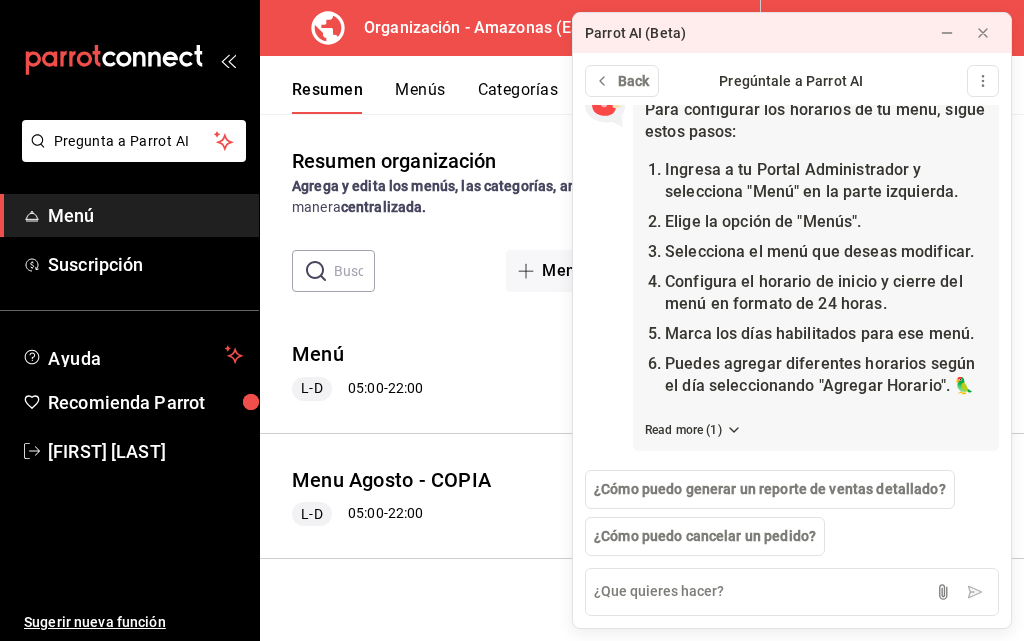 click on "Resumen organización Agrega y edita los menús, las categorías, artículos y grupos modificadores  (existentes o nuevos) de manera  centralizada. ​ ​ Menú Importar menú Amazonas - Borrador Menú L-D 05:00  -  22:00 Agregar categoría Cervezas Precio Precio por menú   Disponibilidad por menú AMSTEL CUBETA $420.00 AMSTEL PIEZA $45.00 CORONA CUBETA $420.00 CORONA PIEZA $45.00 CUBETA PIEZA $45.00 INDIO CUBETA $420.00 INDIO PIEZA $45.00 MODELO CUBETA $420.00 MODELO PIEZA $45.00 TECATE CUBETA $420.00 XX LAGER CUBETA $420.00 XX LAGER PIEZA $45.00 Agregar artículo Drinks y Botellas Precio Precio por menú   Disponibilidad por menú BABY MANGO 32 OZ $170.00 BOOST $60.00 BOTELLA BLACK LABEL $1,600.00 BOTELLA BUCHANANS $1,600.00 BOTELLA DON JULIO 70 $1,600.00 BOTELLA MAESTRO DOBEL $1,600.00 BOTELLA RED LABEL $1,600.00 CLAMATO DE LITRO CON CERVEZA $170.00 CLAMATO SENCILLO $80.00 COPA DON JULIO 70 $170.00 COPA ETIQUETA NEGRA $160.00 MARGARITA 32 OZ $170.00 MICHELADO $60.00 PALOMA $170.00 PERRO SALADO $170.00" at bounding box center (642, 393) 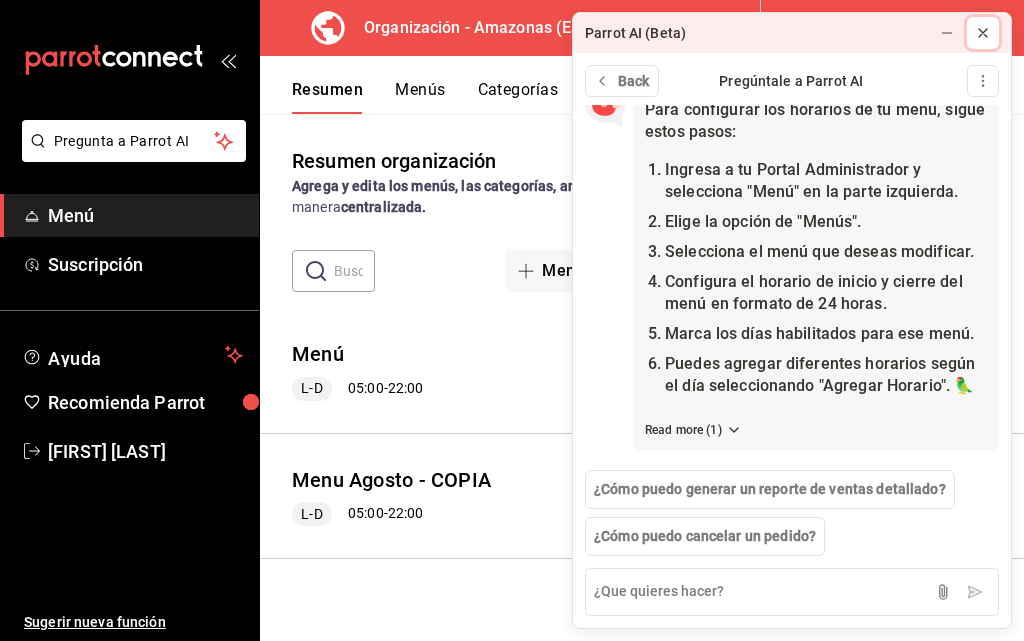 click 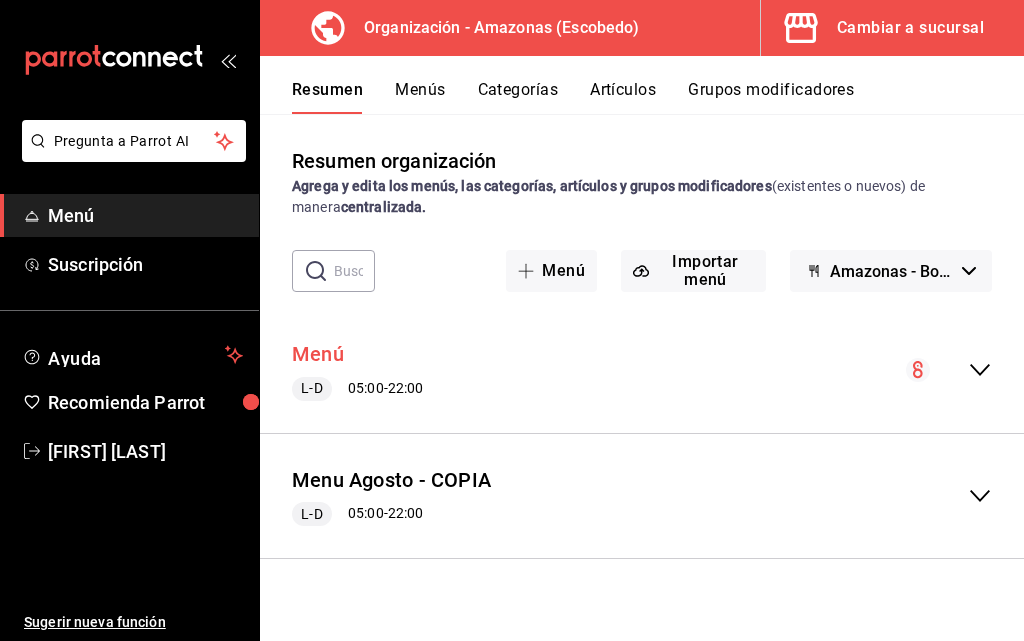 click on "Menú" at bounding box center (318, 354) 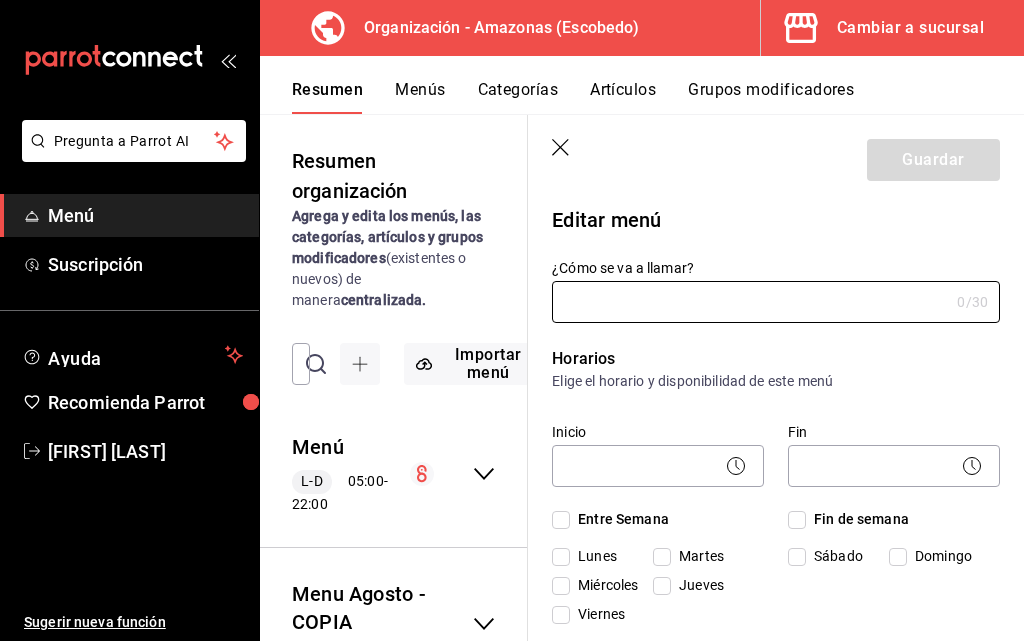 type on "Menú" 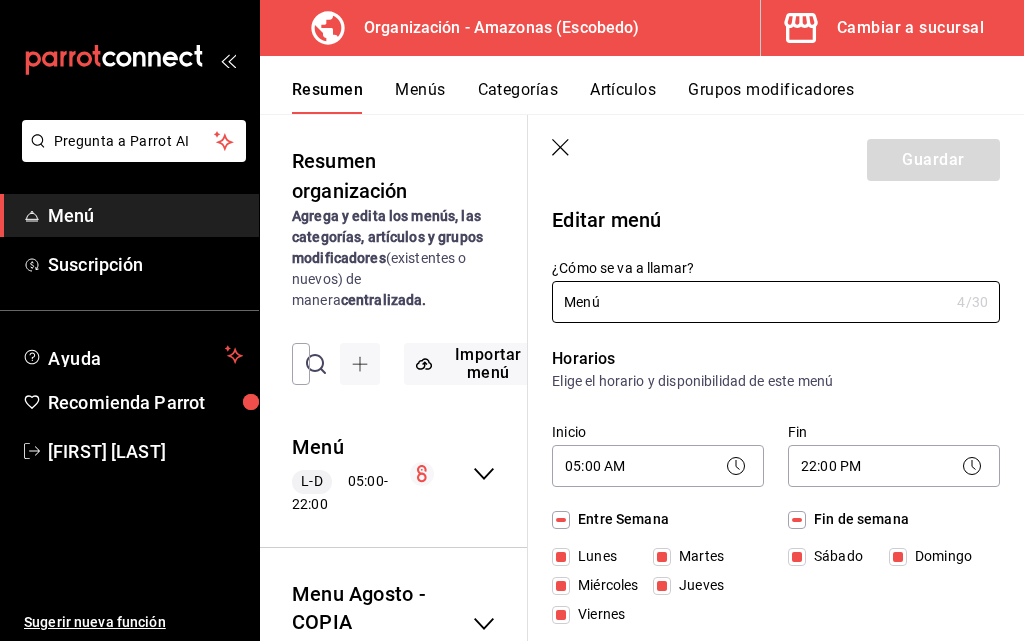 scroll, scrollTop: 100, scrollLeft: 0, axis: vertical 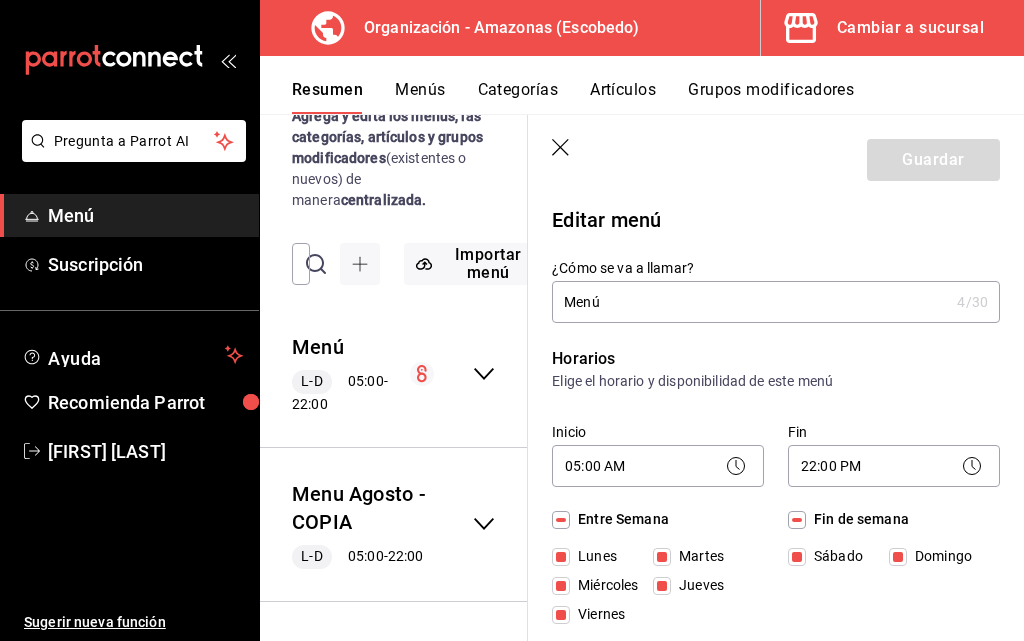 click 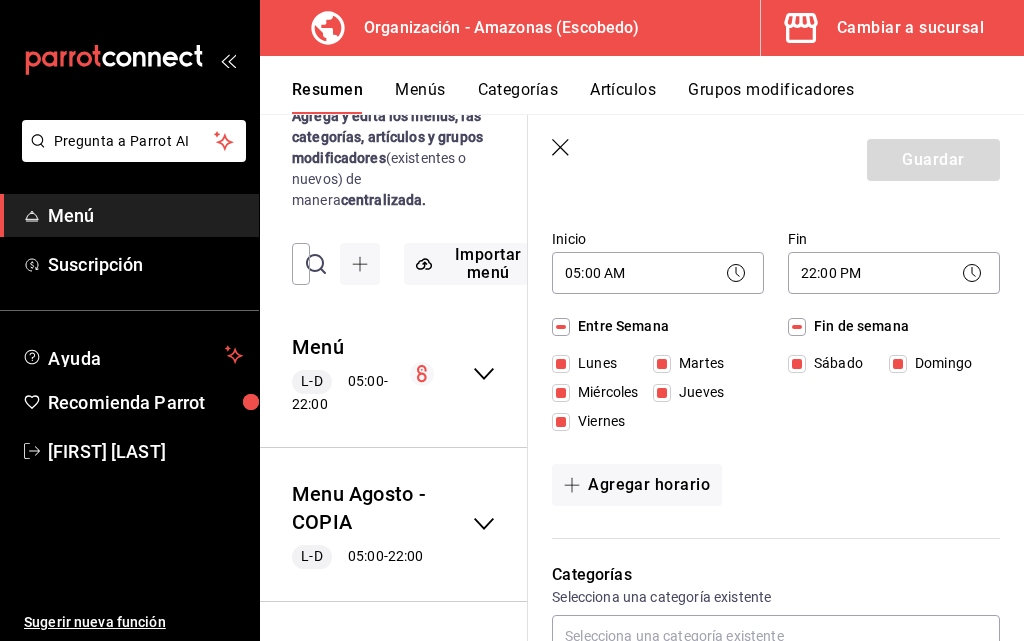 scroll, scrollTop: 200, scrollLeft: 0, axis: vertical 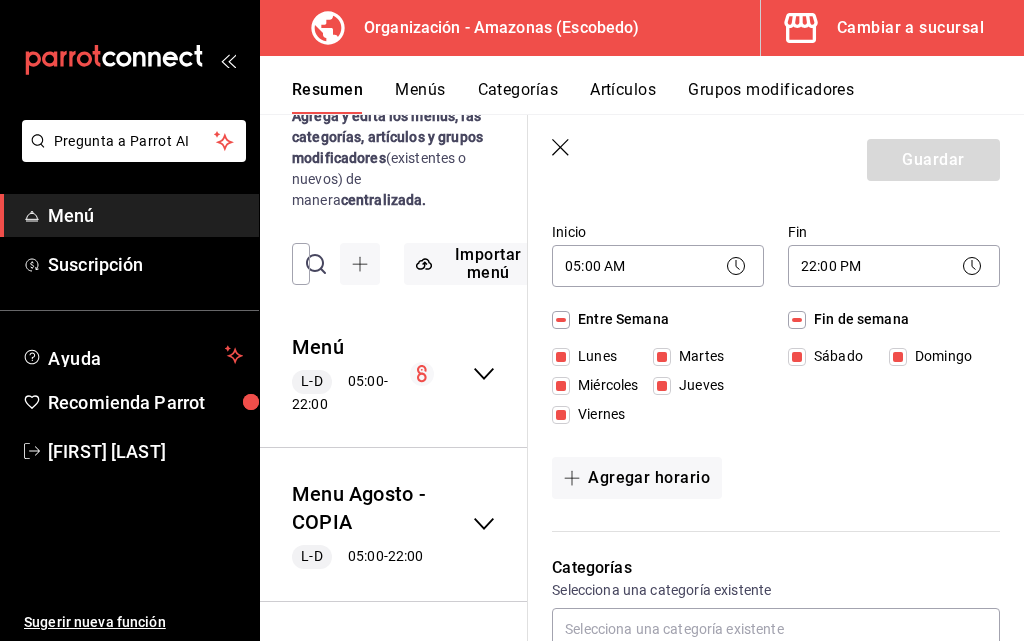 click on "Jueves" at bounding box center [662, 386] 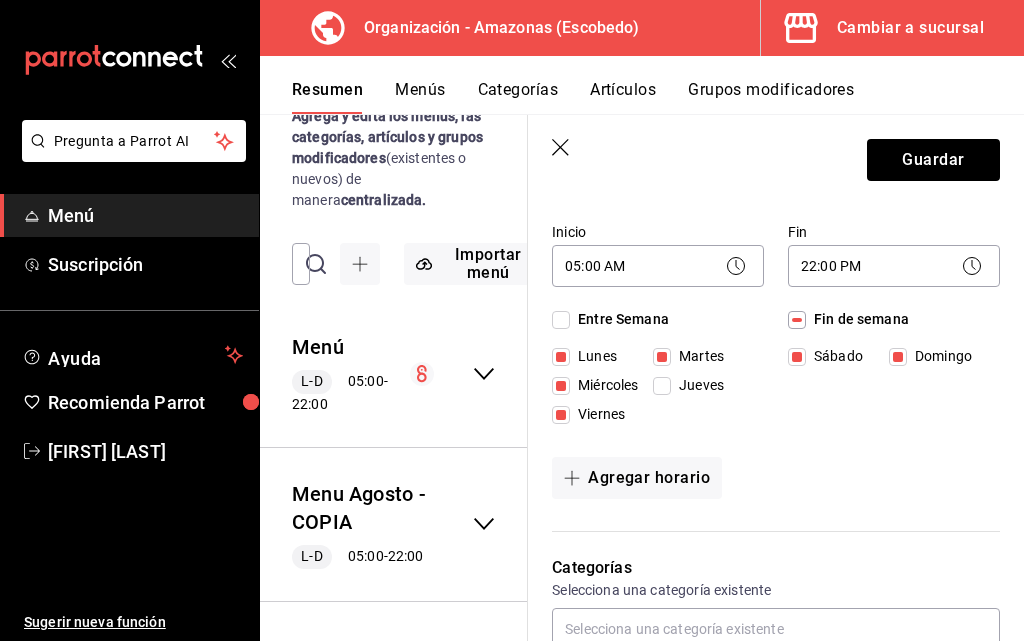 checkbox on "false" 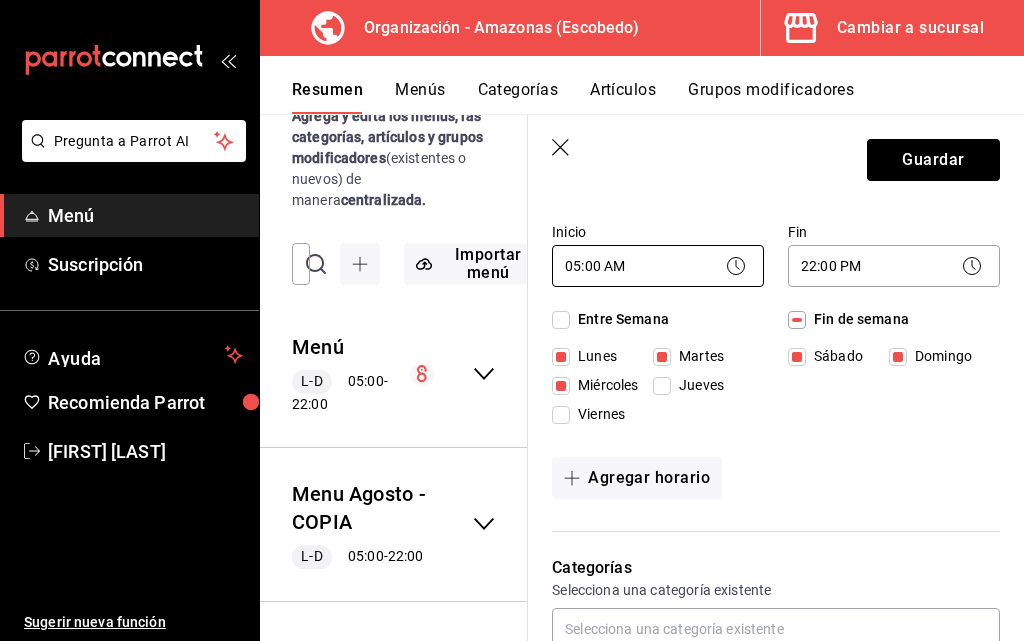 click on "Pregunta a Parrot AI Menú   Suscripción   Ayuda Recomienda Parrot   Daniel Hdz   Sugerir nueva función   Organización - Amazonas (Escobedo) Cambiar a sucursal Resumen Menús Categorías Artículos Grupos modificadores Resumen organización Agrega y edita los menús, las categorías, artículos y grupos modificadores  (existentes o nuevos) de manera  centralizada. ​ ​ Importar menú Amazonas - Borrador Menú L-D 05:00  -  22:00 Agregar categoría Cervezas Precio Precio por menú   AMSTEL CUBETA $420.00 AMSTEL PIEZA $45.00 CORONA CUBETA $420.00 CORONA PIEZA $45.00 CUBETA PIEZA $45.00 INDIO CUBETA $420.00 INDIO PIEZA $45.00 MODELO CUBETA $420.00 MODELO PIEZA $45.00 TECATE CUBETA $420.00 XX LAGER CUBETA $420.00 XX LAGER PIEZA $45.00 Agregar artículo Drinks y Botellas Precio Precio por menú   BABY MANGO 32 OZ $170.00 BOOST $60.00 BOTELLA BLACK LABEL $1,600.00 BOTELLA BUCHANANS $1,600.00 BOTELLA DON JULIO 70 $1,600.00 BOTELLA MAESTRO DOBEL $1,600.00 BOTELLA RED LABEL $1,600.00 CLAMATO DE LITRO CON CERVEZA" at bounding box center [512, 320] 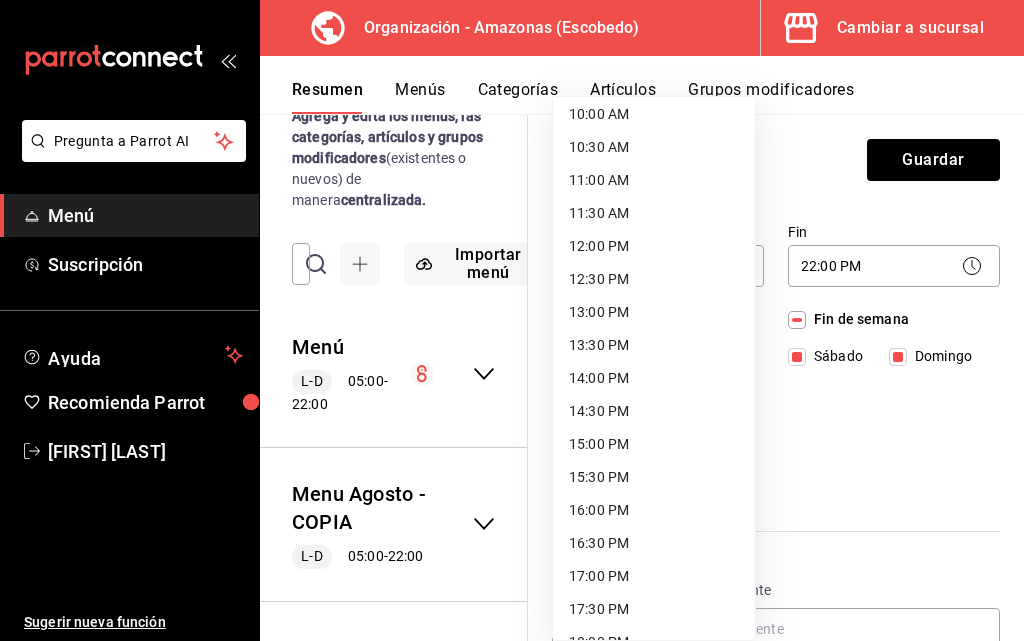 scroll, scrollTop: 700, scrollLeft: 0, axis: vertical 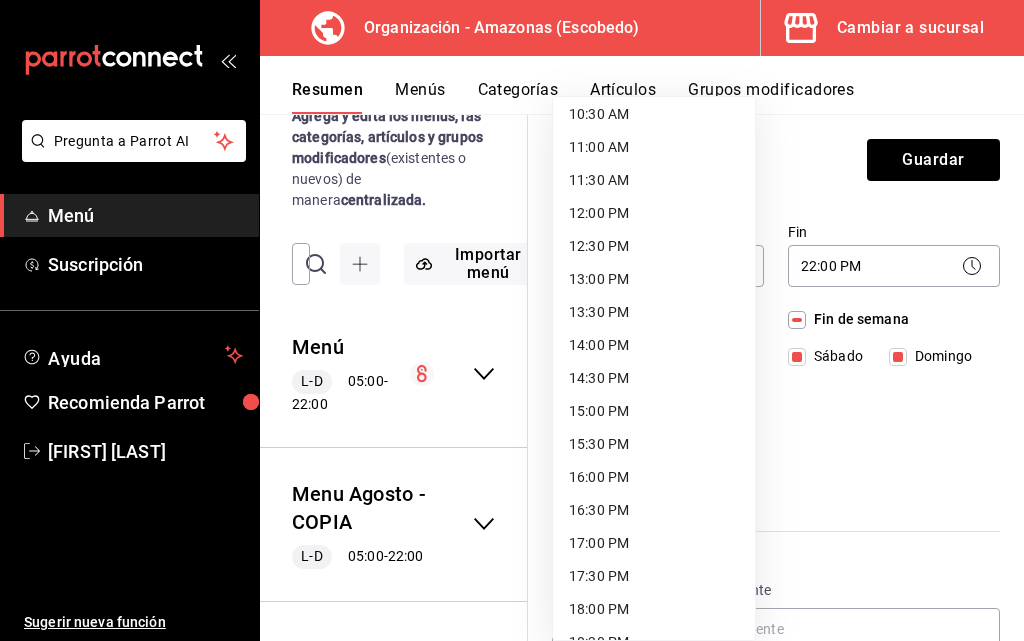 click on "12:00 PM" at bounding box center [654, 213] 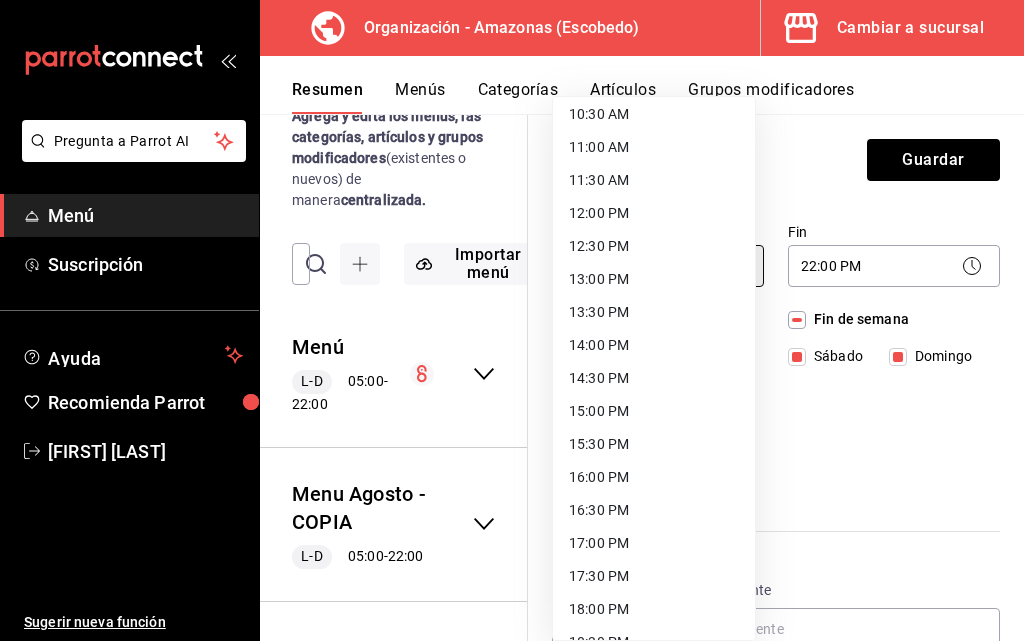 type on "12:00" 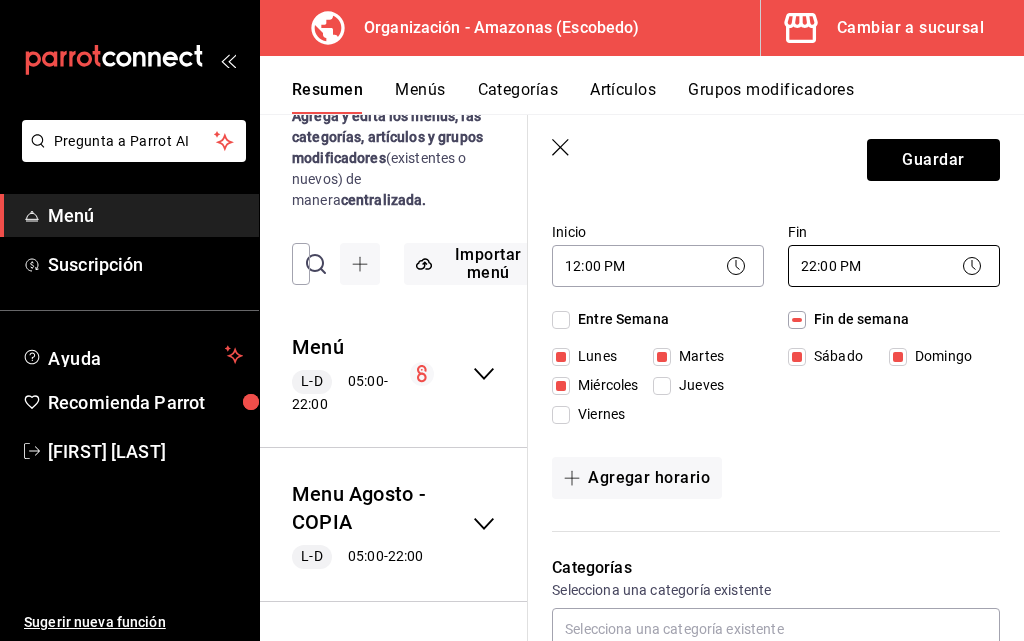 click on "Pregunta a Parrot AI Menú   Suscripción   Ayuda Recomienda Parrot   Daniel Hdz   Sugerir nueva función   Organización - Amazonas (Escobedo) Cambiar a sucursal Resumen Menús Categorías Artículos Grupos modificadores Resumen organización Agrega y edita los menús, las categorías, artículos y grupos modificadores  (existentes o nuevos) de manera  centralizada. ​ ​ Importar menú Amazonas - Borrador Menú L-D 05:00  -  22:00 Agregar categoría Cervezas Precio Precio por menú   AMSTEL CUBETA $420.00 AMSTEL PIEZA $45.00 CORONA CUBETA $420.00 CORONA PIEZA $45.00 CUBETA PIEZA $45.00 INDIO CUBETA $420.00 INDIO PIEZA $45.00 MODELO CUBETA $420.00 MODELO PIEZA $45.00 TECATE CUBETA $420.00 XX LAGER CUBETA $420.00 XX LAGER PIEZA $45.00 Agregar artículo Drinks y Botellas Precio Precio por menú   BABY MANGO 32 OZ $170.00 BOOST $60.00 BOTELLA BLACK LABEL $1,600.00 BOTELLA BUCHANANS $1,600.00 BOTELLA DON JULIO 70 $1,600.00 BOTELLA MAESTRO DOBEL $1,600.00 BOTELLA RED LABEL $1,600.00 CLAMATO DE LITRO CON CERVEZA" at bounding box center (512, 320) 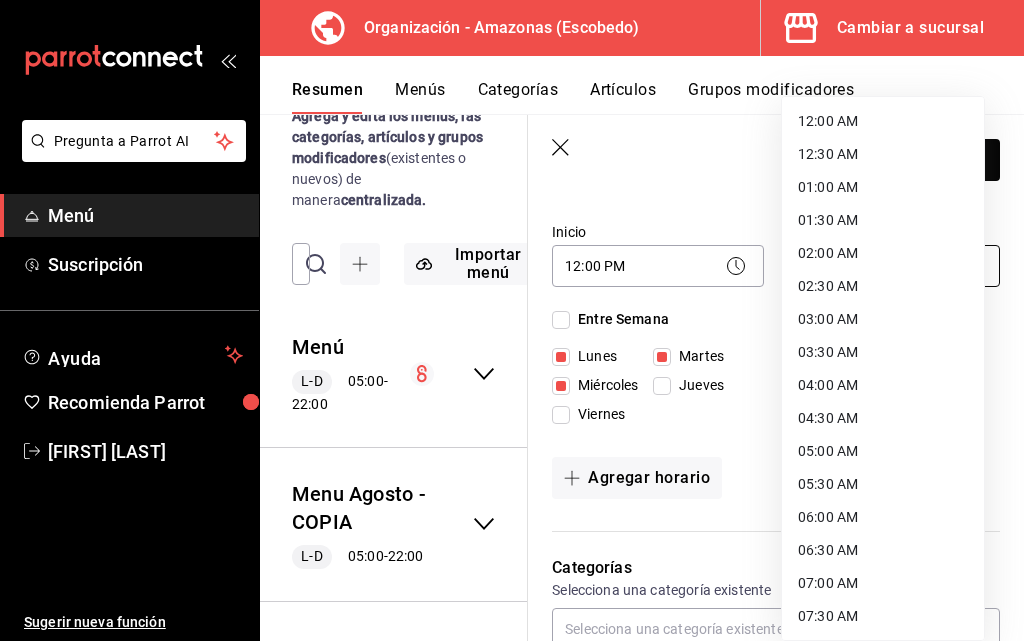 scroll, scrollTop: 1090, scrollLeft: 0, axis: vertical 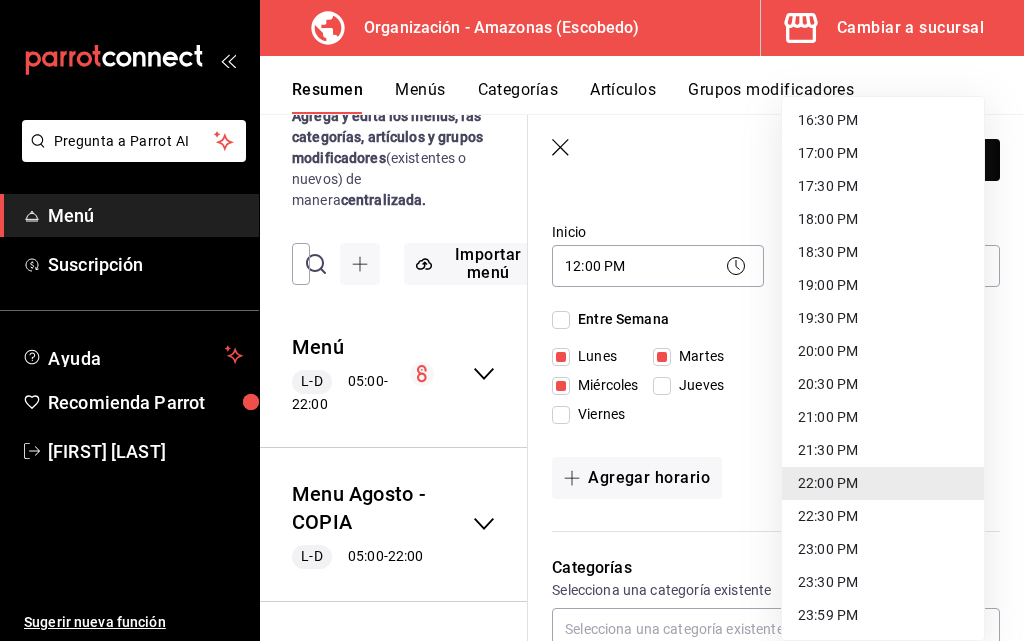 click on "23:00 PM" at bounding box center (883, 549) 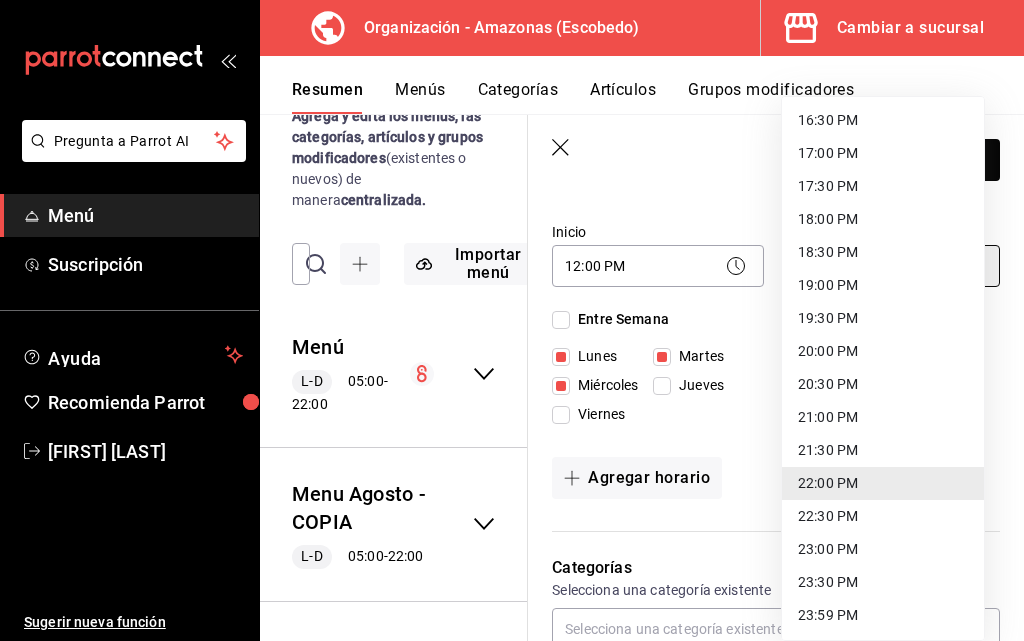 type on "23:00" 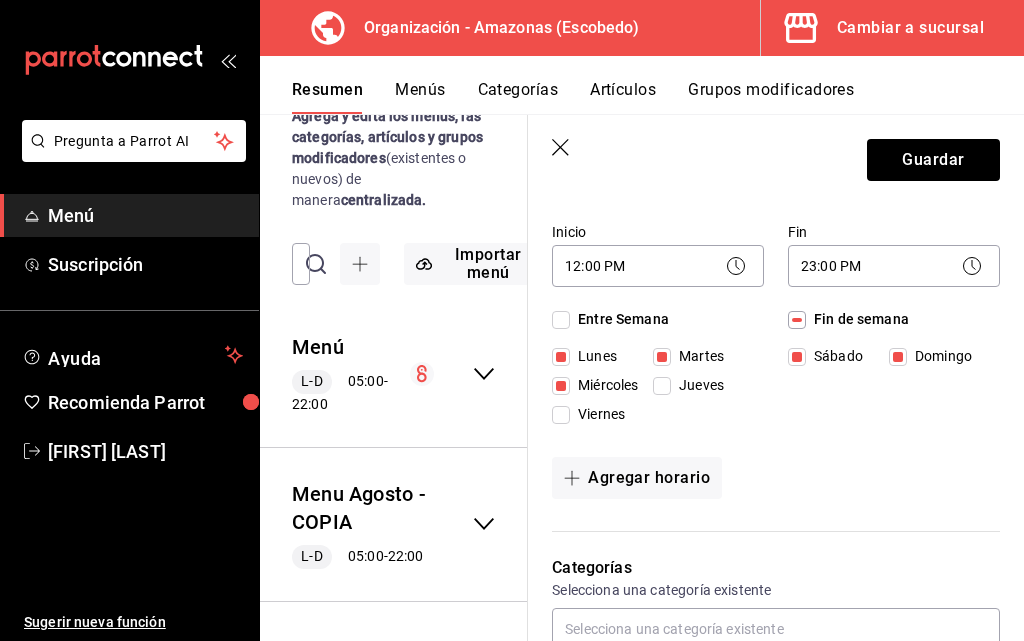 click on "Sábado" at bounding box center [797, 357] 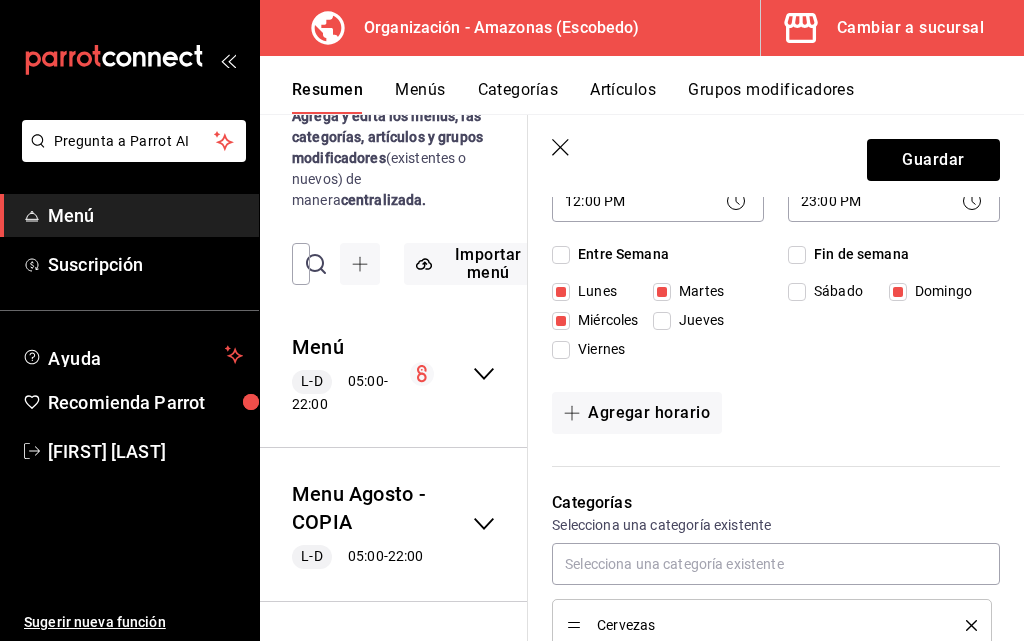 scroll, scrollTop: 300, scrollLeft: 0, axis: vertical 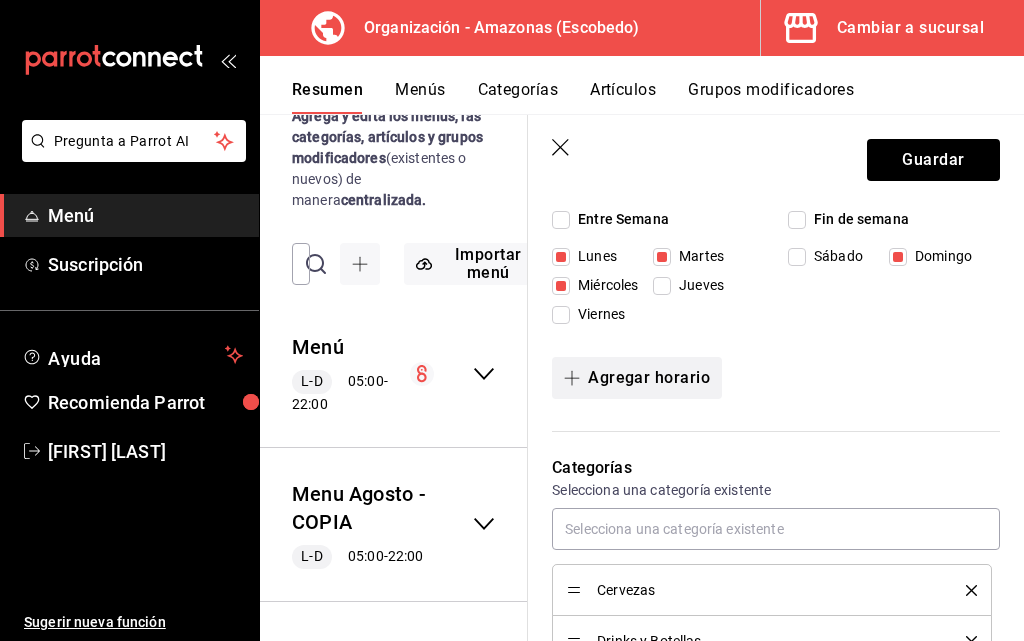 click on "Agregar horario" at bounding box center [637, 378] 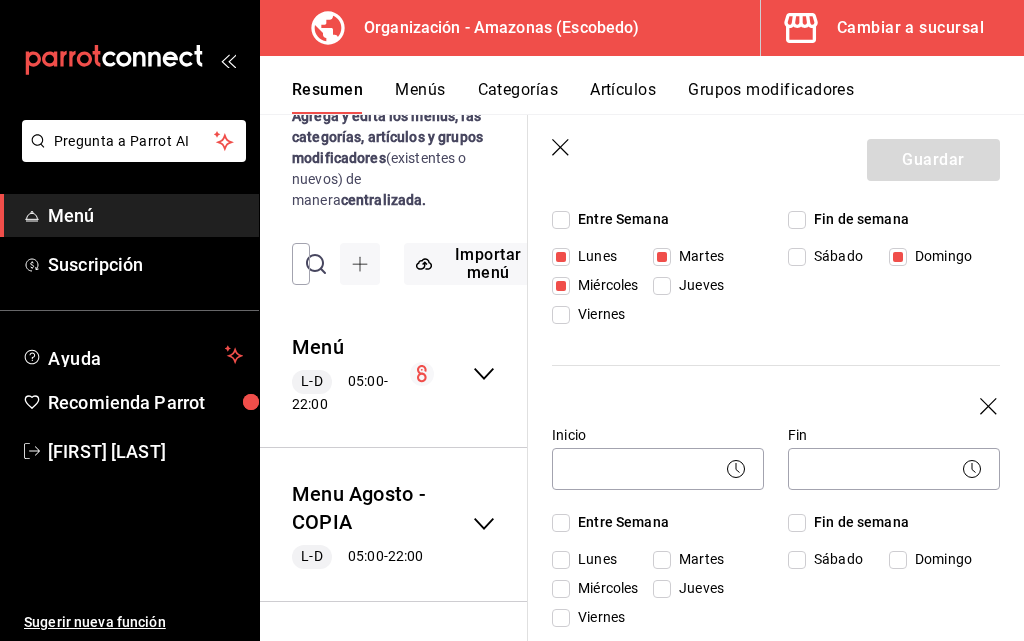 scroll, scrollTop: 200, scrollLeft: 0, axis: vertical 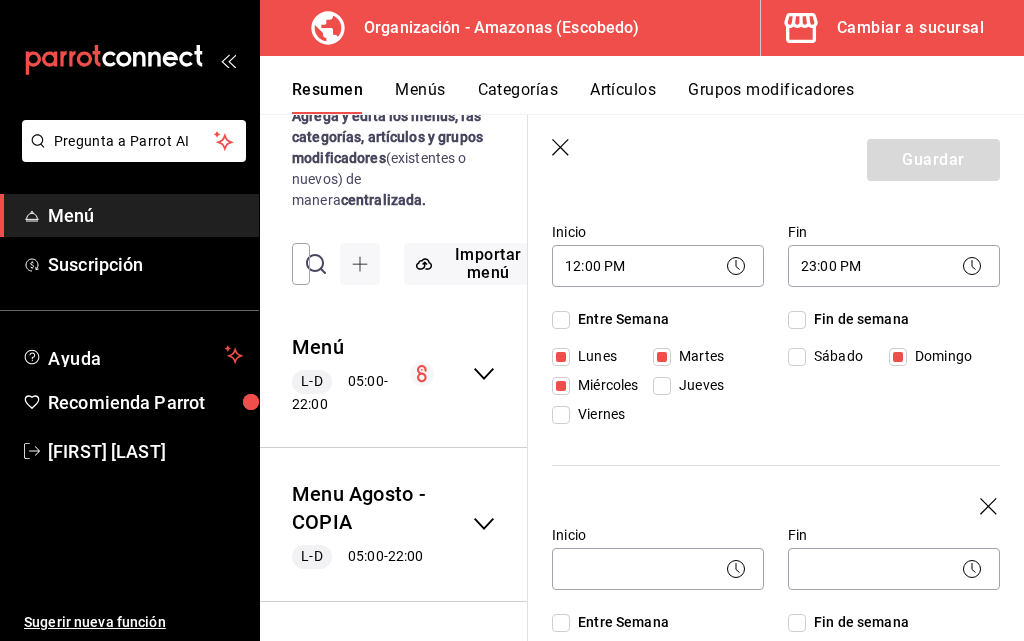 click on "Entre Semana" at bounding box center (561, 320) 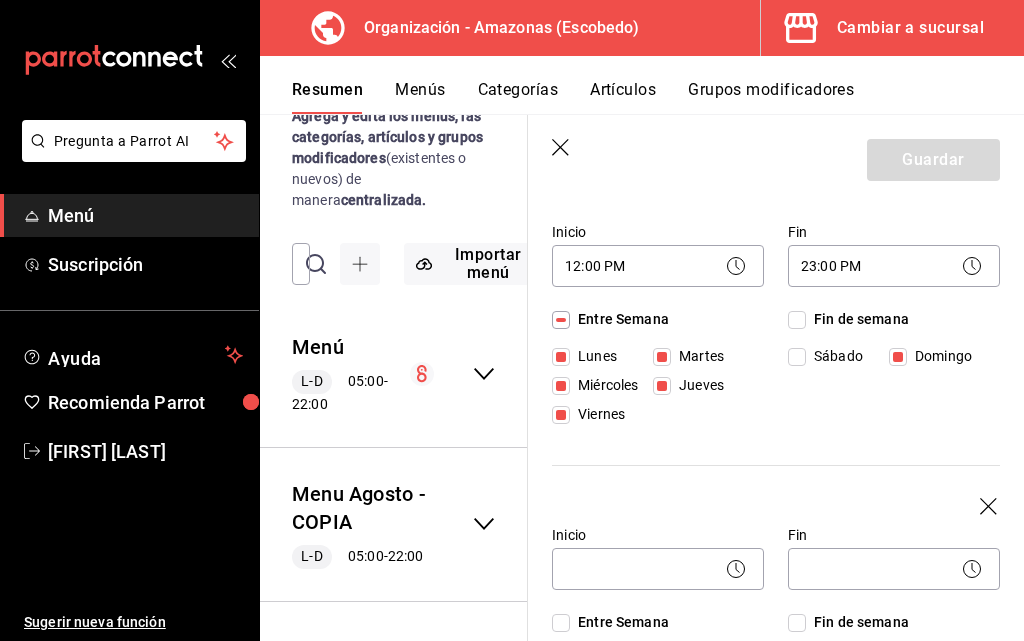 click on "Entre Semana" at bounding box center (561, 320) 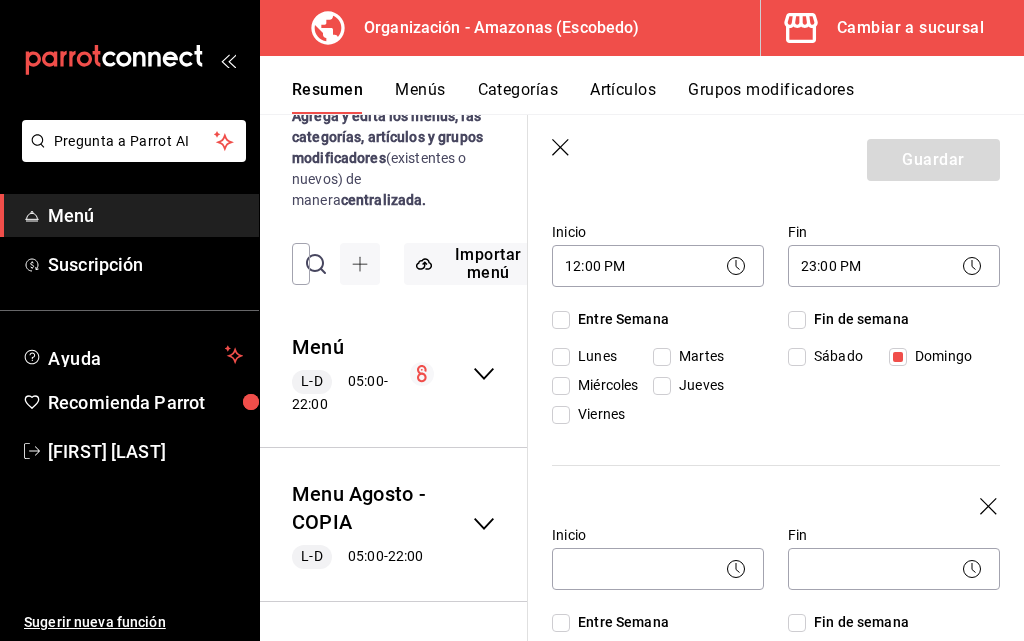drag, startPoint x: 659, startPoint y: 355, endPoint x: 558, endPoint y: 382, distance: 104.54664 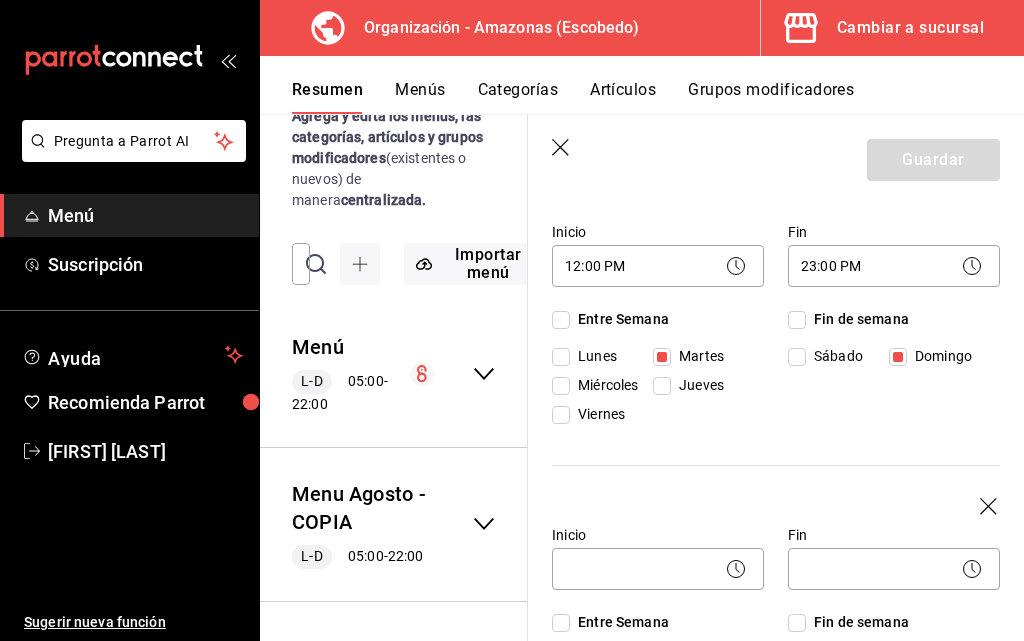 drag, startPoint x: 559, startPoint y: 382, endPoint x: 560, endPoint y: 361, distance: 21.023796 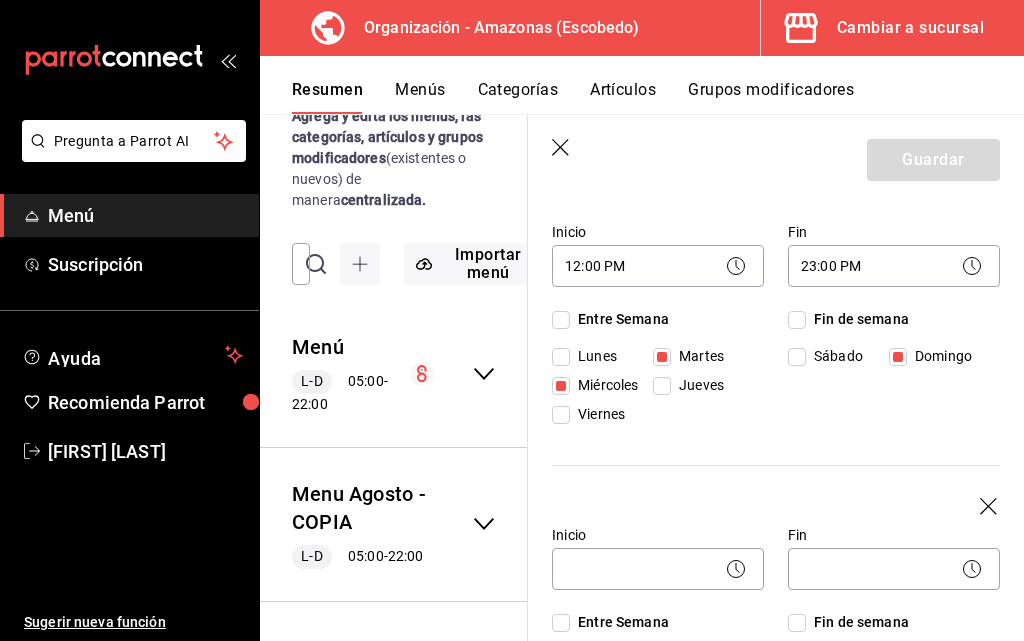 click on "Lunes" at bounding box center (561, 357) 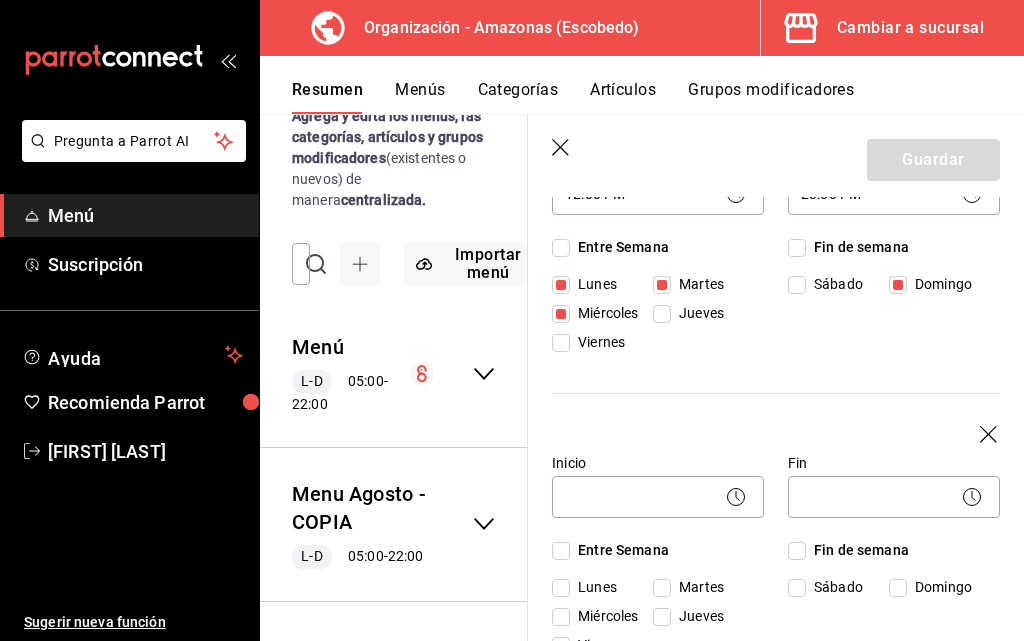 scroll, scrollTop: 400, scrollLeft: 0, axis: vertical 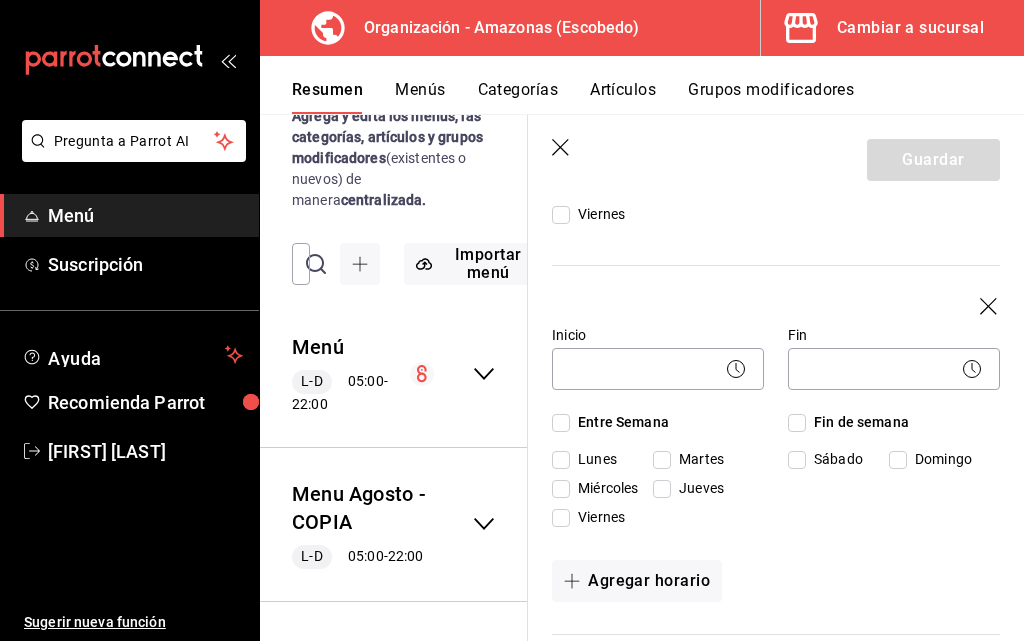 click on "Jueves" at bounding box center [662, 489] 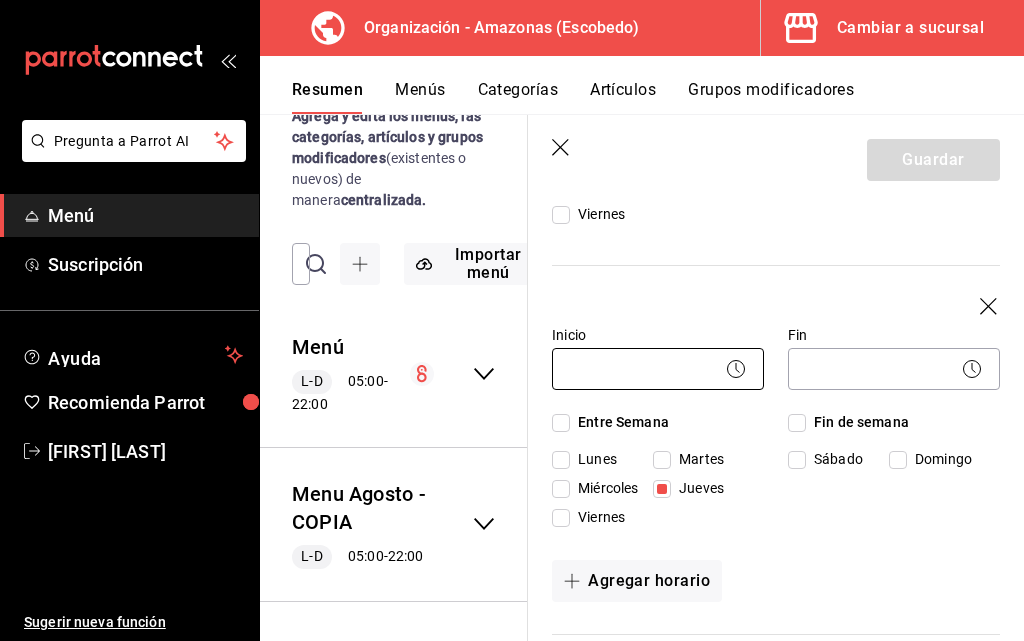 click on "Pregunta a Parrot AI Menú   Suscripción   Ayuda Recomienda Parrot   Daniel Hdz   Sugerir nueva función   Organización - Amazonas (Escobedo) Cambiar a sucursal Resumen Menús Categorías Artículos Grupos modificadores Resumen organización Agrega y edita los menús, las categorías, artículos y grupos modificadores  (existentes o nuevos) de manera  centralizada. ​ ​ Importar menú Amazonas - Borrador Menú L-D 05:00  -  22:00 Agregar categoría Cervezas Precio Precio por menú   AMSTEL CUBETA $420.00 AMSTEL PIEZA $45.00 CORONA CUBETA $420.00 CORONA PIEZA $45.00 CUBETA PIEZA $45.00 INDIO CUBETA $420.00 INDIO PIEZA $45.00 MODELO CUBETA $420.00 MODELO PIEZA $45.00 TECATE CUBETA $420.00 XX LAGER CUBETA $420.00 XX LAGER PIEZA $45.00 Agregar artículo Drinks y Botellas Precio Precio por menú   BABY MANGO 32 OZ $170.00 BOOST $60.00 BOTELLA BLACK LABEL $1,600.00 BOTELLA BUCHANANS $1,600.00 BOTELLA DON JULIO 70 $1,600.00 BOTELLA MAESTRO DOBEL $1,600.00 BOTELLA RED LABEL $1,600.00 CLAMATO DE LITRO CON CERVEZA" at bounding box center (512, 320) 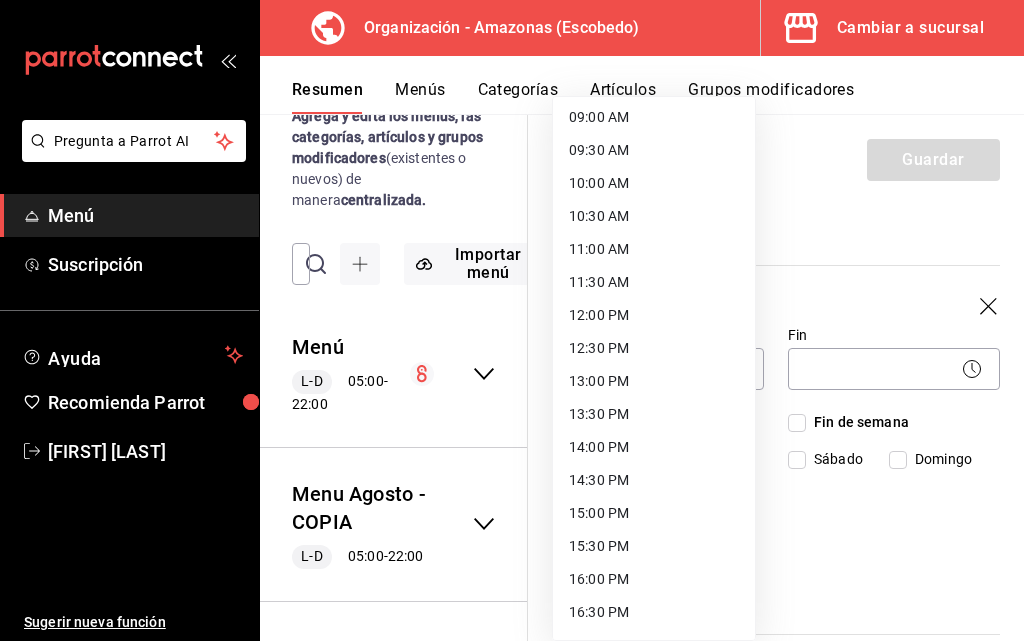 scroll, scrollTop: 600, scrollLeft: 0, axis: vertical 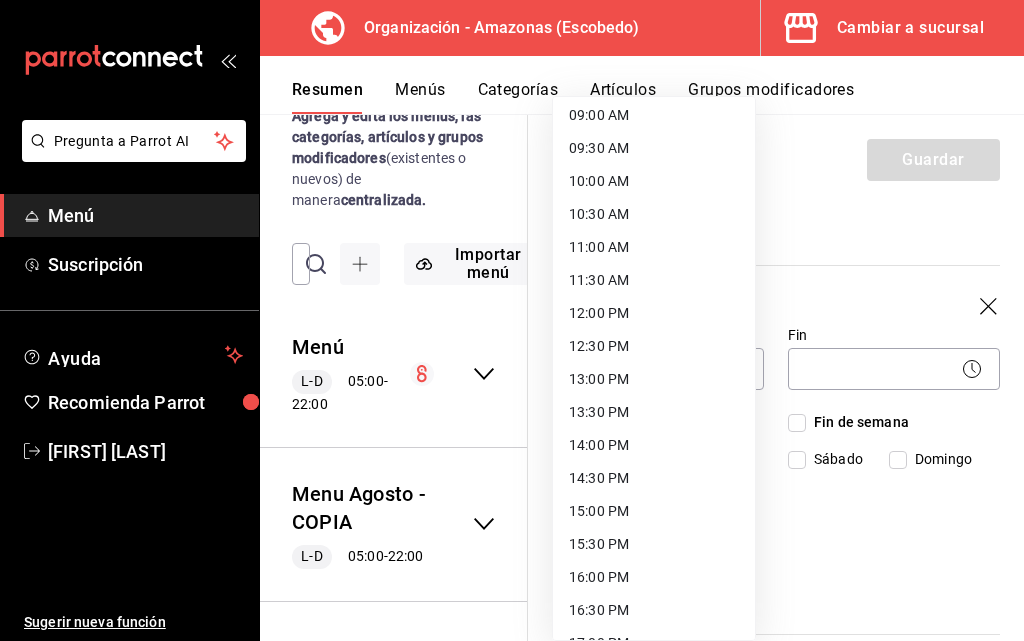 click on "12:00 PM" at bounding box center [654, 313] 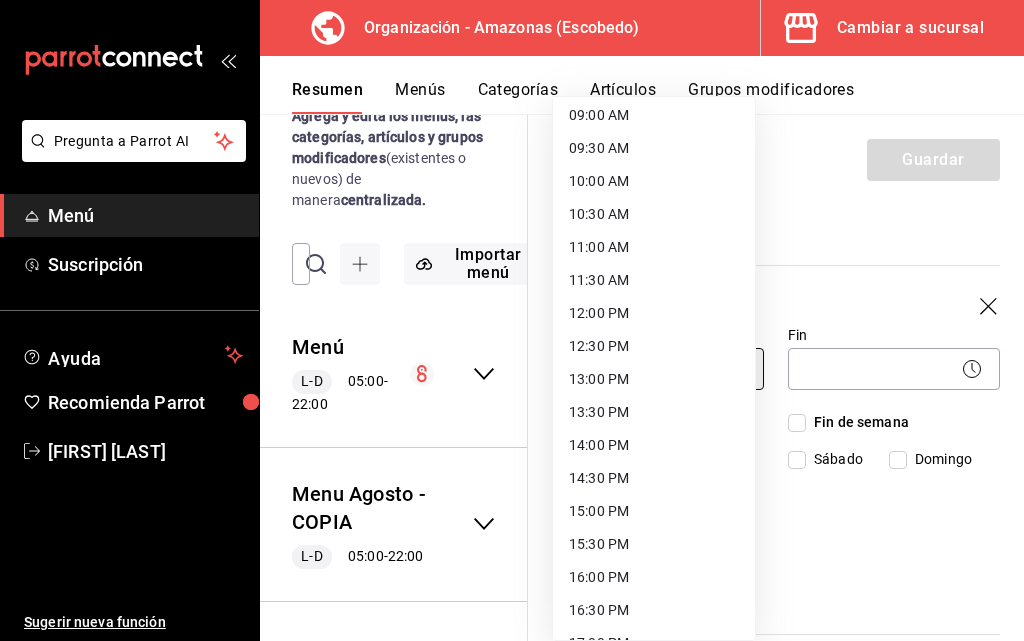 type on "12:00" 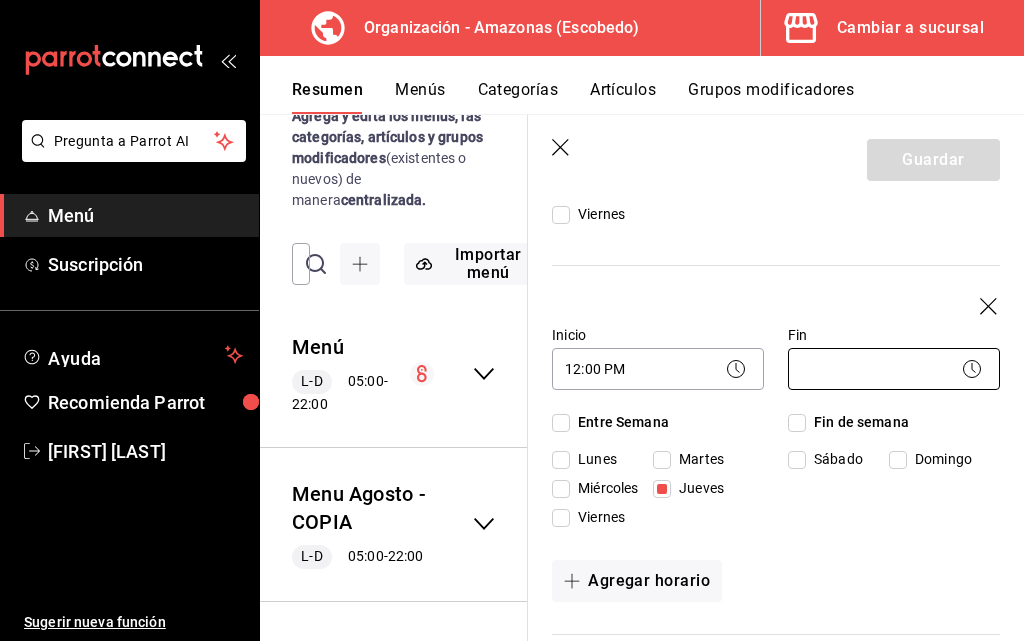 click on "Pregunta a Parrot AI Menú   Suscripción   Ayuda Recomienda Parrot   Daniel Hdz   Sugerir nueva función   Organización - Amazonas (Escobedo) Cambiar a sucursal Resumen Menús Categorías Artículos Grupos modificadores Resumen organización Agrega y edita los menús, las categorías, artículos y grupos modificadores  (existentes o nuevos) de manera  centralizada. ​ ​ Importar menú Amazonas - Borrador Menú L-D 05:00  -  22:00 Agregar categoría Cervezas Precio Precio por menú   AMSTEL CUBETA $420.00 AMSTEL PIEZA $45.00 CORONA CUBETA $420.00 CORONA PIEZA $45.00 CUBETA PIEZA $45.00 INDIO CUBETA $420.00 INDIO PIEZA $45.00 MODELO CUBETA $420.00 MODELO PIEZA $45.00 TECATE CUBETA $420.00 XX LAGER CUBETA $420.00 XX LAGER PIEZA $45.00 Agregar artículo Drinks y Botellas Precio Precio por menú   BABY MANGO 32 OZ $170.00 BOOST $60.00 BOTELLA BLACK LABEL $1,600.00 BOTELLA BUCHANANS $1,600.00 BOTELLA DON JULIO 70 $1,600.00 BOTELLA MAESTRO DOBEL $1,600.00 BOTELLA RED LABEL $1,600.00 CLAMATO DE LITRO CON CERVEZA" at bounding box center (512, 320) 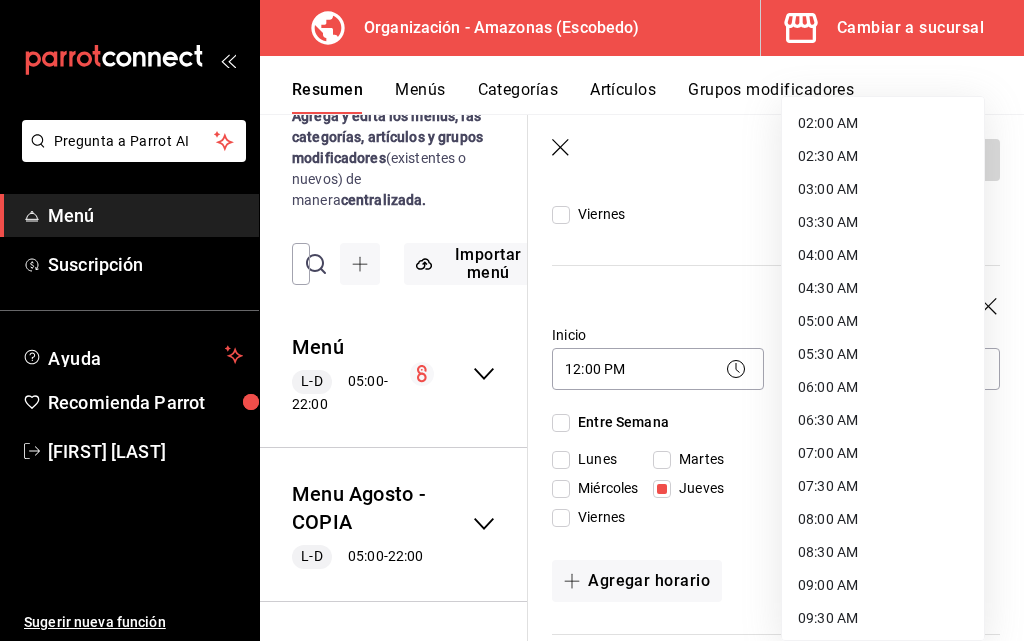 scroll, scrollTop: 100, scrollLeft: 0, axis: vertical 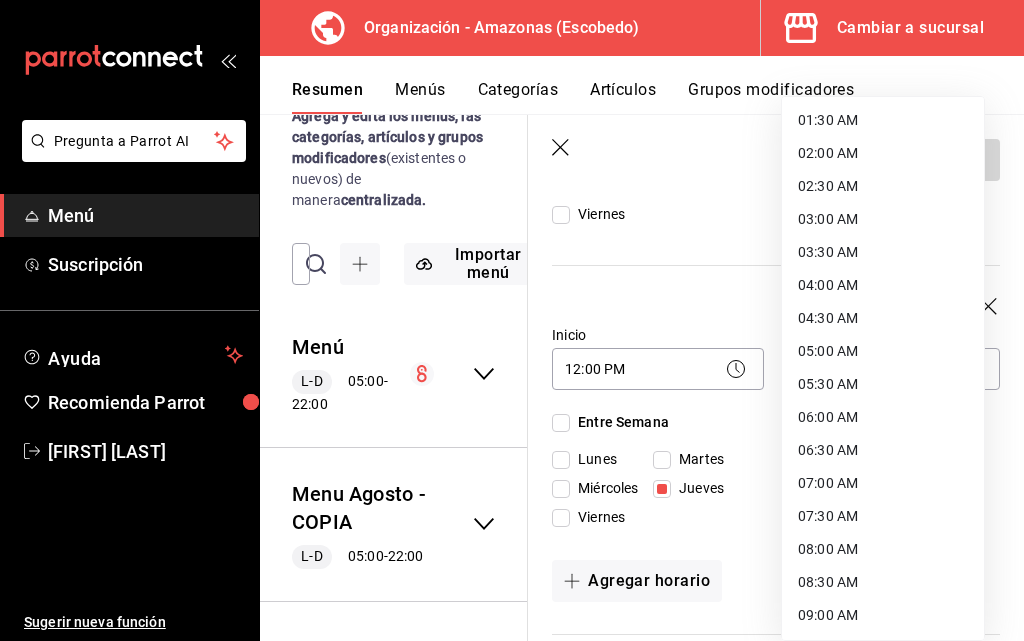 click on "01:30 AM" at bounding box center (883, 120) 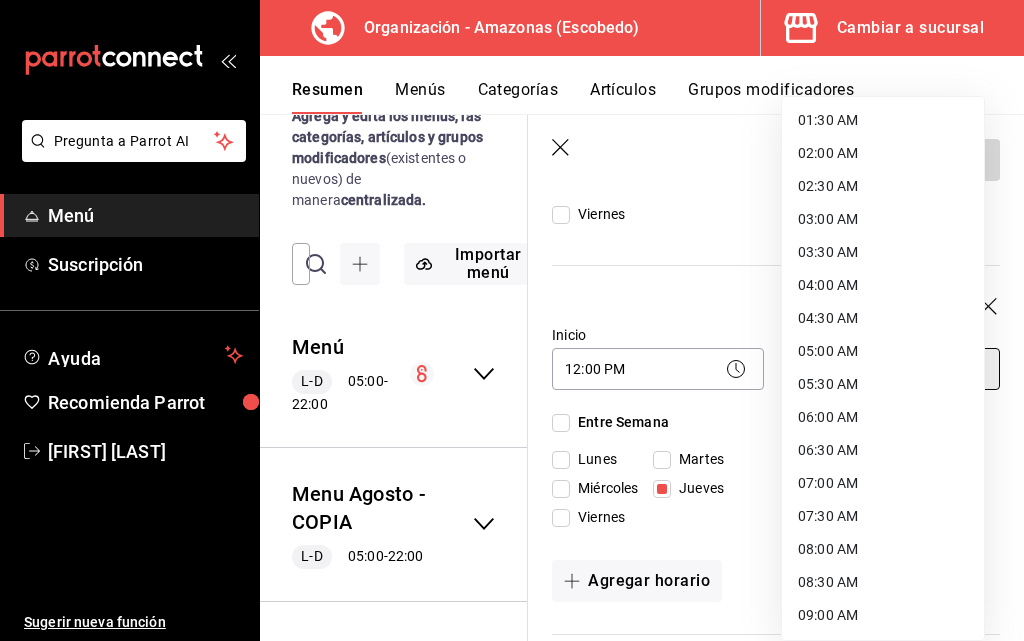 type on "01:30" 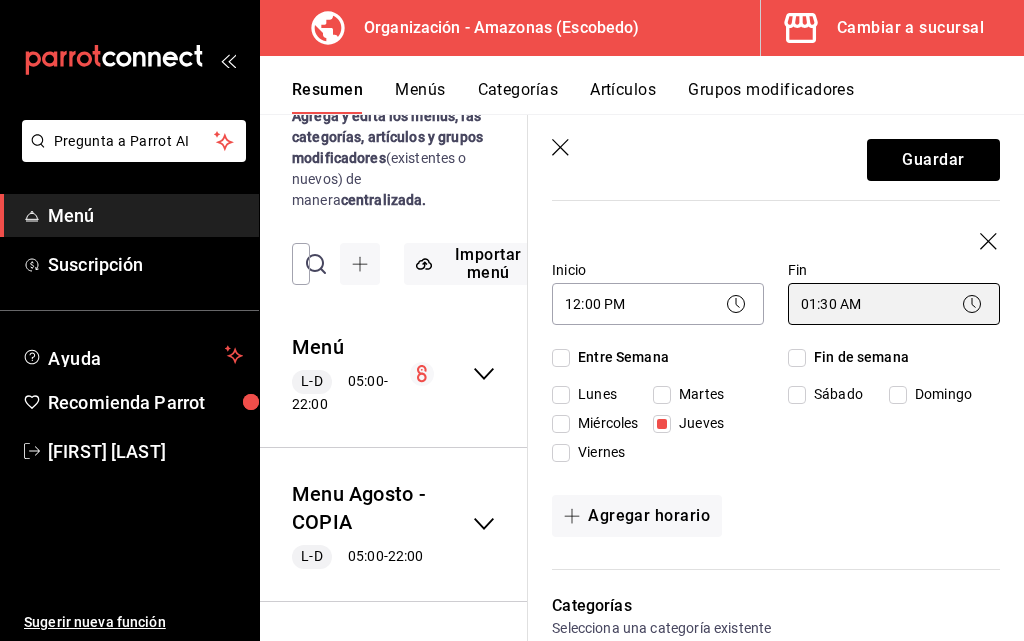 scroll, scrollTop: 500, scrollLeft: 0, axis: vertical 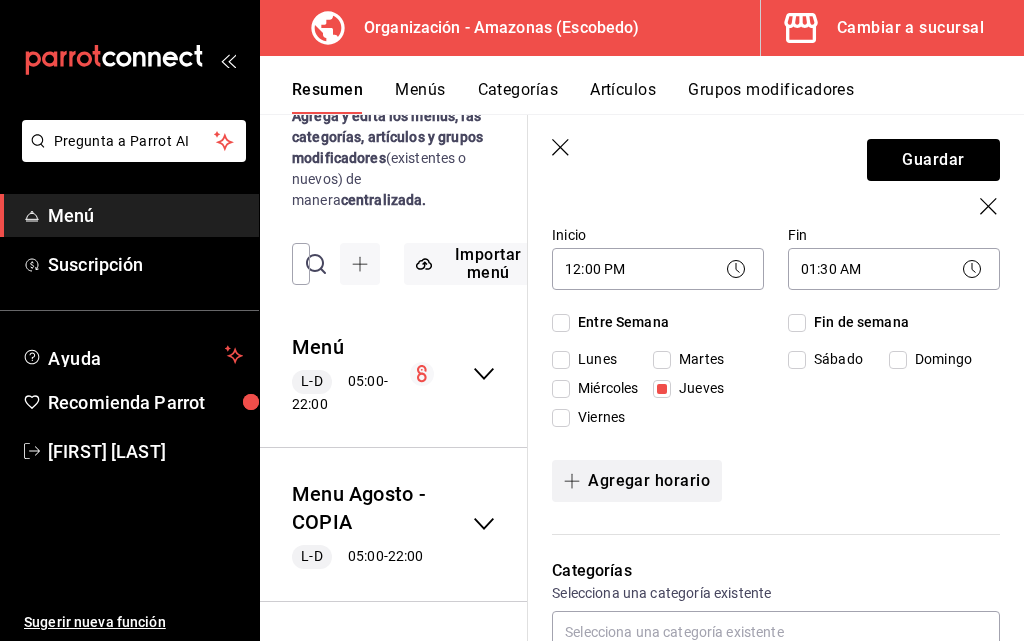click on "Agregar horario" at bounding box center [637, 481] 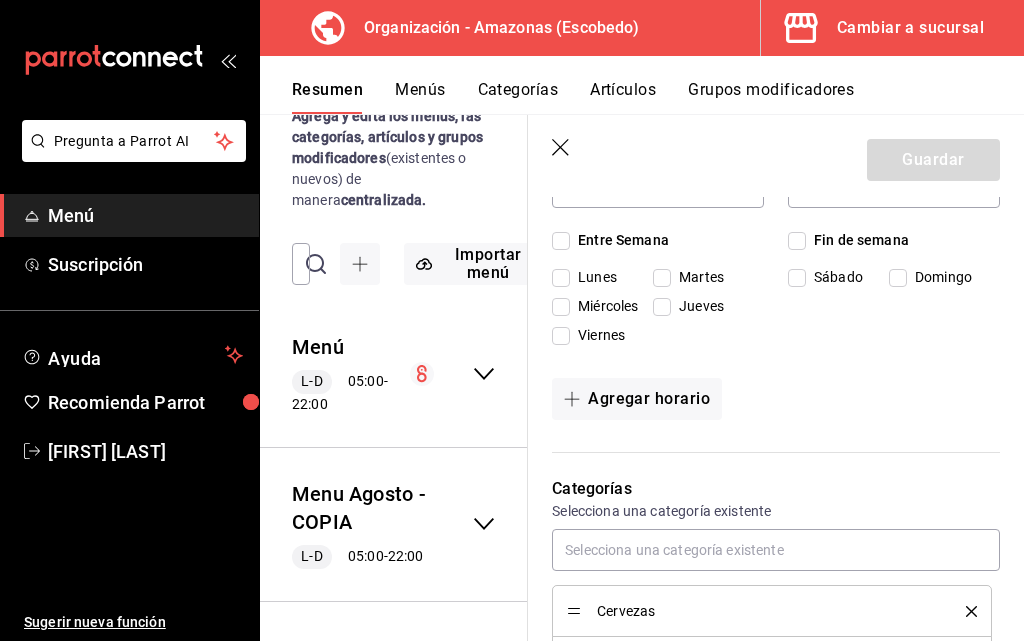 scroll, scrollTop: 900, scrollLeft: 0, axis: vertical 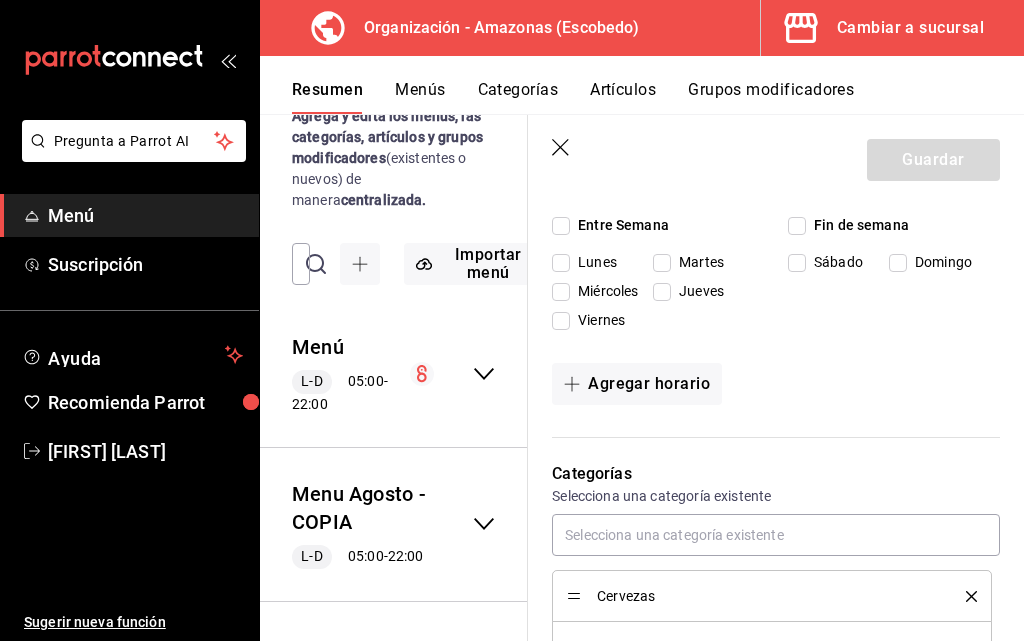 drag, startPoint x: 567, startPoint y: 321, endPoint x: 753, endPoint y: 283, distance: 189.84204 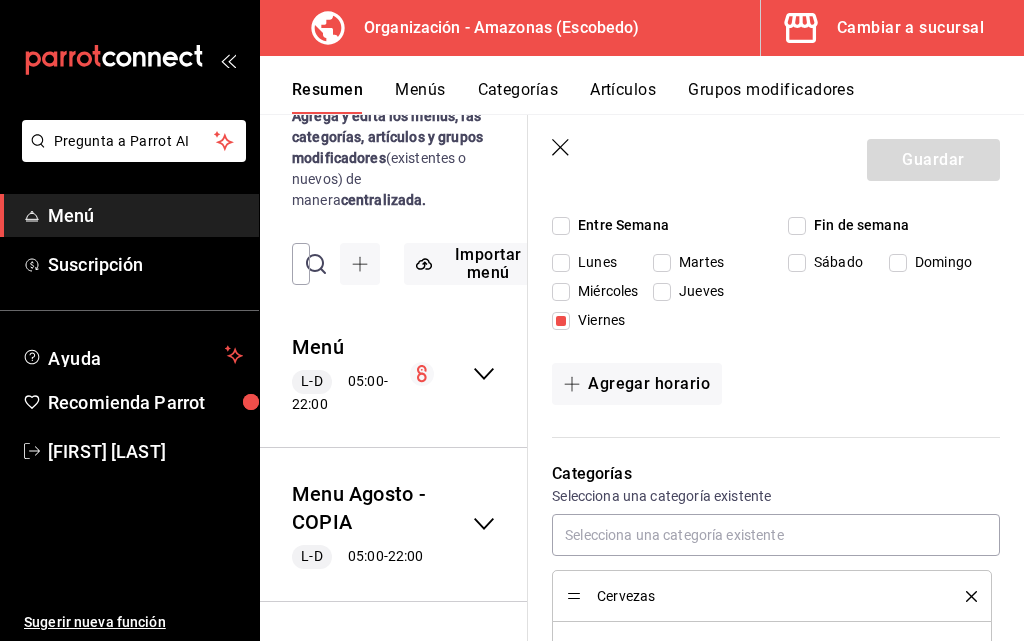 click on "Sábado" at bounding box center (797, 263) 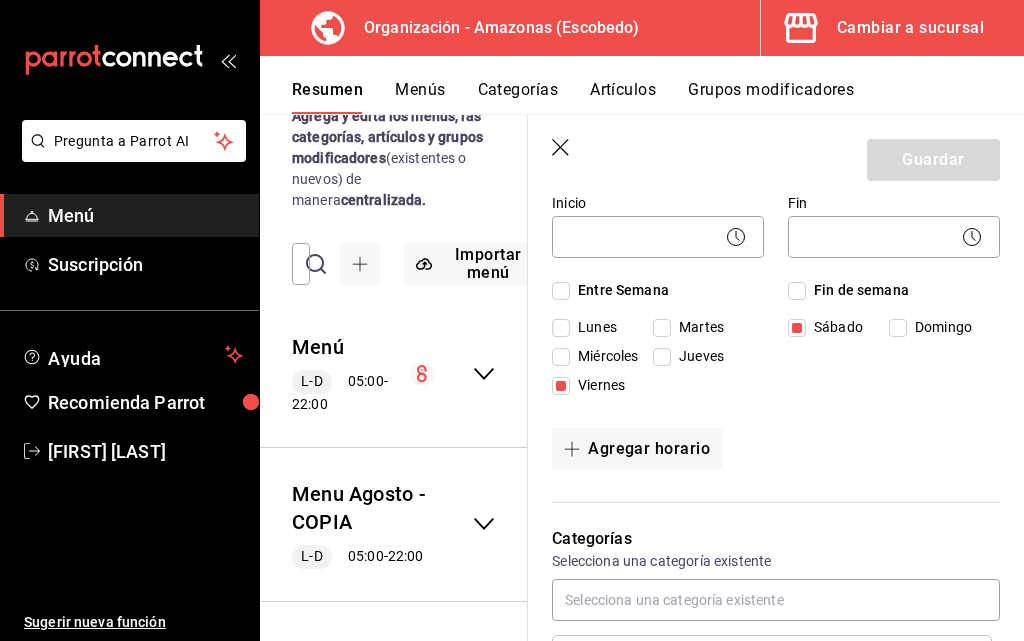 scroll, scrollTop: 800, scrollLeft: 0, axis: vertical 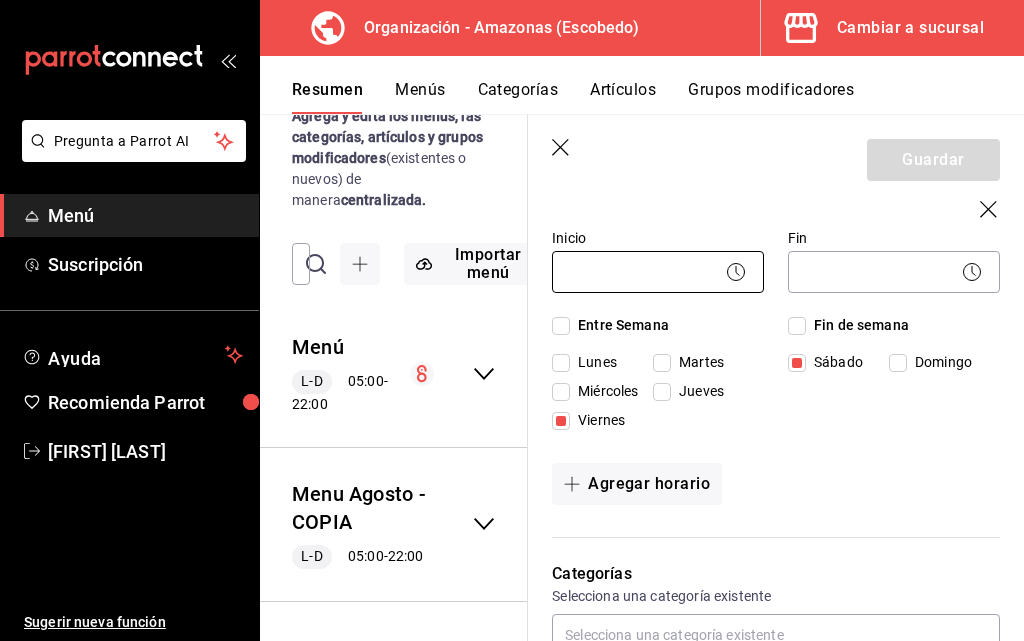 click on "Pregunta a Parrot AI Menú   Suscripción   Ayuda Recomienda Parrot   Daniel Hdz   Sugerir nueva función   Organización - Amazonas (Escobedo) Cambiar a sucursal Resumen Menús Categorías Artículos Grupos modificadores Resumen organización Agrega y edita los menús, las categorías, artículos y grupos modificadores  (existentes o nuevos) de manera  centralizada. ​ ​ Importar menú Amazonas - Borrador Menú L-D 05:00  -  22:00 Agregar categoría Cervezas Precio Precio por menú   AMSTEL CUBETA $420.00 AMSTEL PIEZA $45.00 CORONA CUBETA $420.00 CORONA PIEZA $45.00 CUBETA PIEZA $45.00 INDIO CUBETA $420.00 INDIO PIEZA $45.00 MODELO CUBETA $420.00 MODELO PIEZA $45.00 TECATE CUBETA $420.00 XX LAGER CUBETA $420.00 XX LAGER PIEZA $45.00 Agregar artículo Drinks y Botellas Precio Precio por menú   BABY MANGO 32 OZ $170.00 BOOST $60.00 BOTELLA BLACK LABEL $1,600.00 BOTELLA BUCHANANS $1,600.00 BOTELLA DON JULIO 70 $1,600.00 BOTELLA MAESTRO DOBEL $1,600.00 BOTELLA RED LABEL $1,600.00 CLAMATO DE LITRO CON CERVEZA" at bounding box center [512, 320] 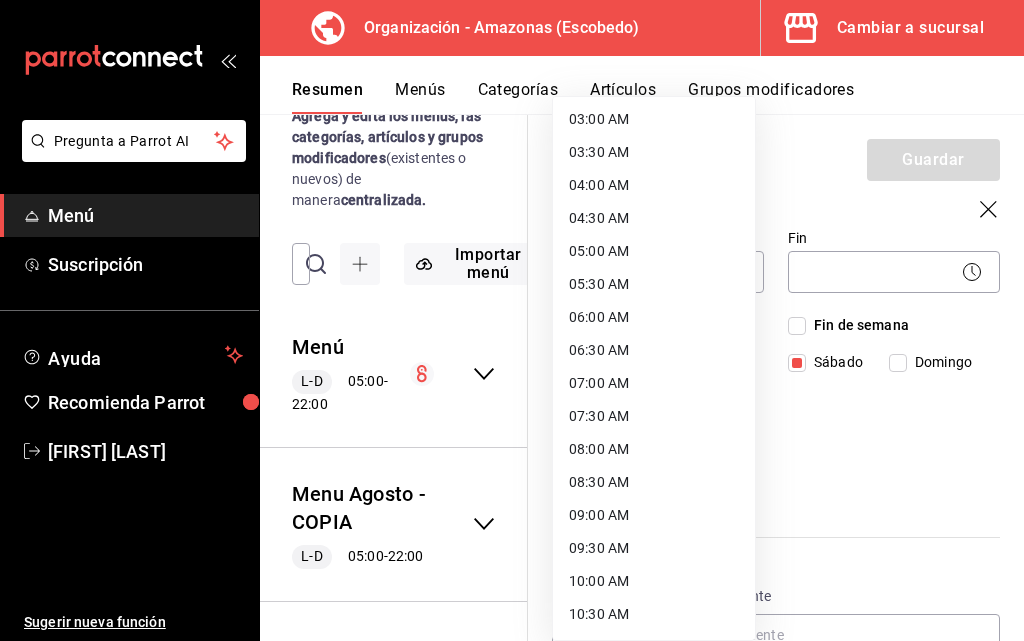 scroll, scrollTop: 500, scrollLeft: 0, axis: vertical 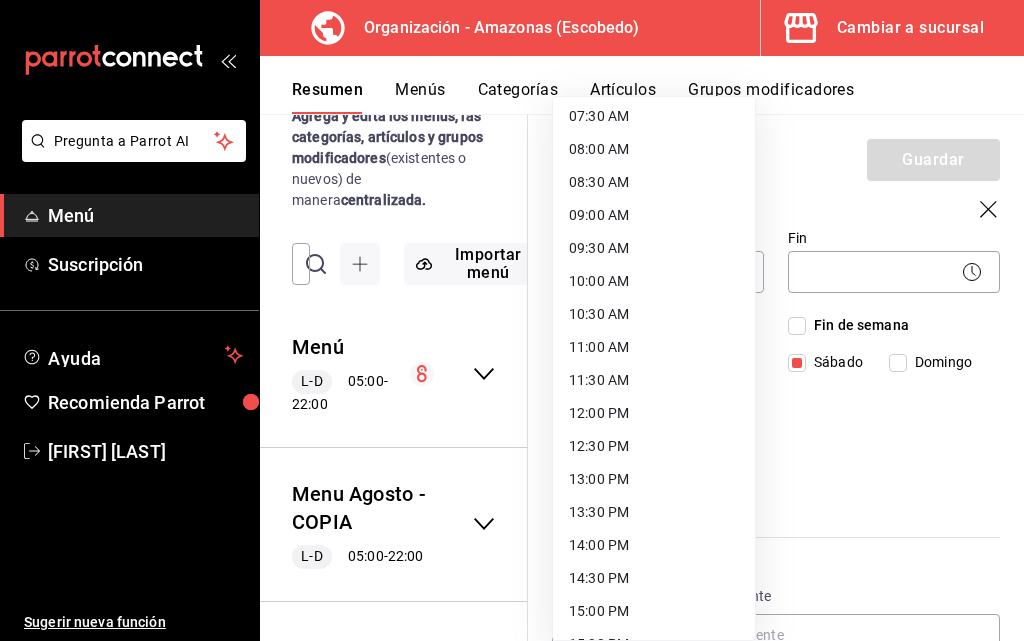 click on "12:00 PM" at bounding box center (654, 413) 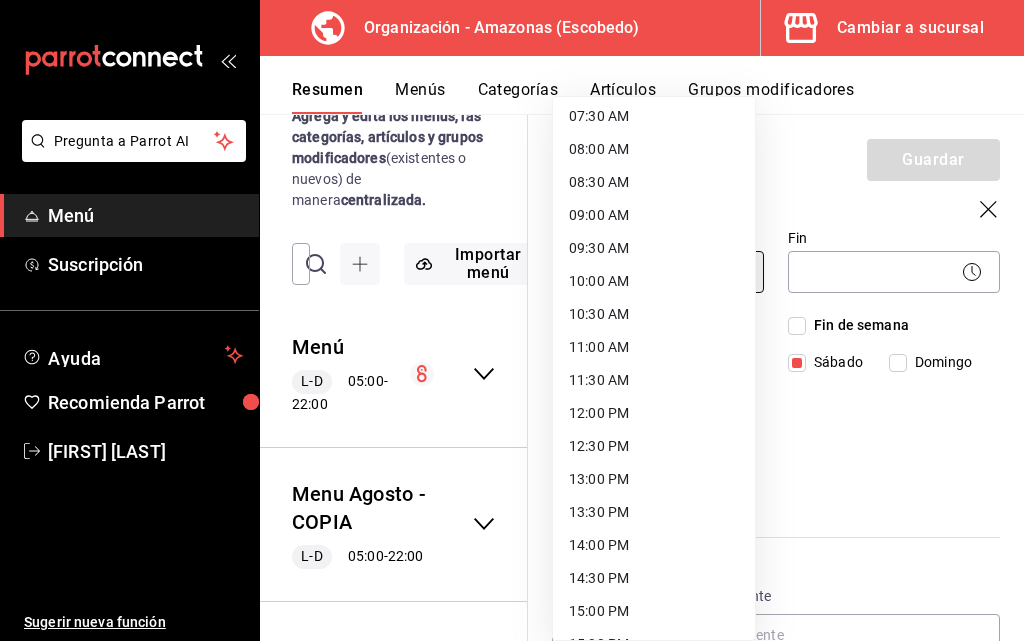 type on "12:00" 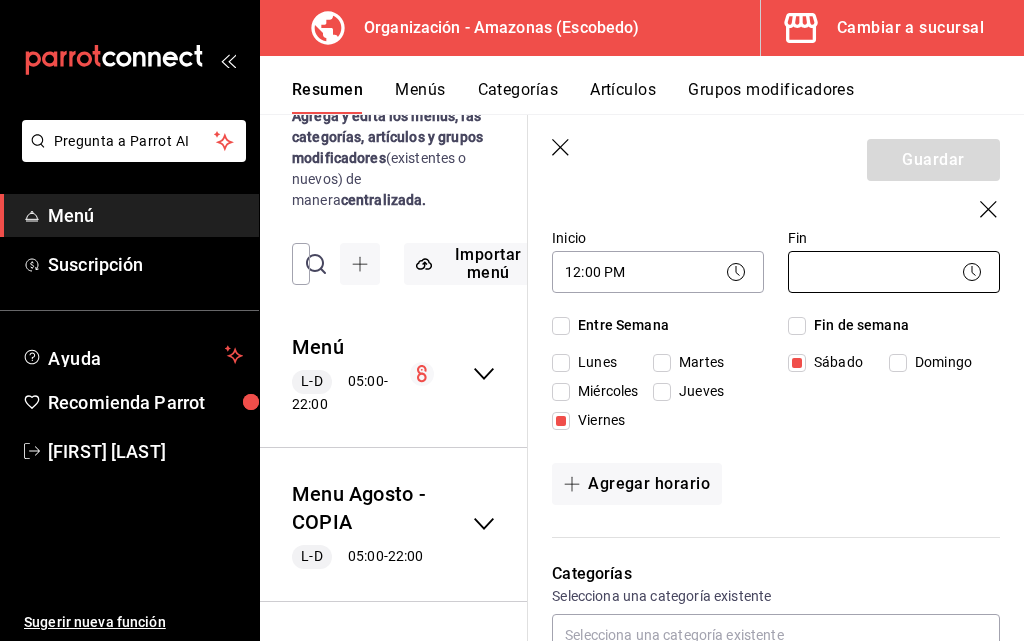click on "Pregunta a Parrot AI Menú   Suscripción   Ayuda Recomienda Parrot   Daniel Hdz   Sugerir nueva función   Organización - Amazonas (Escobedo) Cambiar a sucursal Resumen Menús Categorías Artículos Grupos modificadores Resumen organización Agrega y edita los menús, las categorías, artículos y grupos modificadores  (existentes o nuevos) de manera  centralizada. ​ ​ Importar menú Amazonas - Borrador Menú L-D 05:00  -  22:00 Agregar categoría Cervezas Precio Precio por menú   AMSTEL CUBETA $420.00 AMSTEL PIEZA $45.00 CORONA CUBETA $420.00 CORONA PIEZA $45.00 CUBETA PIEZA $45.00 INDIO CUBETA $420.00 INDIO PIEZA $45.00 MODELO CUBETA $420.00 MODELO PIEZA $45.00 TECATE CUBETA $420.00 XX LAGER CUBETA $420.00 XX LAGER PIEZA $45.00 Agregar artículo Drinks y Botellas Precio Precio por menú   BABY MANGO 32 OZ $170.00 BOOST $60.00 BOTELLA BLACK LABEL $1,600.00 BOTELLA BUCHANANS $1,600.00 BOTELLA DON JULIO 70 $1,600.00 BOTELLA MAESTRO DOBEL $1,600.00 BOTELLA RED LABEL $1,600.00 CLAMATO DE LITRO CON CERVEZA" at bounding box center (512, 320) 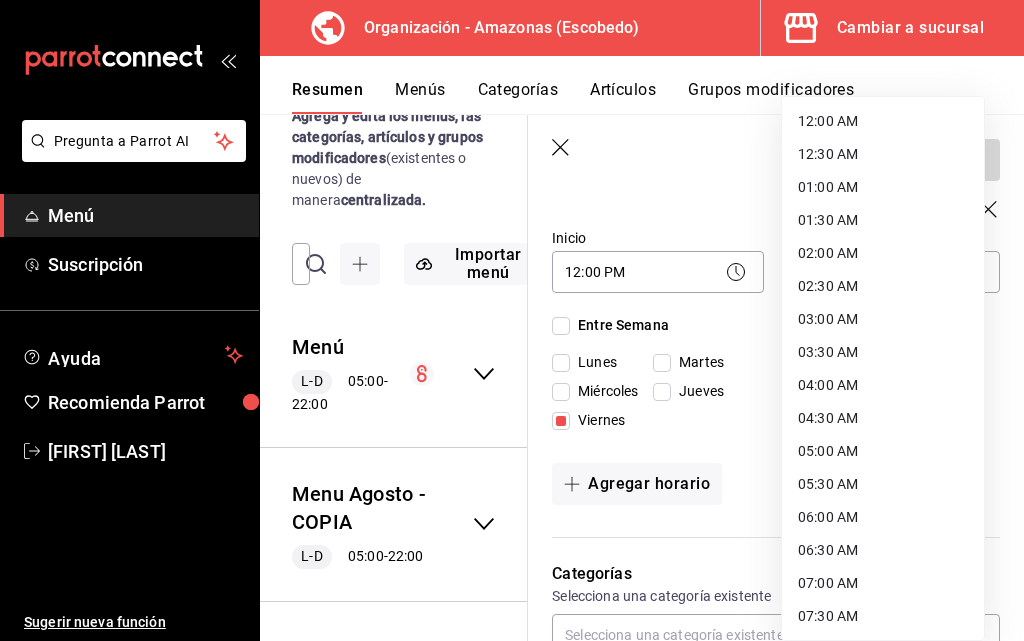 click on "05:00 AM" at bounding box center [883, 451] 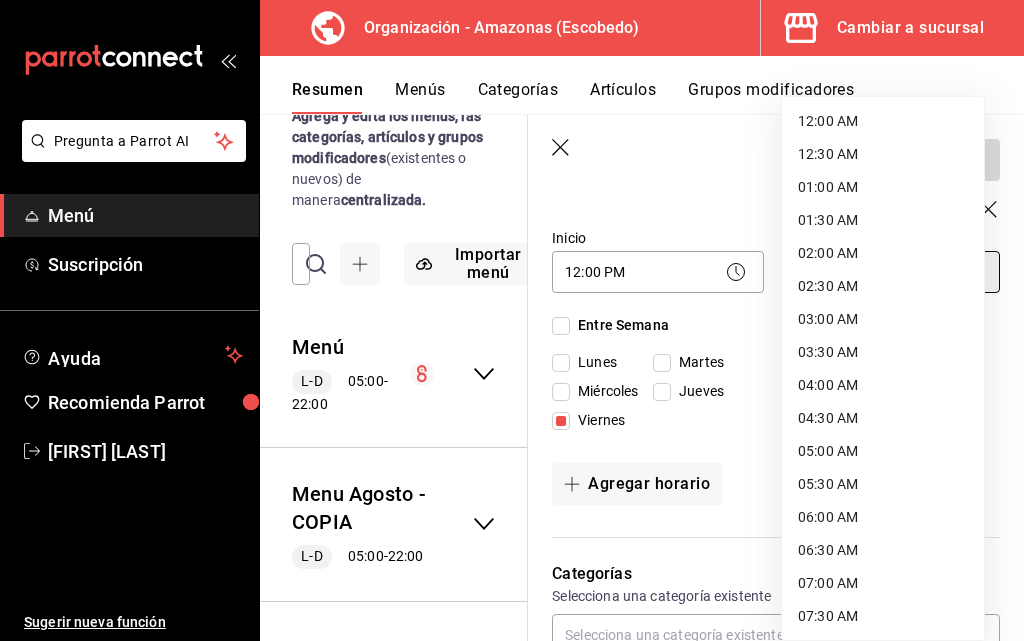type on "05:00" 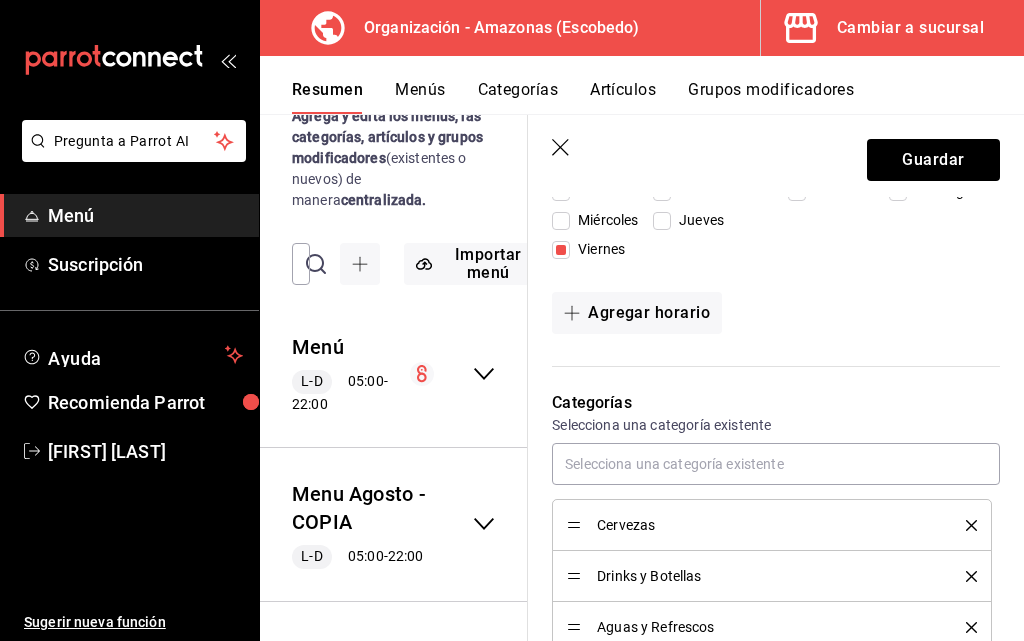 scroll, scrollTop: 1000, scrollLeft: 0, axis: vertical 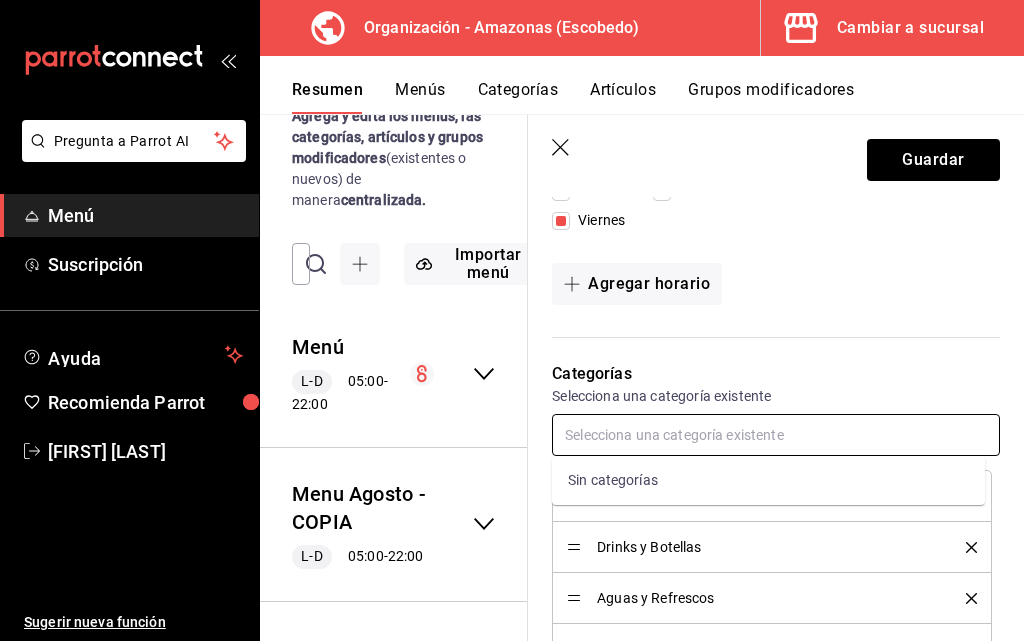 click at bounding box center (776, 435) 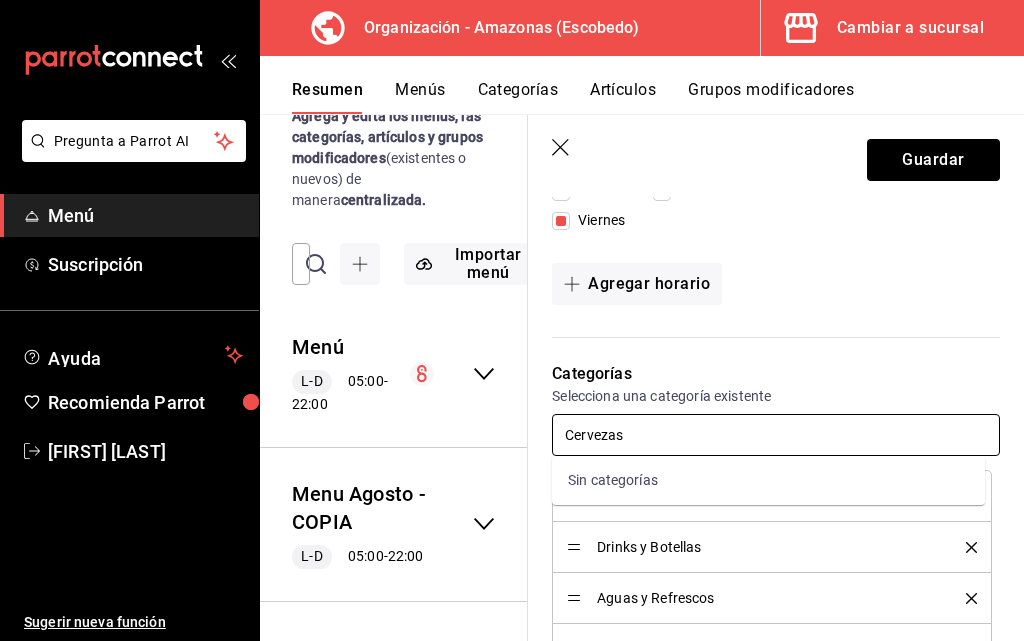 type on "Cervezas" 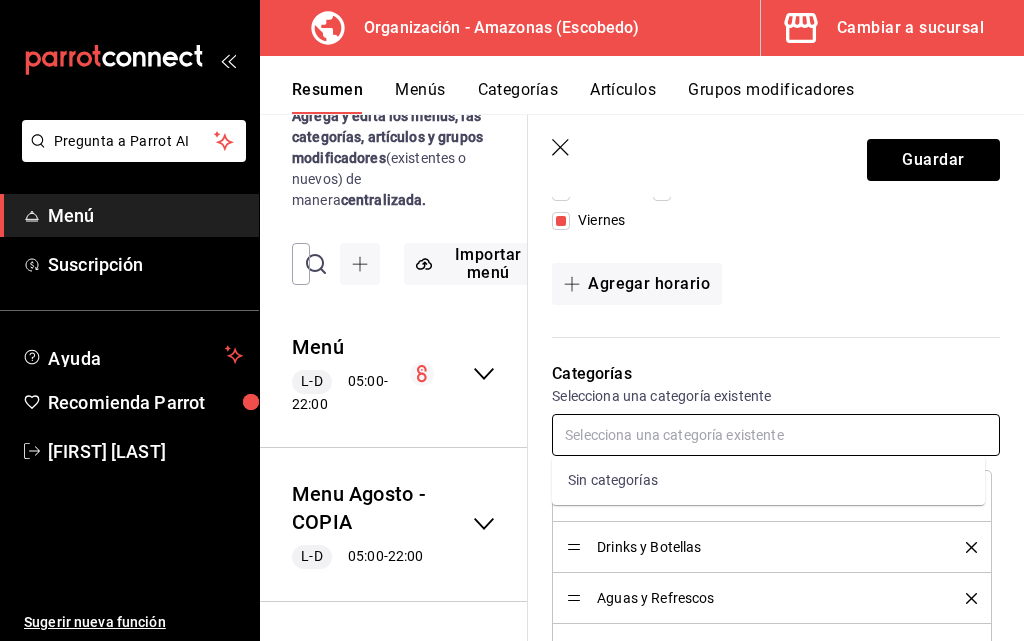 type 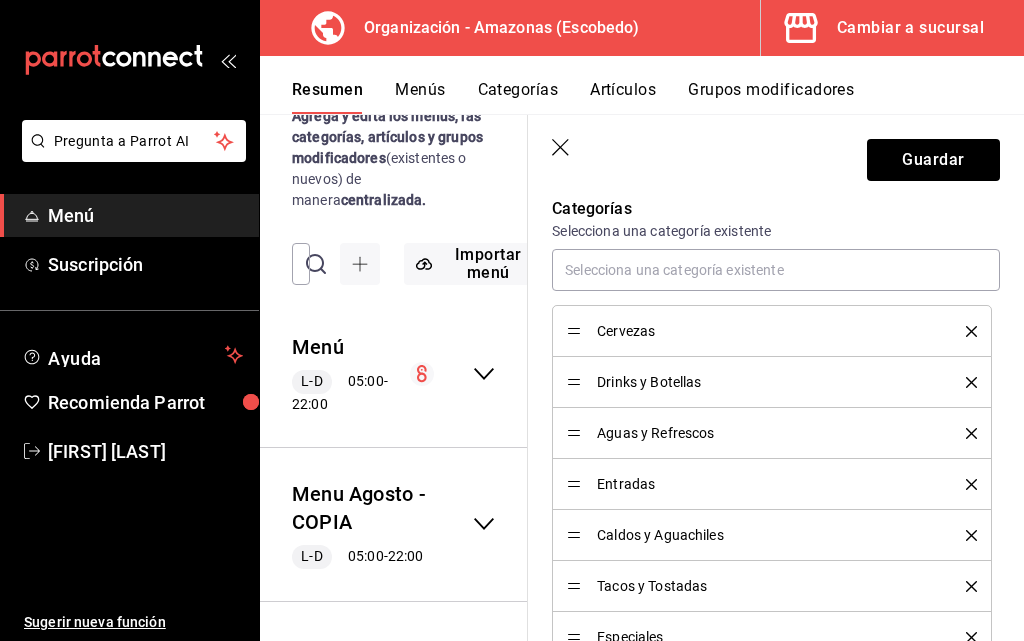 scroll, scrollTop: 1200, scrollLeft: 0, axis: vertical 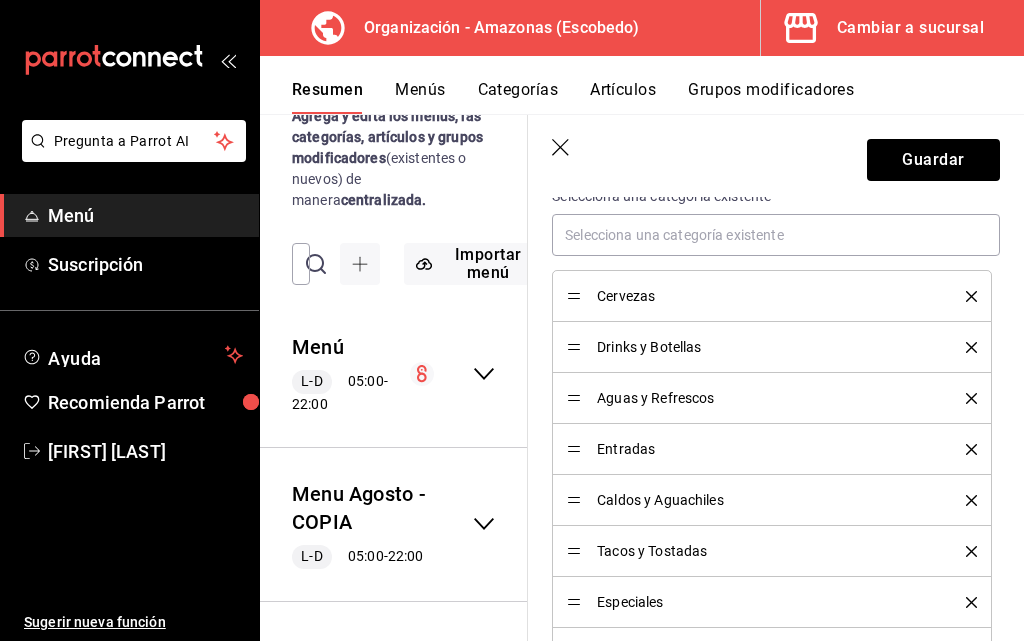 click on "Cervezas" at bounding box center (772, 296) 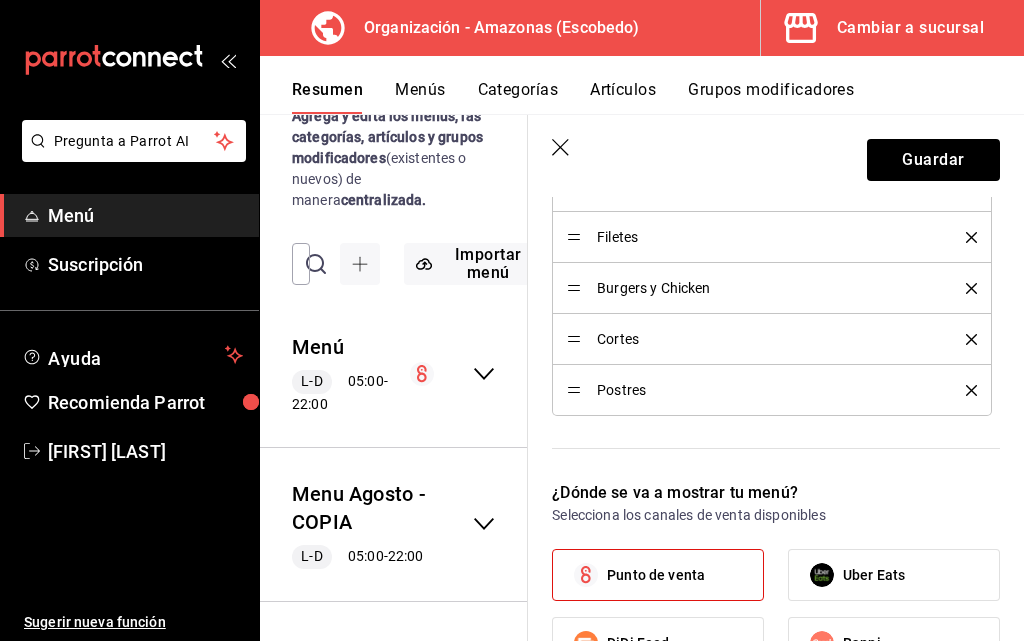 scroll, scrollTop: 1700, scrollLeft: 0, axis: vertical 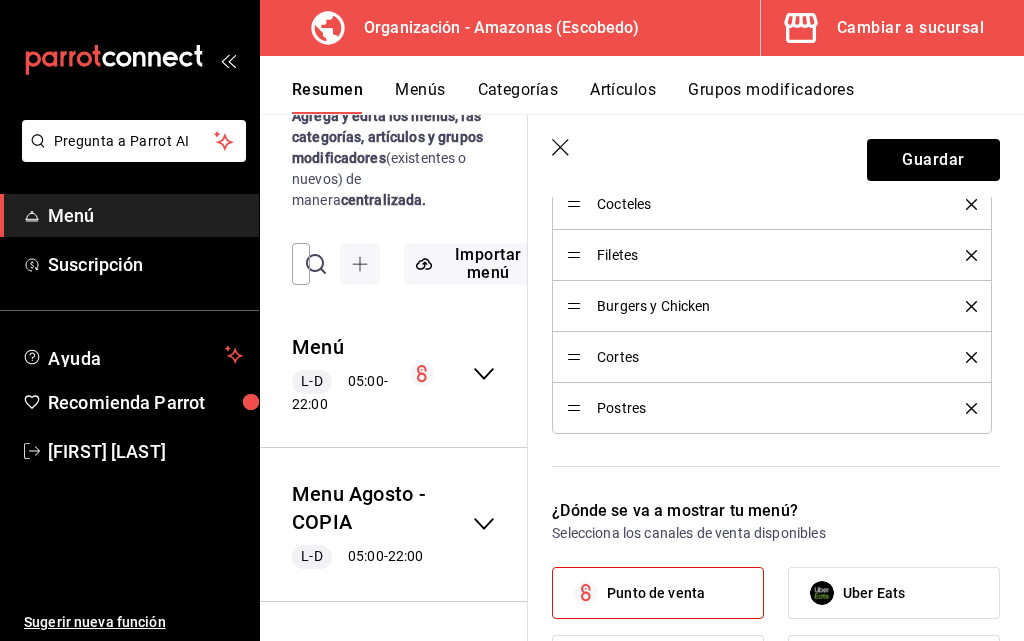 drag, startPoint x: 953, startPoint y: 308, endPoint x: 620, endPoint y: 366, distance: 338.0133 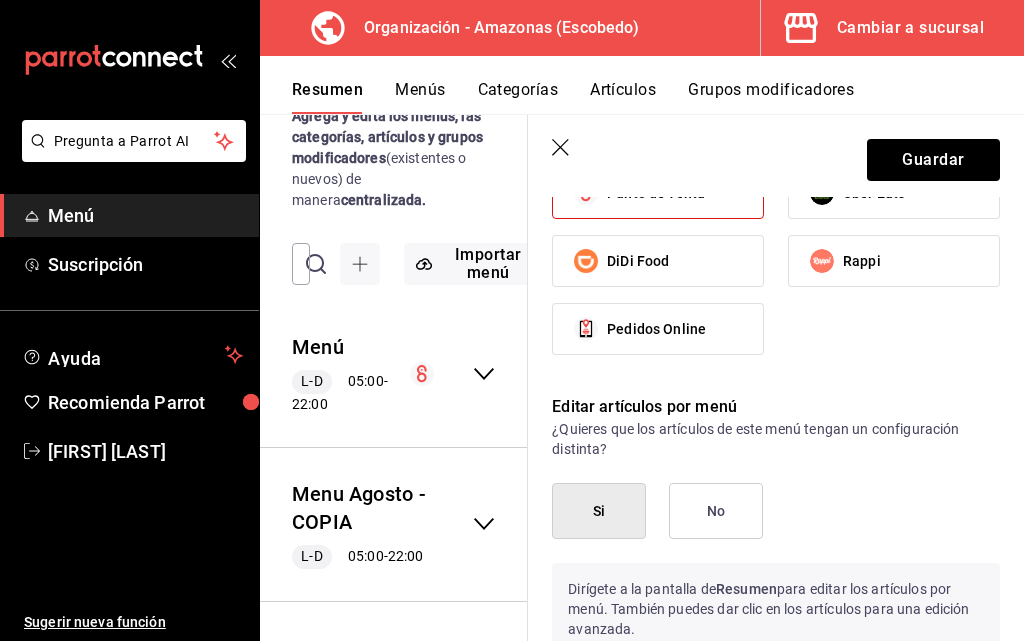 scroll, scrollTop: 2000, scrollLeft: 0, axis: vertical 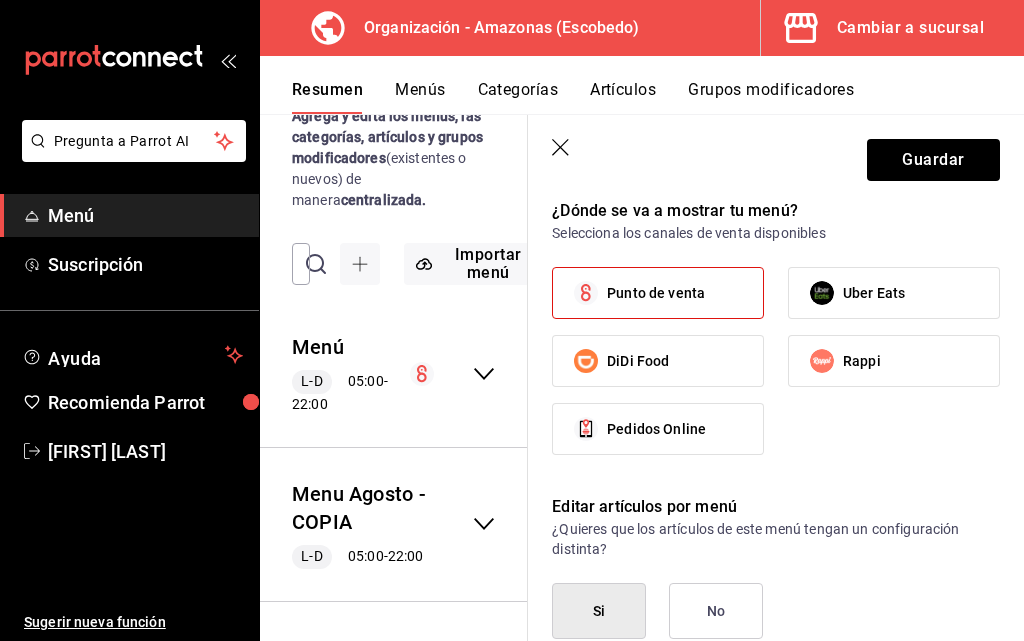 click on "Punto de venta" at bounding box center [656, 293] 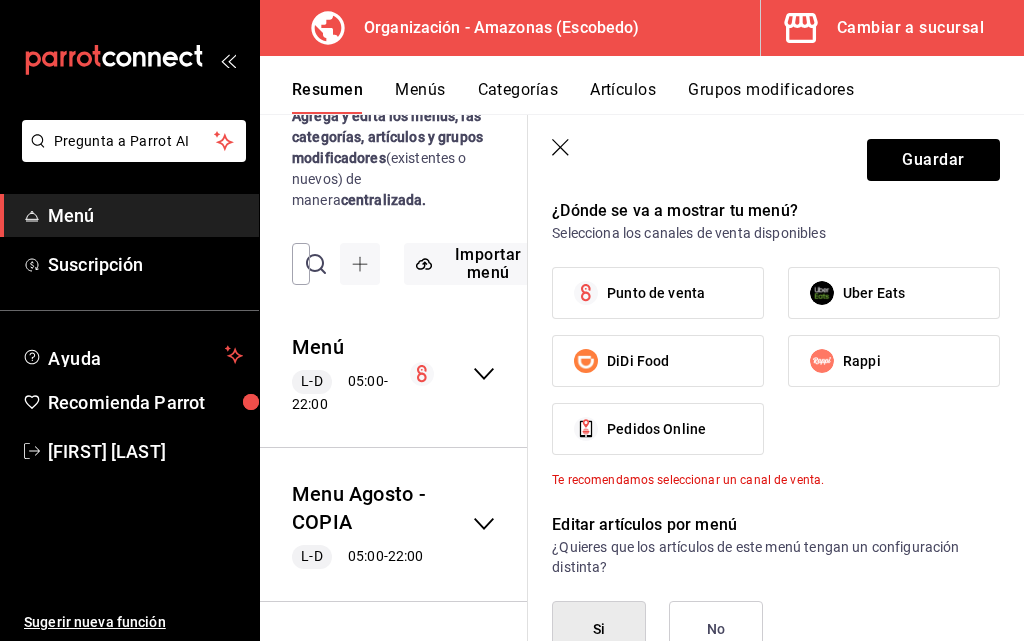 click on "Punto de venta" at bounding box center [658, 293] 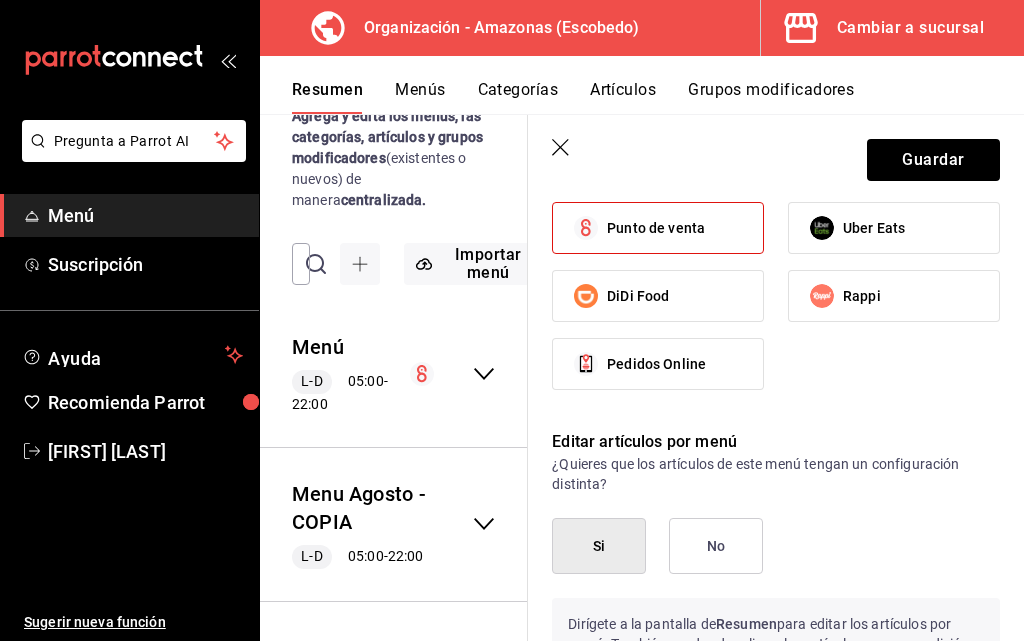 scroll, scrollTop: 2100, scrollLeft: 0, axis: vertical 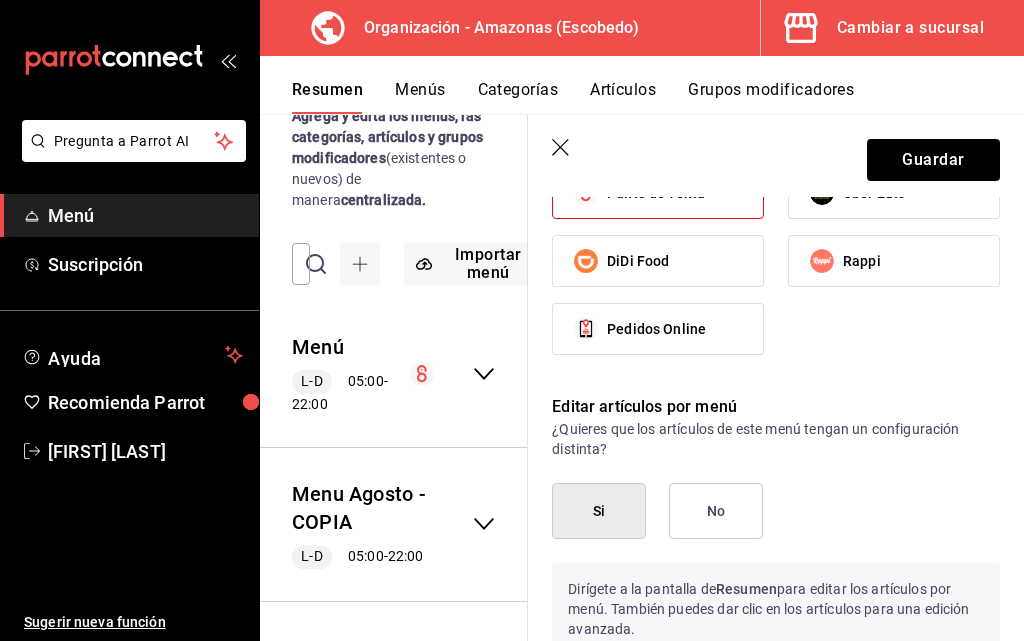 click on "No" at bounding box center (716, 511) 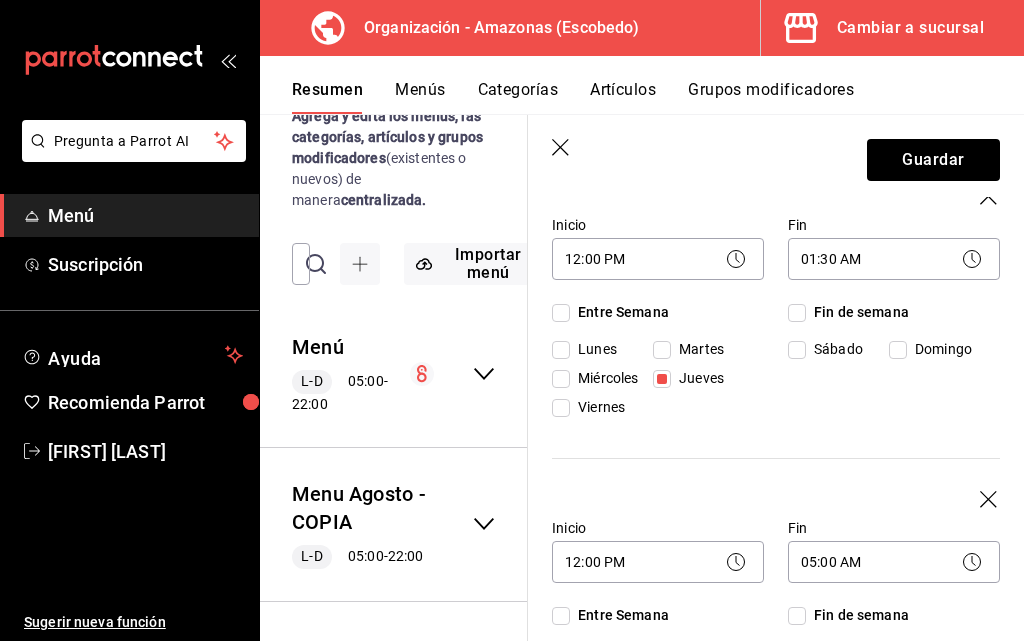 scroll, scrollTop: 467, scrollLeft: 0, axis: vertical 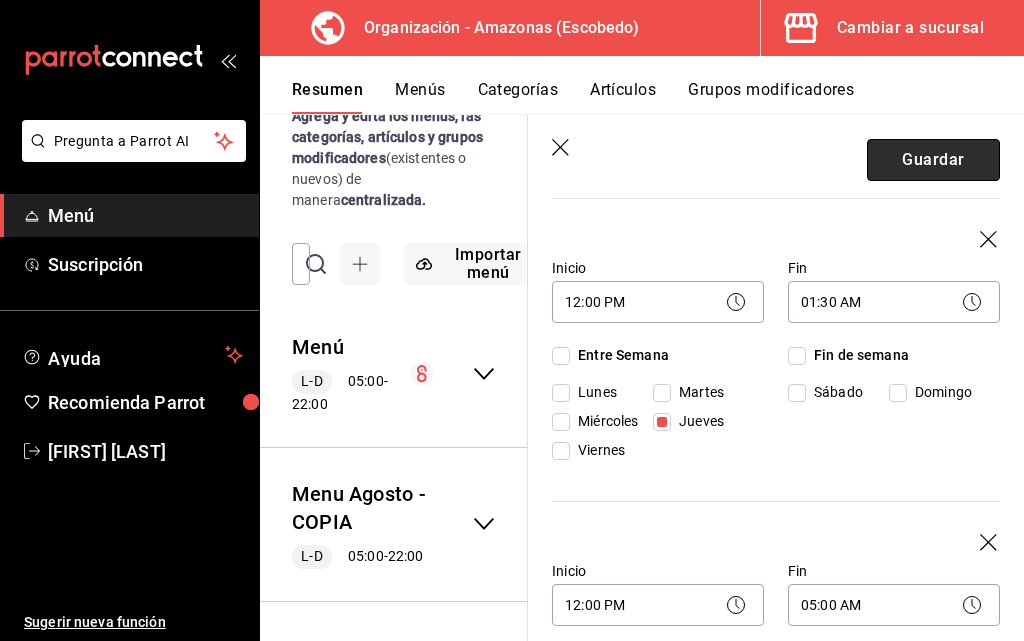 click on "Guardar" at bounding box center (933, 160) 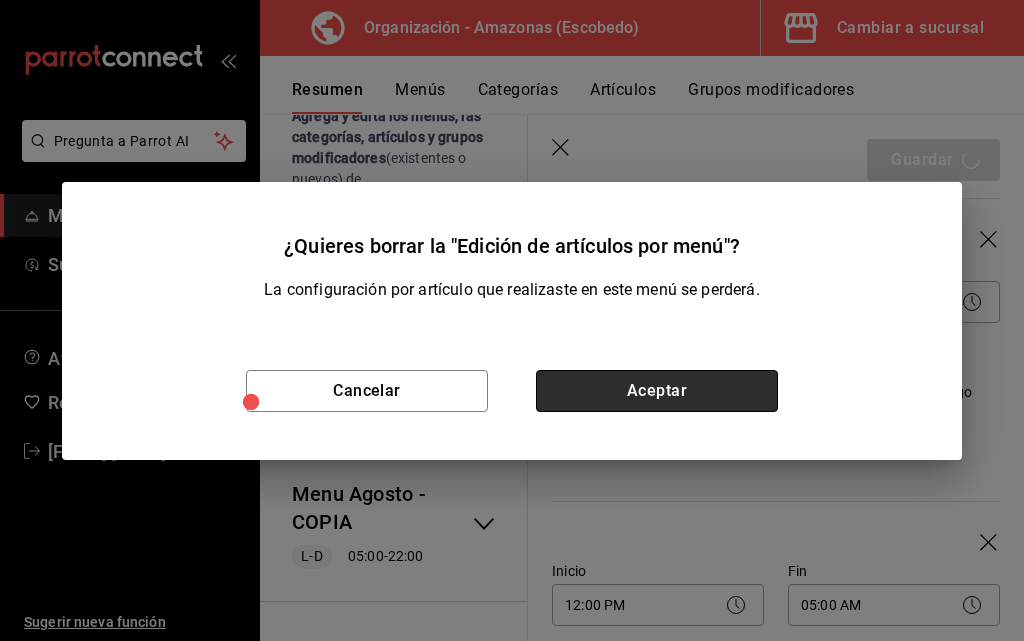 click on "Aceptar" at bounding box center [657, 391] 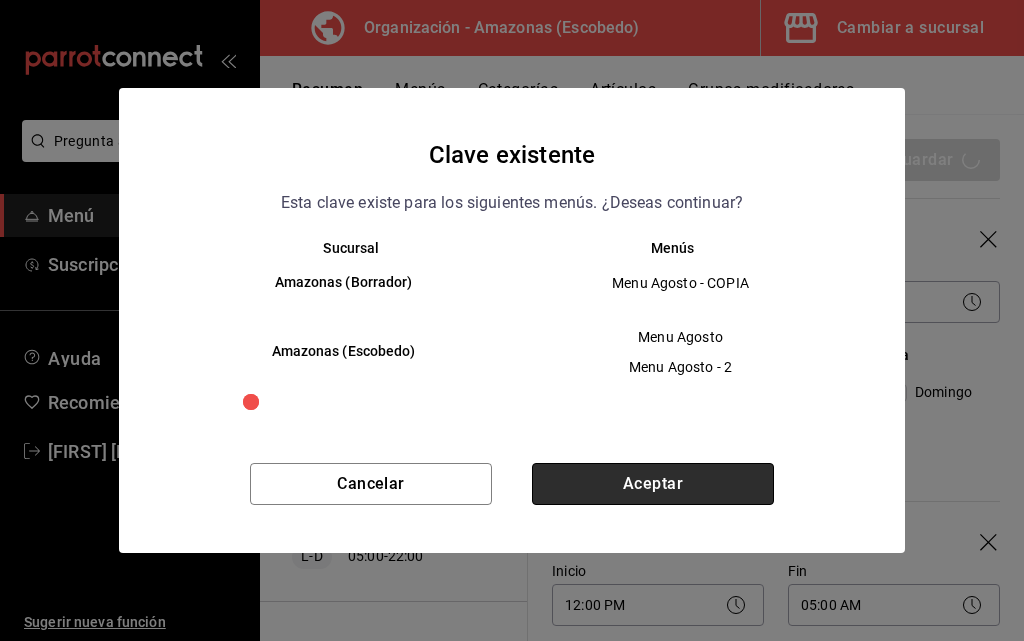 click on "Aceptar" at bounding box center [653, 484] 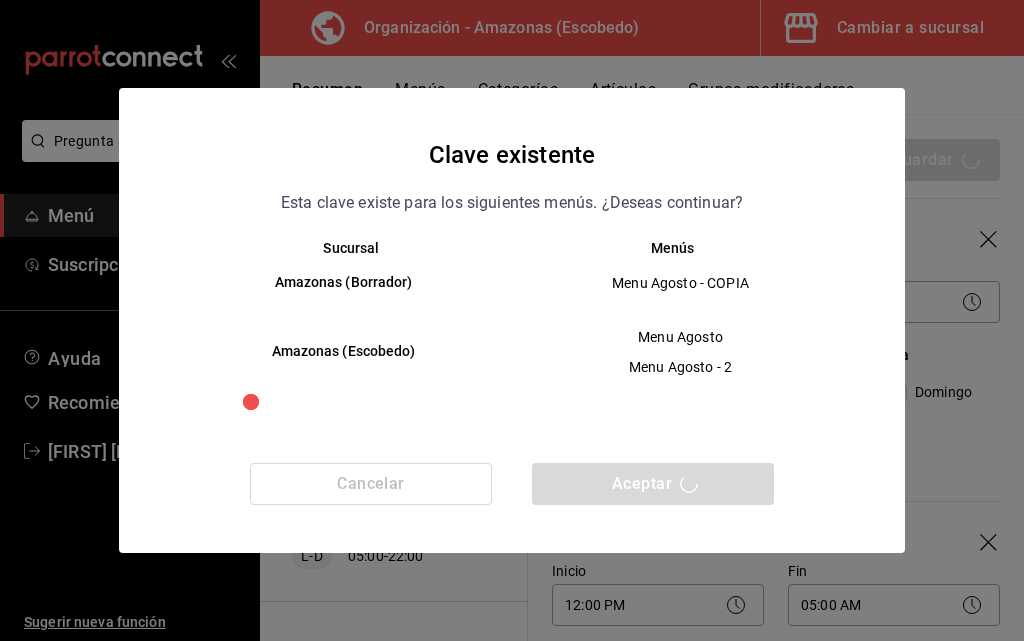 click on "Inicio 12:00 PM 12:00 Fin 01:30 AM 01:30 Entre Semana Lunes Martes Miércoles Jueves Viernes Fin de semana Sábado Domingo" at bounding box center (776, 382) 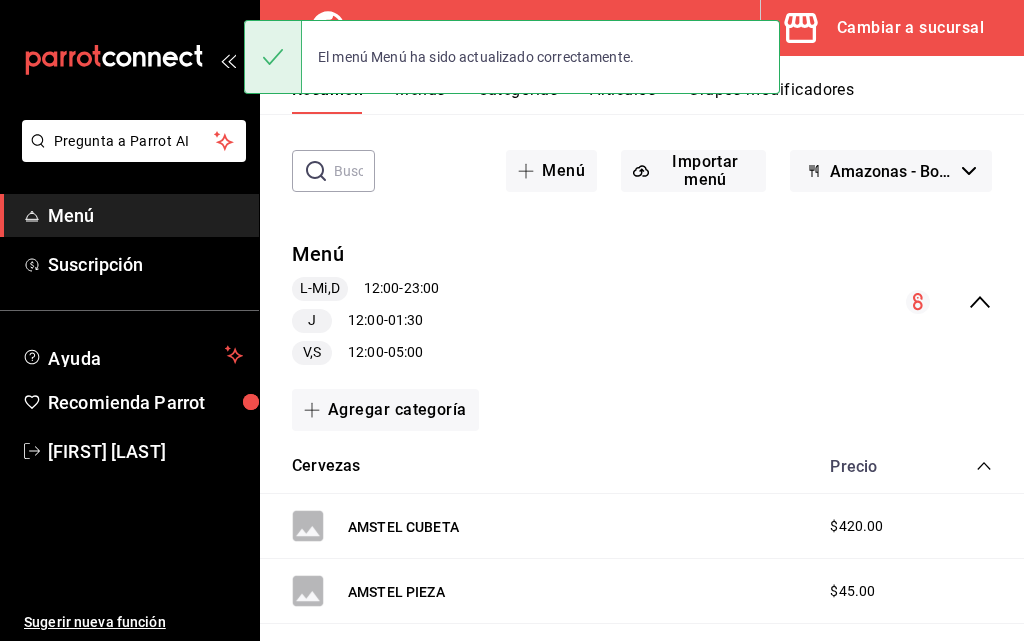 scroll, scrollTop: 23, scrollLeft: 0, axis: vertical 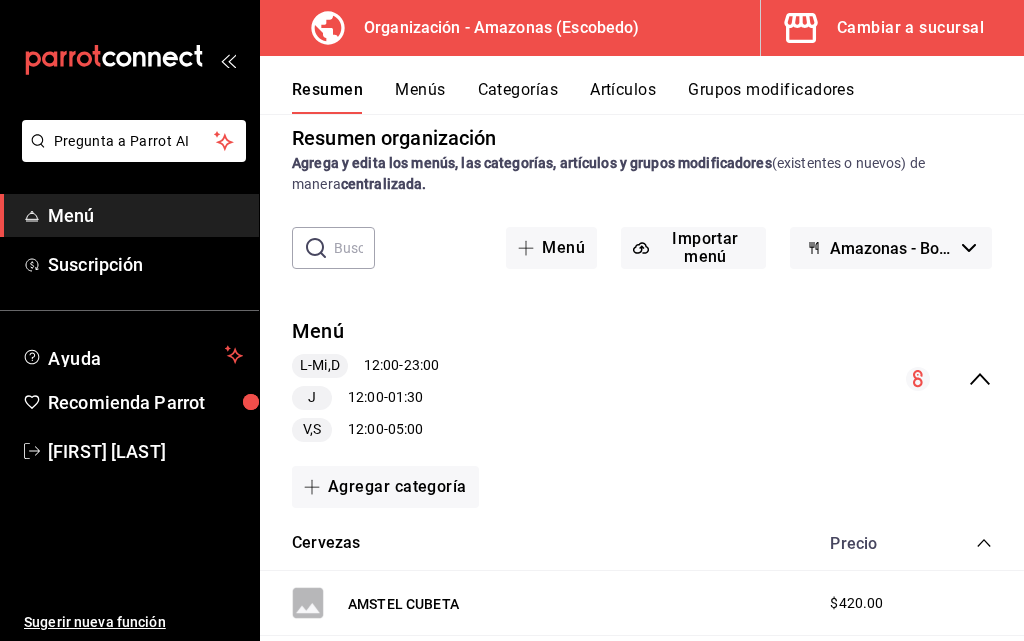 click 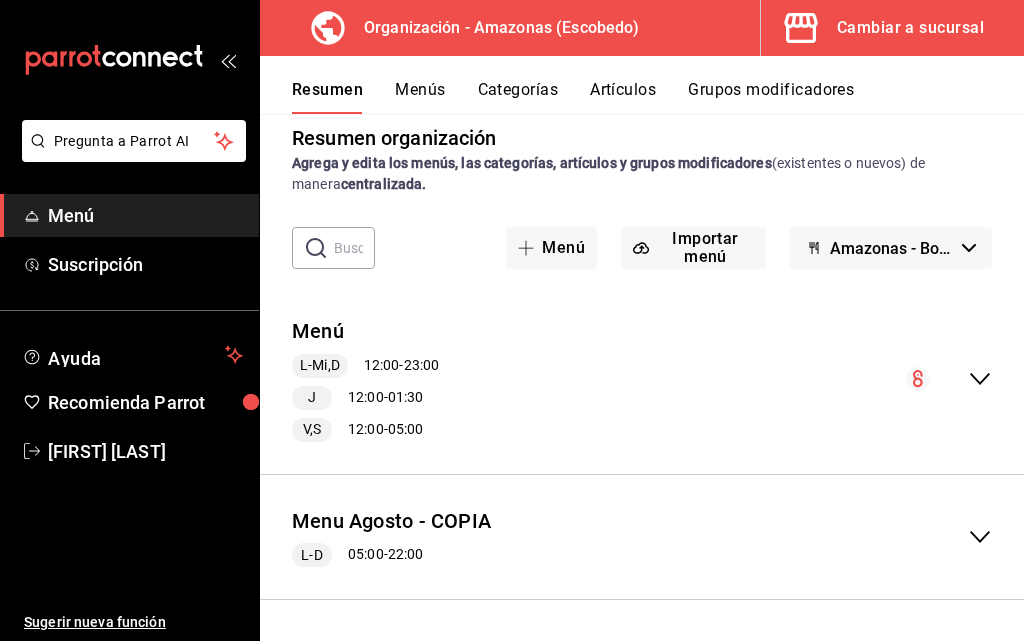 drag, startPoint x: 953, startPoint y: 371, endPoint x: 750, endPoint y: 409, distance: 206.52603 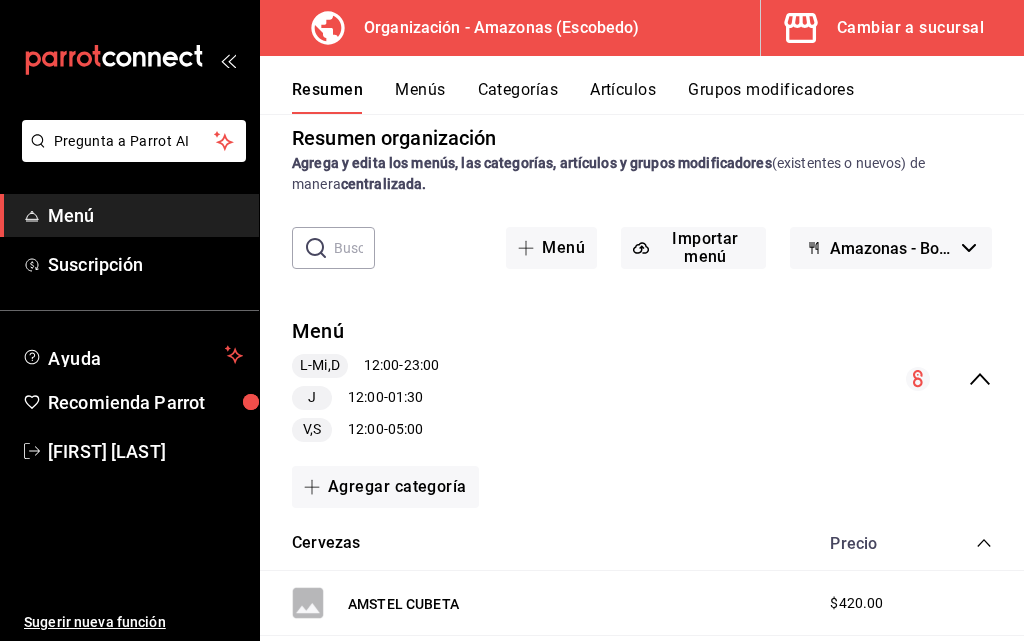 drag, startPoint x: 902, startPoint y: 383, endPoint x: 623, endPoint y: 393, distance: 279.17917 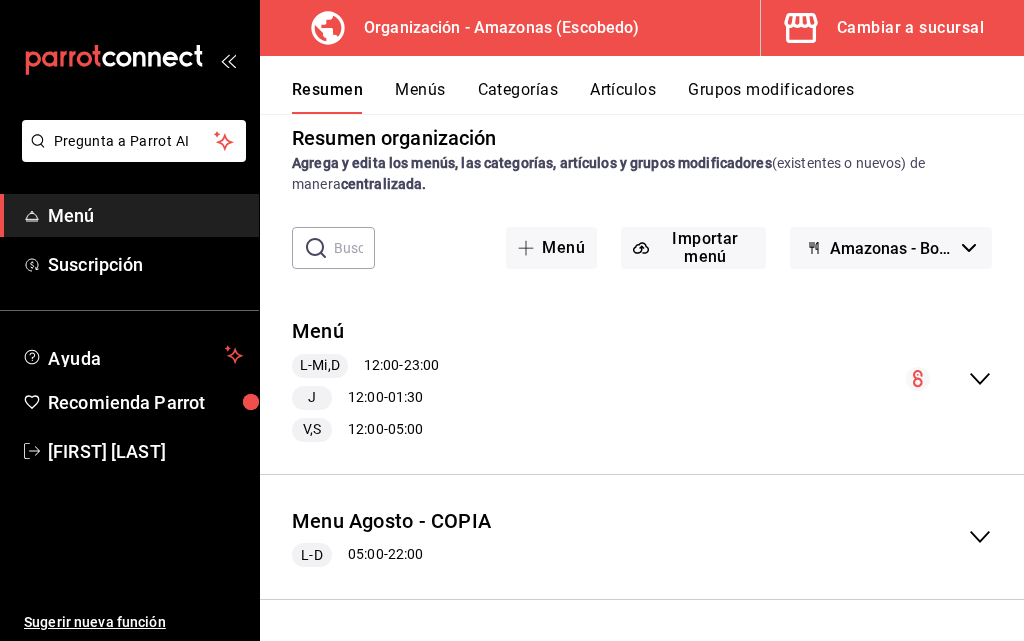 drag, startPoint x: 905, startPoint y: 382, endPoint x: 494, endPoint y: 372, distance: 411.12164 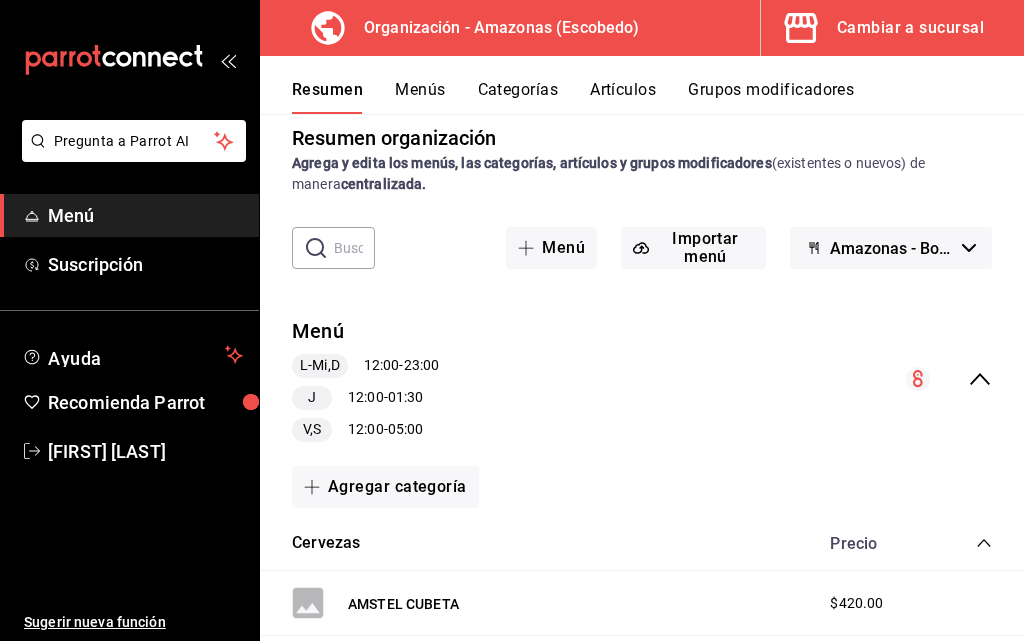 scroll, scrollTop: 0, scrollLeft: 0, axis: both 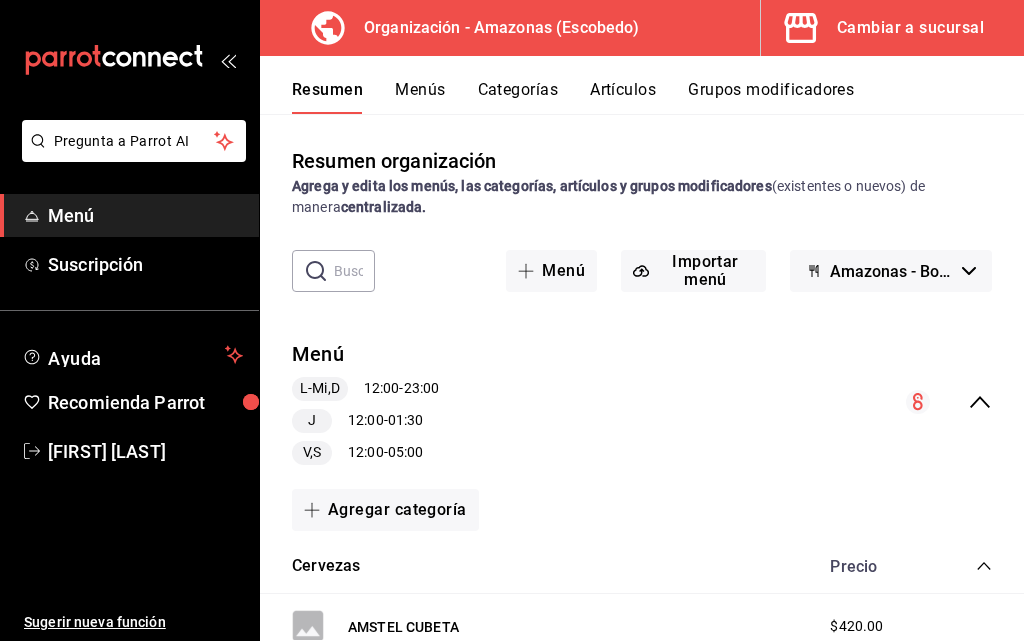 click on "Menú" at bounding box center [318, 354] 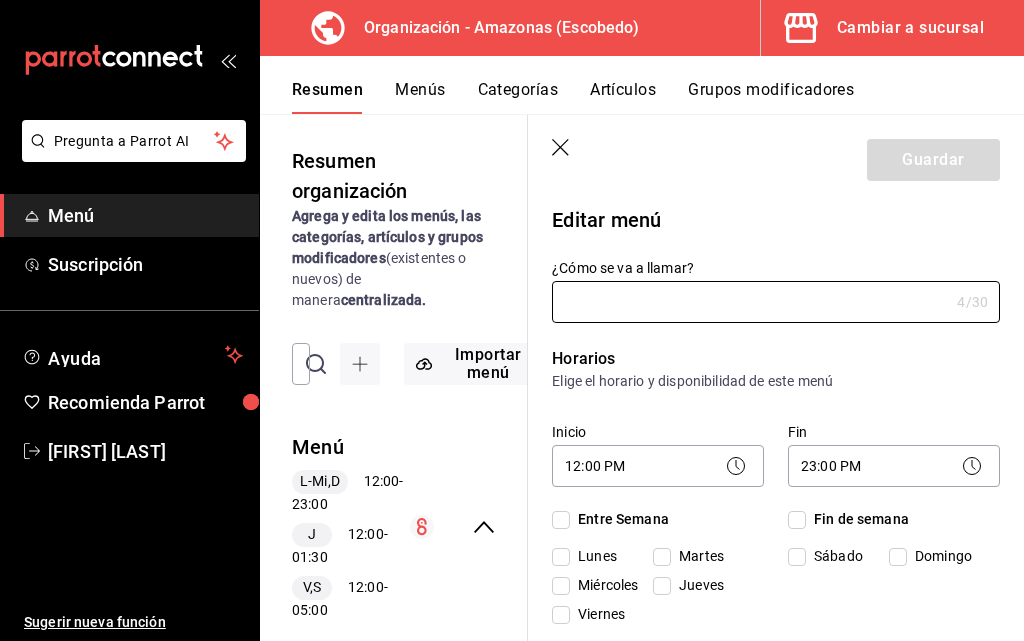 type on "Menú" 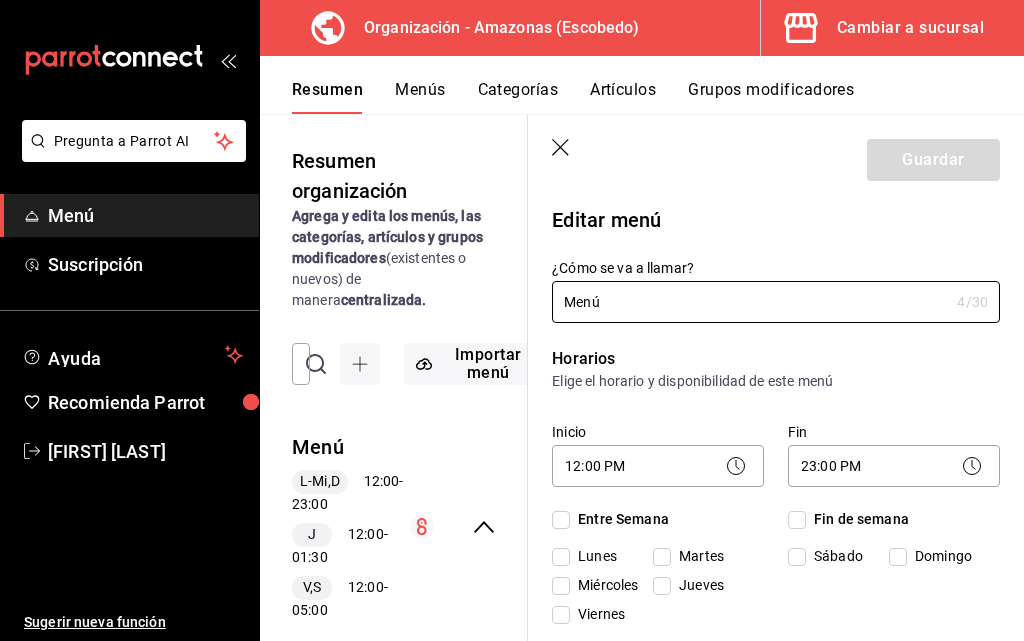 checkbox on "true" 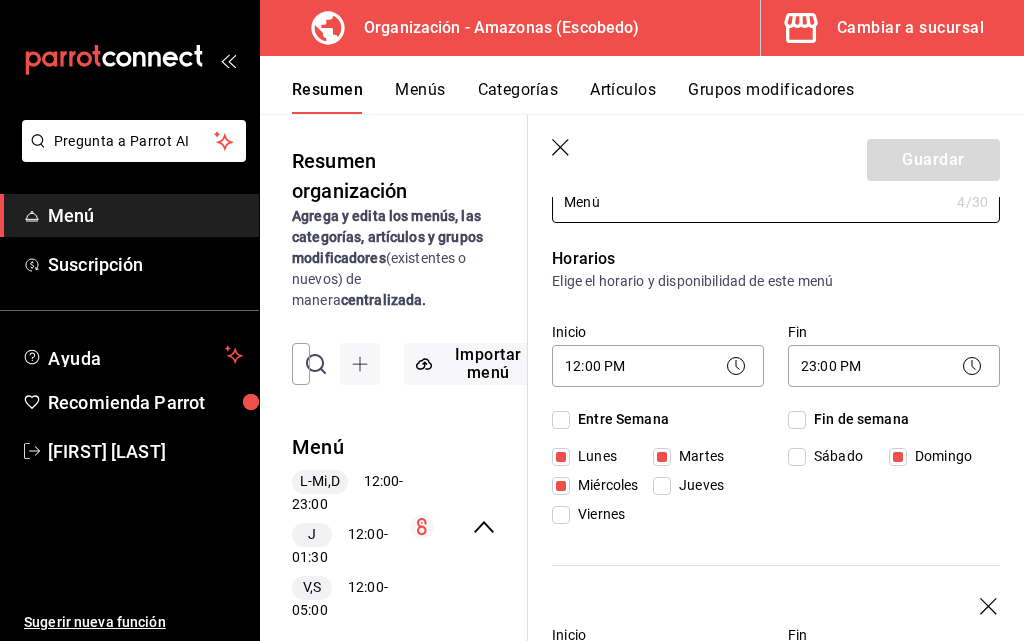 scroll, scrollTop: 0, scrollLeft: 0, axis: both 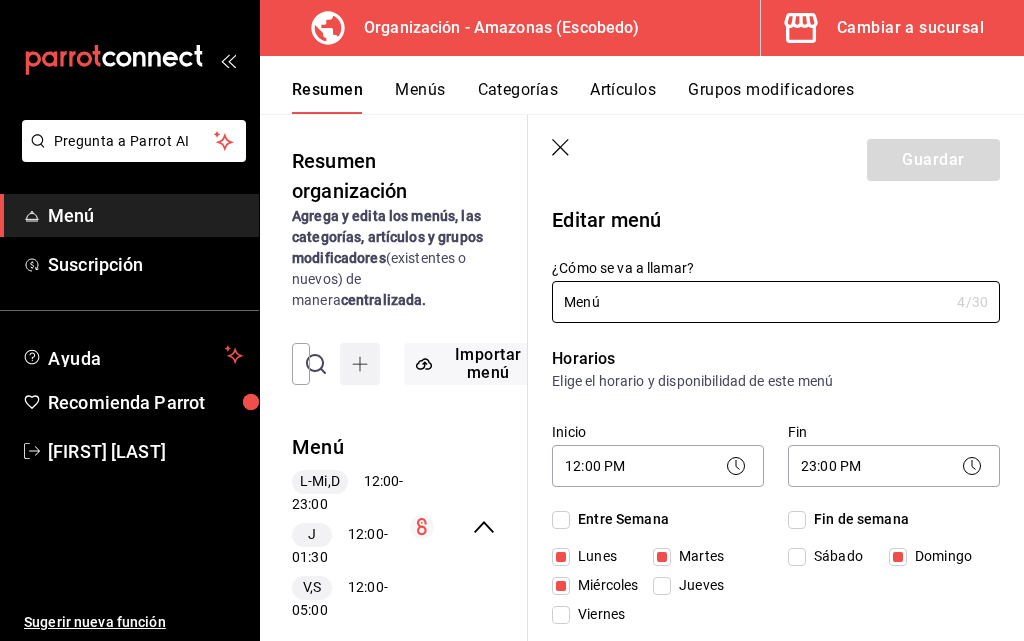 click 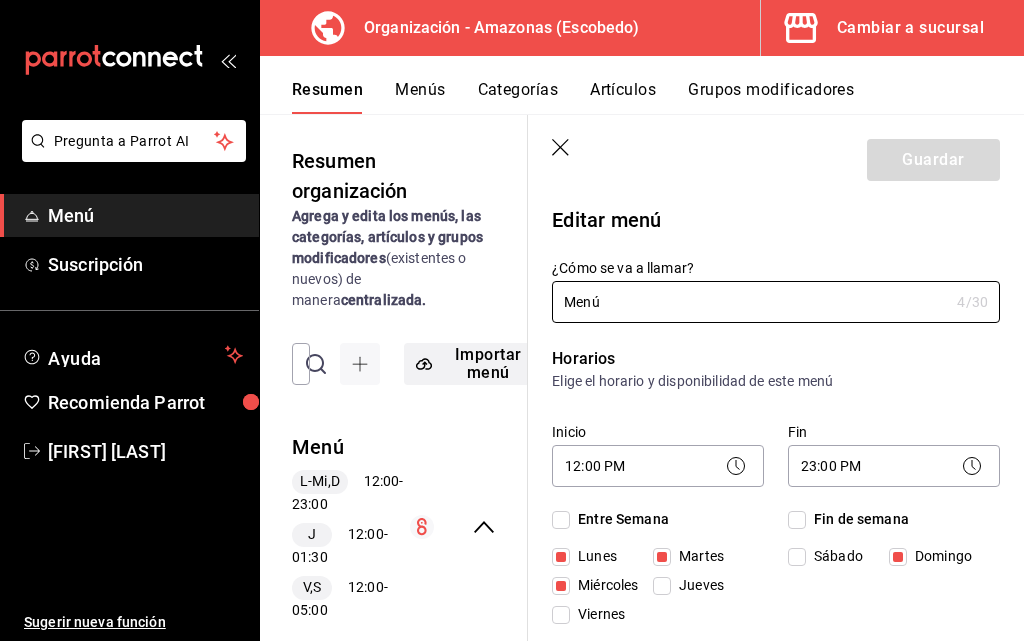 type 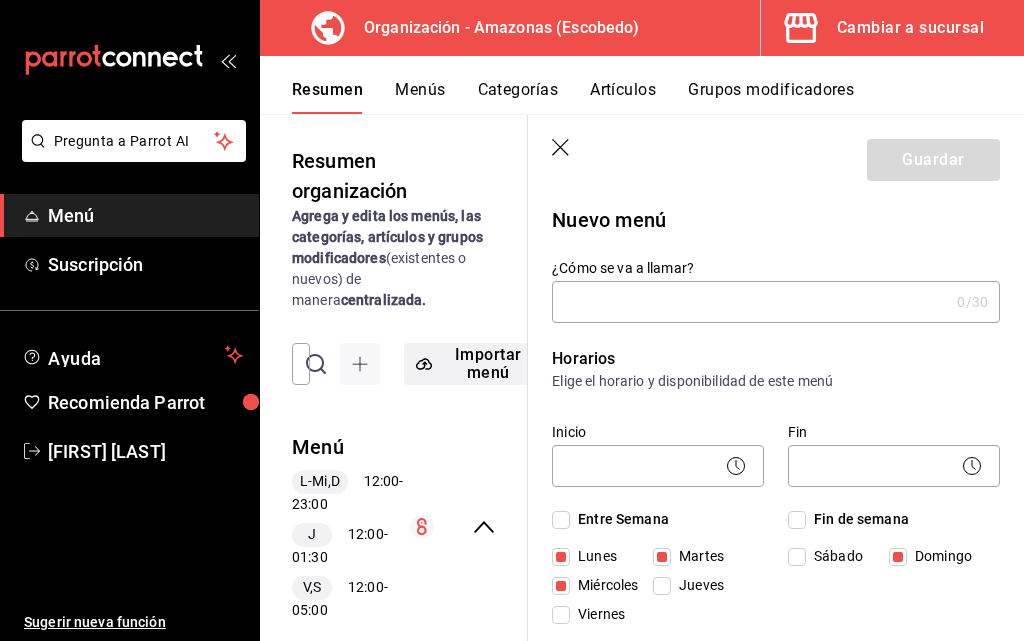 checkbox on "false" 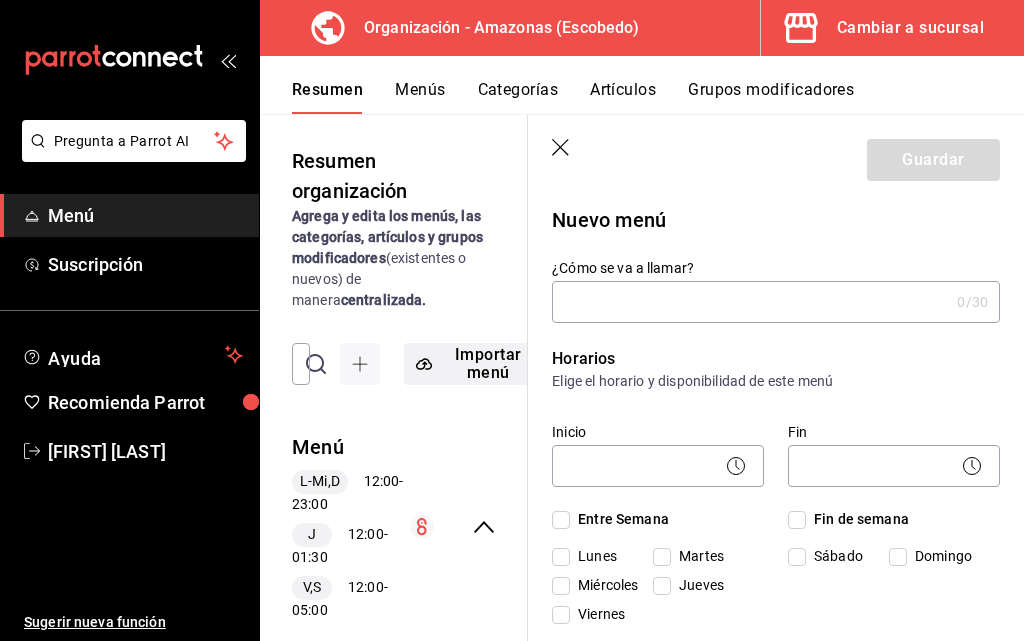 click on "Importar menú" at bounding box center [476, 364] 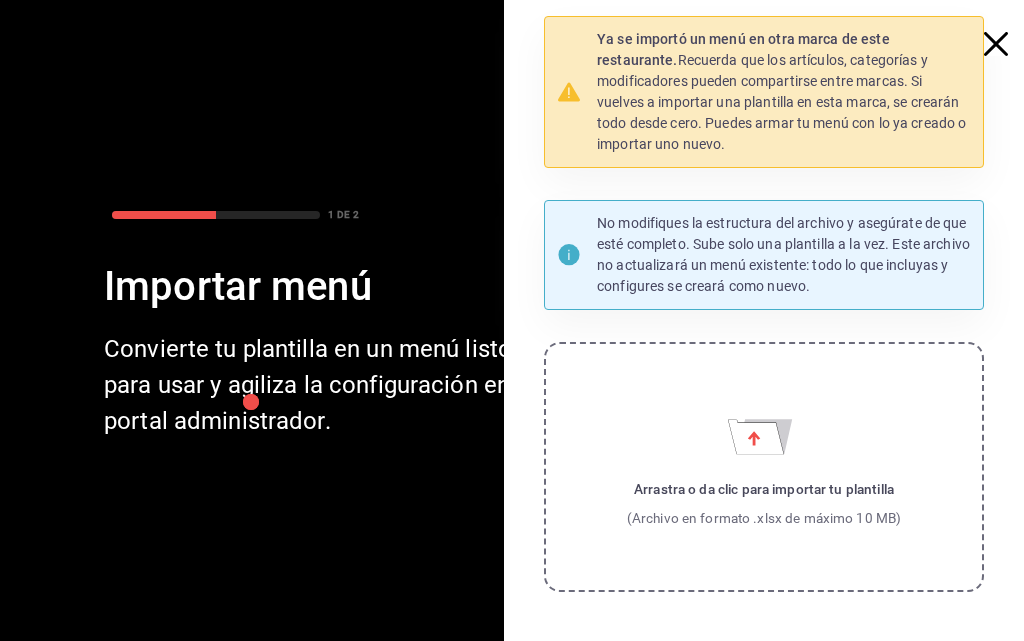 click 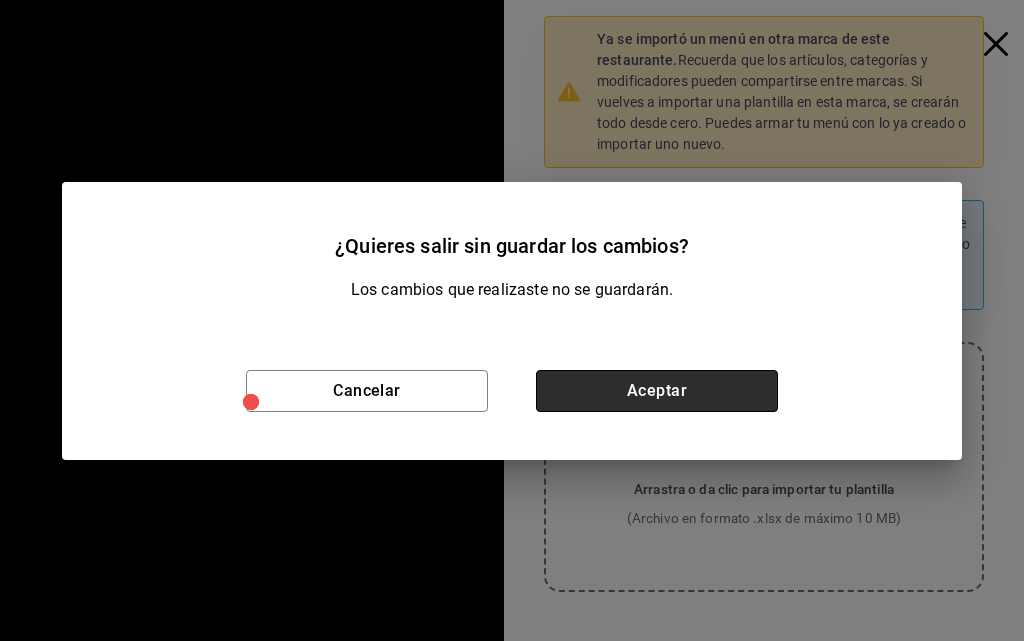 click on "Aceptar" at bounding box center [657, 391] 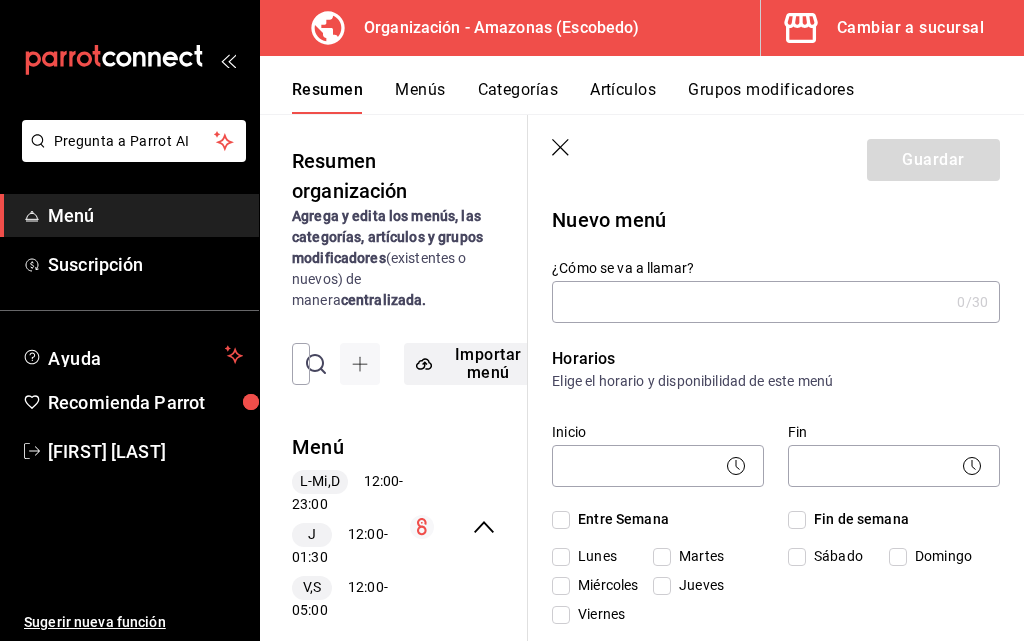 click 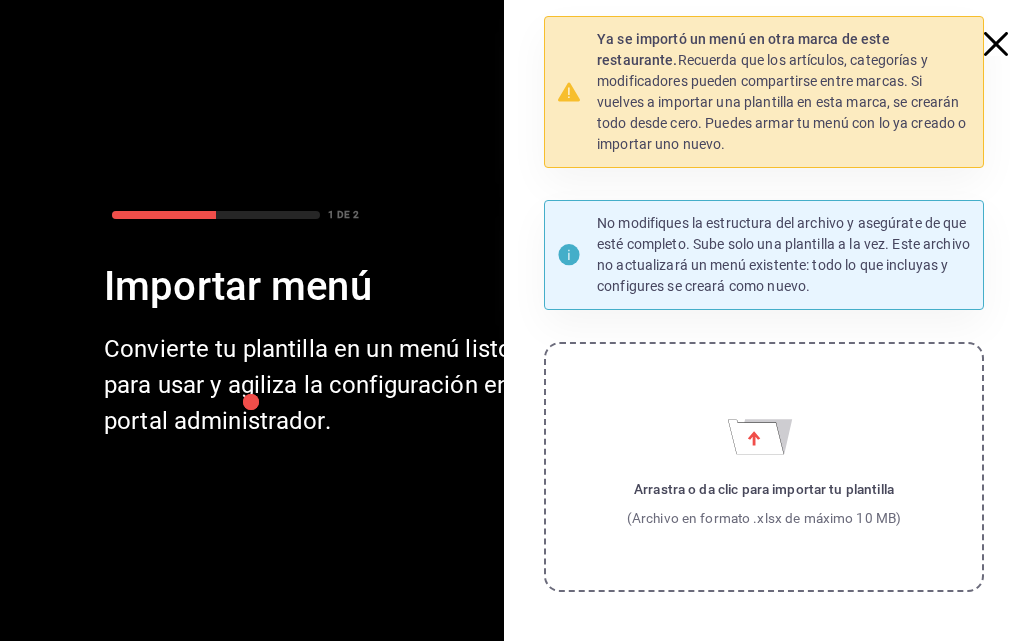 click 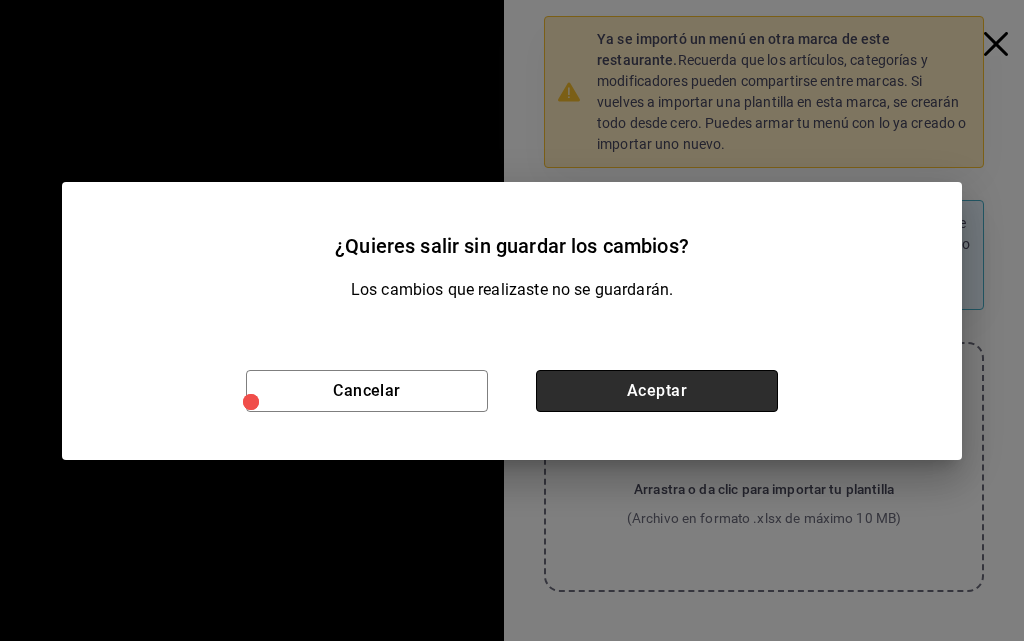 click on "Aceptar" at bounding box center [657, 391] 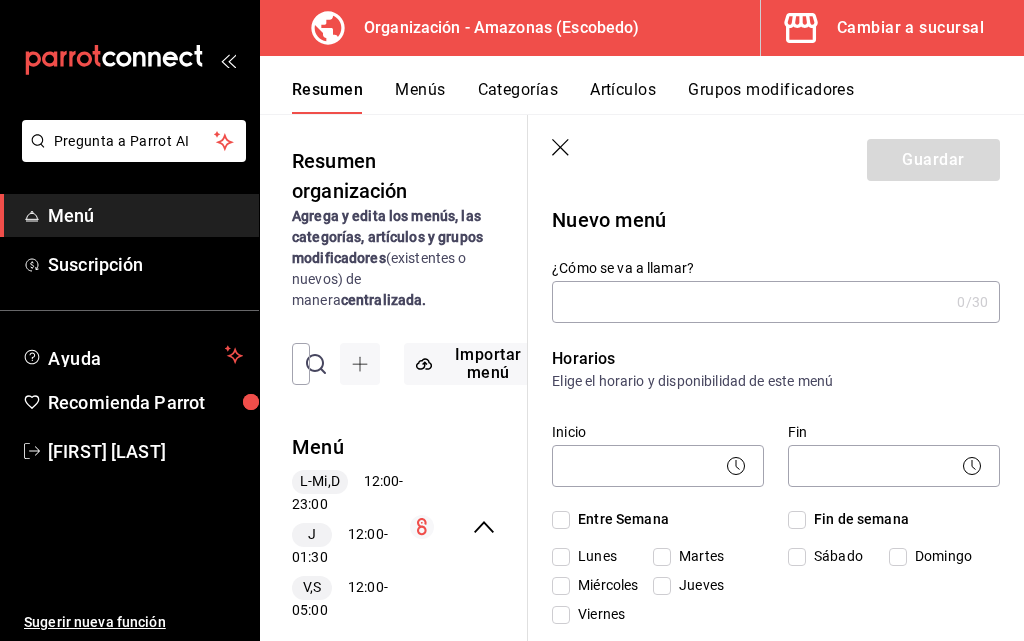scroll, scrollTop: 100, scrollLeft: 0, axis: vertical 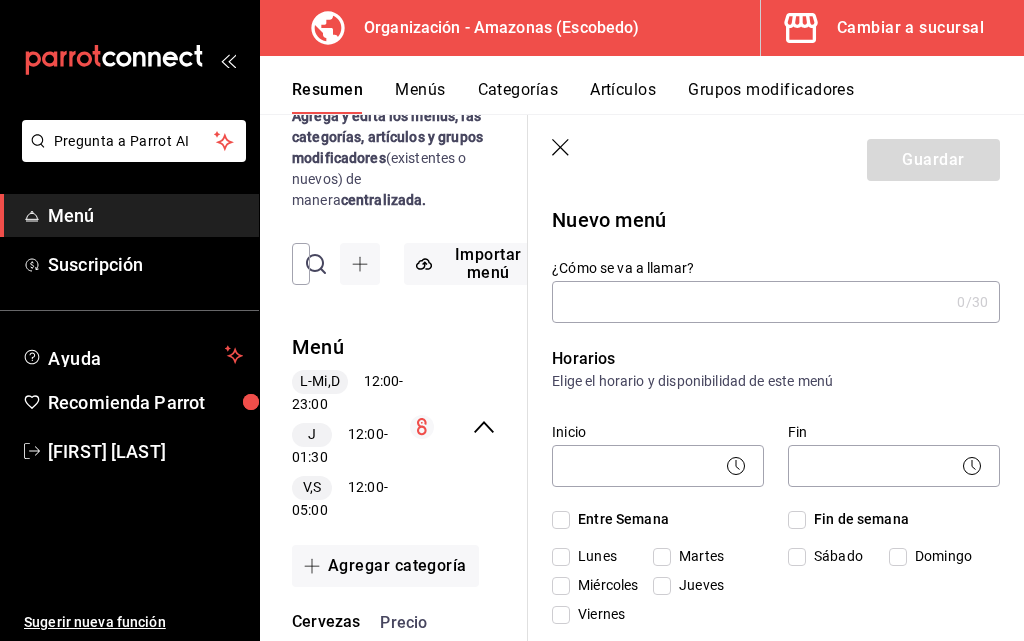 click on "​ ​" at bounding box center (299, 264) 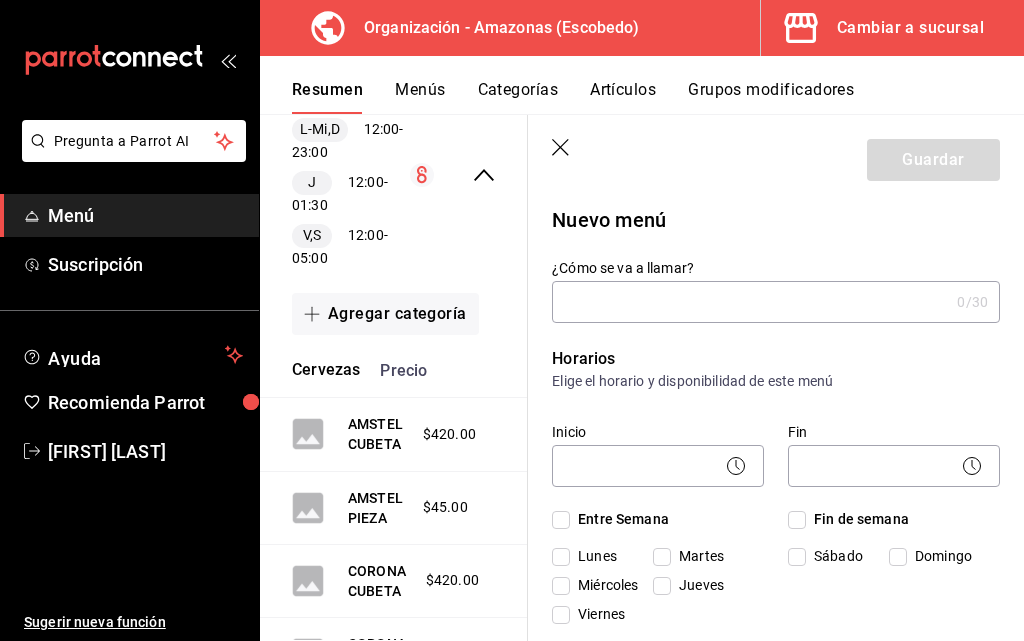 scroll, scrollTop: 400, scrollLeft: 0, axis: vertical 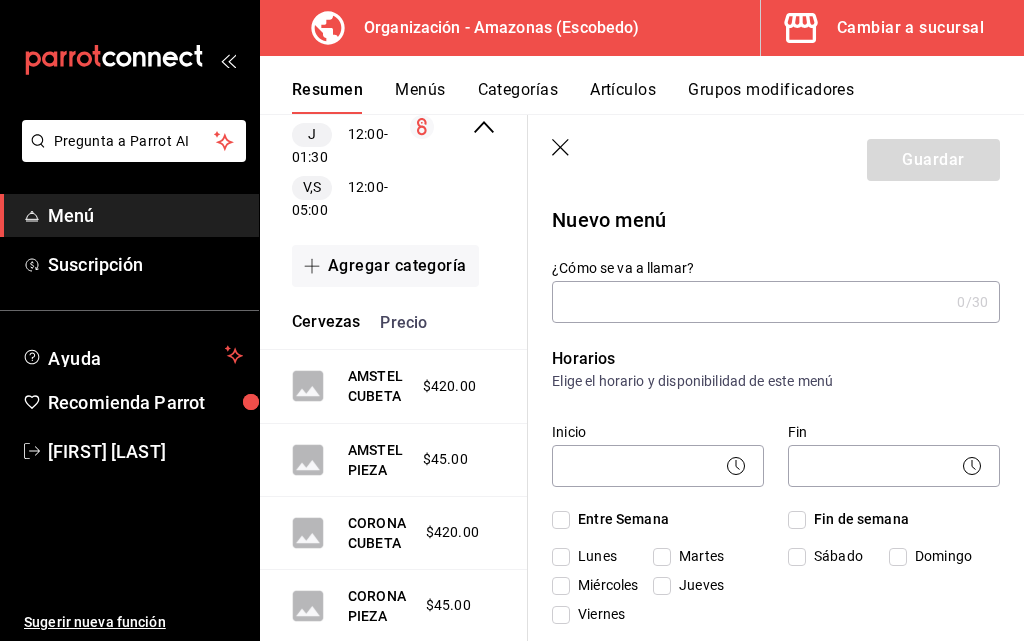 click 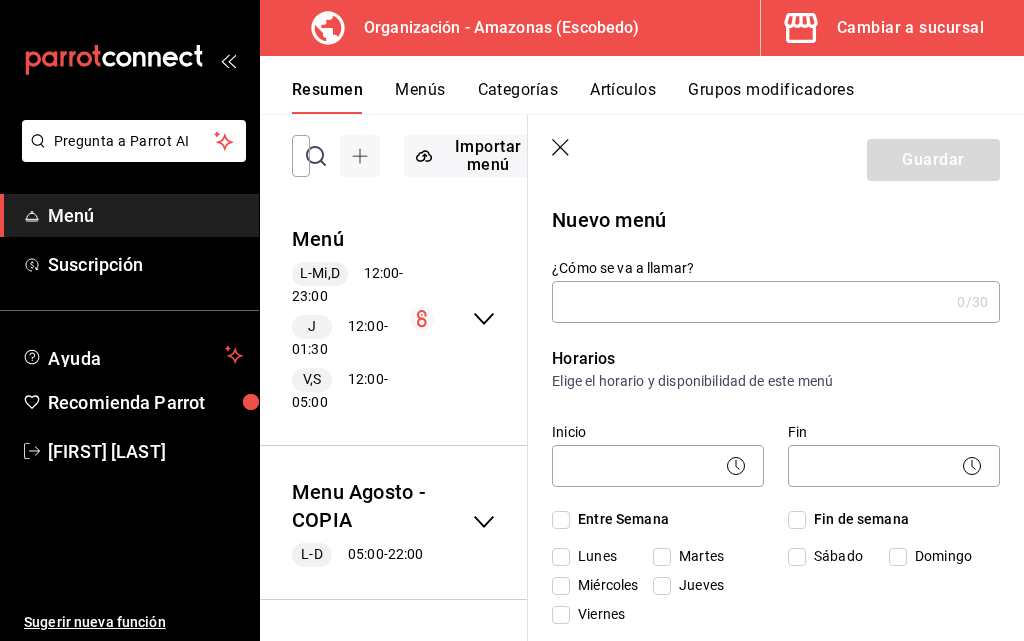 scroll, scrollTop: 244, scrollLeft: 0, axis: vertical 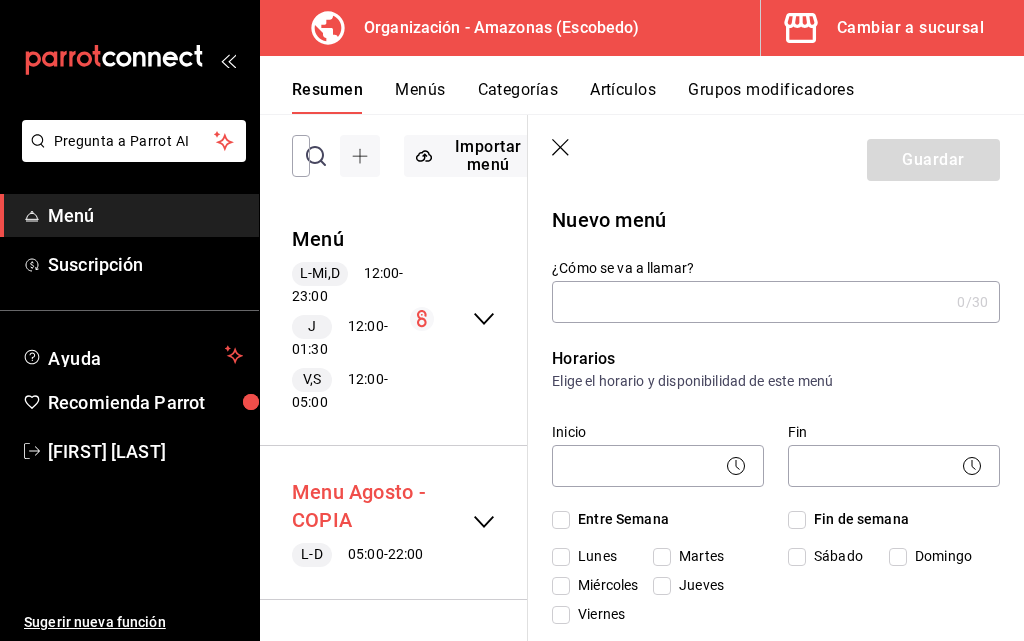 click on "Menu Agosto - COPIA" at bounding box center (363, 506) 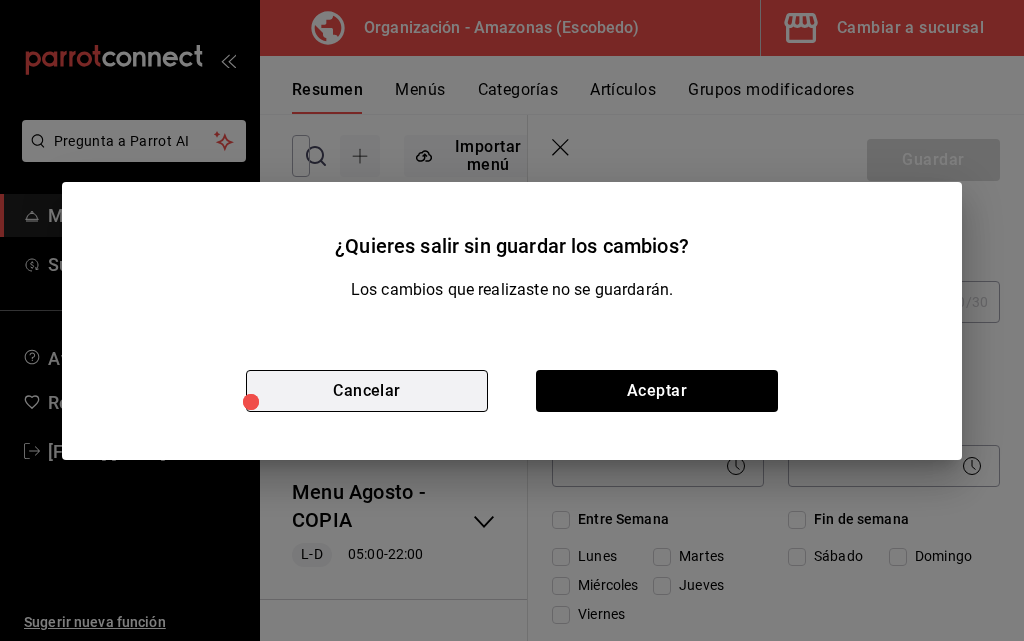 click on "Cancelar" at bounding box center [367, 391] 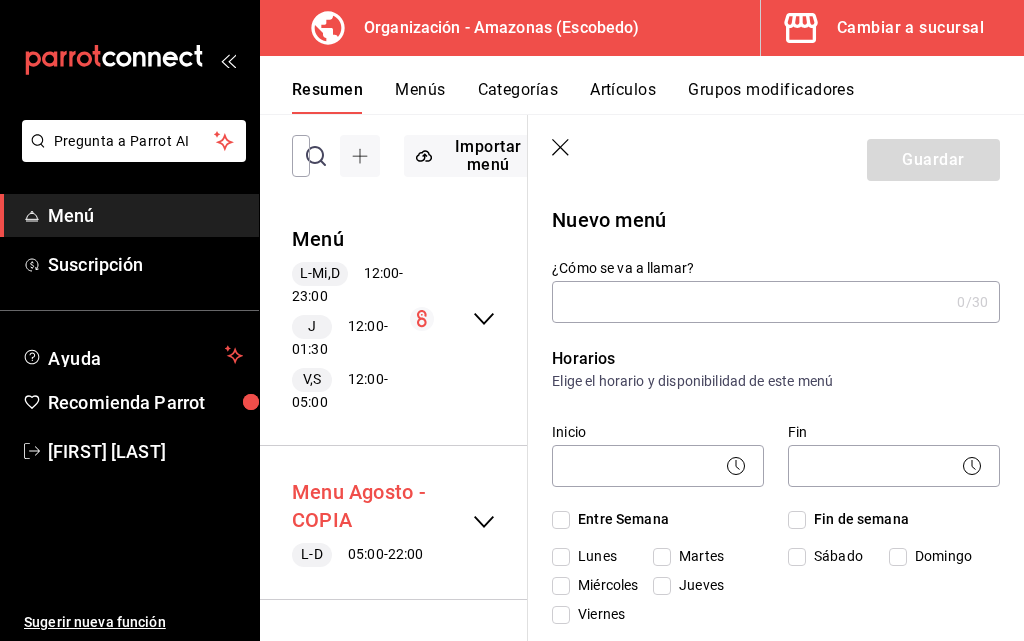 click on "Menu Agosto - COPIA" at bounding box center [363, 506] 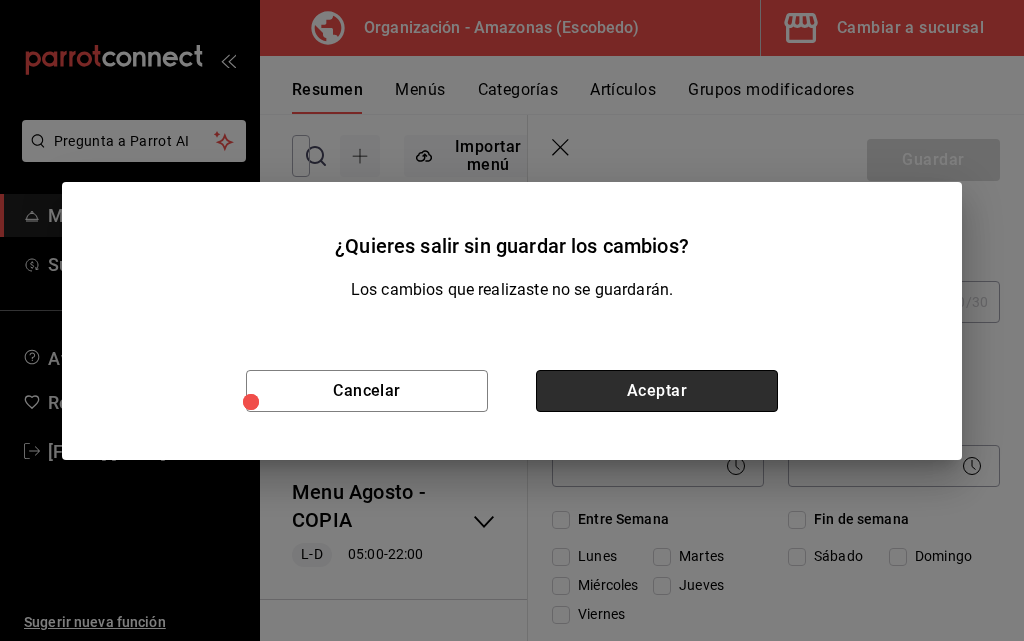 click on "Aceptar" at bounding box center (657, 391) 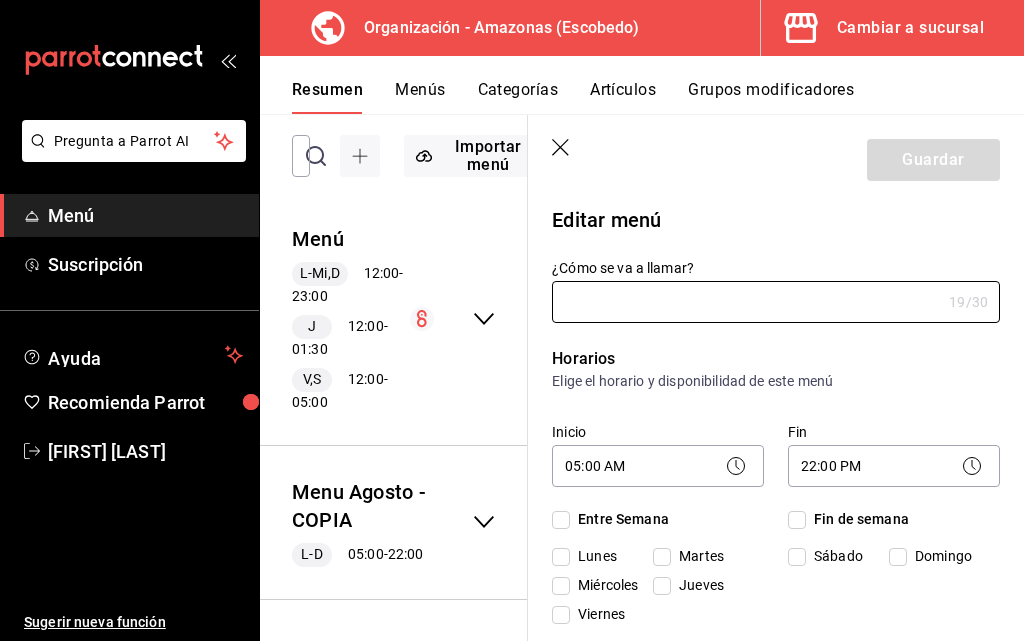 type on "Menu Agosto - COPIA" 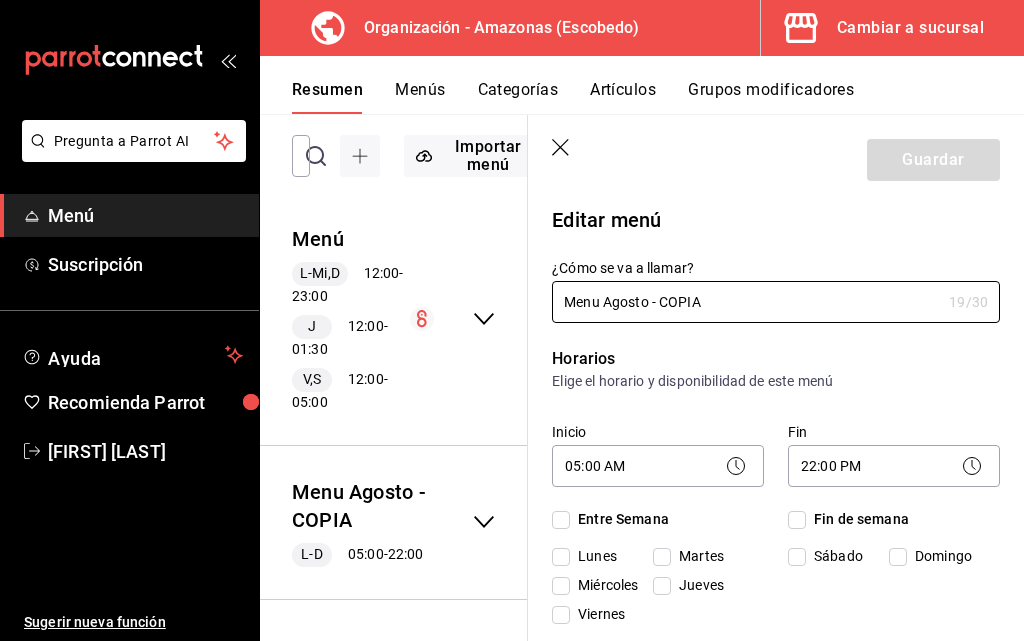 checkbox on "true" 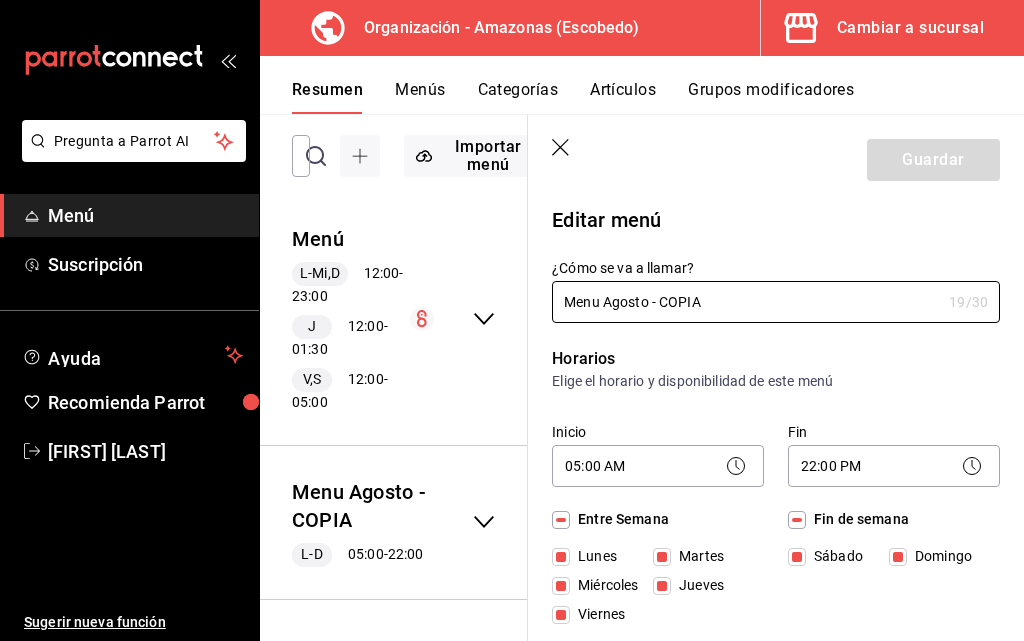 click 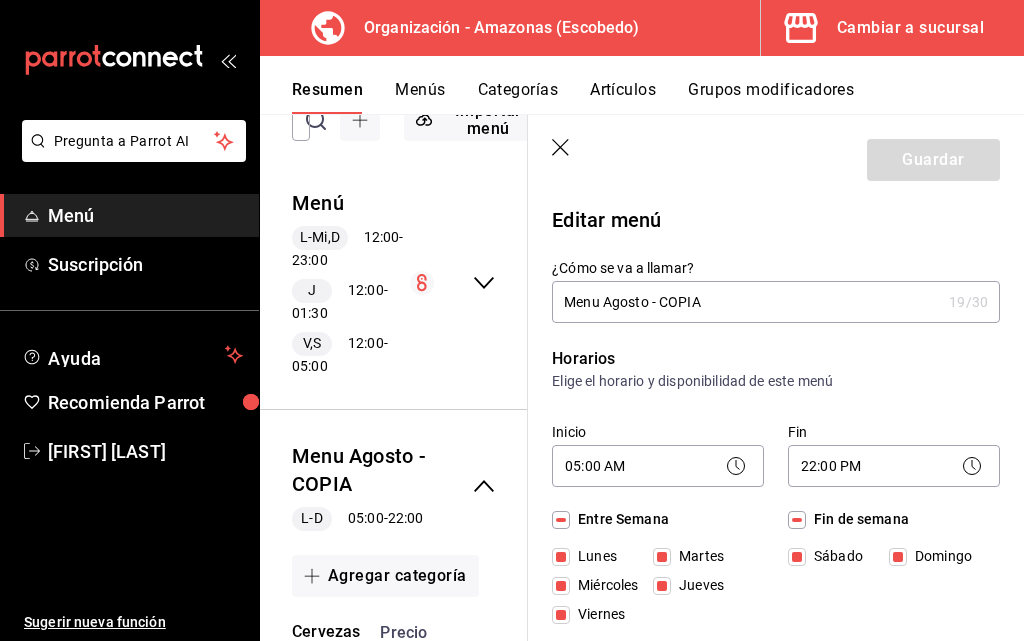 scroll, scrollTop: 344, scrollLeft: 0, axis: vertical 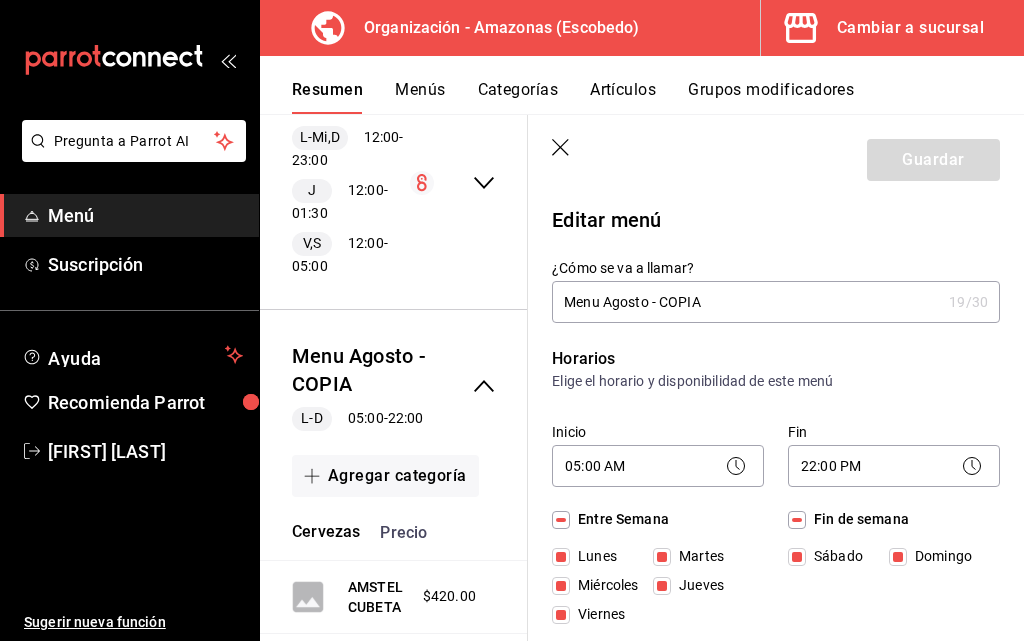 click on "Menu Agosto - COPIA L-D 05:00  -  22:00" at bounding box center [394, 386] 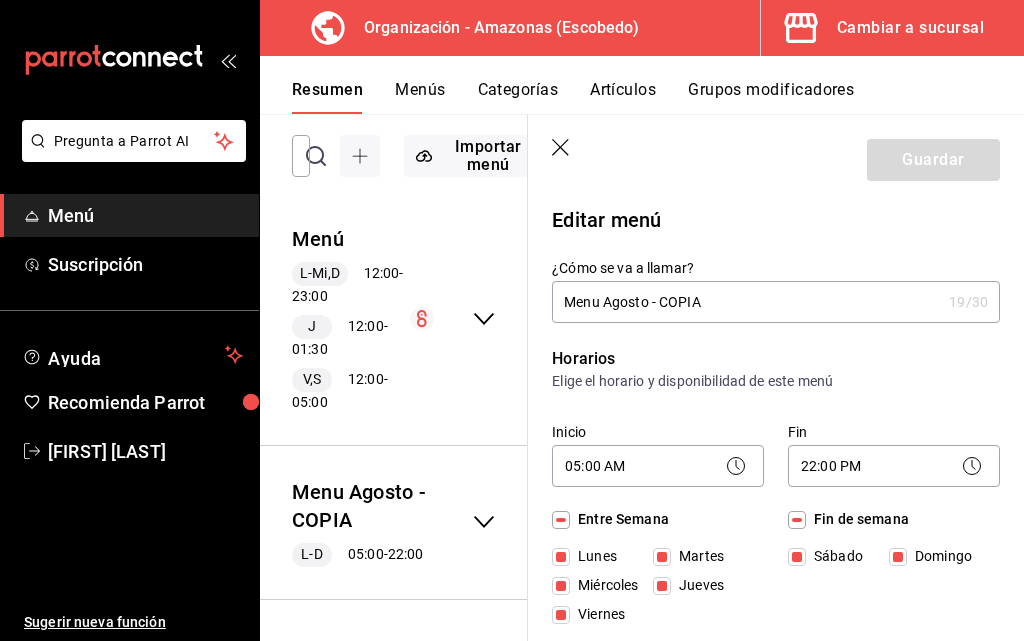 click on "Menú L-Mi,D 12:00  -  23:00 J 12:00  -  01:30 V,S 12:00  -  05:00" at bounding box center (394, 319) 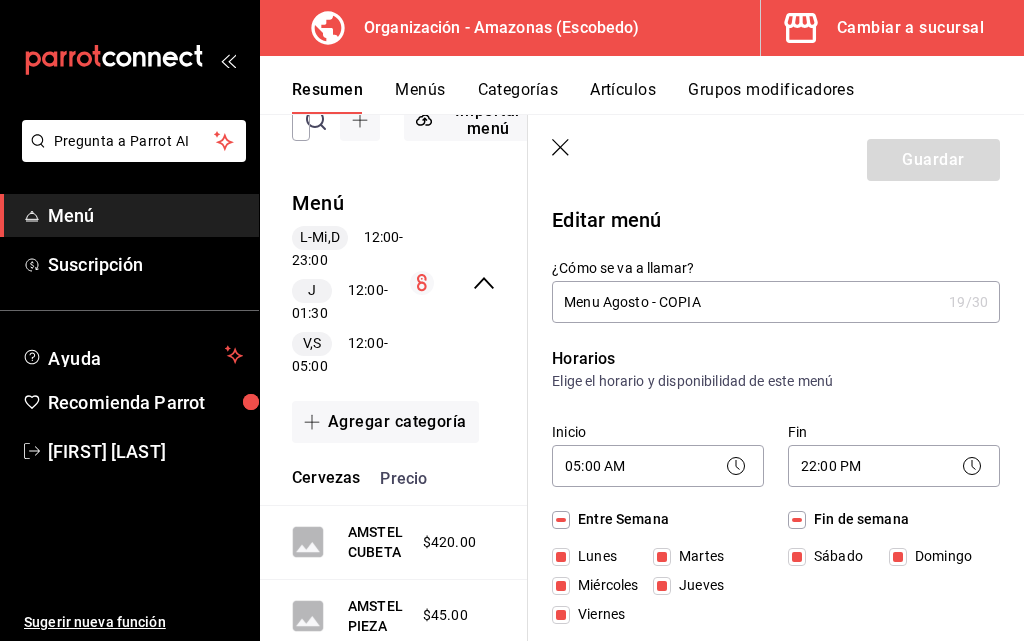 scroll, scrollTop: 344, scrollLeft: 0, axis: vertical 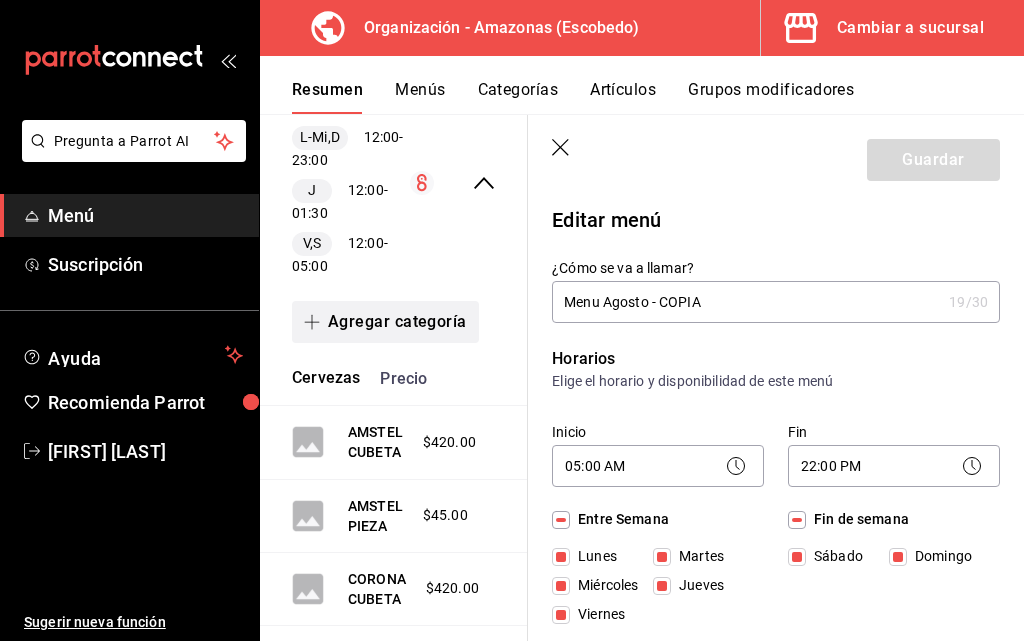 click on "Agregar categoría" at bounding box center (385, 322) 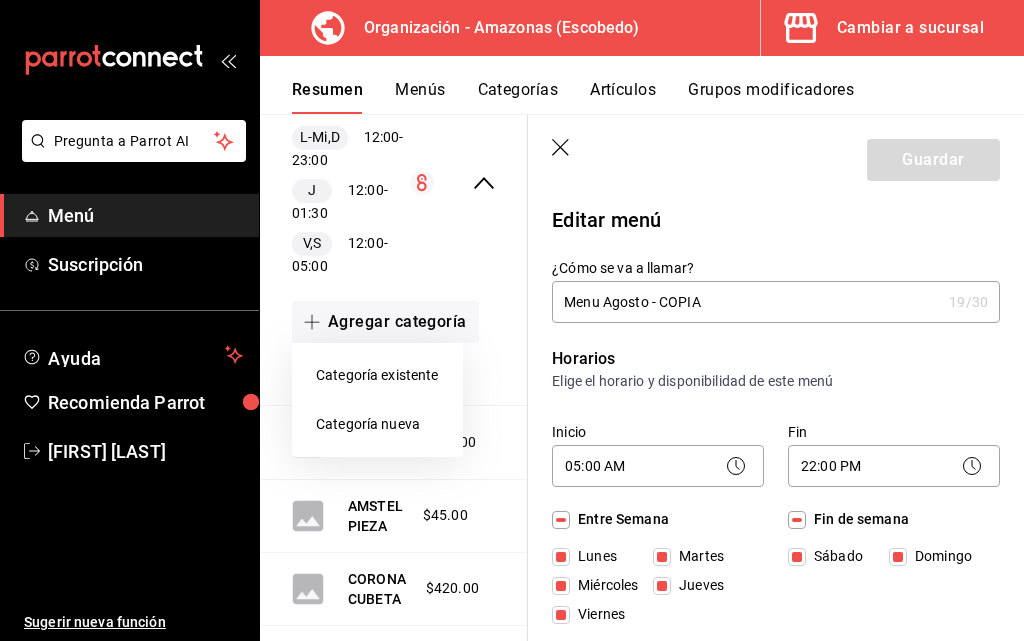 click on "Categoría nueva" at bounding box center (377, 424) 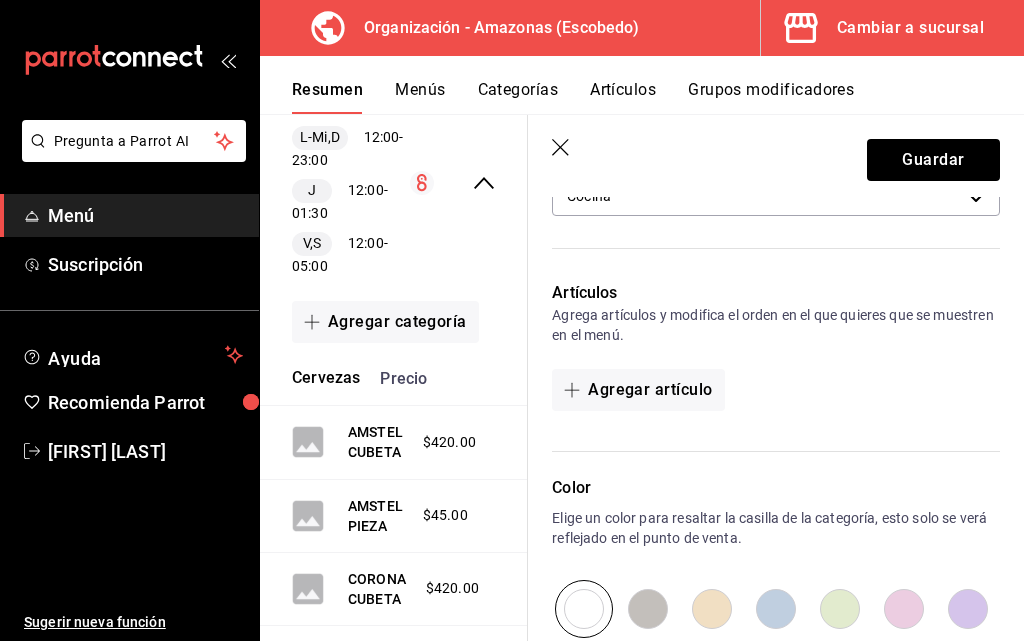 scroll, scrollTop: 100, scrollLeft: 0, axis: vertical 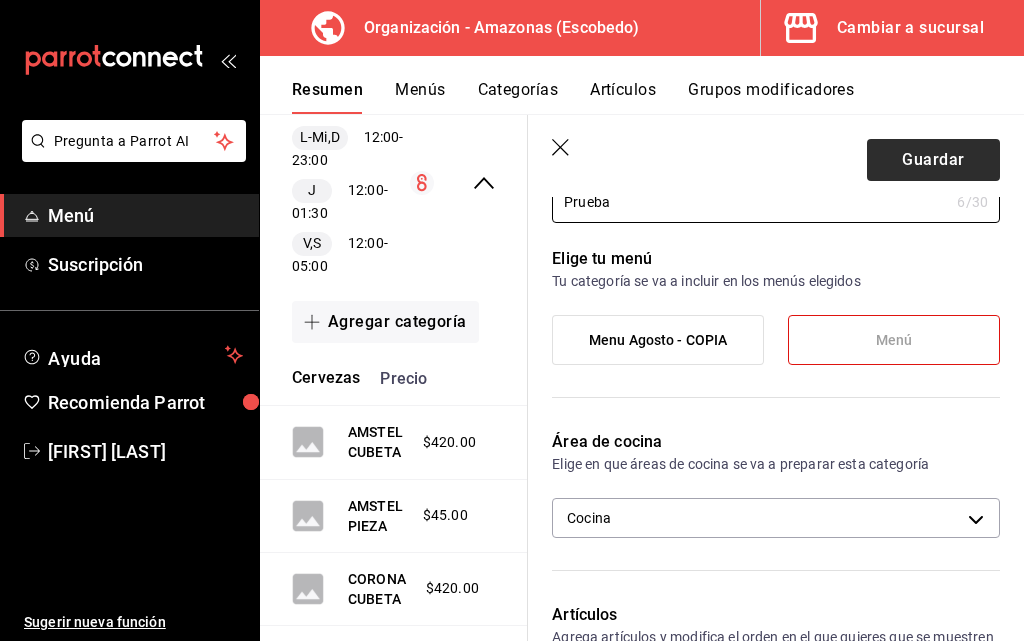 type on "Prueba" 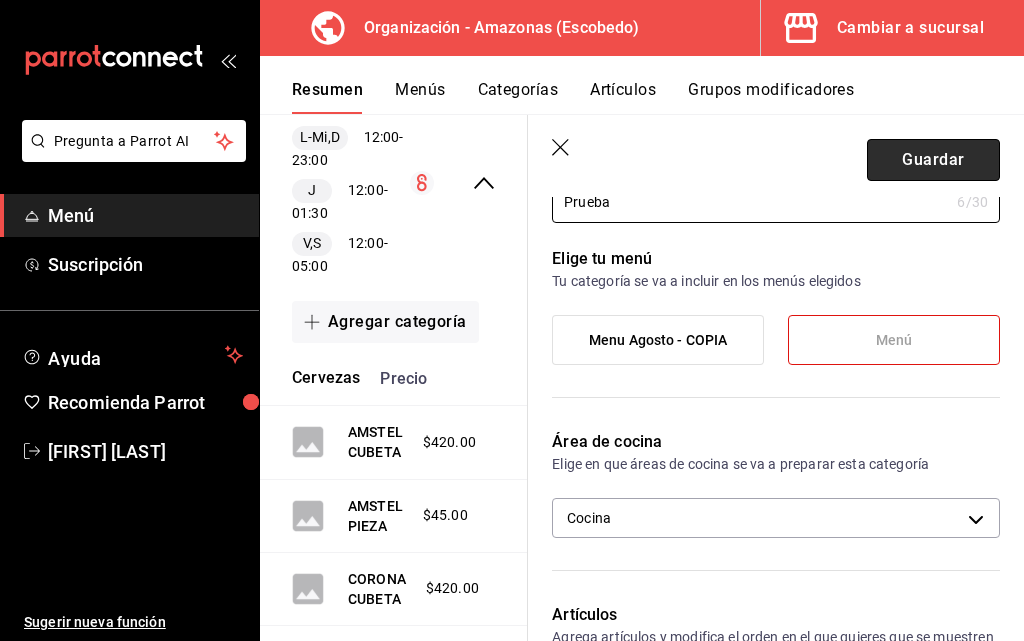 click on "Guardar" at bounding box center (933, 160) 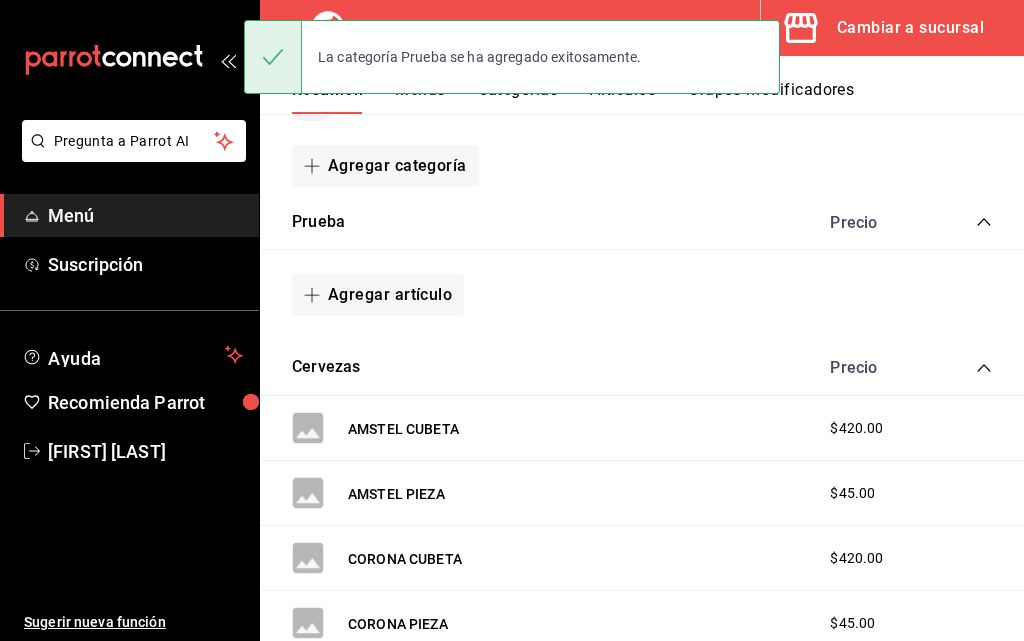 scroll, scrollTop: 0, scrollLeft: 0, axis: both 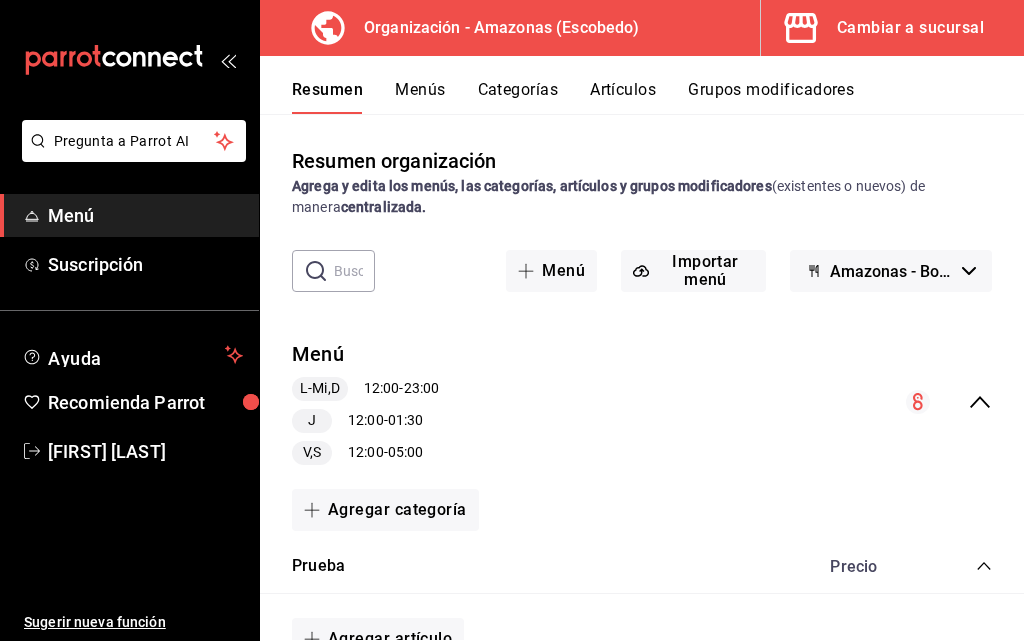 click on "Menús" at bounding box center [420, 97] 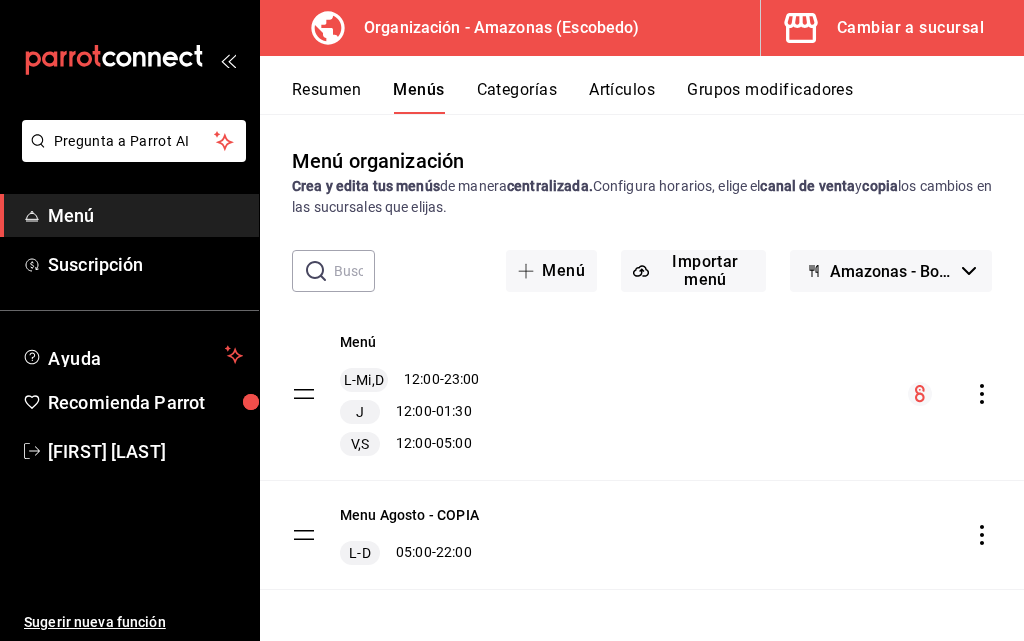 click 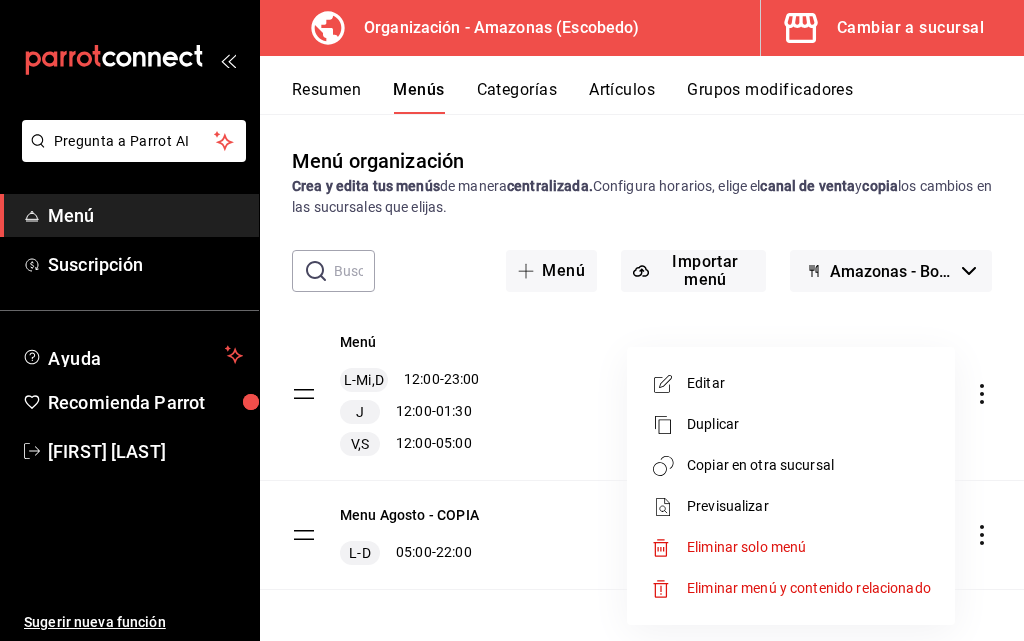 click on "Copiar en otra sucursal" at bounding box center (809, 465) 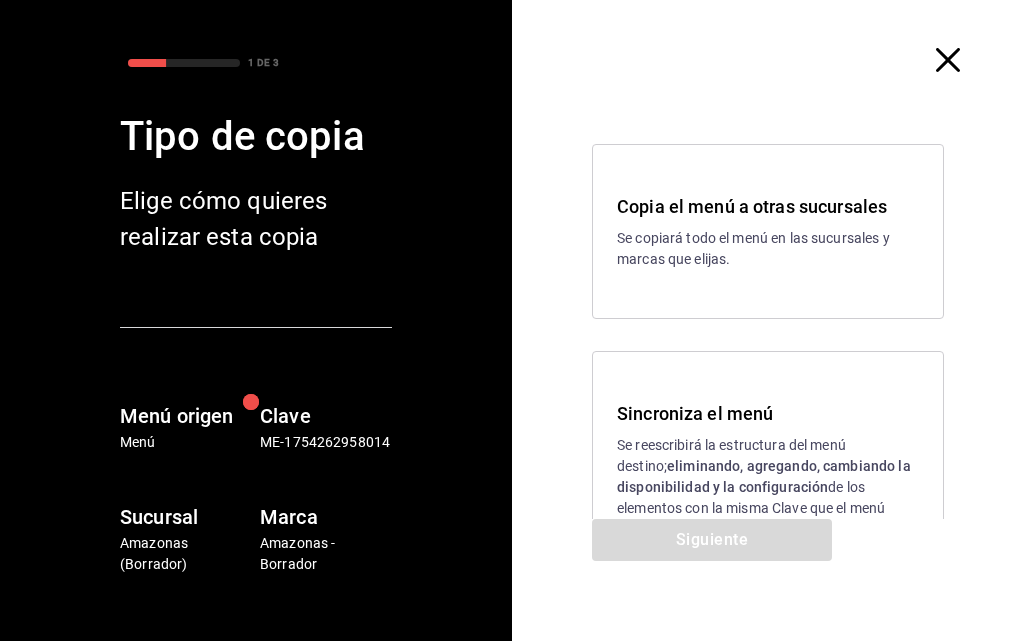 click on "Se copiará todo el menú en las sucursales y marcas que elijas." at bounding box center (768, 249) 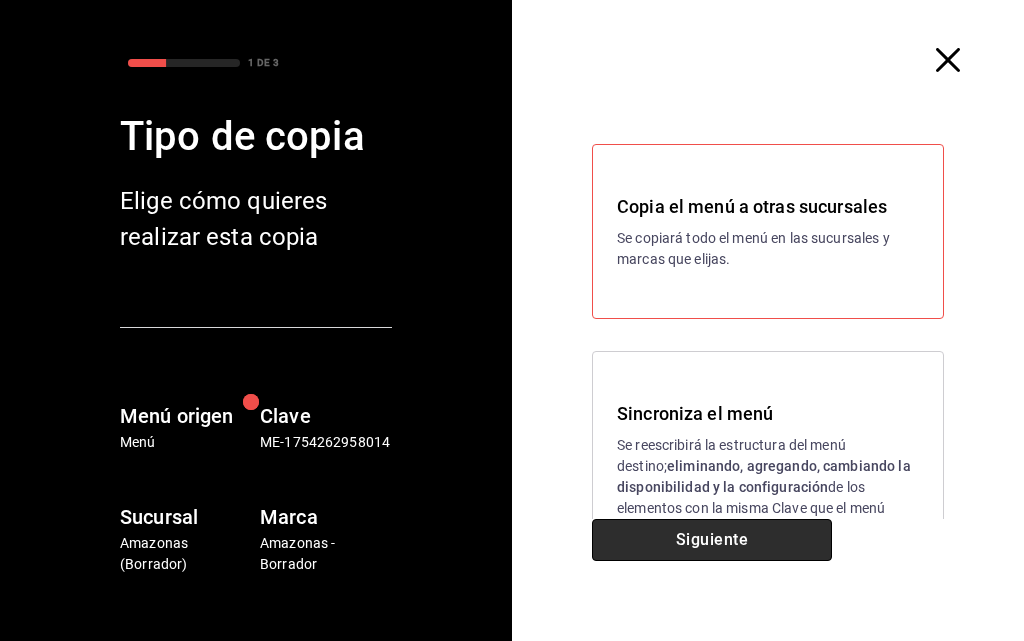 click on "Siguiente" at bounding box center (712, 540) 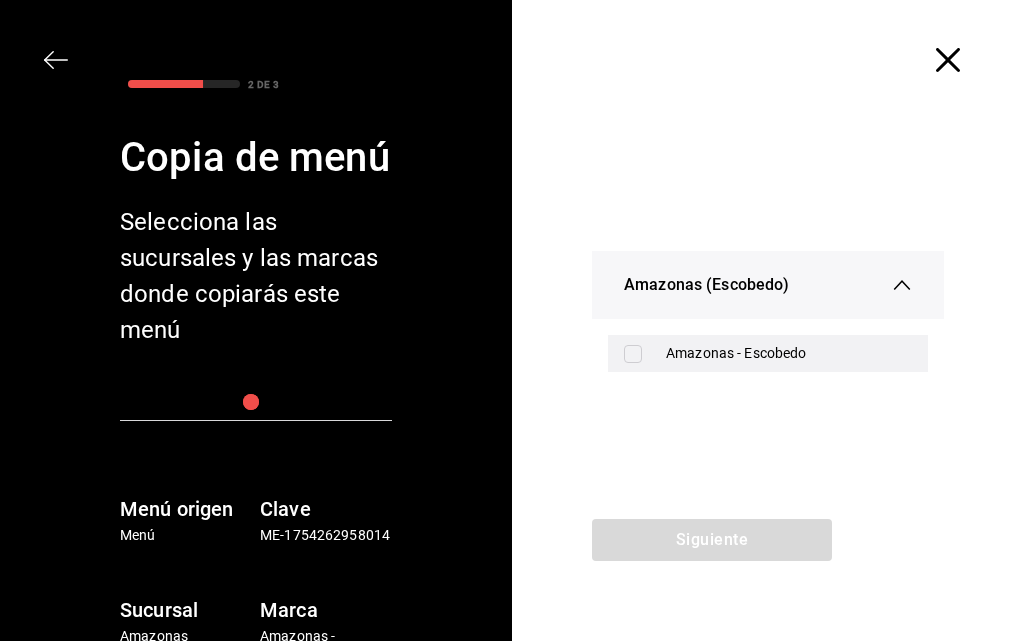 click at bounding box center (633, 354) 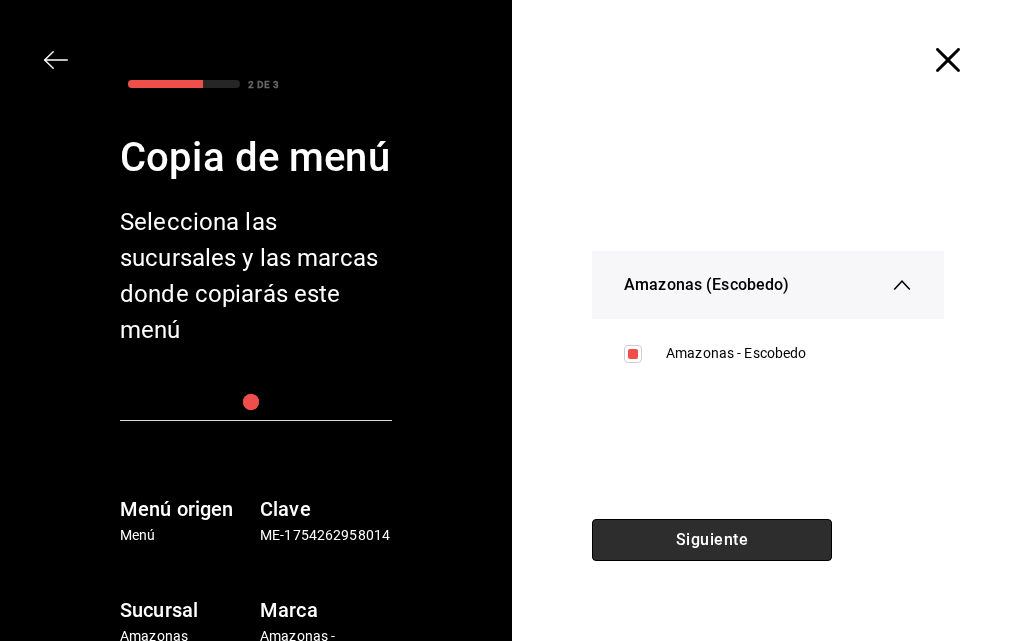 click on "Siguiente" at bounding box center (712, 540) 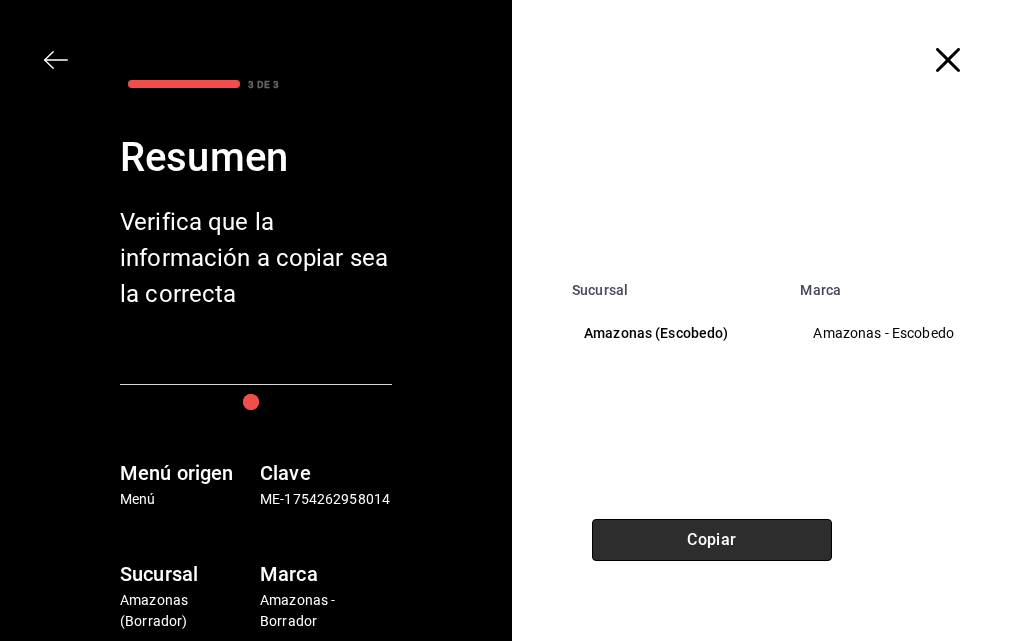 click on "Copiar" at bounding box center (712, 540) 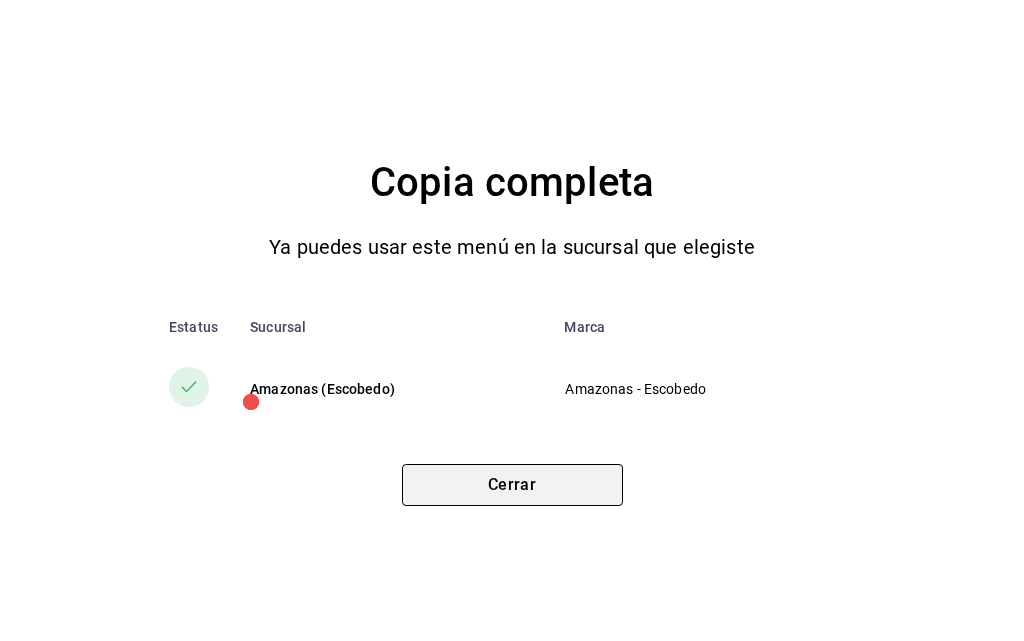 click on "Cerrar" at bounding box center (512, 485) 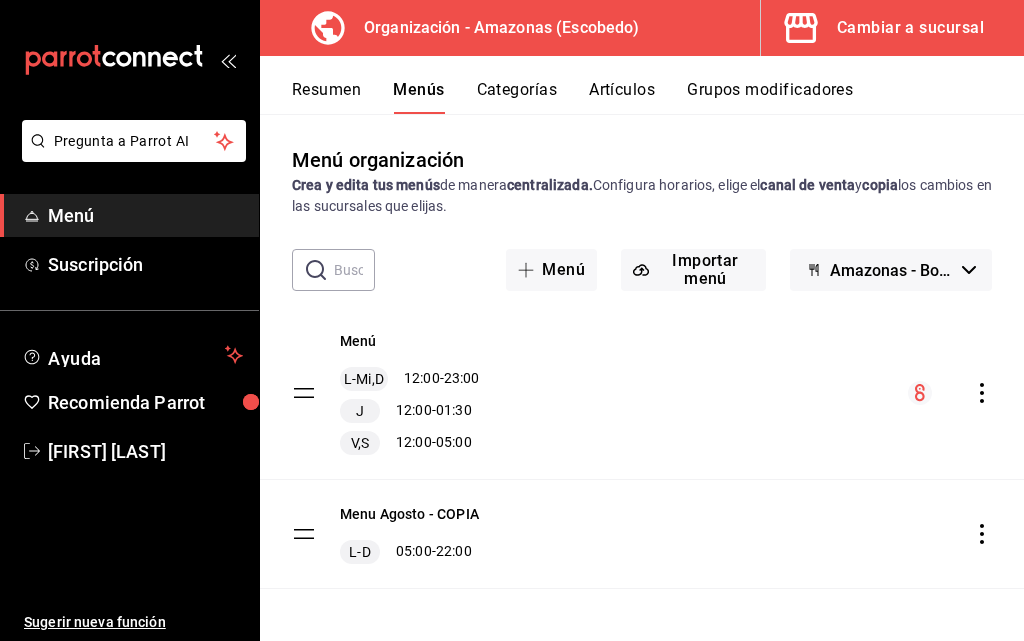 scroll, scrollTop: 0, scrollLeft: 0, axis: both 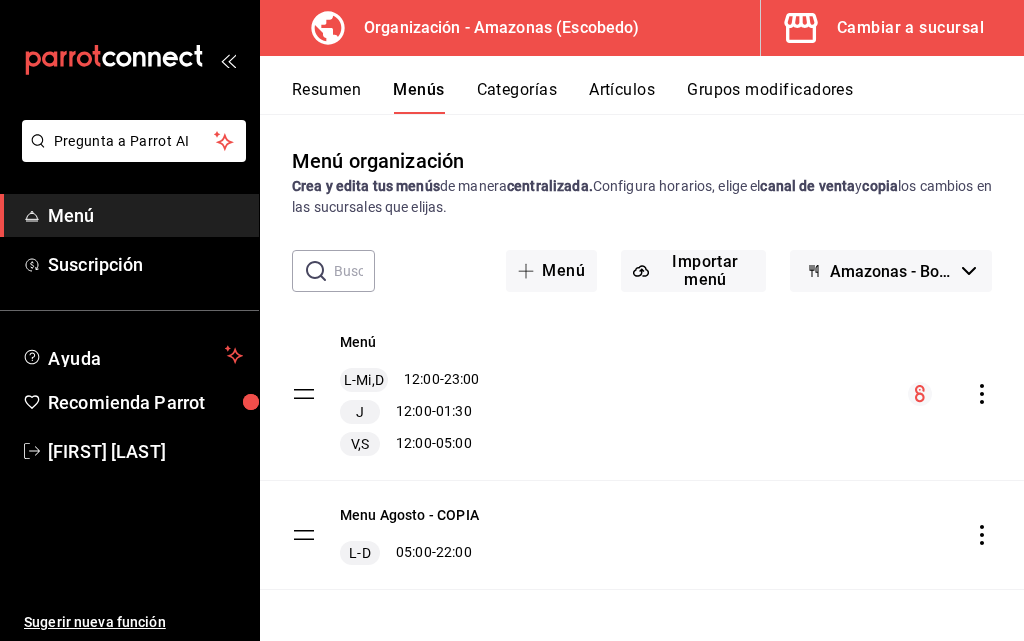 click on "Menu Agosto - COPIA L-D 05:00  -  22:00" at bounding box center (642, 535) 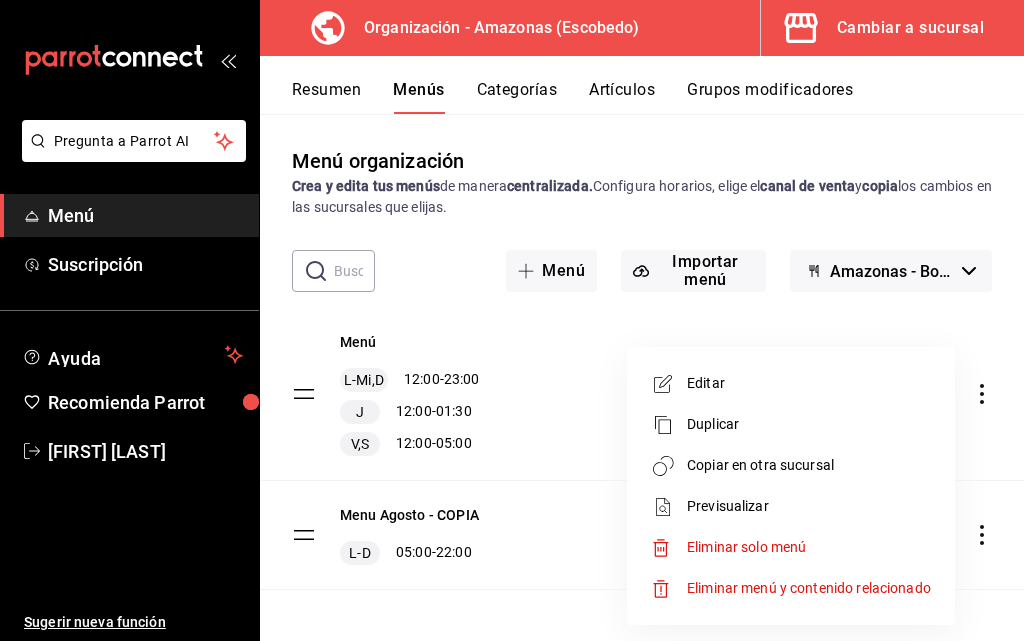 click on "Eliminar solo menú" at bounding box center (809, 547) 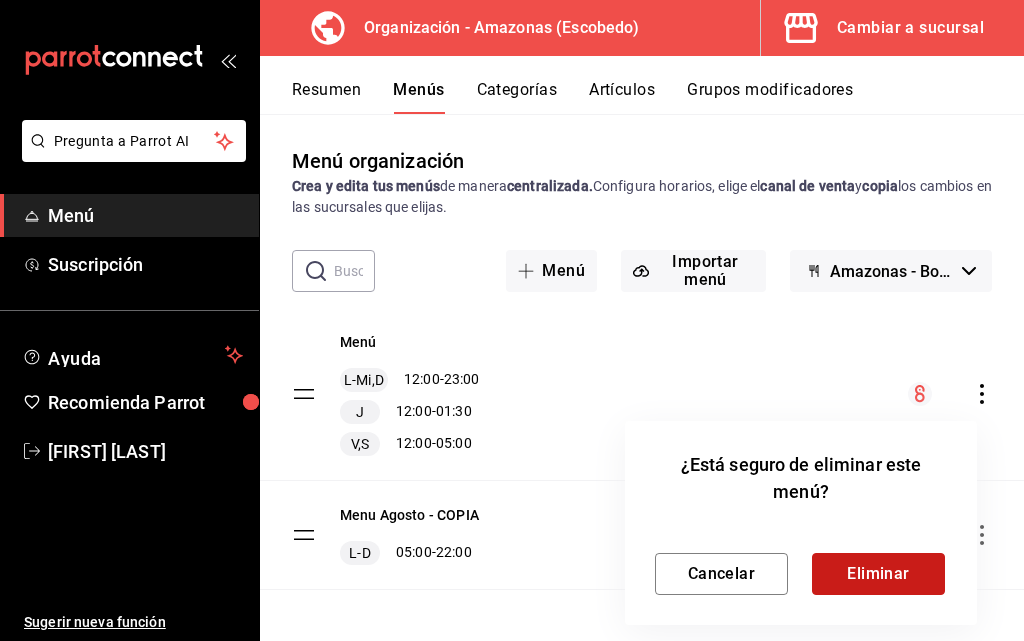 click on "Eliminar" at bounding box center (878, 574) 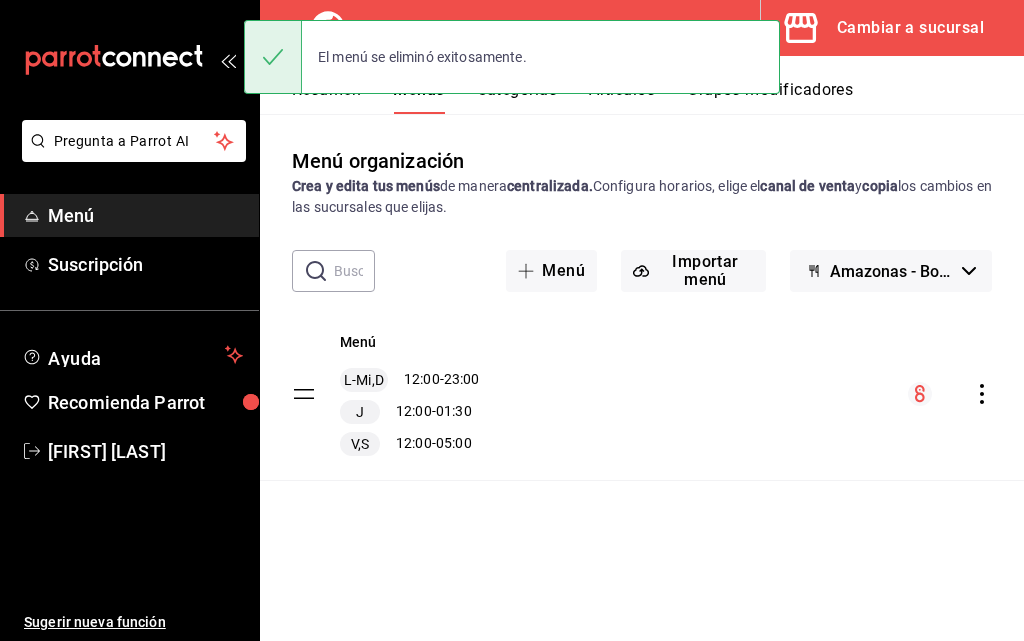 click 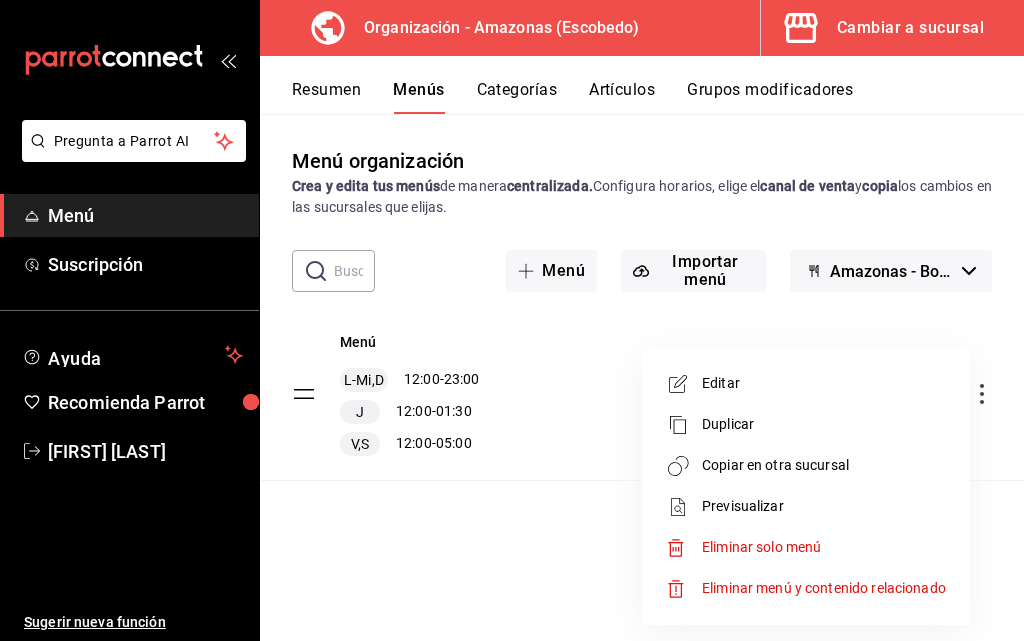 click on "Previsualizar" at bounding box center (824, 506) 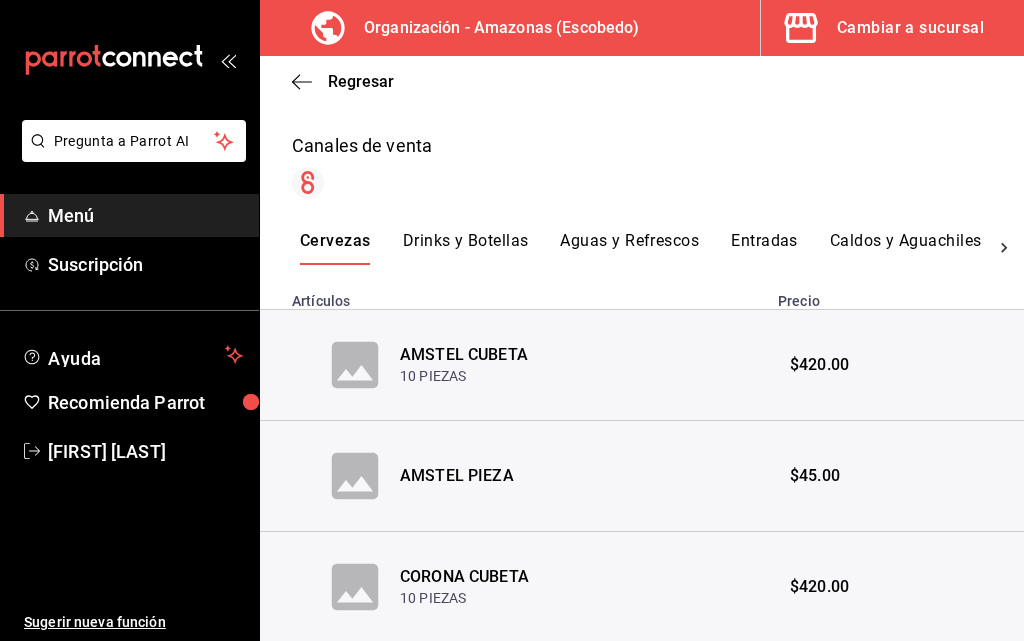 scroll, scrollTop: 502, scrollLeft: 0, axis: vertical 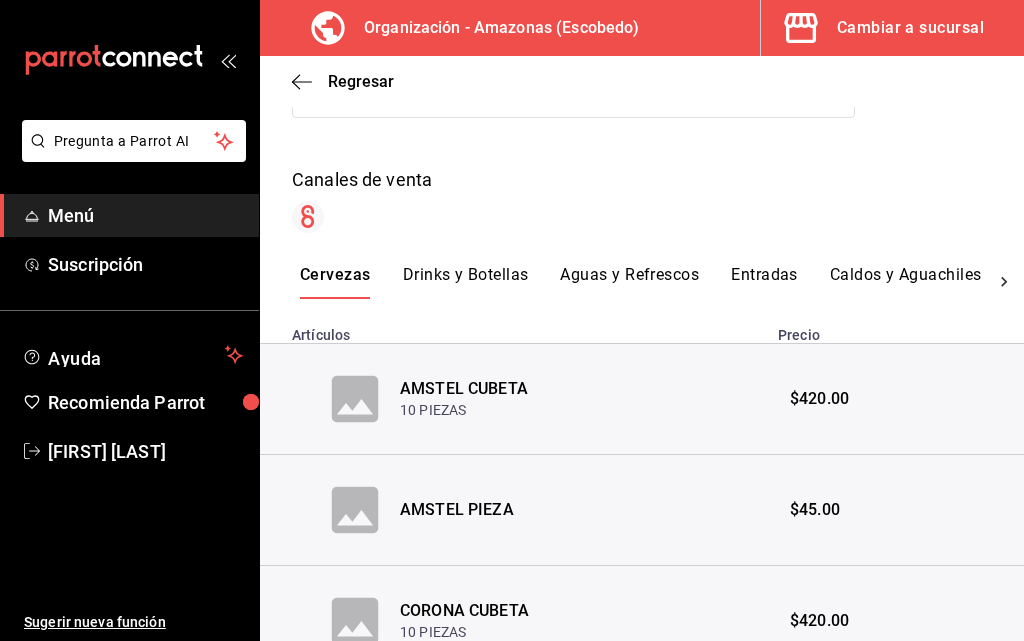 drag, startPoint x: 595, startPoint y: 269, endPoint x: 412, endPoint y: 273, distance: 183.04372 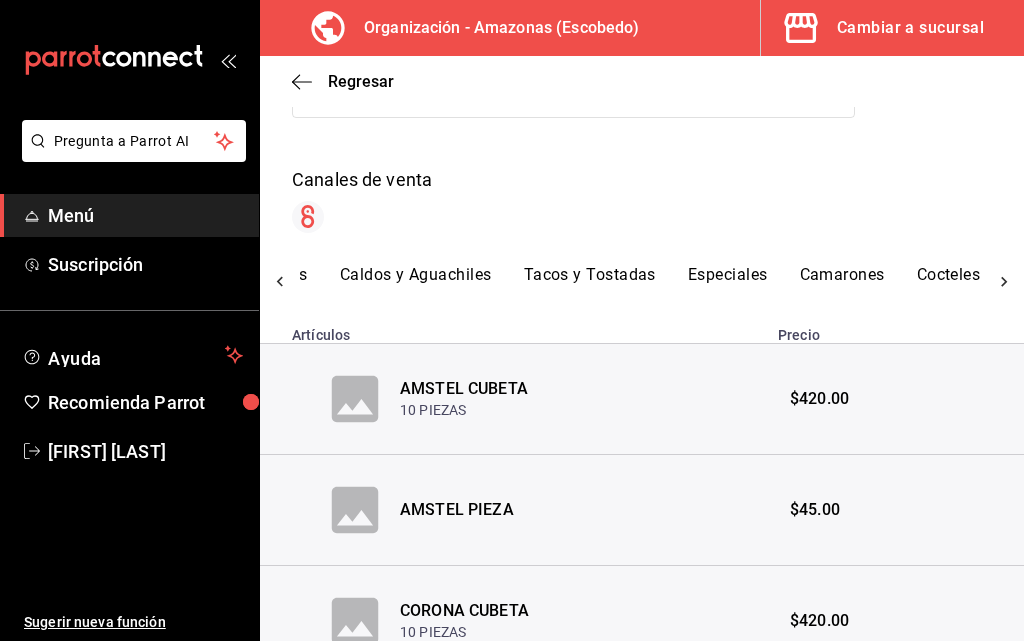 click 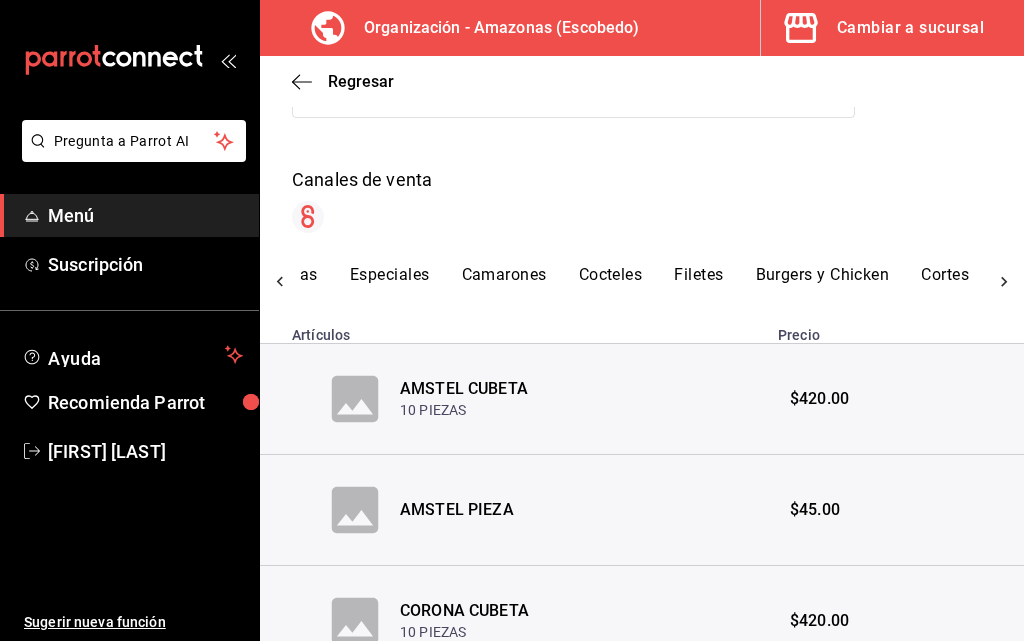 scroll, scrollTop: 0, scrollLeft: 927, axis: horizontal 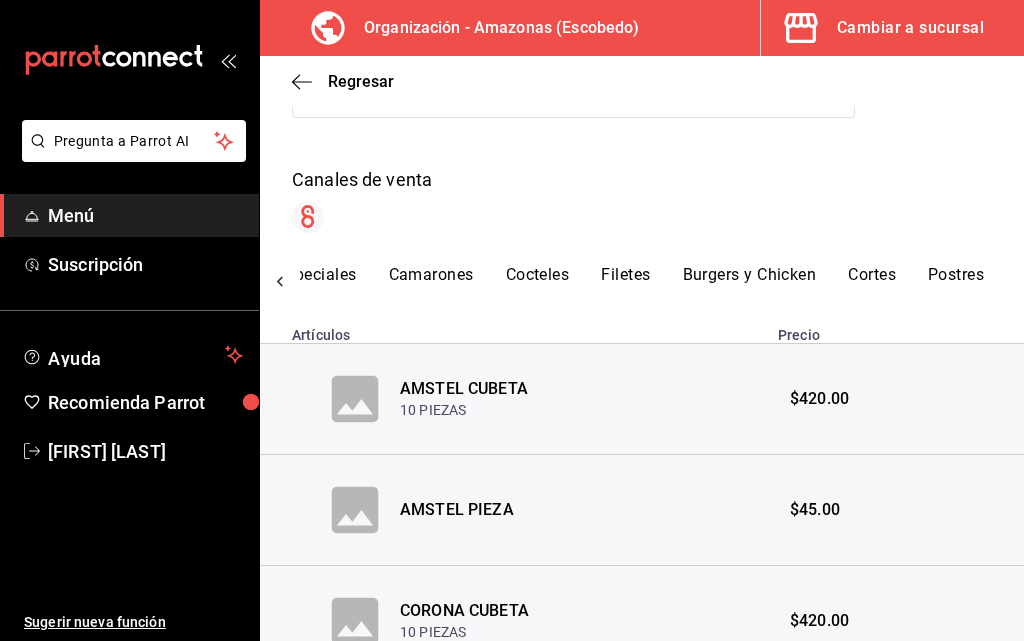 click 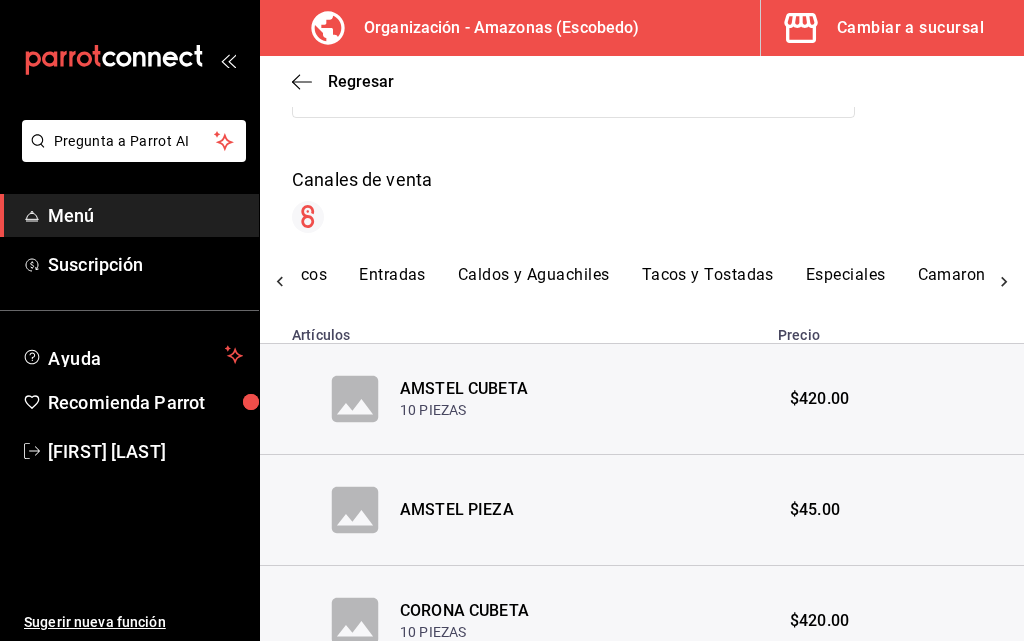 click 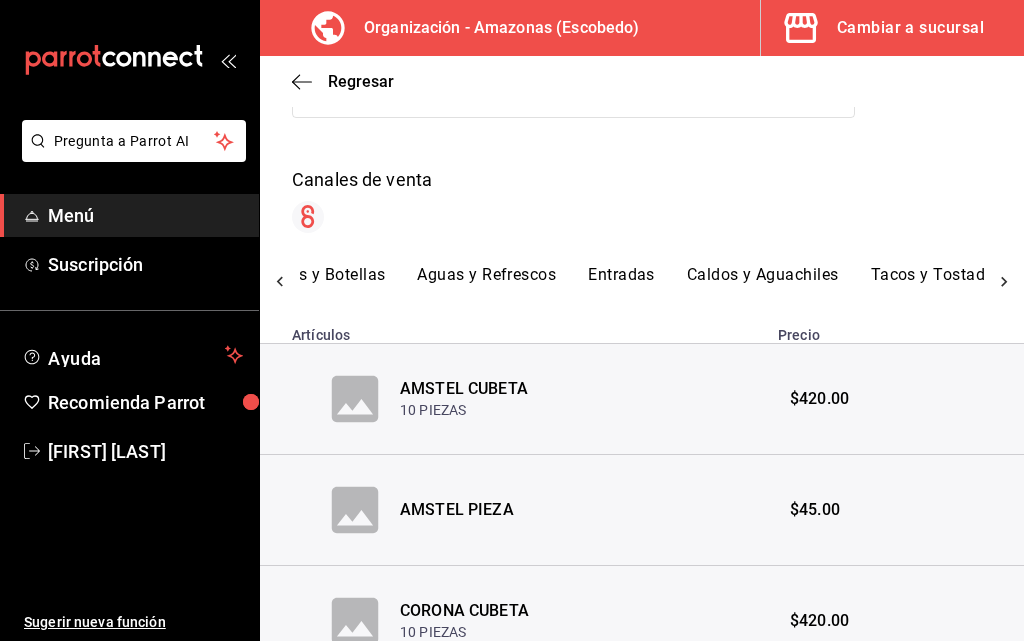 scroll, scrollTop: 0, scrollLeft: 0, axis: both 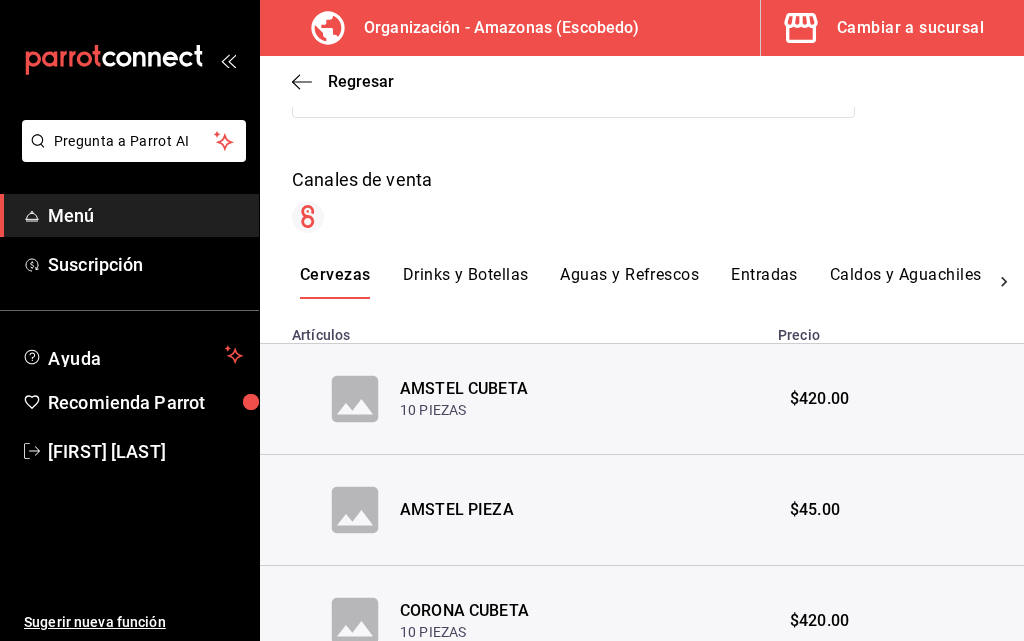 click 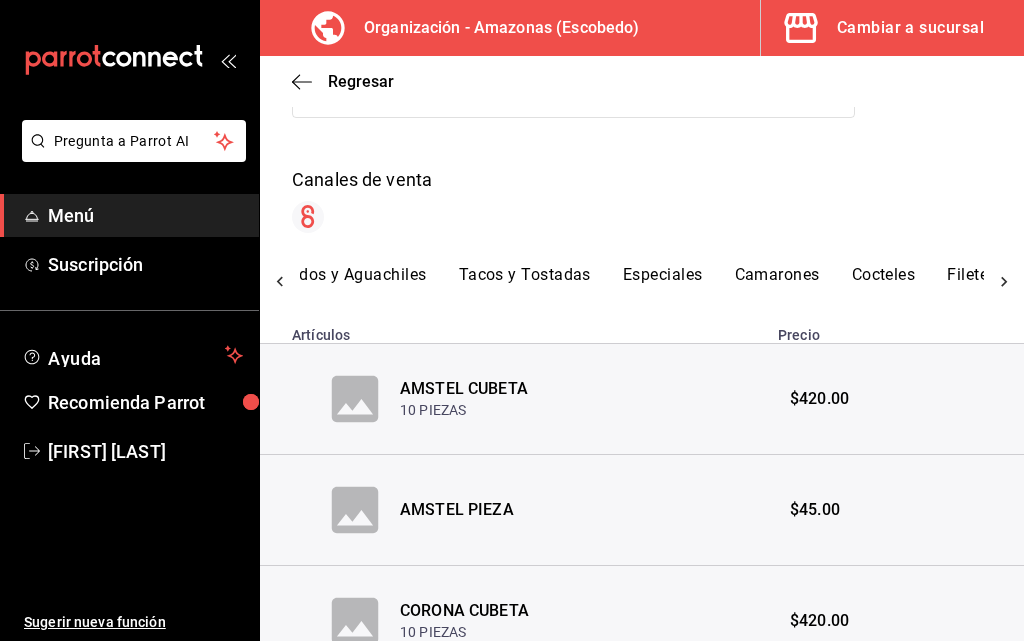 click 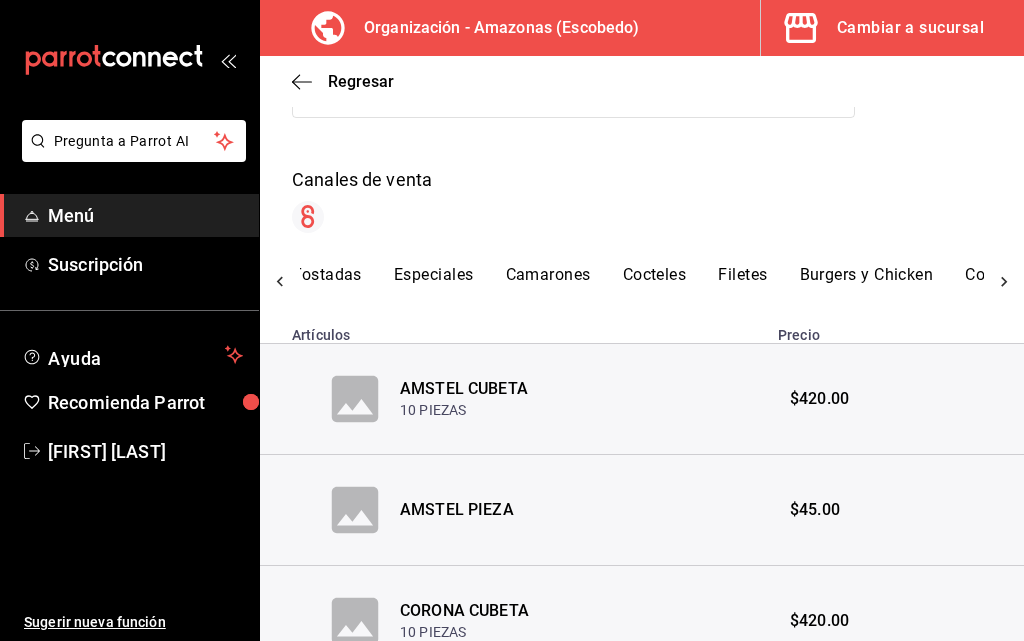 scroll, scrollTop: 0, scrollLeft: 927, axis: horizontal 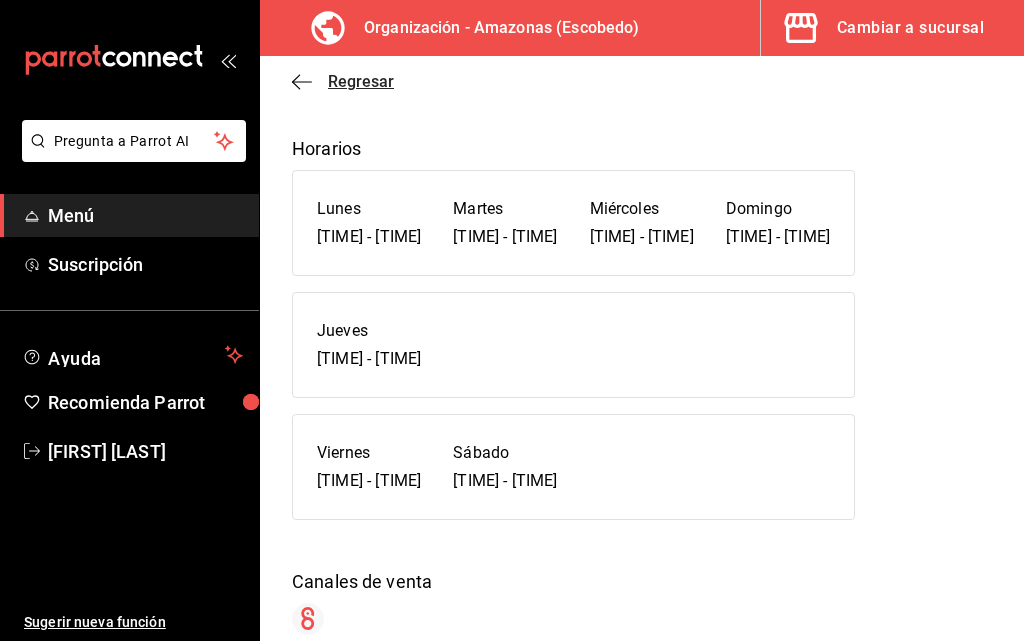 click 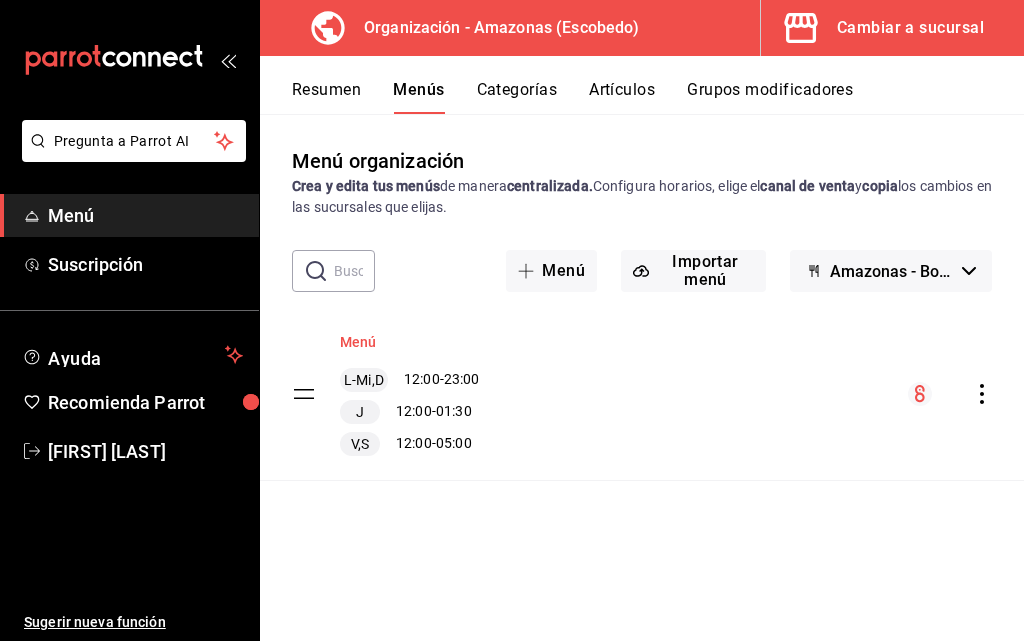click on "Menú" at bounding box center [358, 342] 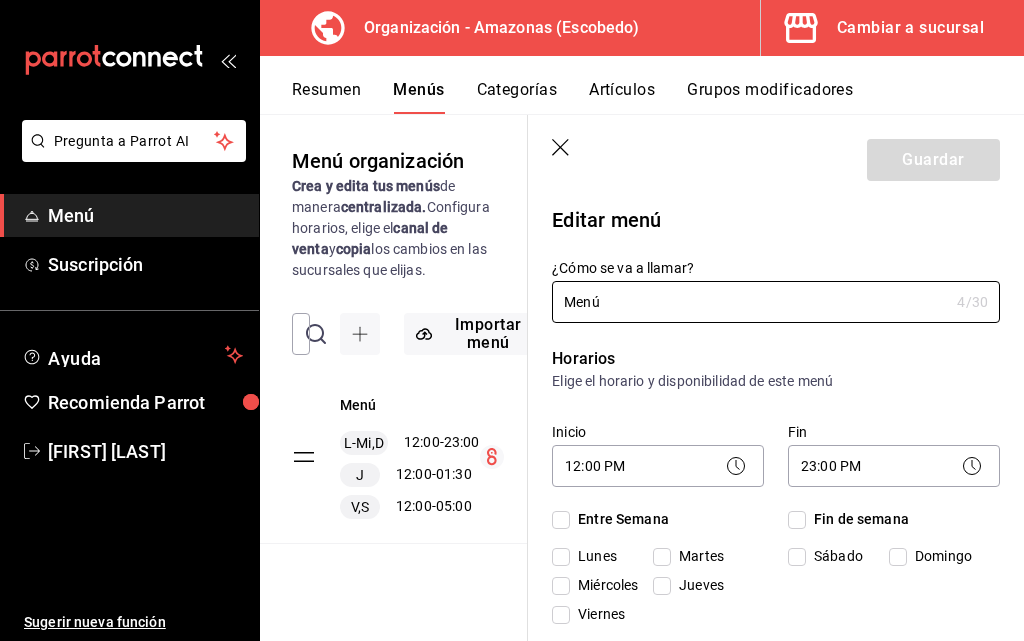 checkbox on "true" 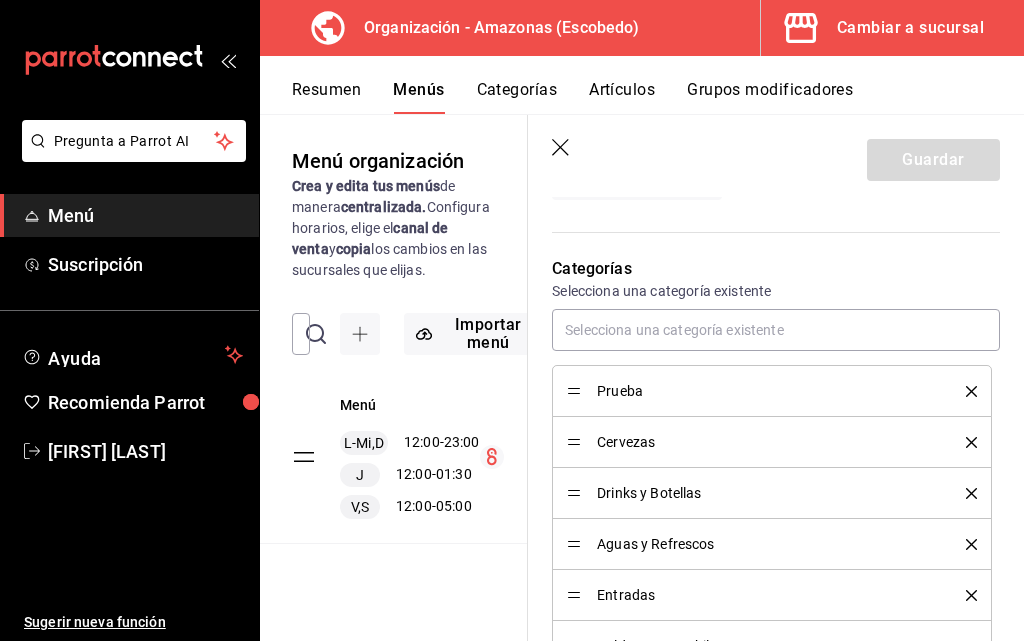 scroll, scrollTop: 1100, scrollLeft: 0, axis: vertical 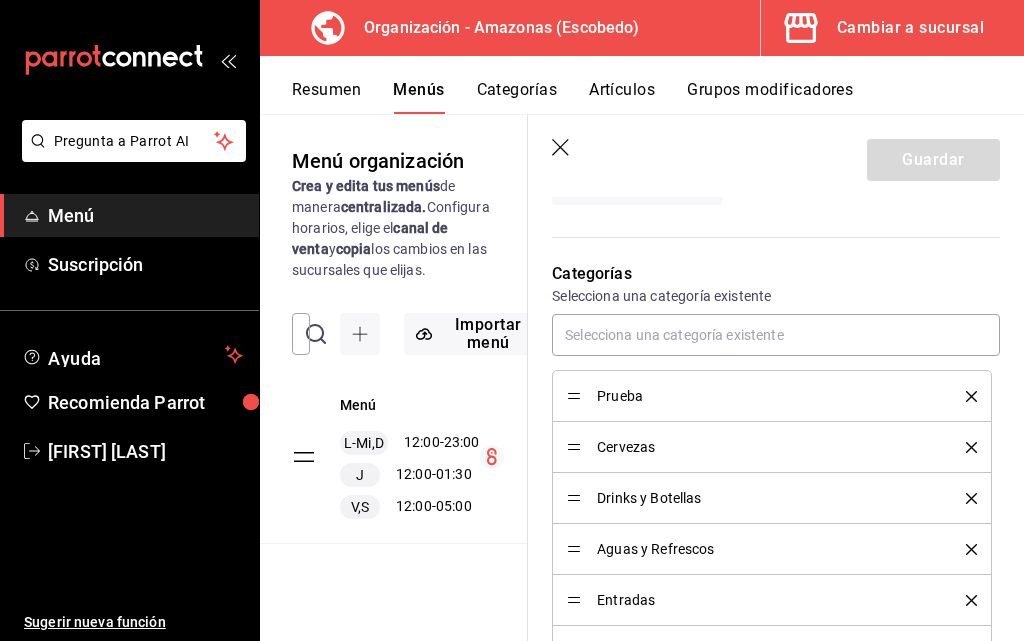 click 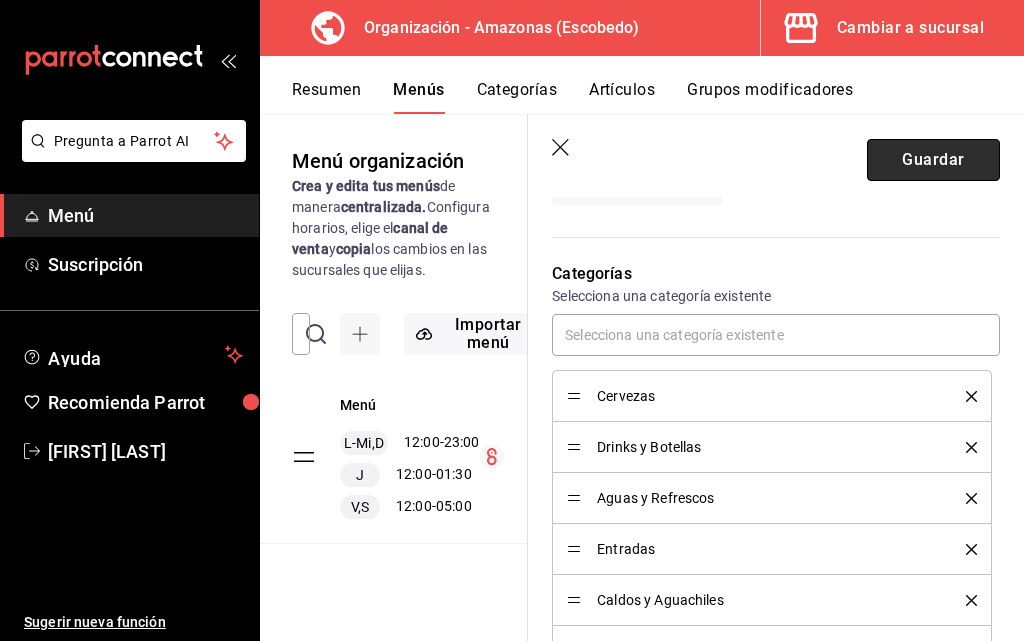 click on "Guardar" at bounding box center [933, 160] 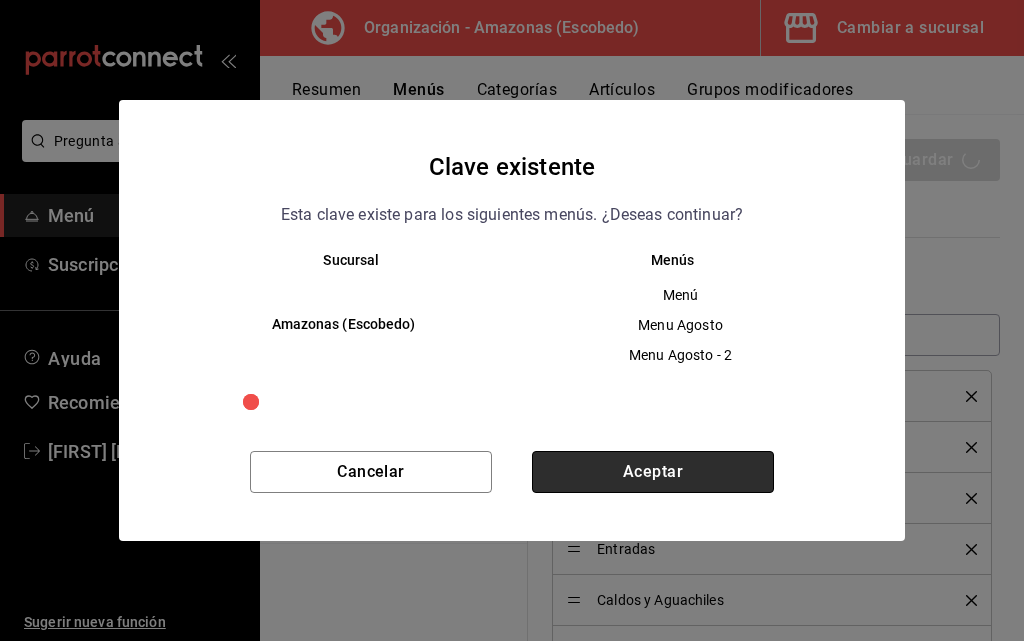 click on "Aceptar" at bounding box center [653, 472] 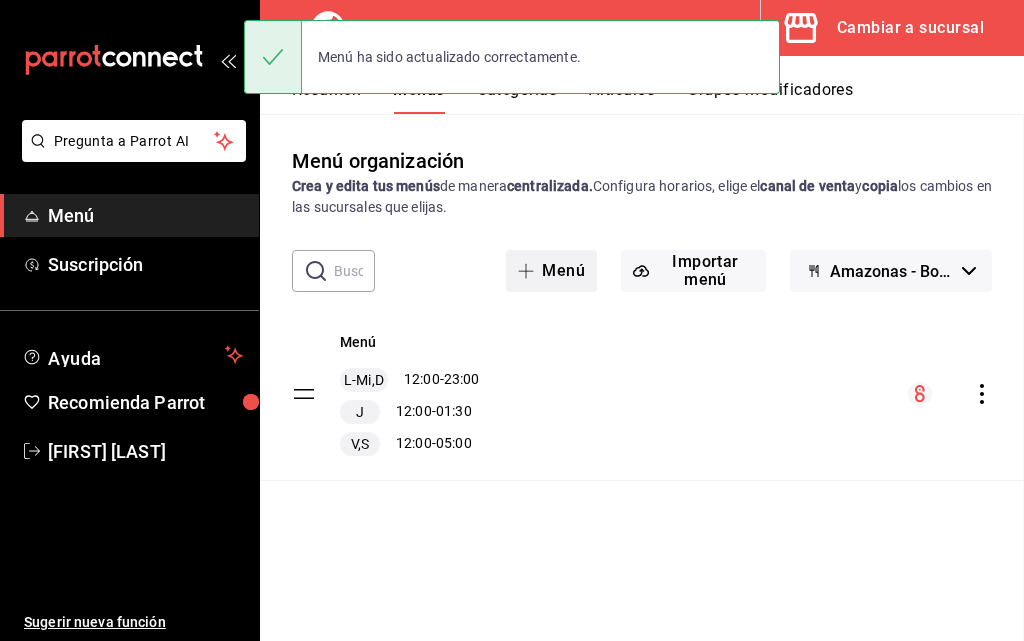 scroll, scrollTop: 0, scrollLeft: 0, axis: both 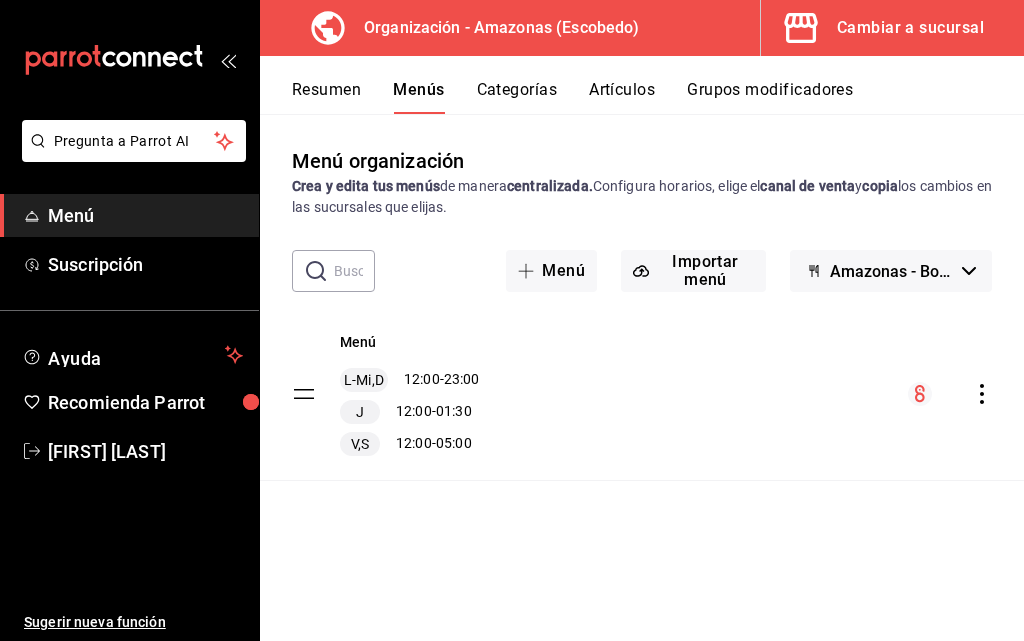click on "Resumen" at bounding box center (326, 97) 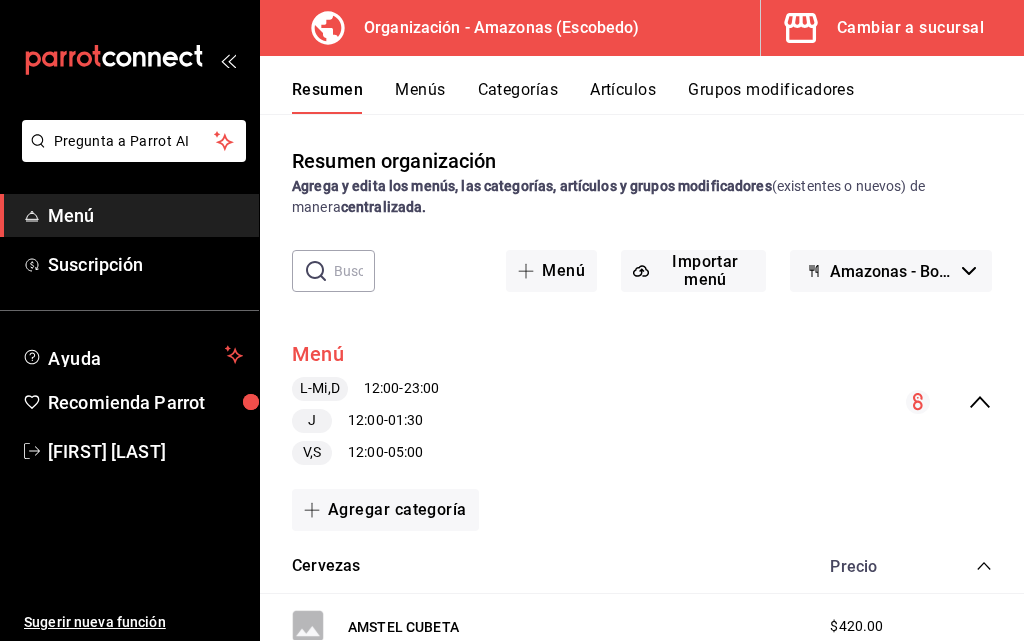 click on "Menú" at bounding box center [318, 354] 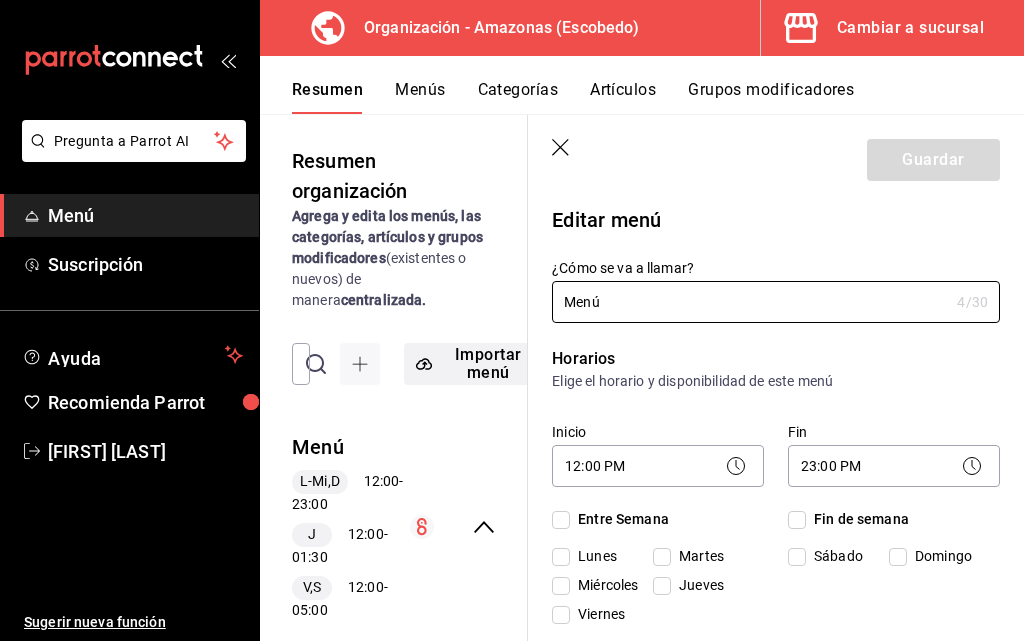 scroll, scrollTop: 706, scrollLeft: 0, axis: vertical 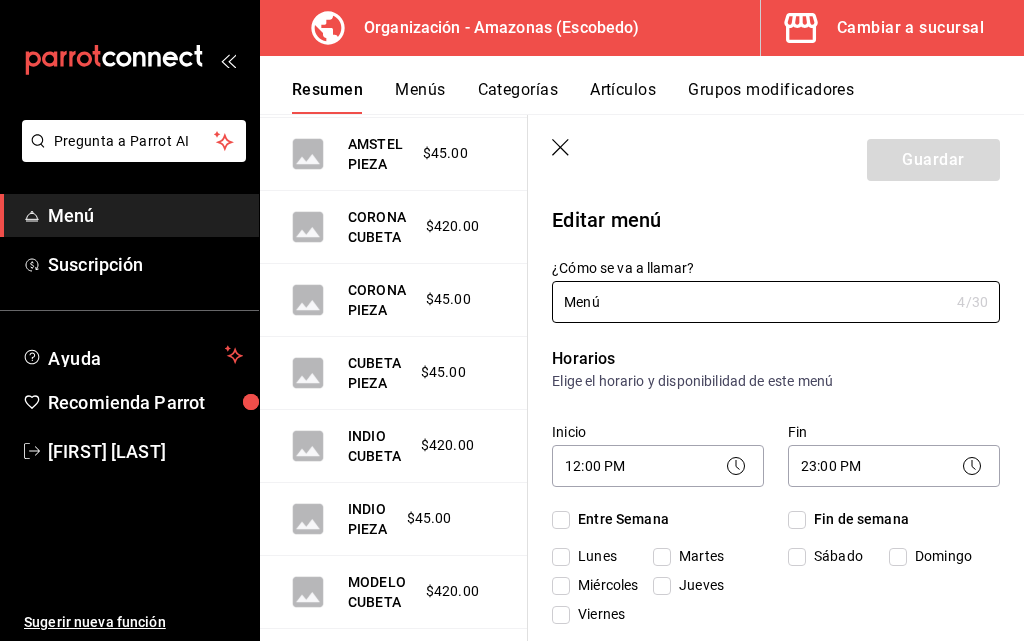 checkbox on "true" 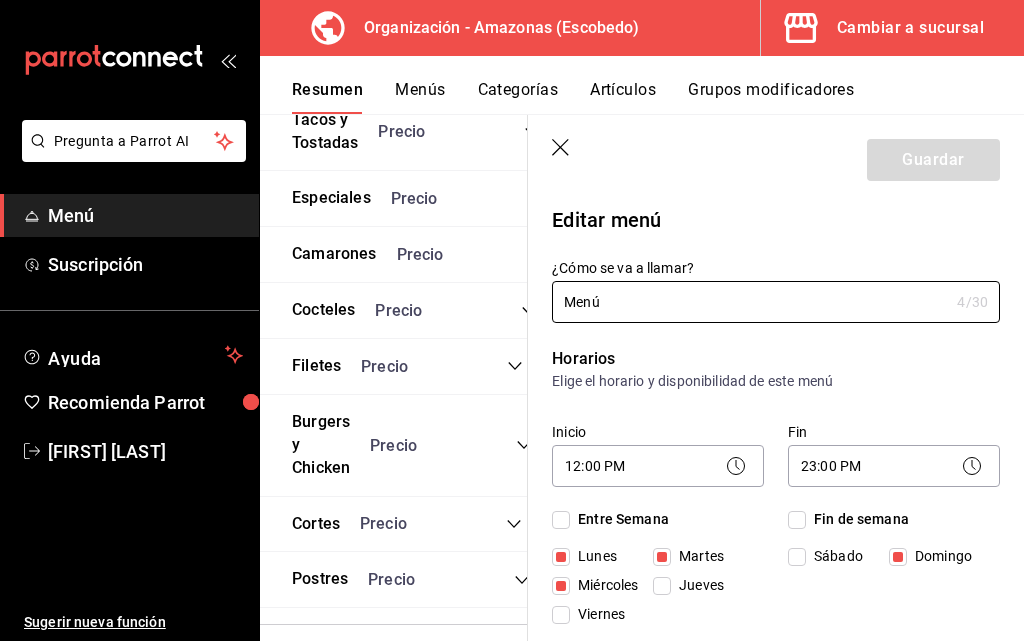scroll, scrollTop: 3609, scrollLeft: 0, axis: vertical 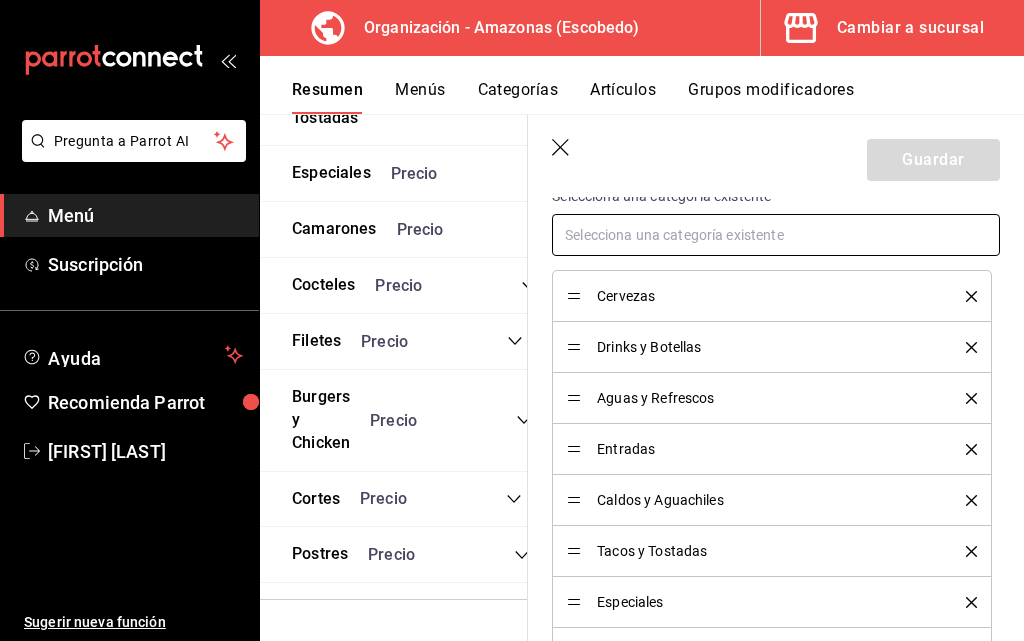 click at bounding box center [776, 235] 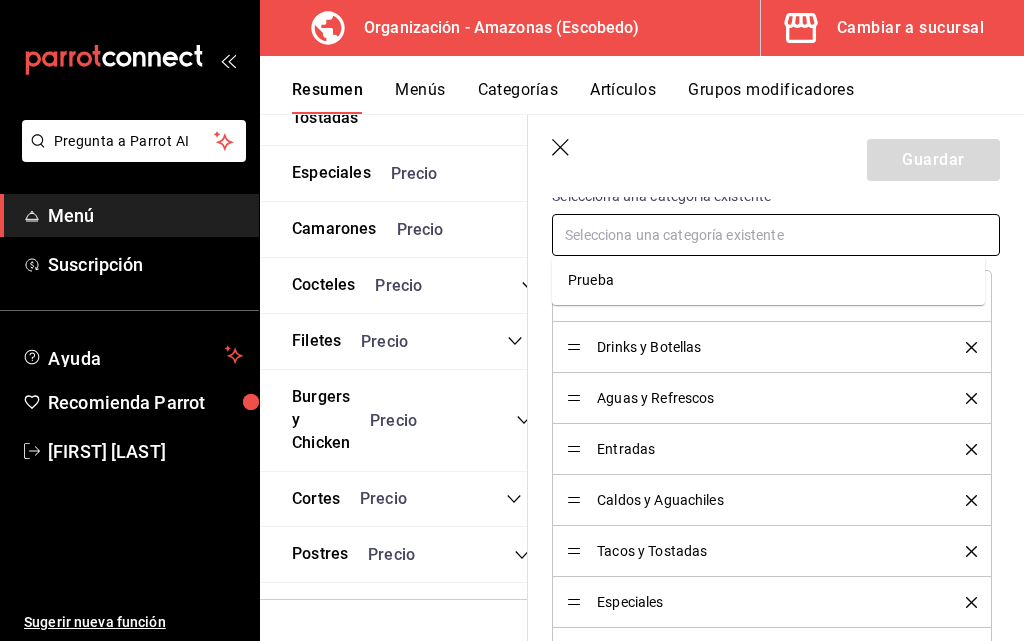 click on "Prueba" at bounding box center [768, 280] 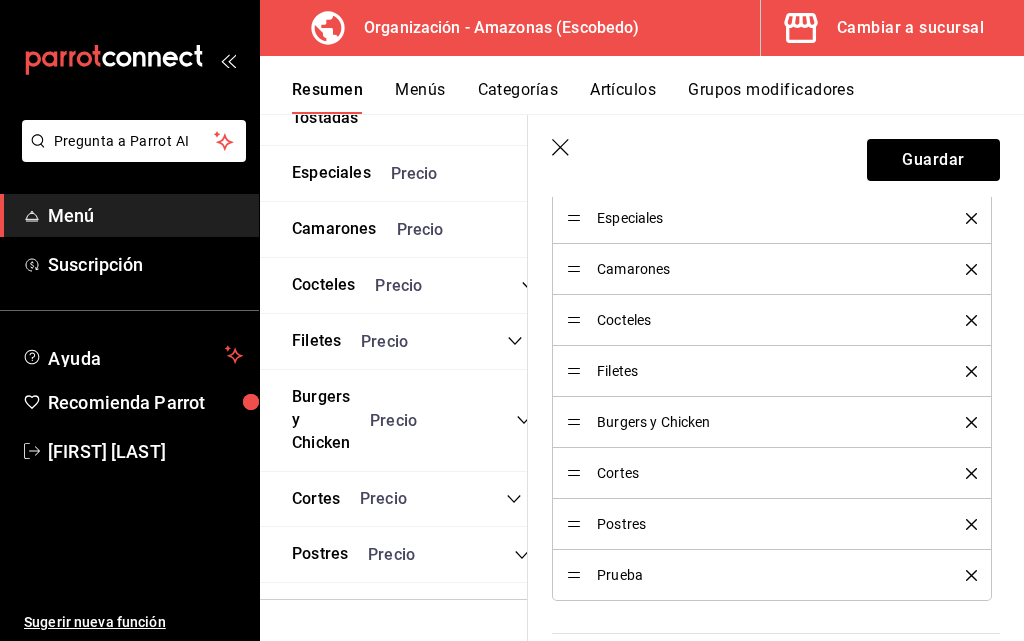 scroll, scrollTop: 1600, scrollLeft: 0, axis: vertical 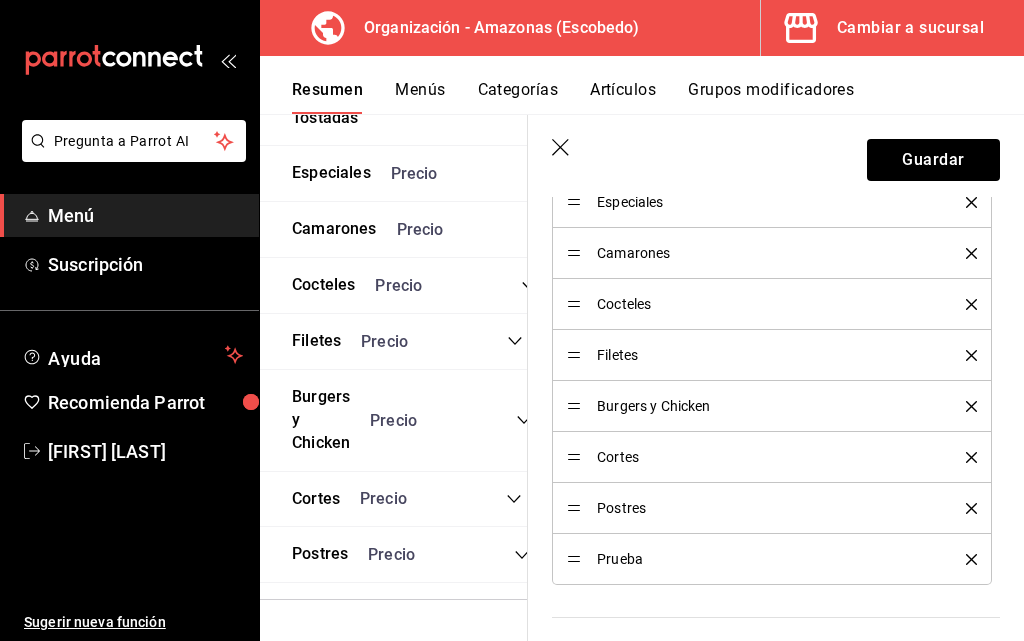 click 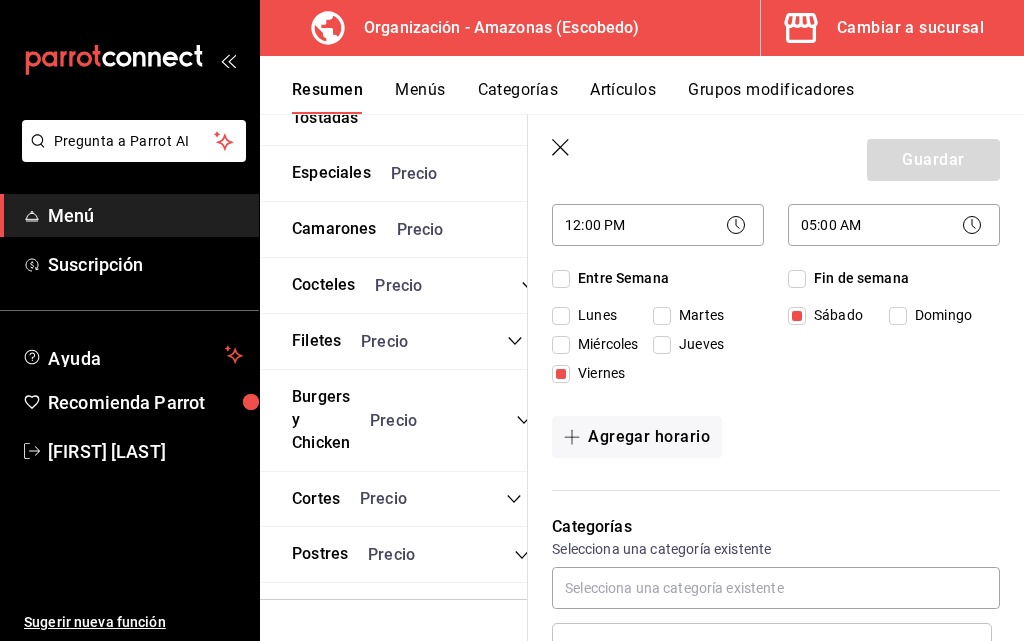 scroll, scrollTop: 800, scrollLeft: 0, axis: vertical 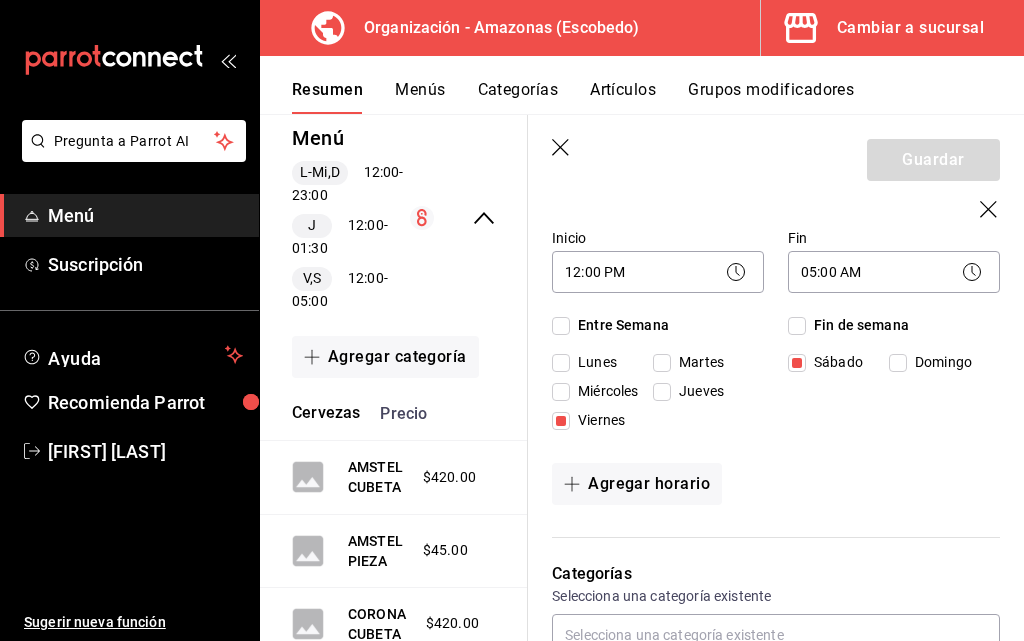 click 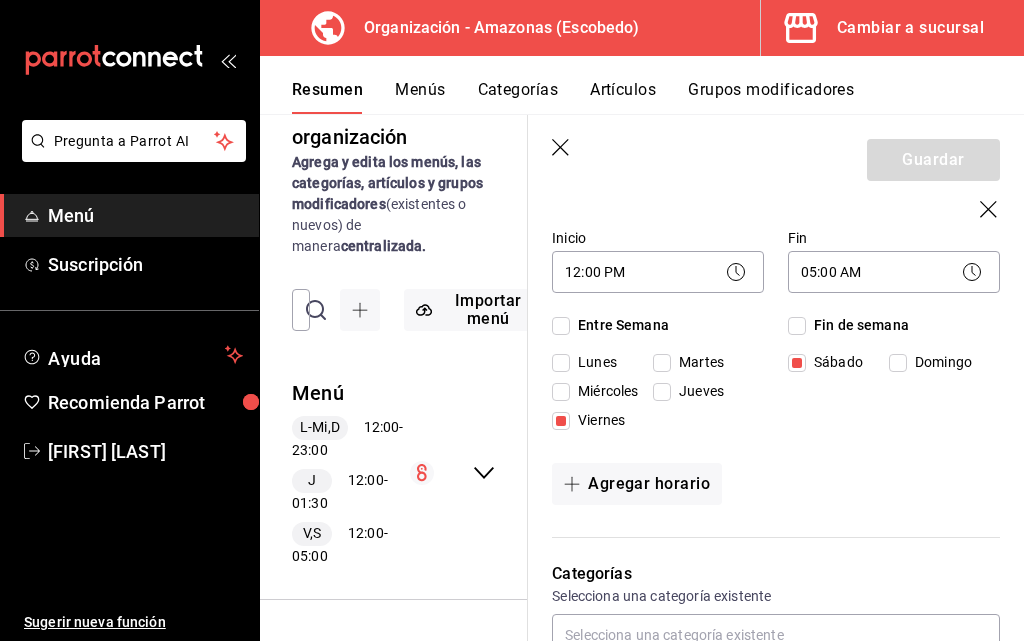 scroll, scrollTop: 69, scrollLeft: 0, axis: vertical 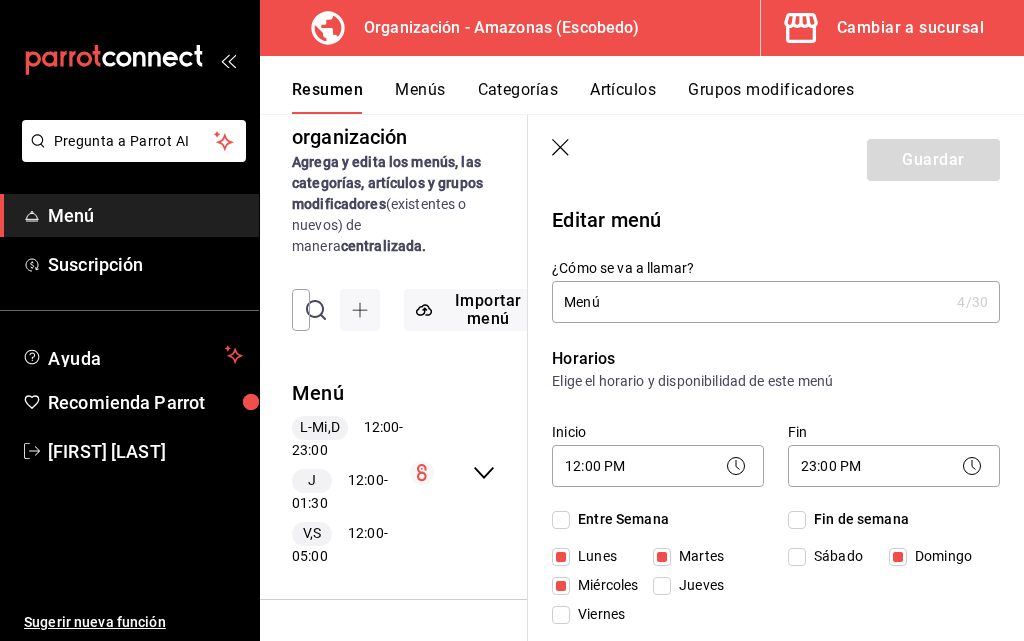 click on "Categorías" at bounding box center [518, 97] 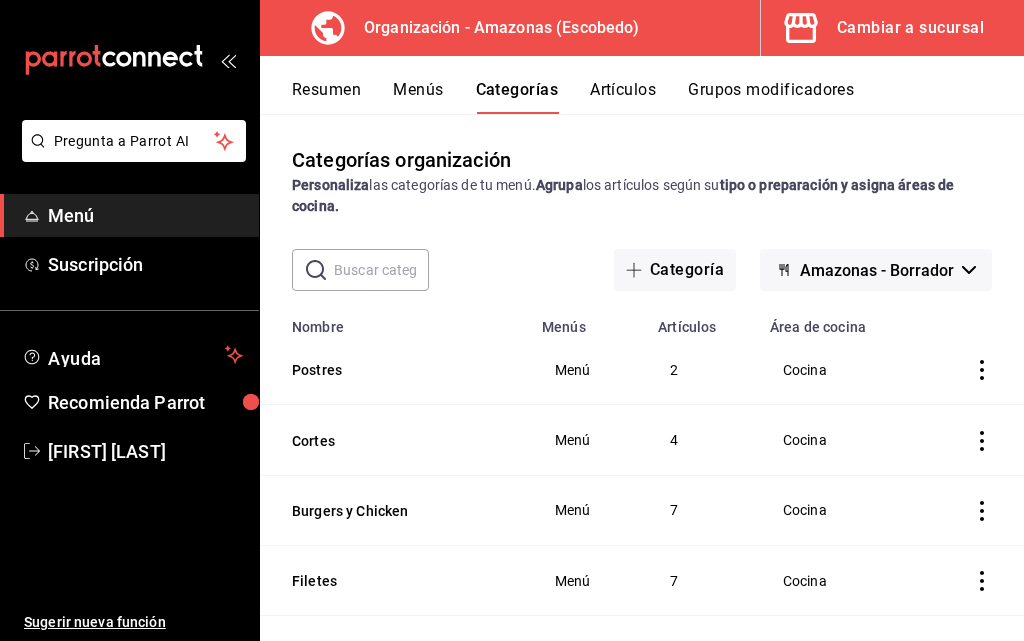 scroll, scrollTop: 0, scrollLeft: 0, axis: both 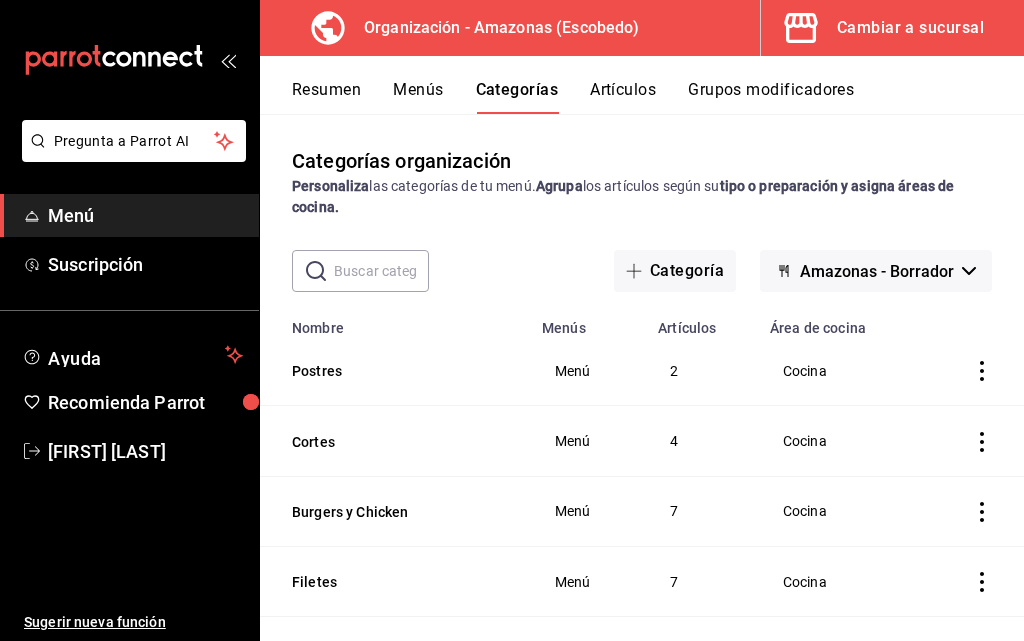 click on "Resumen" at bounding box center [326, 97] 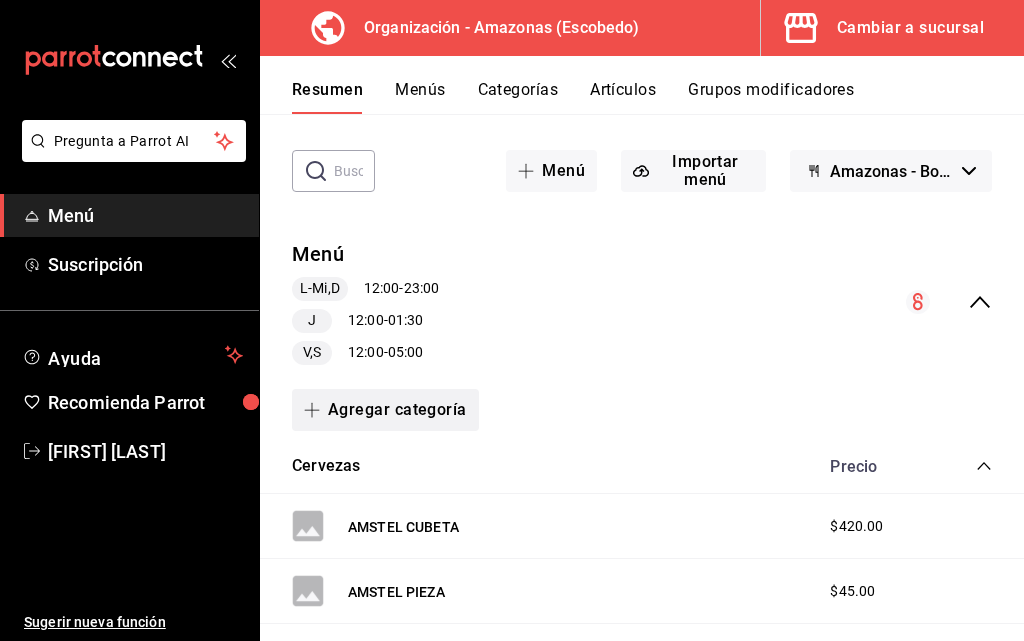 scroll, scrollTop: 679, scrollLeft: 0, axis: vertical 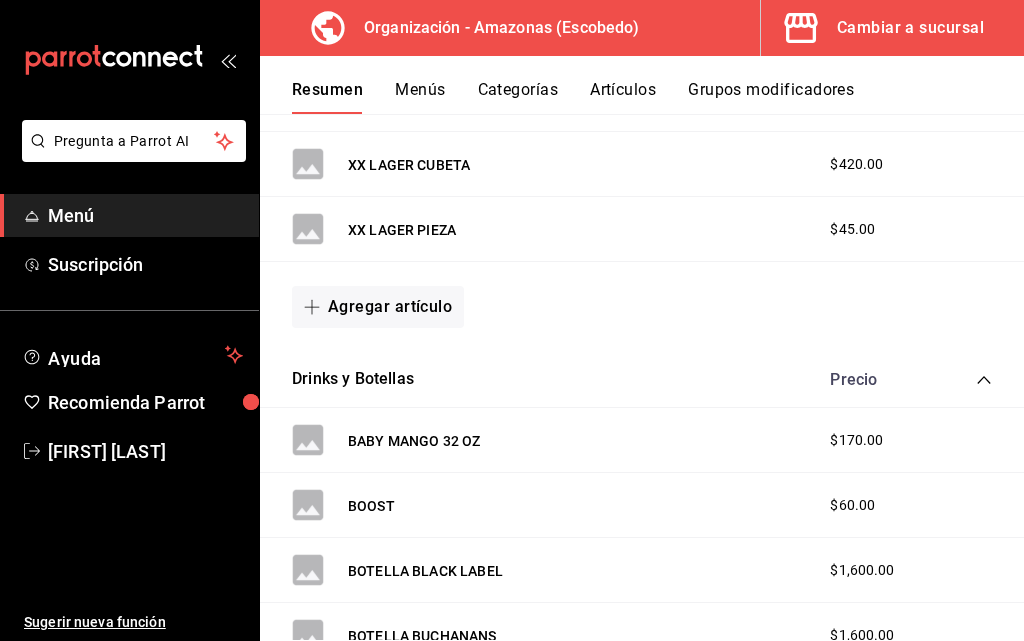 click on "Precio" at bounding box center (901, 379) 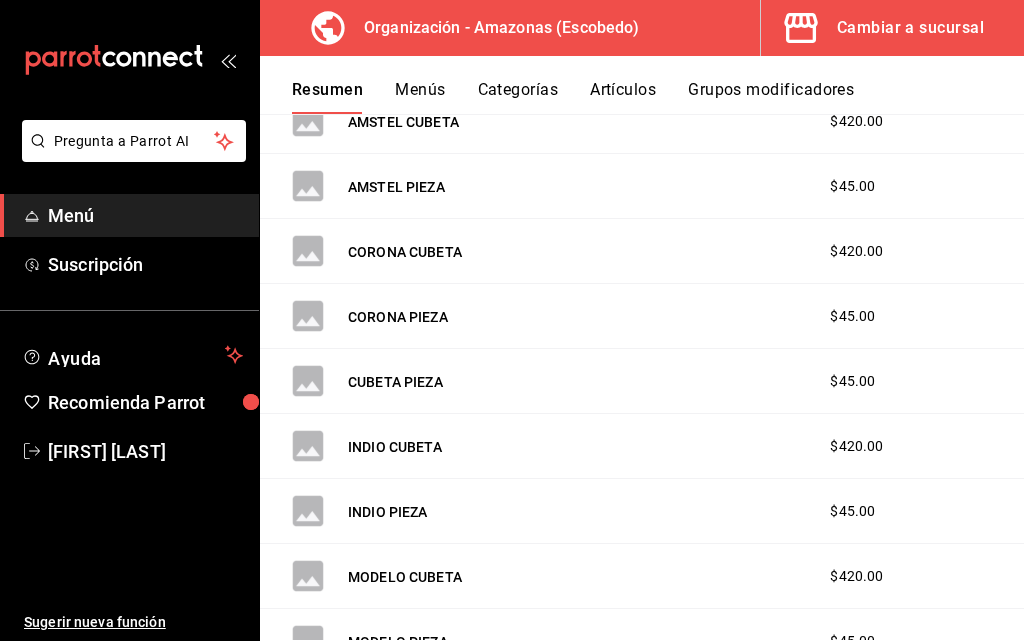 scroll, scrollTop: 412, scrollLeft: 0, axis: vertical 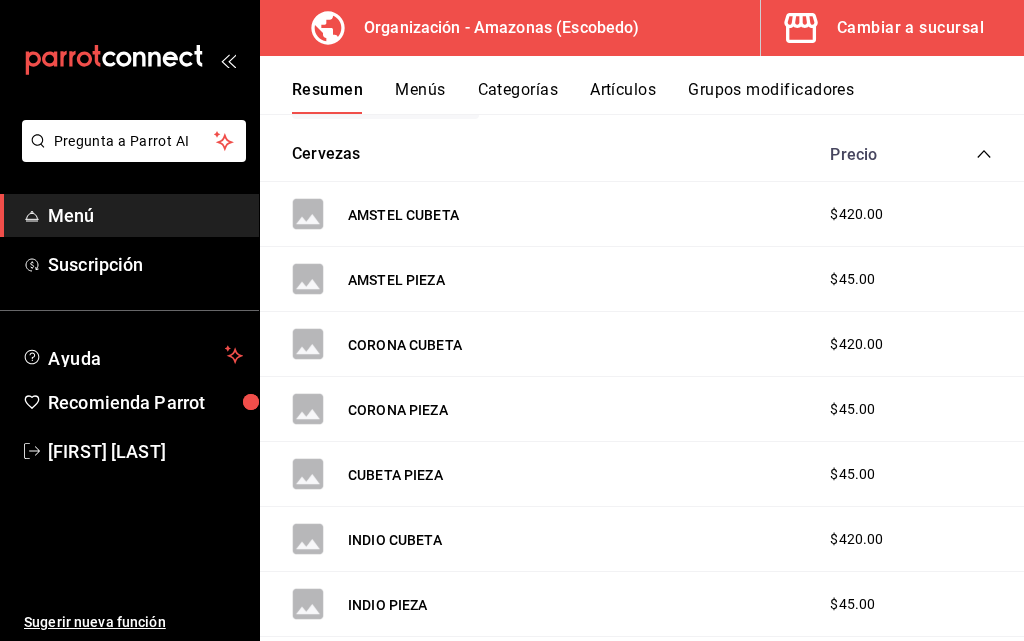 click 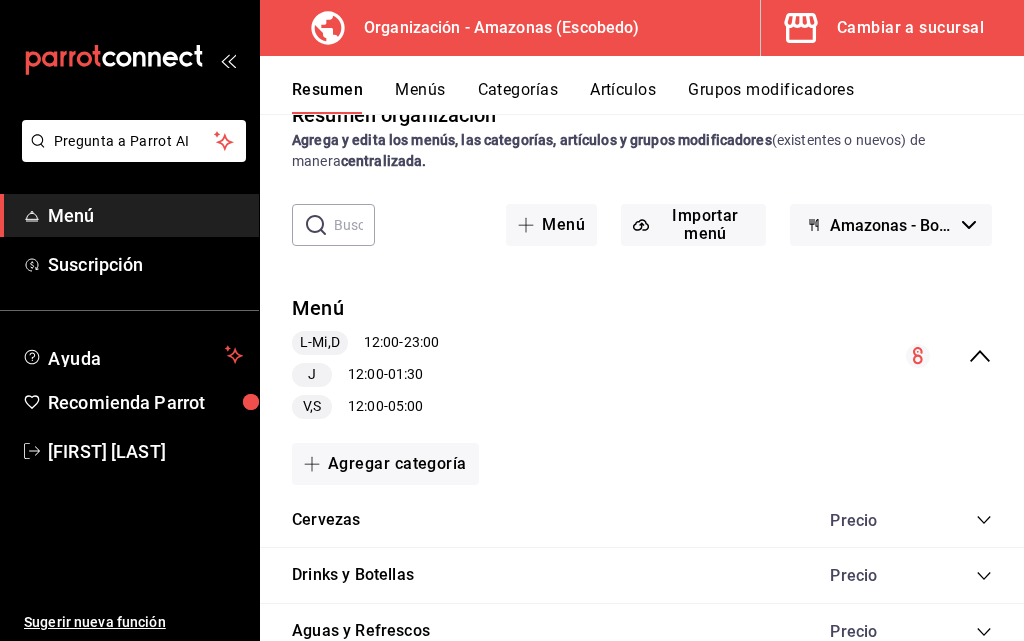 scroll, scrollTop: 0, scrollLeft: 0, axis: both 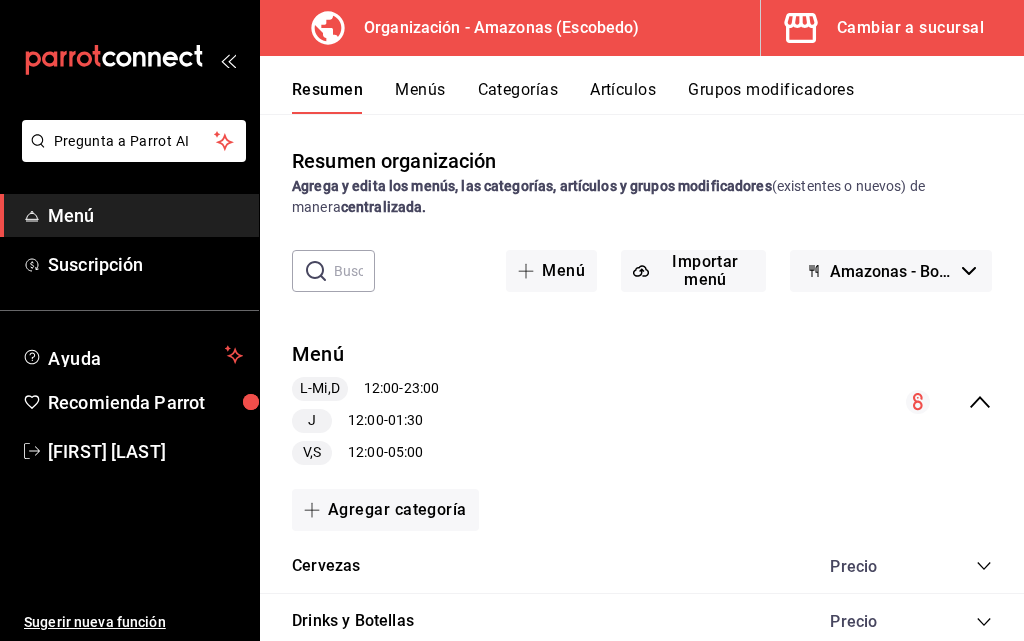 click 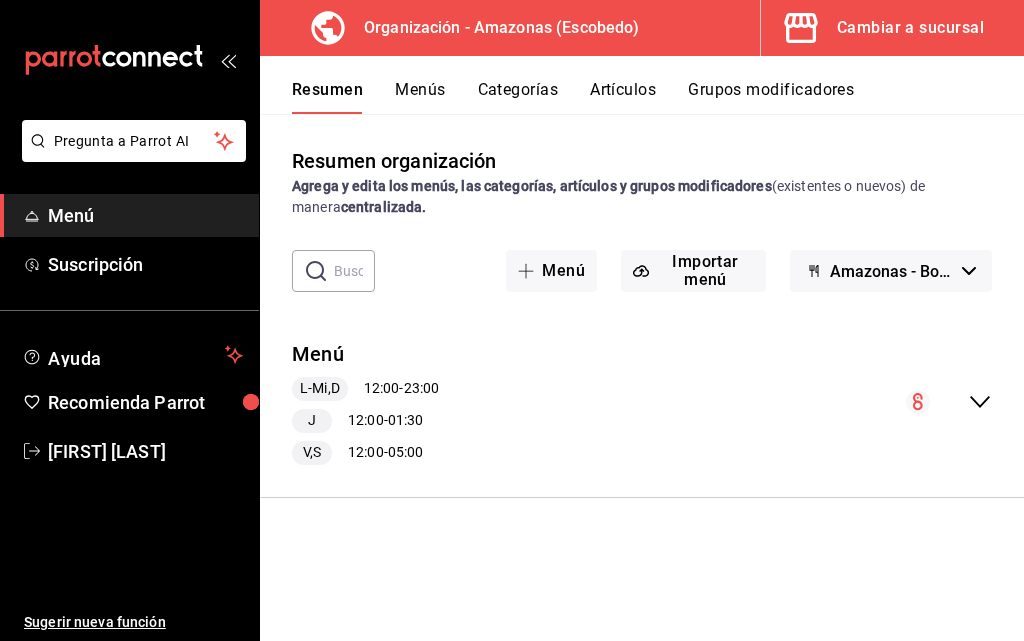 drag, startPoint x: 921, startPoint y: 398, endPoint x: 919, endPoint y: 410, distance: 12.165525 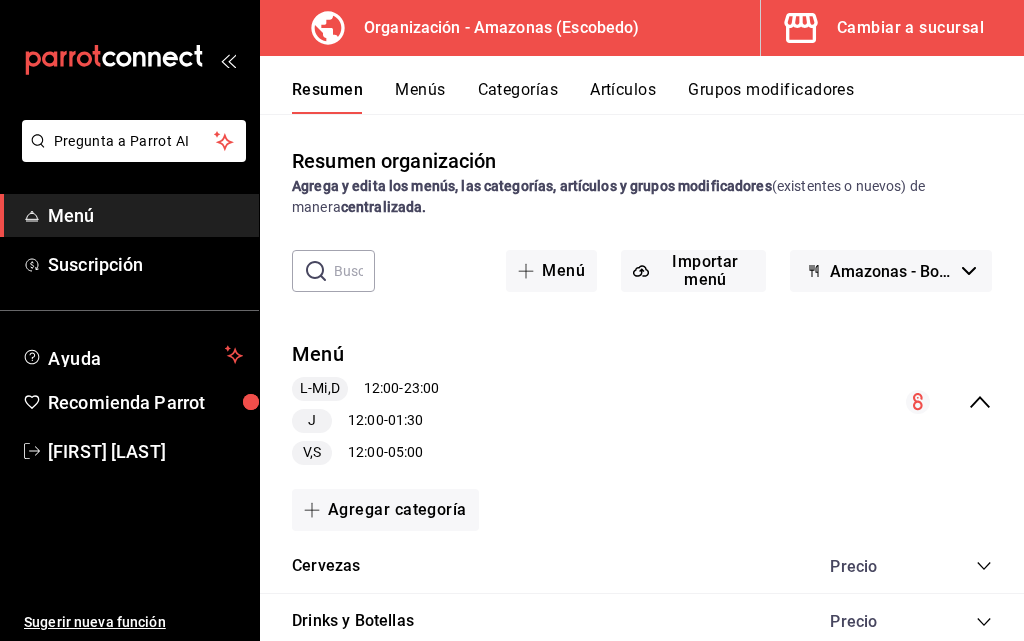 click at bounding box center [949, 402] 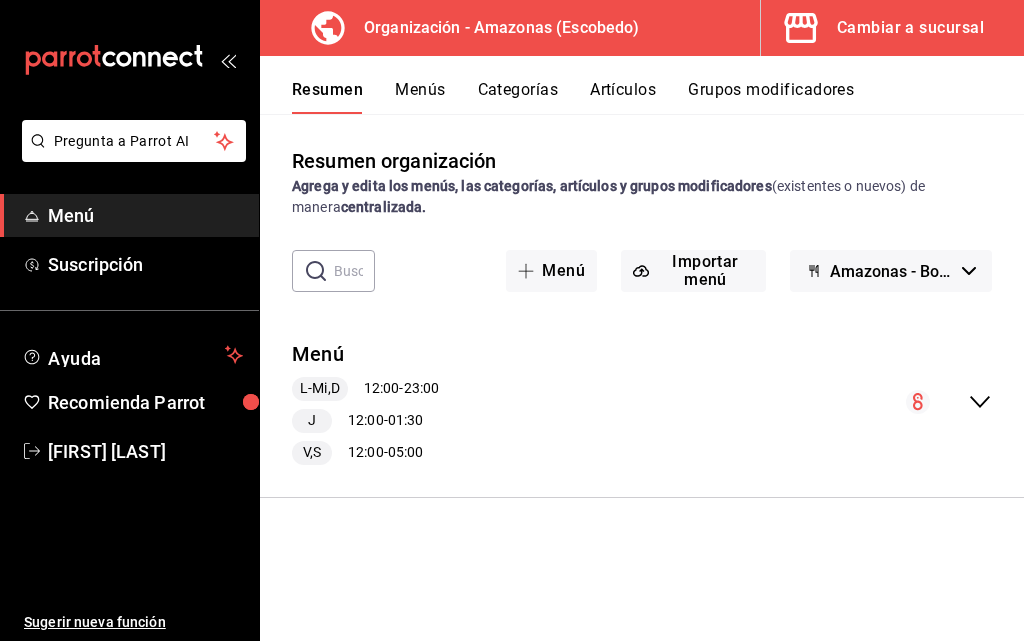 click 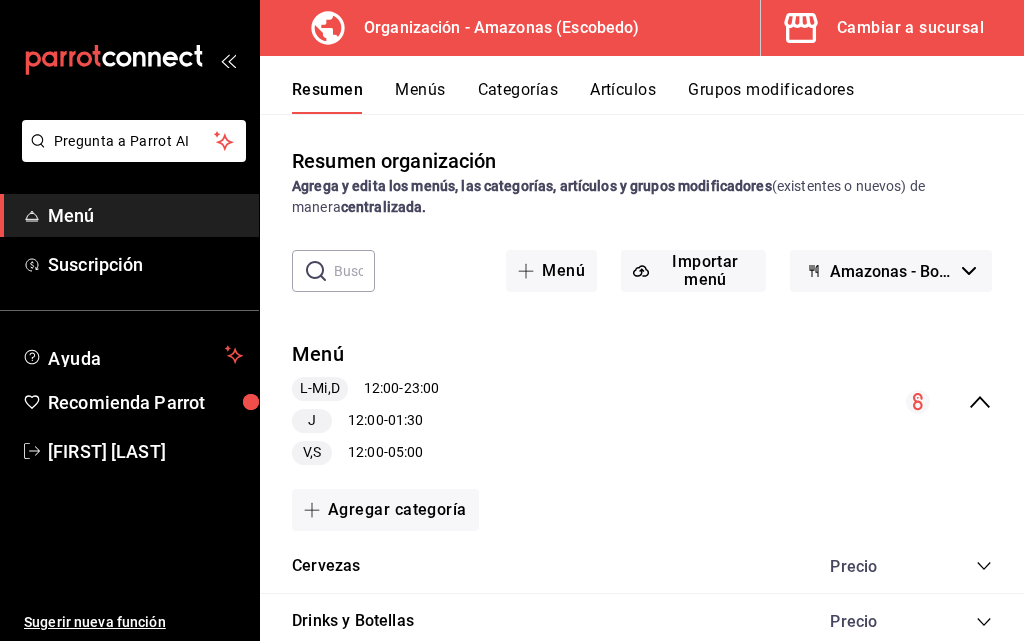 click 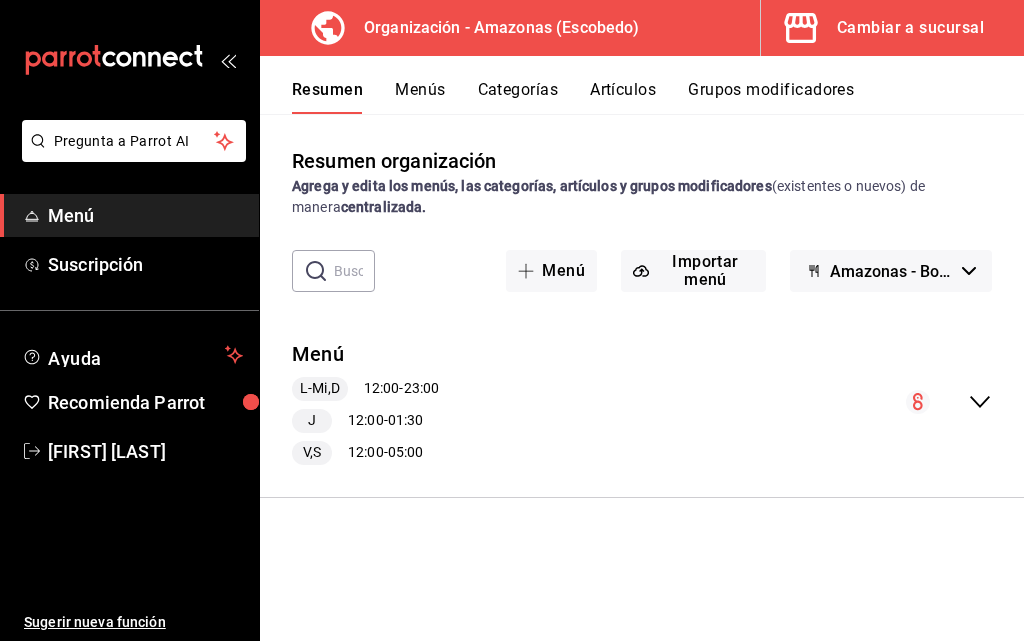 click on "Amazonas - Borrador" at bounding box center [892, 271] 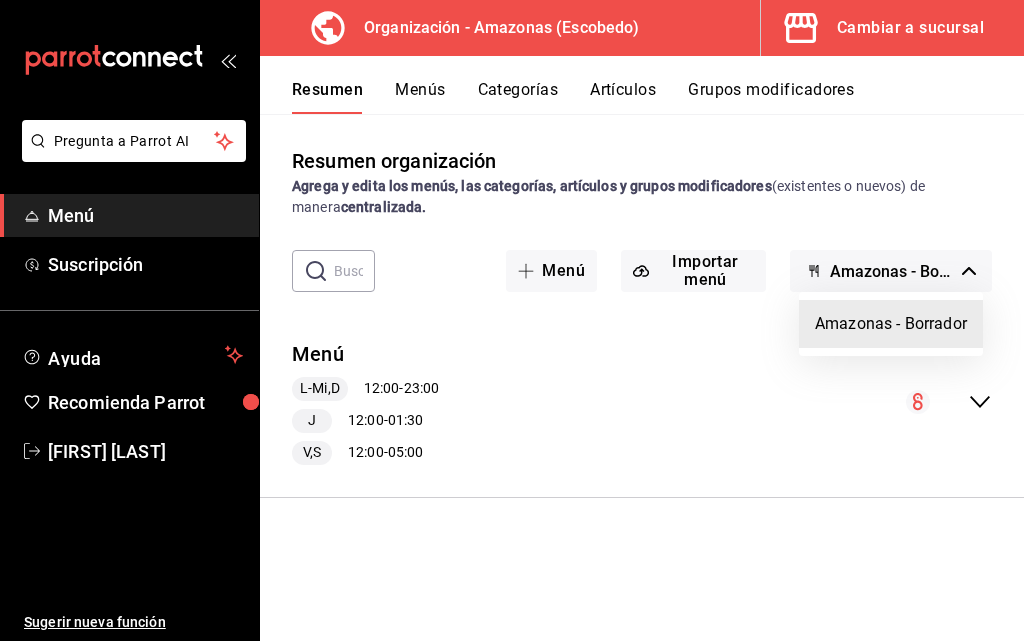 click on "Amazonas - Borrador" at bounding box center [891, 324] 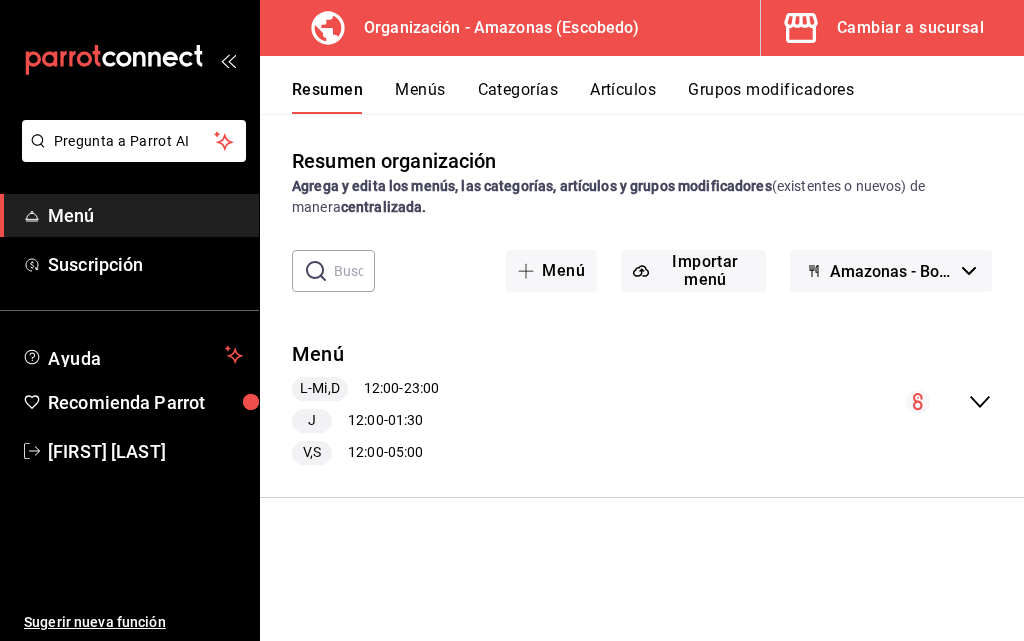 click on "Menús" at bounding box center [420, 97] 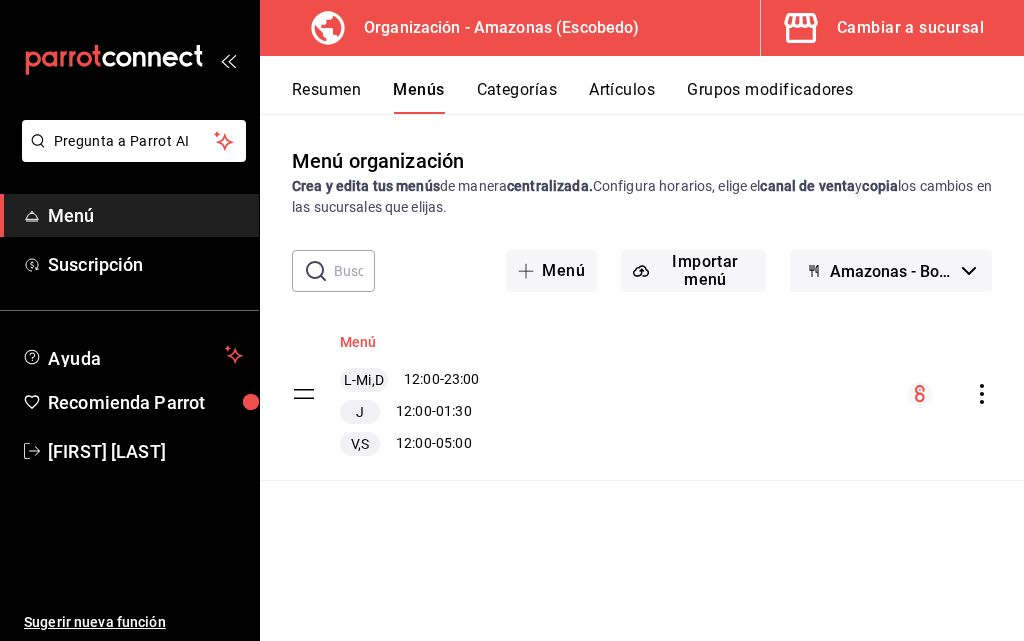 click on "Menú" at bounding box center [358, 342] 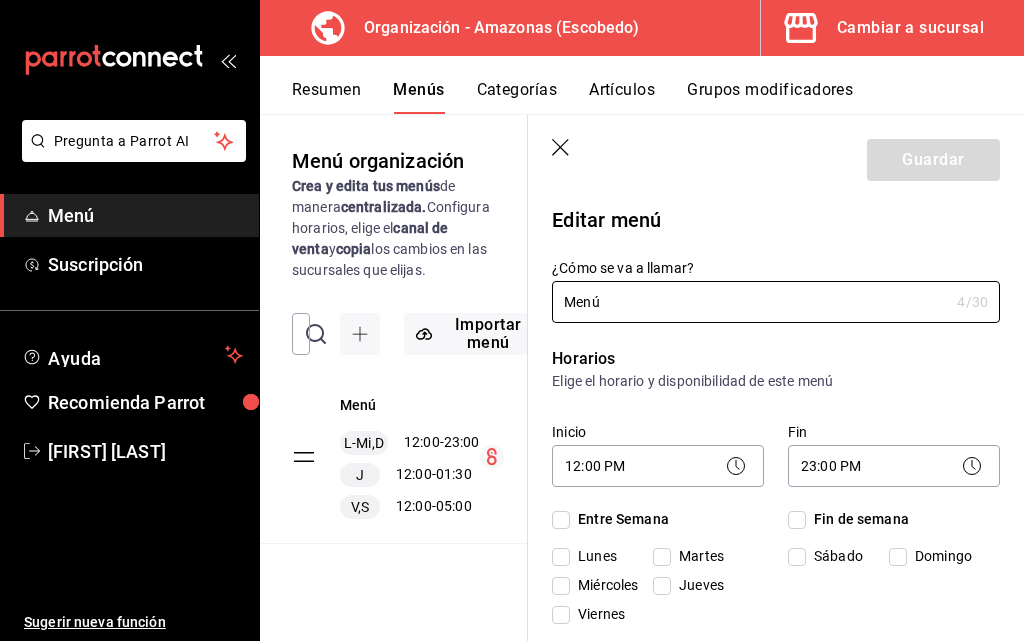 checkbox on "true" 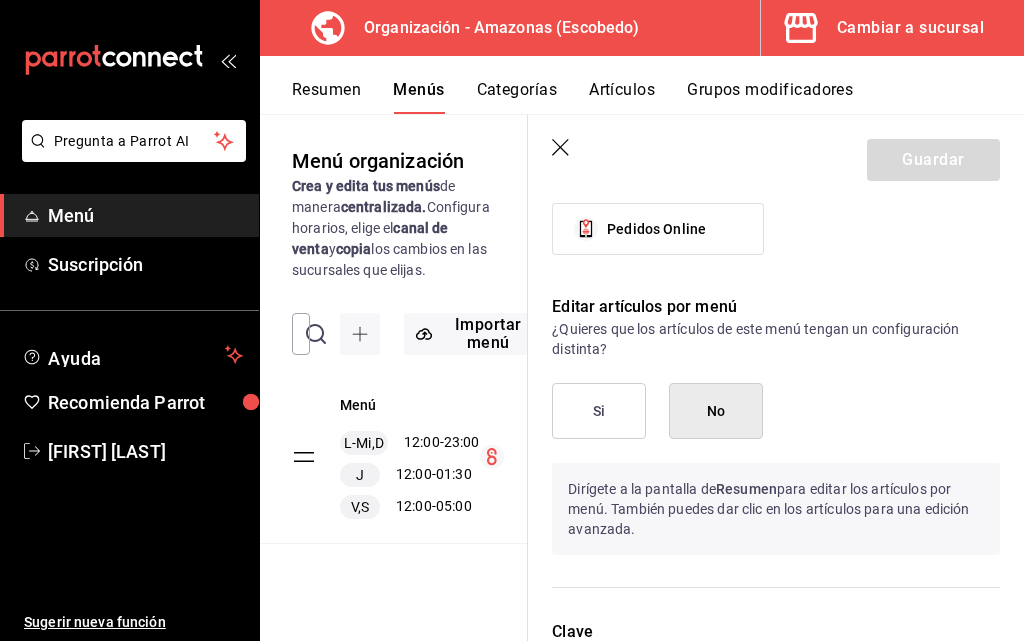 scroll, scrollTop: 2300, scrollLeft: 0, axis: vertical 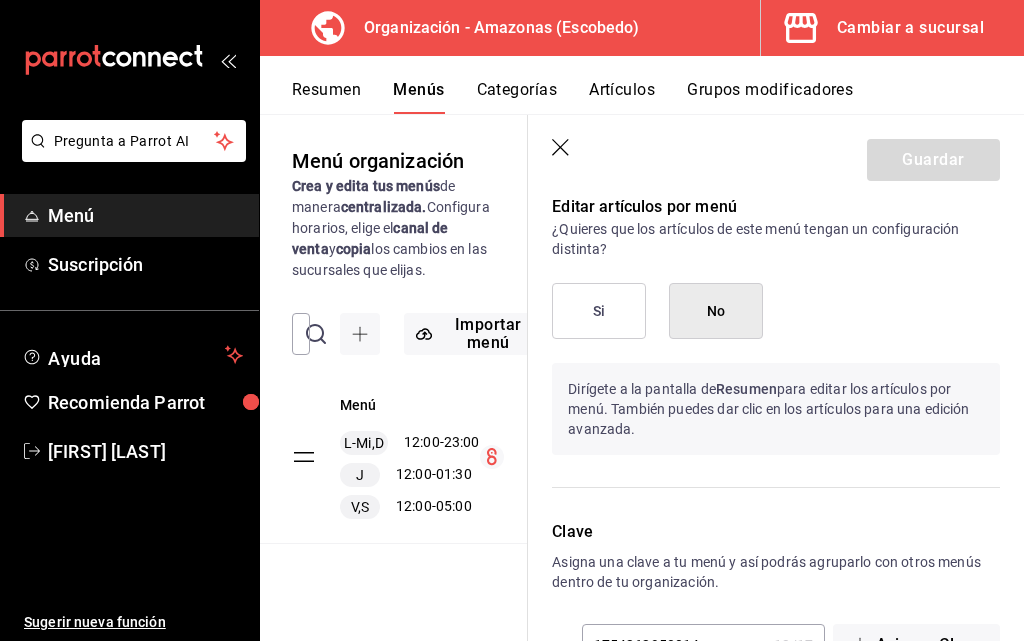 click on "Si" at bounding box center (599, 311) 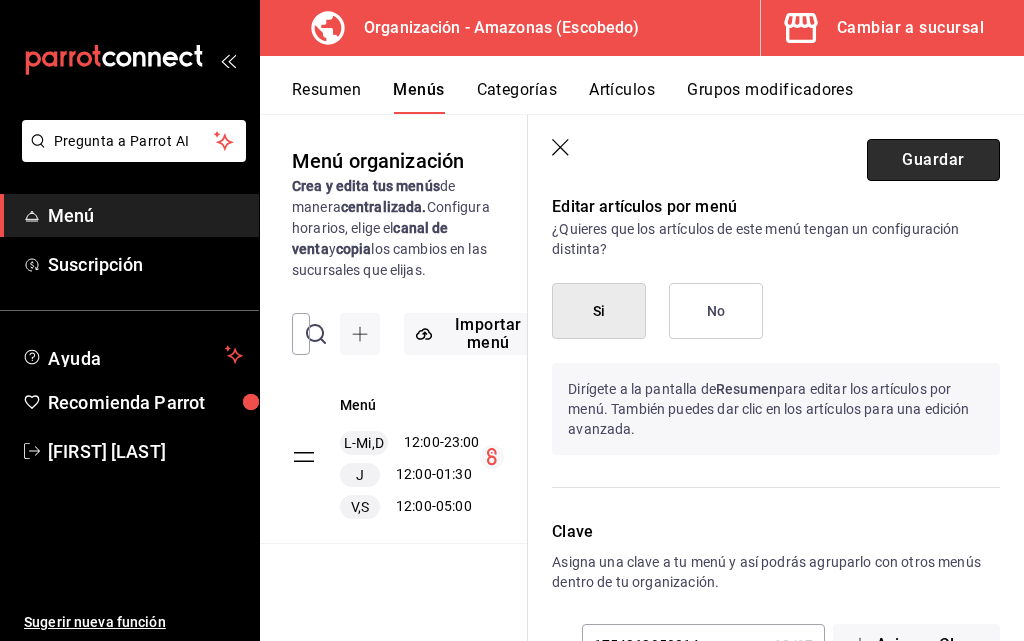 click on "Guardar" at bounding box center [933, 160] 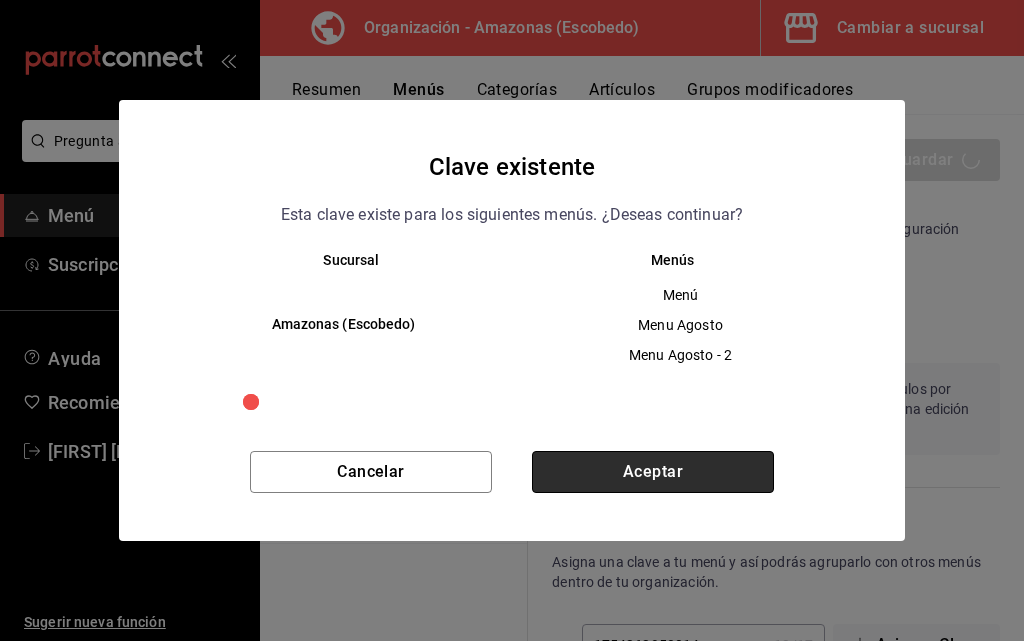 click on "Aceptar" at bounding box center (653, 472) 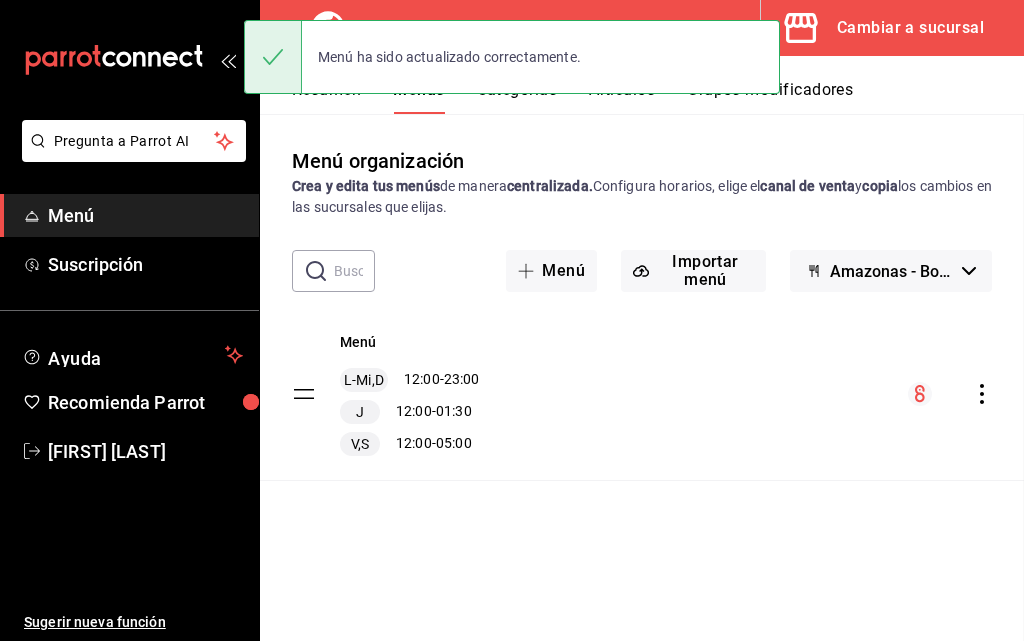 scroll, scrollTop: 0, scrollLeft: 0, axis: both 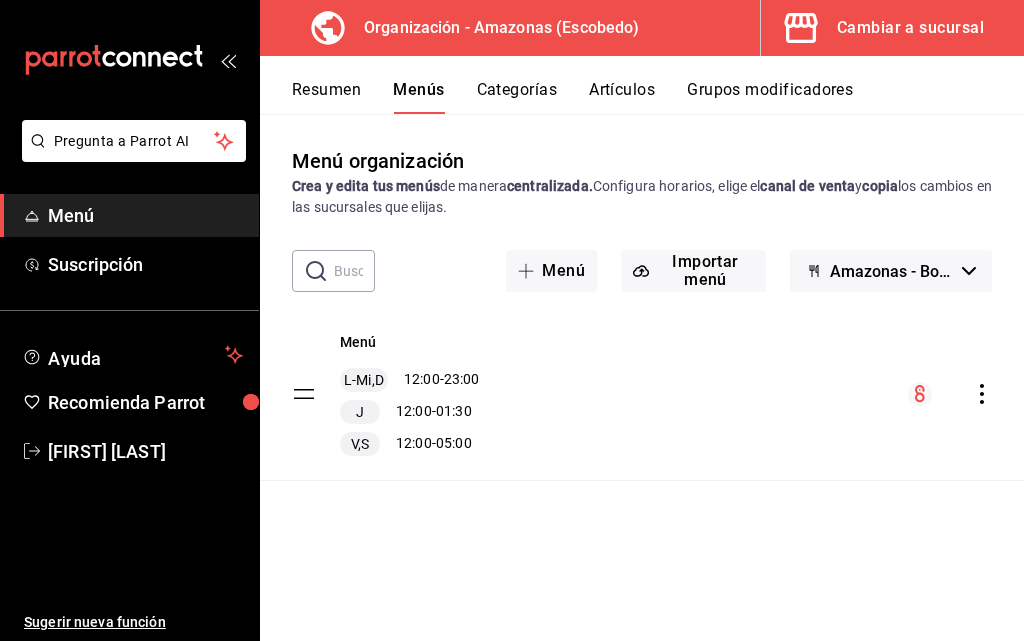 click on "Menú" at bounding box center (145, 215) 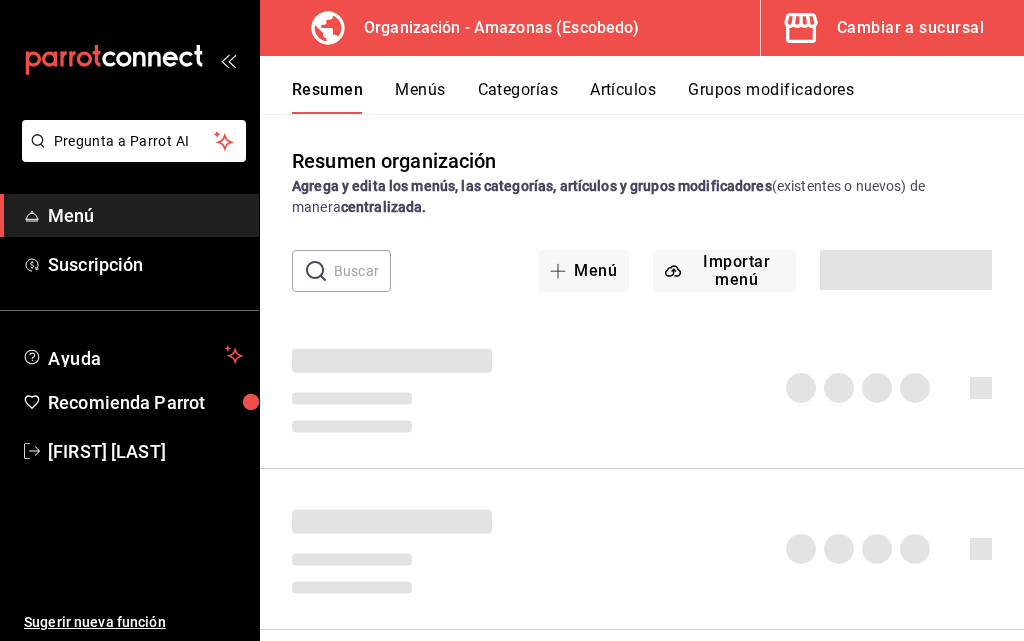 click on "Categorías" at bounding box center (518, 97) 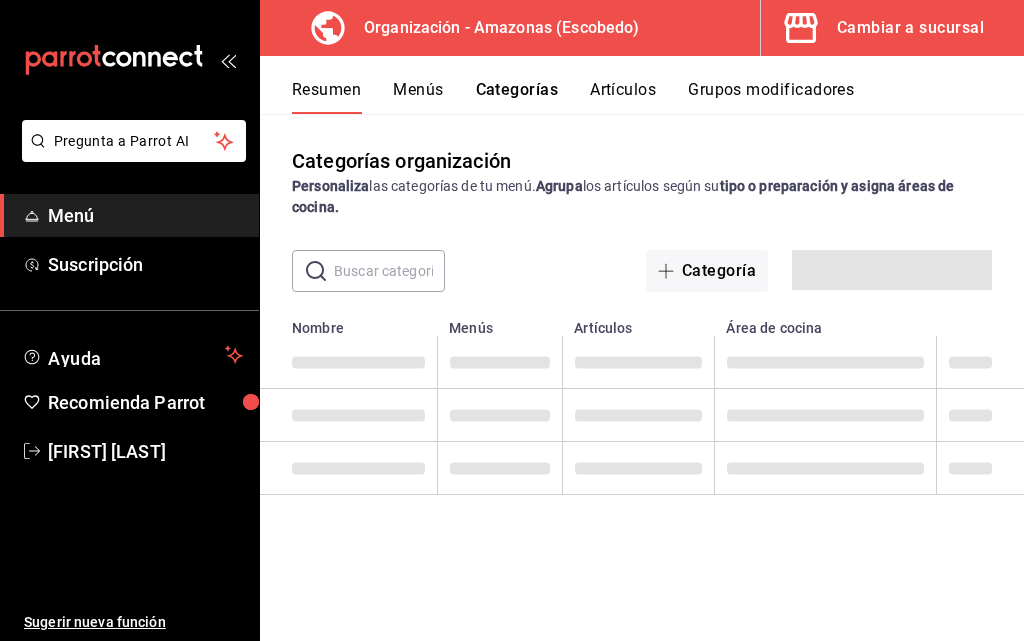 click on "Menús" at bounding box center [418, 97] 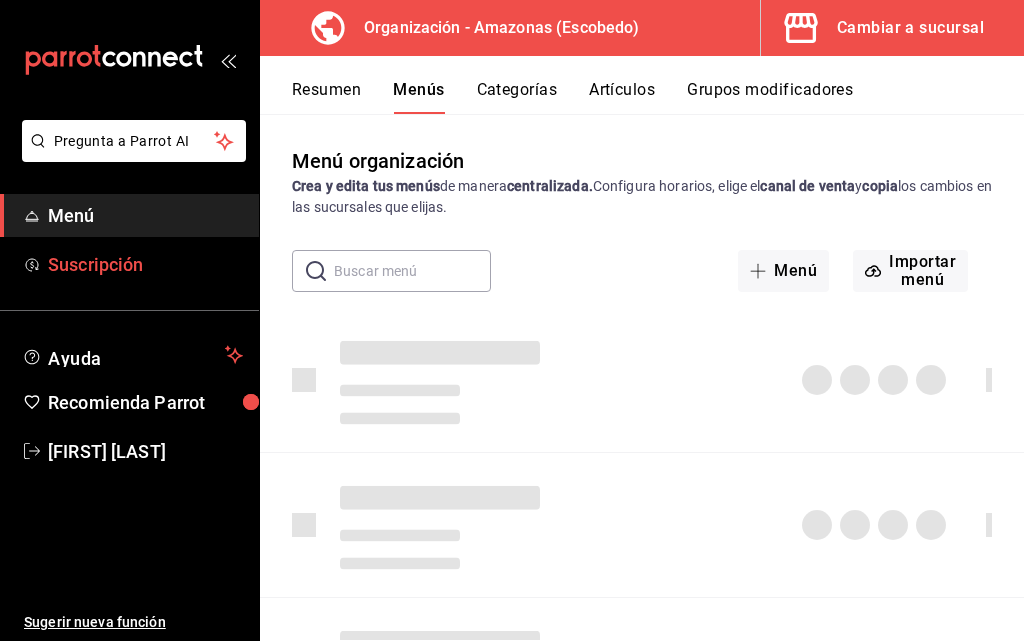 scroll, scrollTop: 0, scrollLeft: 0, axis: both 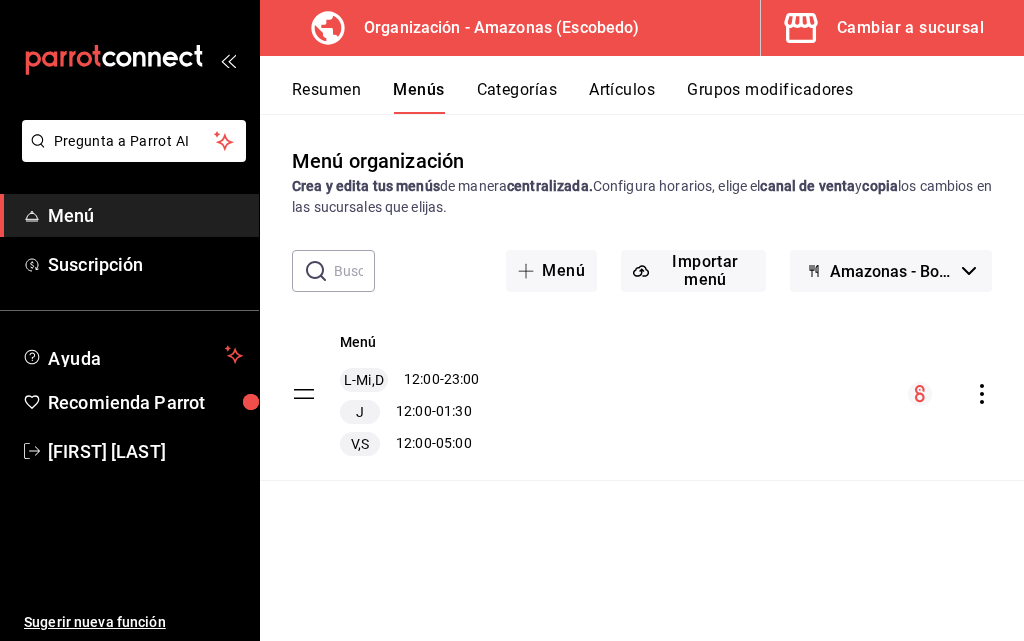 click on "Menú" at bounding box center [145, 215] 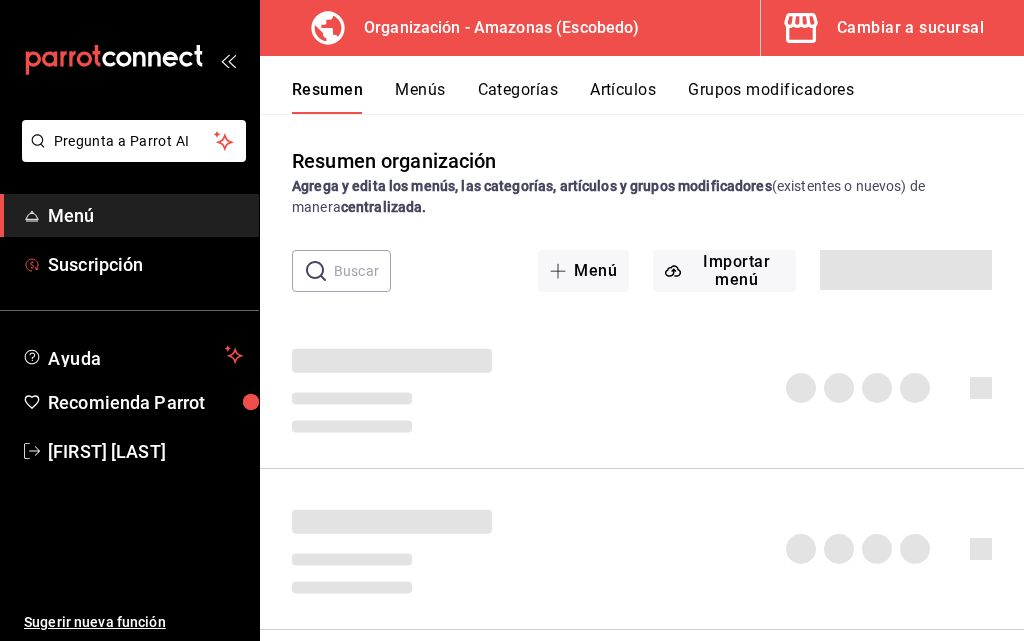 click 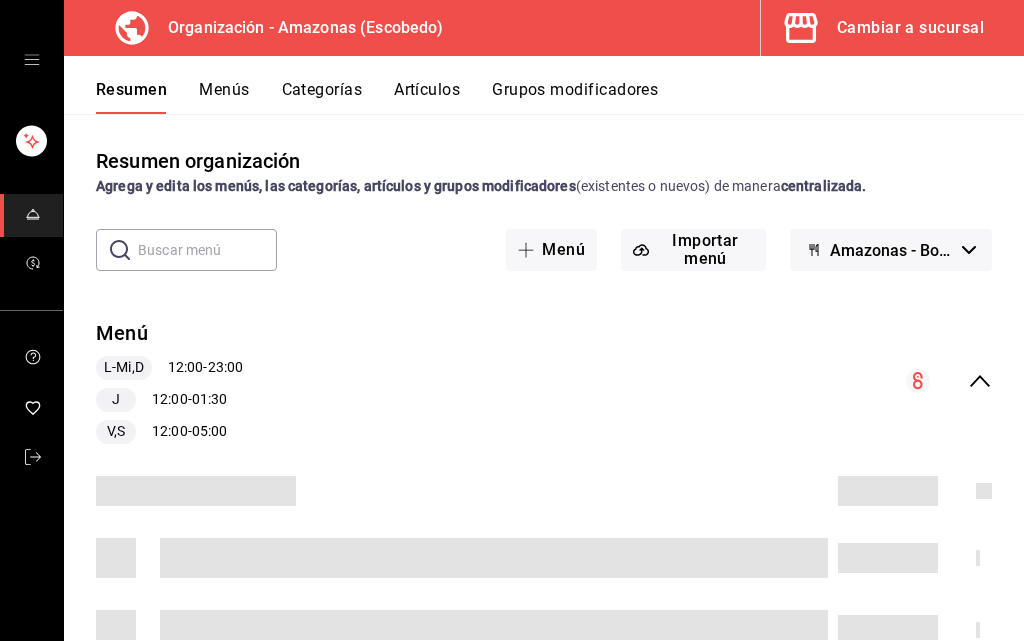 click 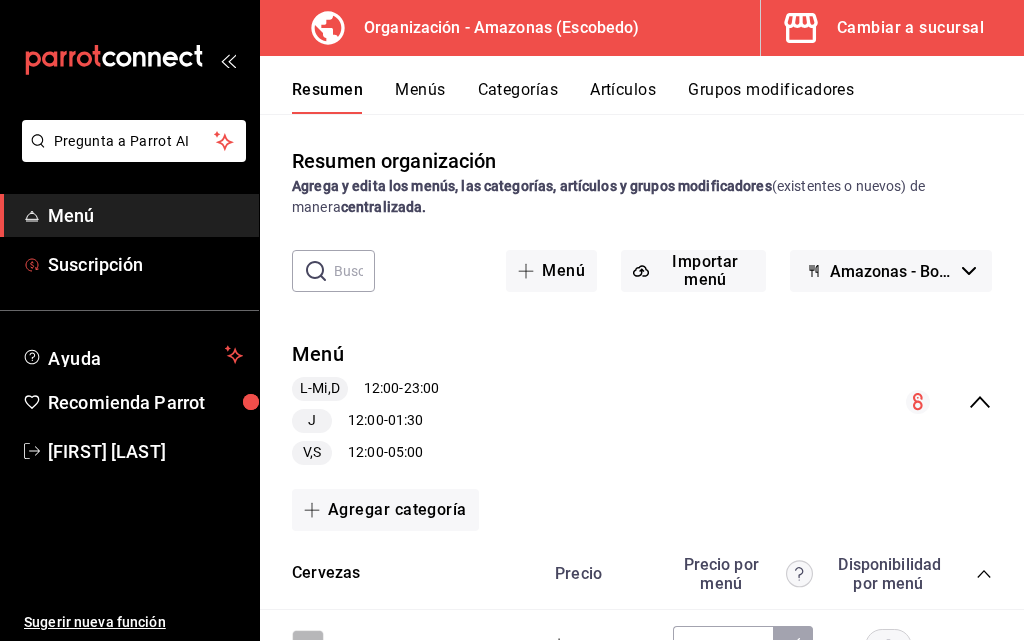 click on "[FIRST] [LAST]" at bounding box center (145, 451) 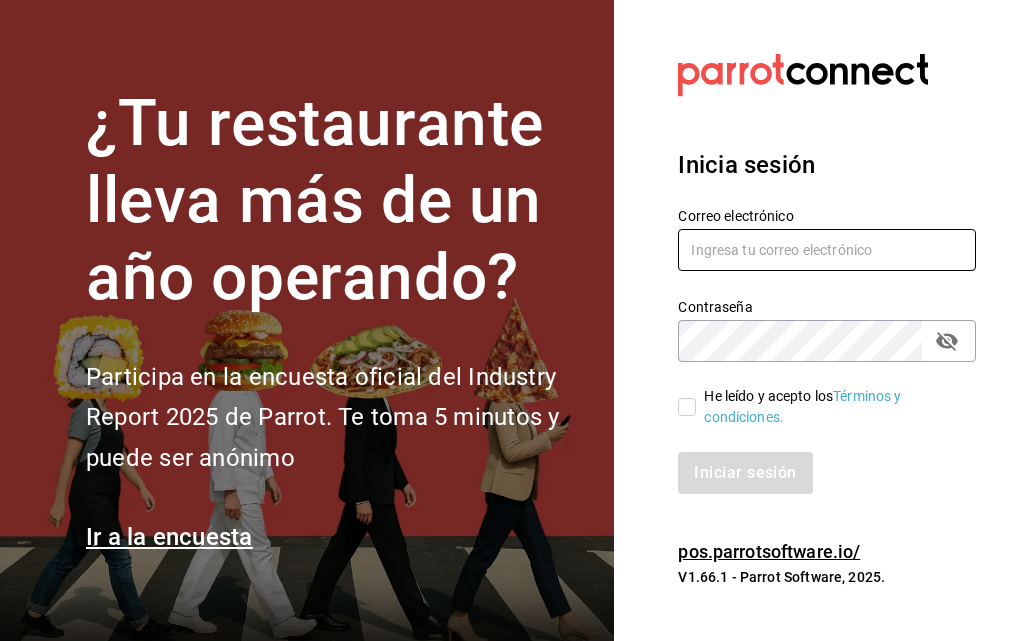 type on "[EMAIL]" 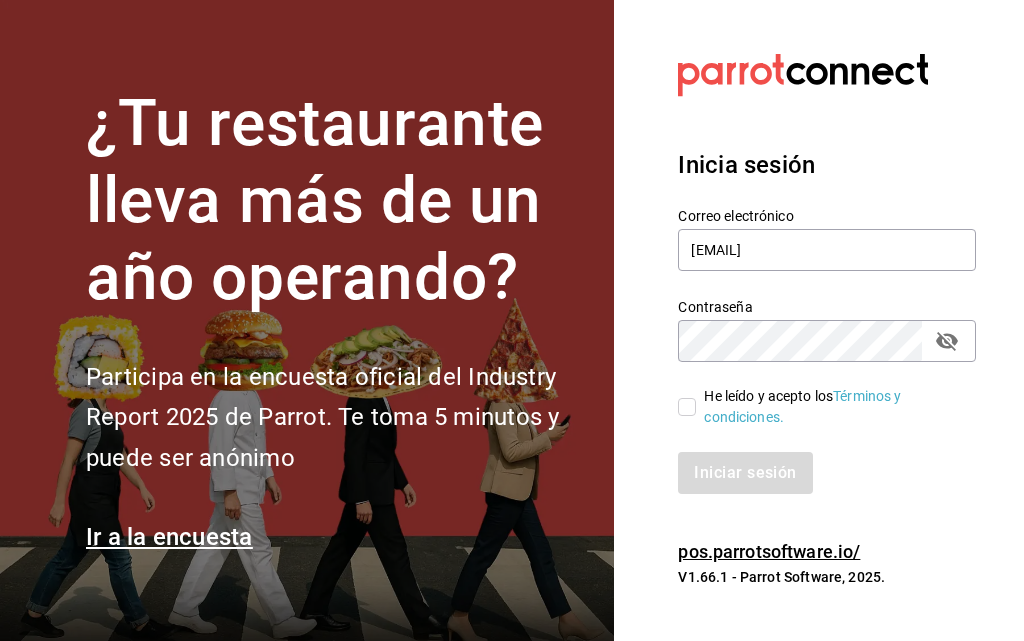 click on "He leído y acepto los  Términos y condiciones." at bounding box center (687, 407) 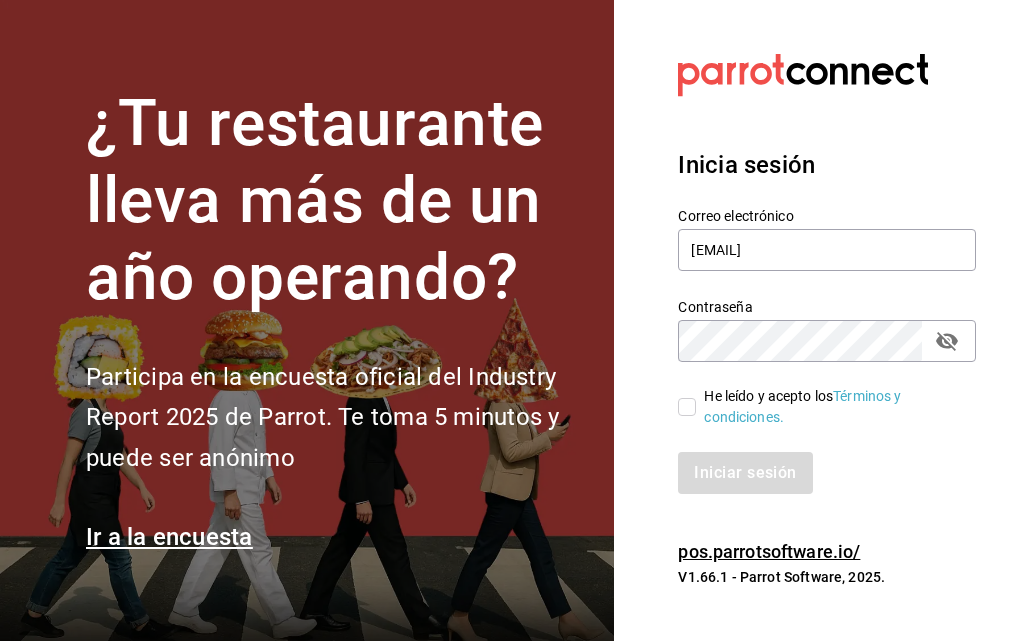 checkbox on "true" 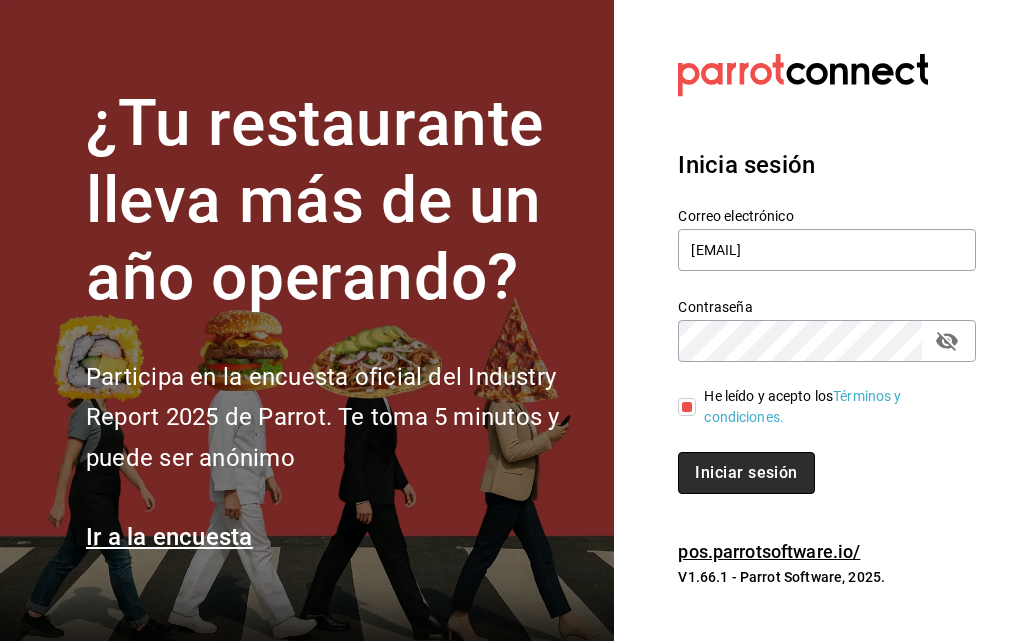 click on "Iniciar sesión" at bounding box center [746, 473] 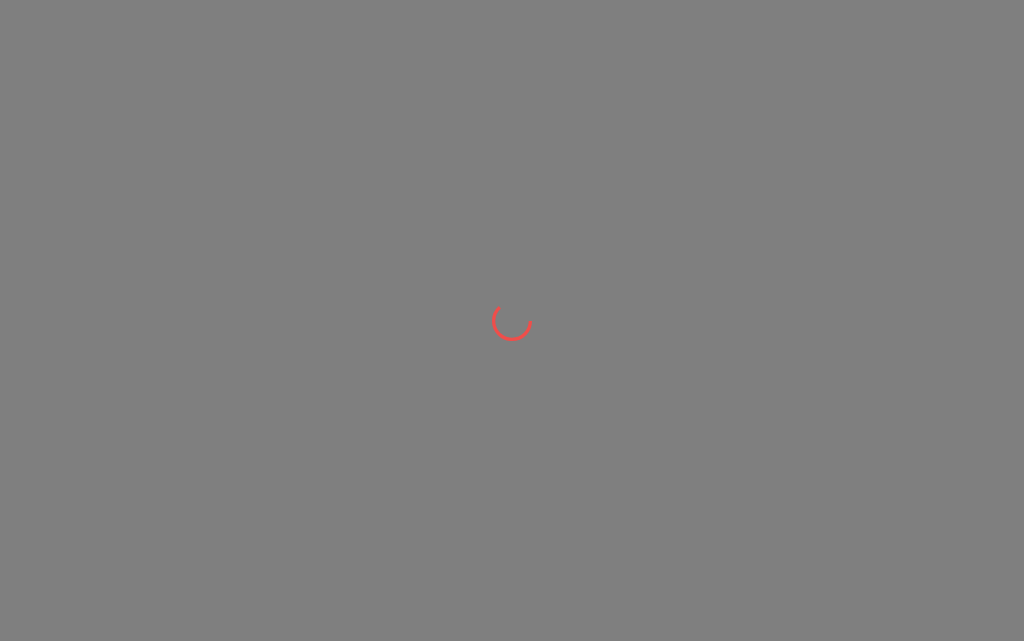 scroll, scrollTop: 0, scrollLeft: 0, axis: both 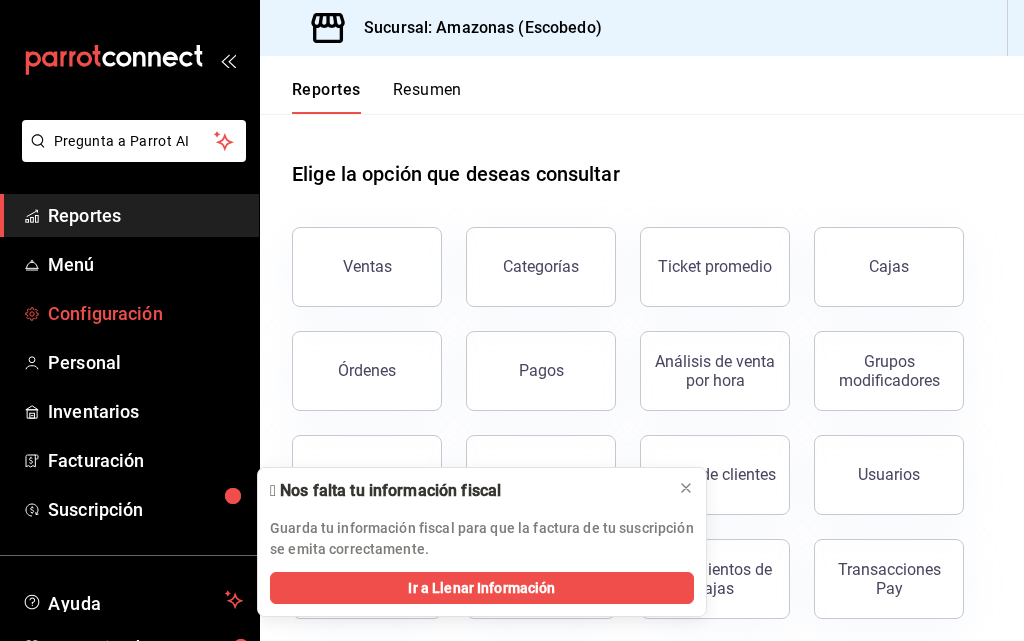 click on "Configuración" at bounding box center (145, 313) 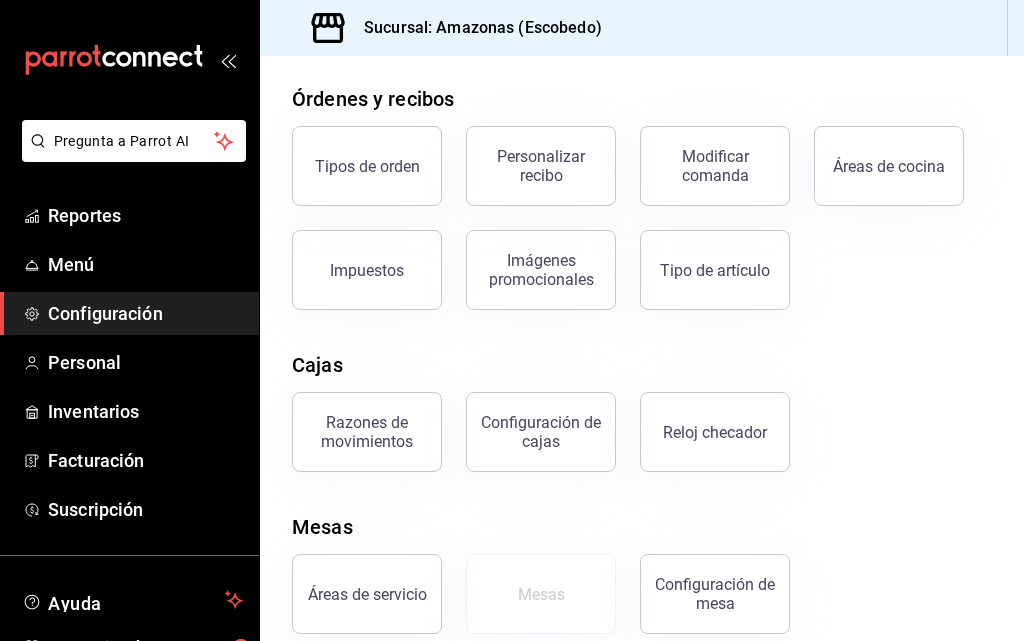scroll, scrollTop: 373, scrollLeft: 0, axis: vertical 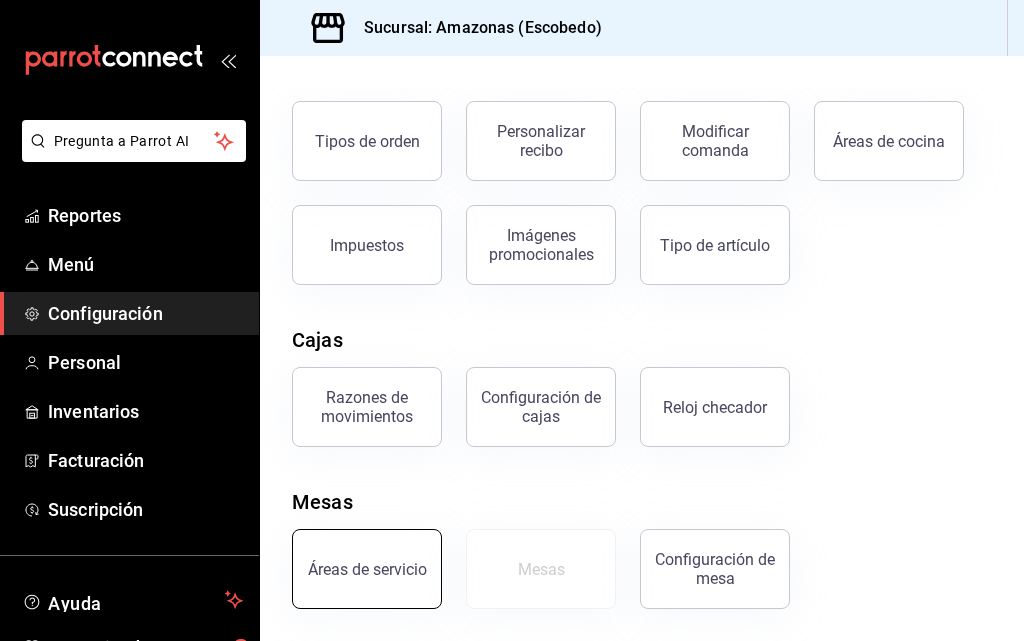 click on "Áreas de servicio" at bounding box center (367, 569) 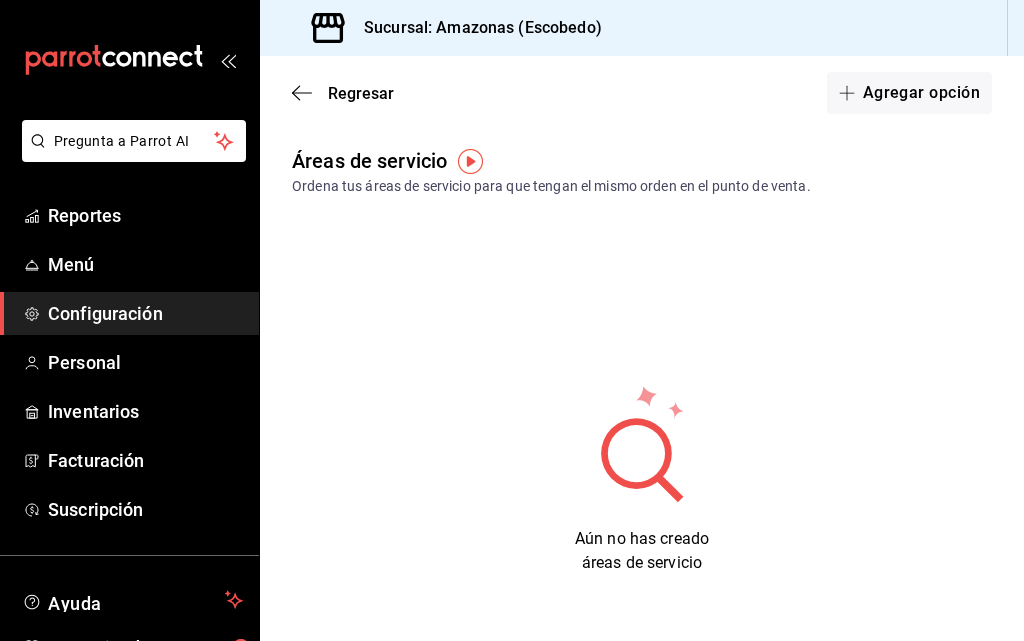 click at bounding box center (470, 161) 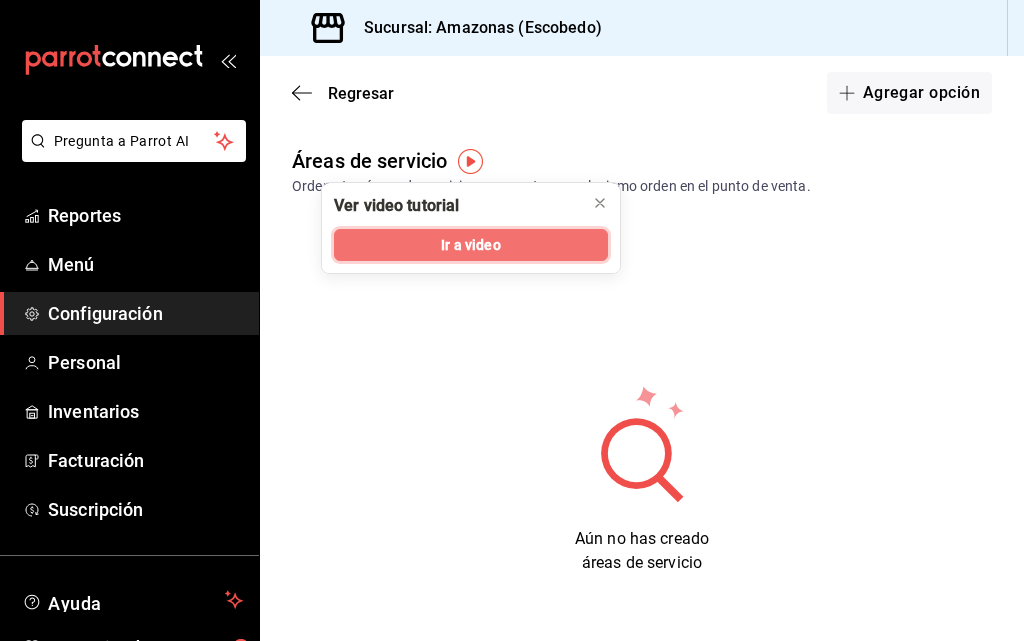 click on "Ir a video" at bounding box center (470, 245) 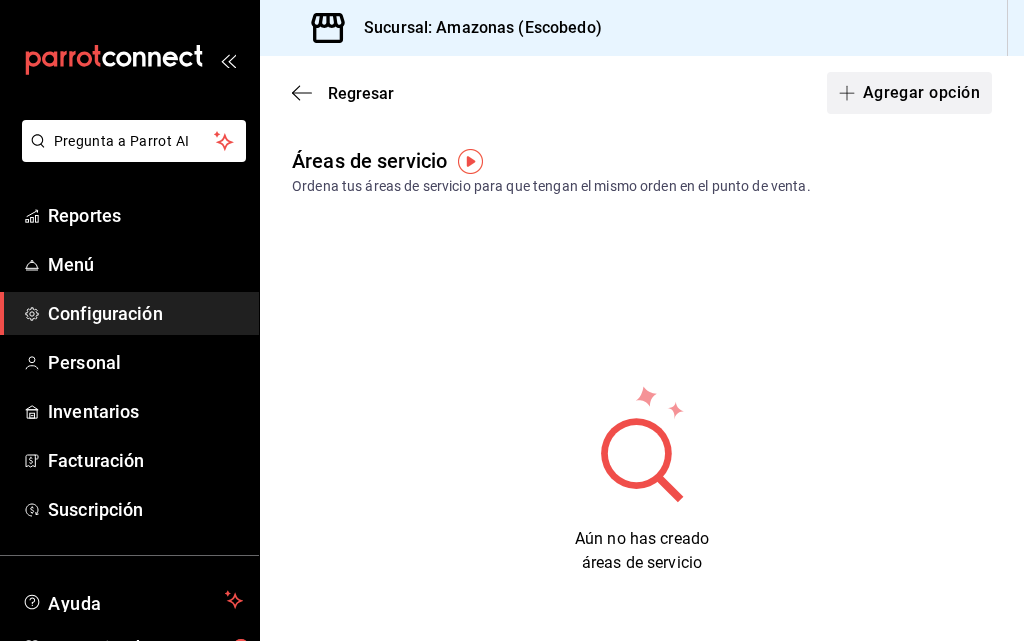 click at bounding box center [851, 93] 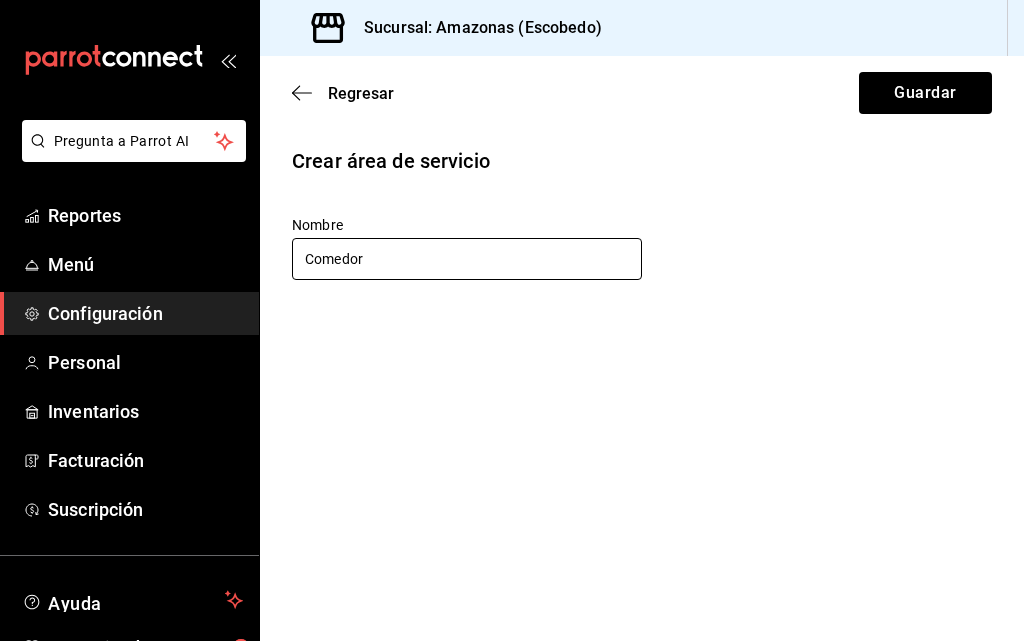 type on "Comedor" 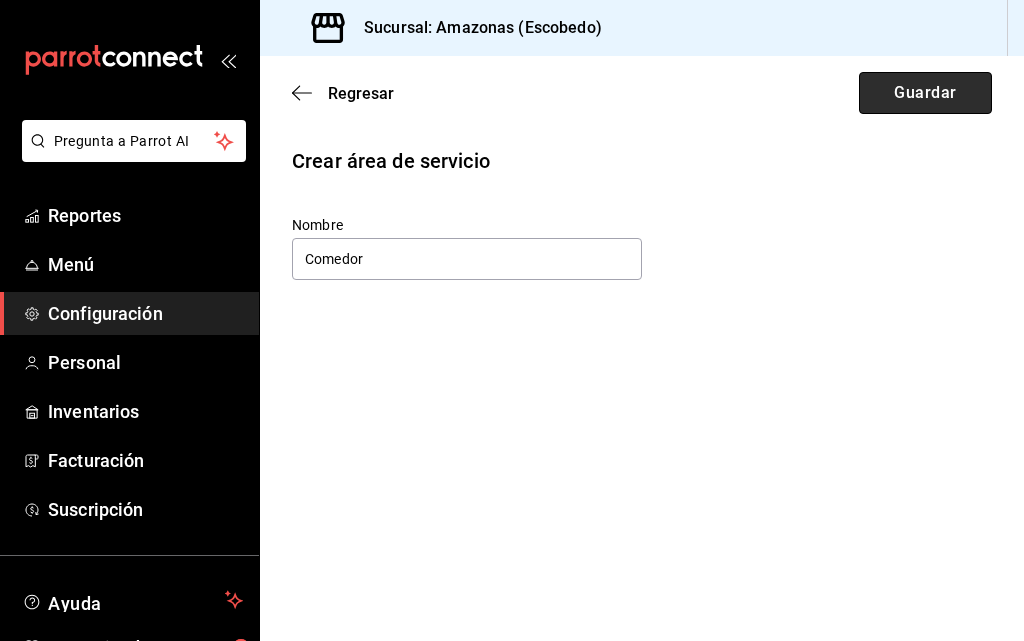 click on "Guardar" at bounding box center [925, 93] 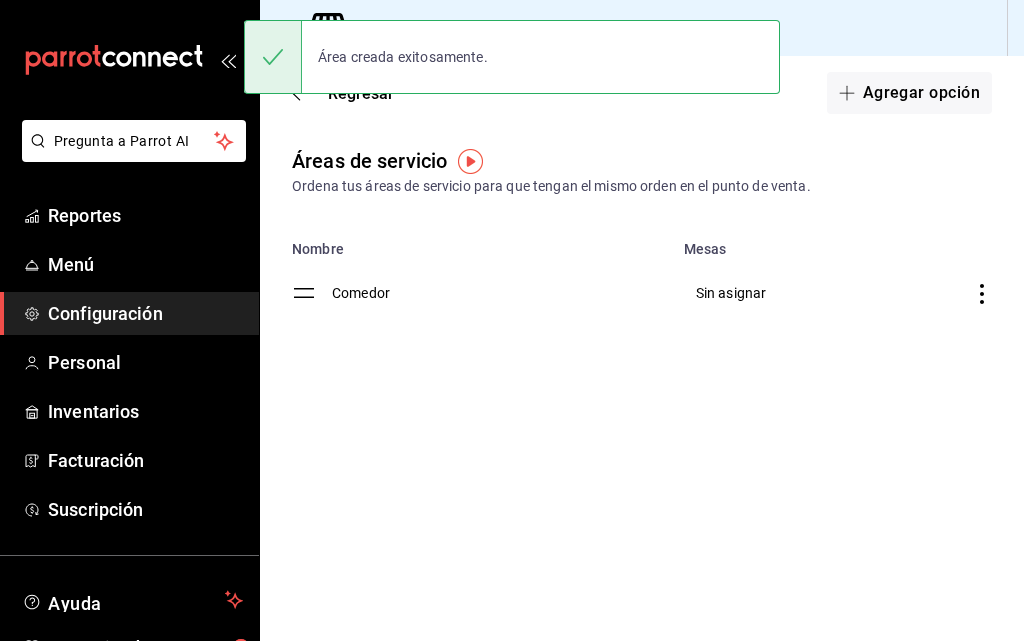 click 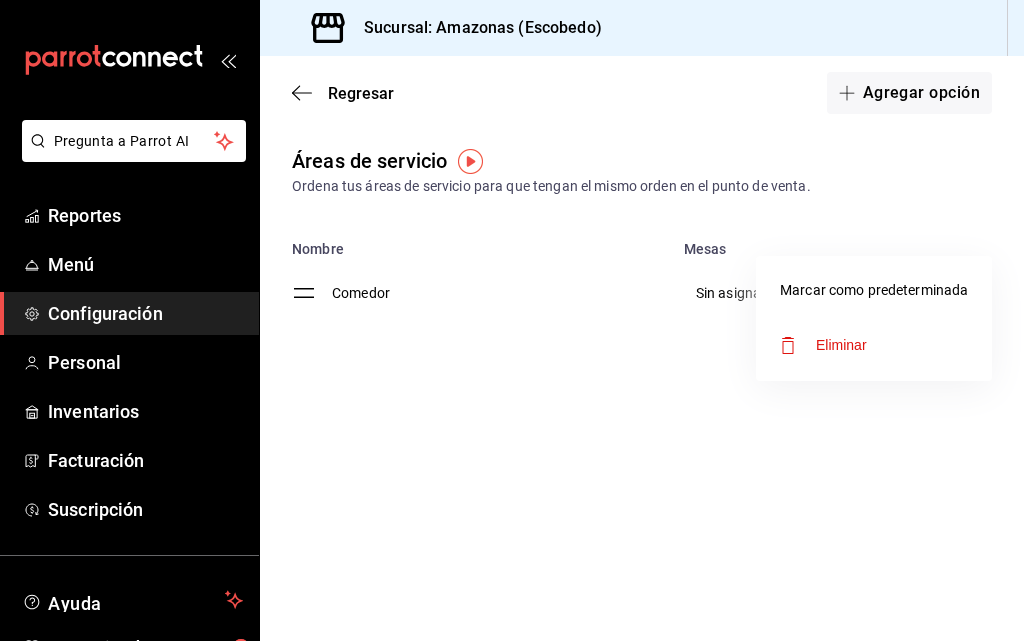 drag, startPoint x: 724, startPoint y: 293, endPoint x: 758, endPoint y: 291, distance: 34.058773 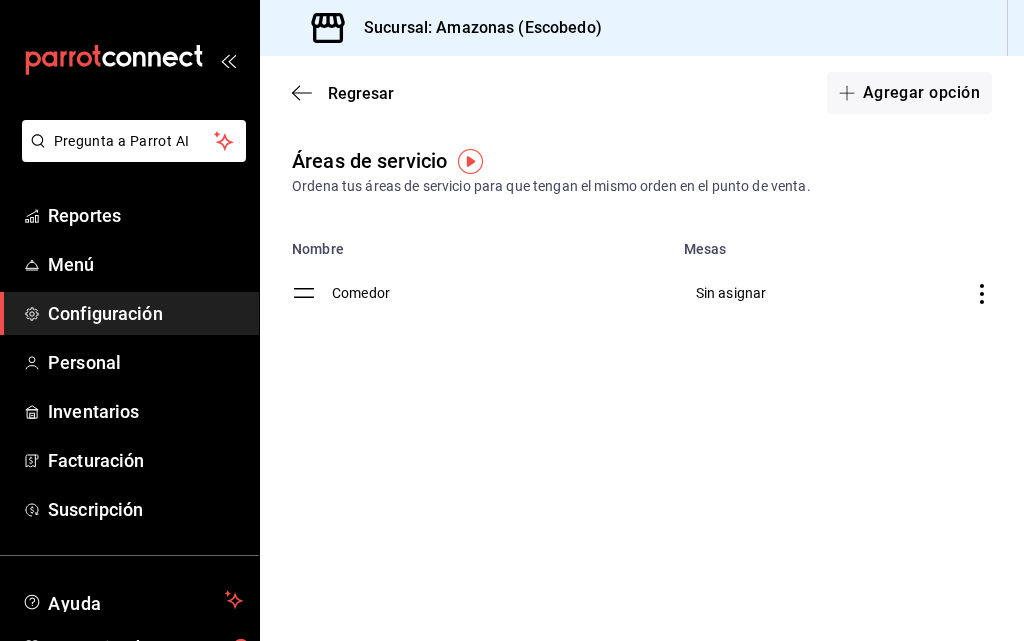 click 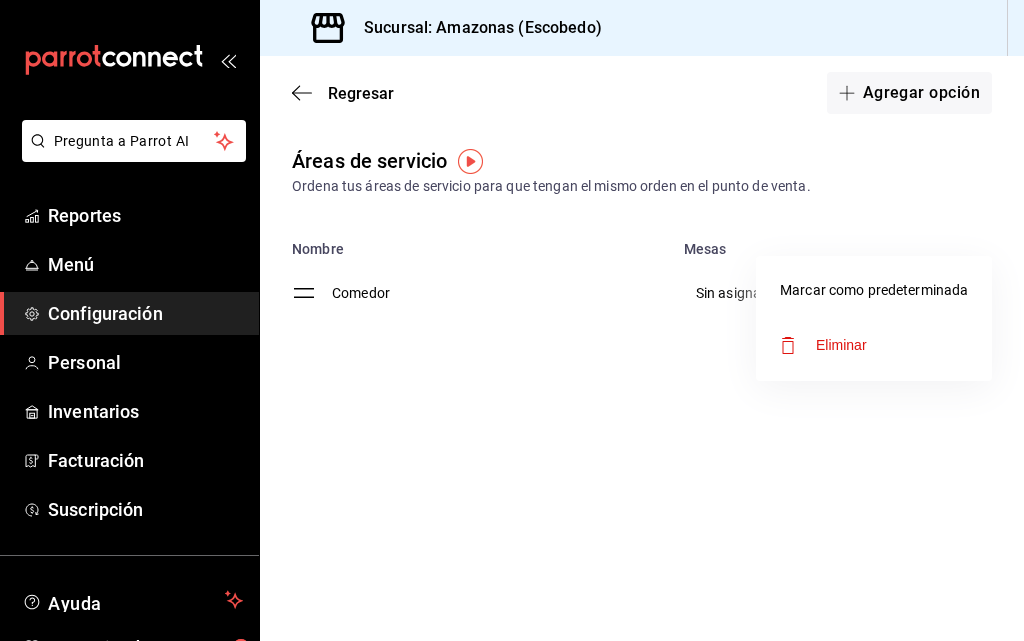 click on "Marcar como predeterminada" at bounding box center [874, 290] 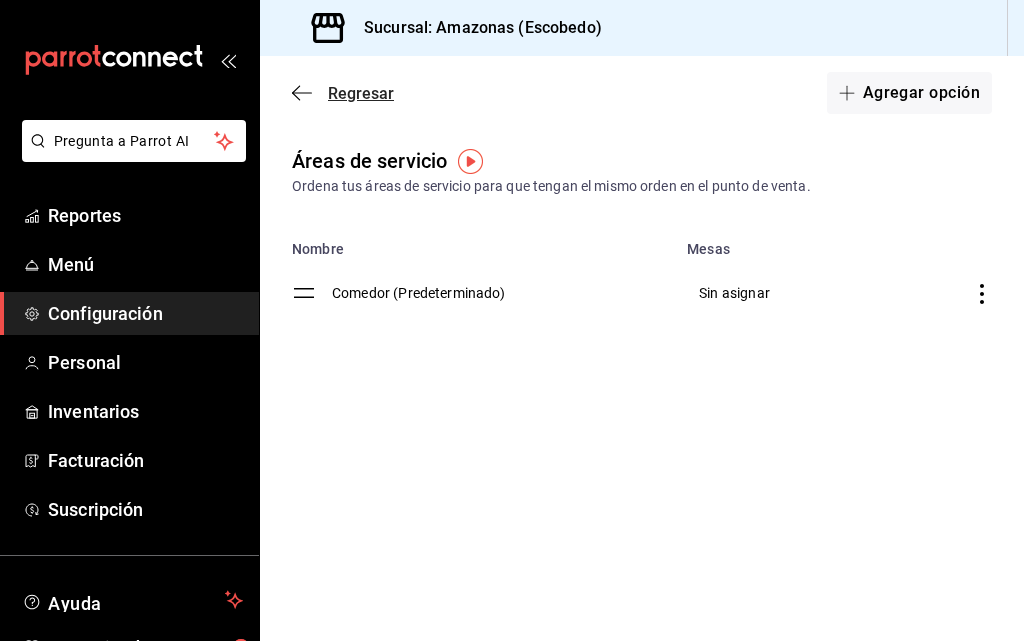 click 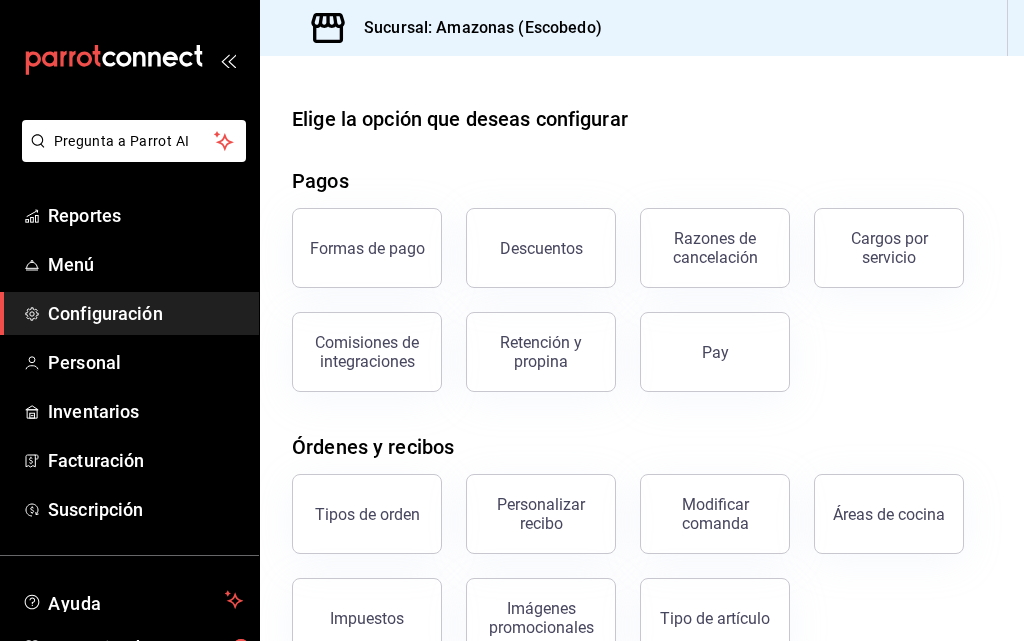 scroll, scrollTop: 373, scrollLeft: 0, axis: vertical 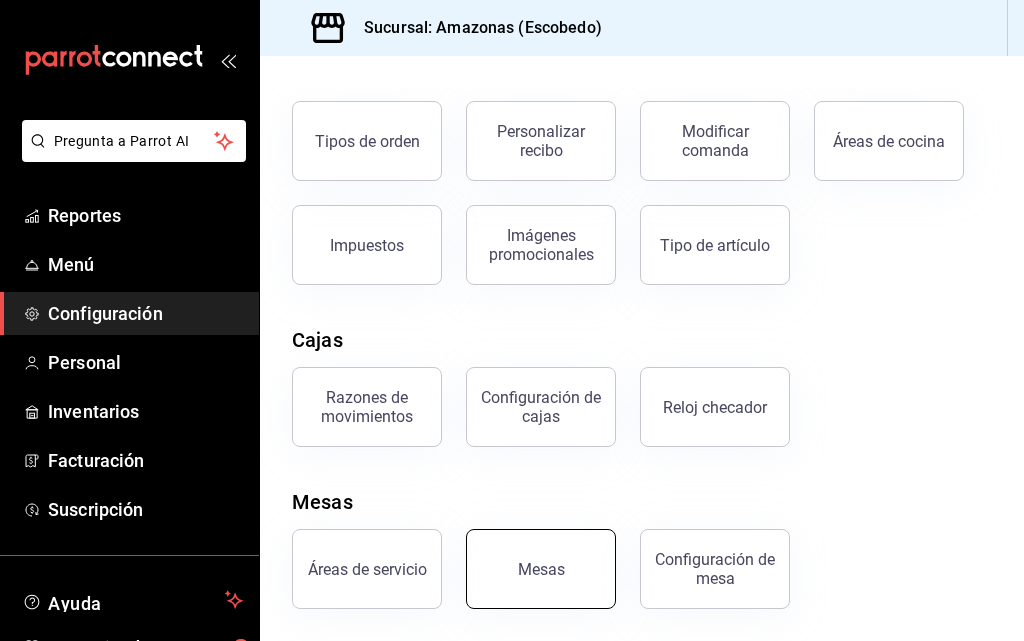 click on "Mesas" at bounding box center [541, 569] 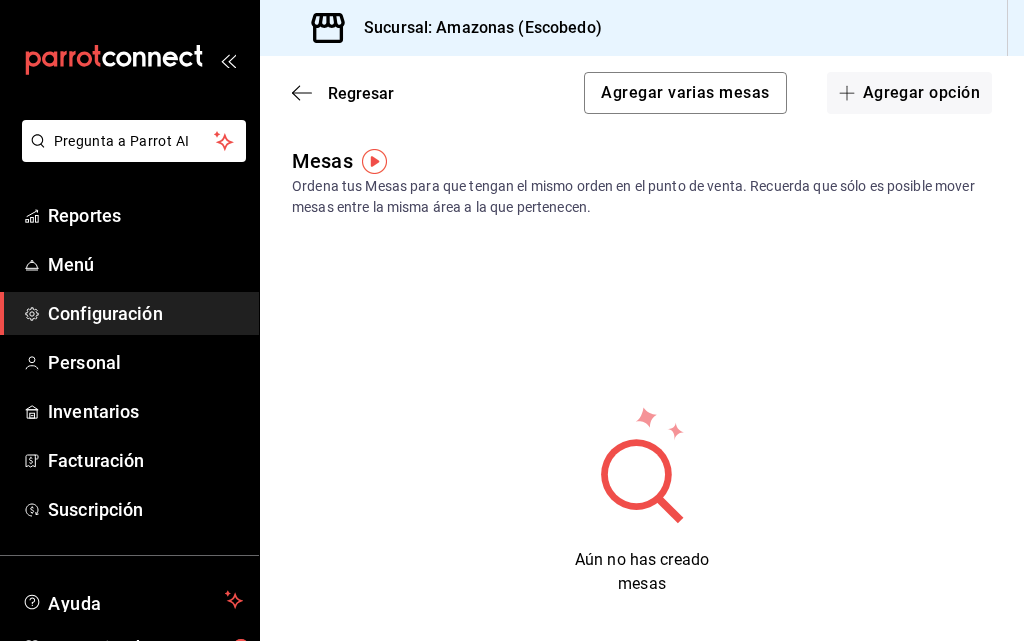click at bounding box center [374, 161] 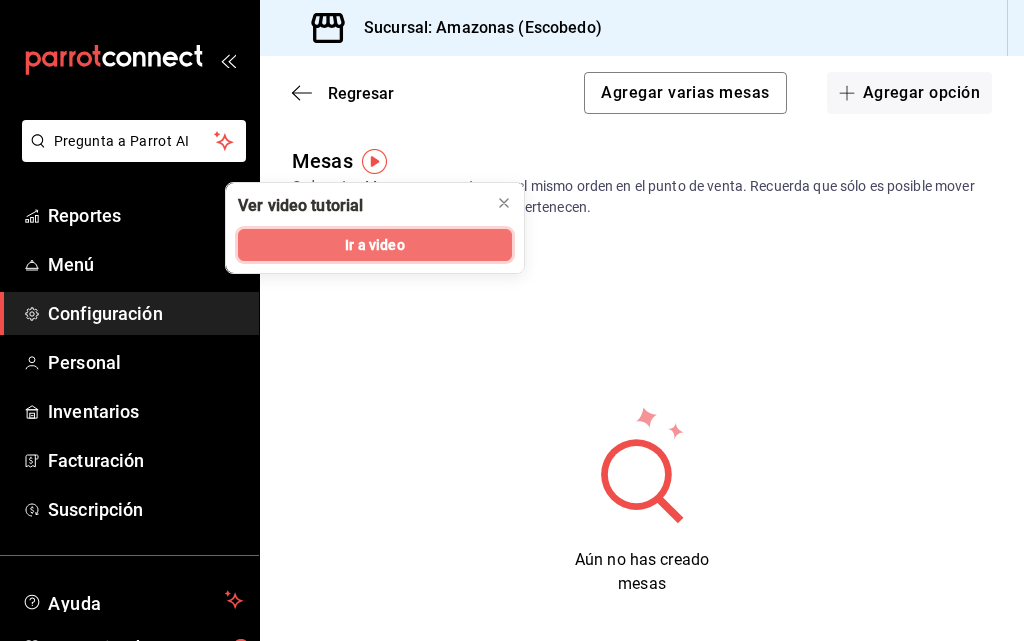 click on "Ir a video" at bounding box center (374, 245) 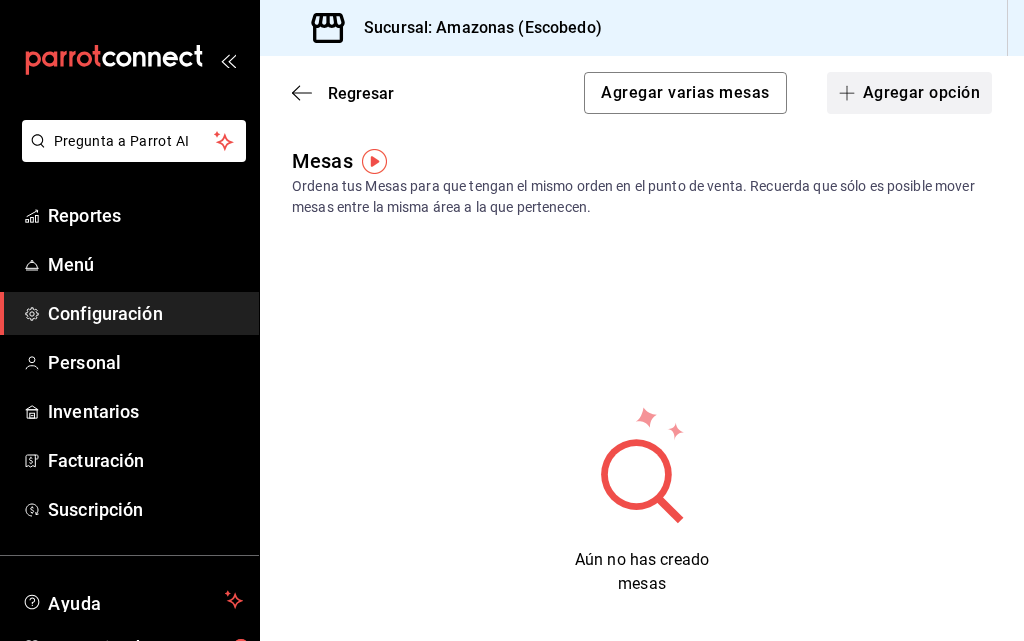 click on "Agregar opción" at bounding box center [909, 93] 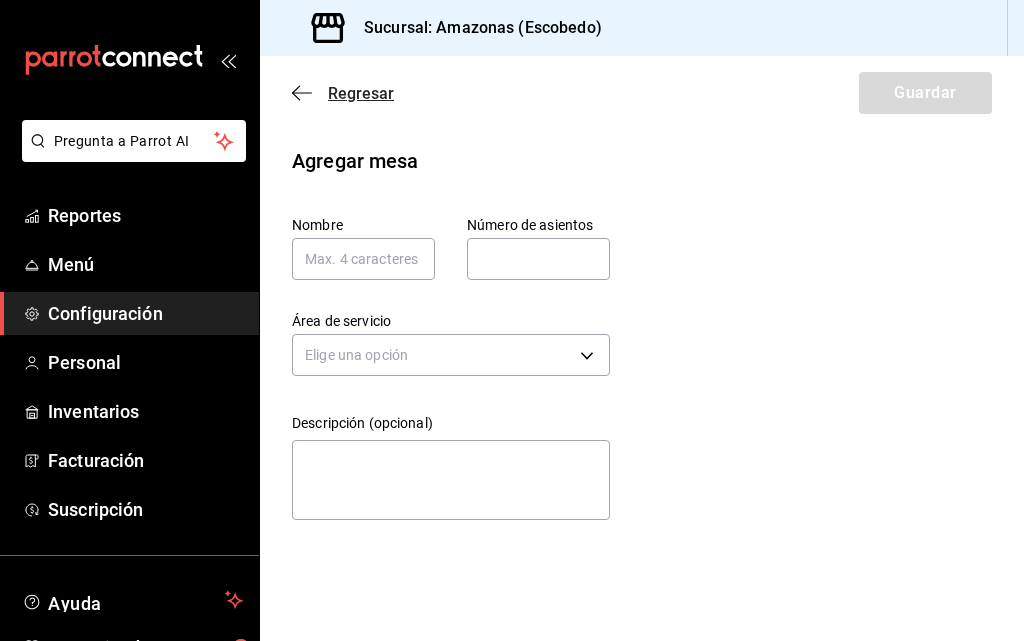 click 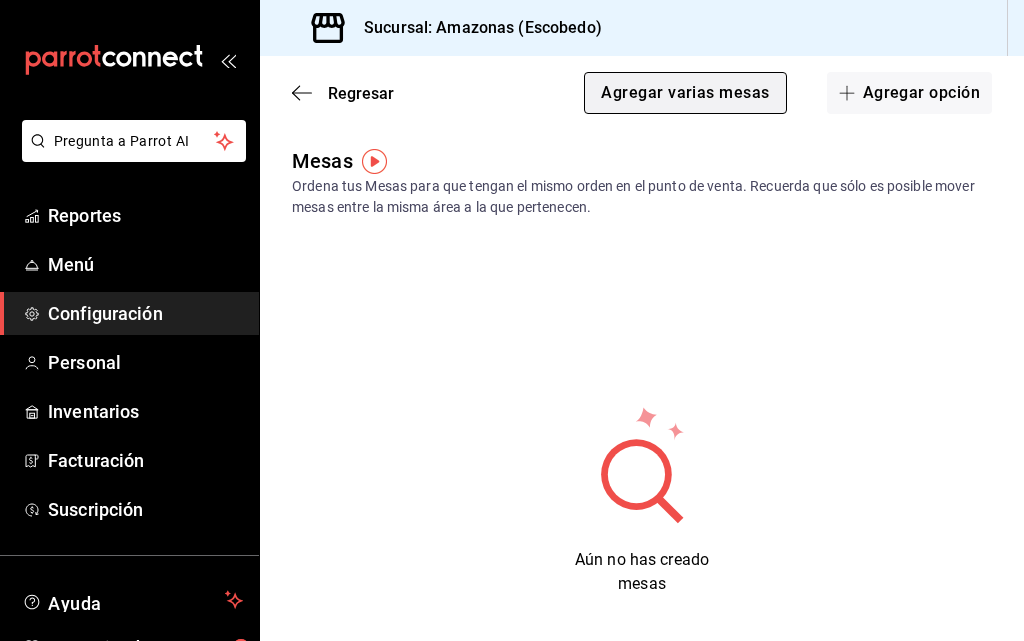 click on "Agregar varias mesas" at bounding box center (685, 93) 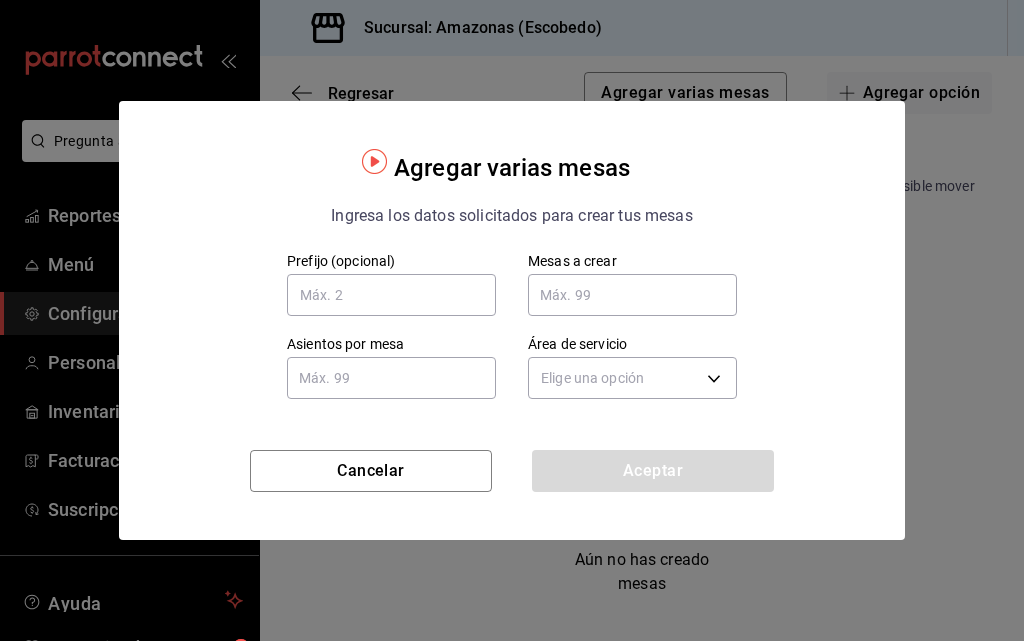 click at bounding box center [632, 295] 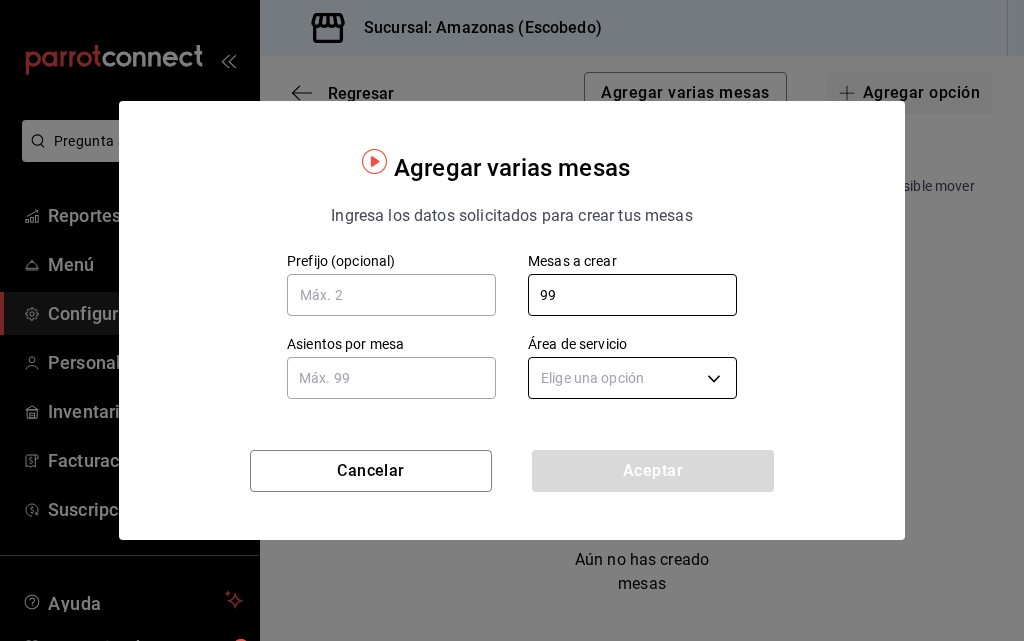 type on "99" 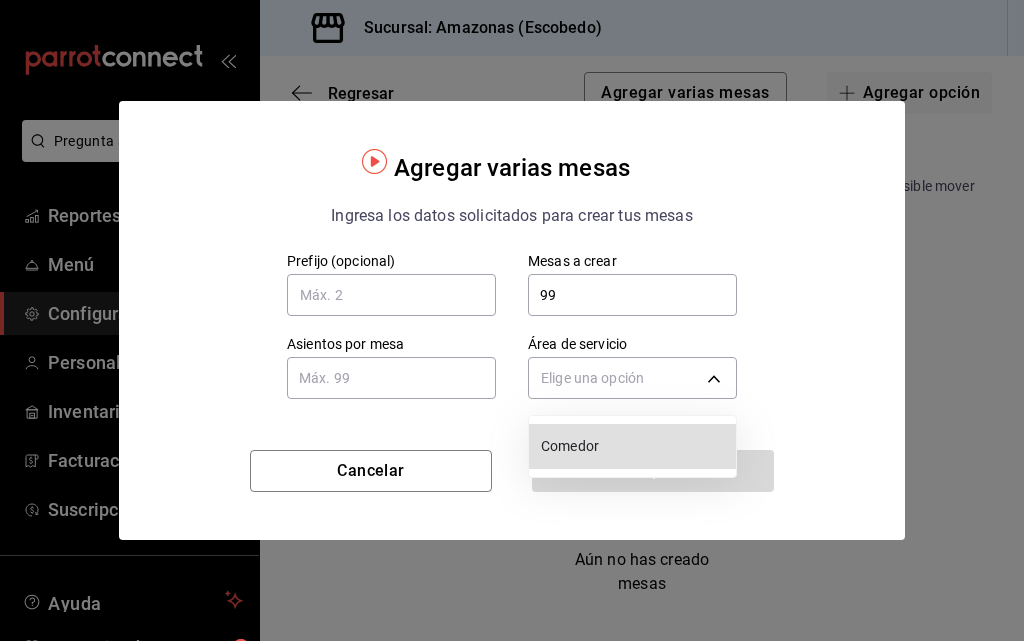 click on "Comedor" at bounding box center (634, 446) 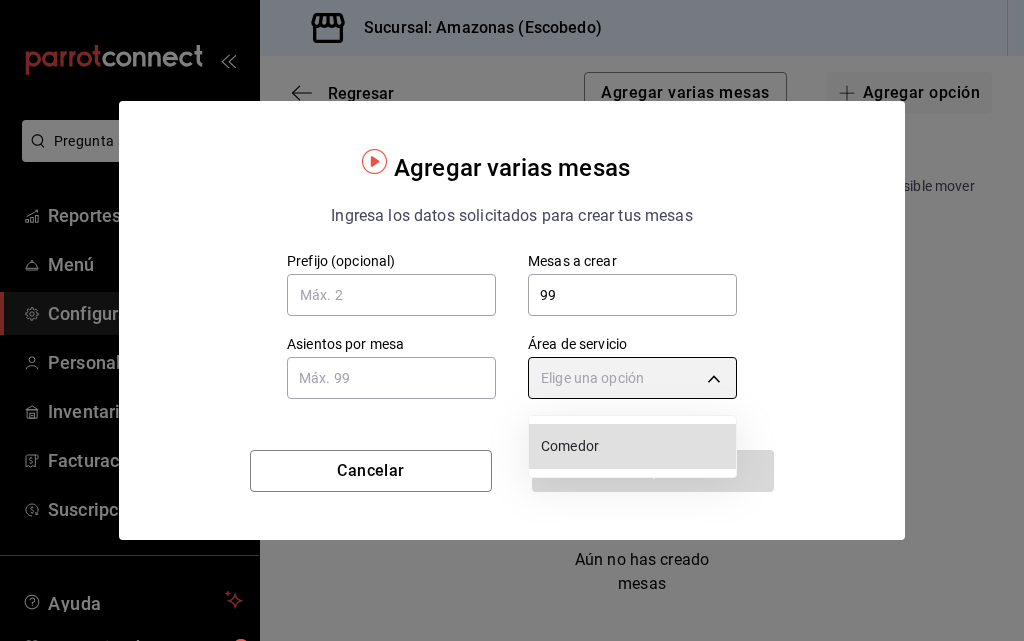 type on "8a3d1adf-361d-48ef-ba93-bf0d1d515e63" 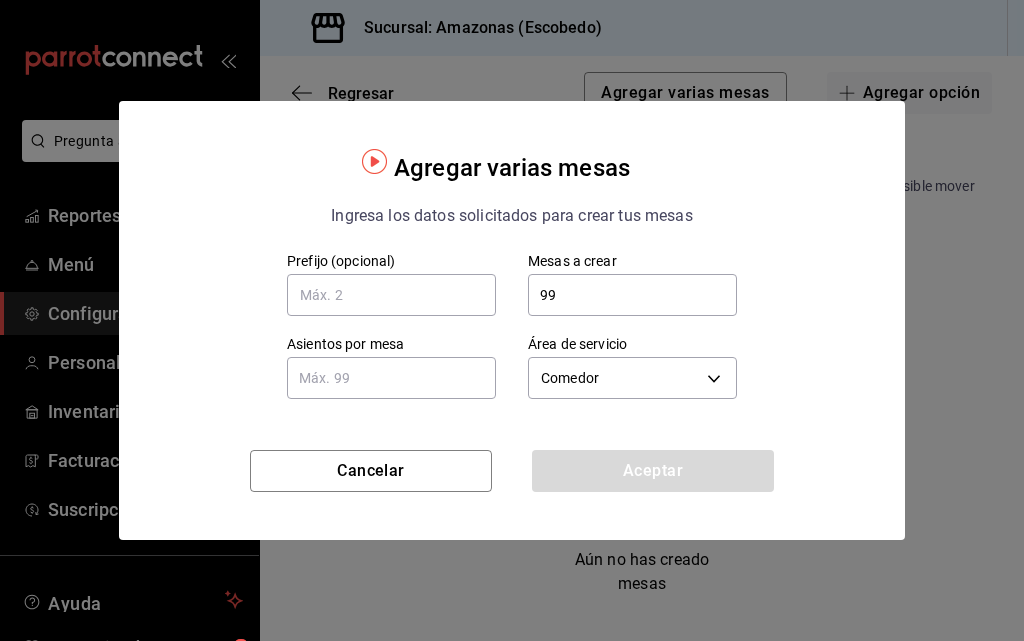 click at bounding box center (391, 378) 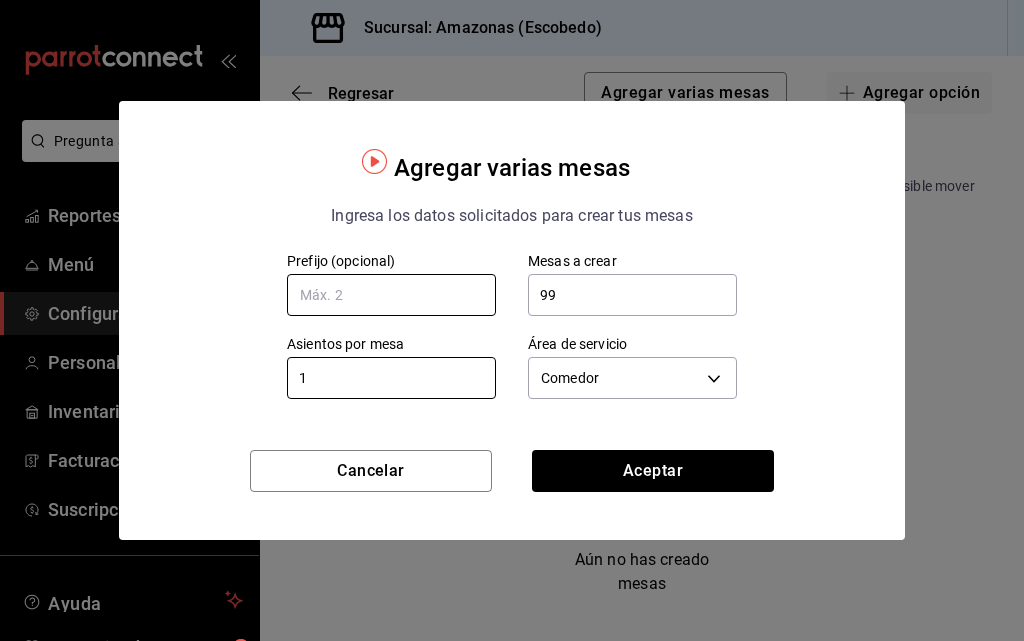 type on "1" 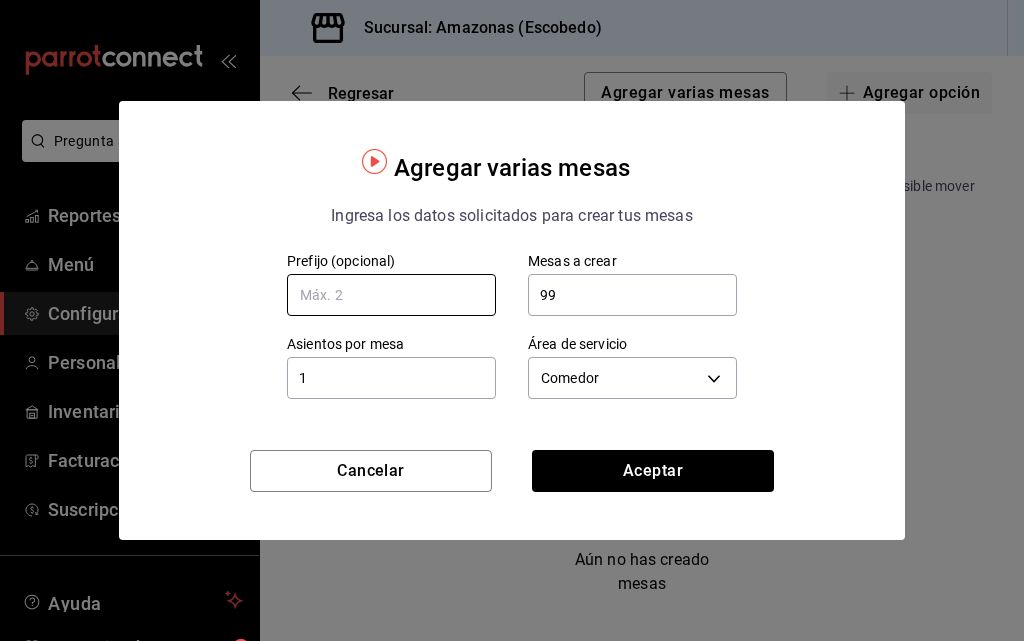 click at bounding box center (391, 295) 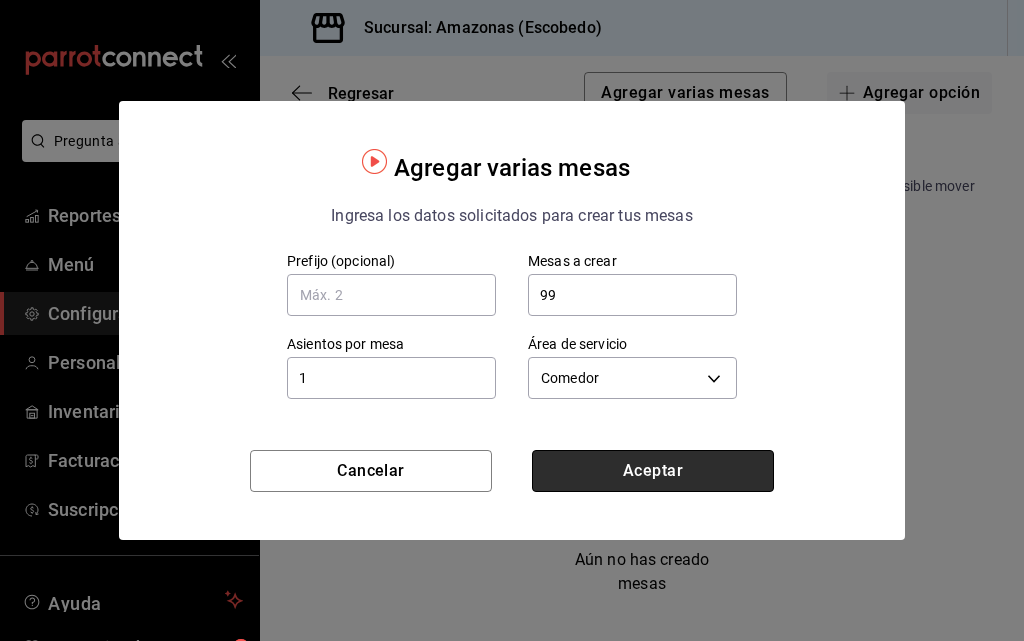 click on "Aceptar" at bounding box center (653, 471) 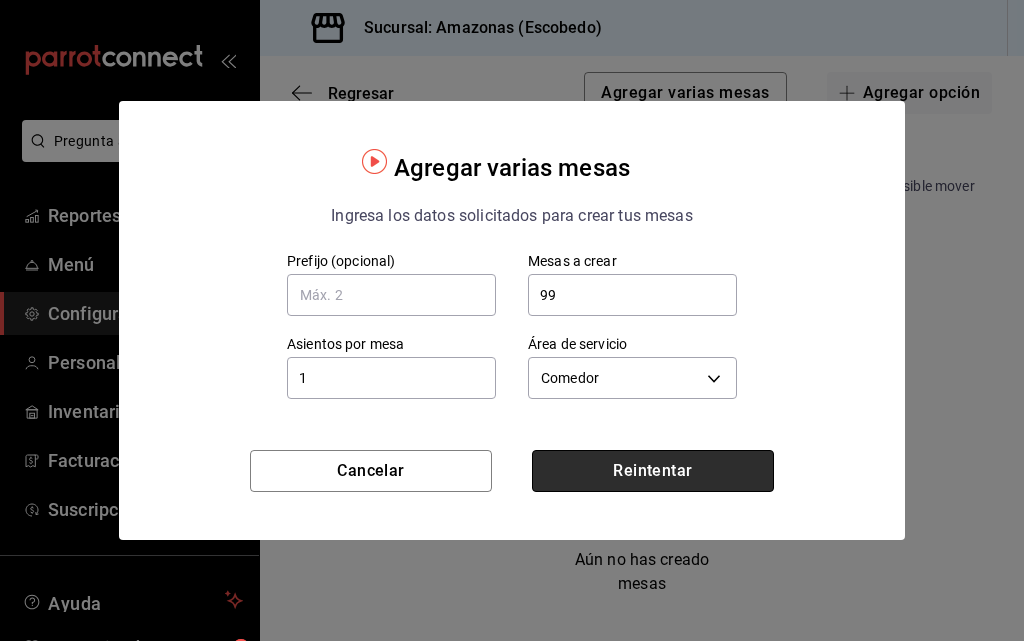 click on "Reintentar" at bounding box center (653, 471) 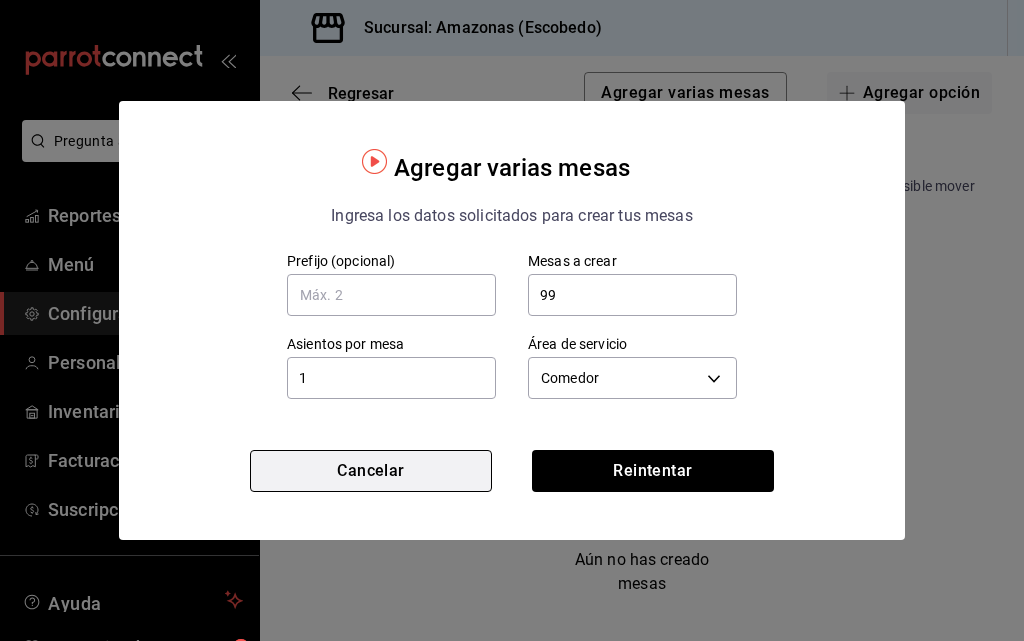 click on "Cancelar" at bounding box center (371, 471) 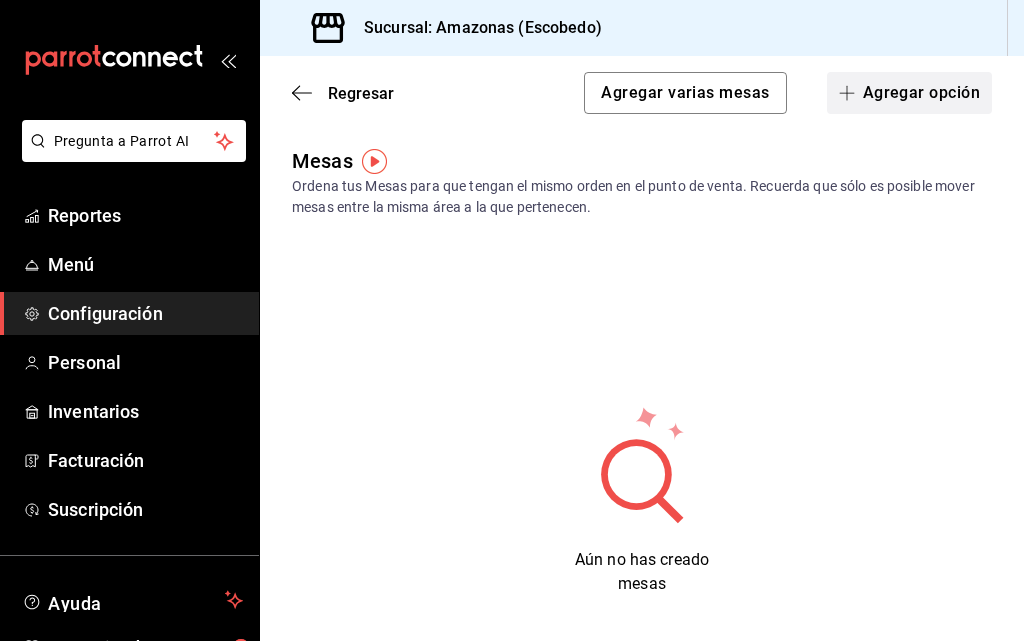 click on "Agregar opción" at bounding box center [909, 93] 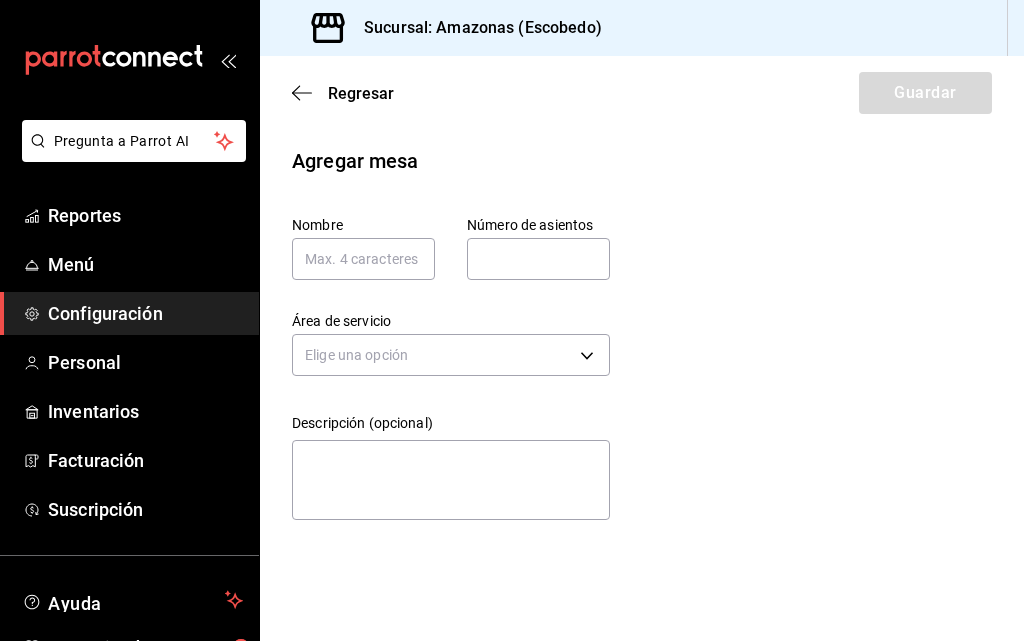 click at bounding box center [538, 259] 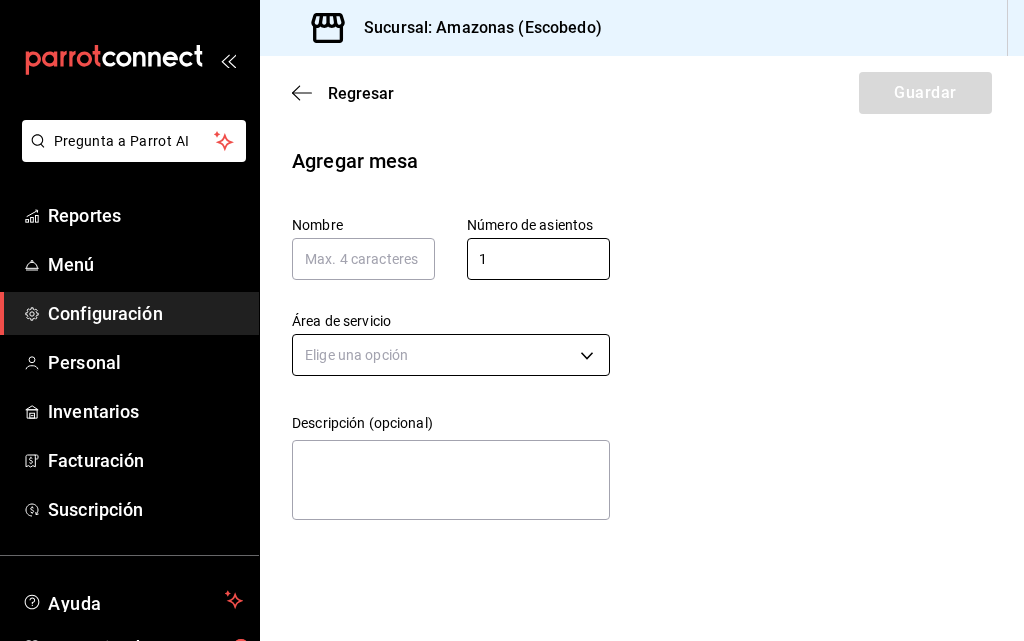 type on "1" 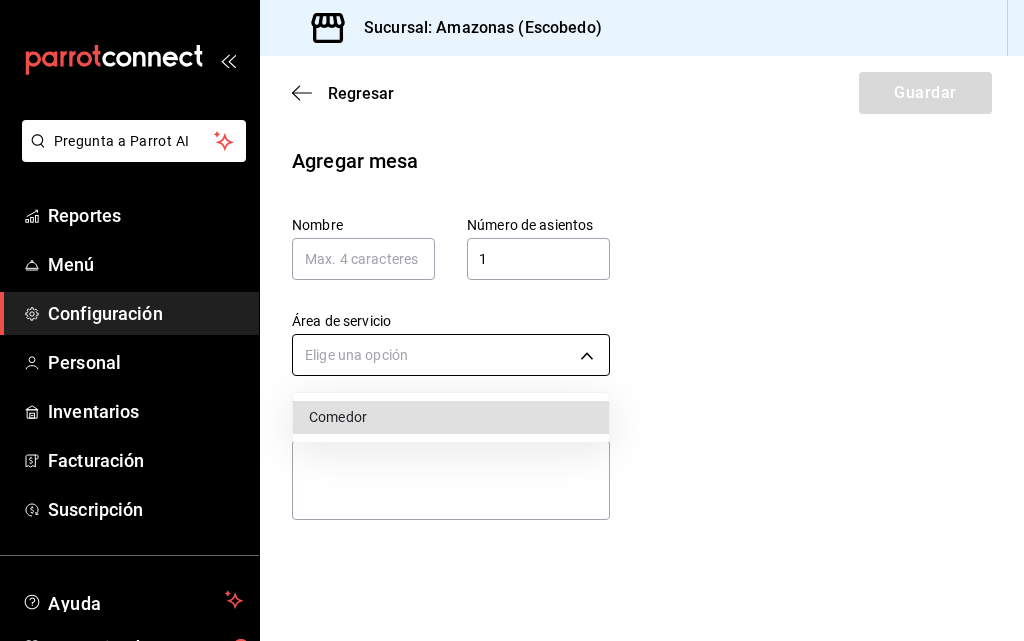 click on "Pregunta a Parrot AI Reportes   Menú   Configuración   Personal   Inventarios   Facturación   Suscripción   Ayuda Recomienda Parrot   Daniel Hdz   Sugerir nueva función   Sucursal: Amazonas (Escobedo) Regresar Guardar Agregar mesa Nombre Número de asientos 1 Número de asientos Área de servicio Elige una opción Descripción (opcional) x GANA 1 MES GRATIS EN TU SUSCRIPCIÓN AQUÍ ¿Recuerdas cómo empezó tu restaurante?
Hoy puedes ayudar a un colega a tener el mismo cambio que tú viviste.
Recomienda Parrot directamente desde tu Portal Administrador.
Es fácil y rápido.
🎁 Por cada restaurante que se una, ganas 1 mes gratis. Ver video tutorial Ir a video Pregunta a Parrot AI Reportes   Menú   Configuración   Personal   Inventarios   Facturación   Suscripción   Ayuda Recomienda Parrot   Daniel Hdz   Sugerir nueva función   Visitar centro de ayuda (81) 2046 6363 soporte@parrotsoftware.io Visitar centro de ayuda (81) 2046 6363 soporte@parrotsoftware.io Comedor" at bounding box center [512, 320] 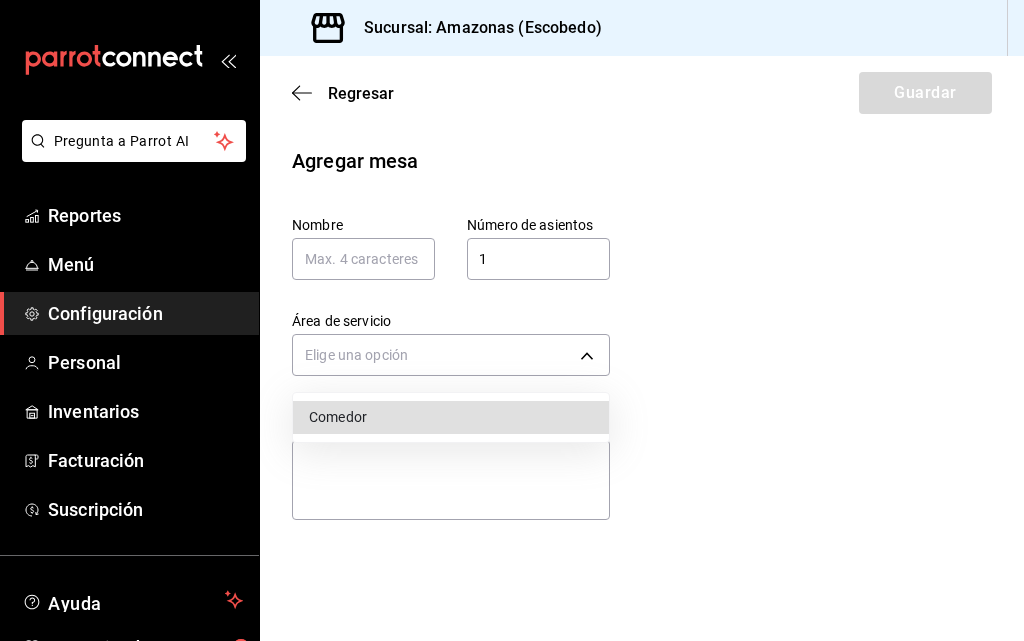 click on "Comedor" at bounding box center [451, 417] 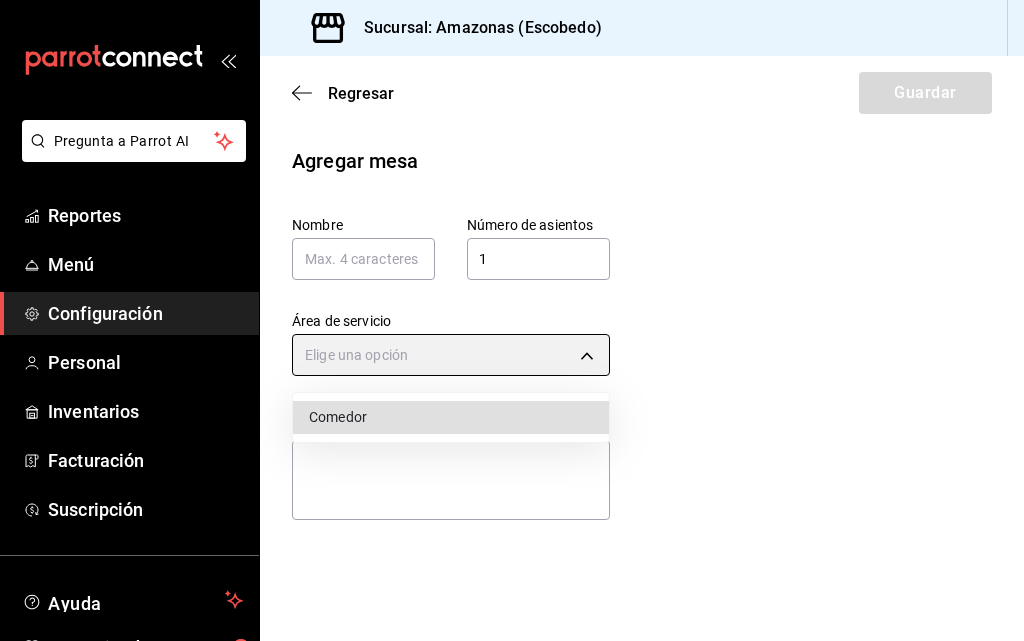 type on "8a3d1adf-361d-48ef-ba93-bf0d1d515e63" 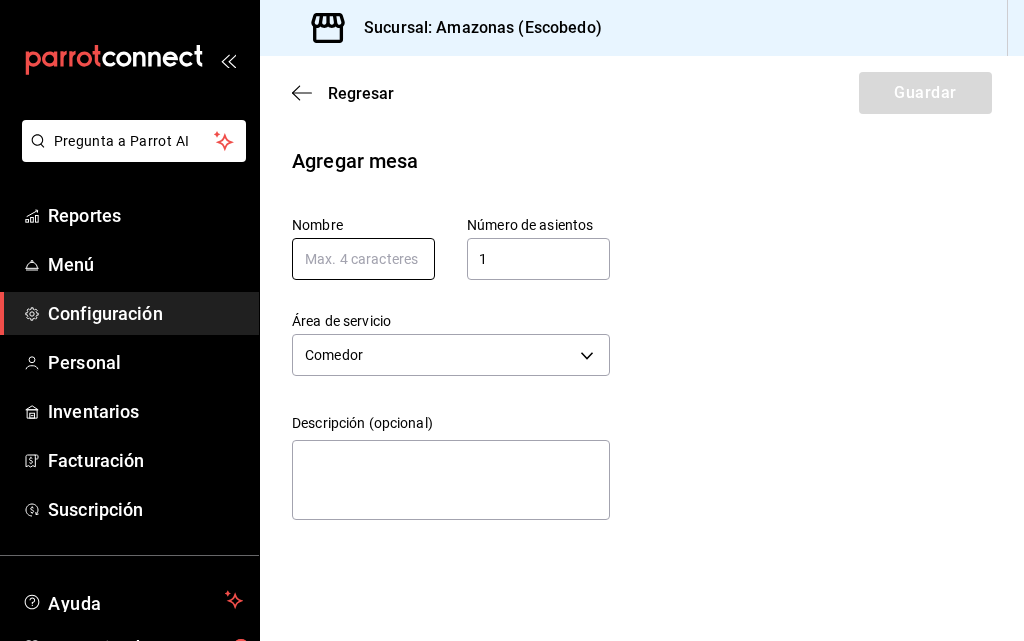 click at bounding box center (363, 259) 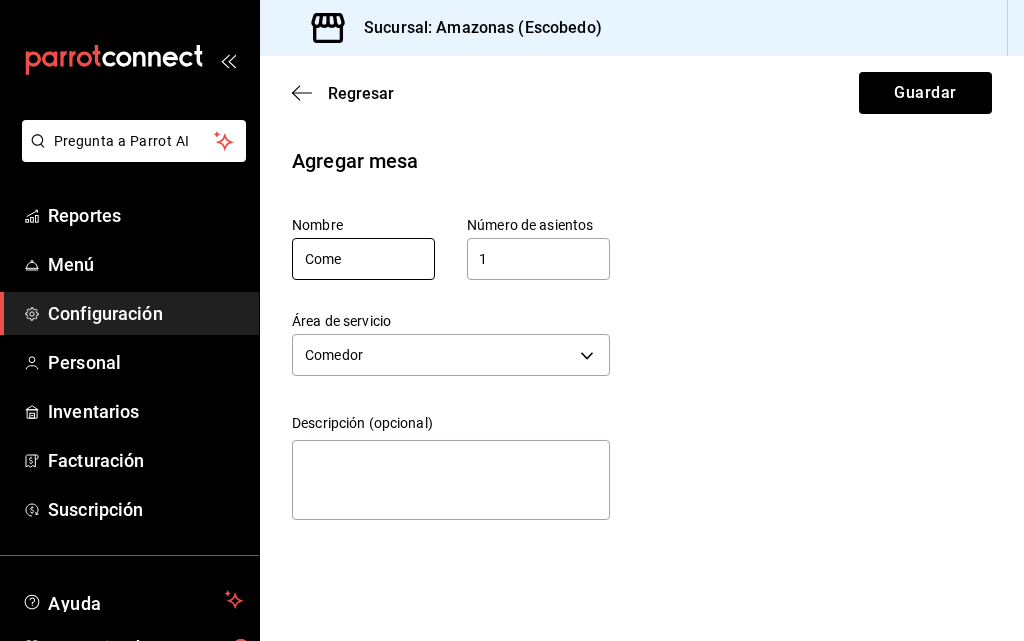 click on "Come" at bounding box center (363, 259) 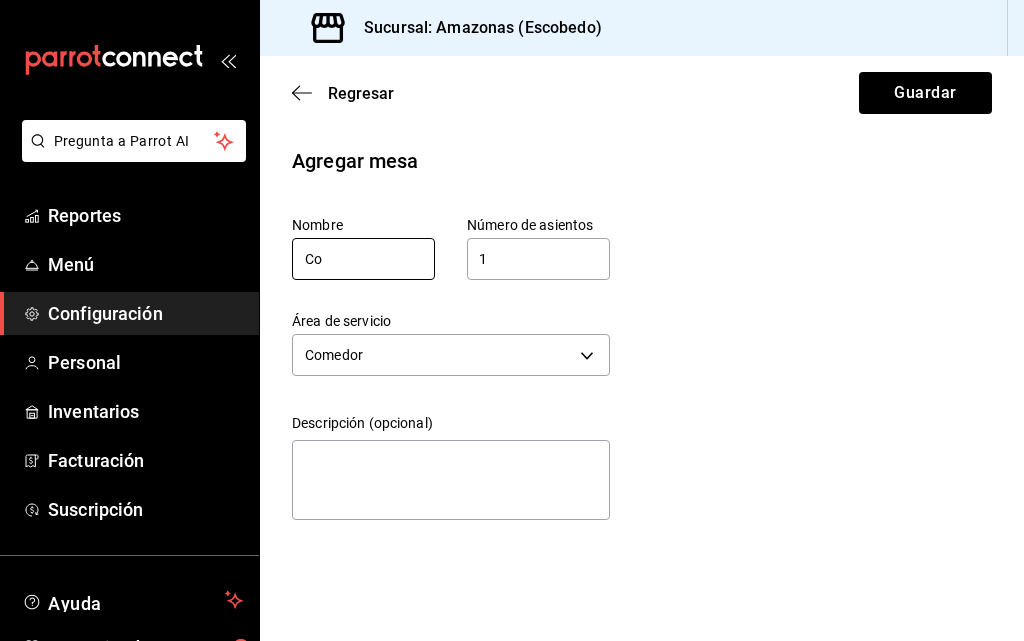 type on "C" 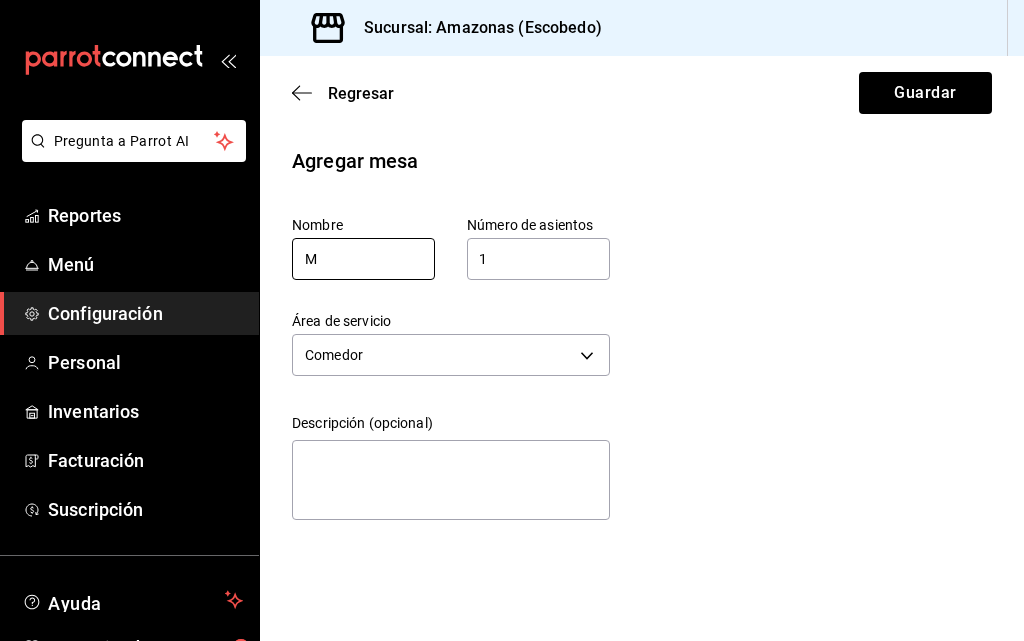 type on "M" 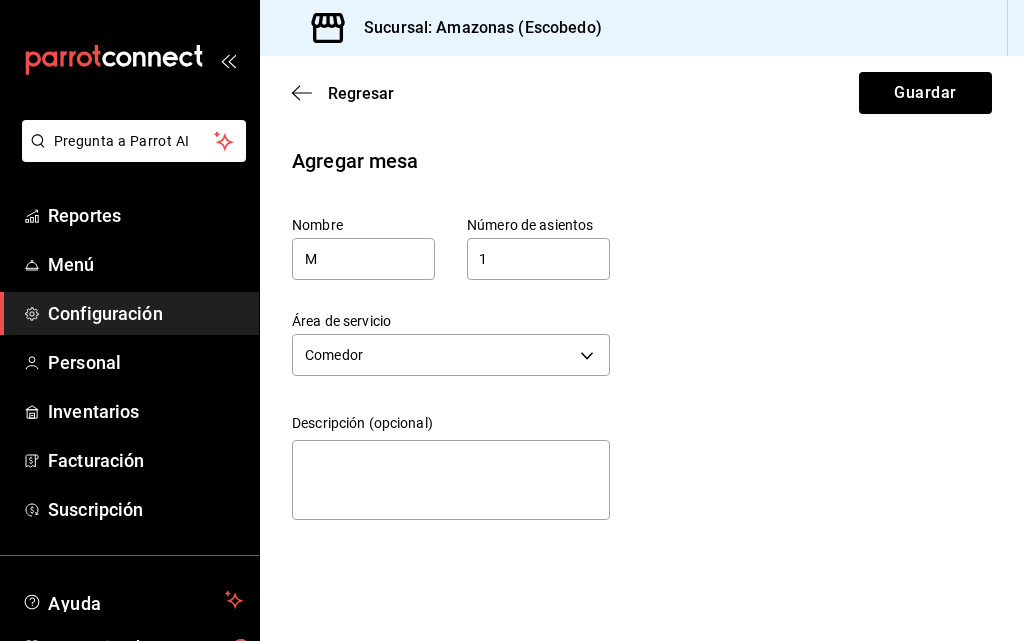 click on "Agregar mesa Nombre M Número de asientos 1 Número de asientos Área de servicio Comedor 8a3d1adf-361d-48ef-ba93-bf0d1d515e63 Descripción (opcional) x" at bounding box center (642, 337) 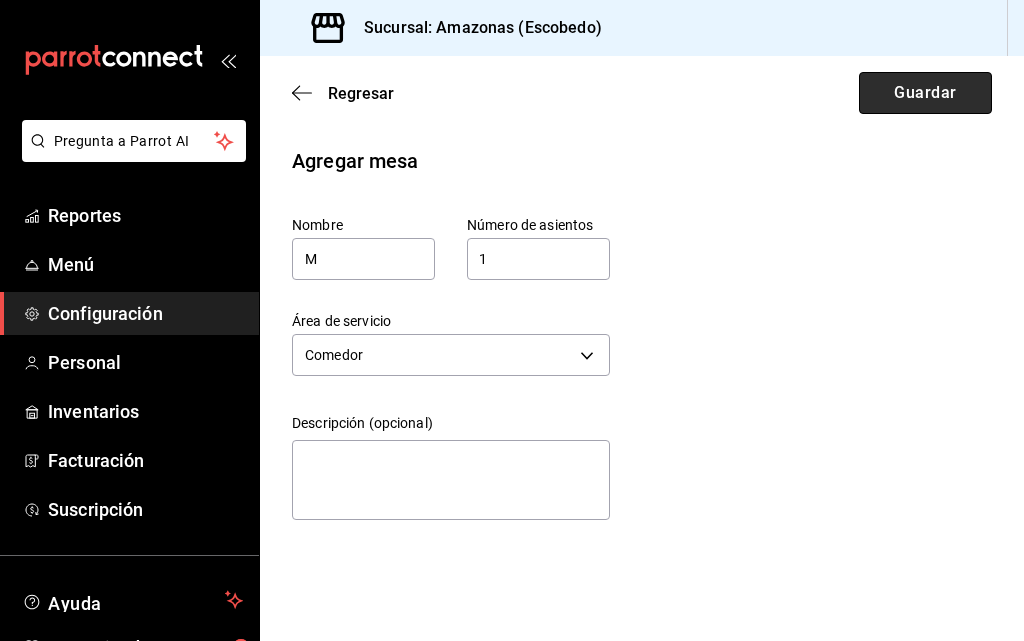 click on "Guardar" at bounding box center [925, 93] 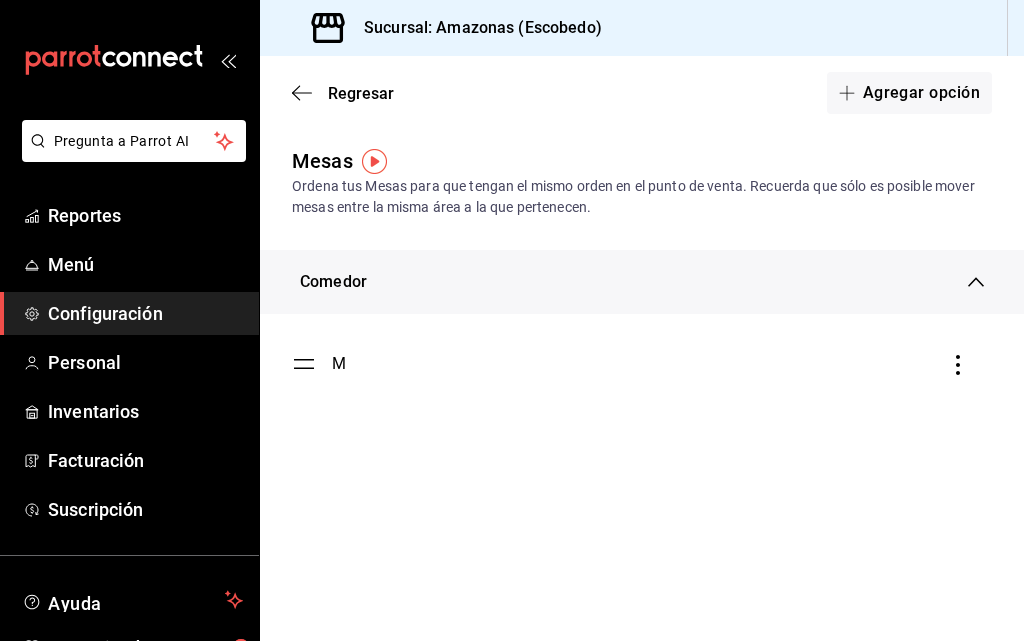 click 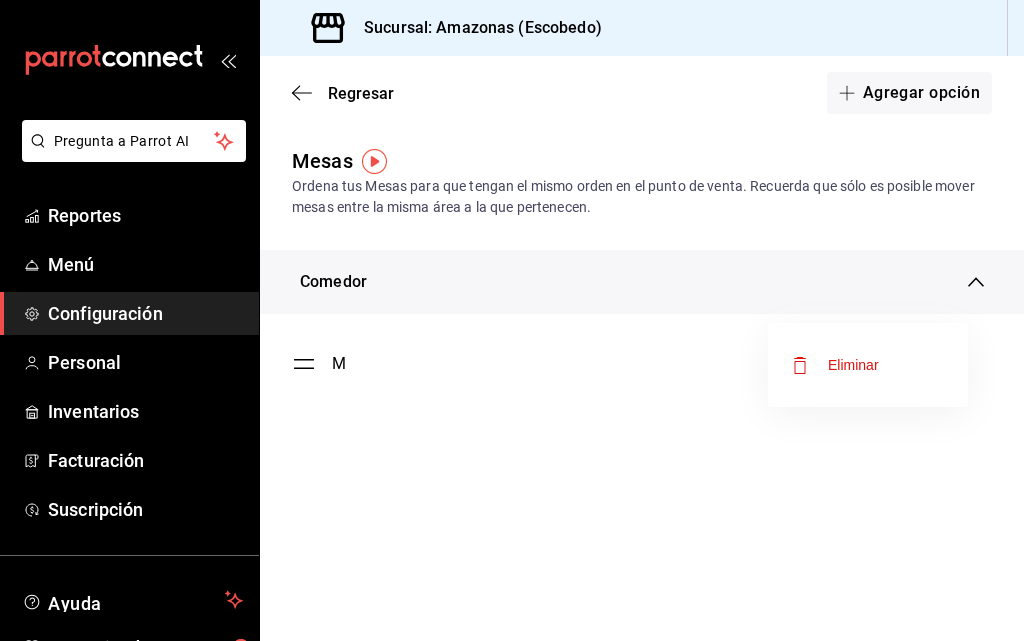 click at bounding box center [512, 320] 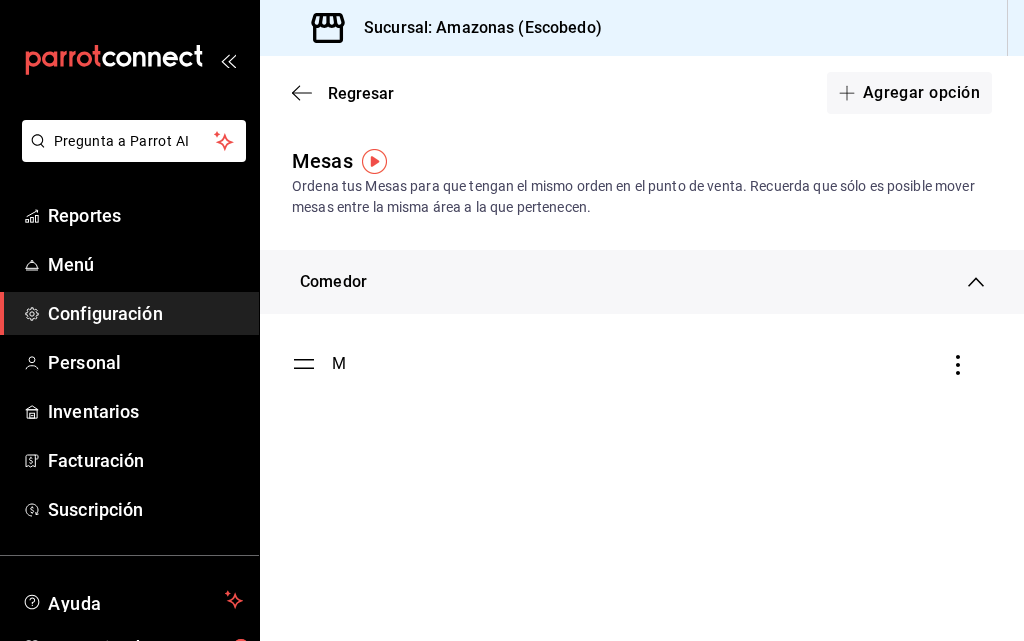 click on "M" at bounding box center (339, 364) 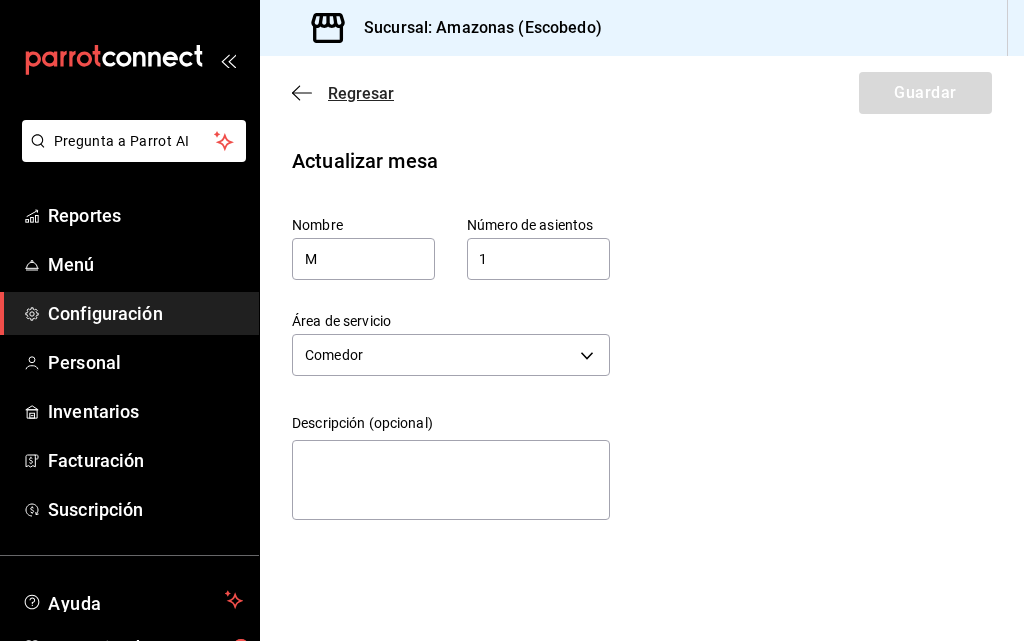 click 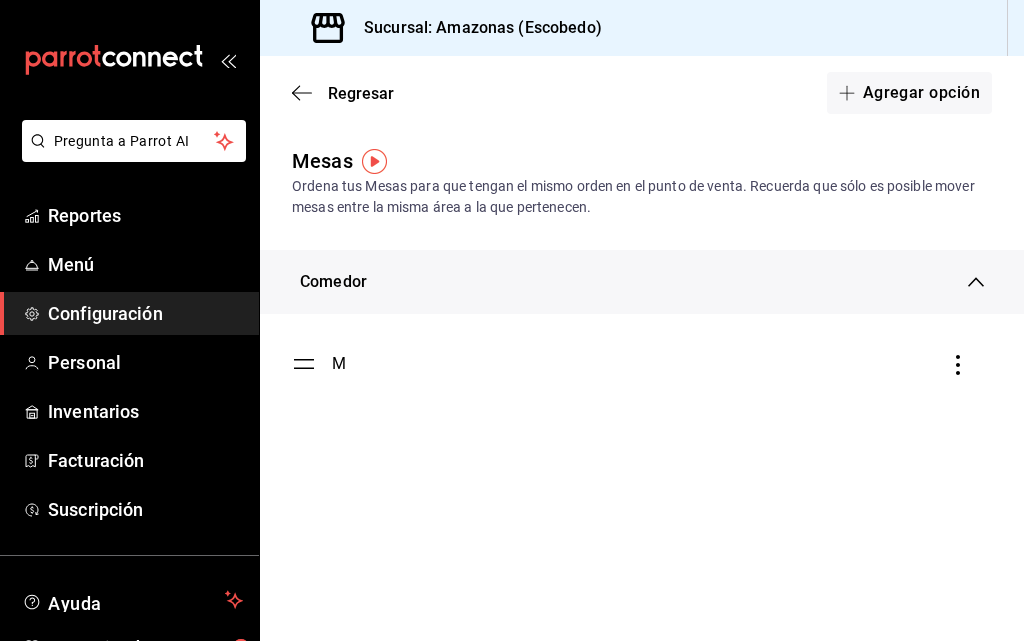 click on "Comedor" at bounding box center [333, 282] 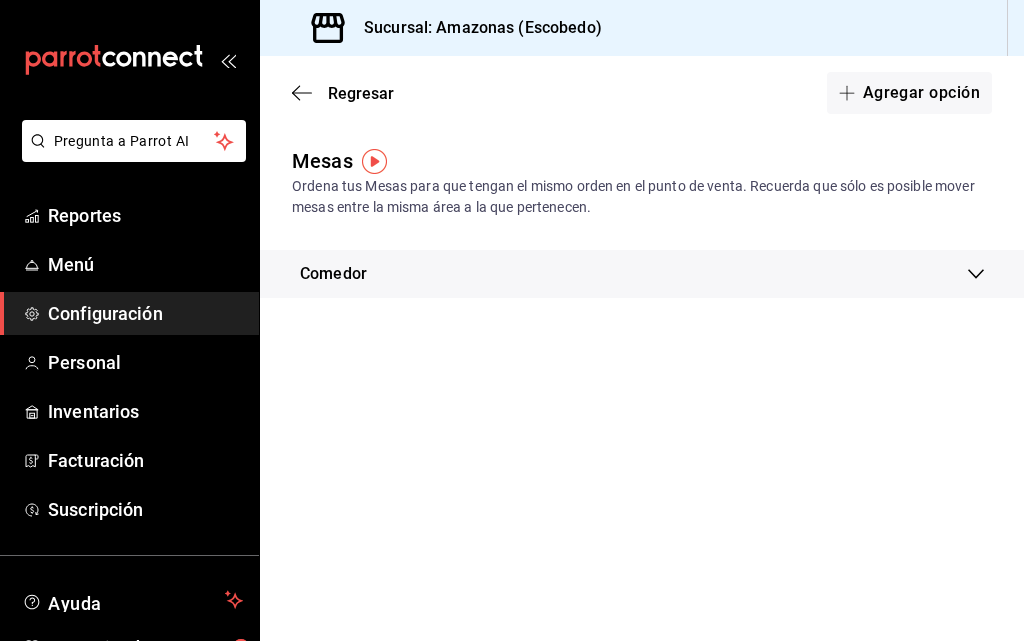 click on "Comedor" at bounding box center [333, 274] 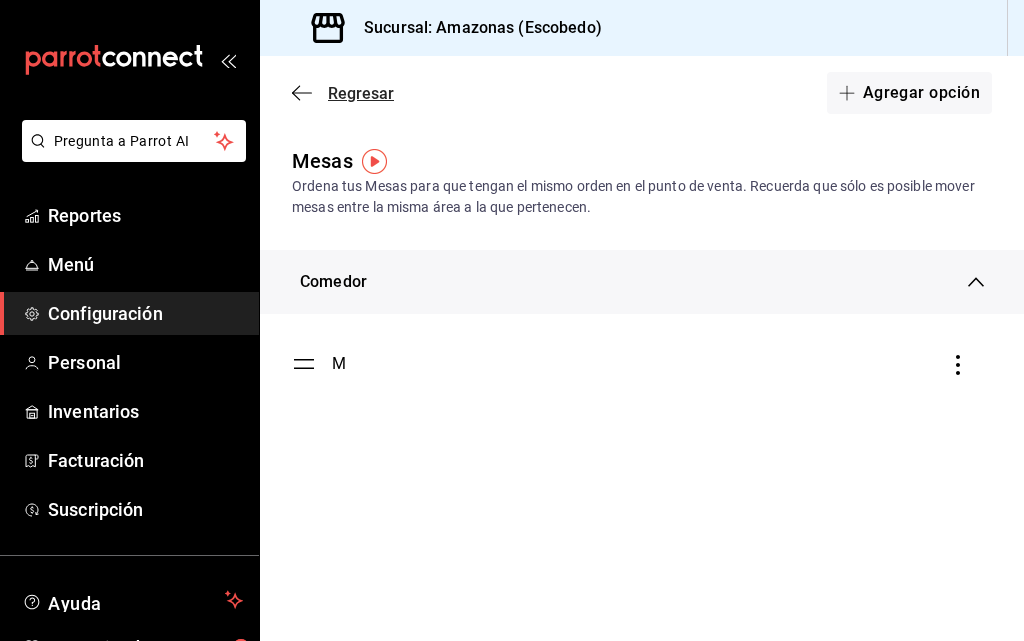click on "Regresar" at bounding box center [343, 93] 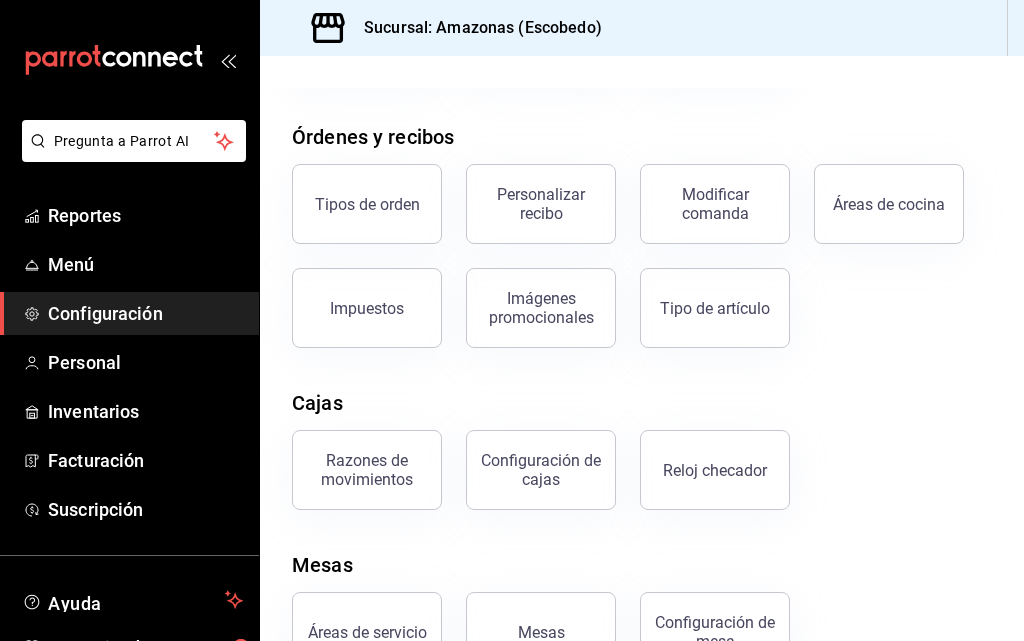 scroll, scrollTop: 373, scrollLeft: 0, axis: vertical 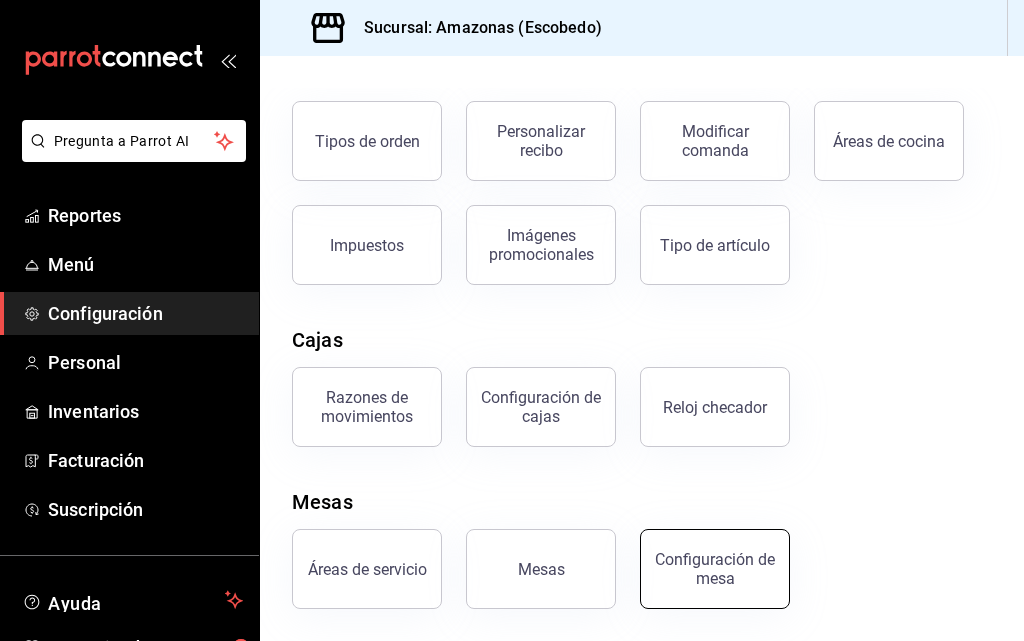 click on "Configuración de mesa" at bounding box center (715, 569) 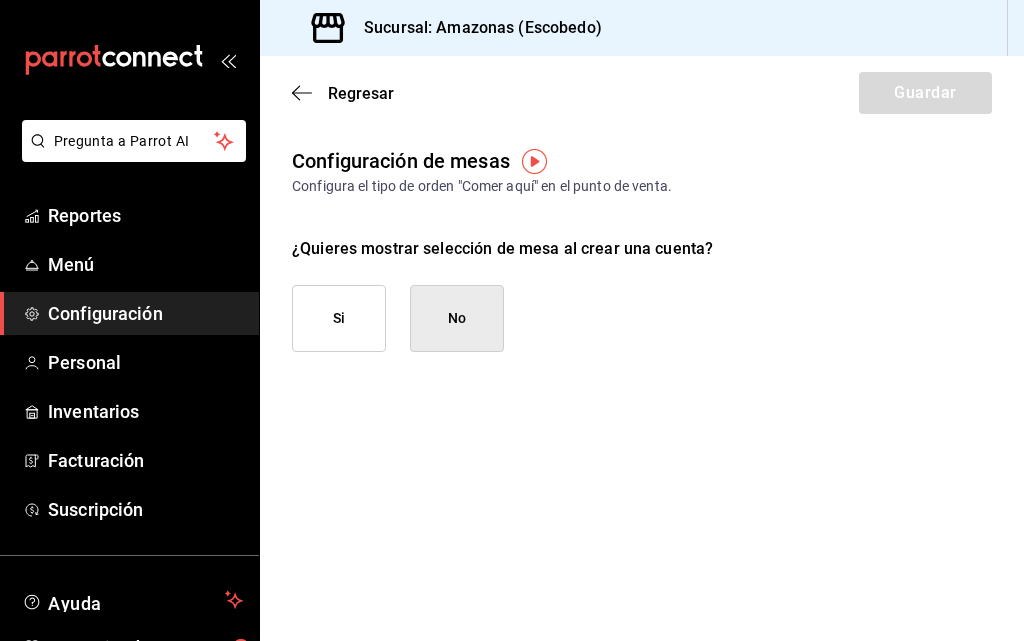 click on "Si" at bounding box center [339, 318] 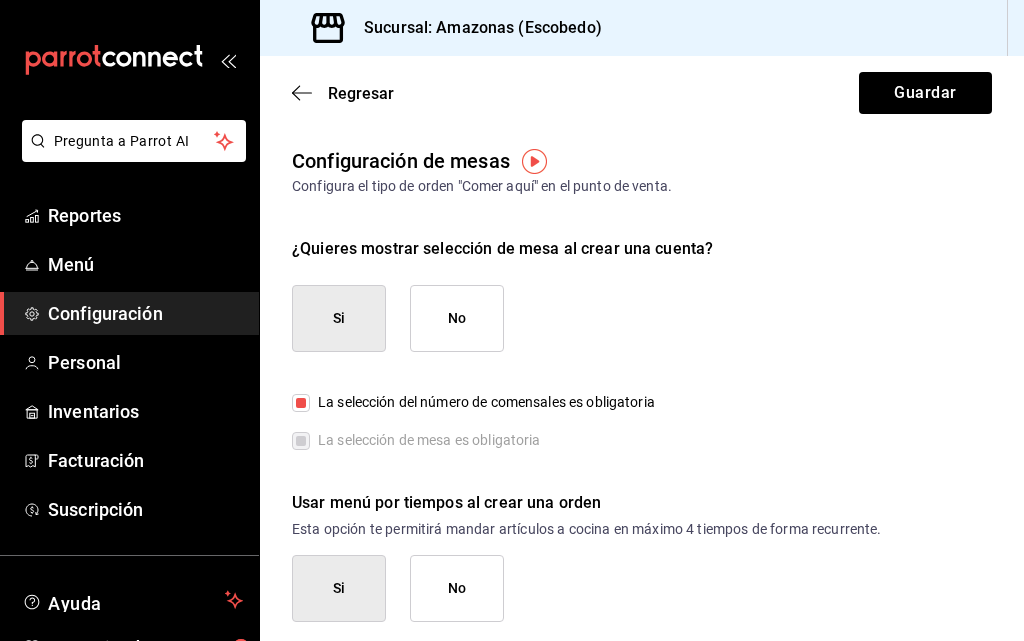 click on "La selección de mesa es obligatoria" at bounding box center [425, 440] 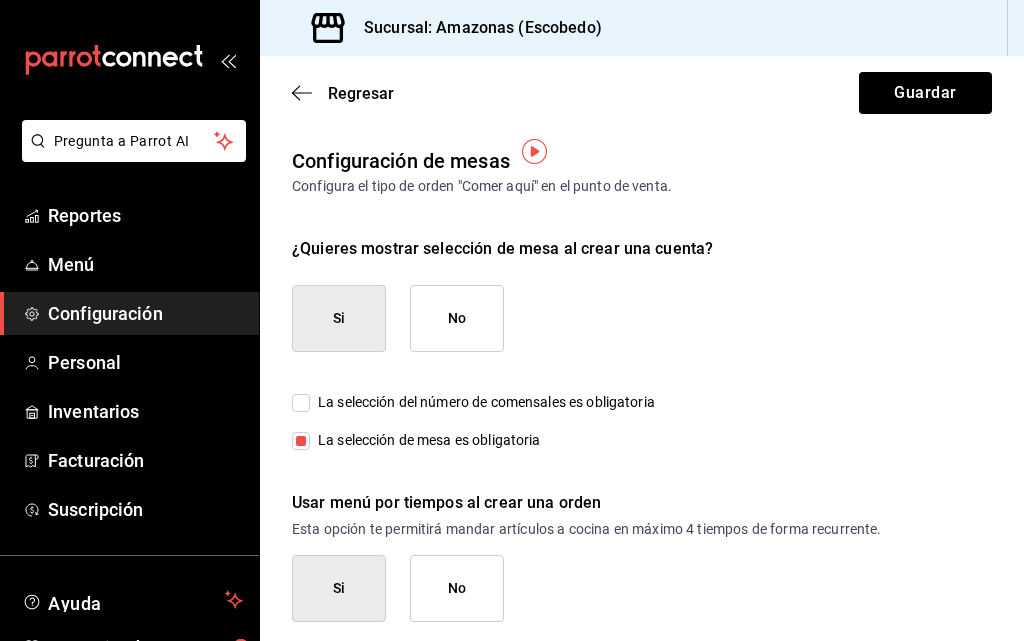 scroll, scrollTop: 13, scrollLeft: 0, axis: vertical 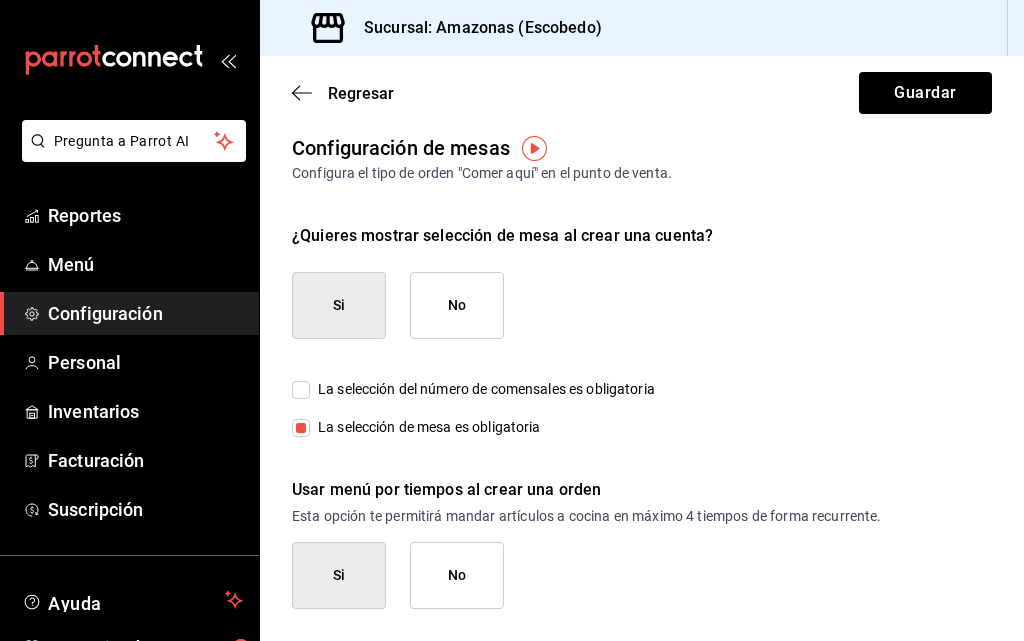 click on "La selección del número de comensales es obligatoria La selección de mesa es obligatoria Usar menú por tiempos al crear una orden Esta opción te permitirá mandar artículos a cocina en máximo 4 tiempos de forma recurrente. Si No" at bounding box center [642, 474] 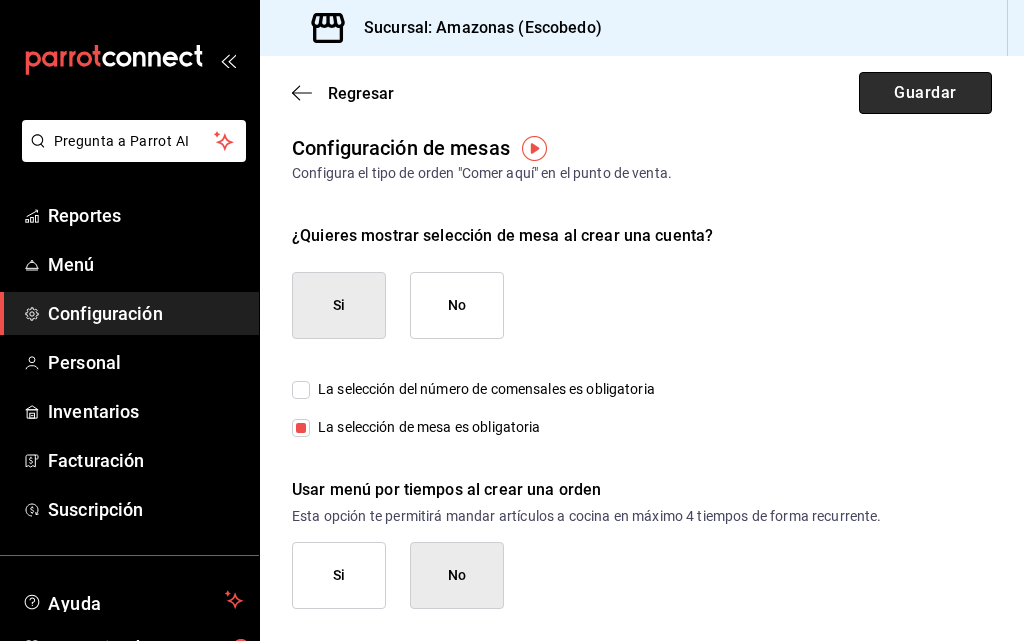 click on "Guardar" at bounding box center (925, 93) 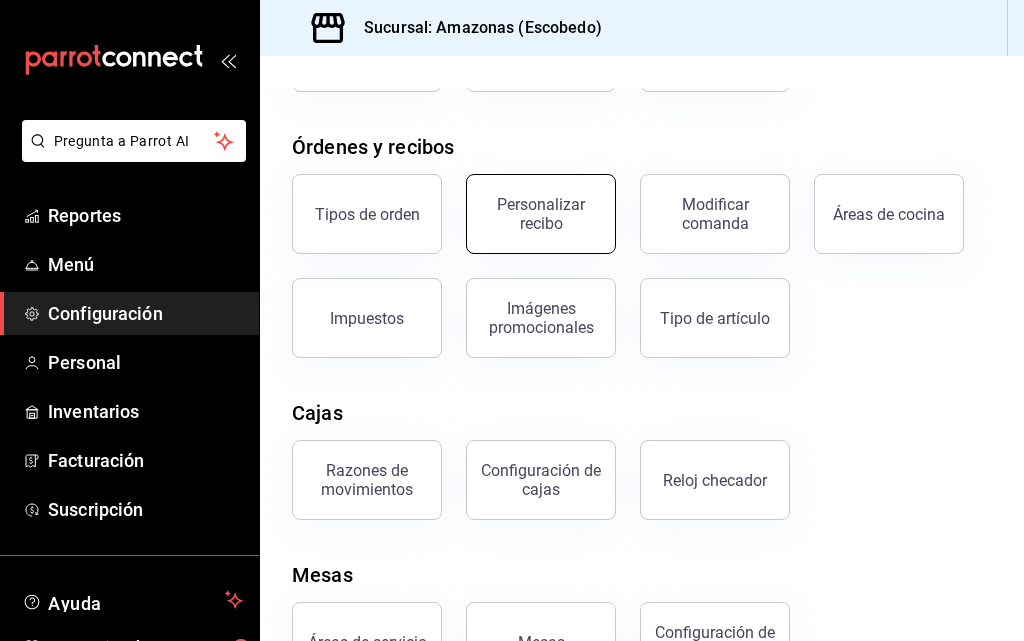 scroll, scrollTop: 373, scrollLeft: 0, axis: vertical 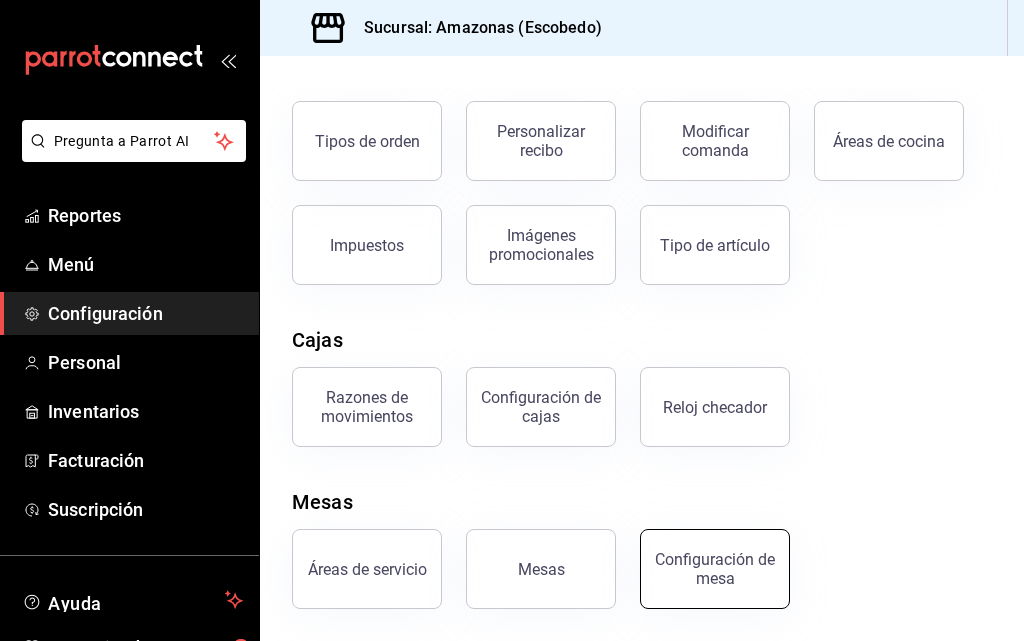click on "Configuración de mesa" at bounding box center (715, 569) 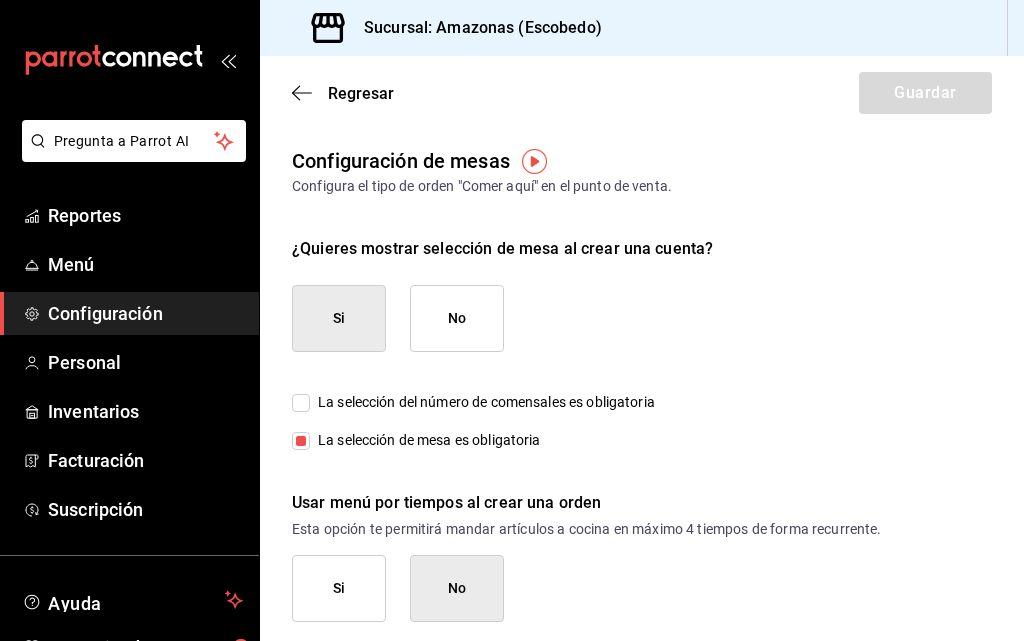 click on "Si" at bounding box center (339, 318) 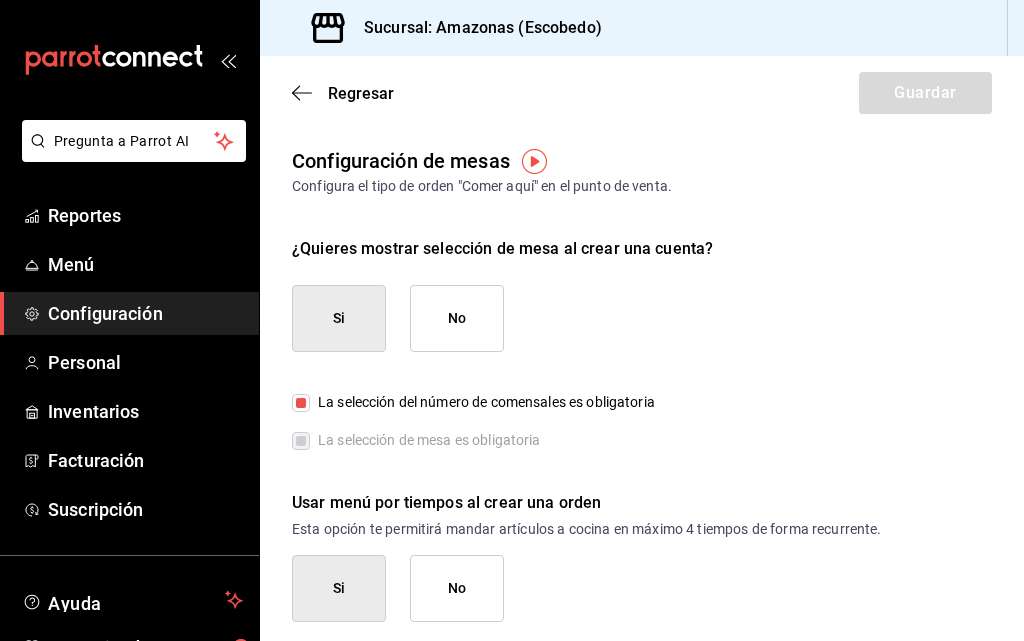 click on "No" at bounding box center [457, 318] 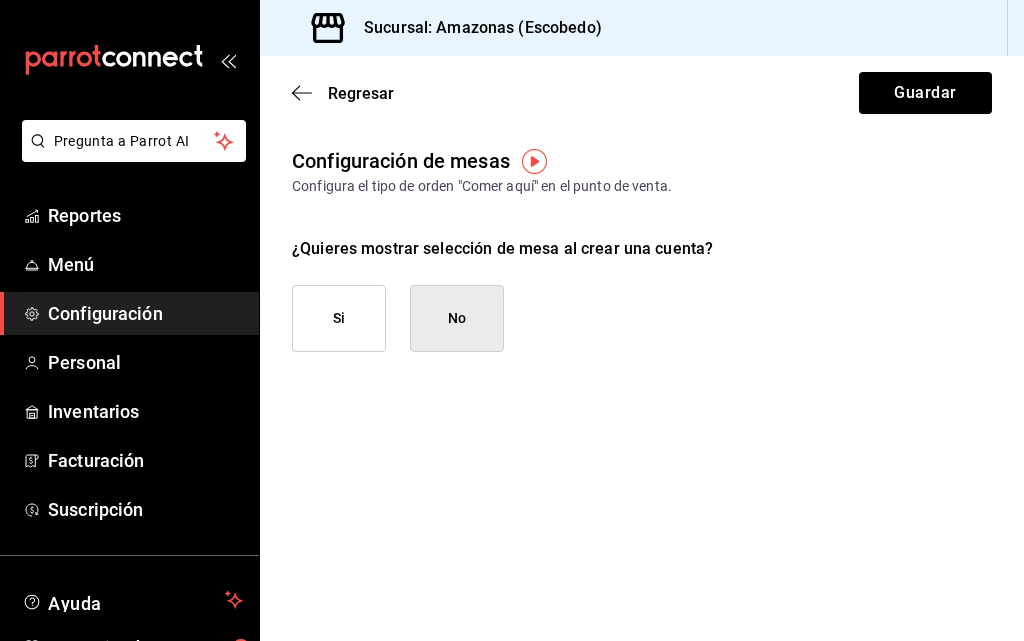 click on "Si" at bounding box center [339, 318] 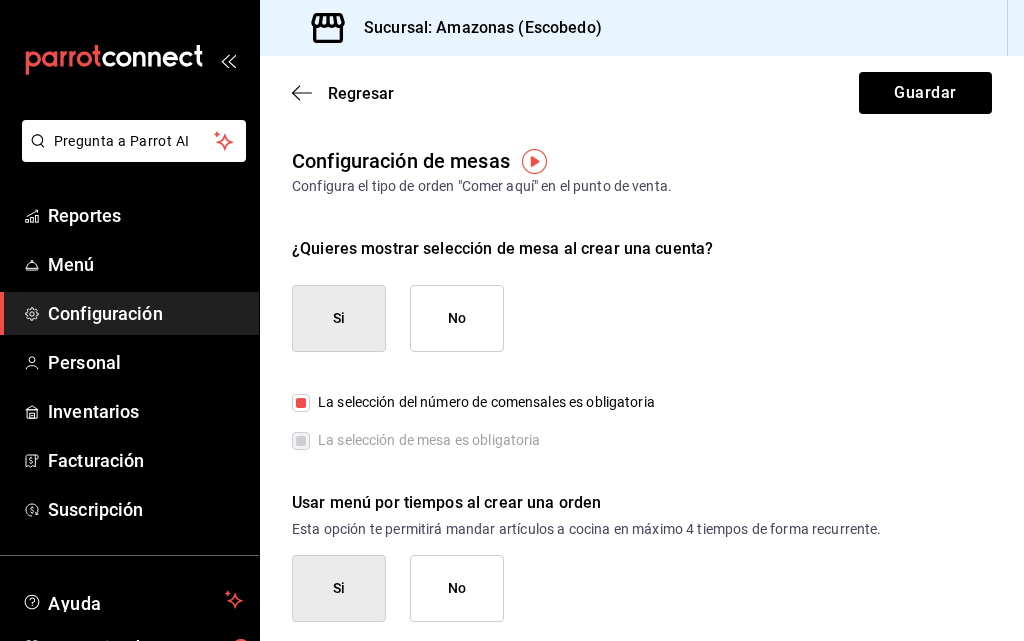 click on "La selección de mesa es obligatoria" at bounding box center [425, 440] 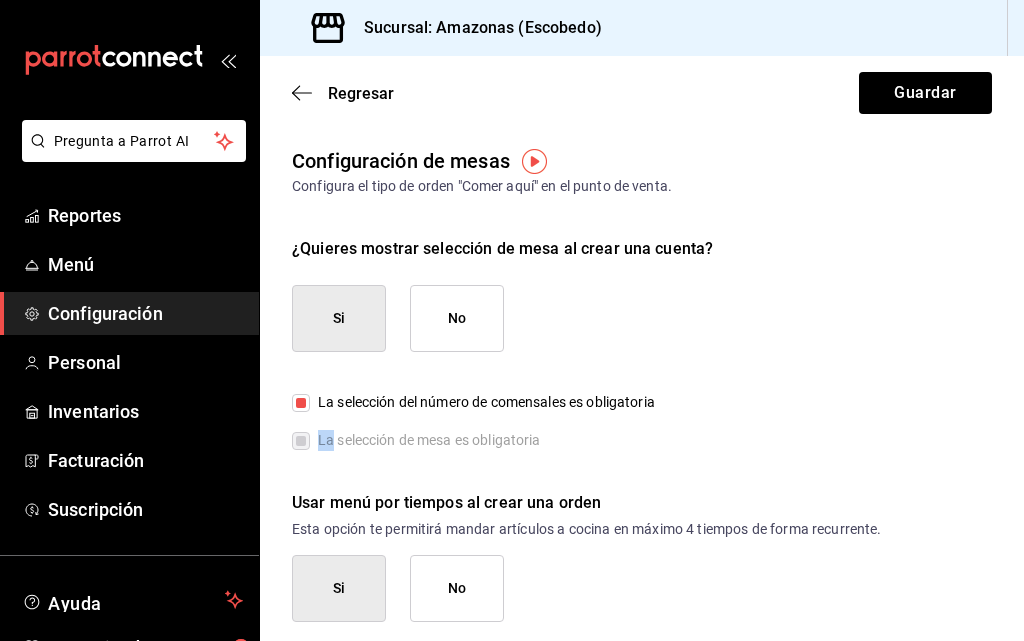 click on "La selección de mesa es obligatoria" at bounding box center (416, 440) 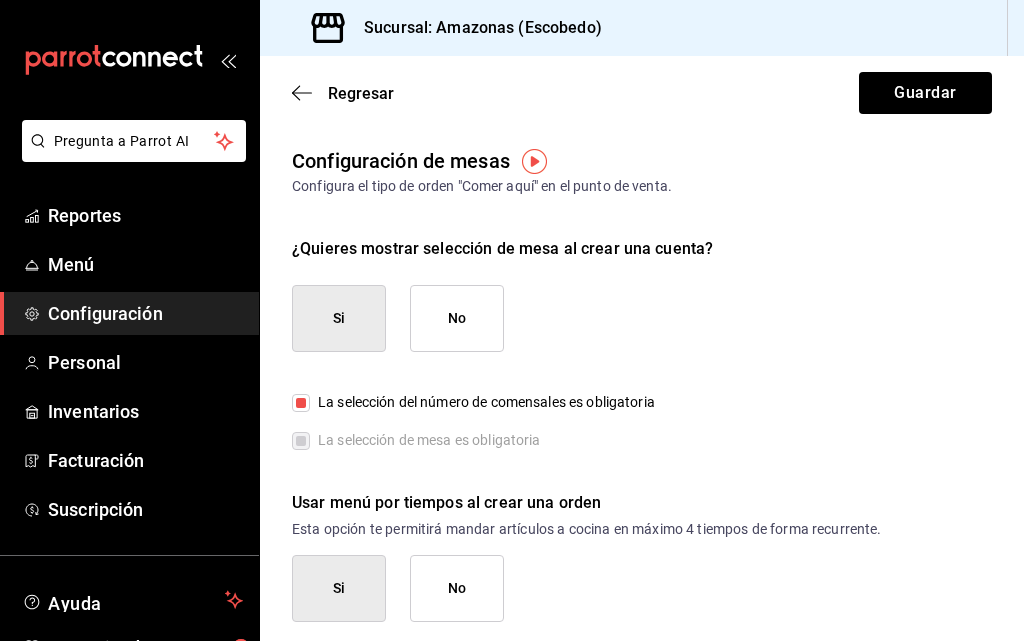 click on "¿Quieres mostrar selección de mesa al crear una cuenta? Si No La selección del número de comensales es obligatoria La selección de mesa es obligatoria Usar menú por tiempos al crear una orden Esta opción te permitirá mandar artículos a cocina en máximo 4 tiempos de forma recurrente. Si No" at bounding box center [642, 429] 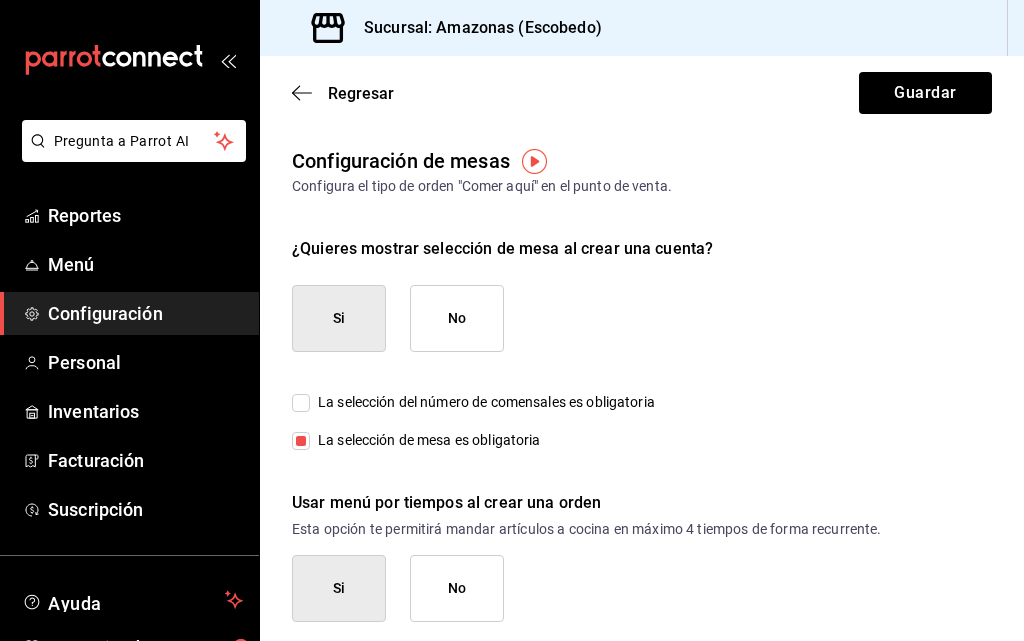scroll, scrollTop: 13, scrollLeft: 0, axis: vertical 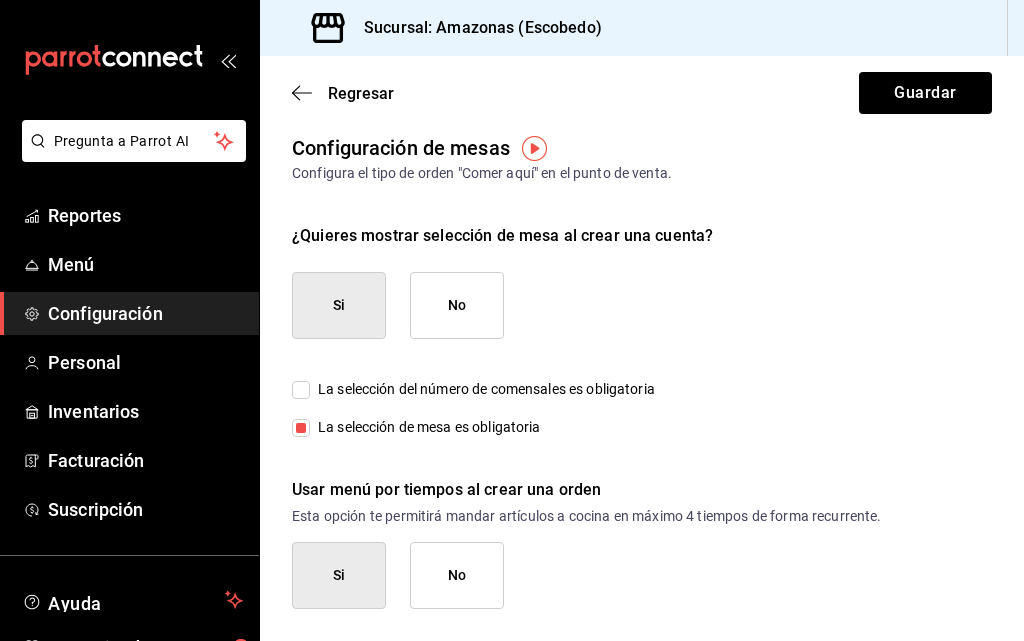 click on "No" at bounding box center [457, 575] 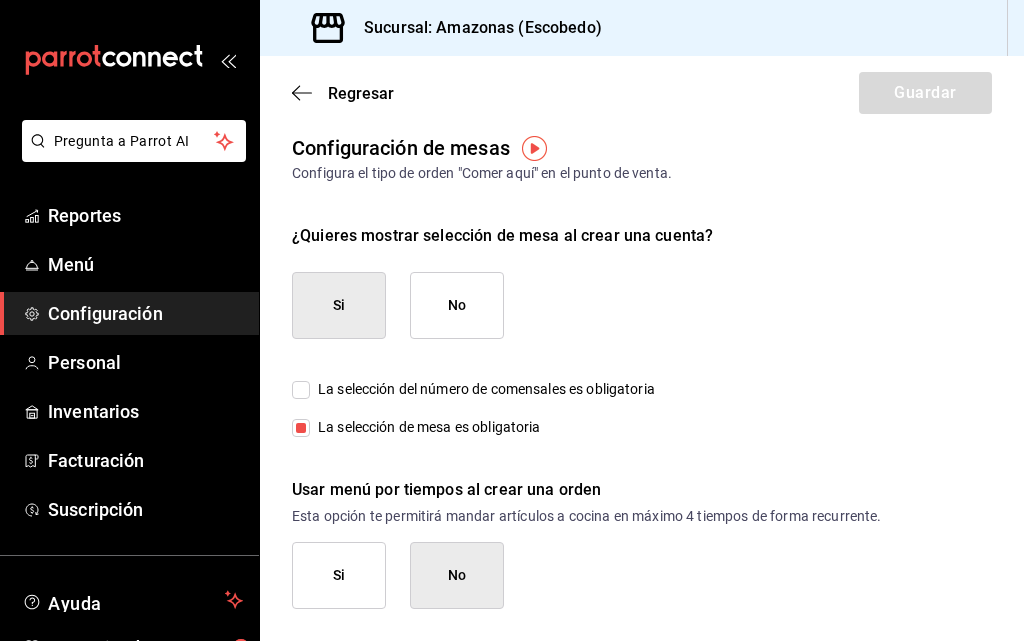 click on "Usar menú por tiempos al crear una orden" at bounding box center [642, 490] 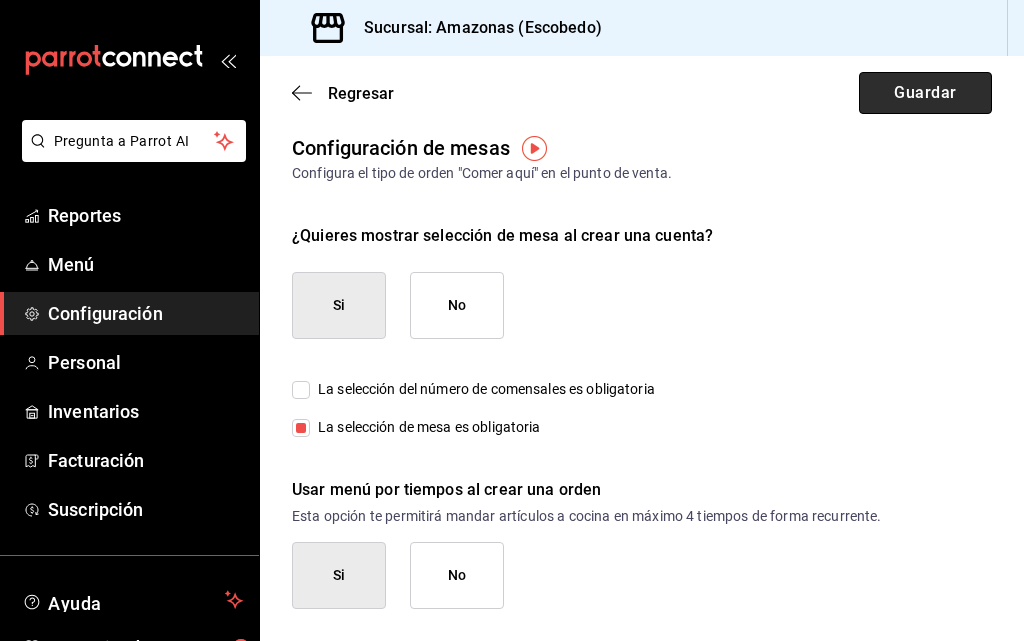 click on "Guardar" at bounding box center (925, 93) 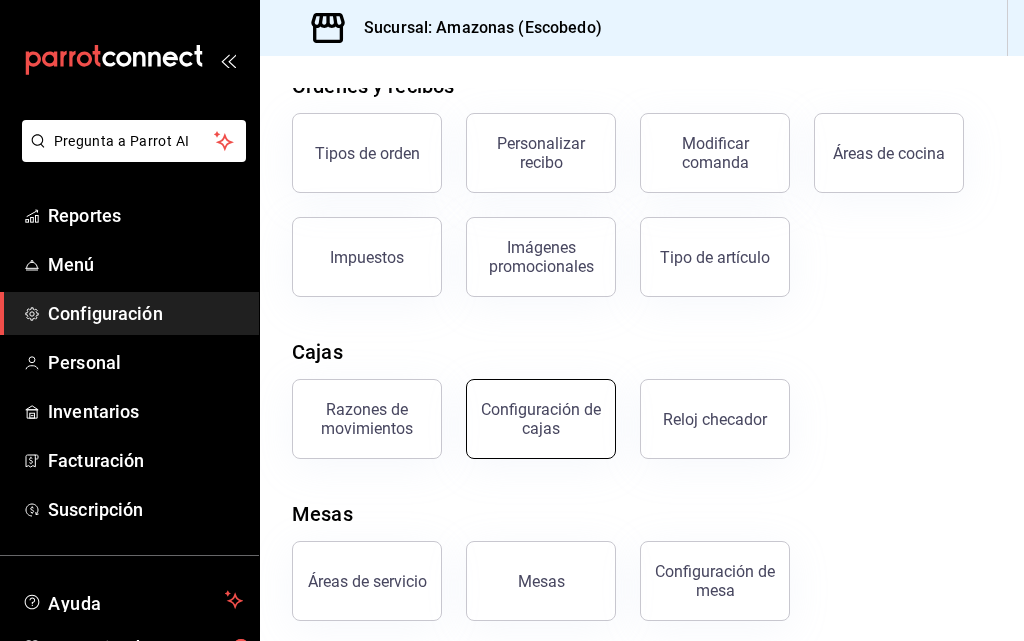 scroll, scrollTop: 373, scrollLeft: 0, axis: vertical 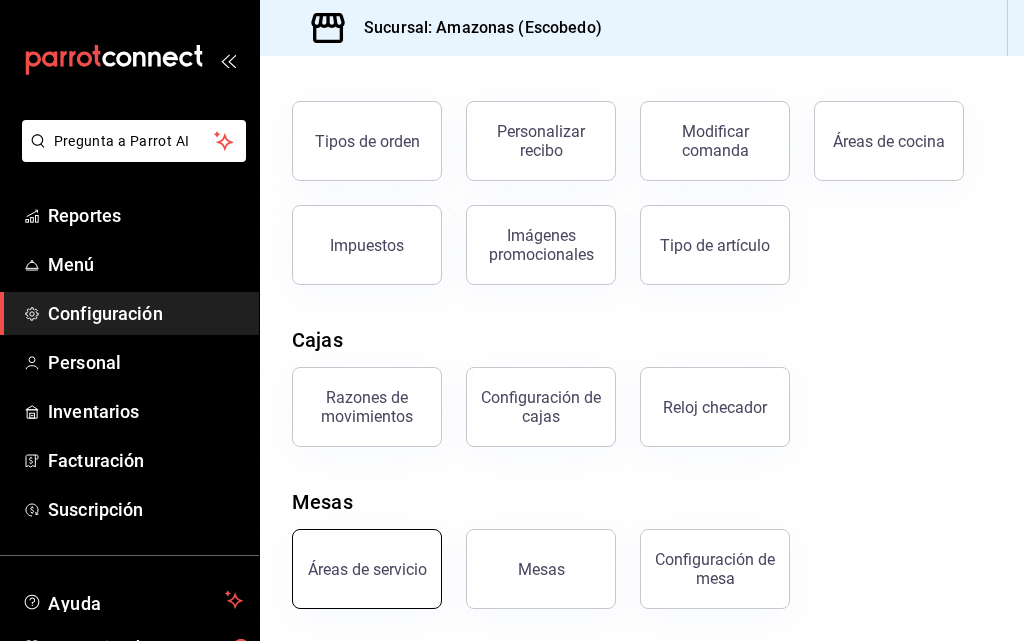 click on "Áreas de servicio" at bounding box center [367, 569] 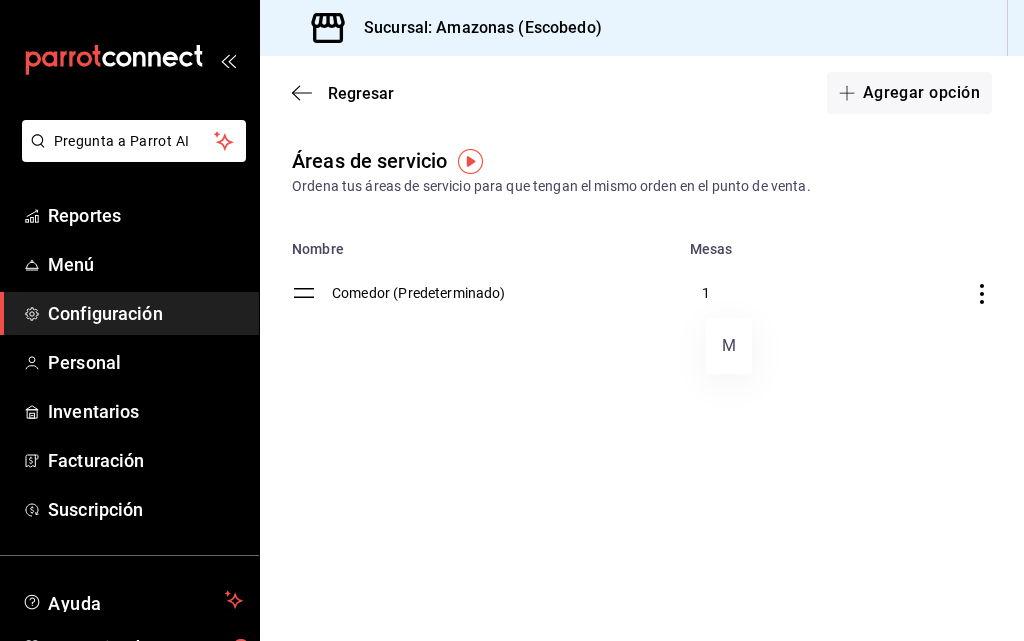 click at bounding box center [512, 320] 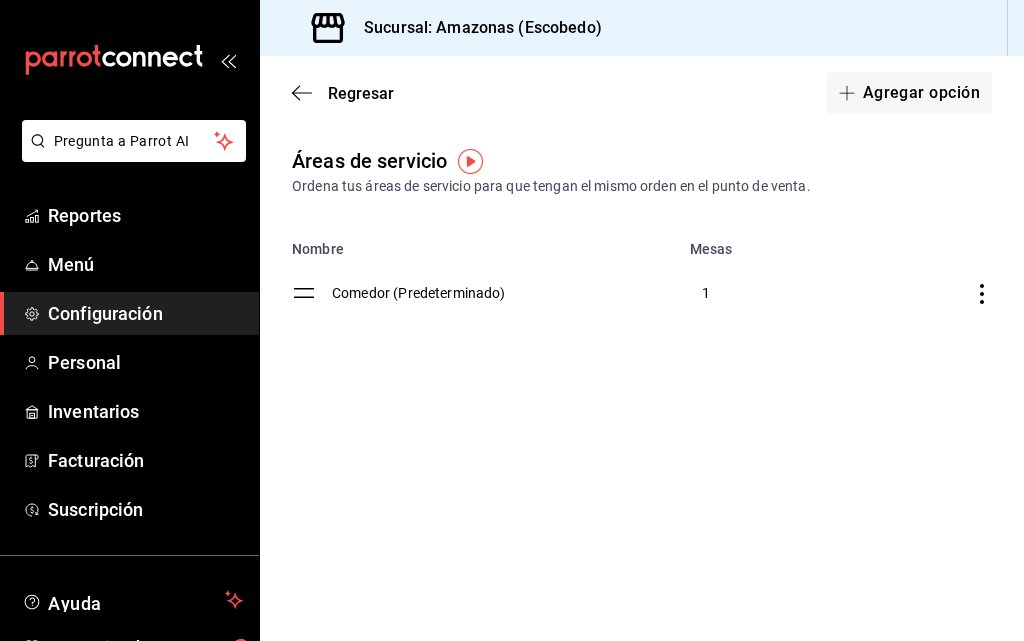click 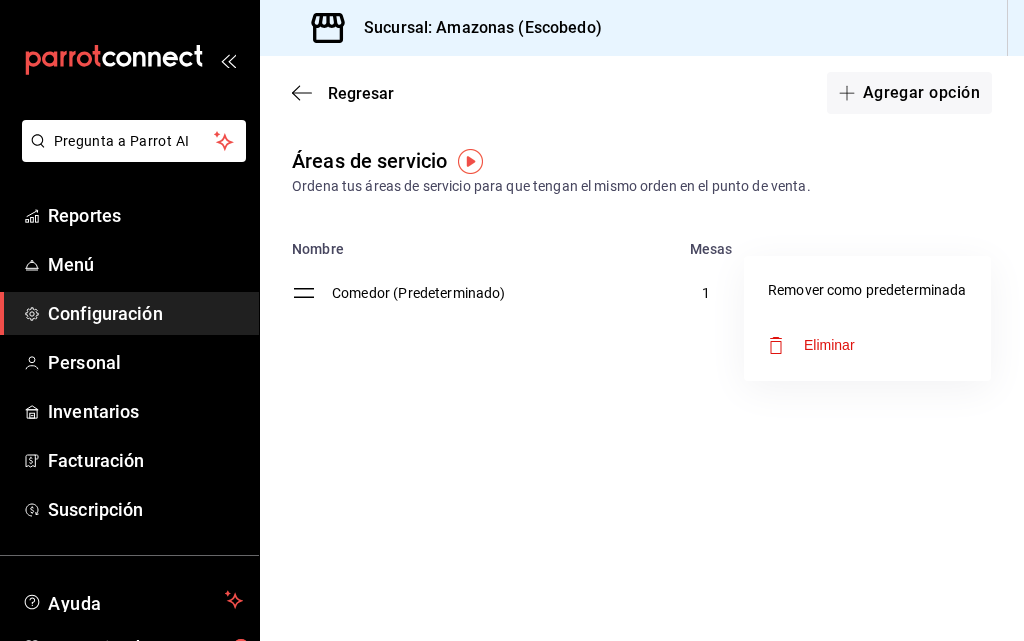 click on "Remover como predeterminada" at bounding box center (867, 290) 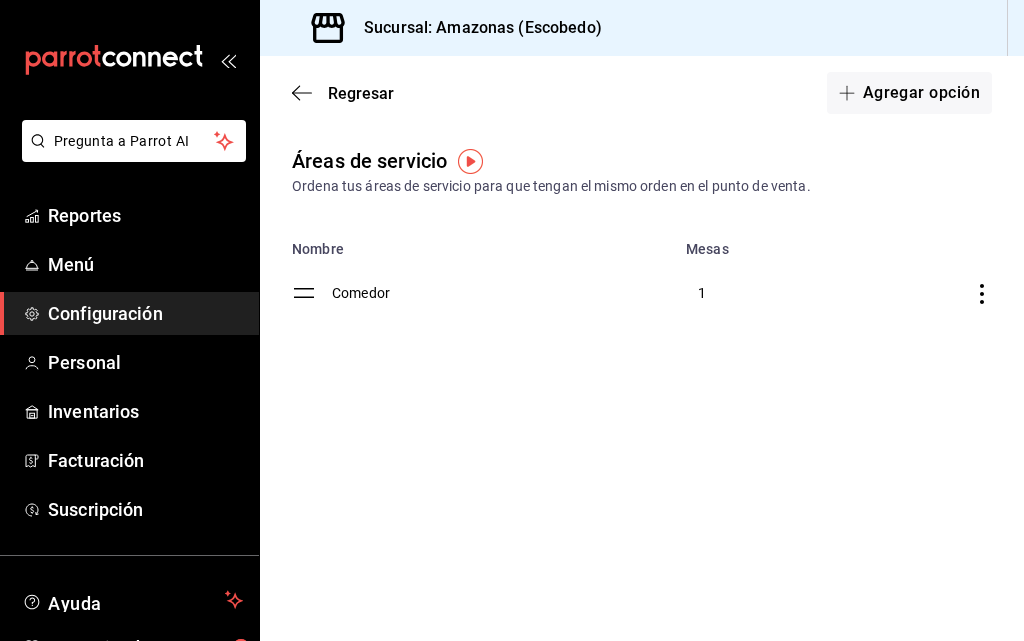 click 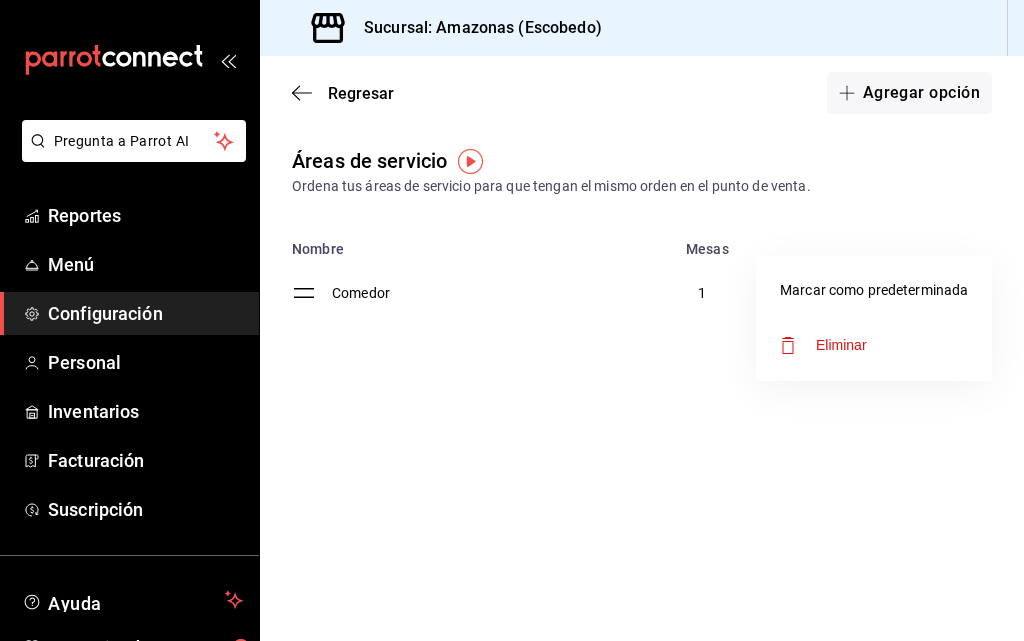 click on "Marcar como predeterminada" at bounding box center (874, 290) 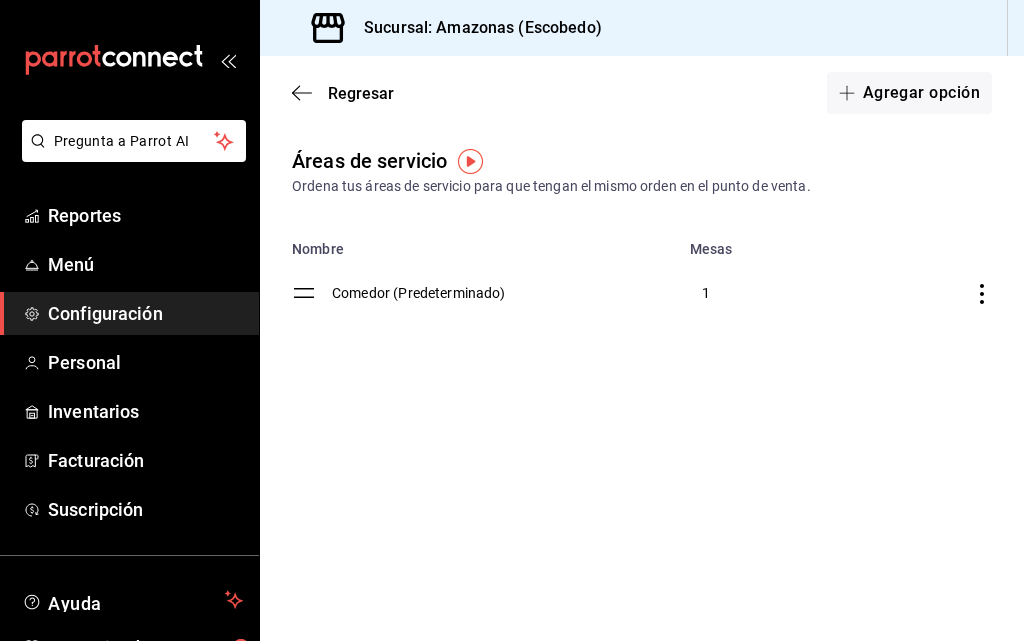 click on "Comedor   (Predeterminado)" at bounding box center (505, 293) 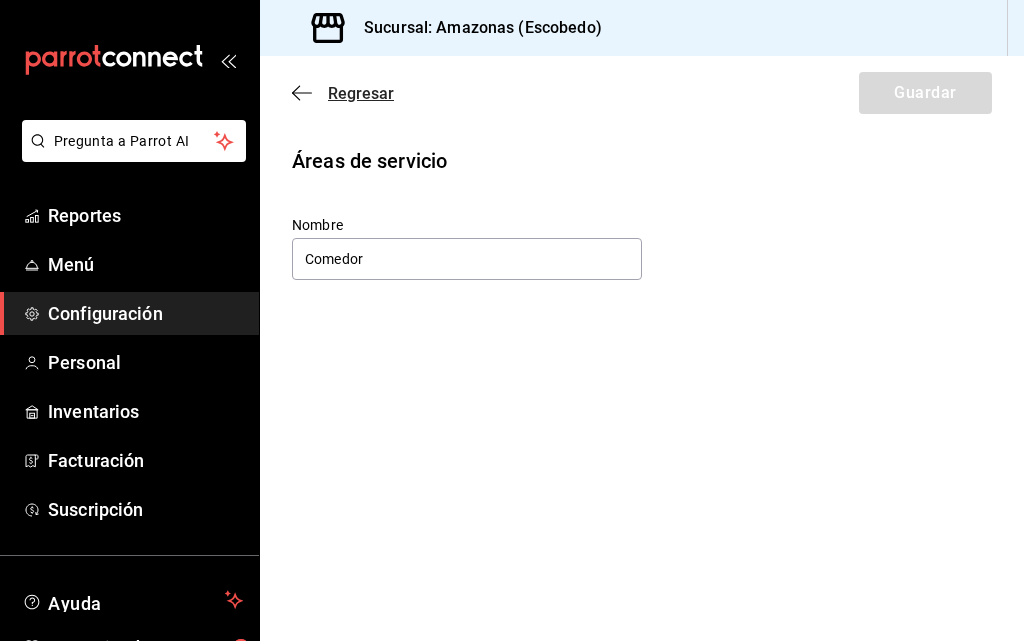 click 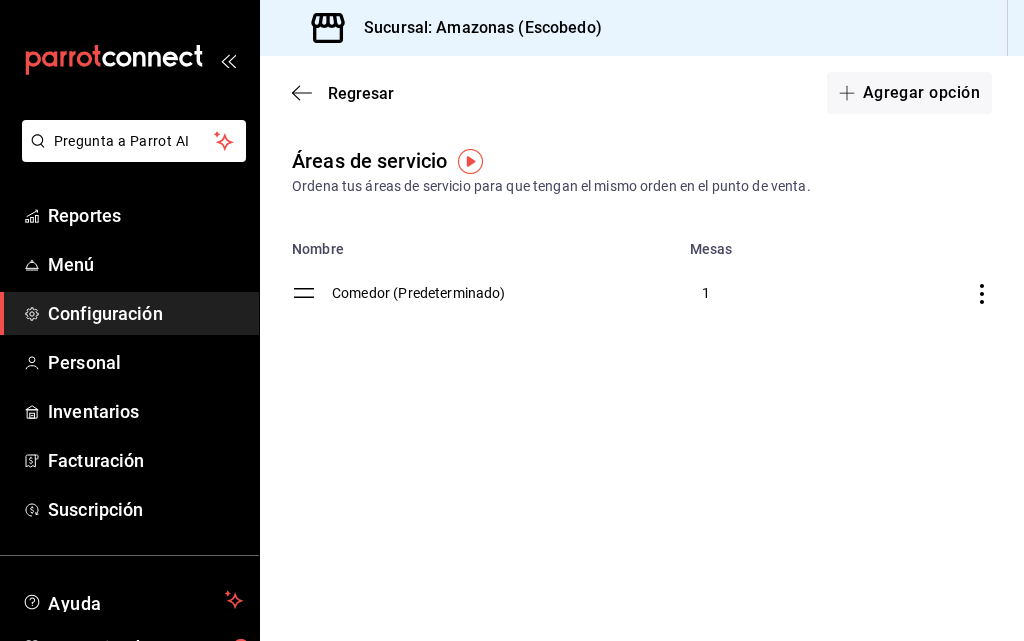click on "Configuración" at bounding box center [145, 313] 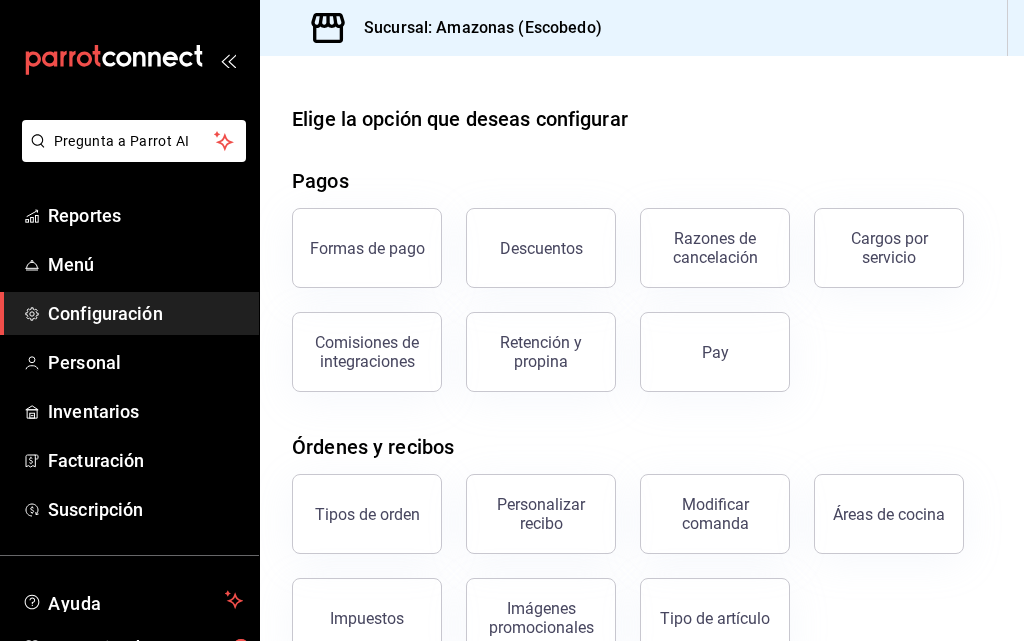 click on "Formas de pago" at bounding box center (367, 248) 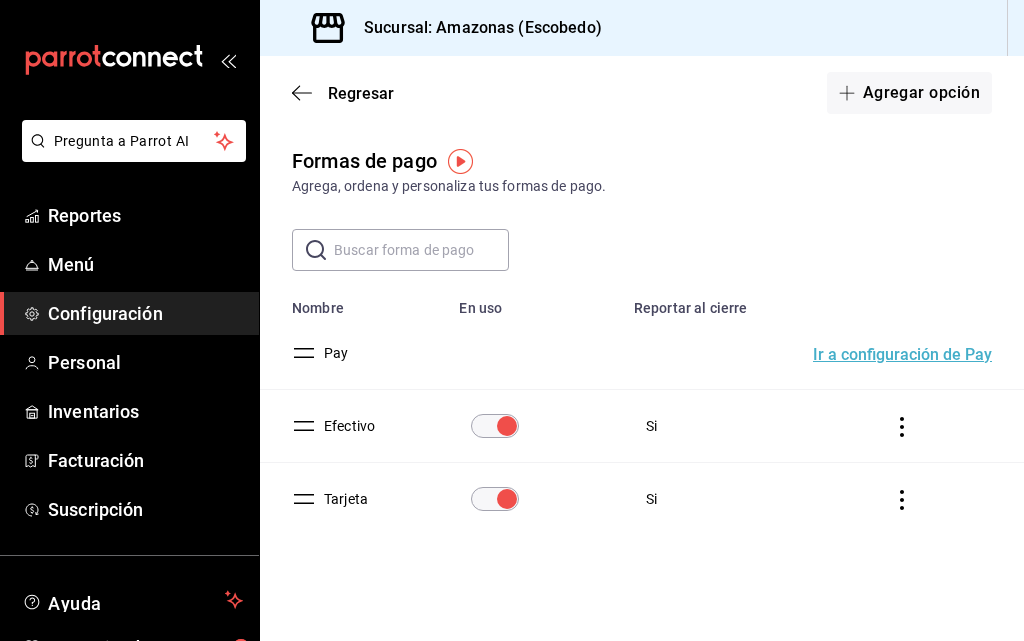 click on "Configuración" at bounding box center (145, 313) 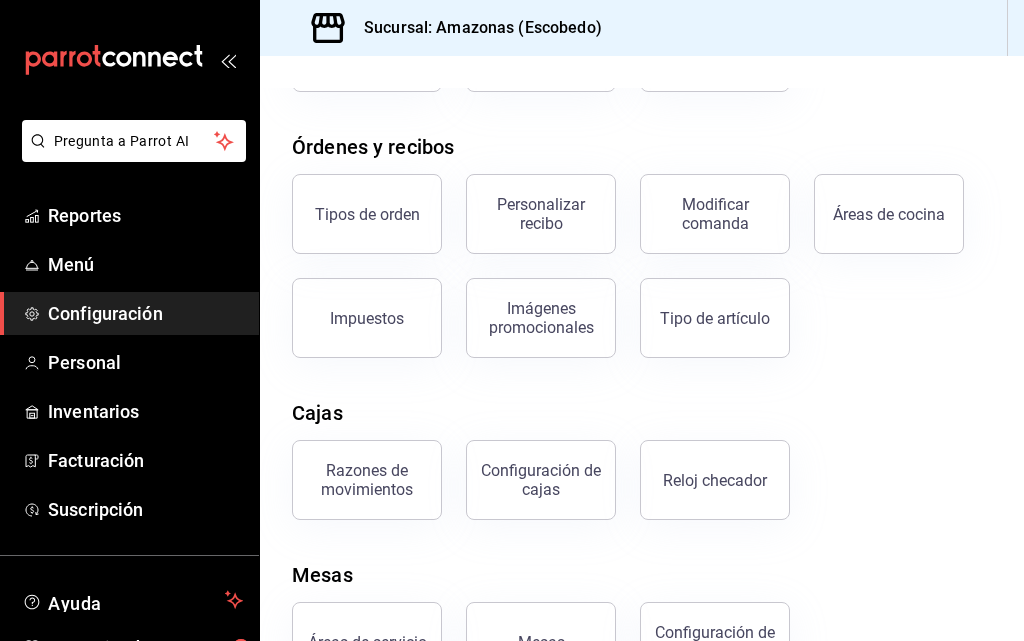scroll, scrollTop: 373, scrollLeft: 0, axis: vertical 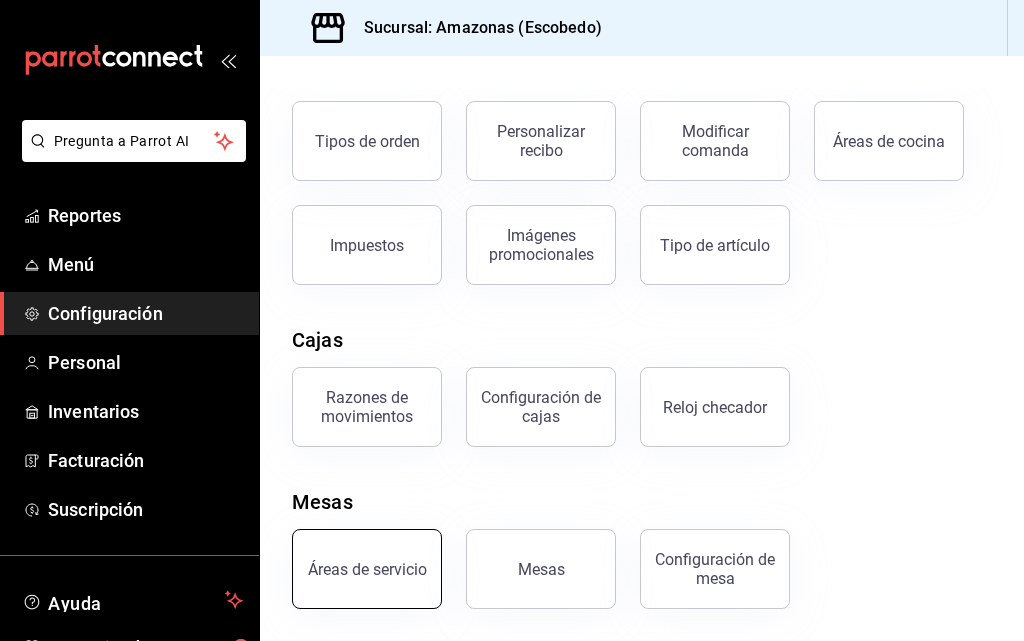 click on "Áreas de servicio" at bounding box center [367, 569] 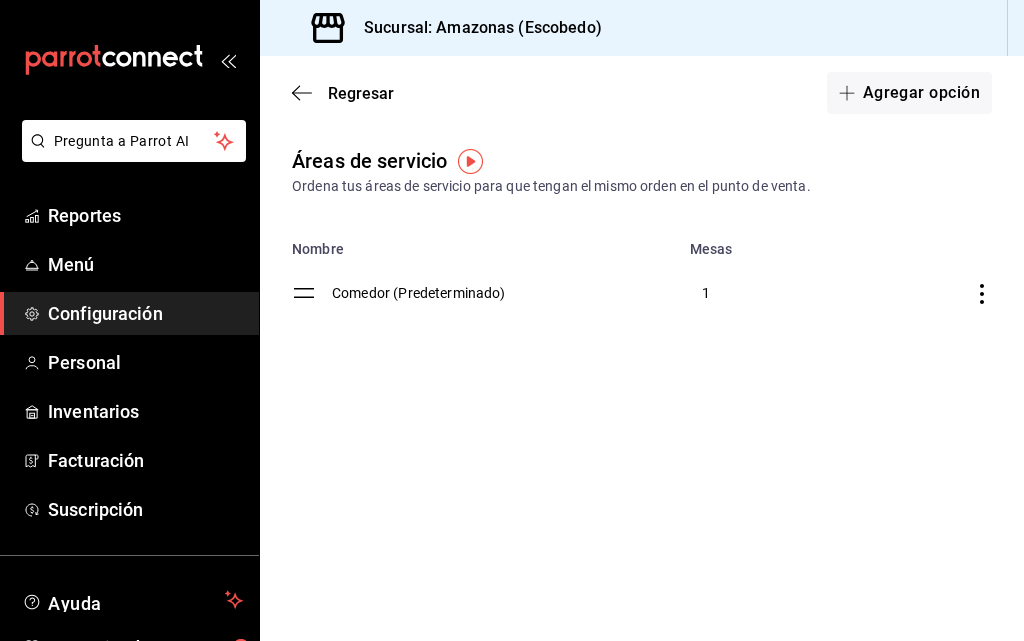 click on "Configuración" at bounding box center [145, 313] 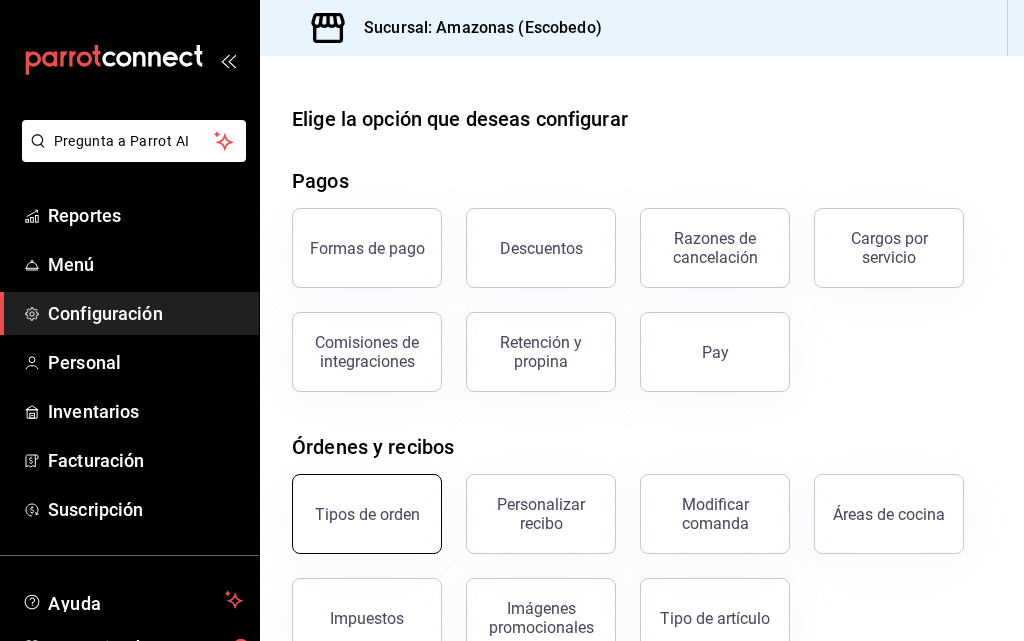 click on "Tipos de orden" at bounding box center [367, 514] 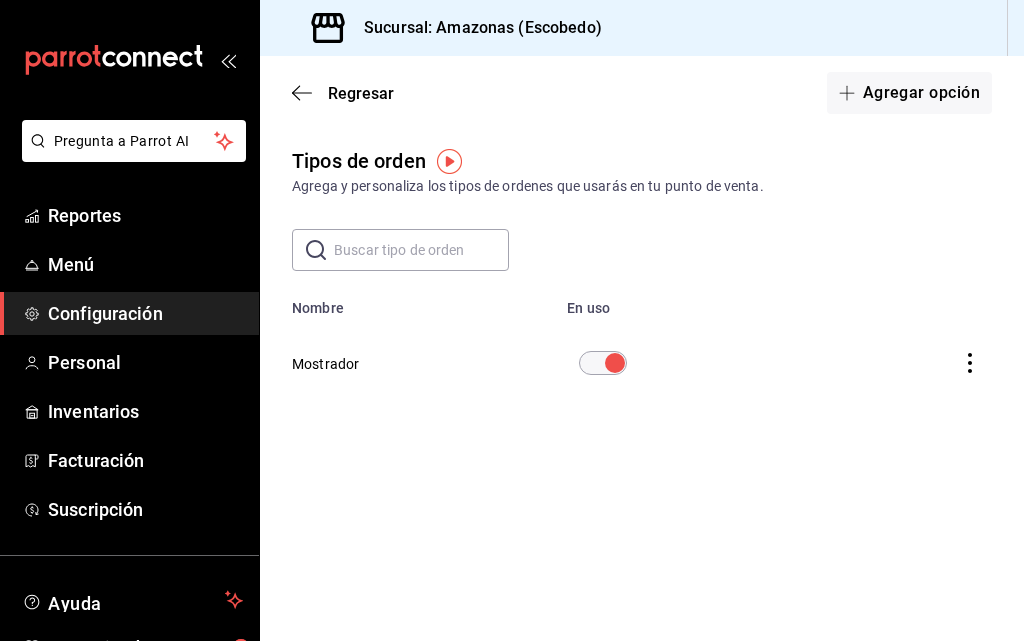click at bounding box center (615, 363) 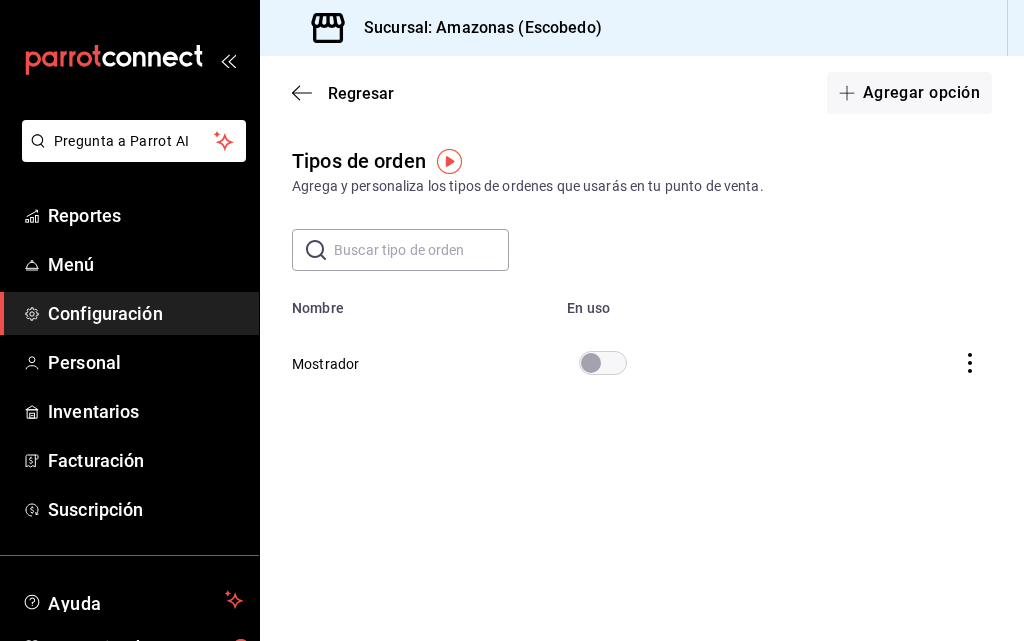 click on "Configuración" at bounding box center (145, 313) 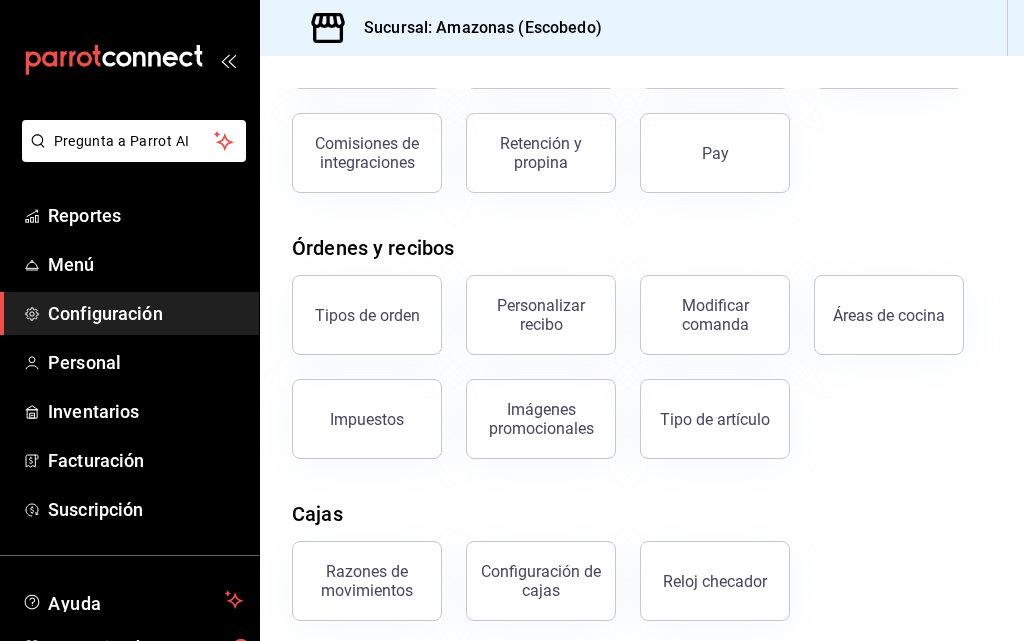 scroll, scrollTop: 200, scrollLeft: 0, axis: vertical 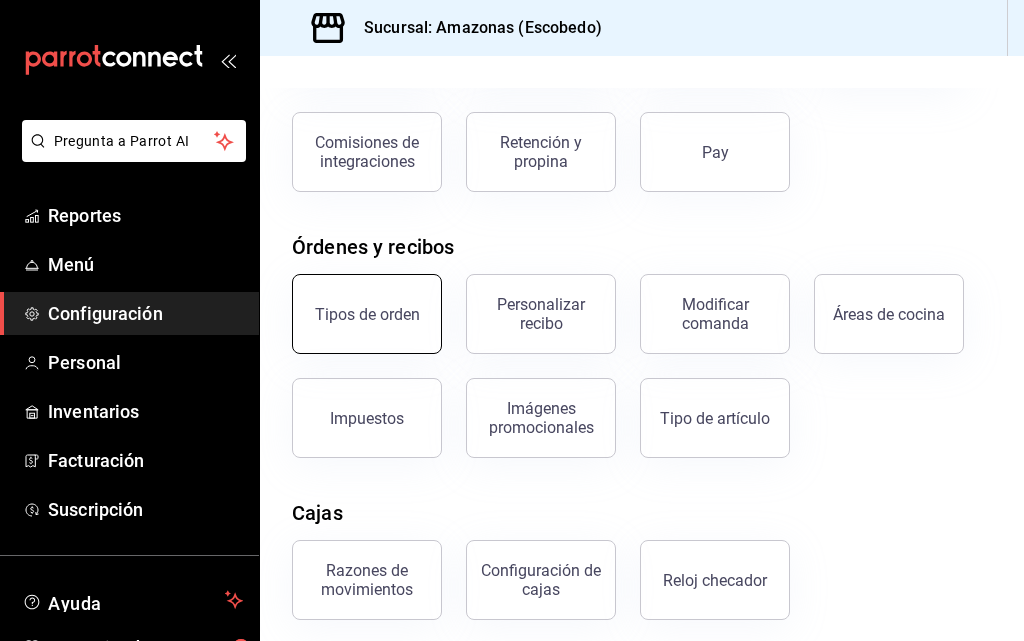 click on "Tipos de orden" at bounding box center (367, 314) 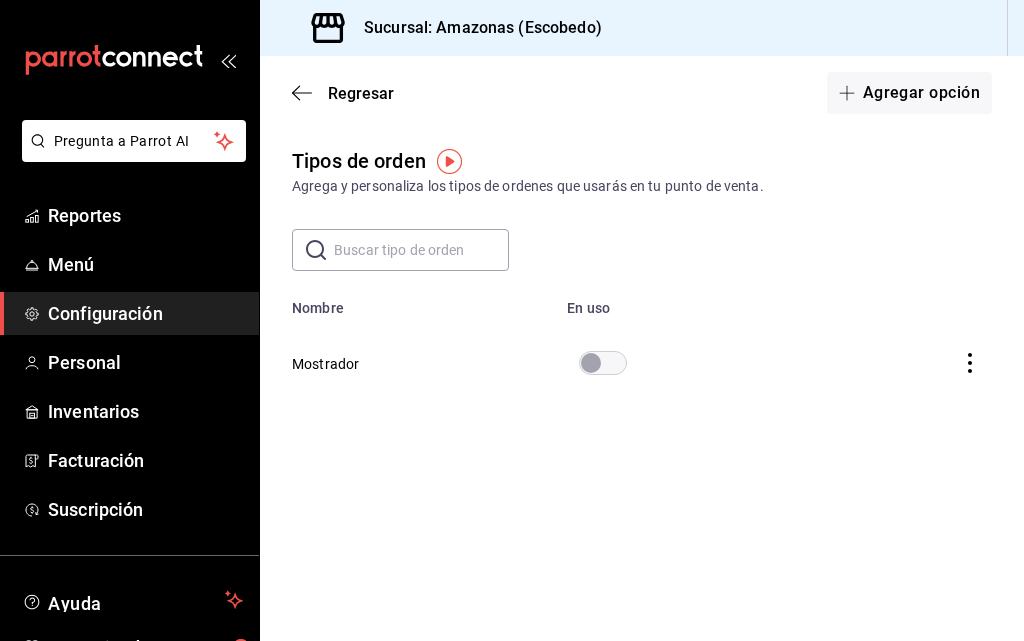 click 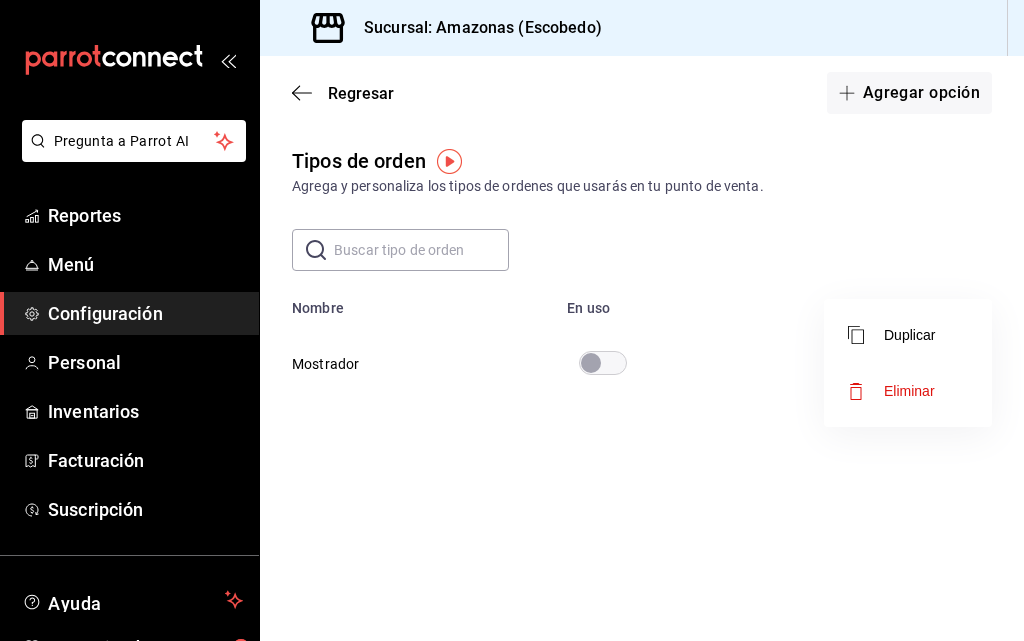click at bounding box center [512, 320] 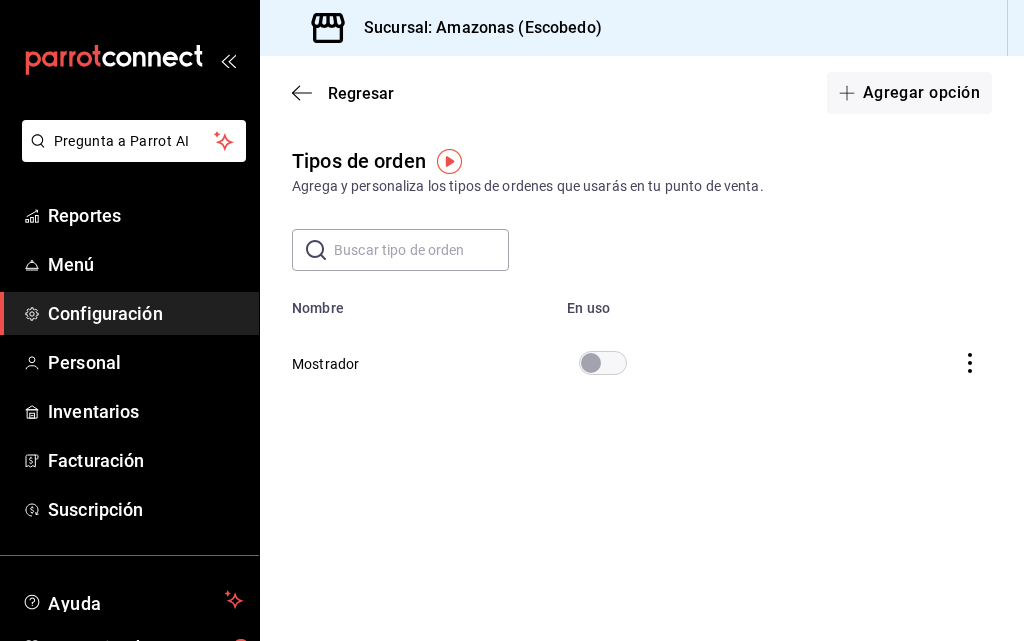 click on "Pregunta a Parrot AI Reportes   Menú   Configuración   Personal   Inventarios   Facturación   Suscripción   Ayuda Recomienda Parrot   Daniel Hdz   Sugerir nueva función   Sucursal: Amazonas (Escobedo) Regresar Agregar opción Tipos de orden Agrega y personaliza los tipos de ordenes que usarás en tu punto de venta. ​ ​ Lo sentimos, no pudimos cargar tu lista de tipos de ordenes. Reintentar Nombre En uso Mostrador GANA 1 MES GRATIS EN TU SUSCRIPCIÓN AQUÍ ¿Recuerdas cómo empezó tu restaurante?
Hoy puedes ayudar a un colega a tener el mismo cambio que tú viviste.
Recomienda Parrot directamente desde tu Portal Administrador.
Es fácil y rápido.
🎁 Por cada restaurante que se una, ganas 1 mes gratis. Ver video tutorial Ir a video Pregunta a Parrot AI Reportes   Menú   Configuración   Personal   Inventarios   Facturación   Suscripción   Ayuda Recomienda Parrot   Daniel Hdz   Sugerir nueva función   Duplicar Eliminar Visitar centro de ayuda (81) 2046 6363 soporte@parrotsoftware.io" at bounding box center (512, 320) 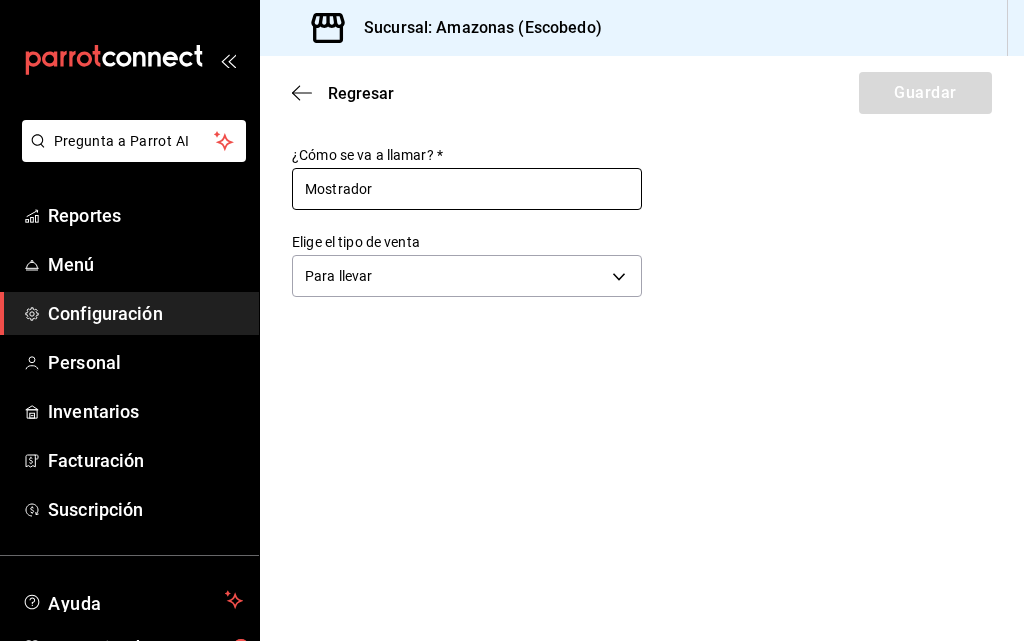 click on "Mostrador" at bounding box center (467, 189) 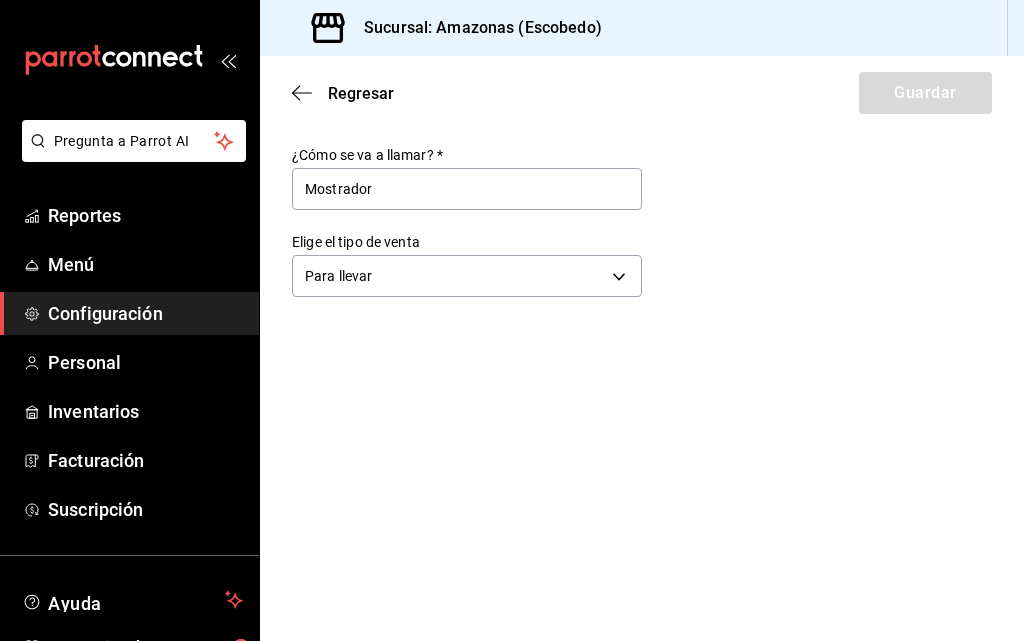 drag, startPoint x: 453, startPoint y: 191, endPoint x: 218, endPoint y: 173, distance: 235.68835 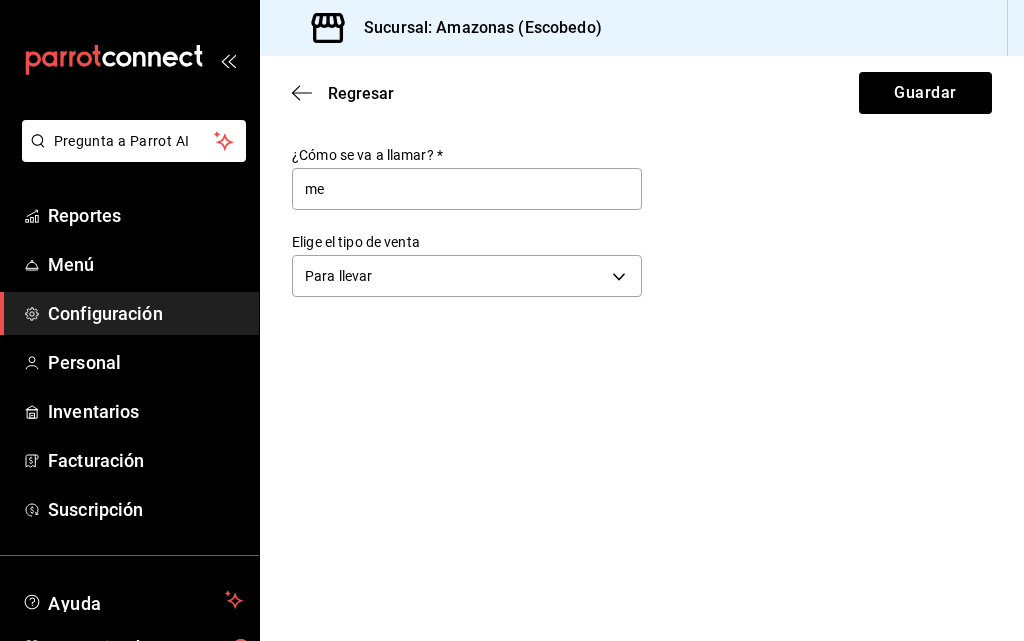 type on "m" 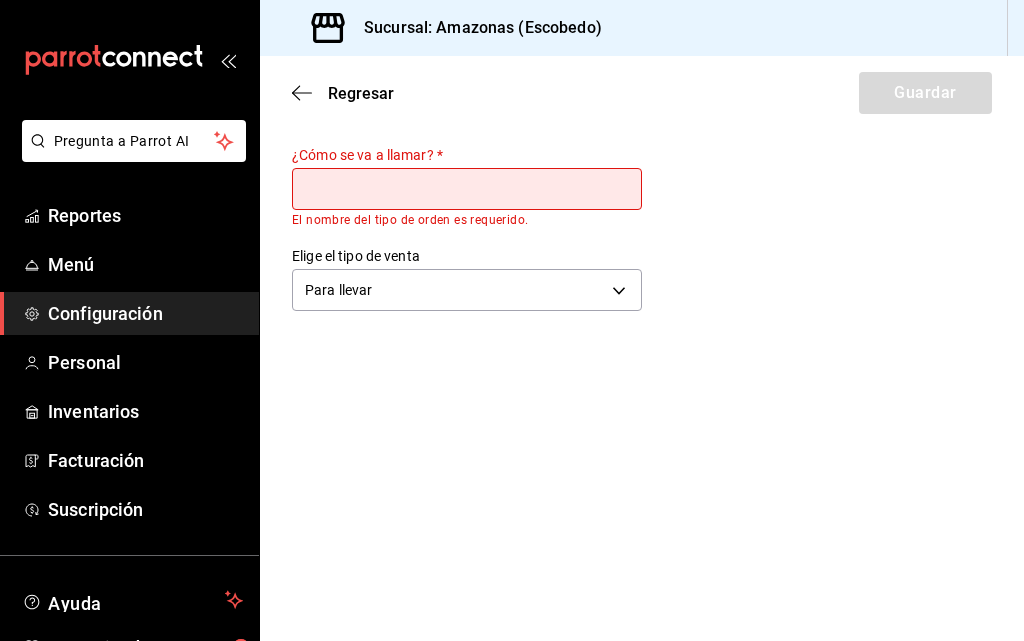 type on ";" 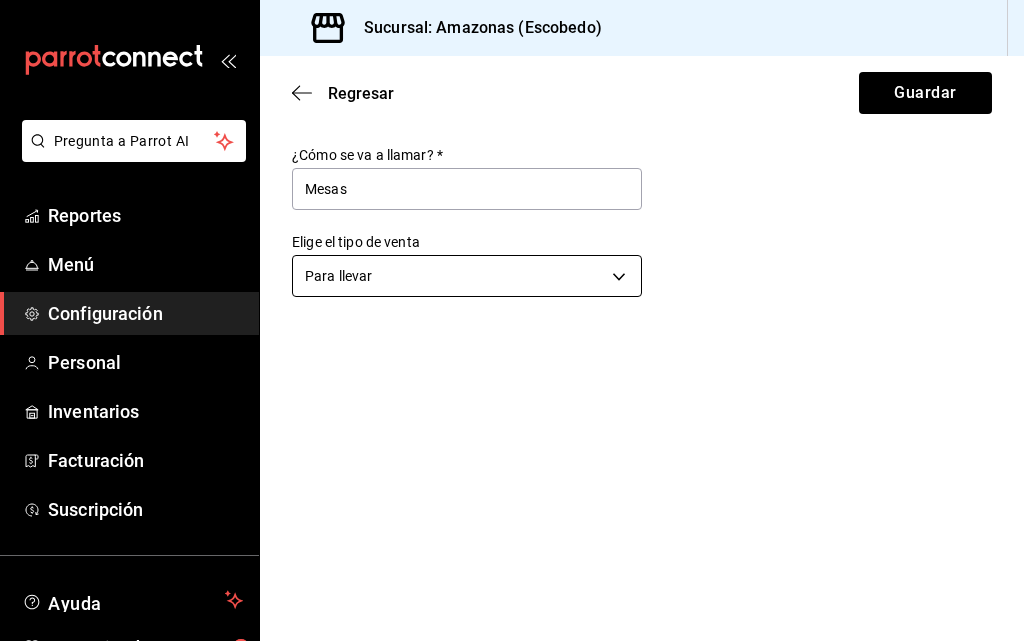 type on "Mesas" 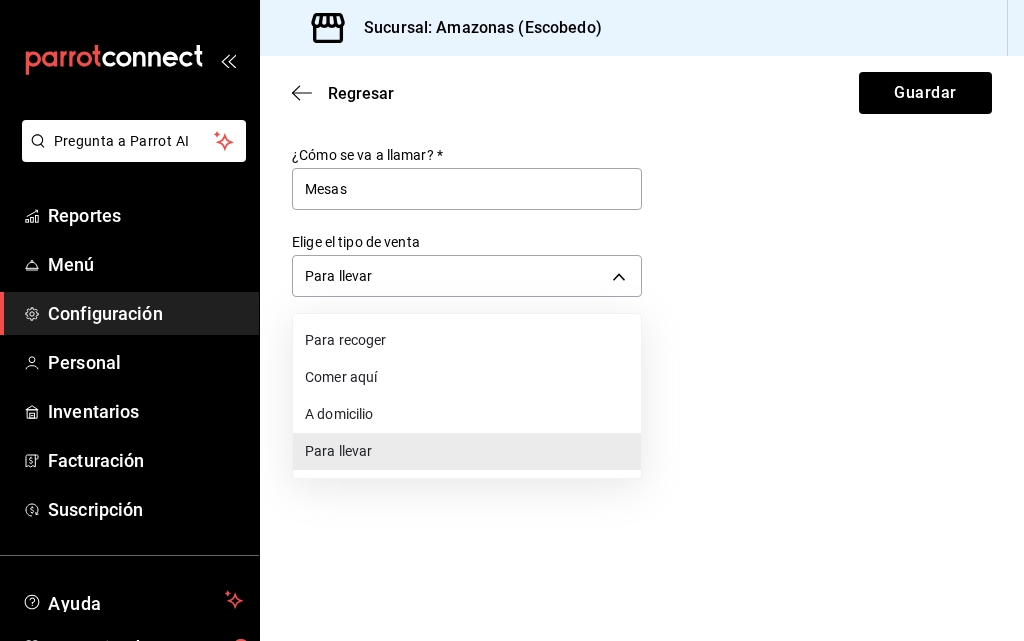 click on "Comer aquí" at bounding box center [467, 377] 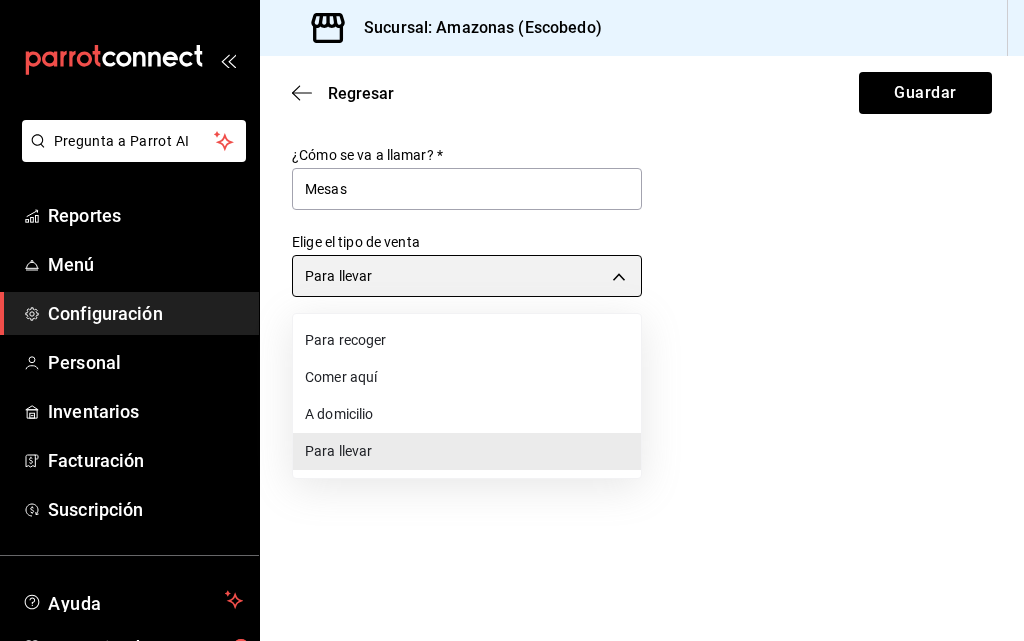 type on "DINE_IN" 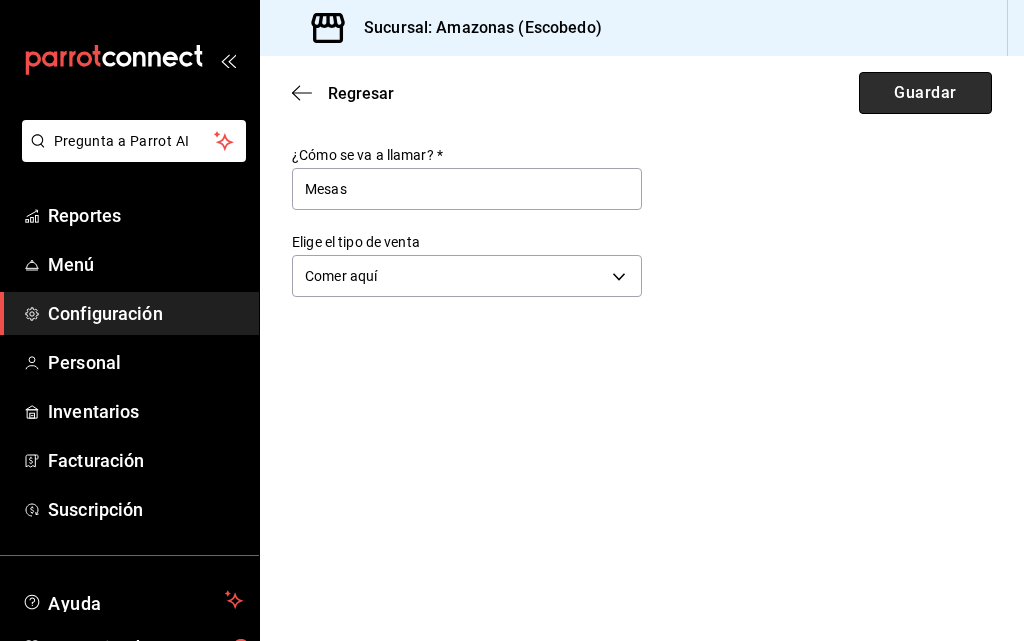 click on "Guardar" at bounding box center (925, 93) 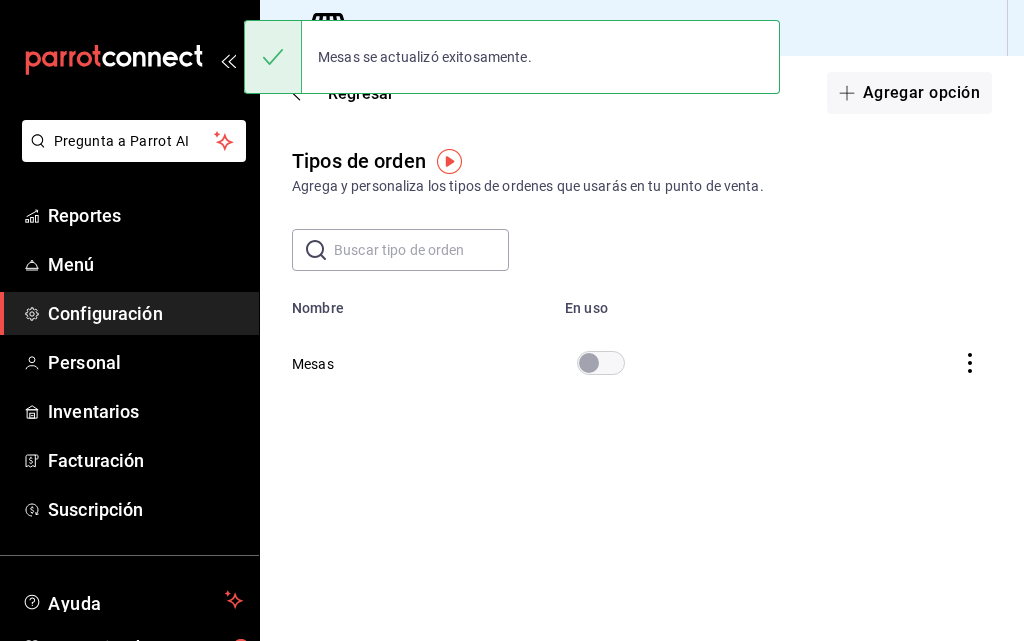 click at bounding box center (589, 363) 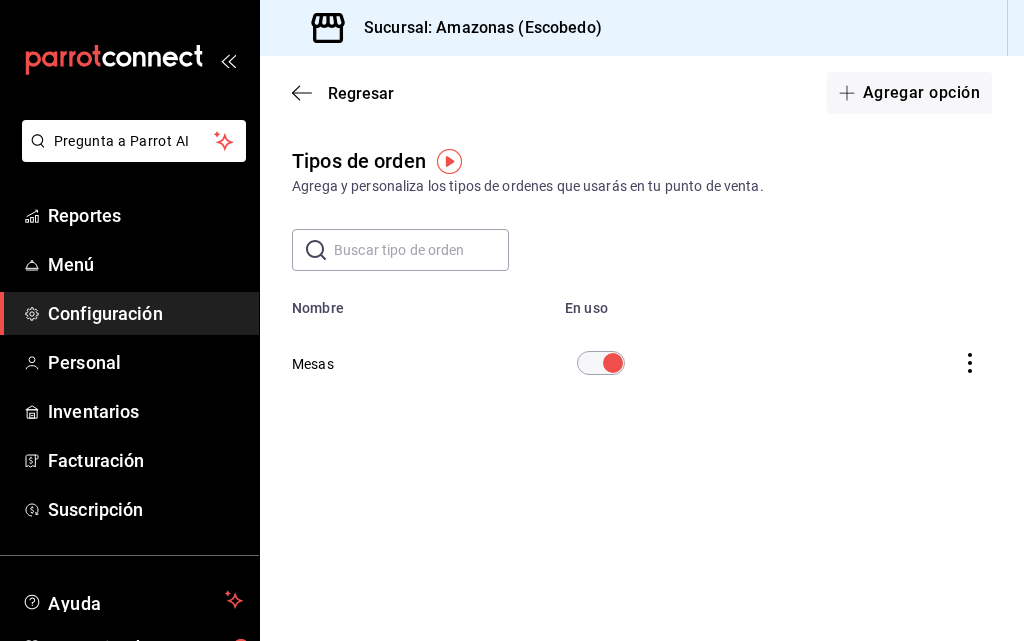 click on "Configuración" at bounding box center [145, 313] 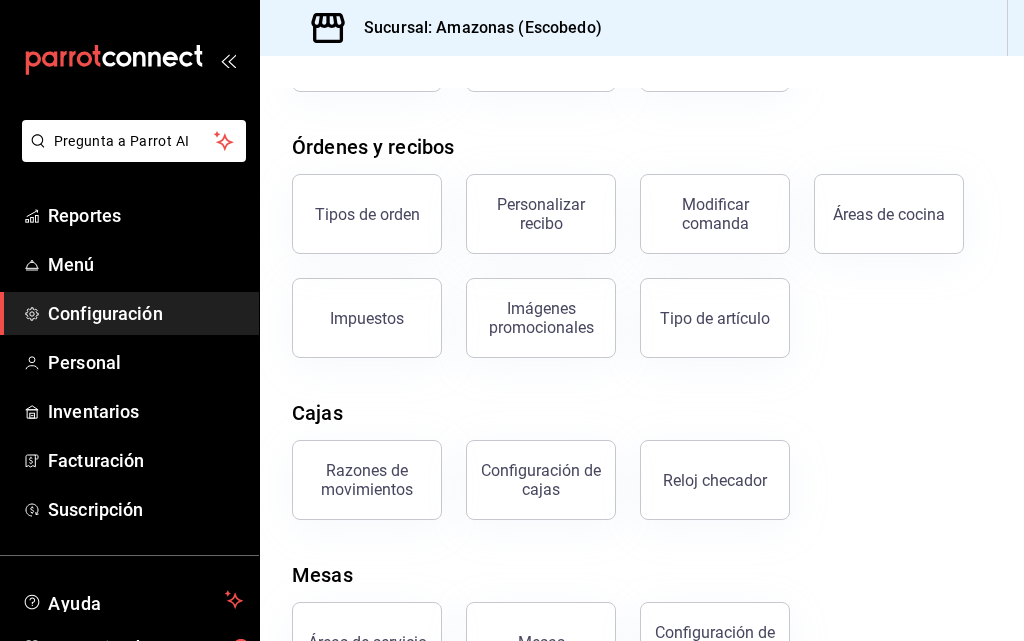 scroll, scrollTop: 373, scrollLeft: 0, axis: vertical 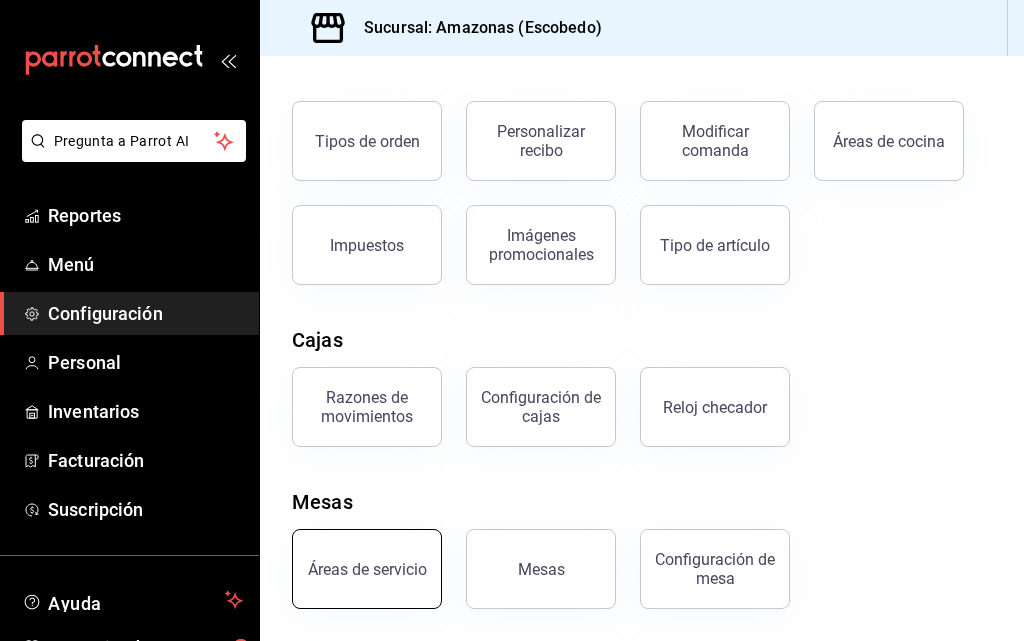 click on "Áreas de servicio" at bounding box center [367, 569] 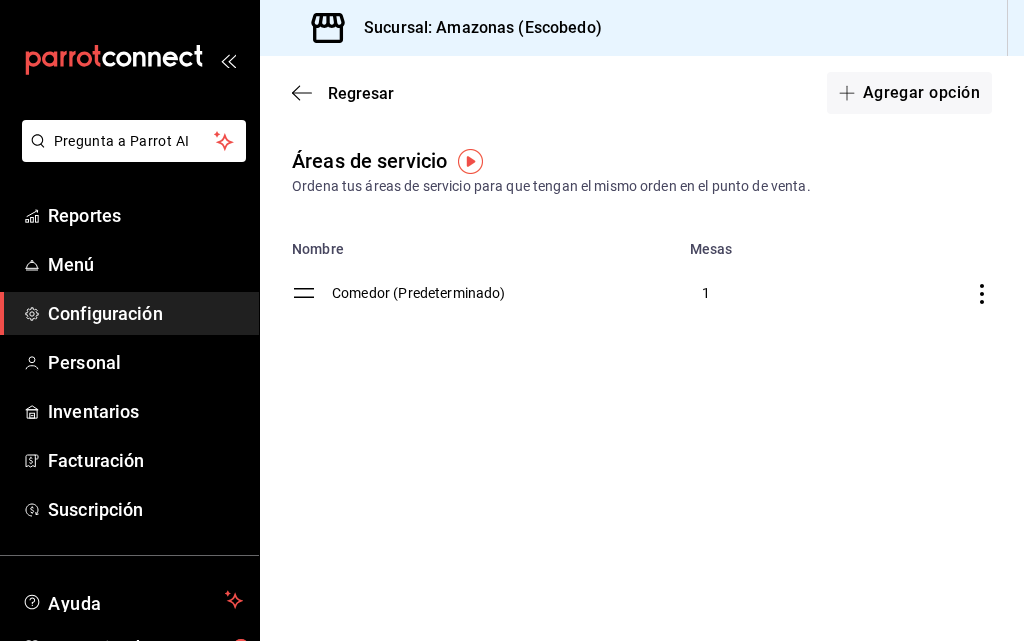 click on "Configuración" at bounding box center [145, 313] 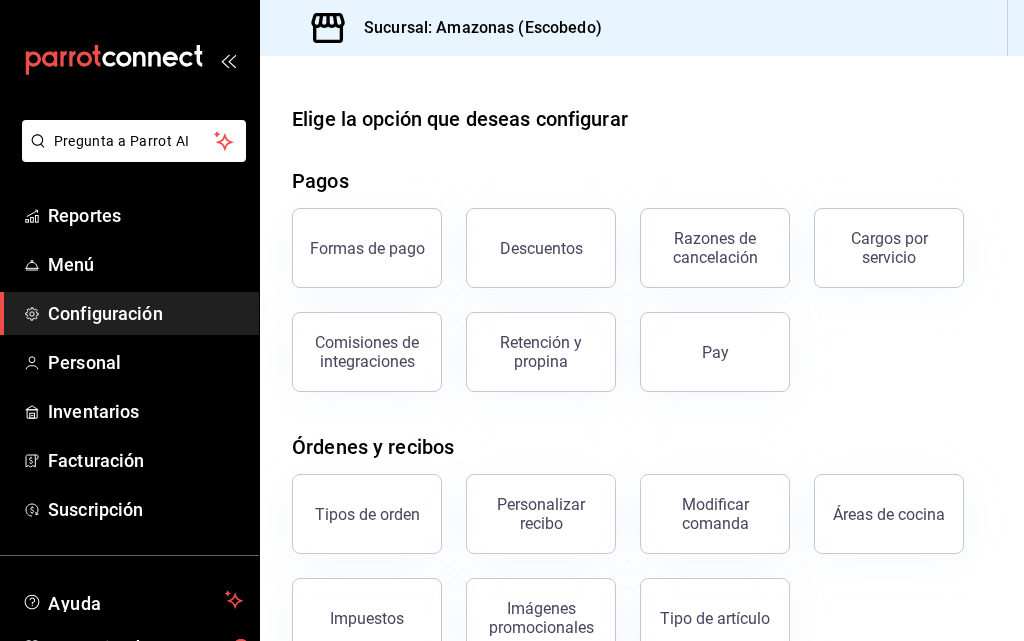 scroll, scrollTop: 69, scrollLeft: 0, axis: vertical 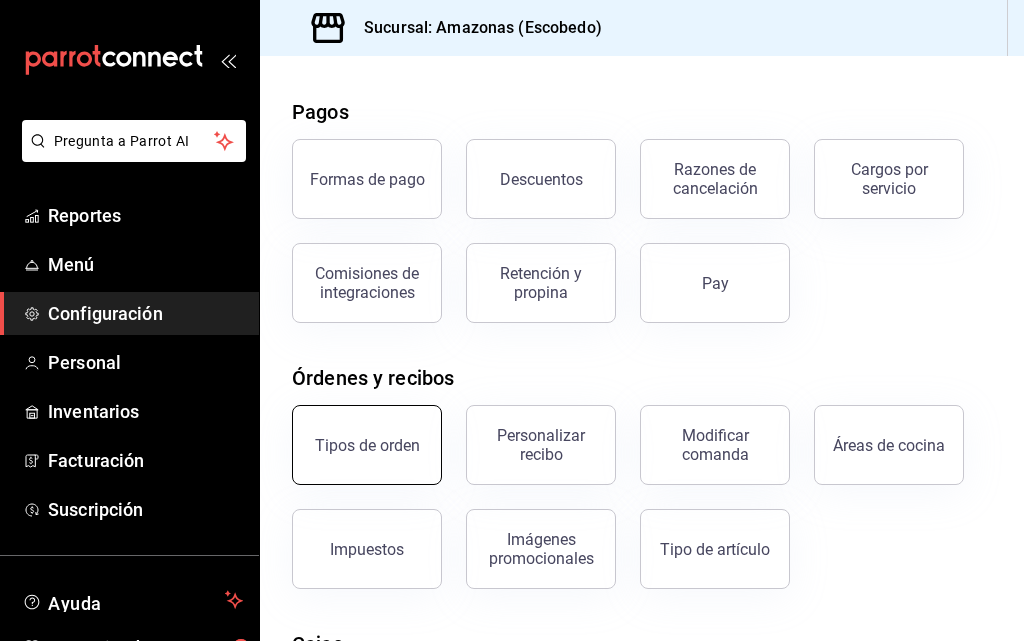 click on "Tipos de orden" at bounding box center (367, 445) 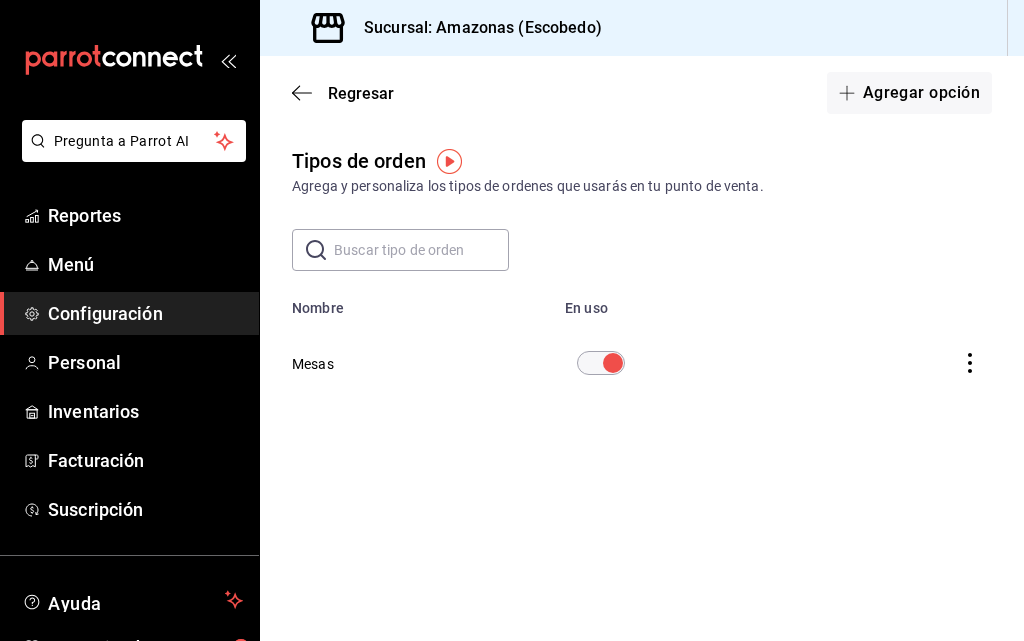 click 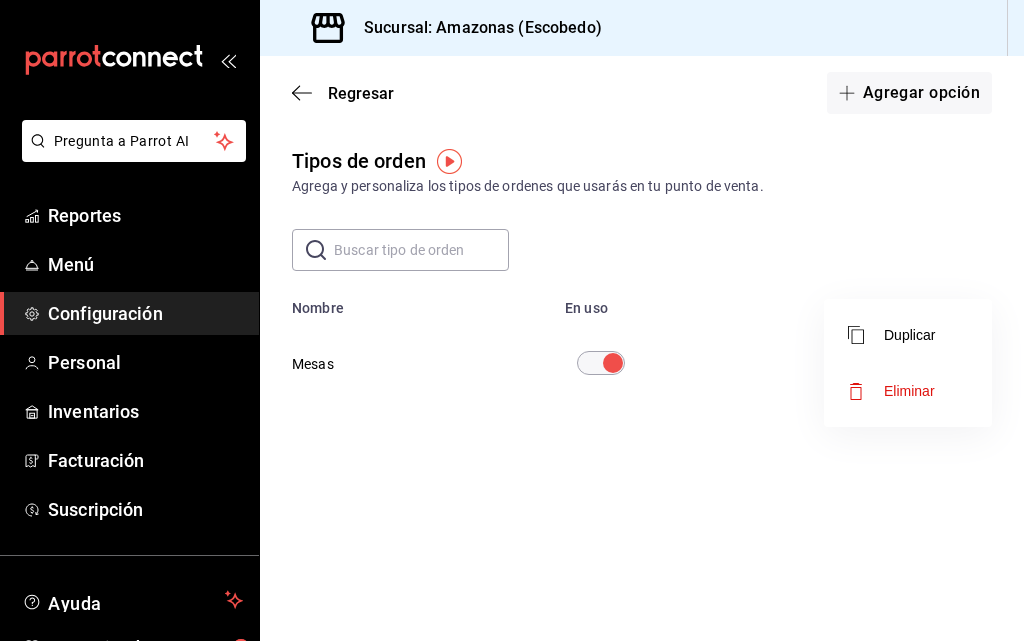 click at bounding box center (512, 320) 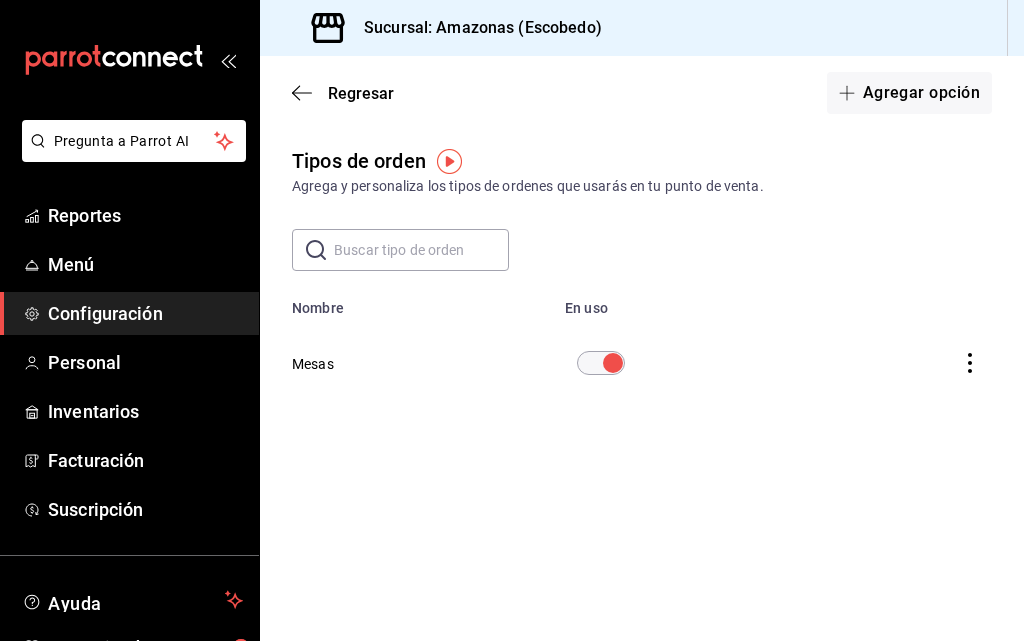click on "Pregunta a Parrot AI Reportes   Menú   Configuración   Personal   Inventarios   Facturación   Suscripción   Ayuda Recomienda Parrot   Daniel Hdz   Sugerir nueva función   Sucursal: Amazonas (Escobedo) Regresar Agregar opción Tipos de orden Agrega y personaliza los tipos de ordenes que usarás en tu punto de venta. ​ ​ Lo sentimos, no pudimos cargar tu lista de tipos de ordenes. Reintentar Nombre En uso Mesas GANA 1 MES GRATIS EN TU SUSCRIPCIÓN AQUÍ ¿Recuerdas cómo empezó tu restaurante?
Hoy puedes ayudar a un colega a tener el mismo cambio que tú viviste.
Recomienda Parrot directamente desde tu Portal Administrador.
Es fácil y rápido.
🎁 Por cada restaurante que se una, ganas 1 mes gratis. Ver video tutorial Ir a video Pregunta a Parrot AI Reportes   Menú   Configuración   Personal   Inventarios   Facturación   Suscripción   Ayuda Recomienda Parrot   Daniel Hdz   Sugerir nueva función   Duplicar Eliminar Visitar centro de ayuda (81) 2046 6363 soporte@parrotsoftware.io" at bounding box center [512, 320] 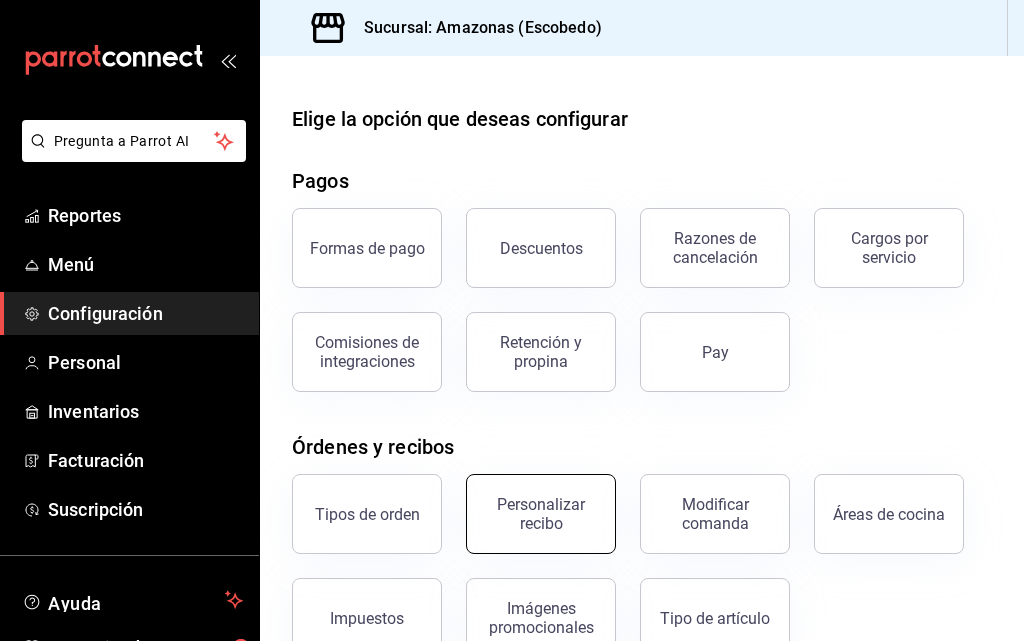 click on "Personalizar recibo" at bounding box center [541, 514] 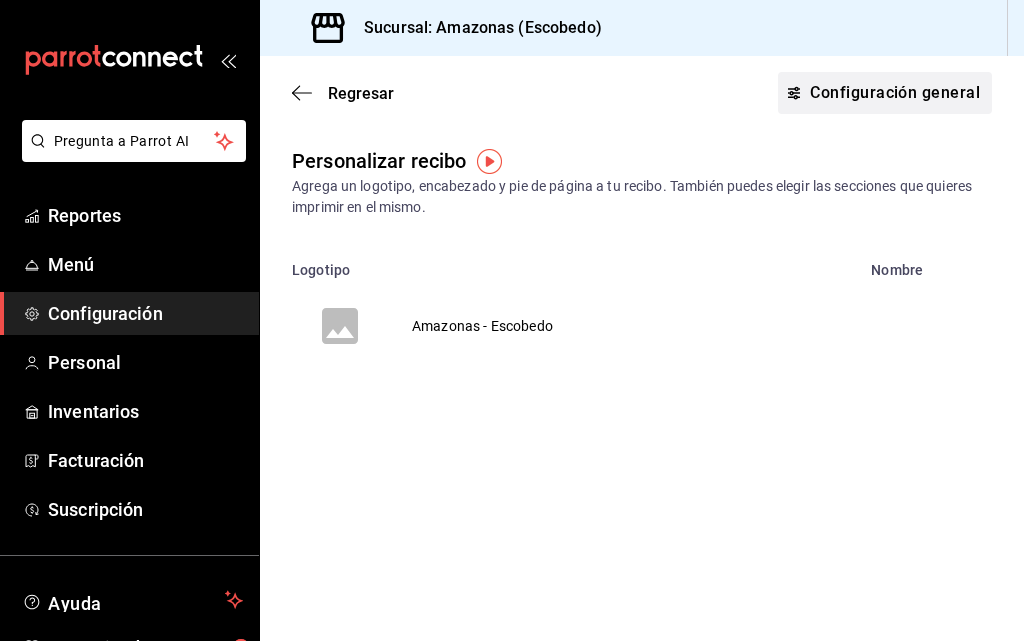 click on "Configuración general" at bounding box center (885, 93) 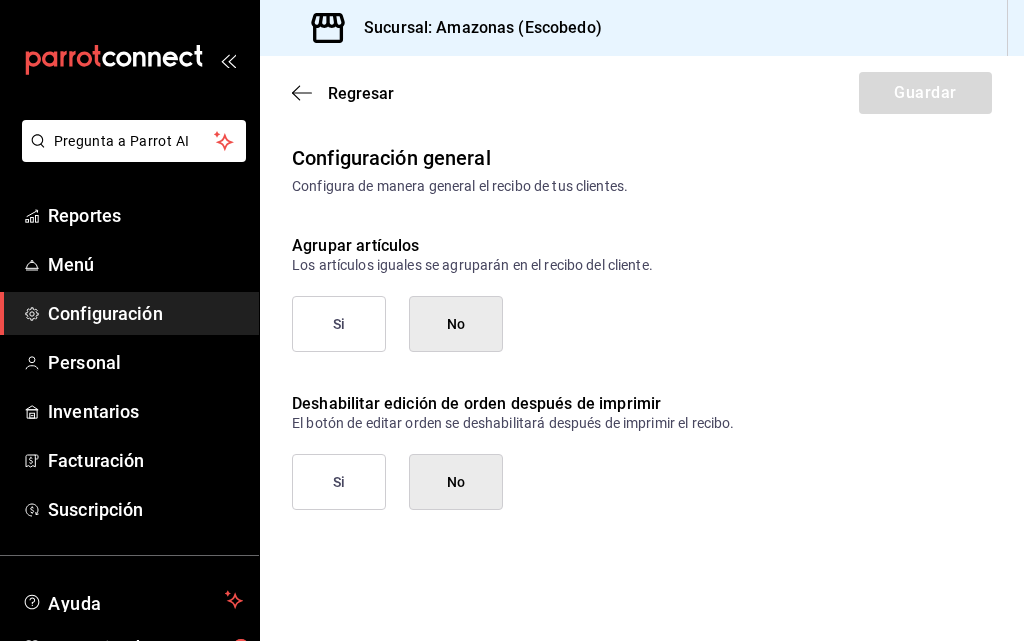 click on "Si" at bounding box center [339, 324] 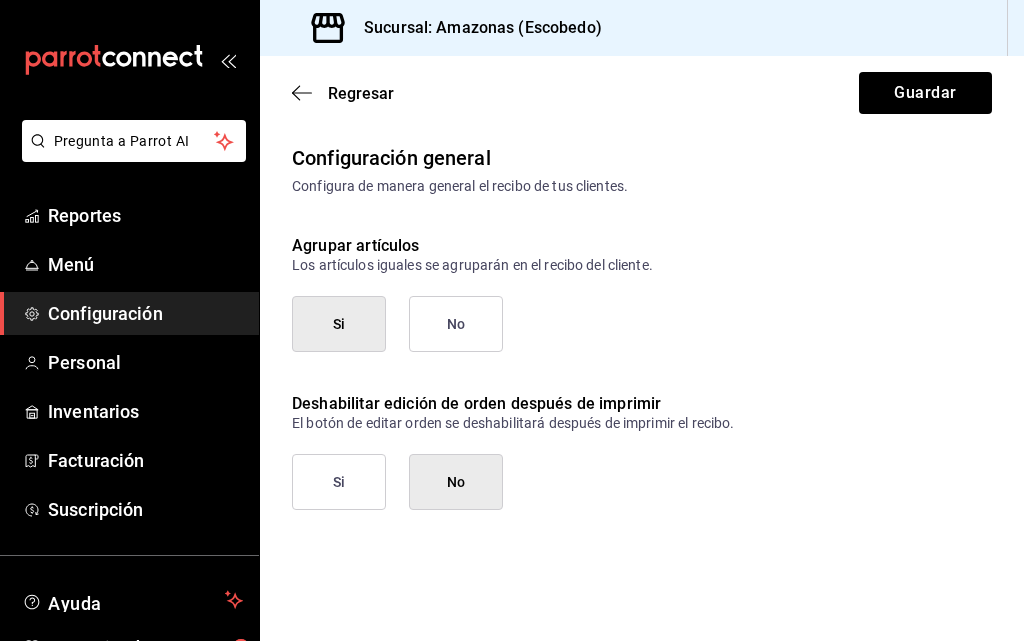 click on "Si" at bounding box center (339, 482) 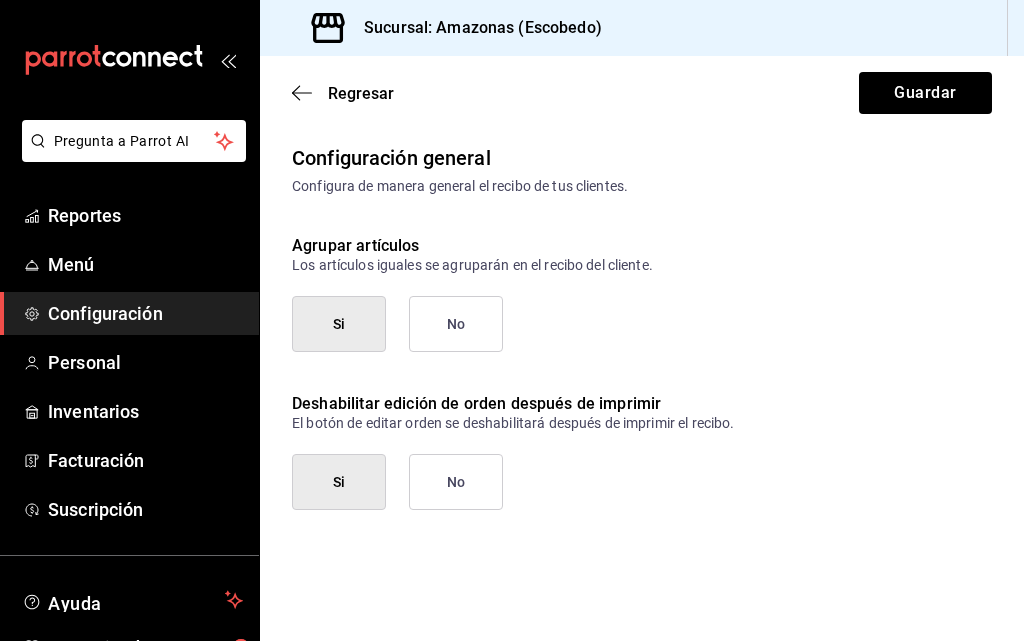 click on "No" at bounding box center (456, 482) 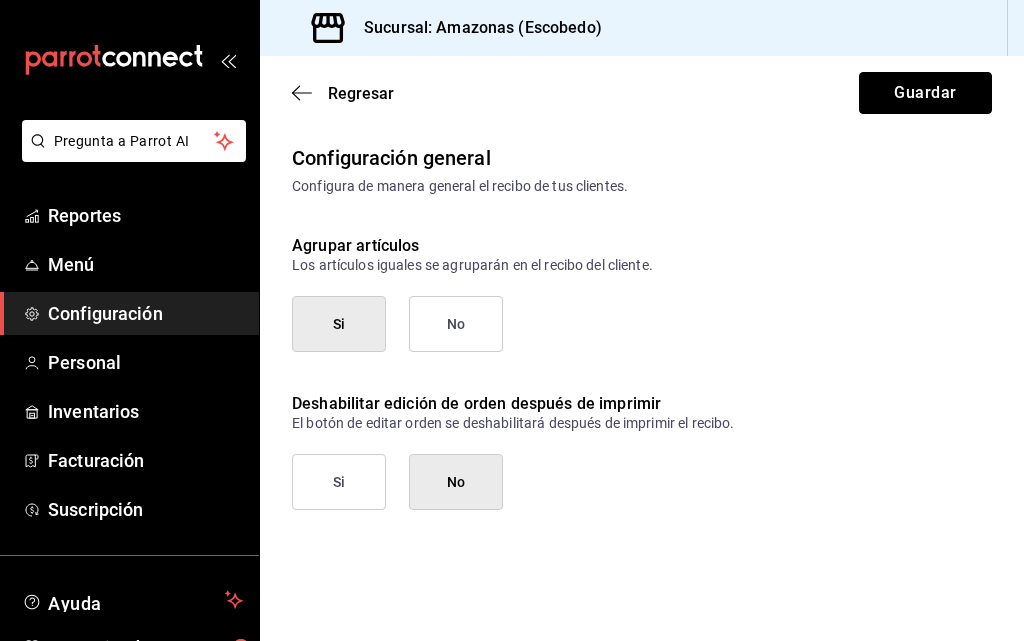 click on "Guardar" at bounding box center (925, 93) 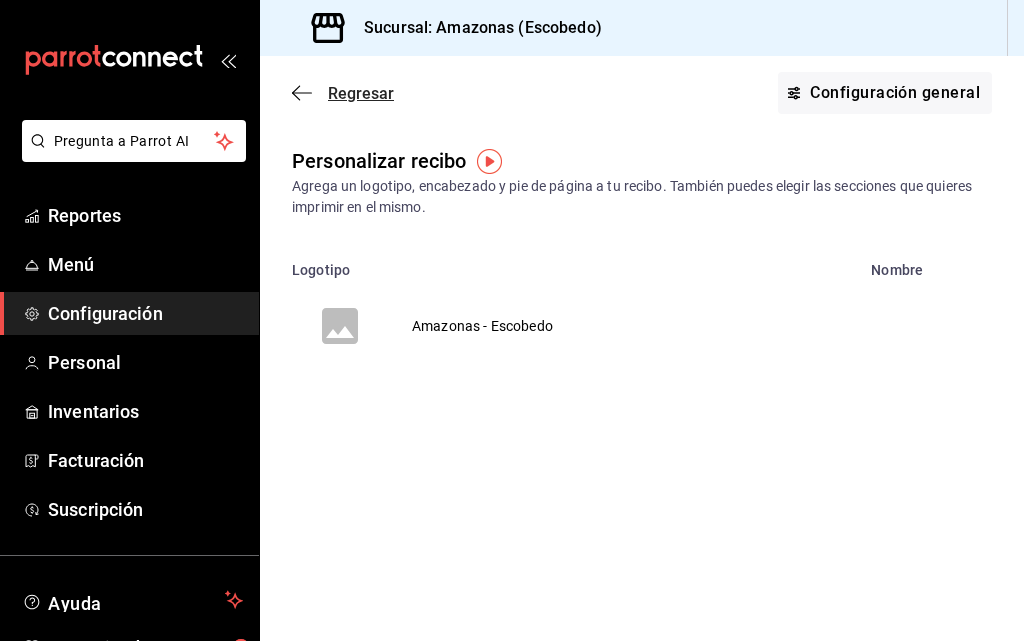 click 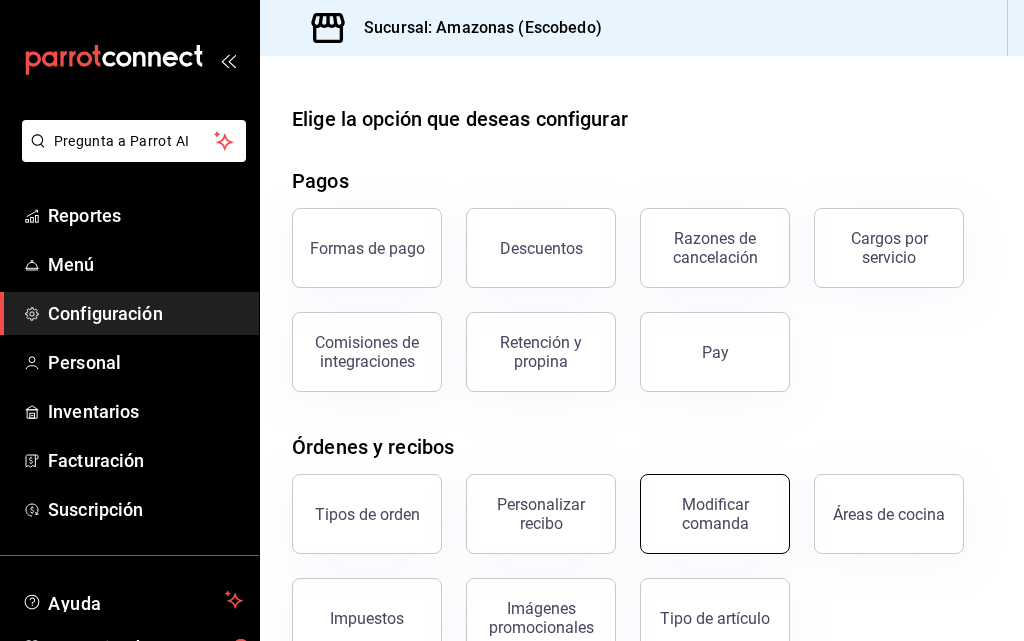 scroll, scrollTop: 100, scrollLeft: 0, axis: vertical 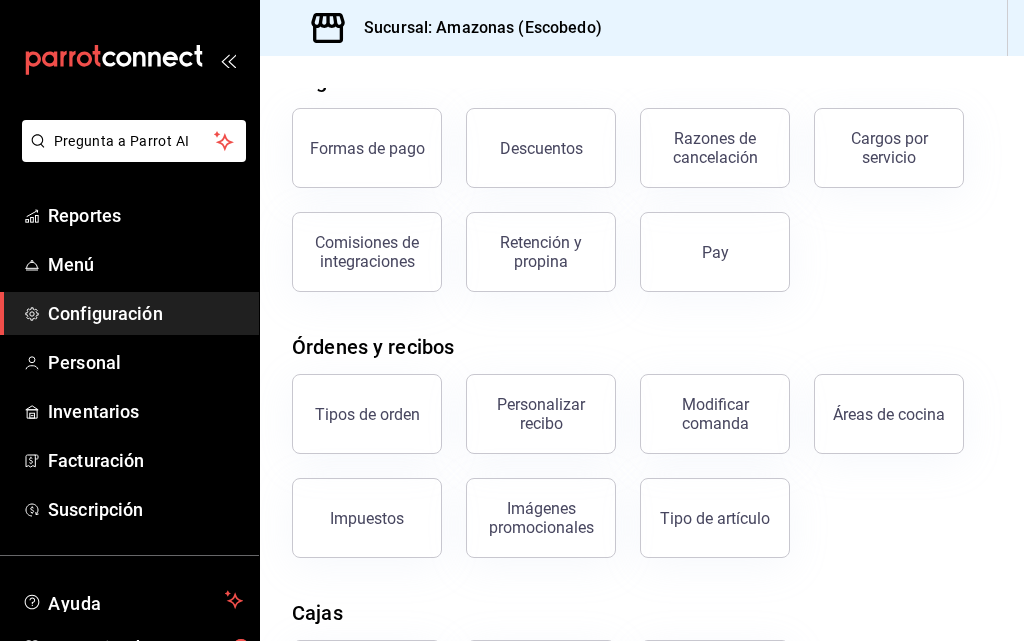 click on "Modificar comanda" at bounding box center (715, 414) 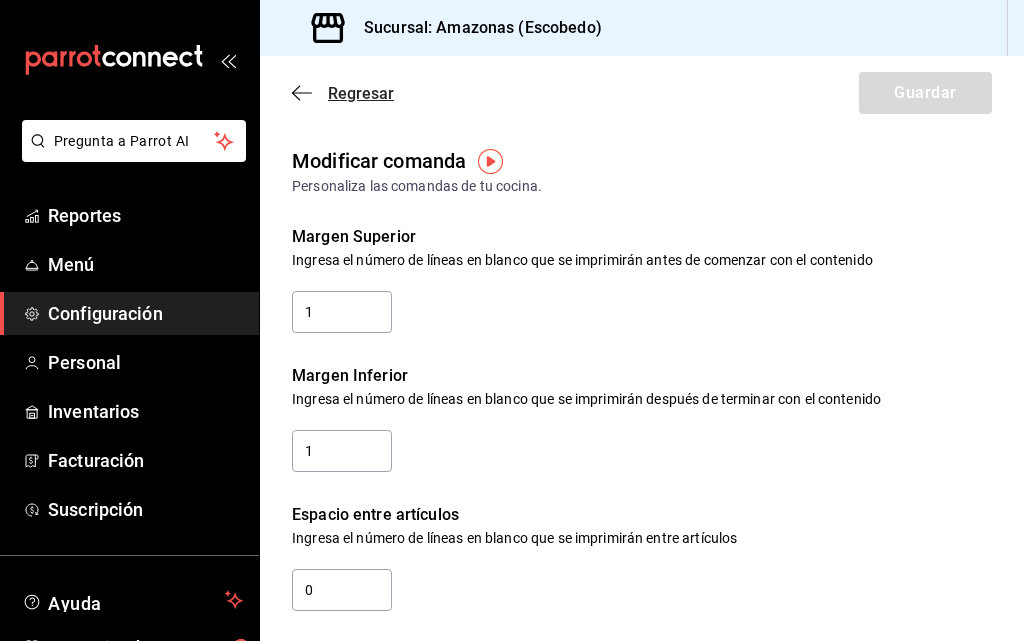 click on "Regresar" at bounding box center [361, 93] 